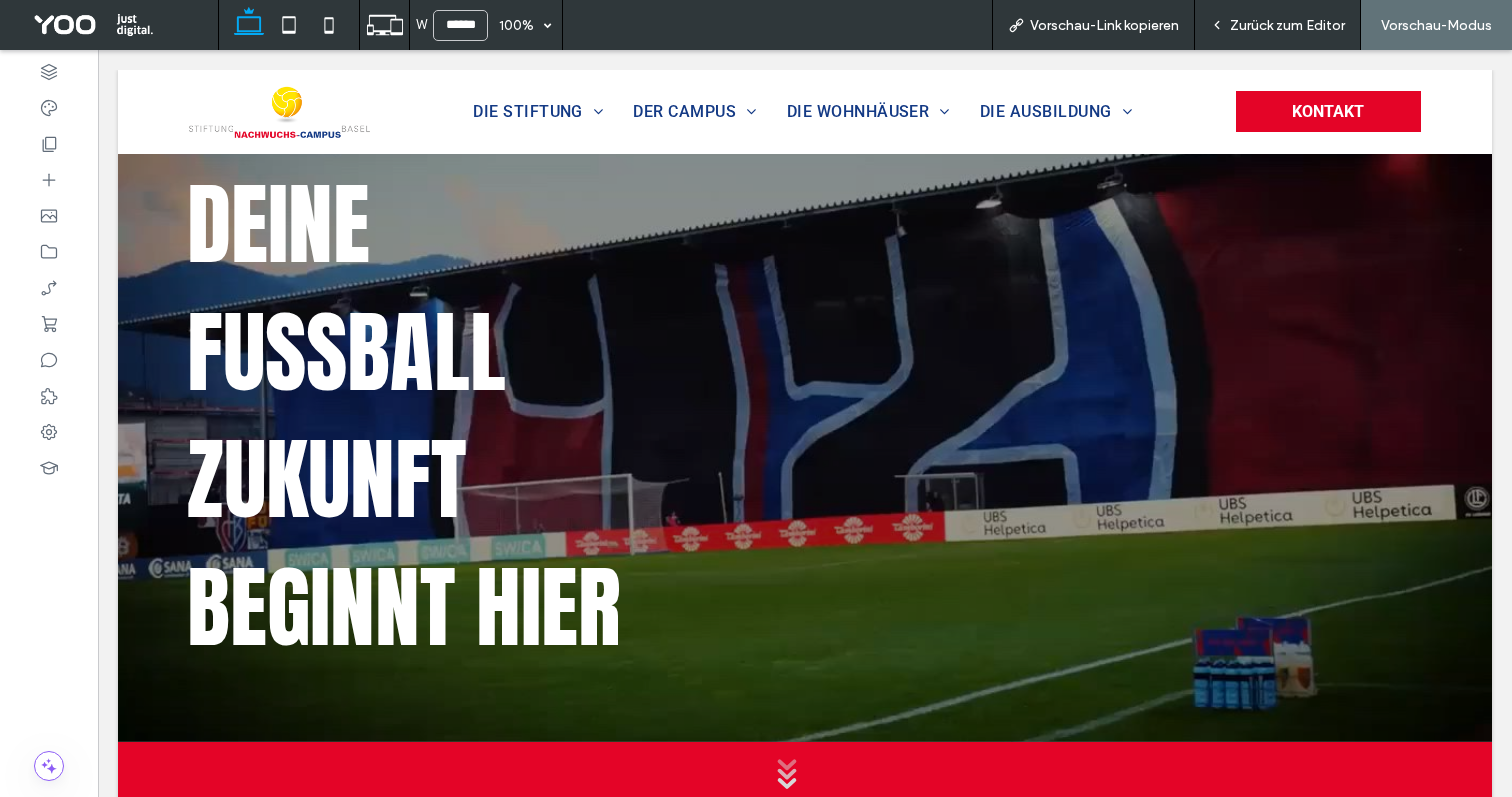 scroll, scrollTop: 827, scrollLeft: 0, axis: vertical 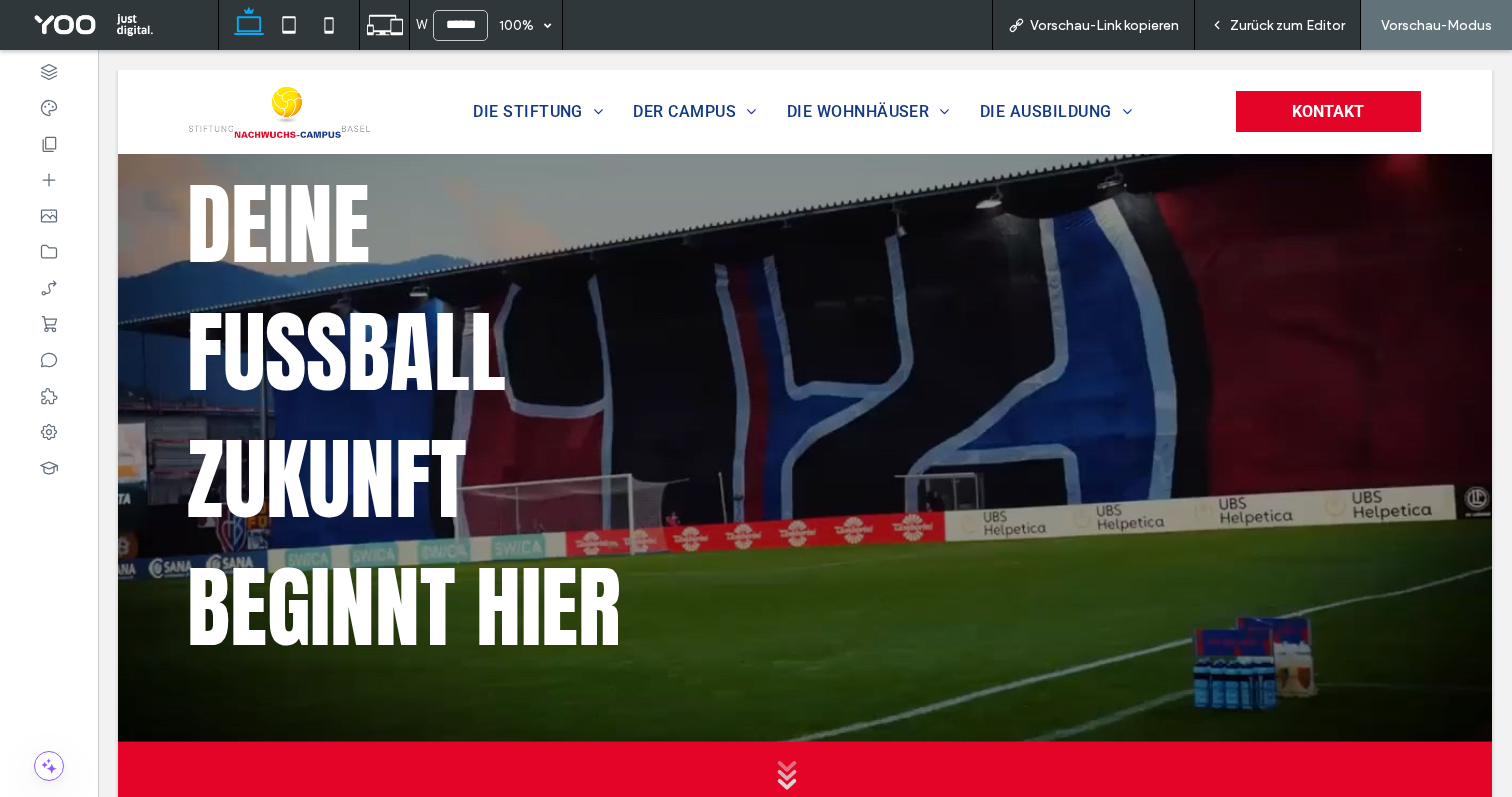 click on "Zurück zum Editor" at bounding box center (1287, 25) 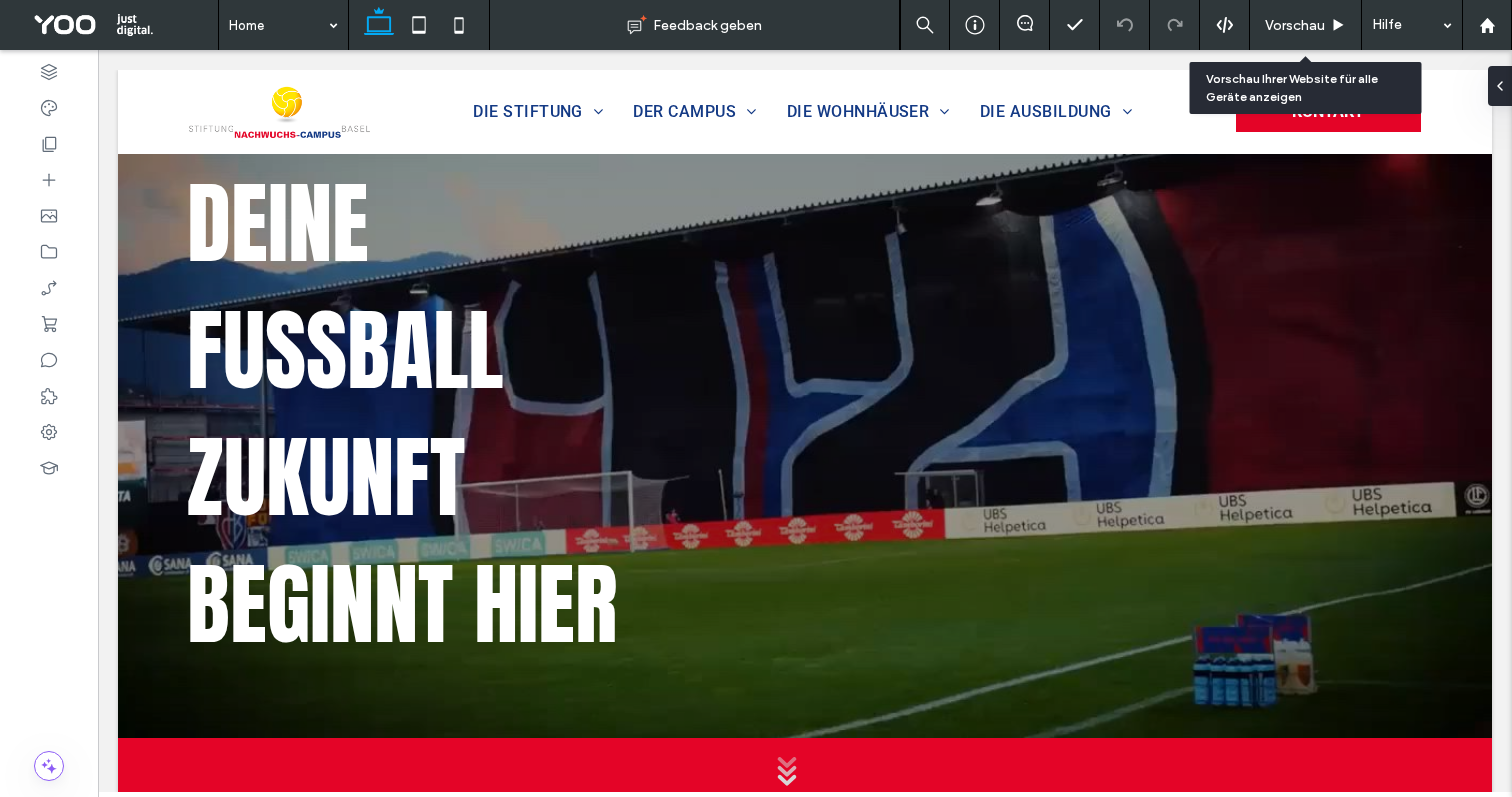 click on "Vorschau" at bounding box center [1295, 25] 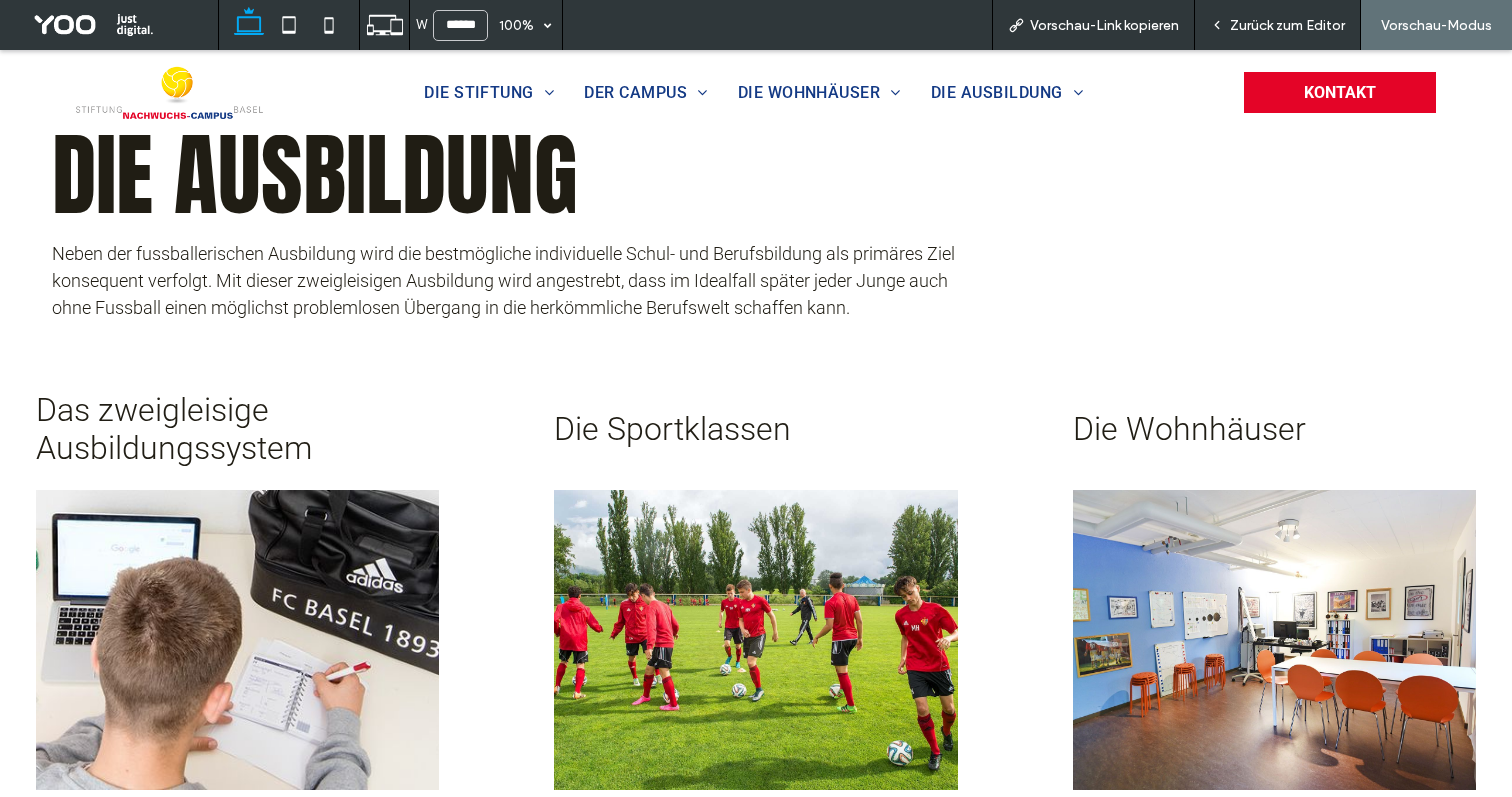 scroll, scrollTop: 1403, scrollLeft: 0, axis: vertical 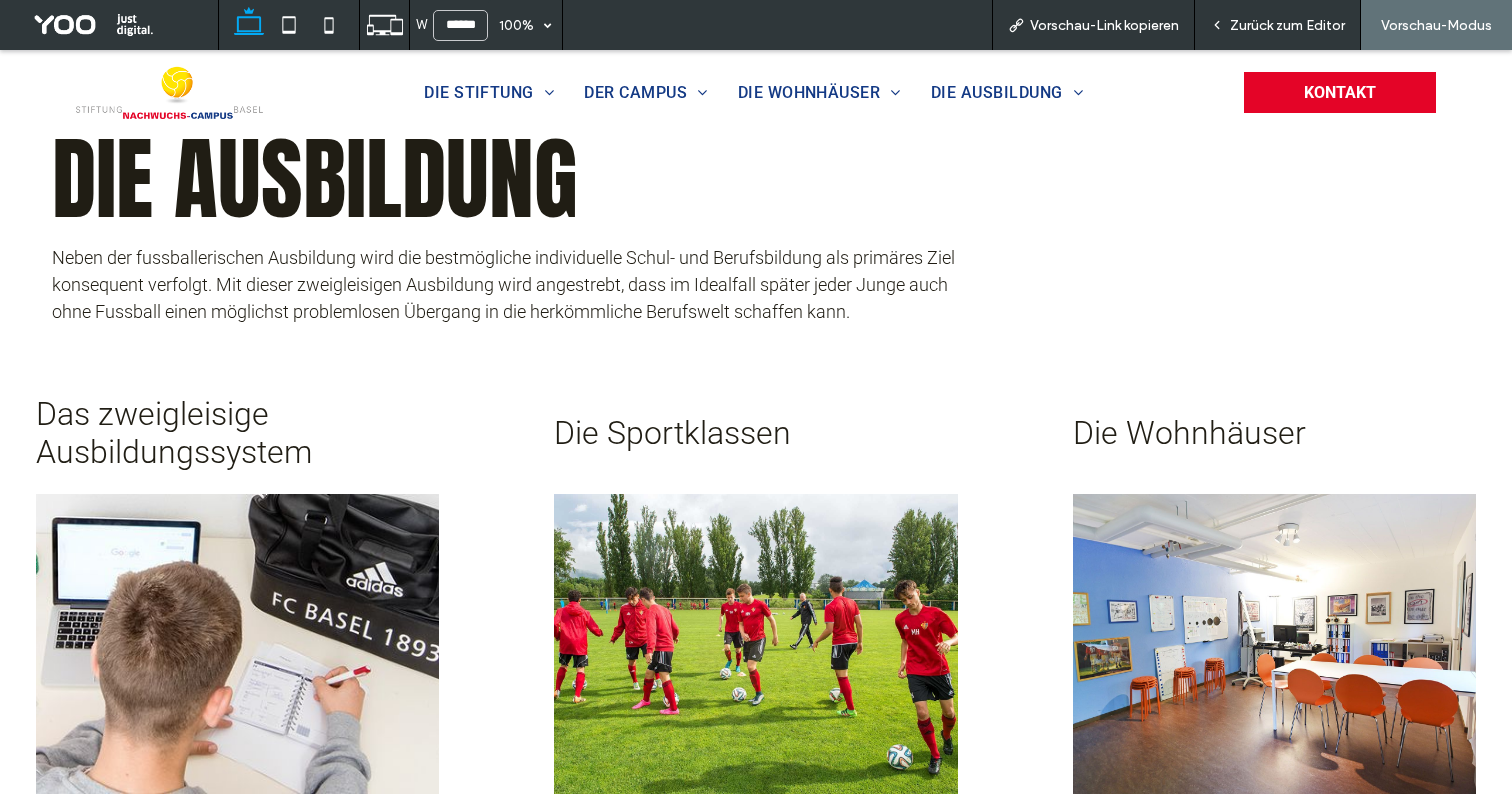 click on "Zurück zum Editor" at bounding box center [1287, 25] 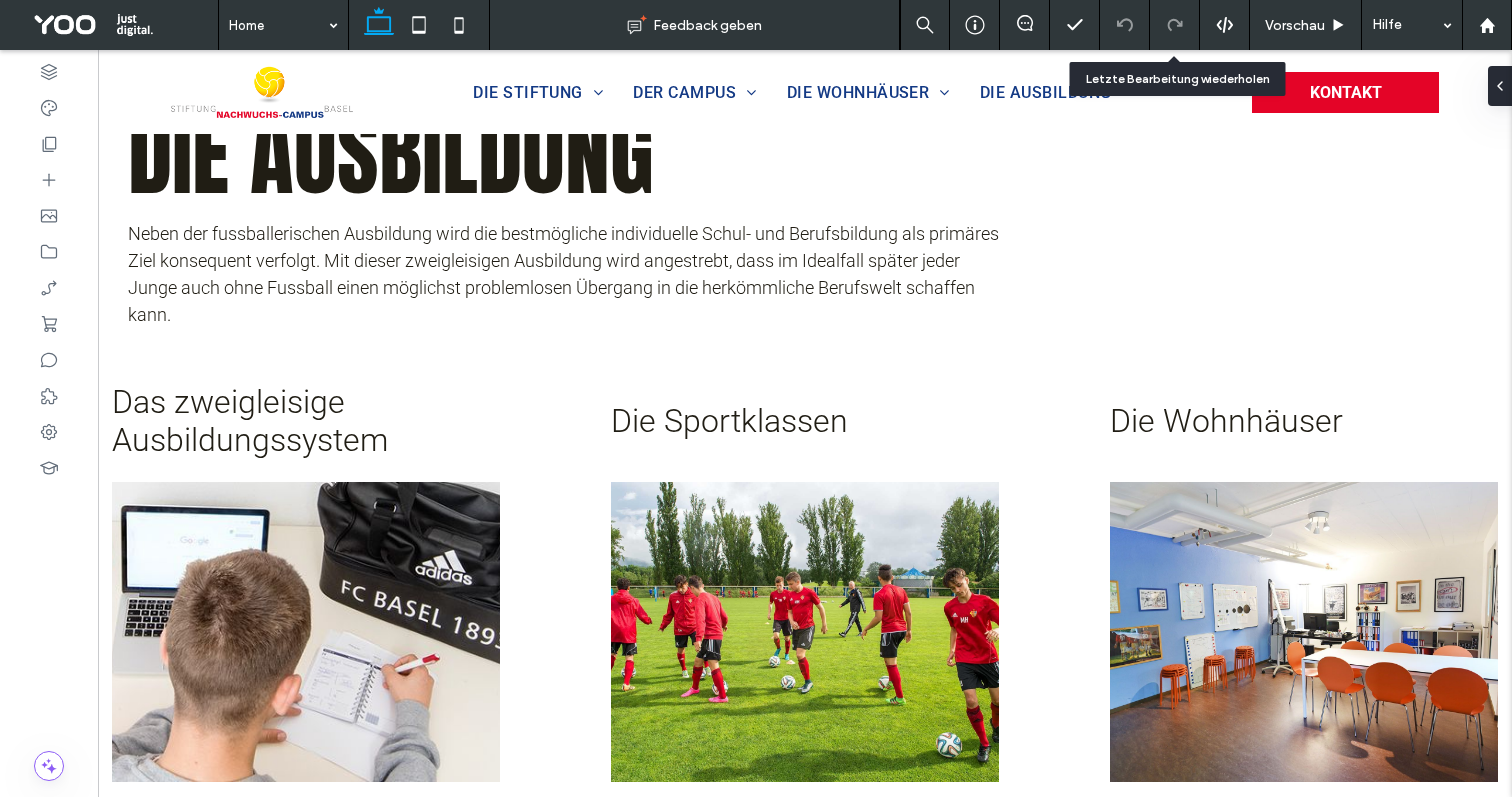 scroll, scrollTop: 1401, scrollLeft: 0, axis: vertical 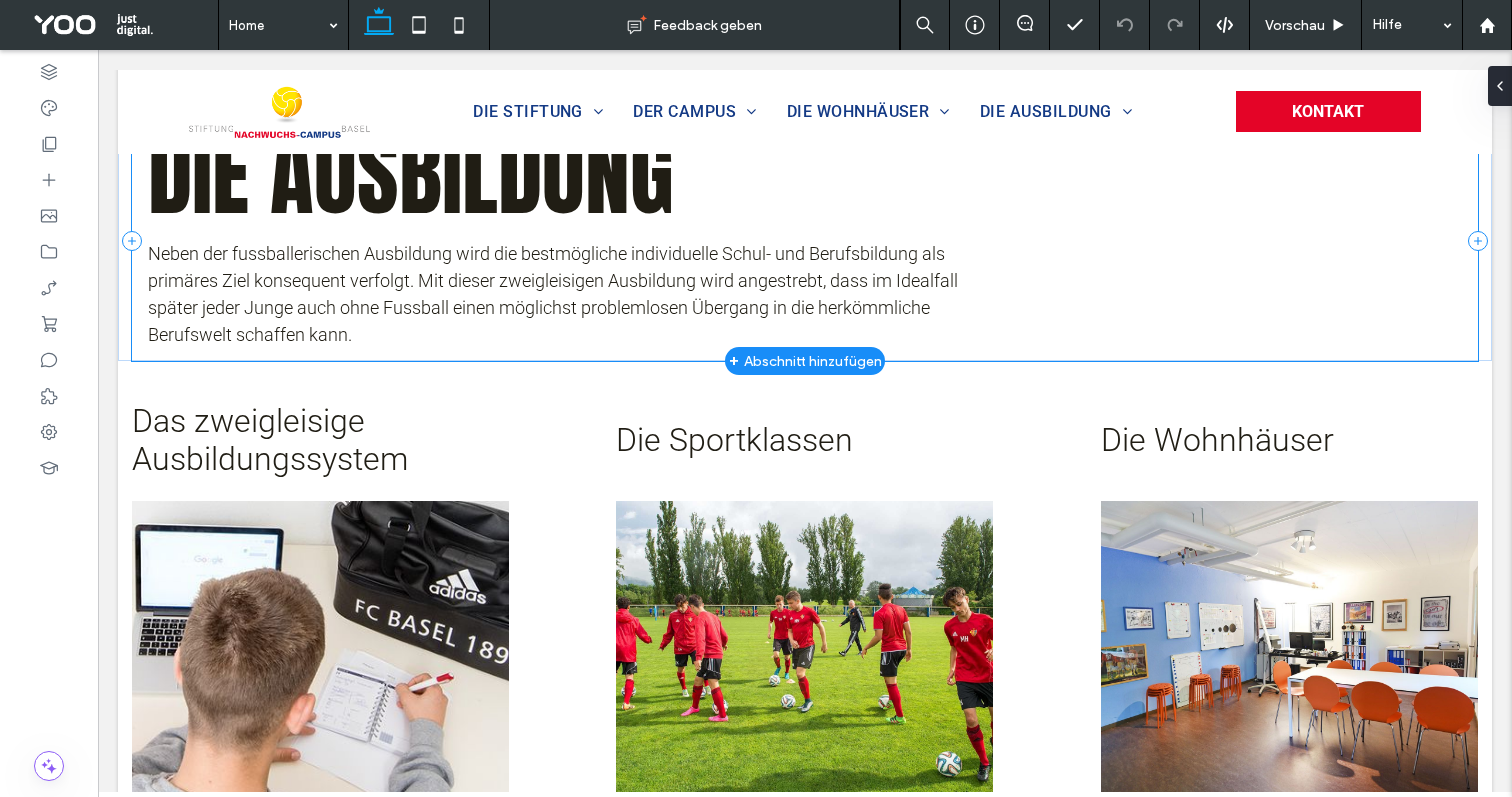 click on "Die Ausbildung
Neben der fussballerischen Ausbildung wird die bestmögliche individuelle Schul- und Berufsbildung als primäres Ziel konsequent verfolgt. Mit dieser zweigleisigen Ausbildung wird angestrebt, dass im Idealfall später jeder Junge auch ohne Fussball einen möglichst problemlosen Übergang in die herkömmliche Berufswelt schaffen kann." at bounding box center [805, 241] 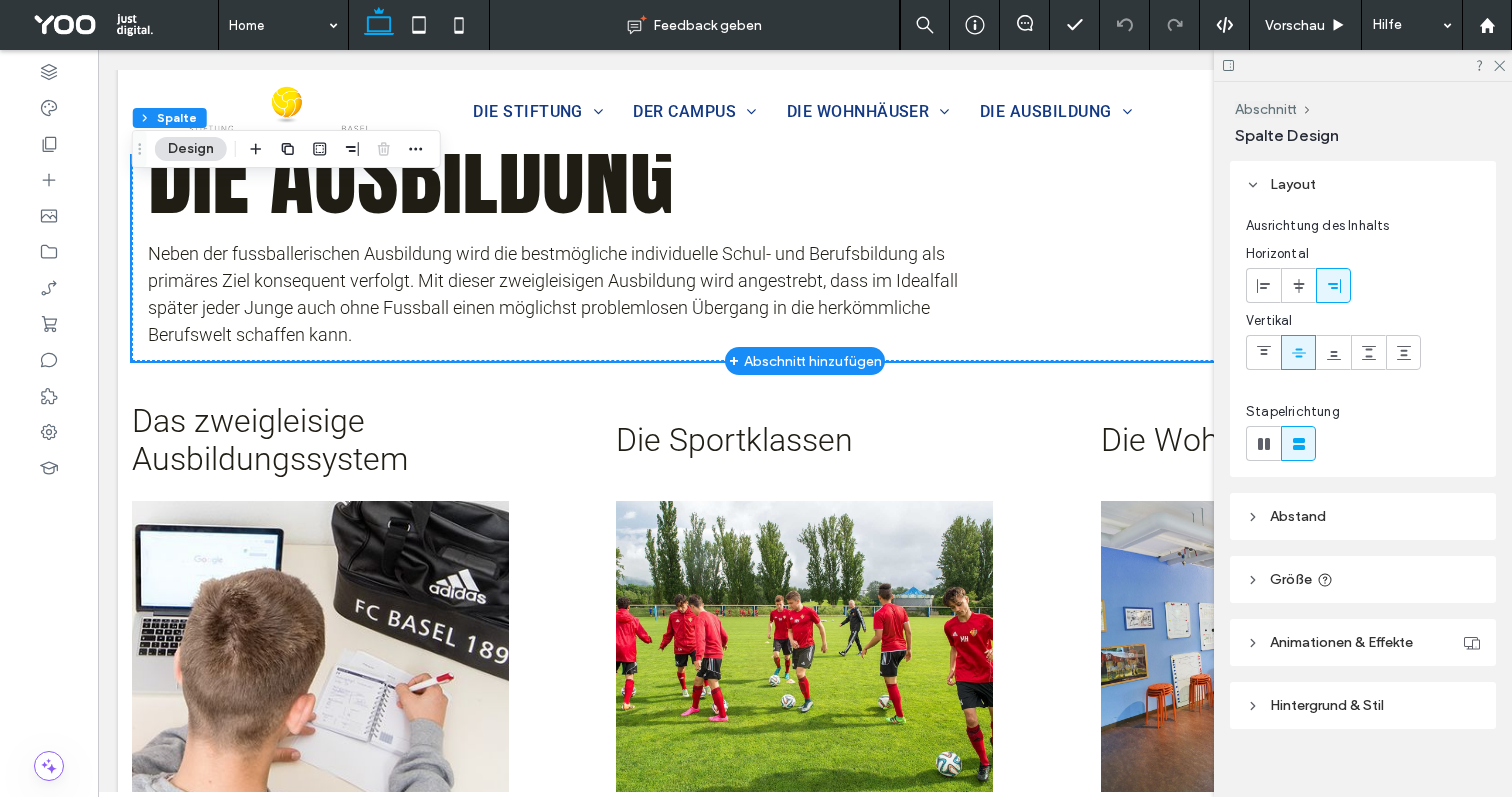 click on "Die Ausbildung
Neben der fussballerischen Ausbildung wird die bestmögliche individuelle Schul- und Berufsbildung als primäres Ziel konsequent verfolgt. Mit dieser zweigleisigen Ausbildung wird angestrebt, dass im Idealfall später jeder Junge auch ohne Fussball einen möglichst problemlosen Übergang in die herkömmliche Berufswelt schaffen kann.
Abschnitt + Abschnitt hinzufügen" at bounding box center [805, 241] 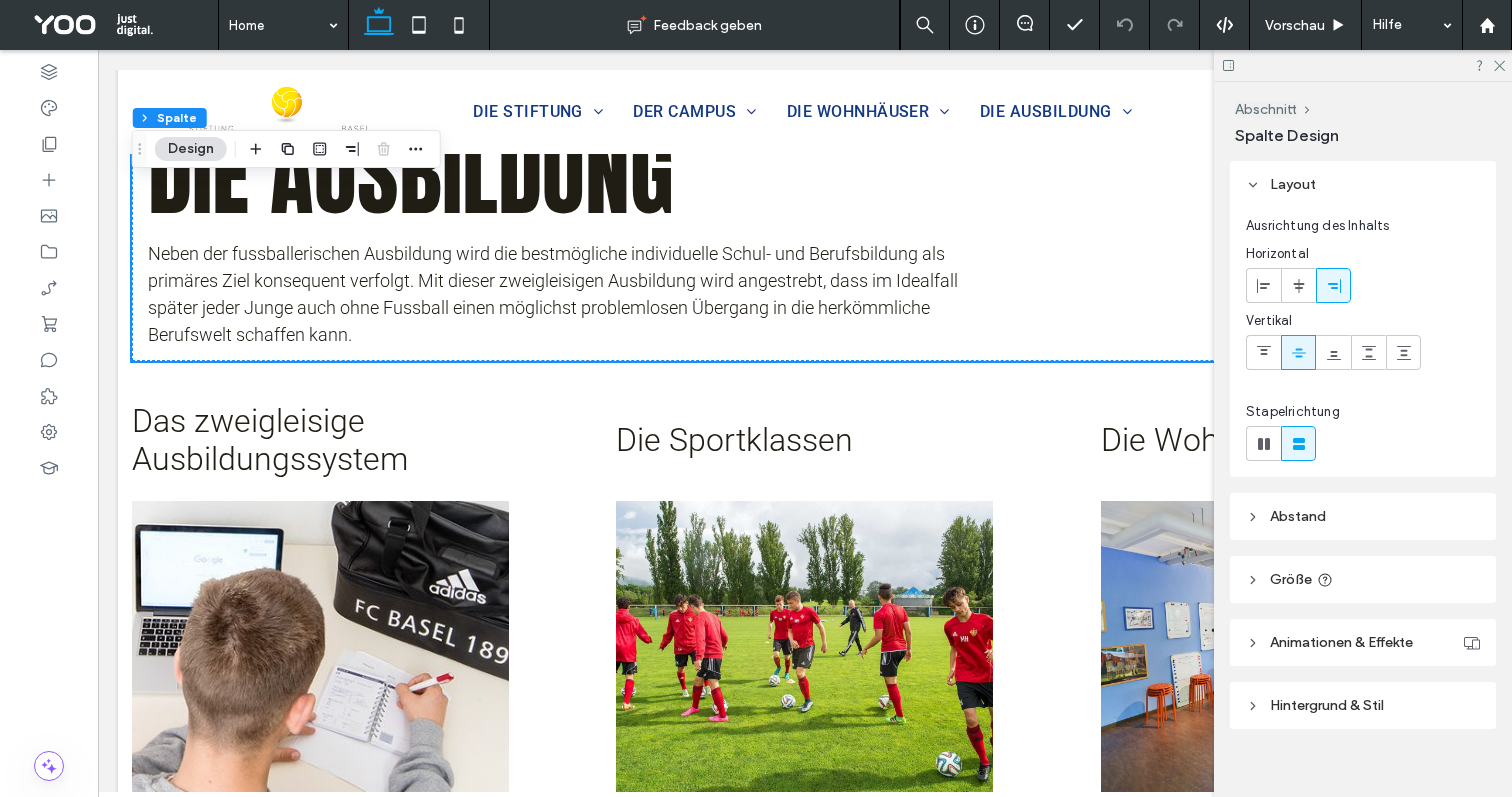 click on "Abstand" at bounding box center (1298, 516) 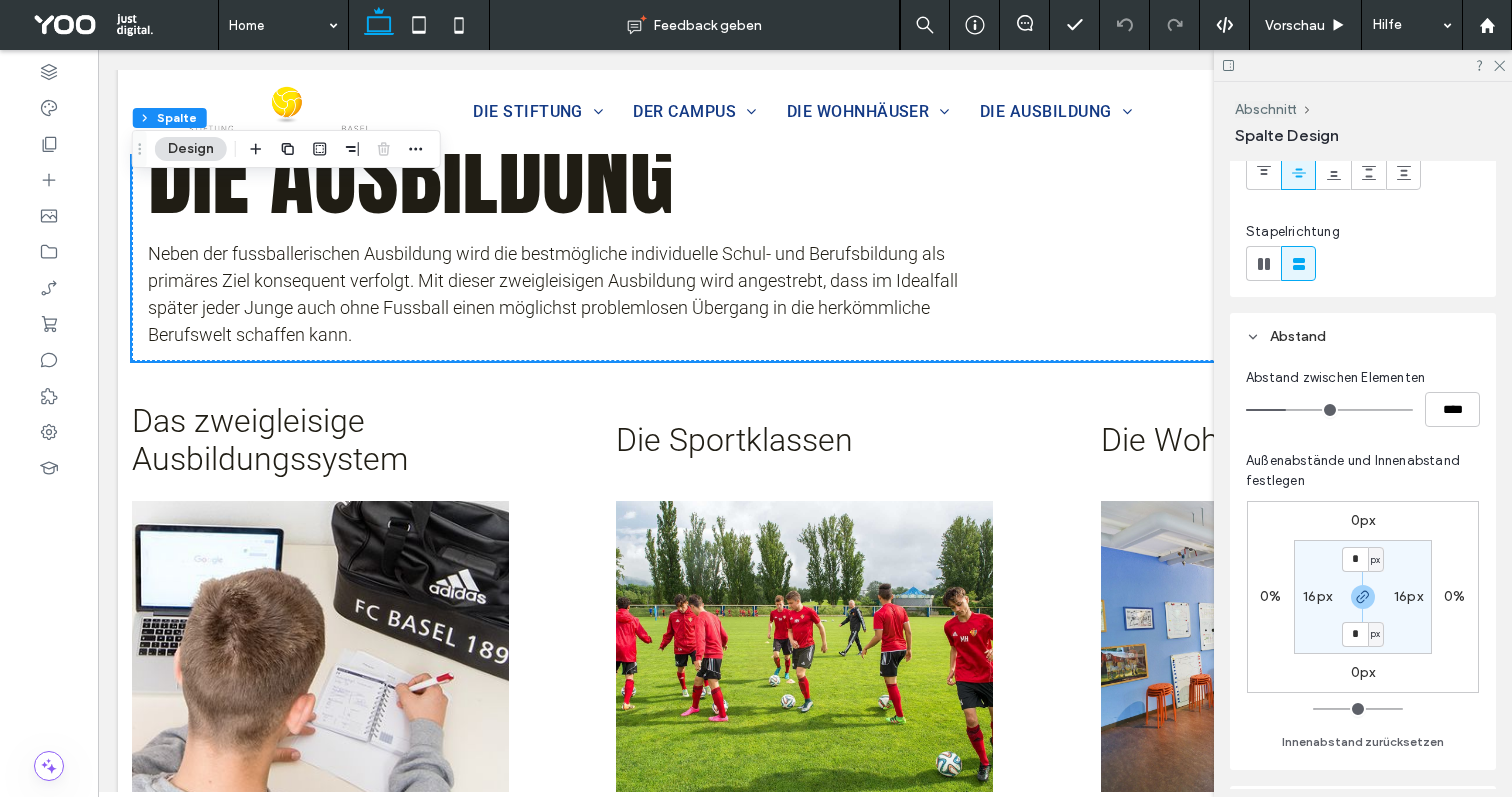 scroll, scrollTop: 181, scrollLeft: 0, axis: vertical 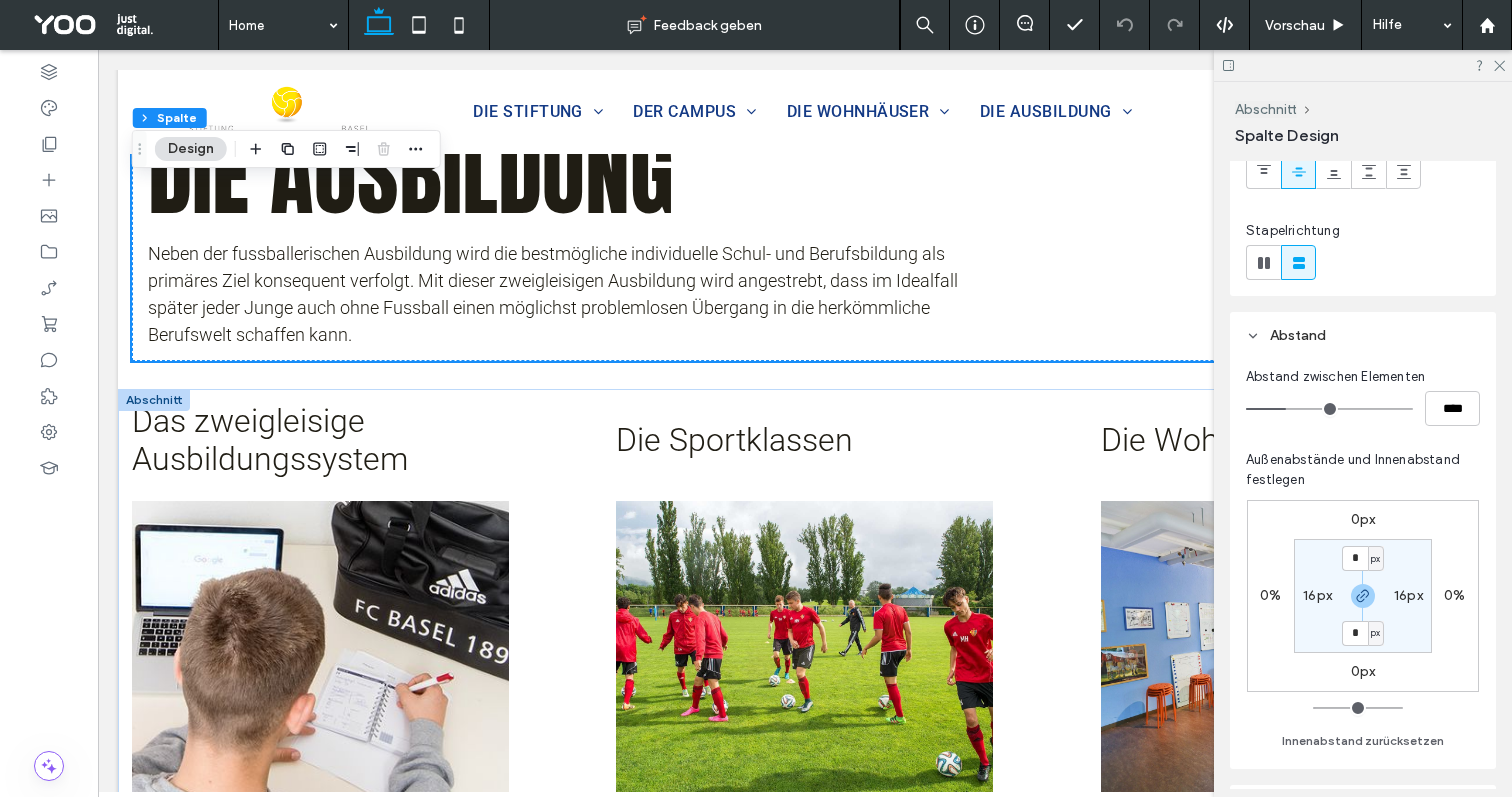 click at bounding box center (154, 400) 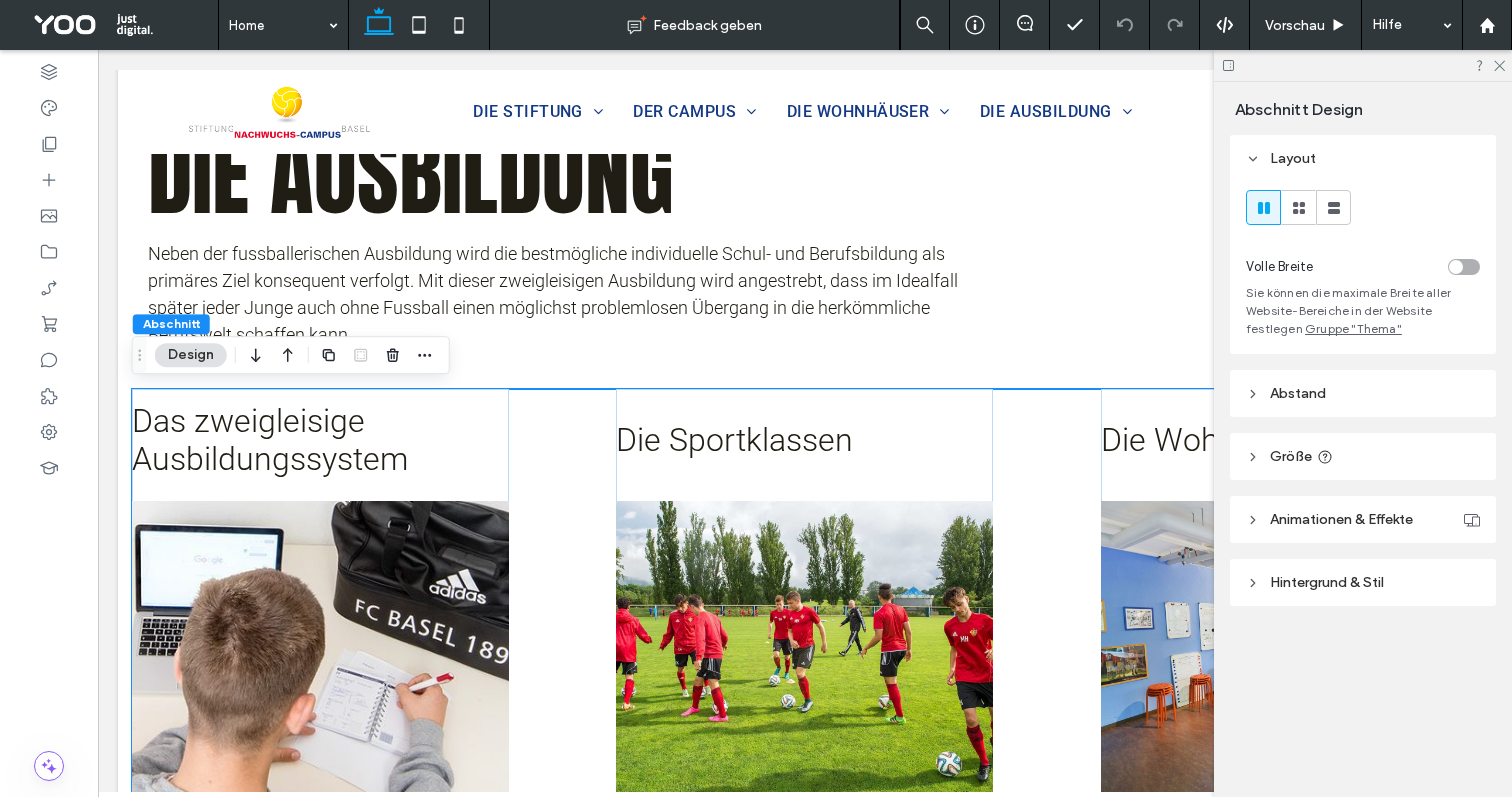 click on "Abstand" at bounding box center (1363, 393) 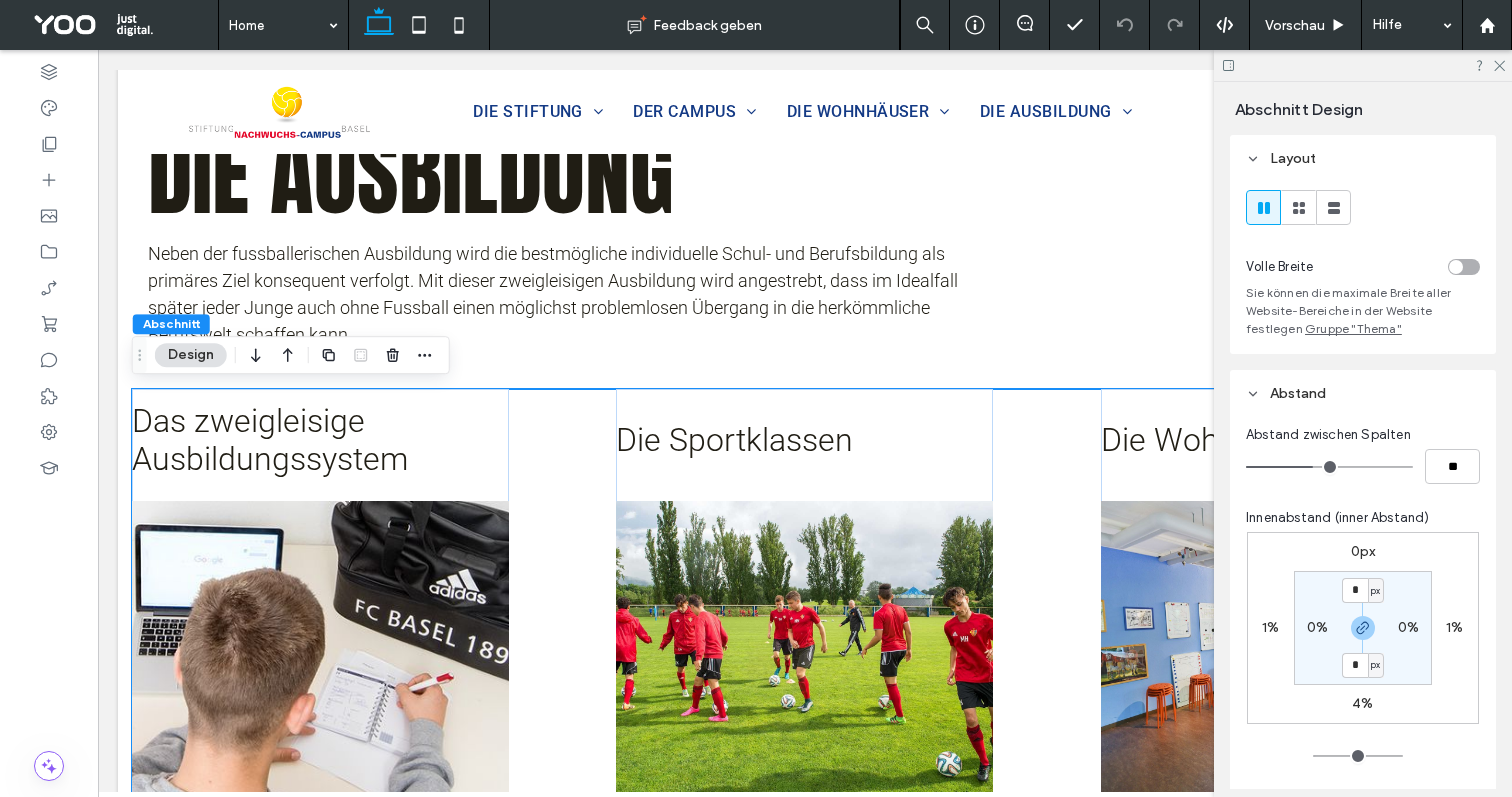 click on "1%" at bounding box center [1270, 627] 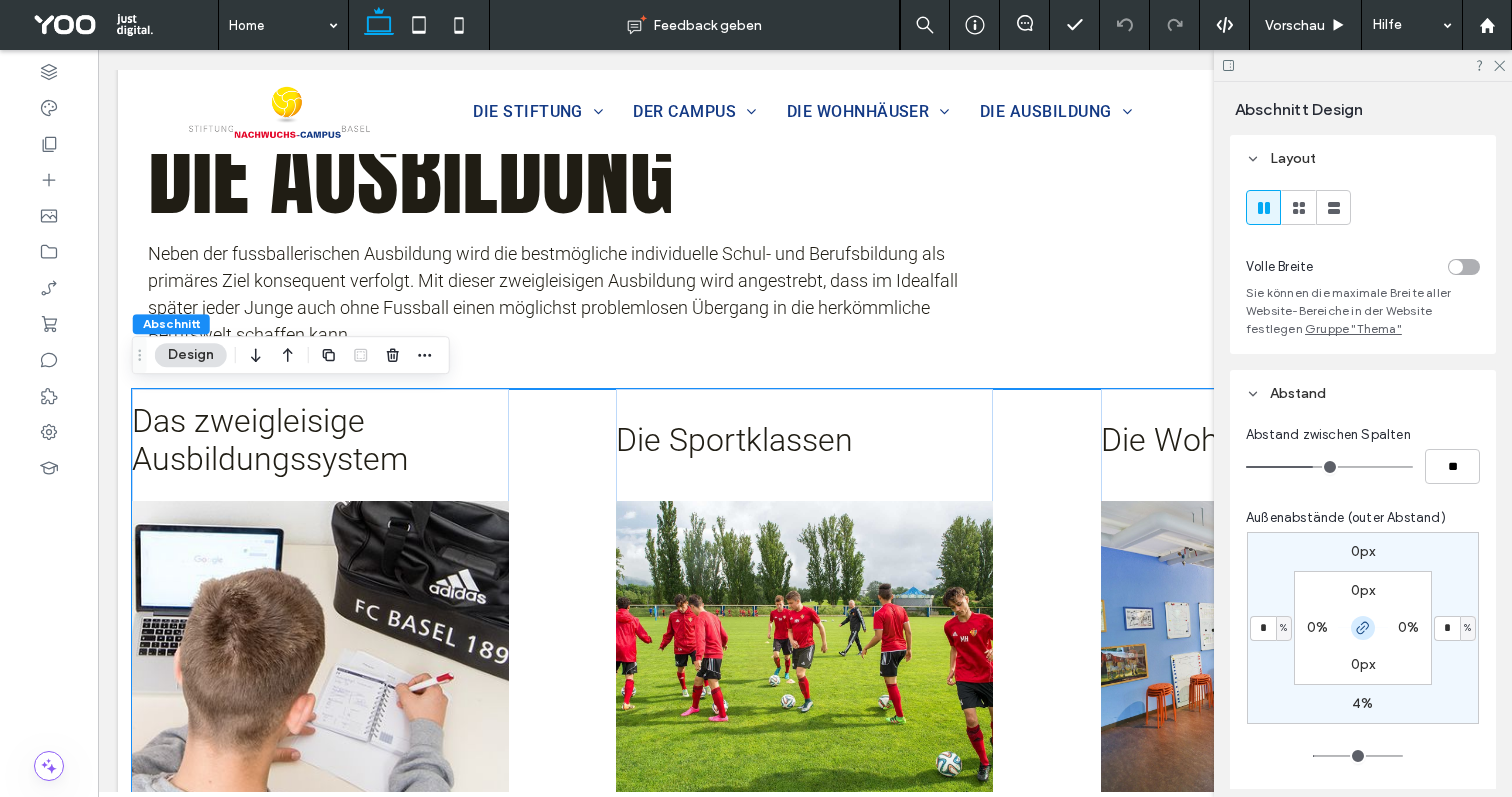 click at bounding box center (1363, 628) 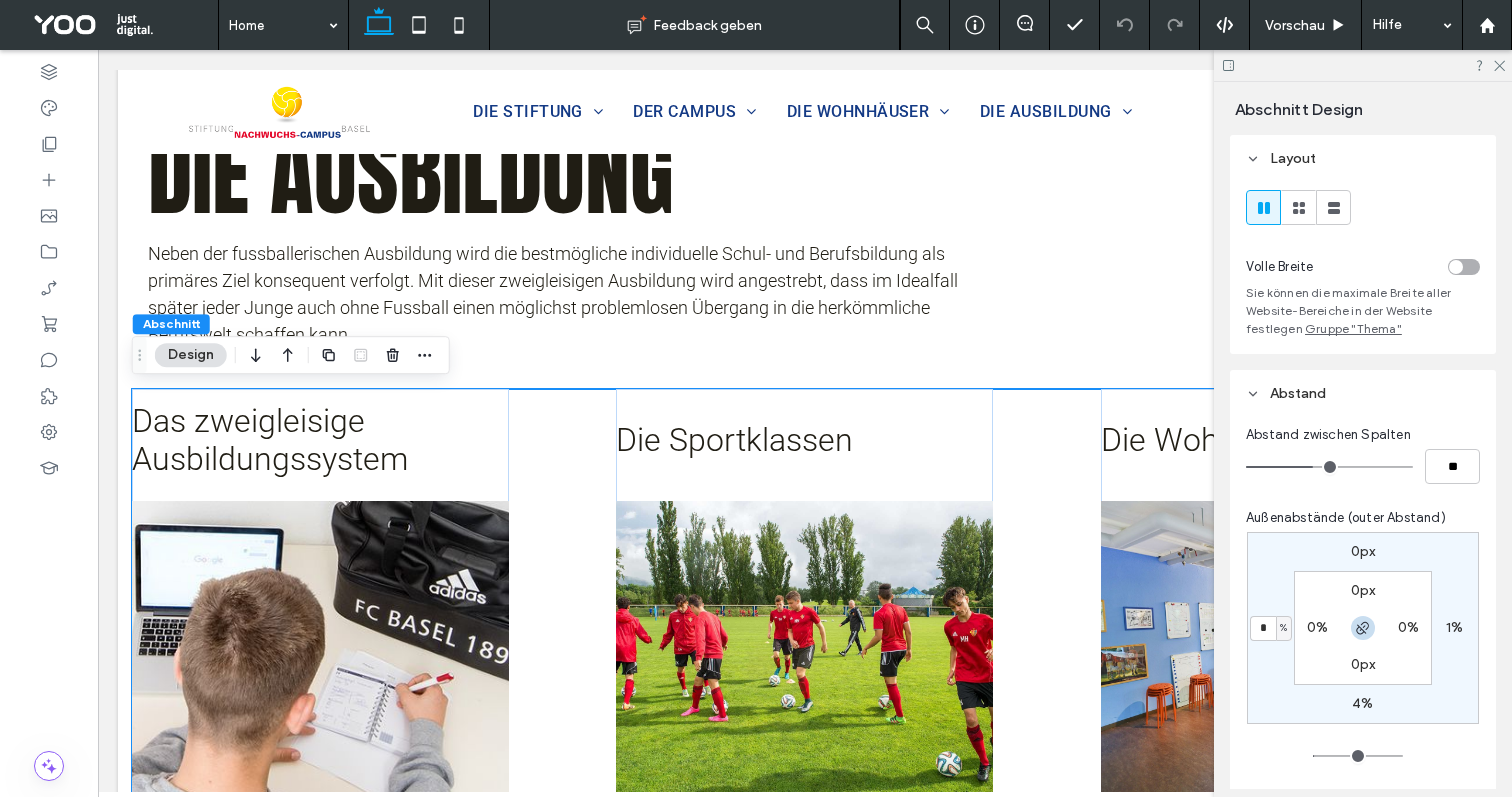 click 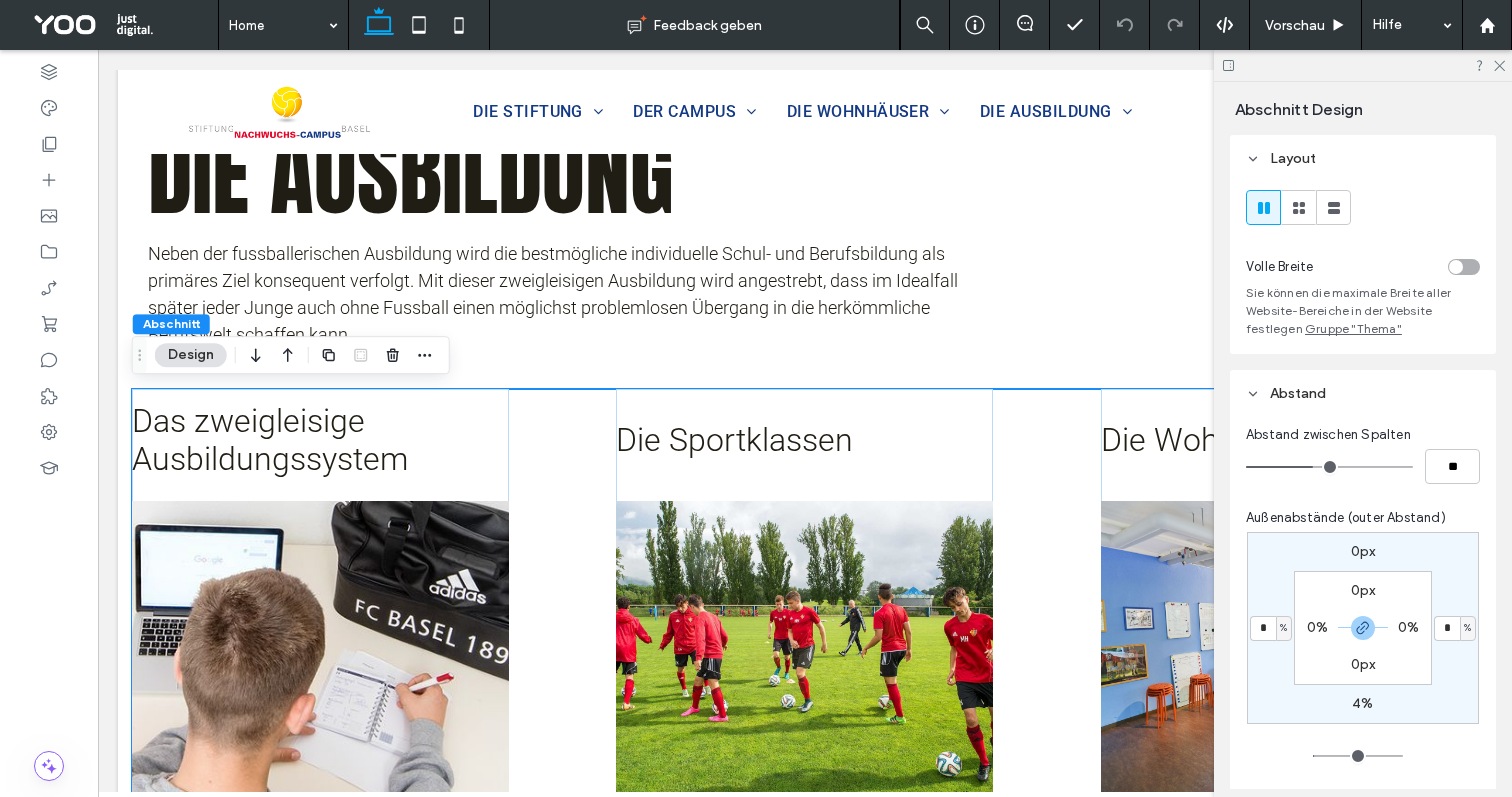 click on "0%" at bounding box center [1317, 627] 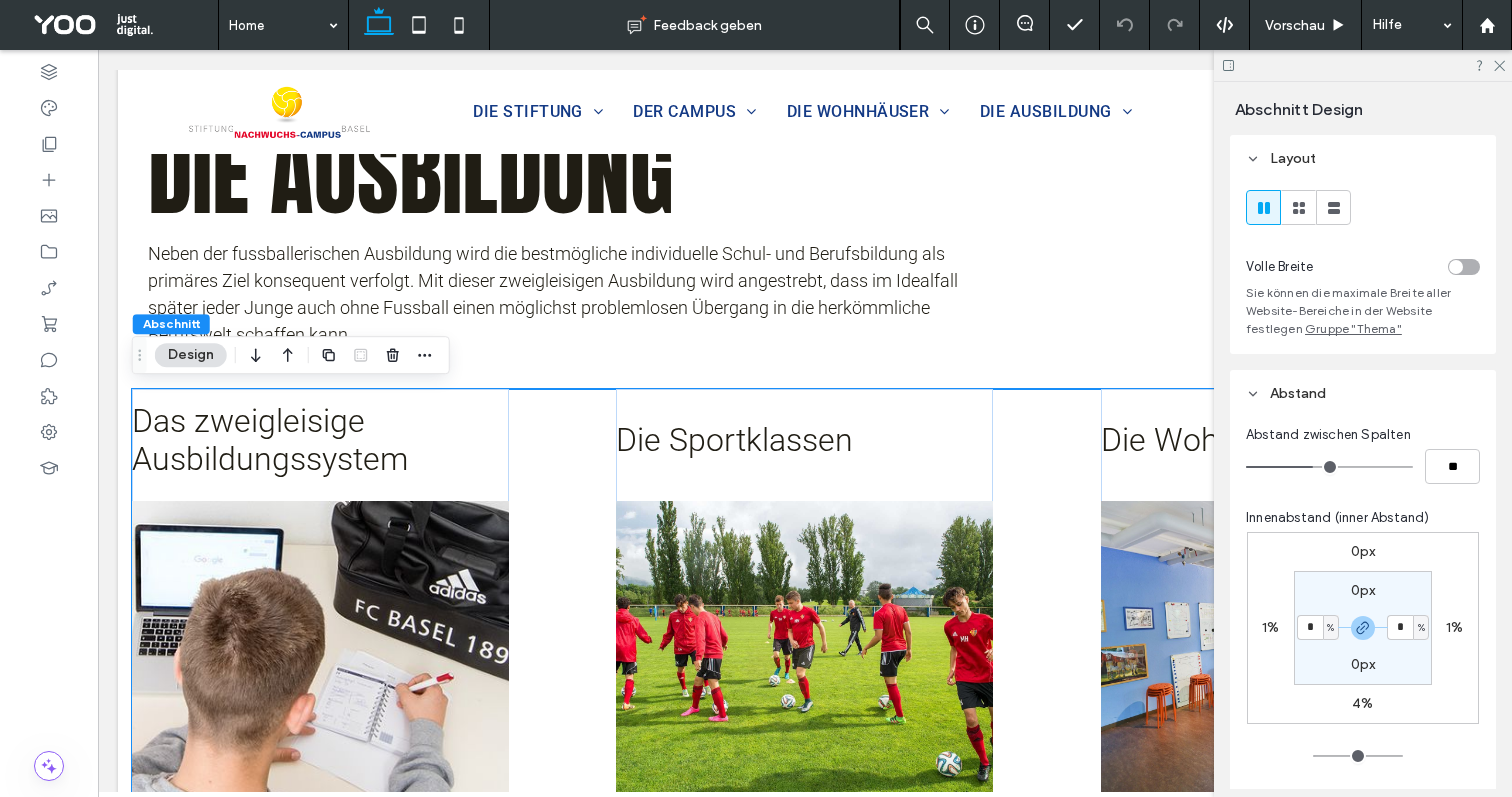 type on "**" 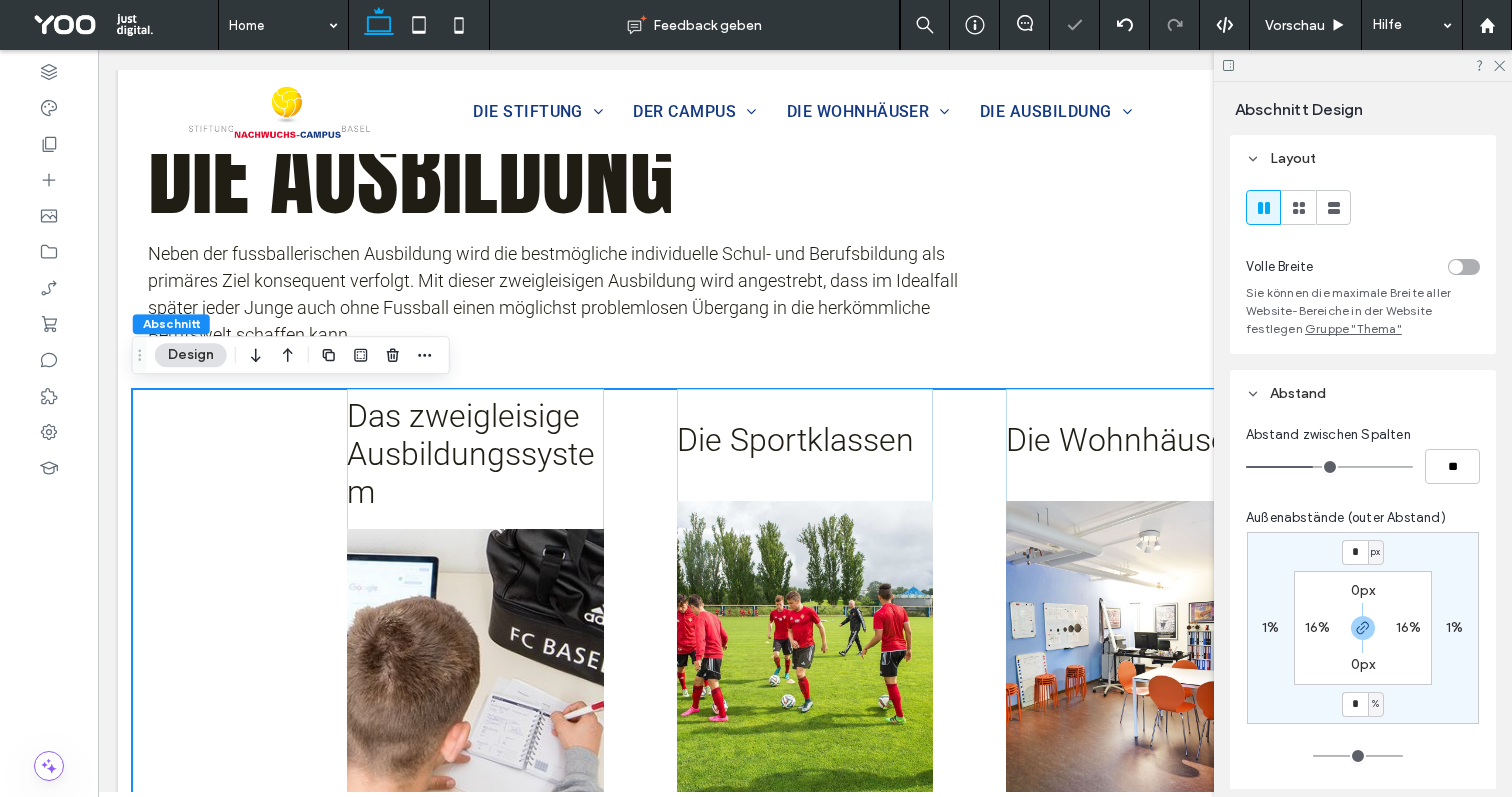 click on "16%" at bounding box center (1318, 627) 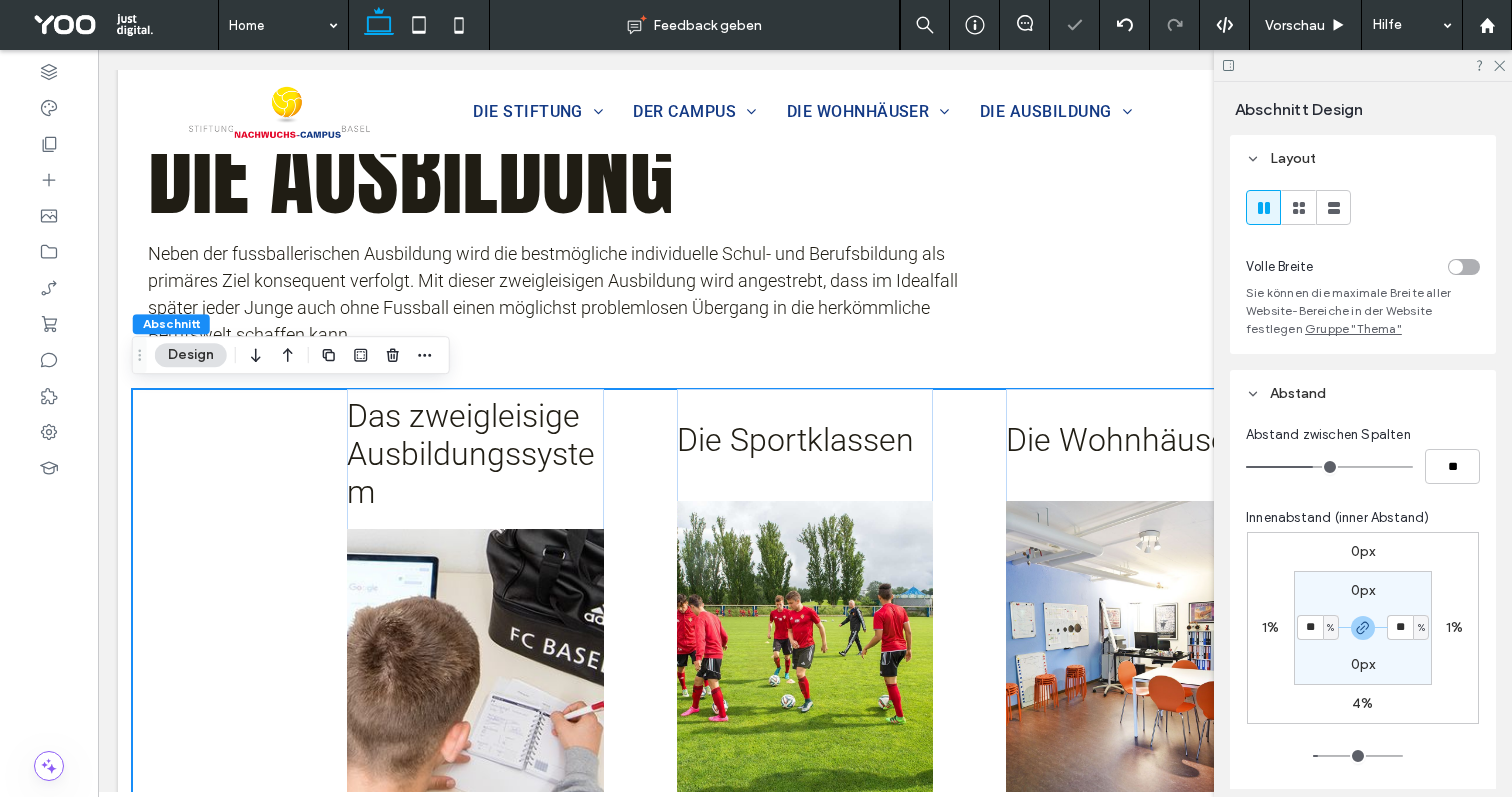 click on "%" at bounding box center (1331, 628) 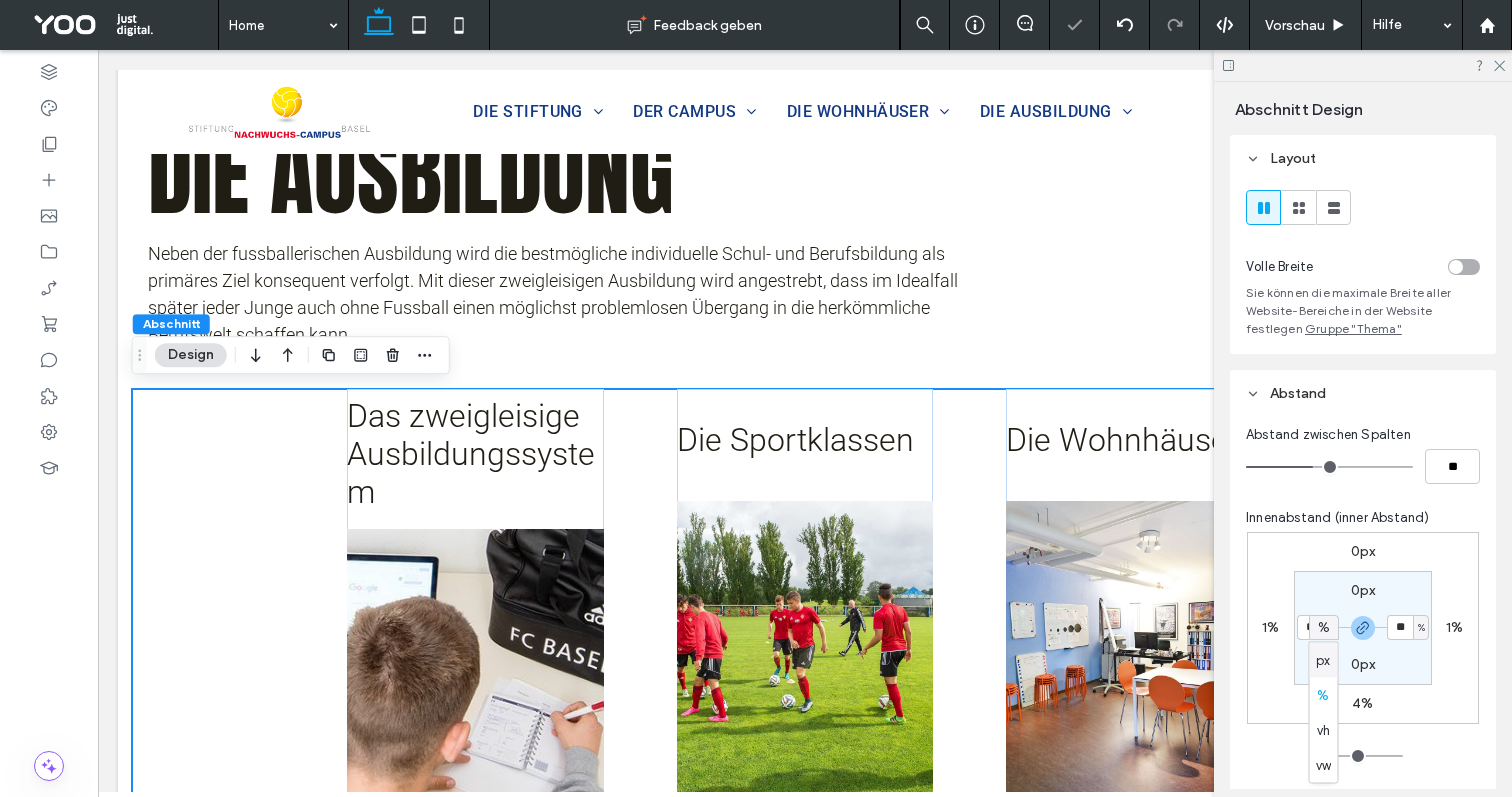 click on "px" at bounding box center [1323, 660] 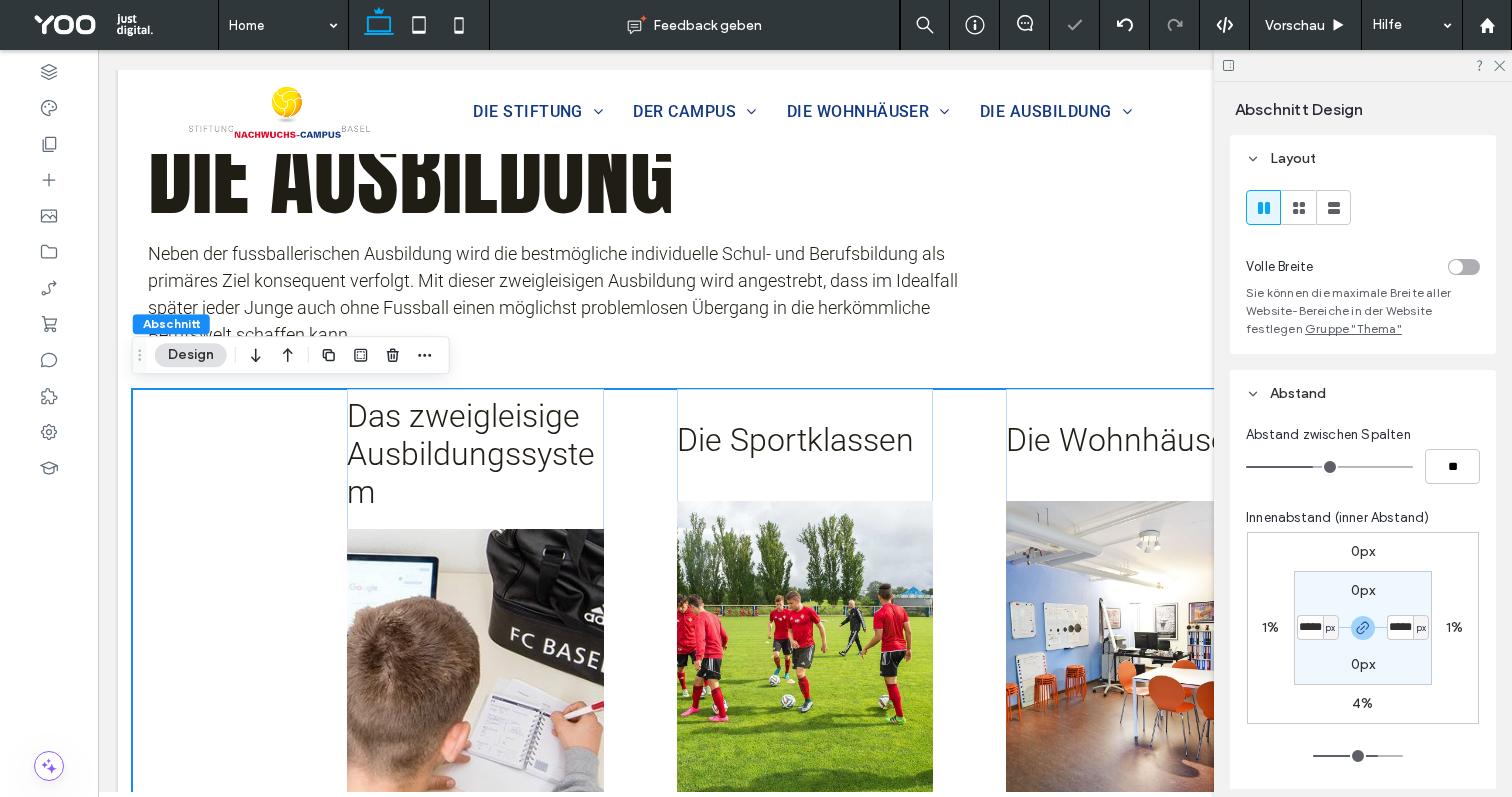click on "1%" at bounding box center (1270, 627) 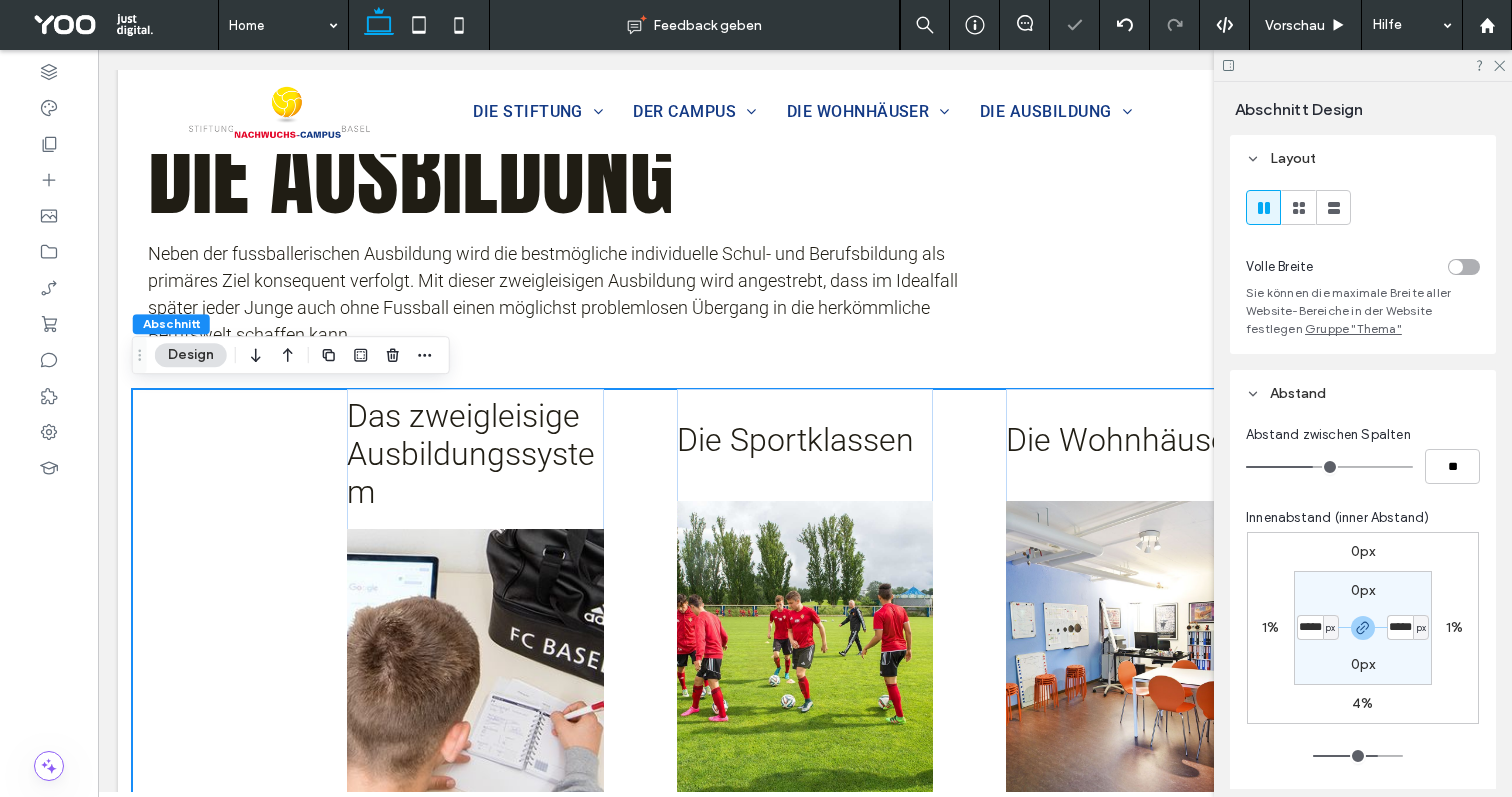 type on "*" 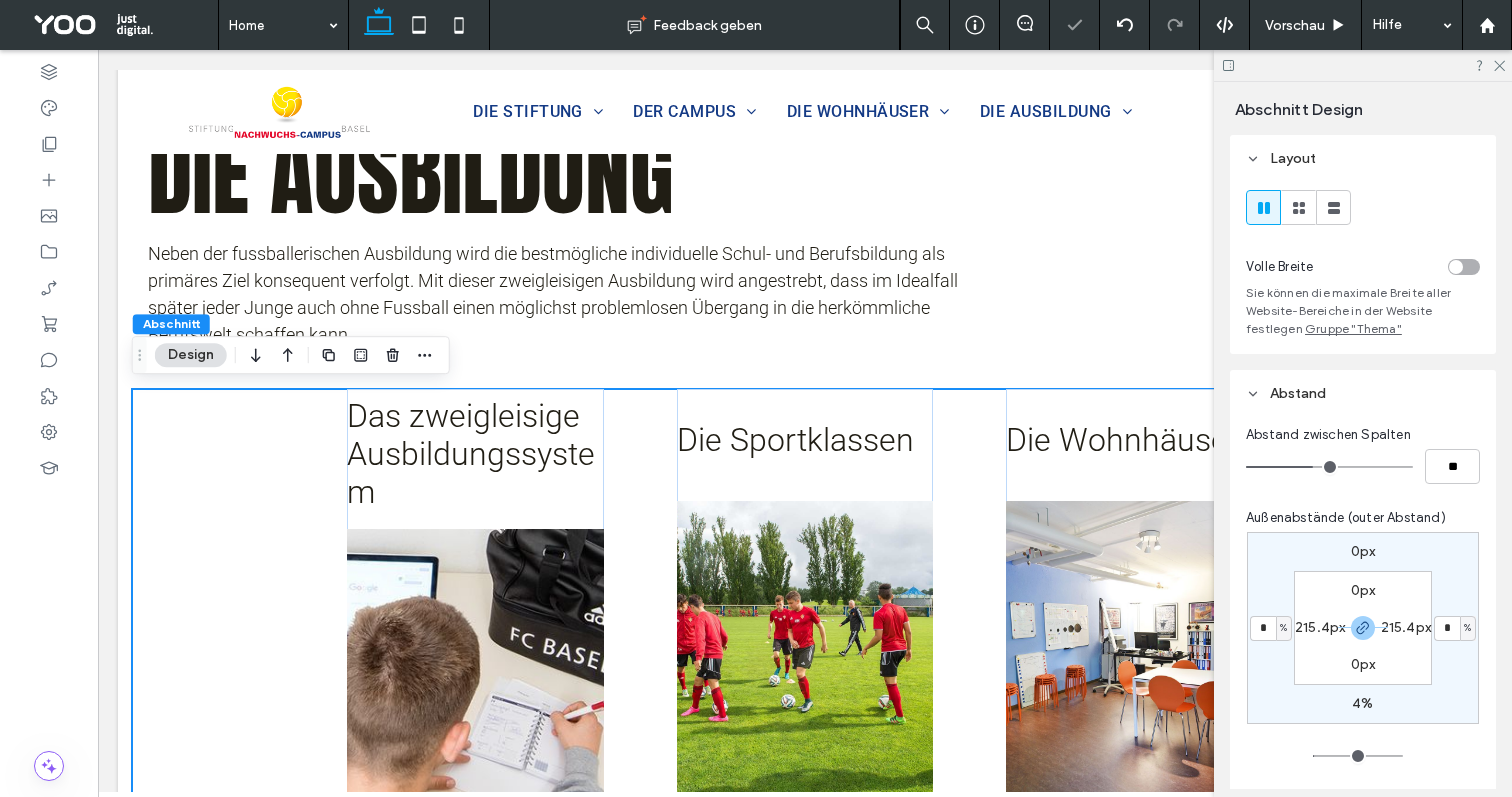 type on "*" 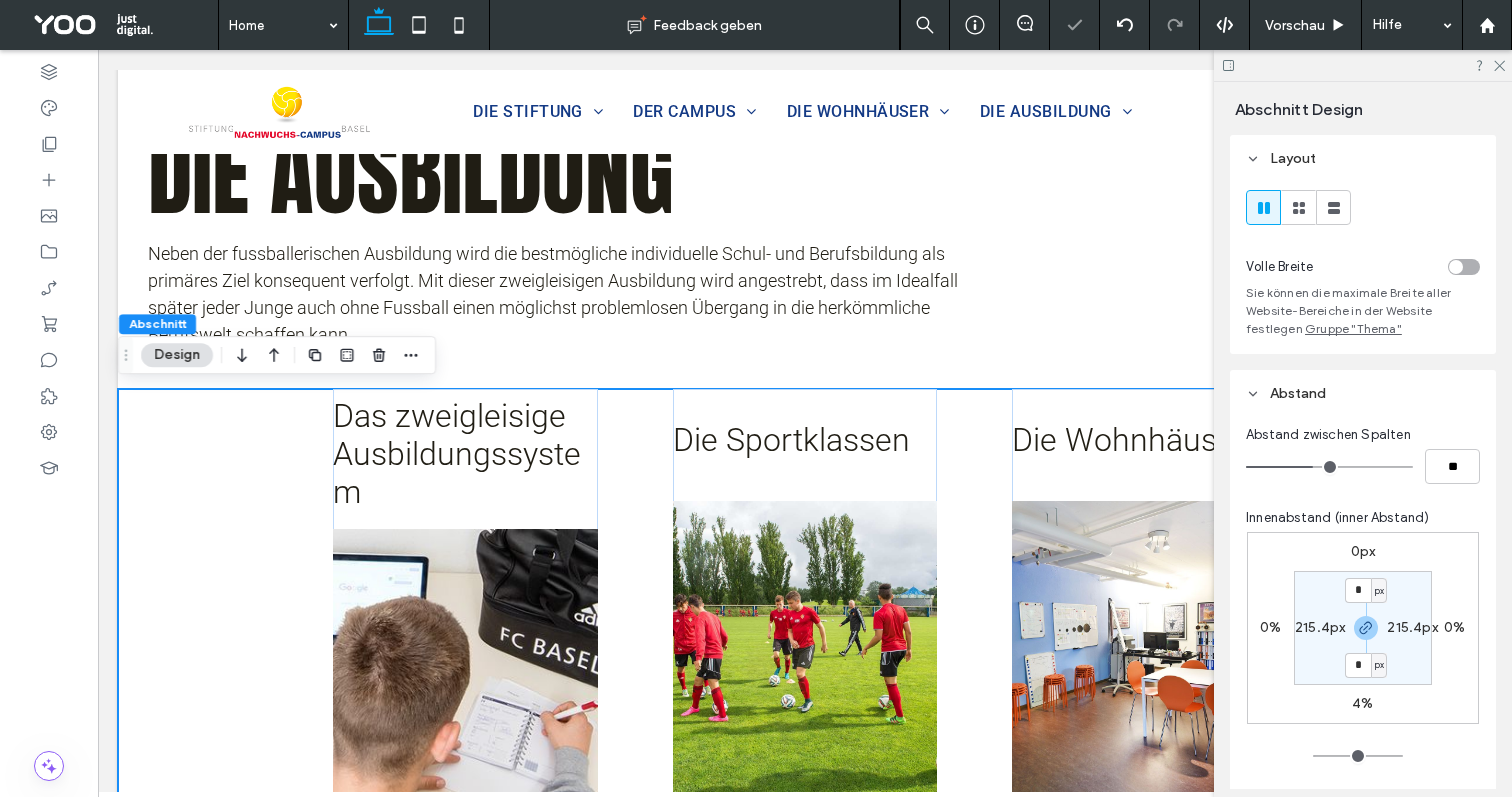 click on "215.4px" at bounding box center [1320, 627] 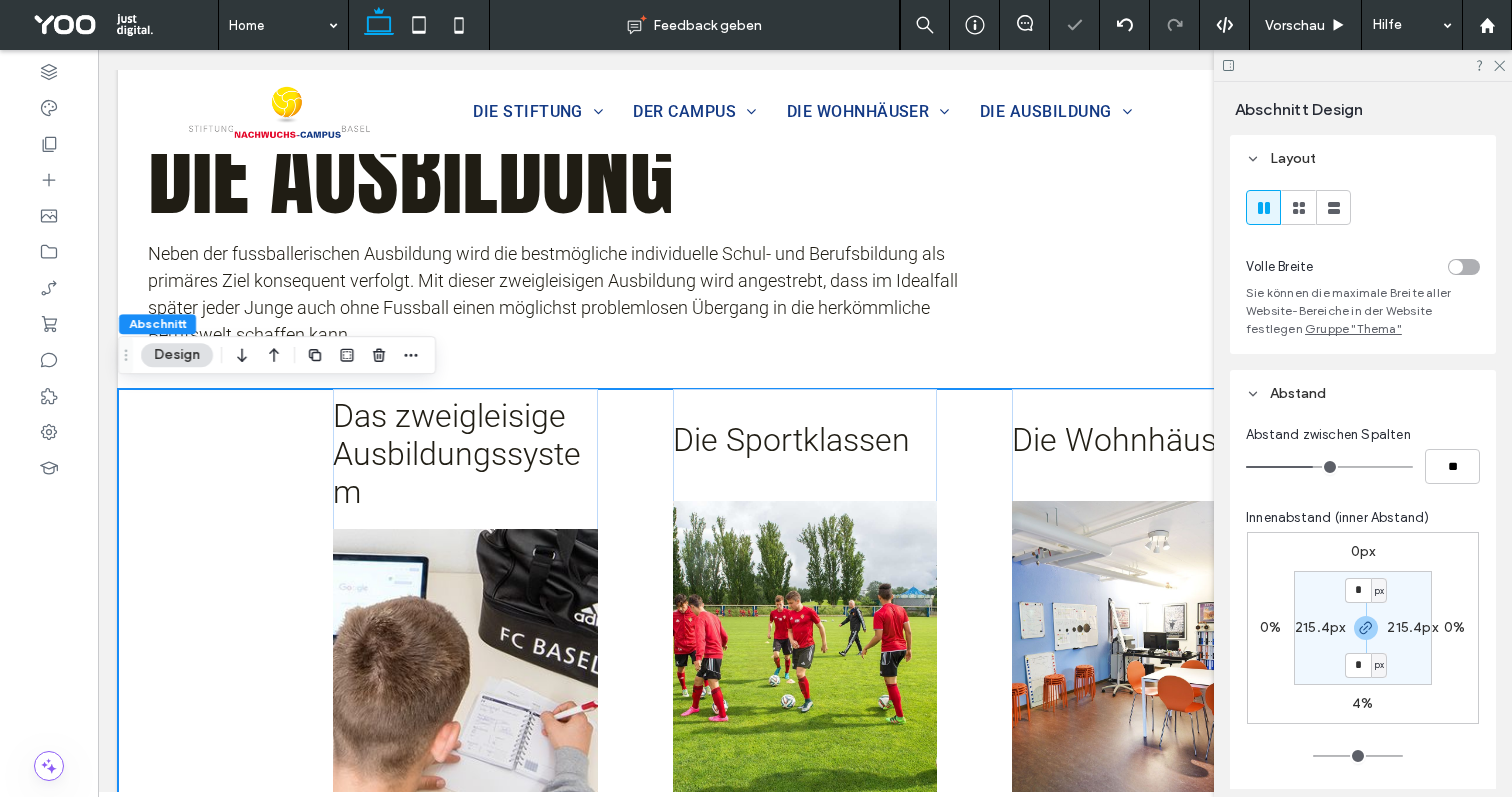 type on "***" 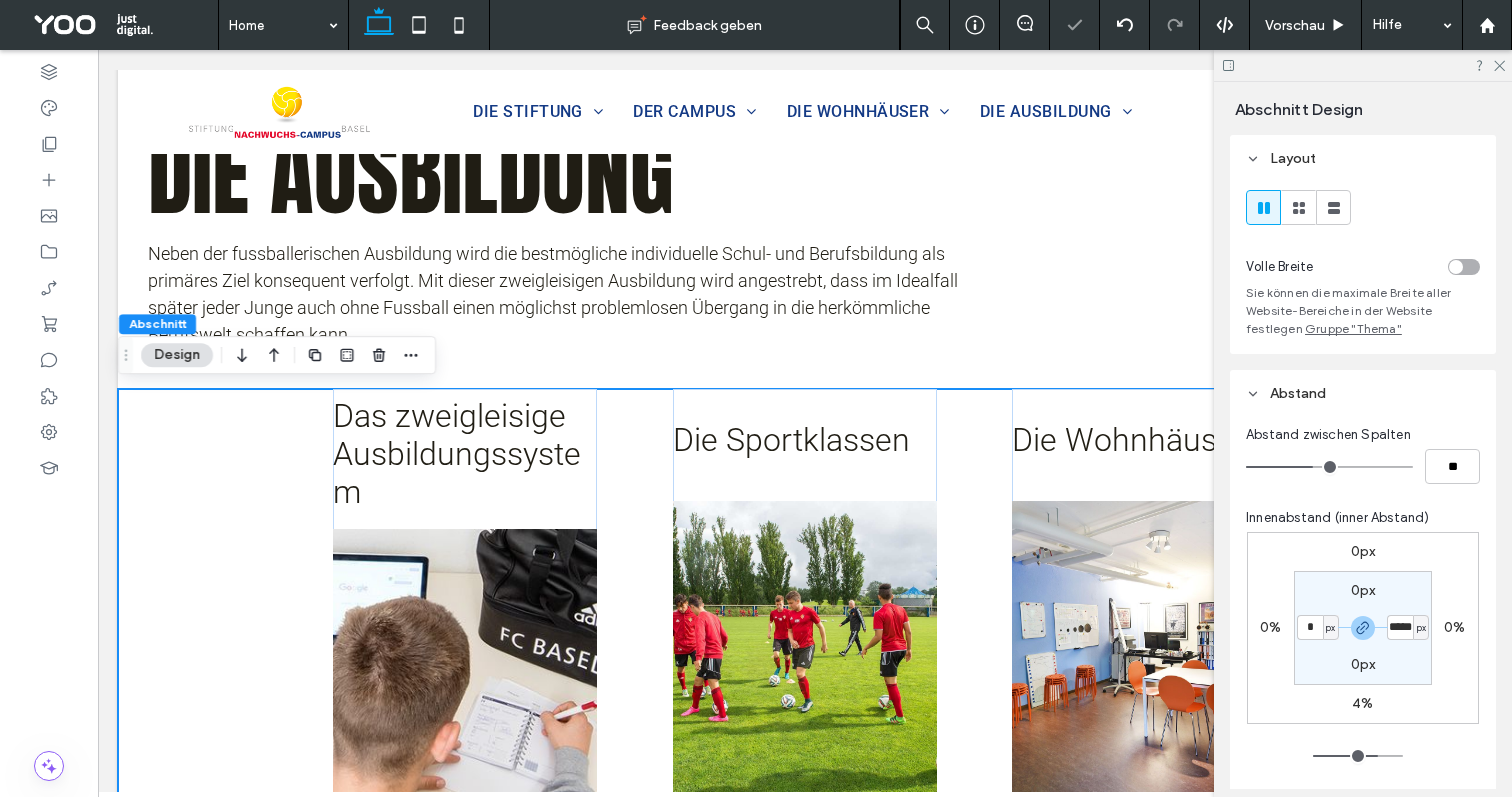 type on "**" 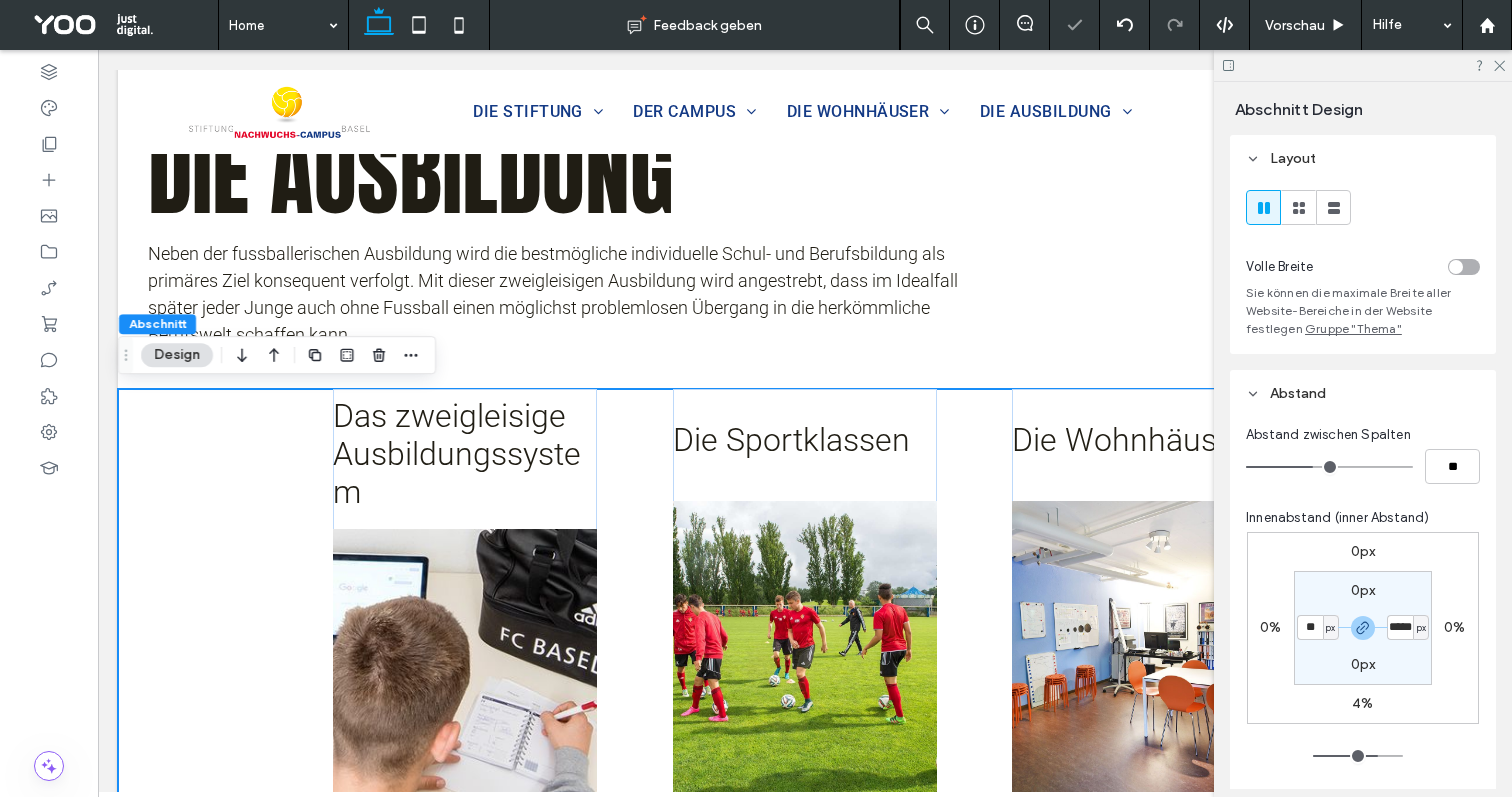 type on "*" 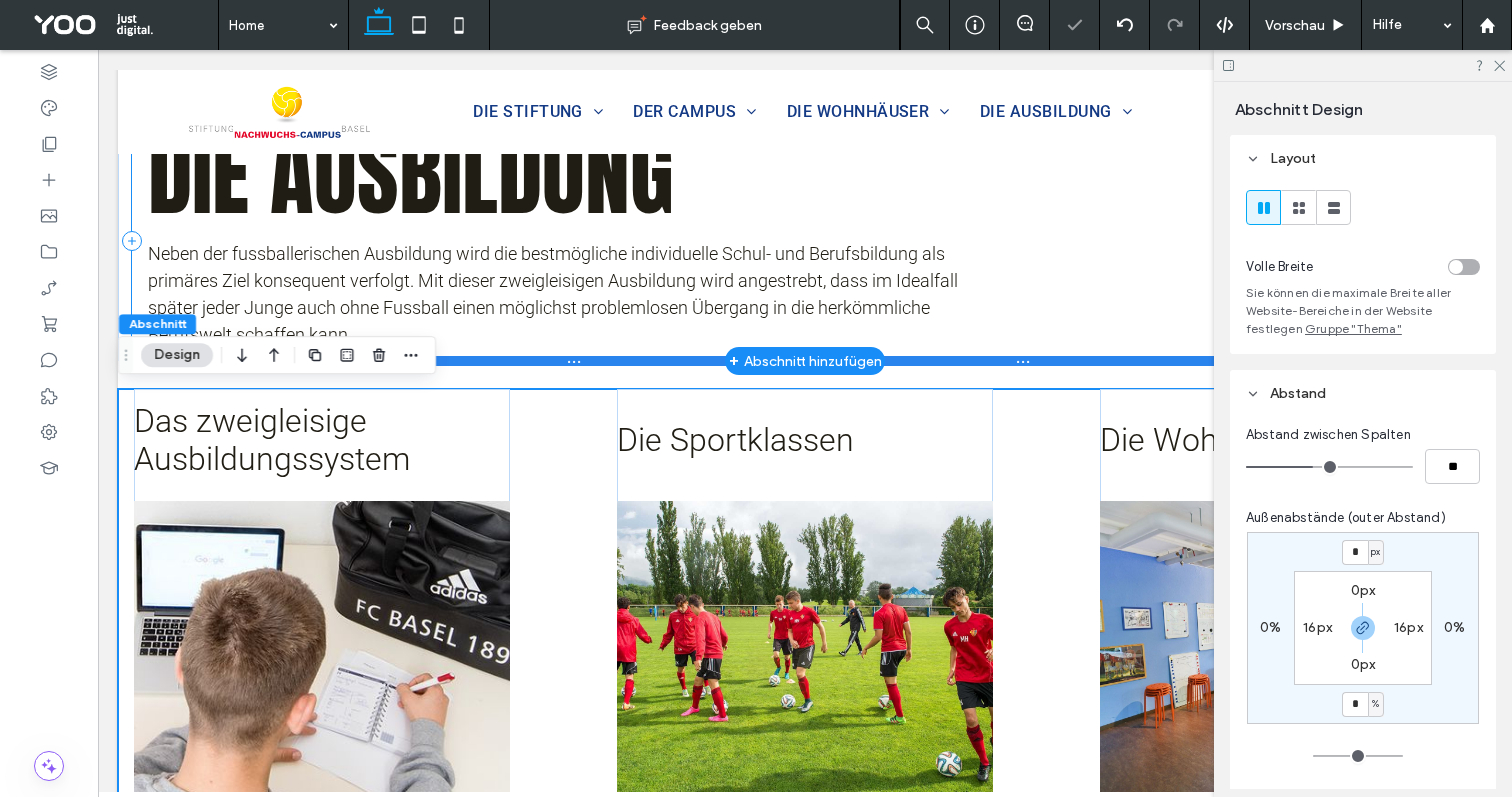 click at bounding box center (805, 361) 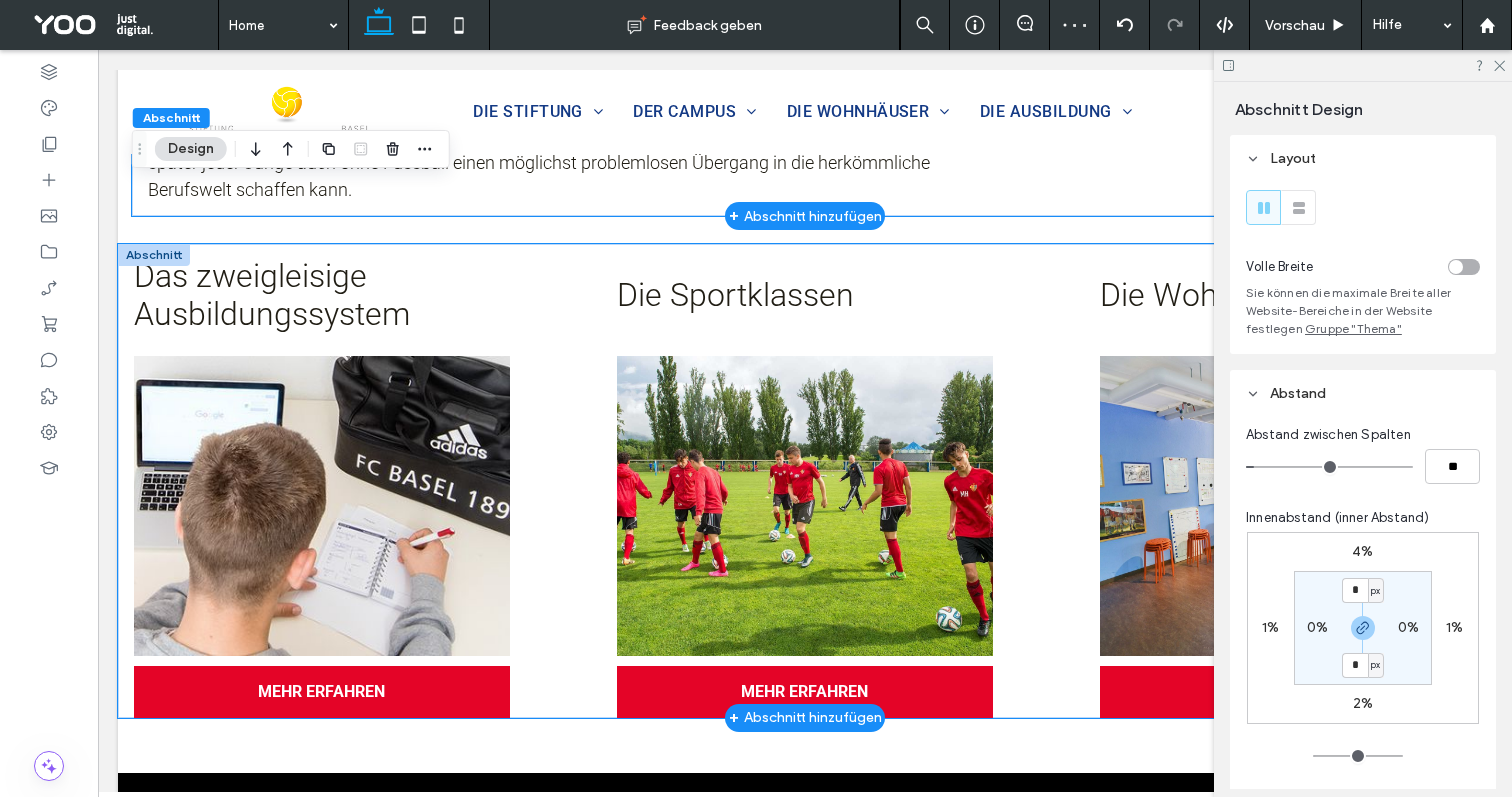 scroll, scrollTop: 1543, scrollLeft: 0, axis: vertical 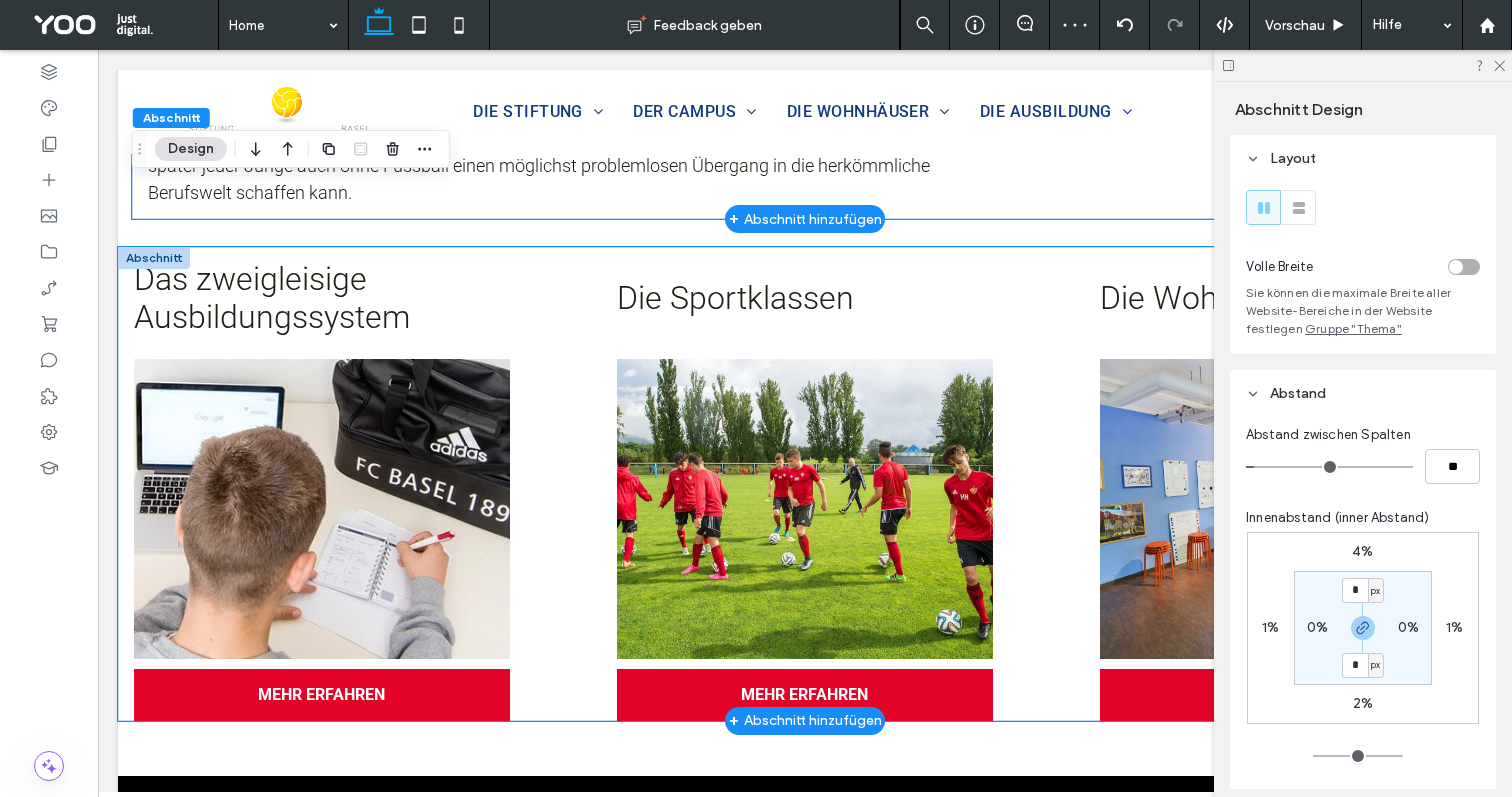 click on "Das zweigleisige Ausbildungssystem
MEHR ERFAHREN
Die Sportklassen
MEHR ERFAHREN
Die Wohnhäuser
MEHR ERFAHREN" at bounding box center [805, 484] 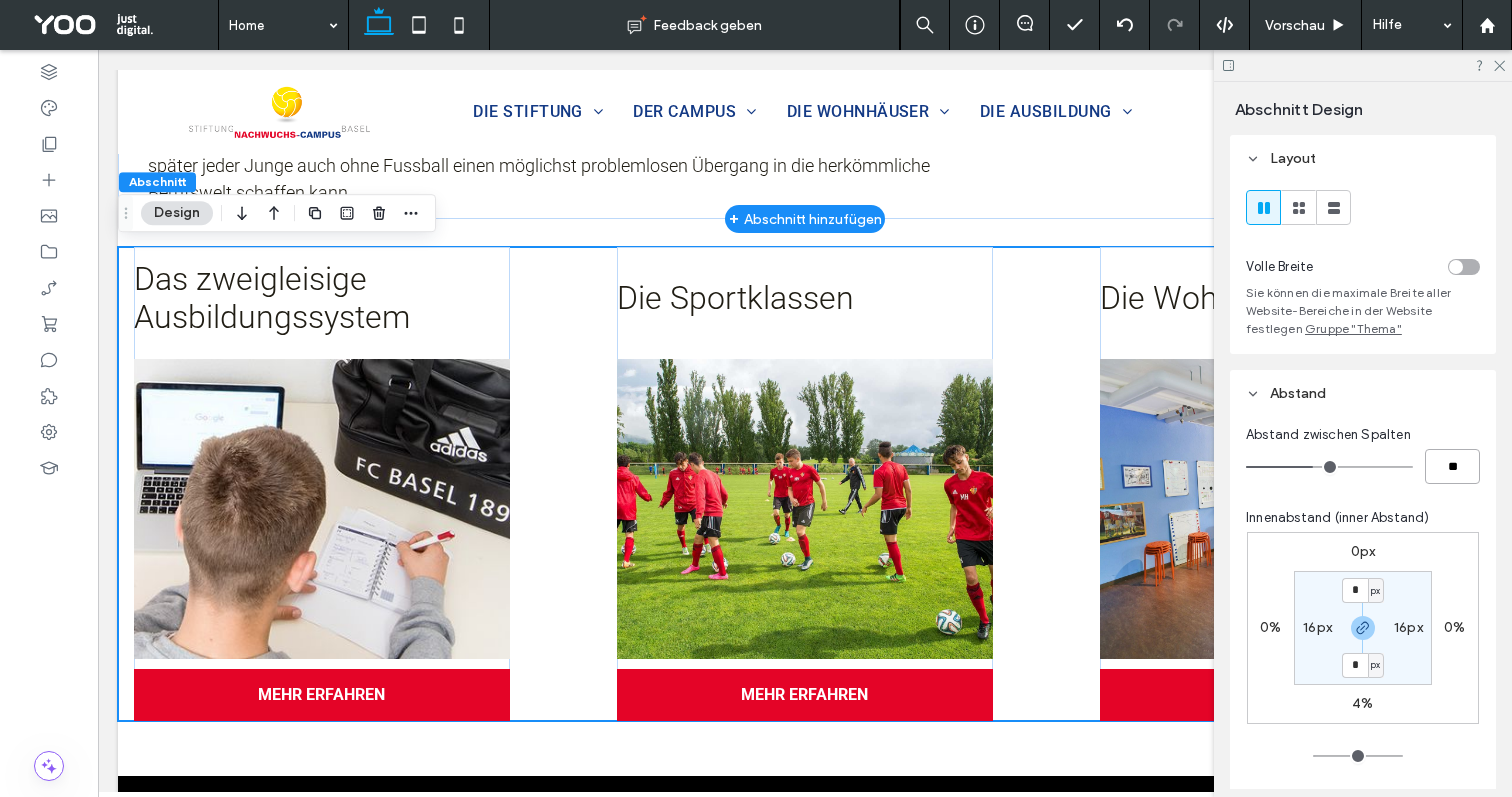 click on "**" at bounding box center (1452, 466) 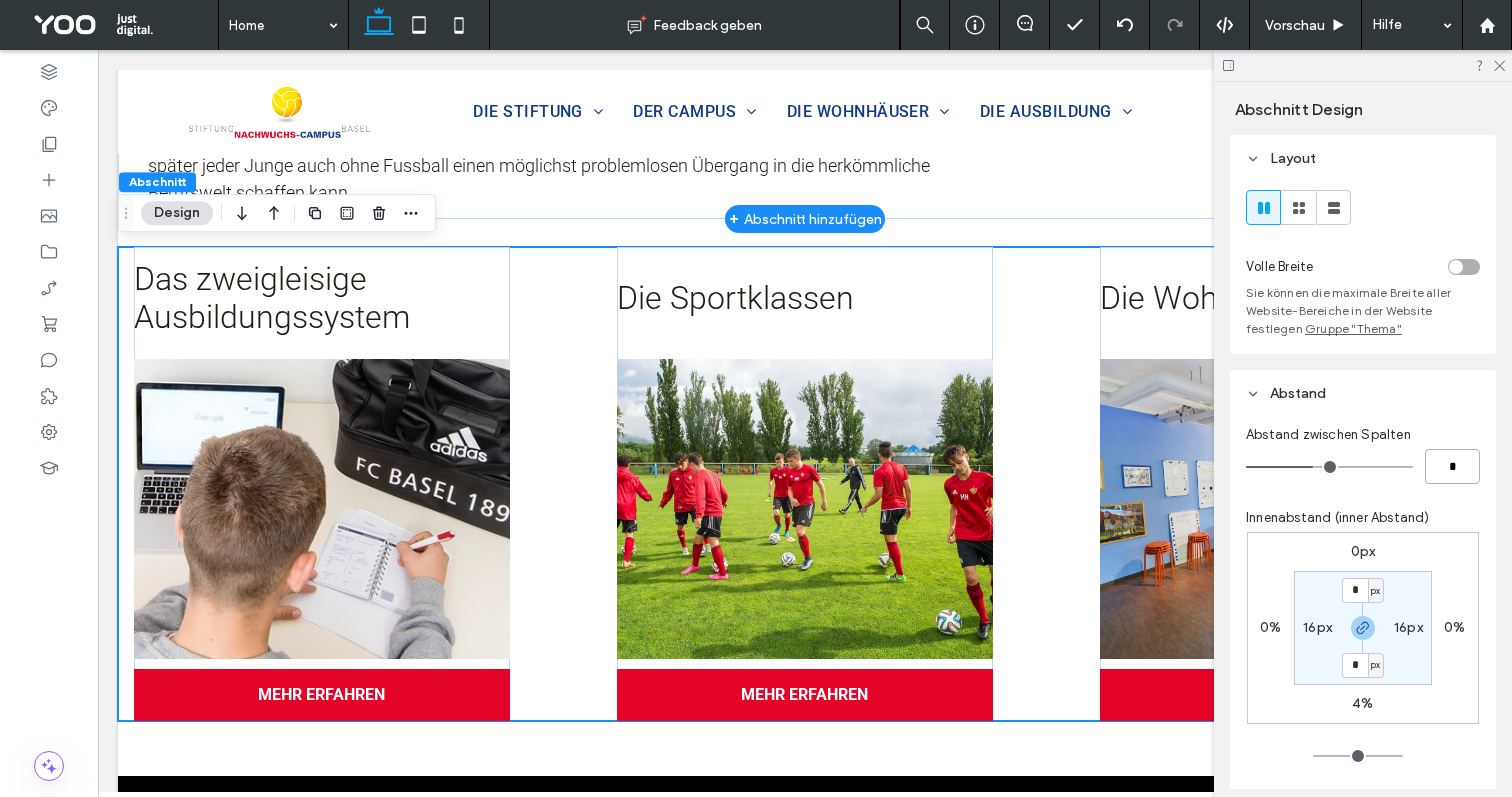 type on "*" 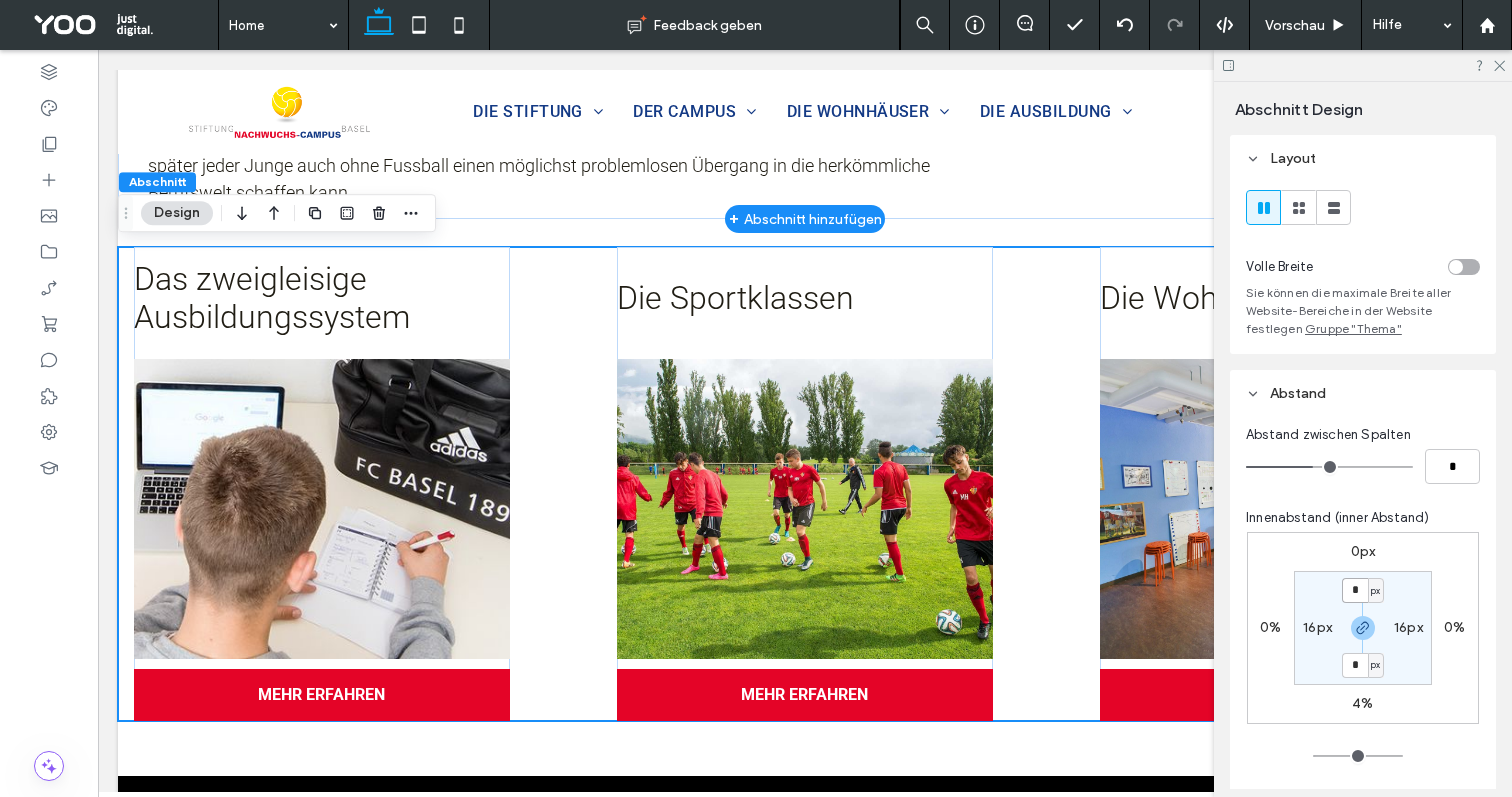 type on "*" 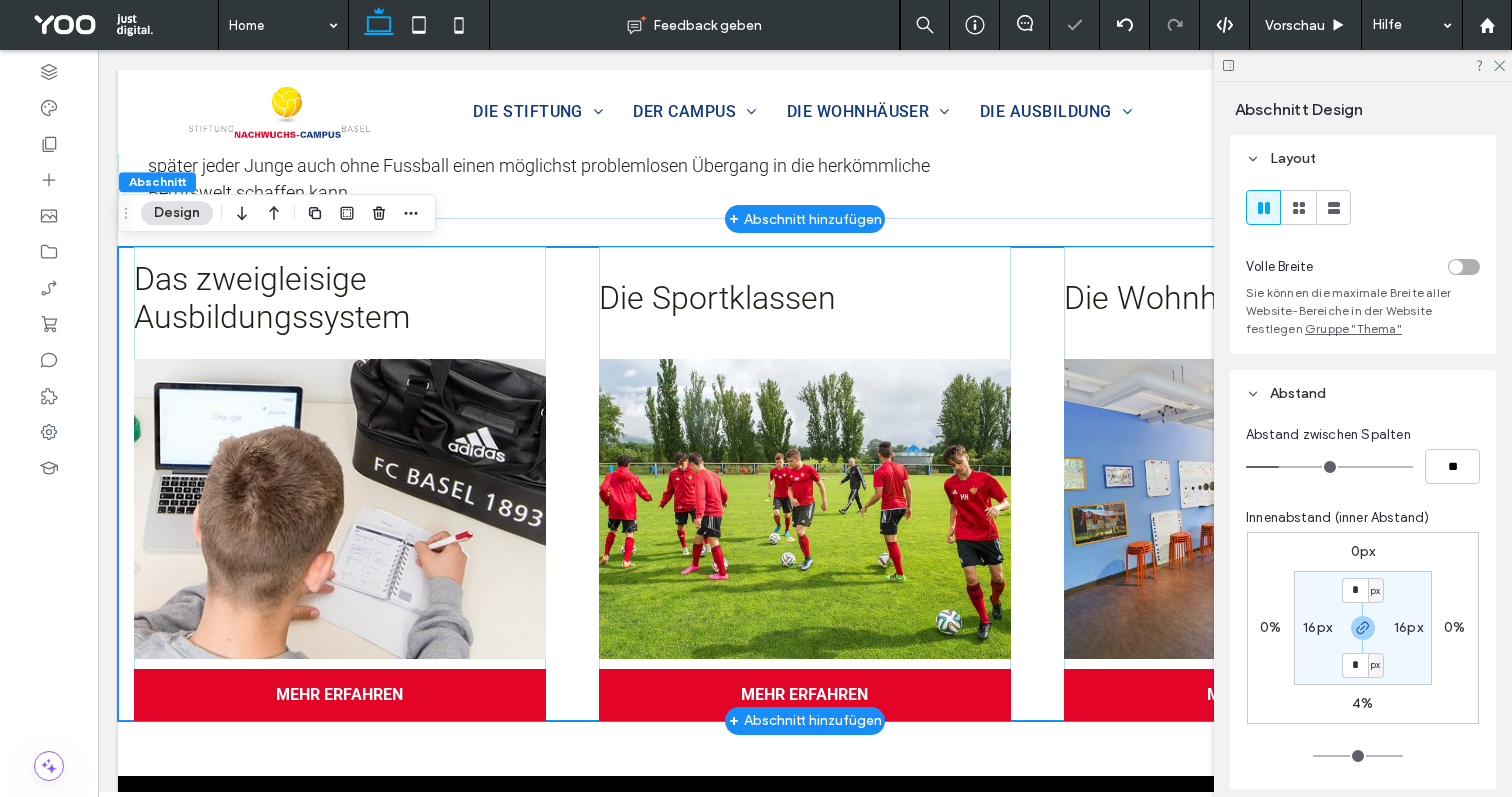 click on "Das zweigleisige Ausbildungssystem
MEHR ERFAHREN
Die Sportklassen
MEHR ERFAHREN
Die Wohnhäuser
MEHR ERFAHREN" at bounding box center [805, 484] 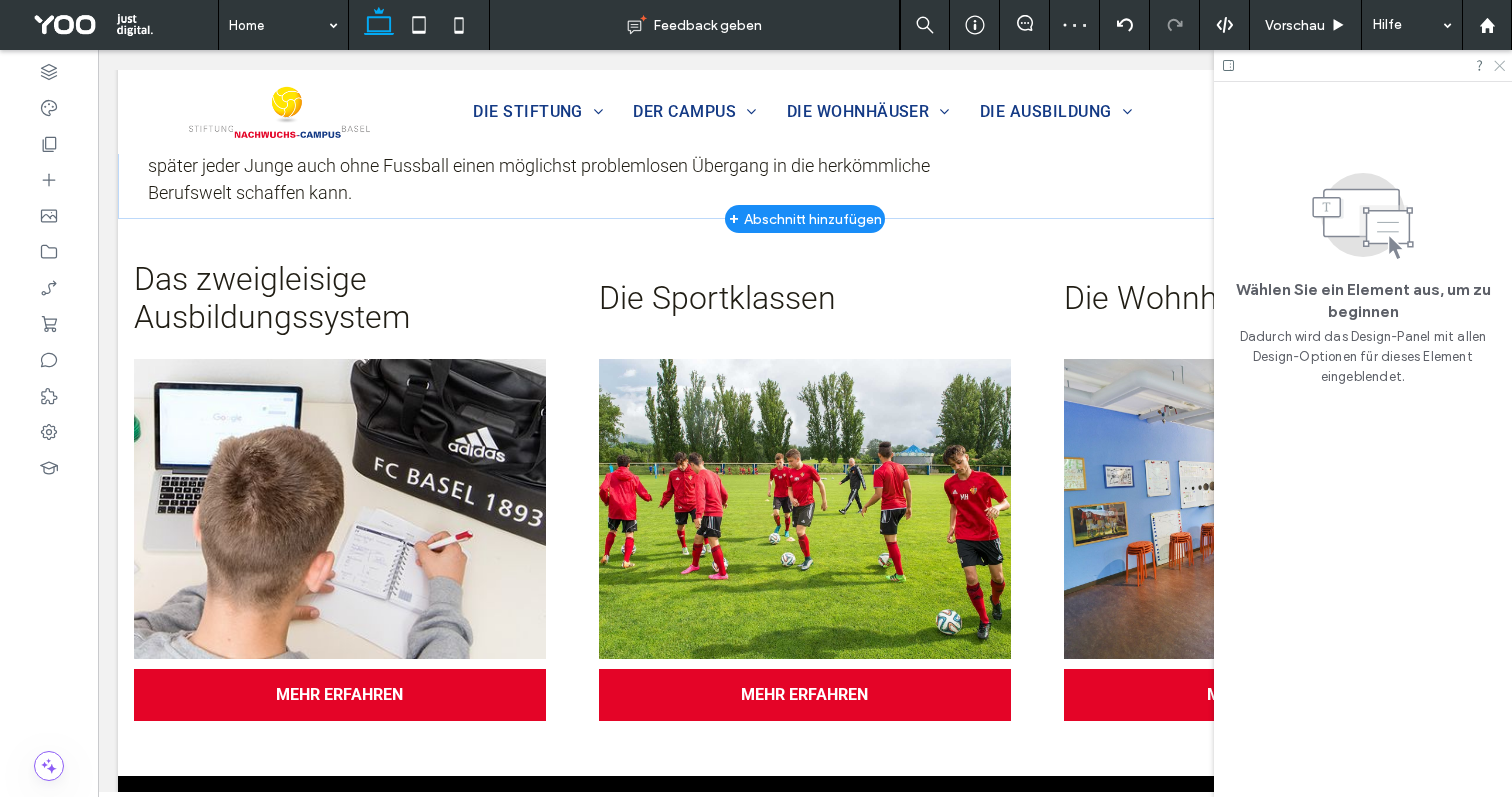 click 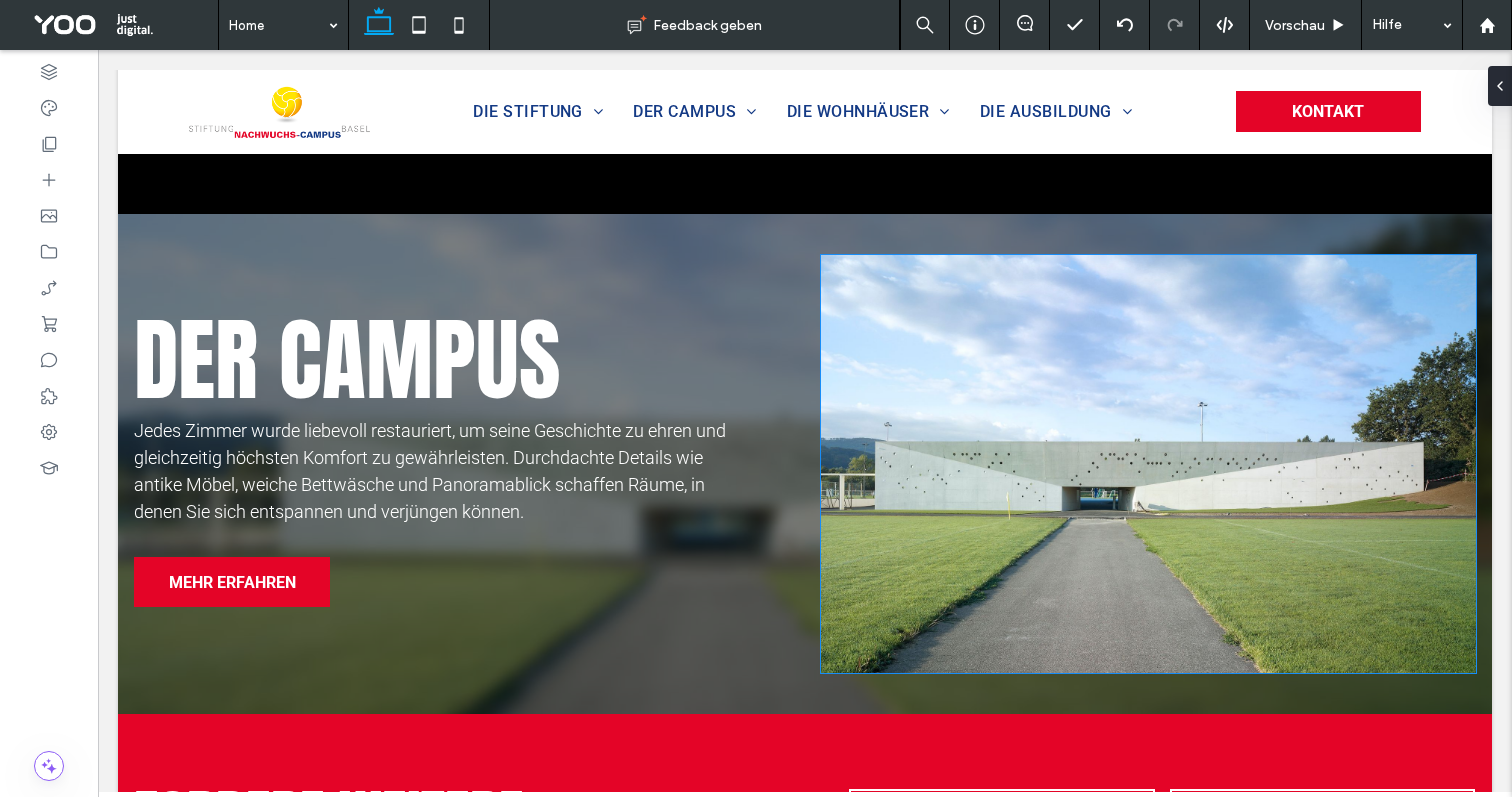 scroll, scrollTop: 3531, scrollLeft: 0, axis: vertical 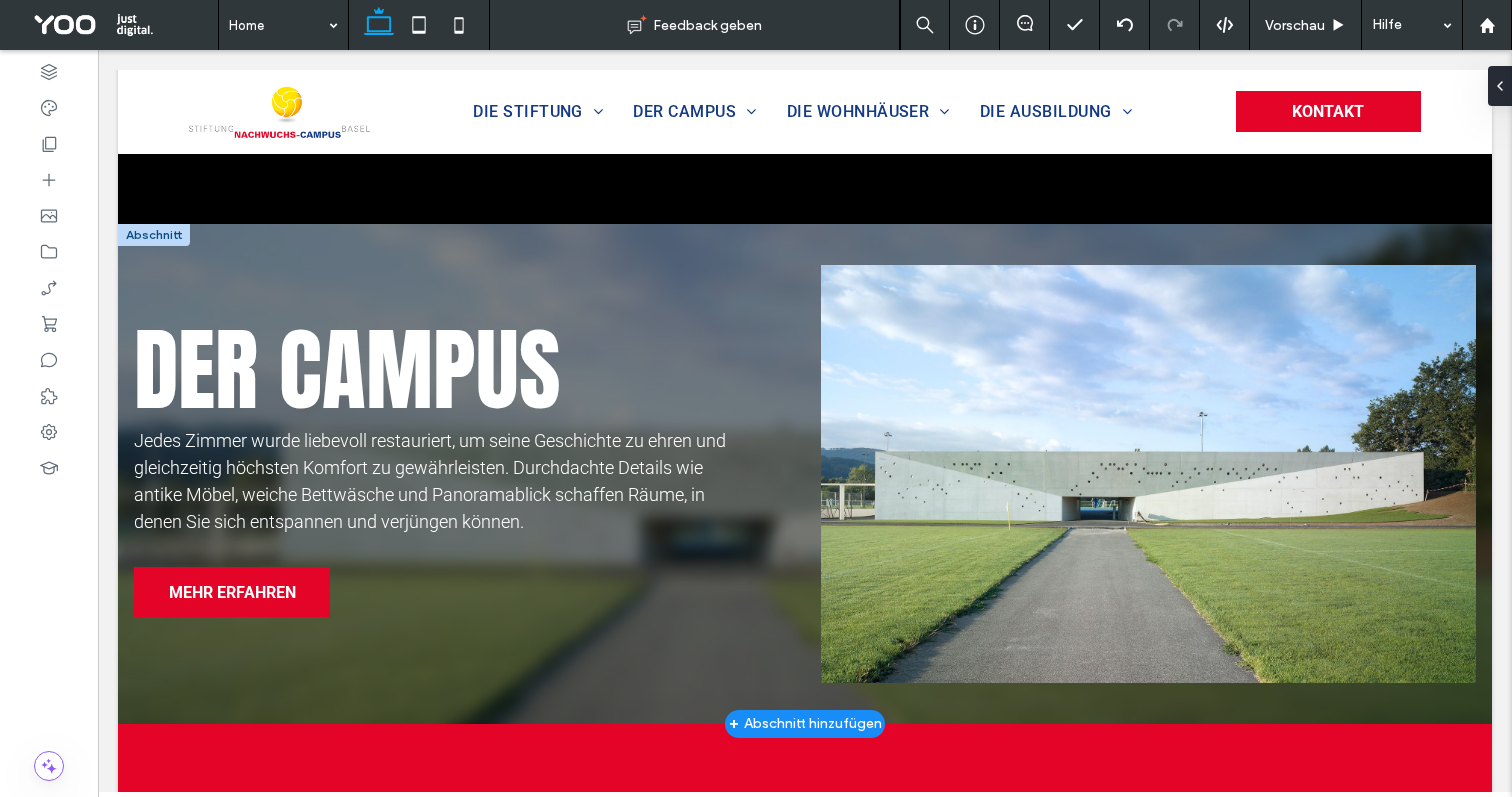 click at bounding box center [154, 235] 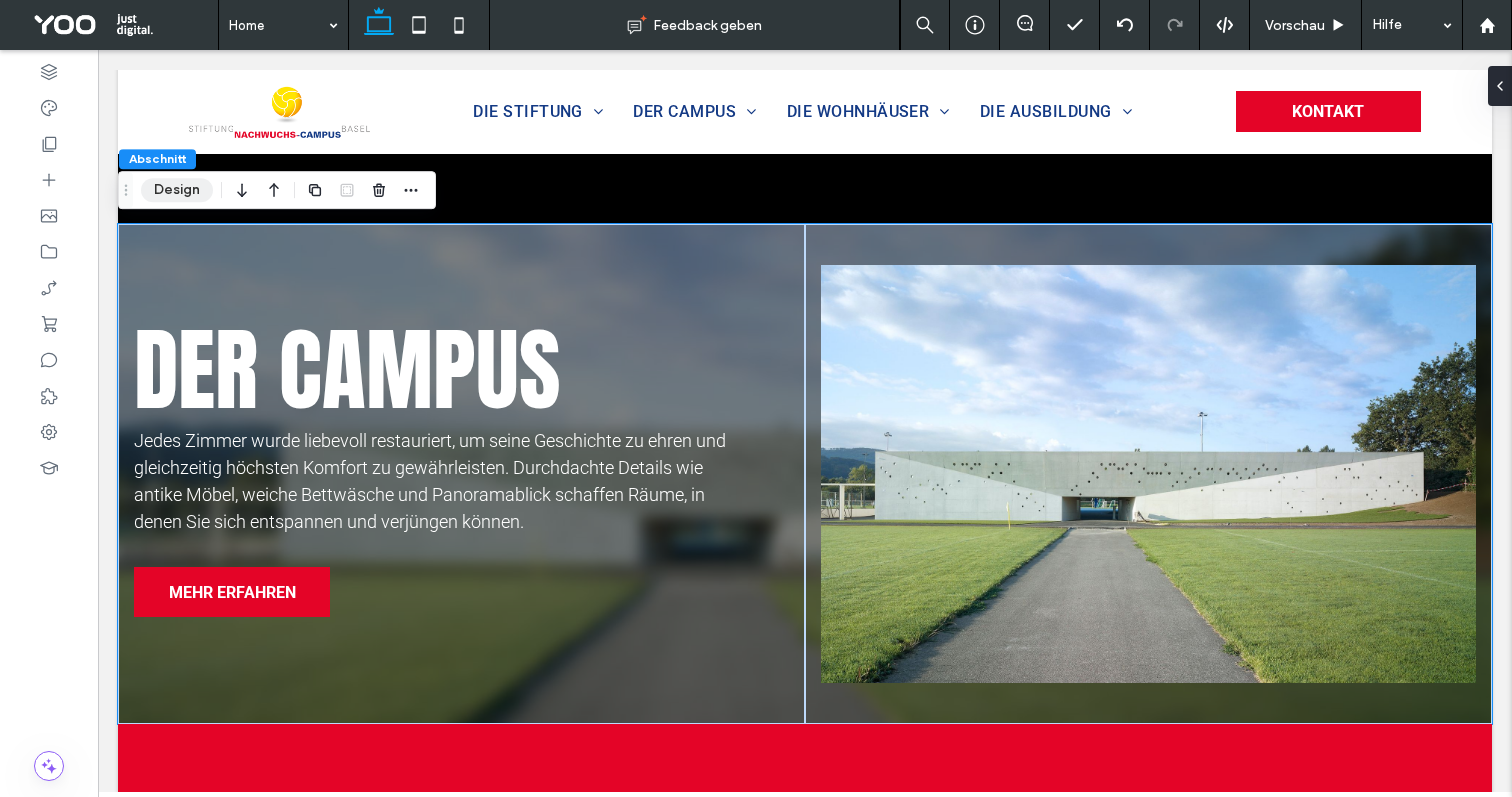 click on "Design" at bounding box center [177, 190] 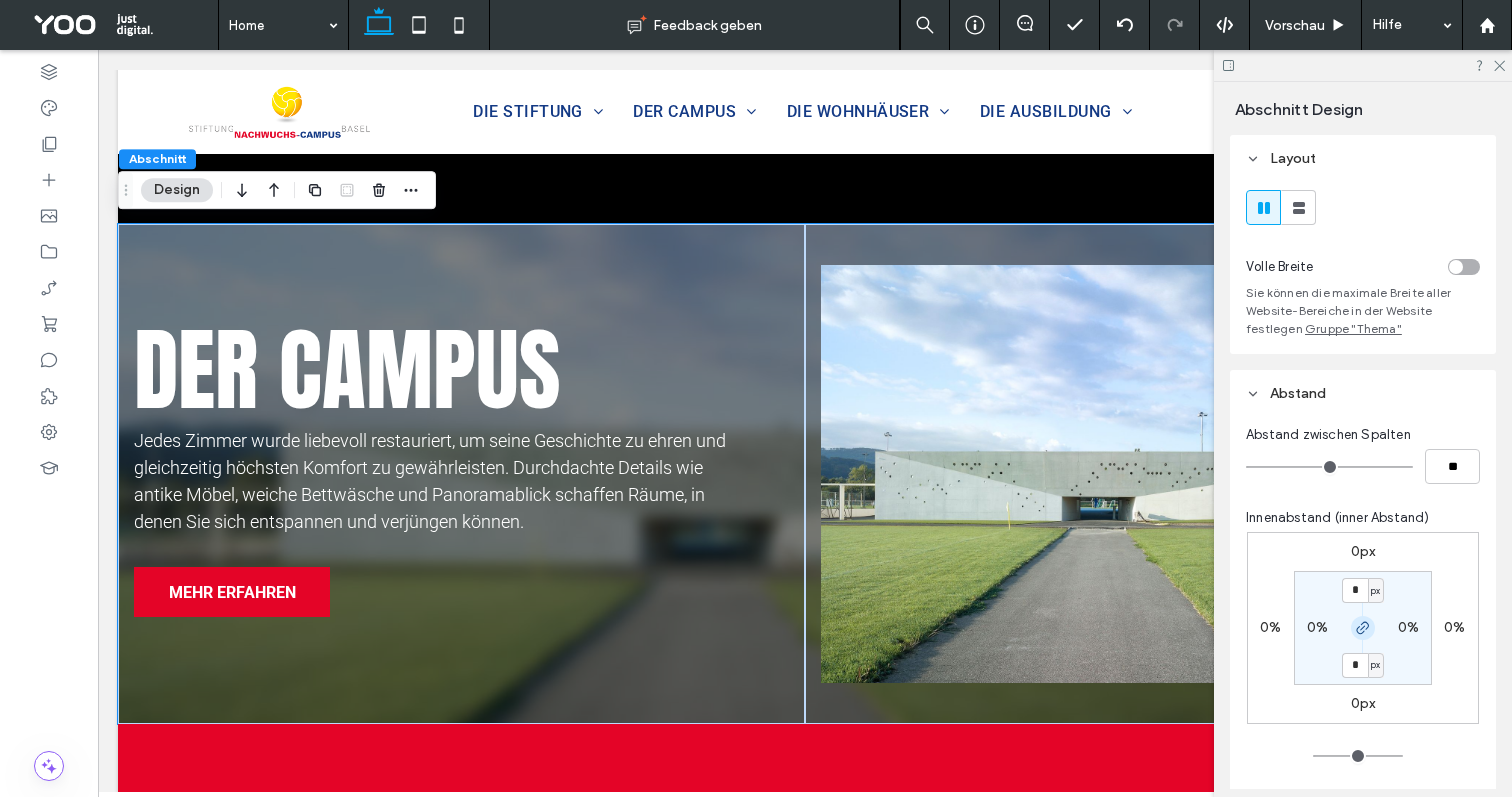 click 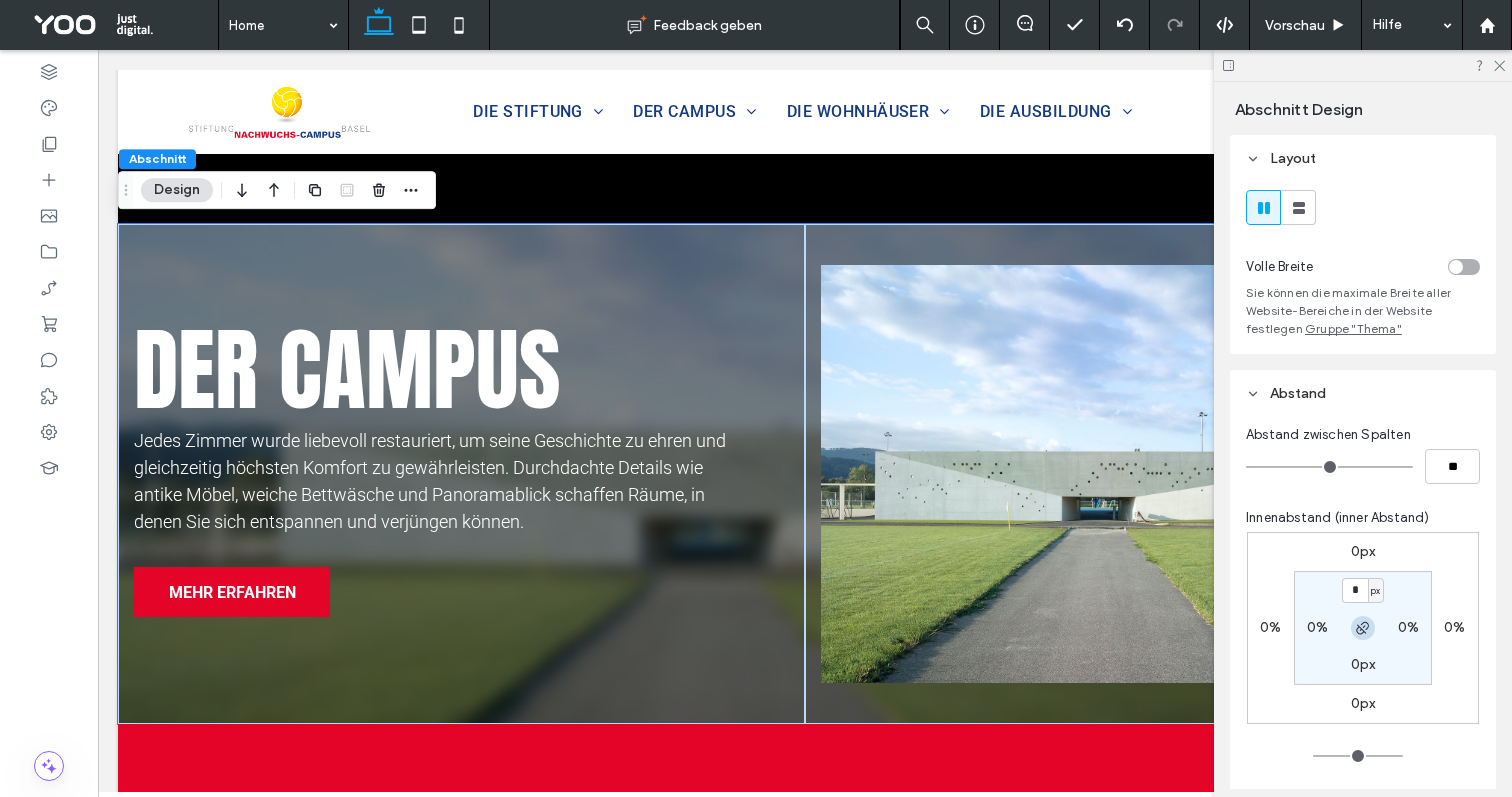click 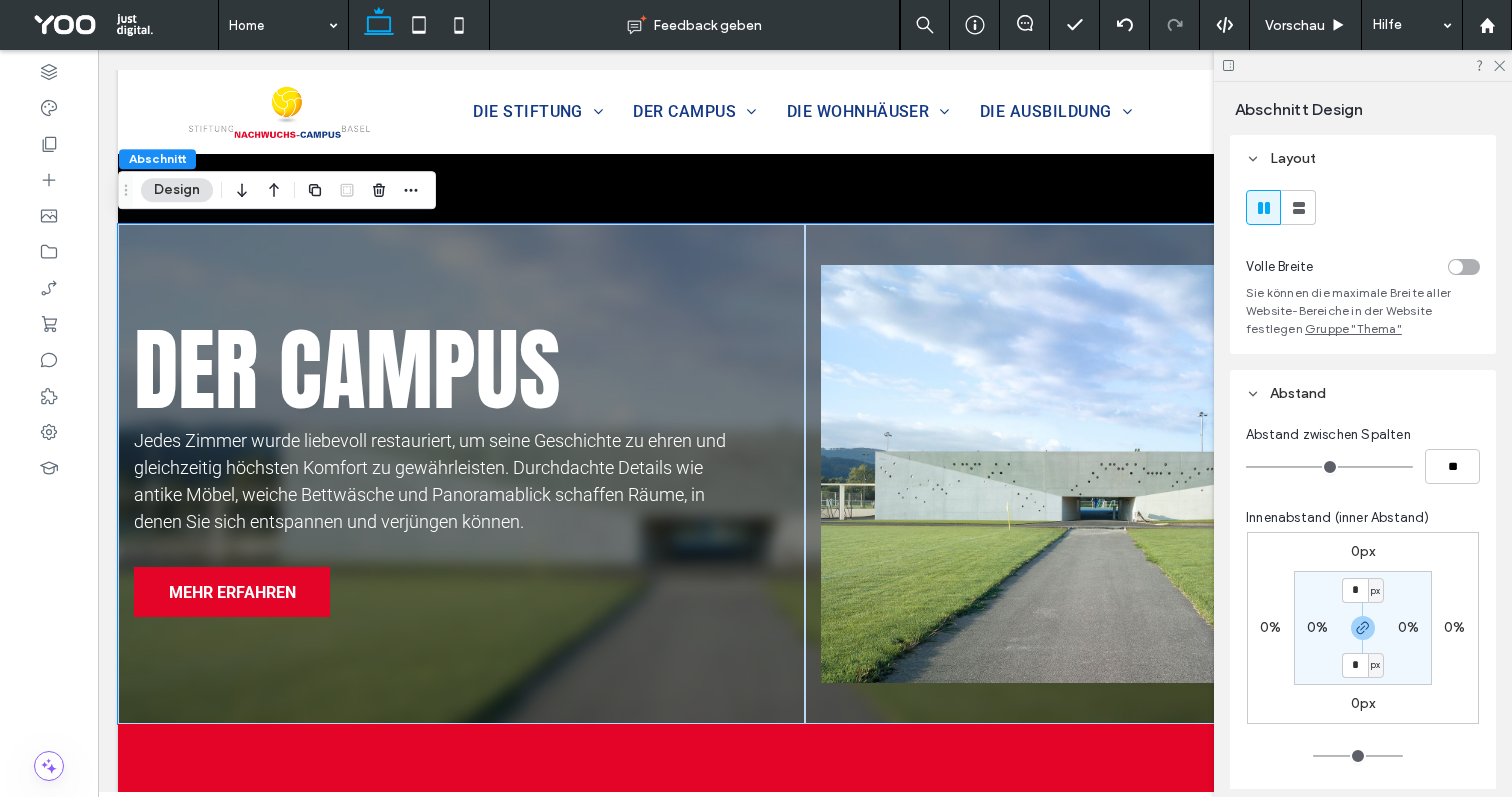 click on "0%" at bounding box center (1317, 627) 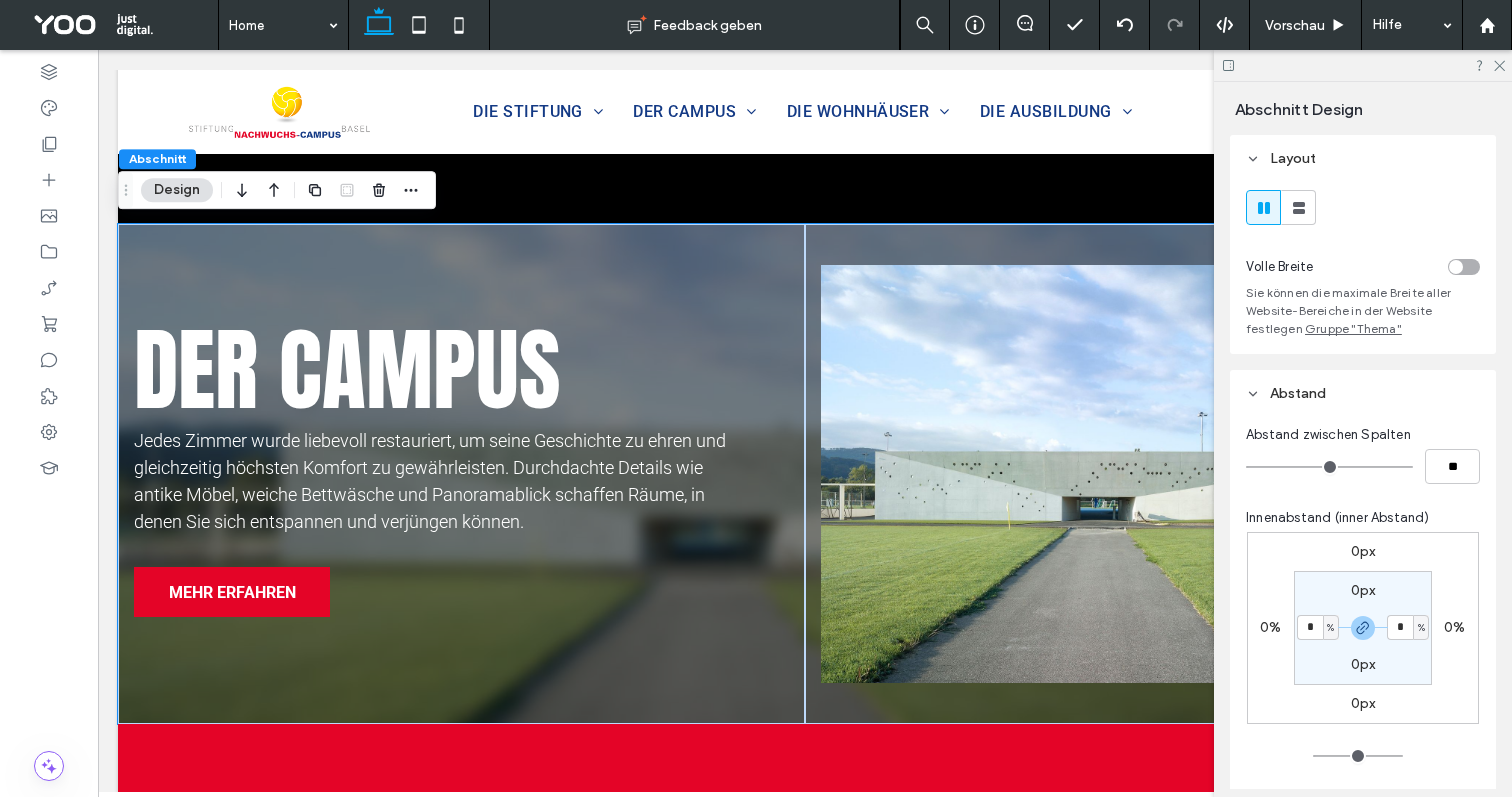 click on "%" at bounding box center (1330, 628) 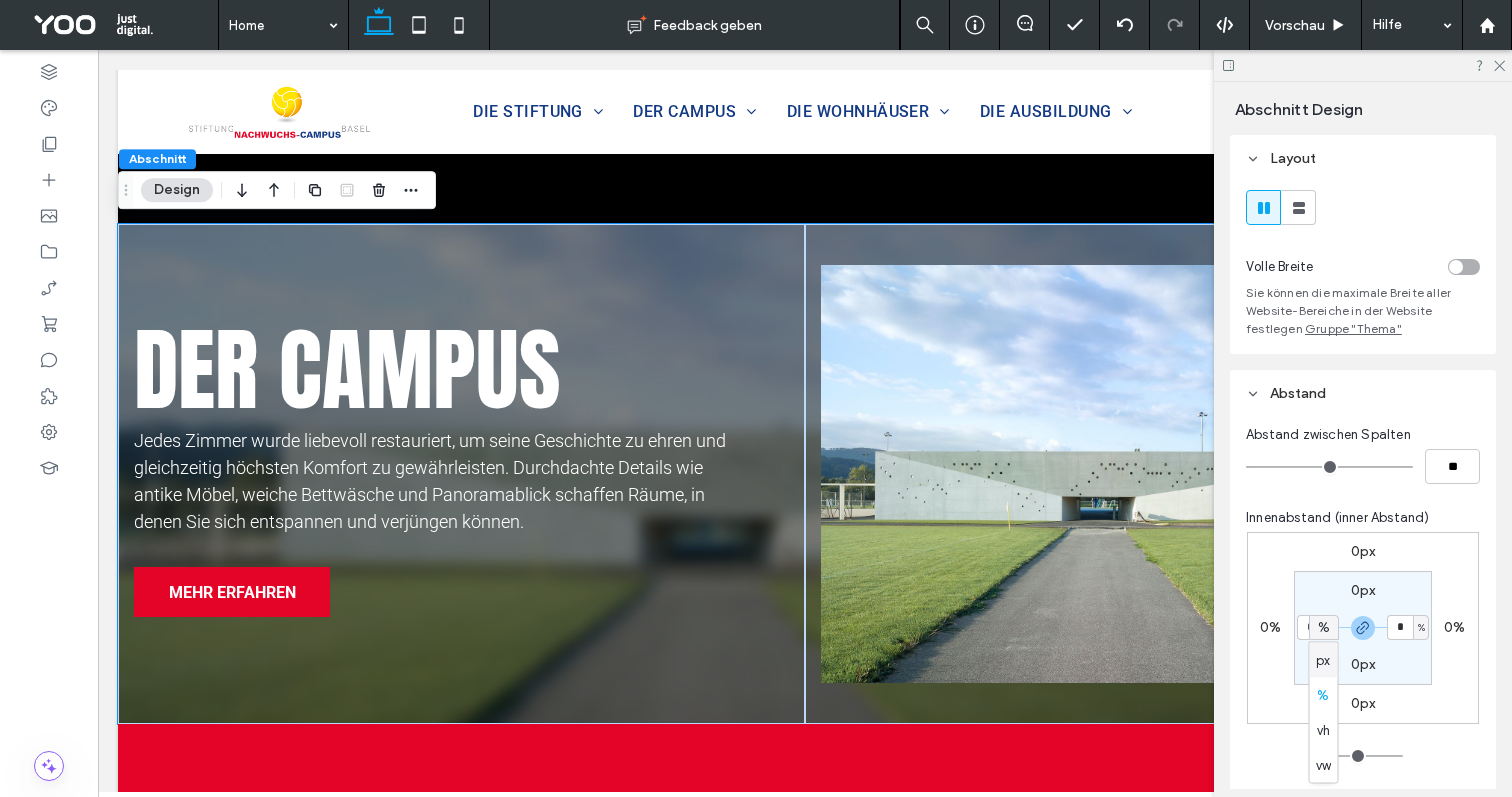 click on "px" at bounding box center [1323, 660] 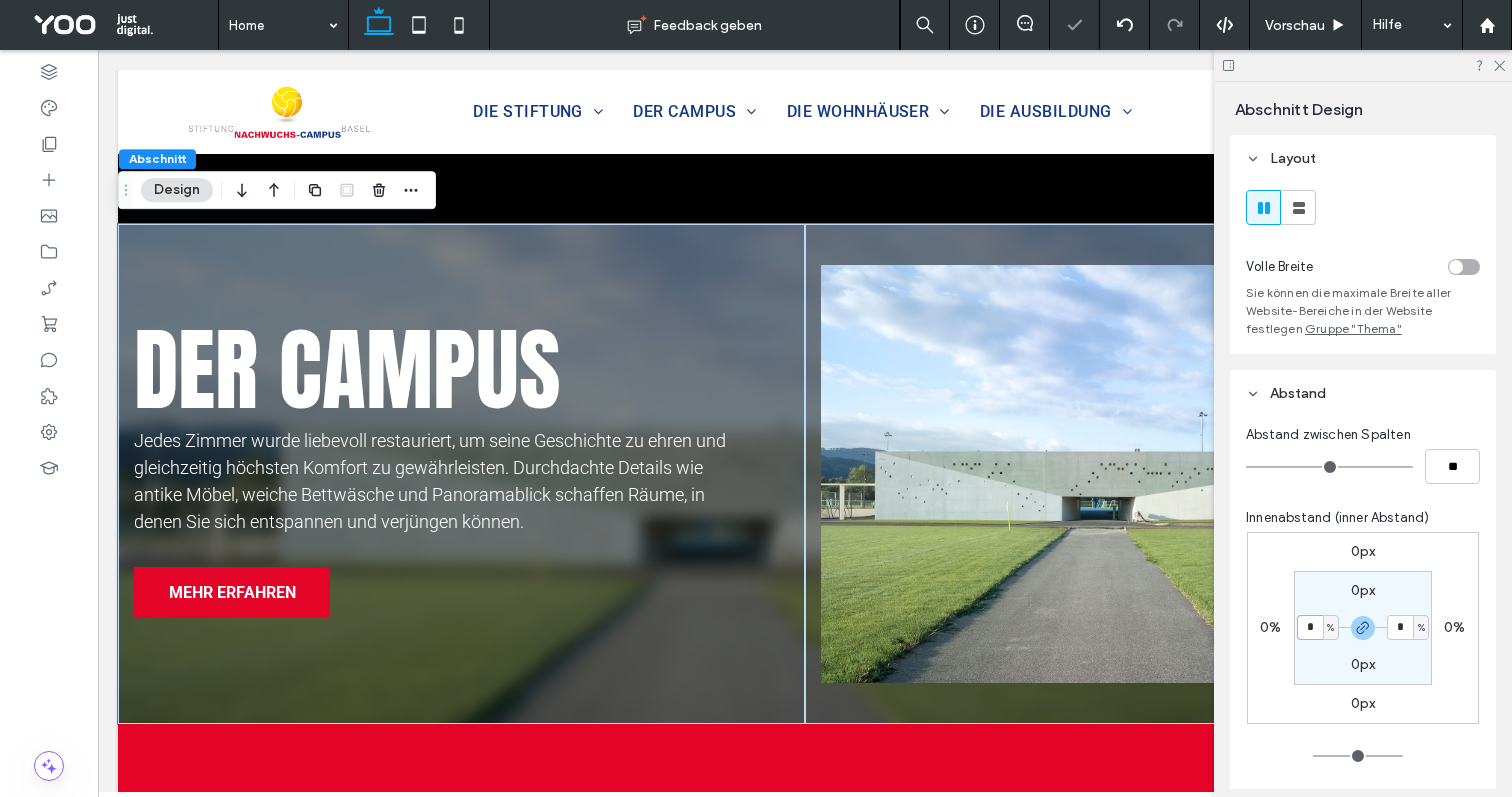 click on "*" at bounding box center [1310, 627] 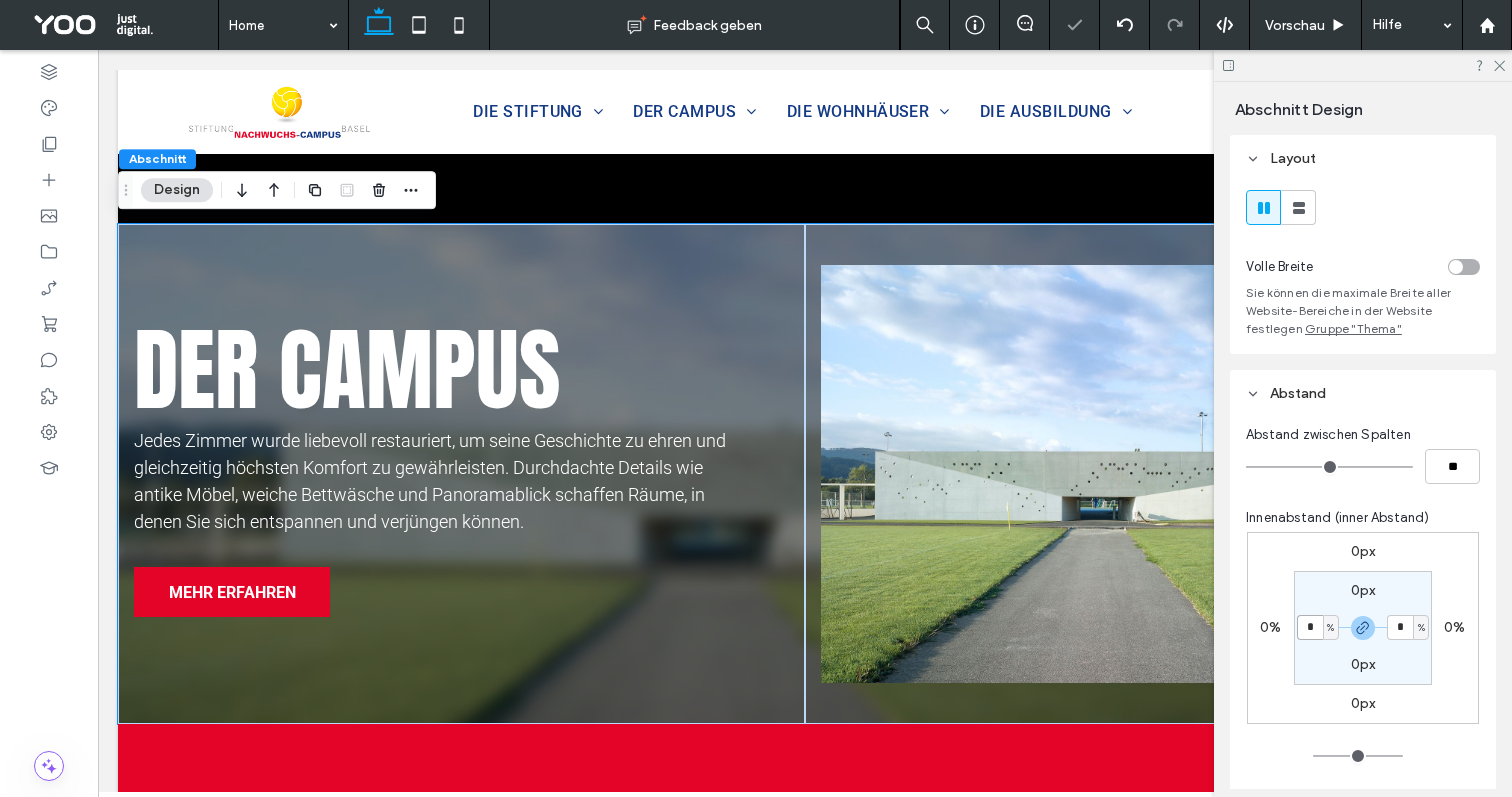 type on "**" 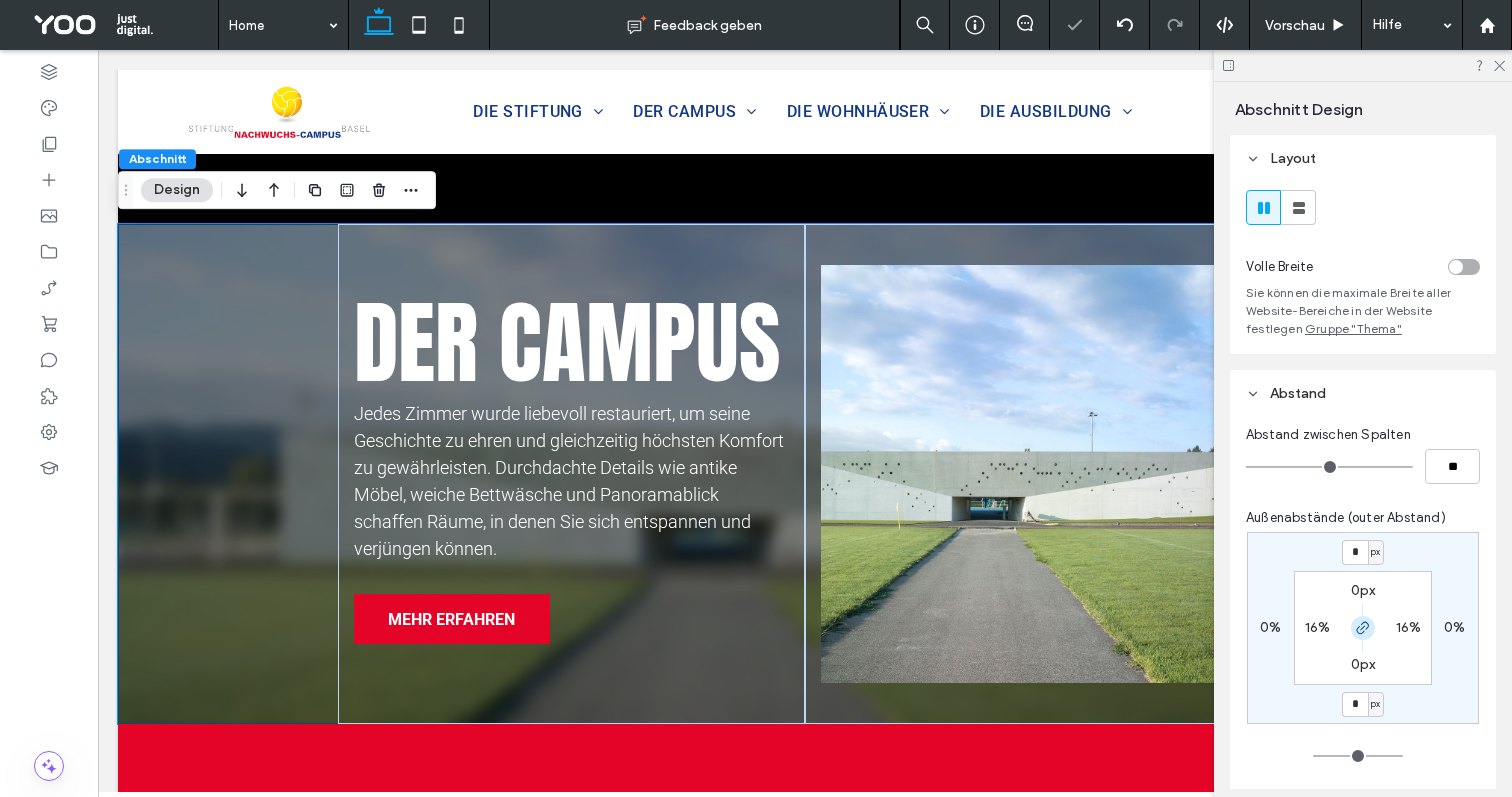 click 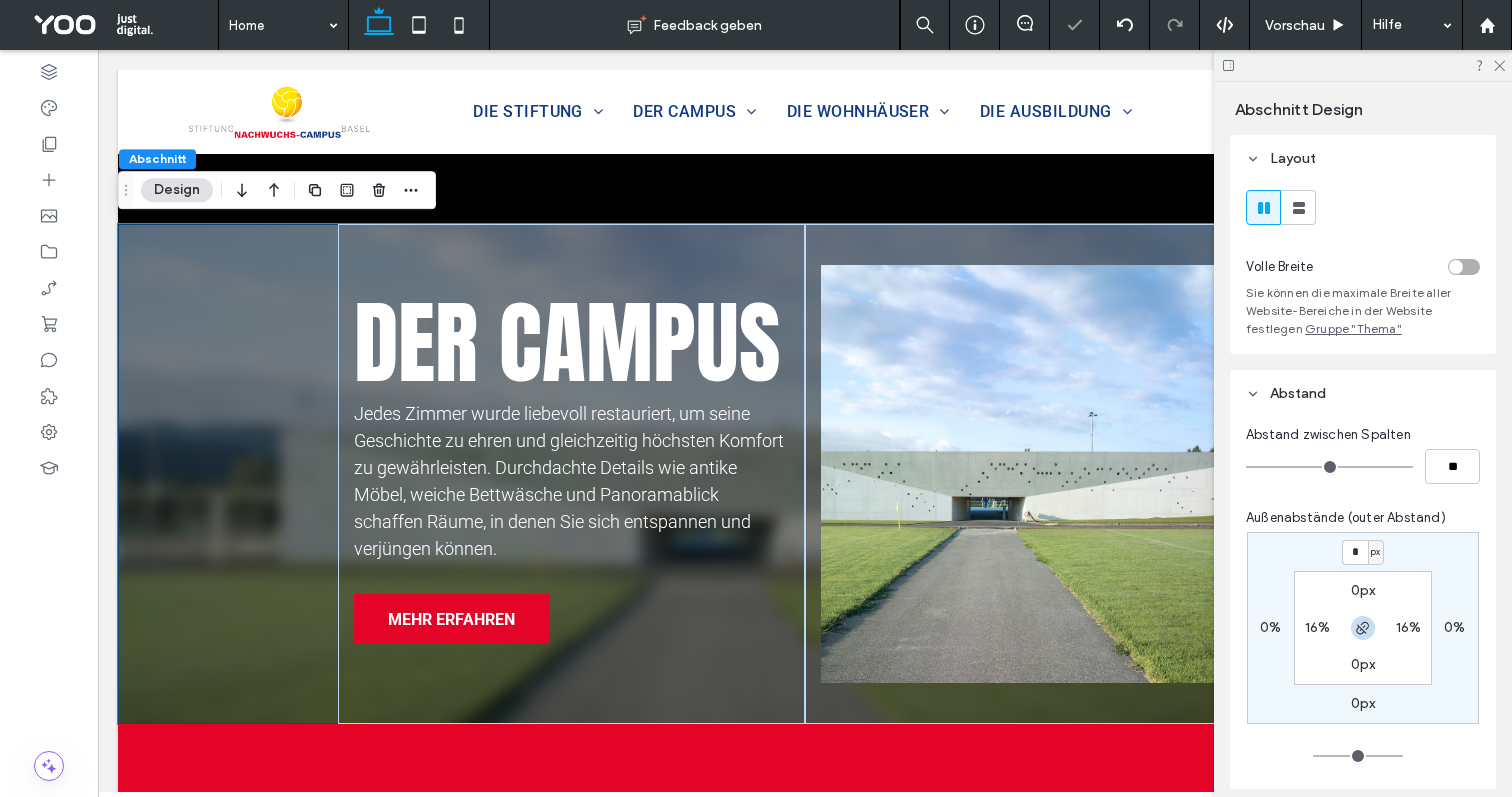 click 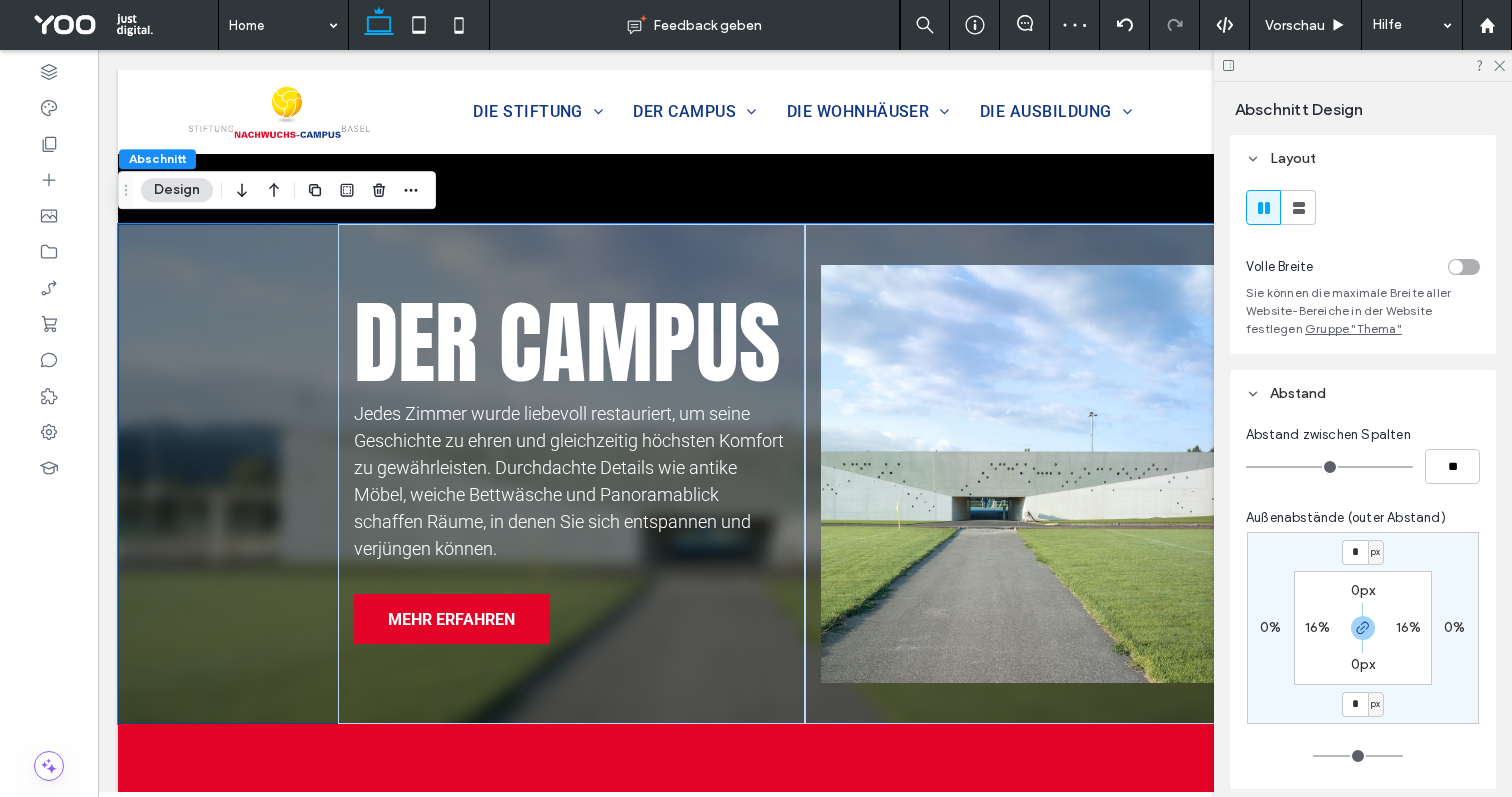 click on "16%" at bounding box center [1318, 627] 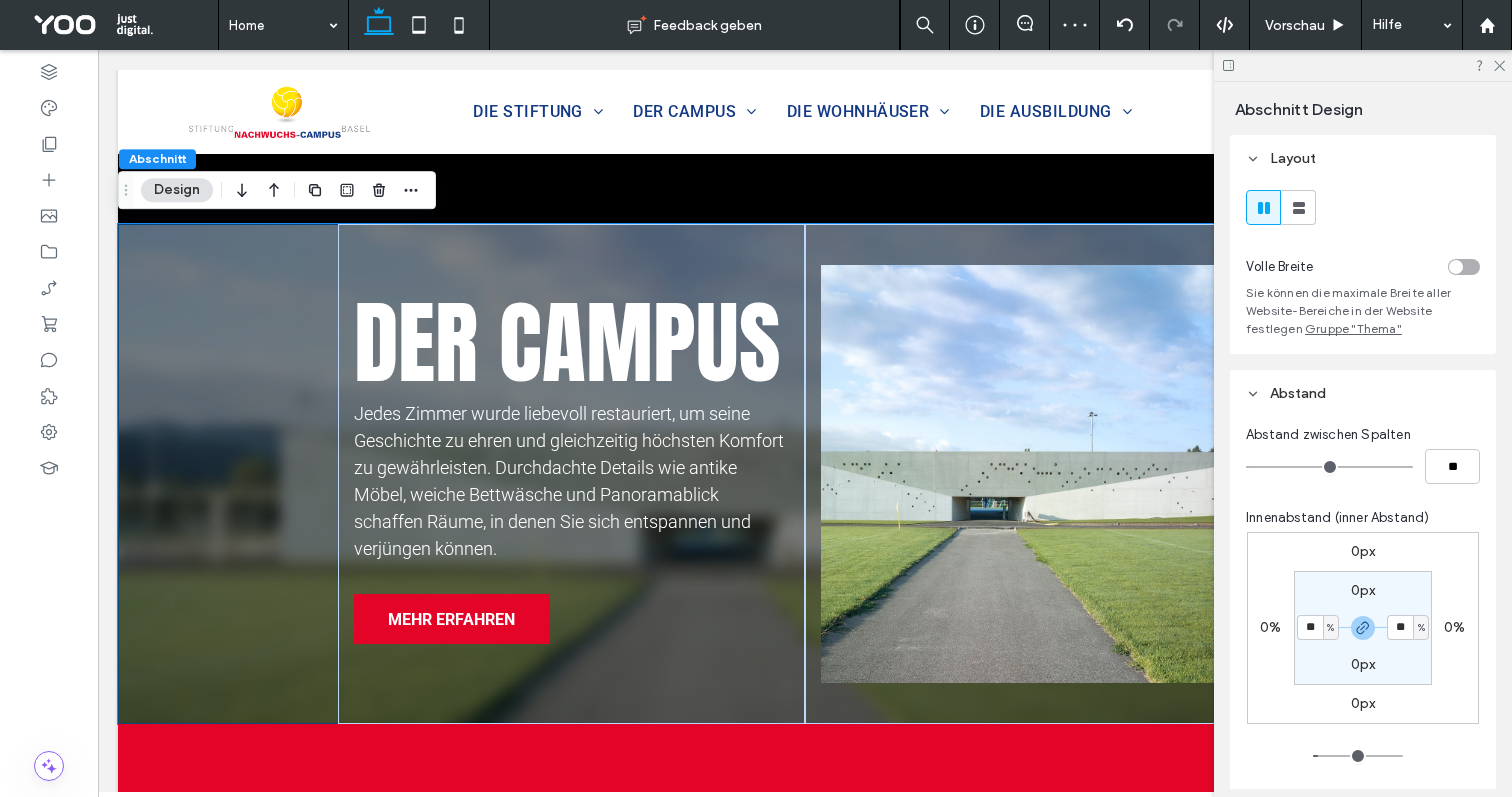 click on "%" at bounding box center [1331, 628] 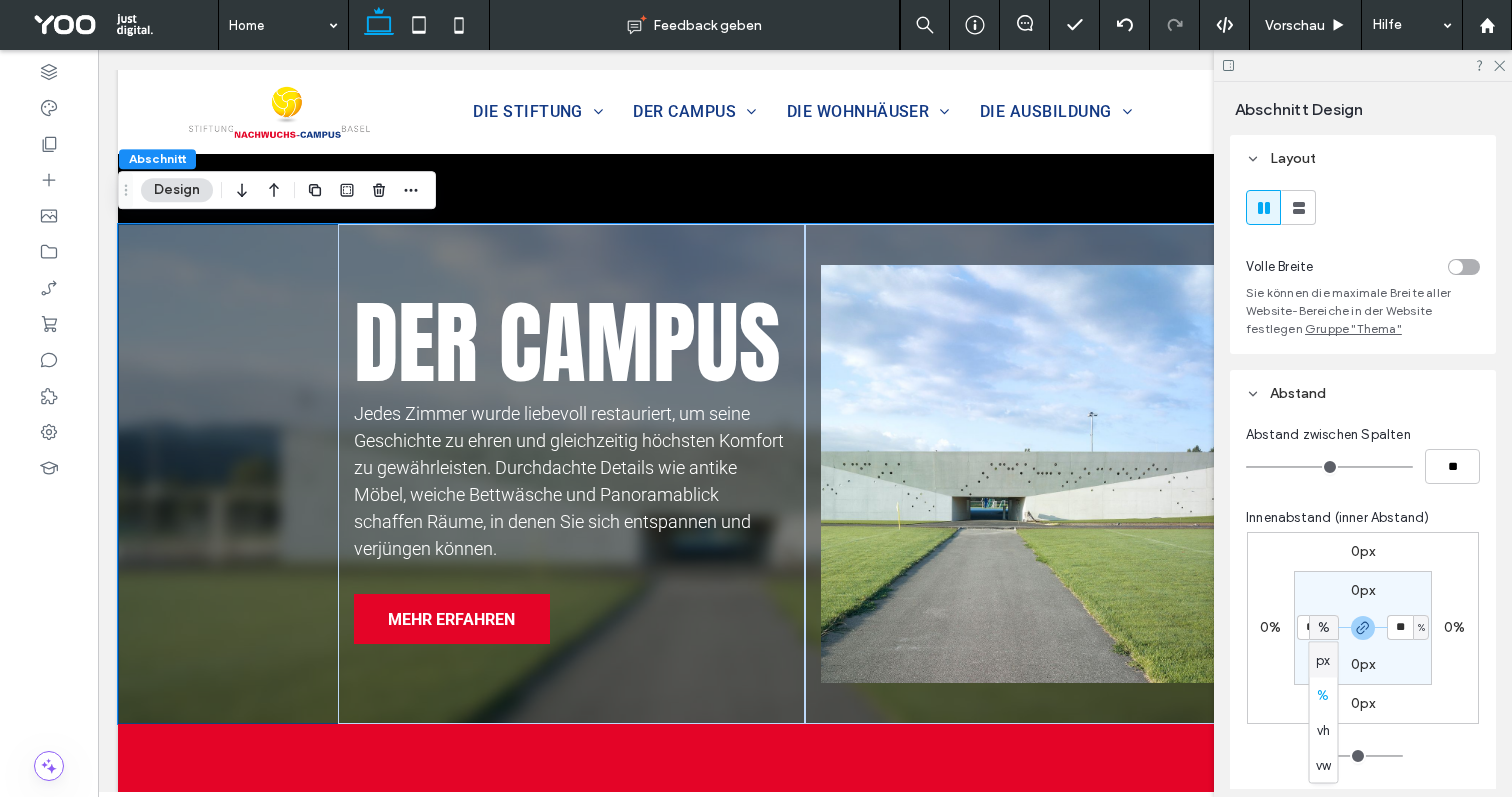 click on "px" at bounding box center (1323, 660) 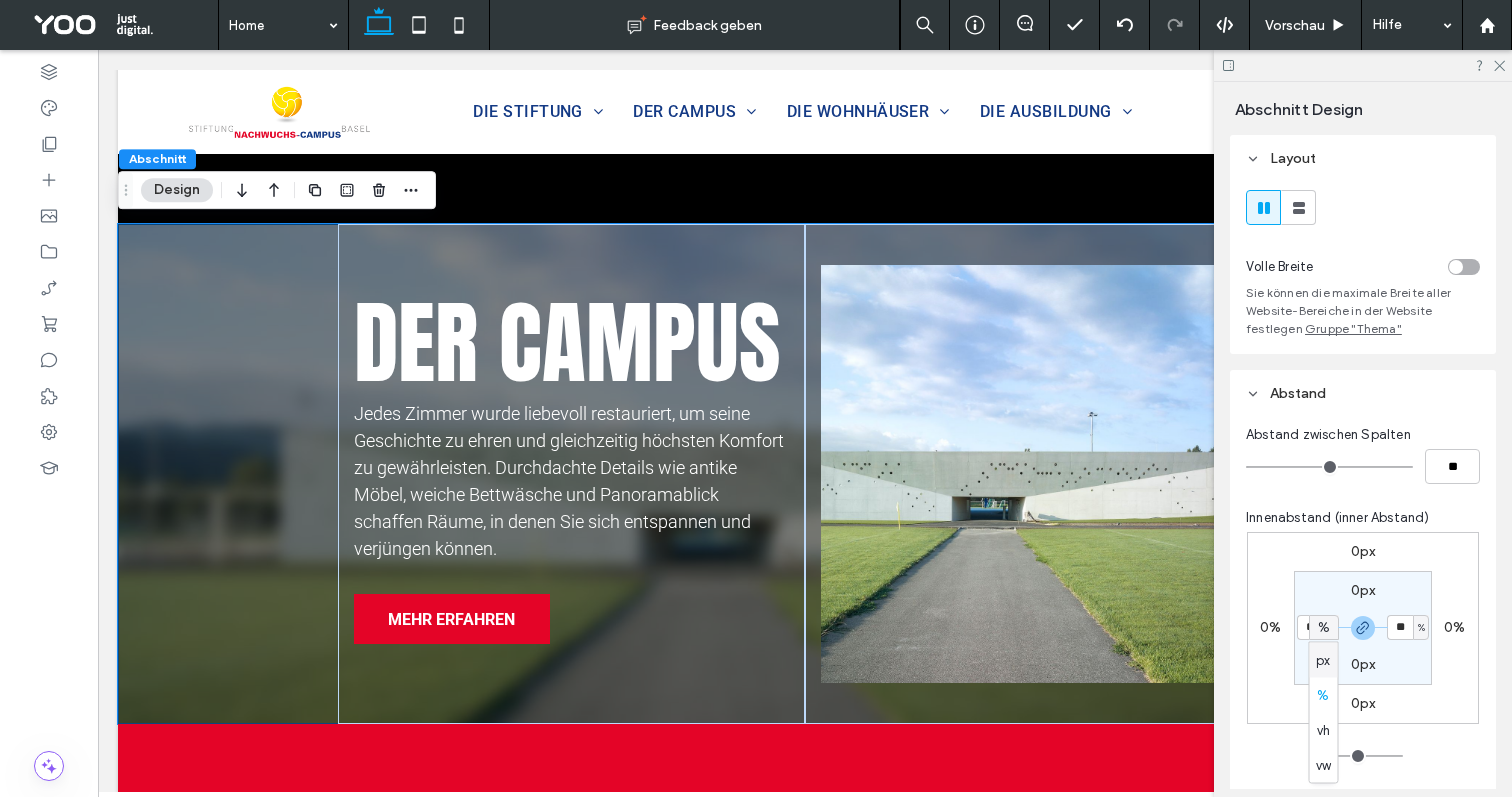 type on "***" 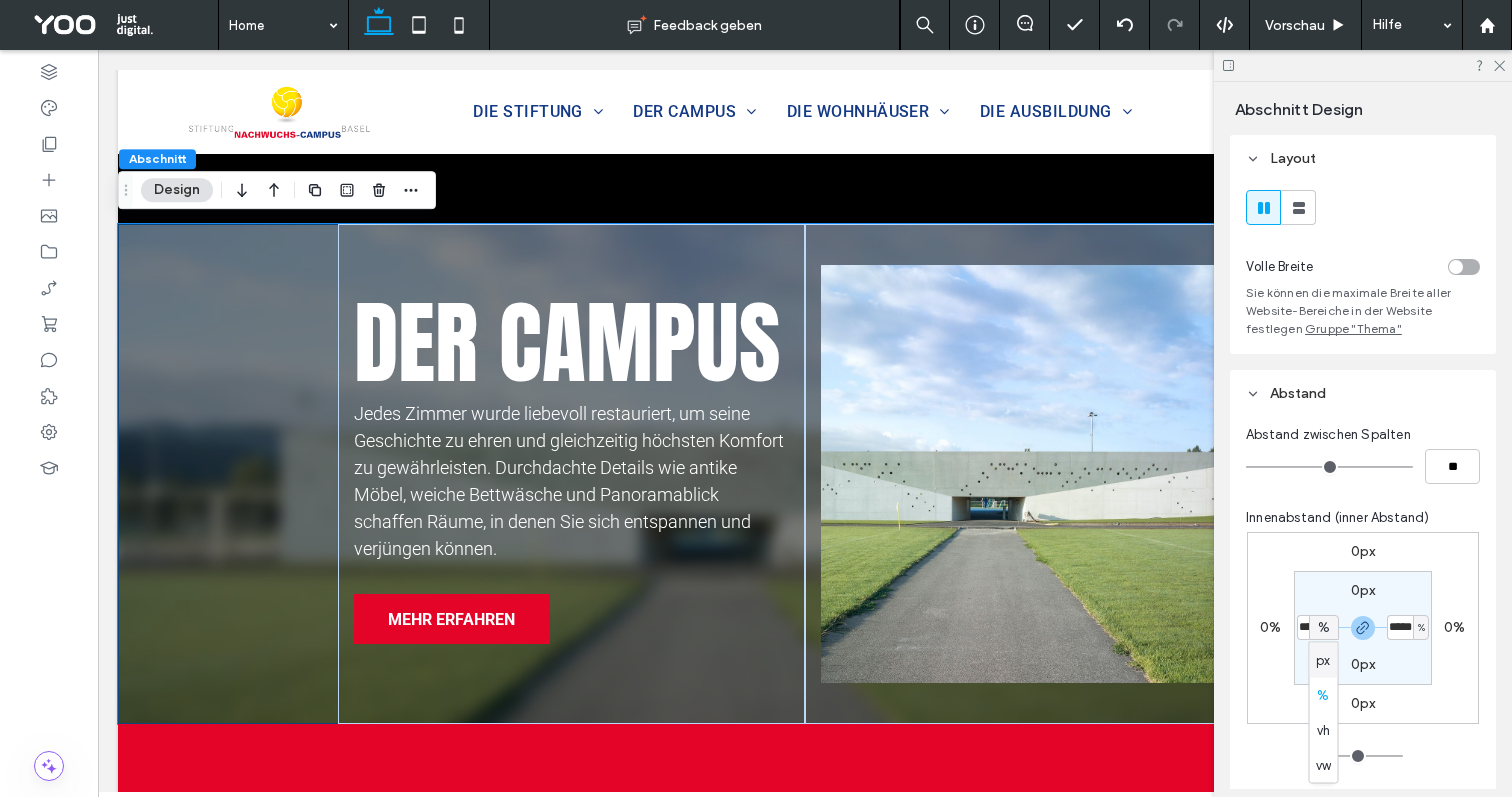 type on "***" 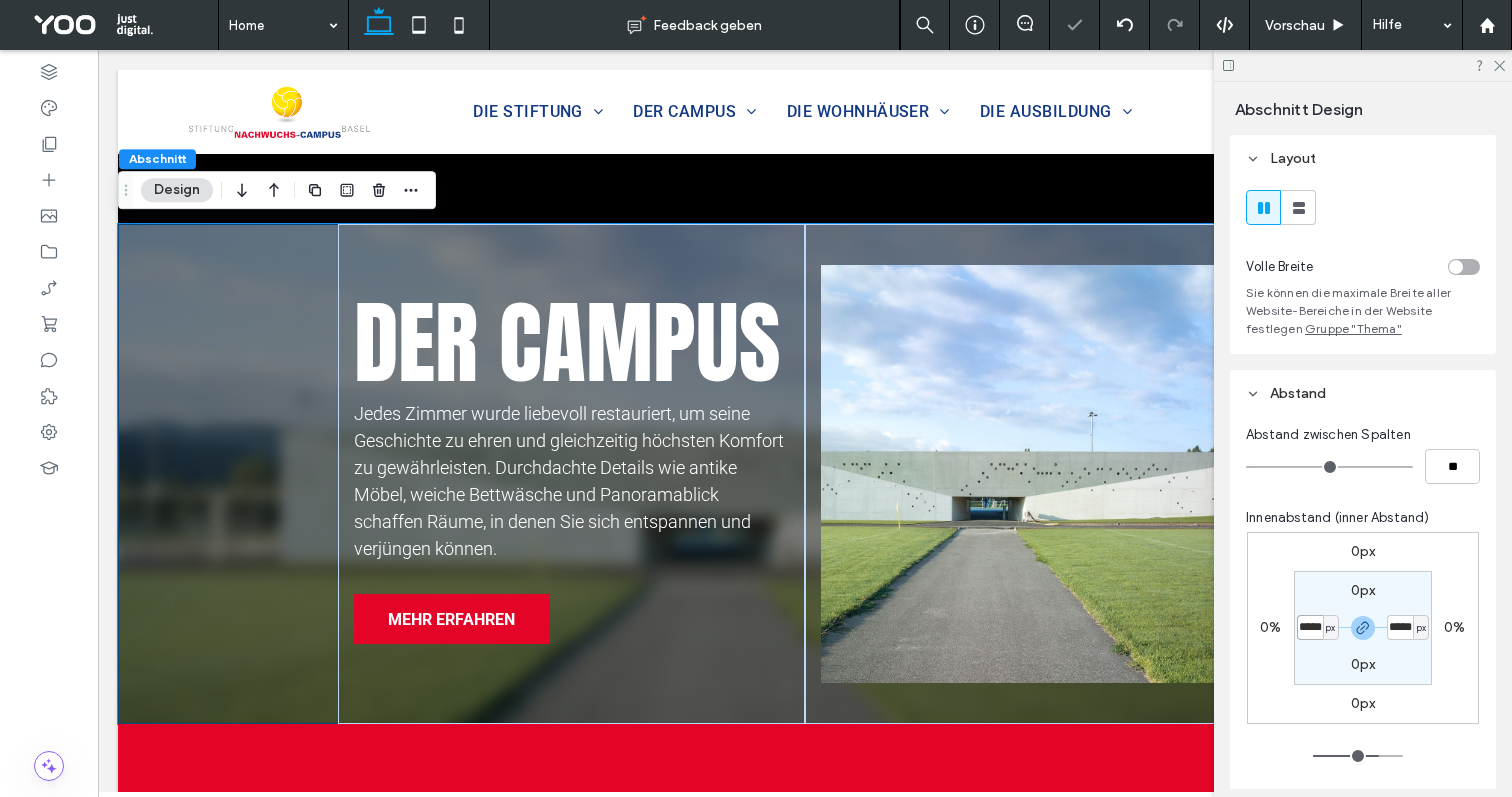 click on "*****" at bounding box center (1310, 627) 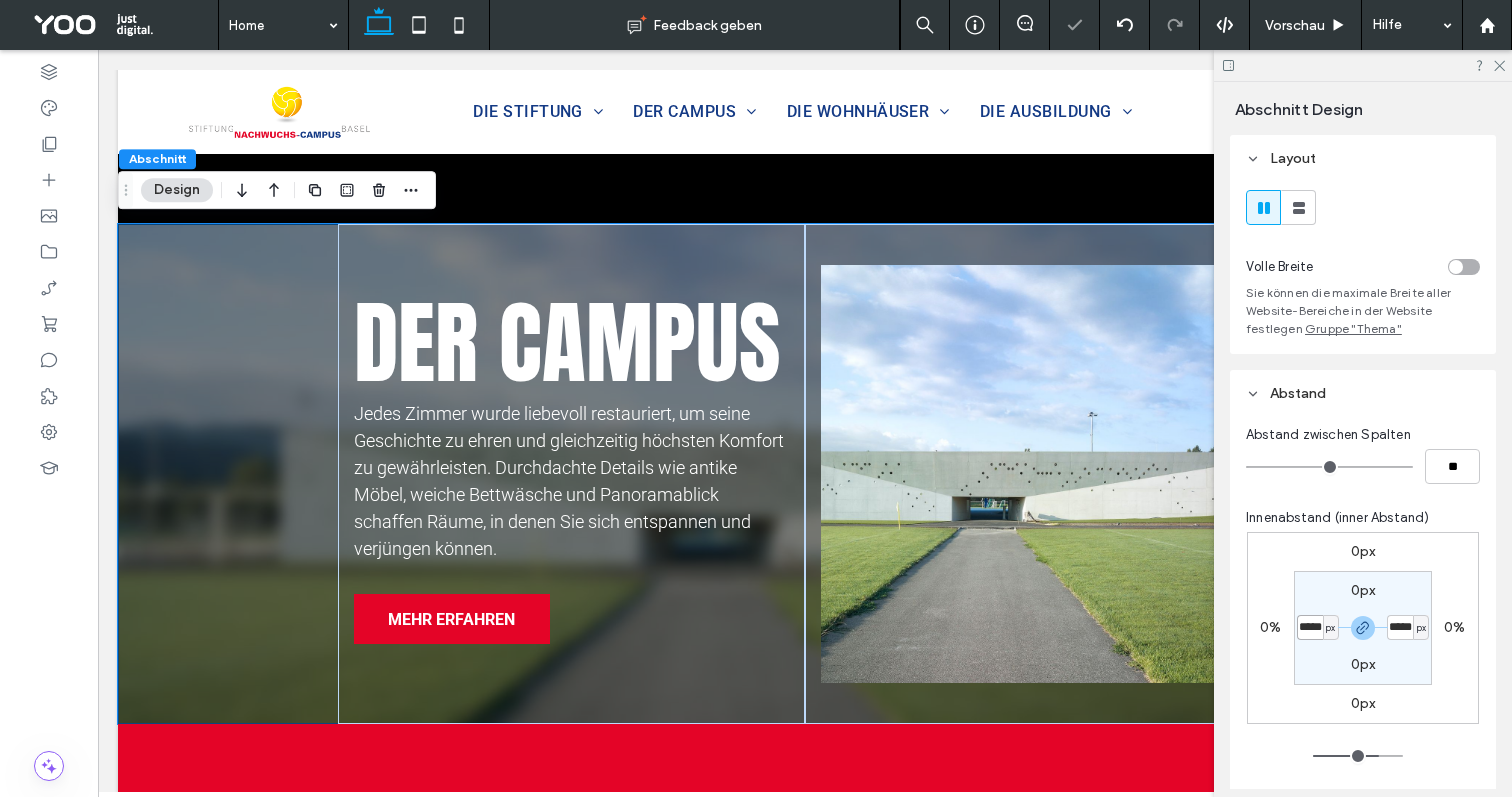 click on "*****" at bounding box center [1310, 627] 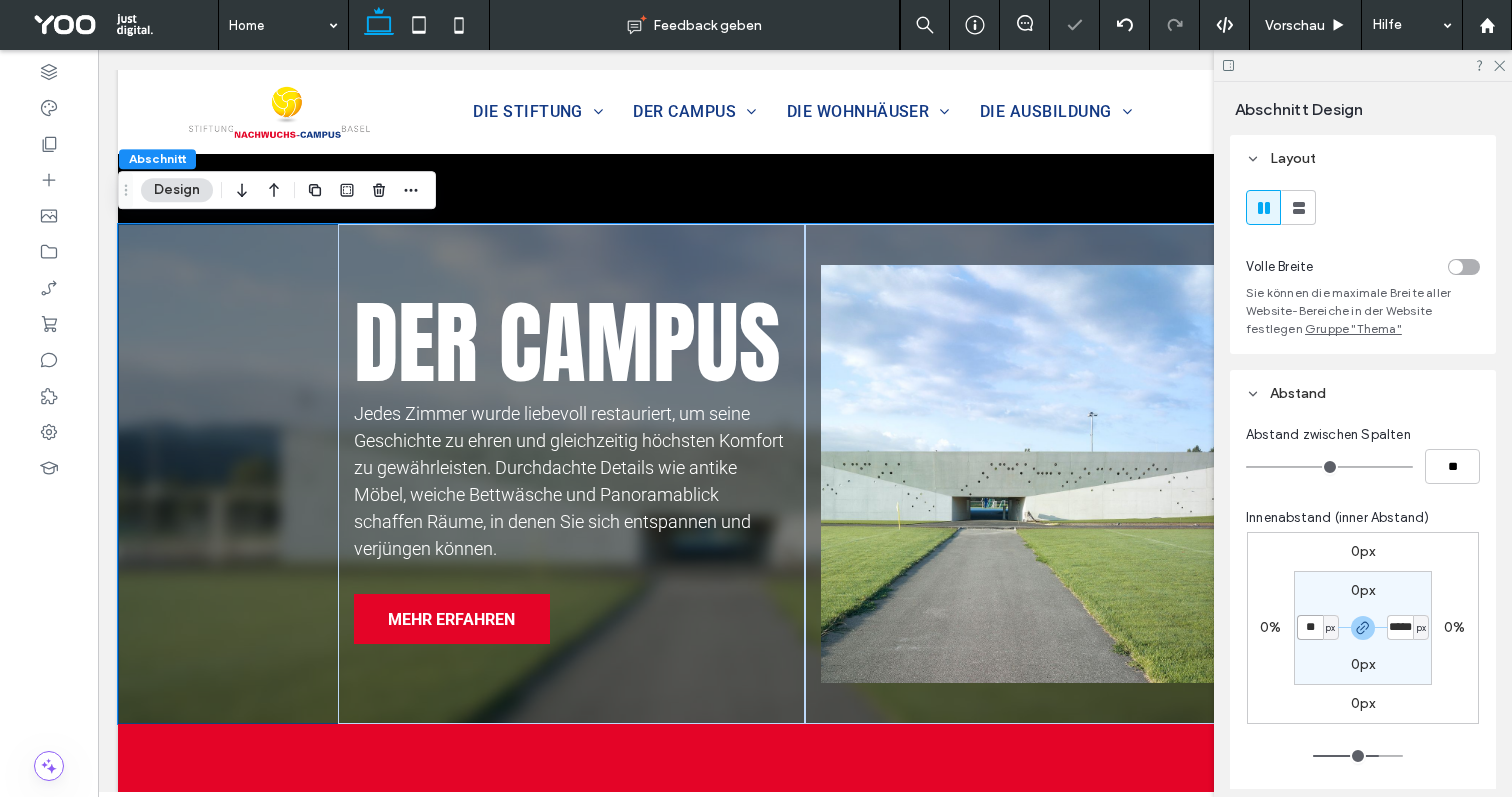 type on "**" 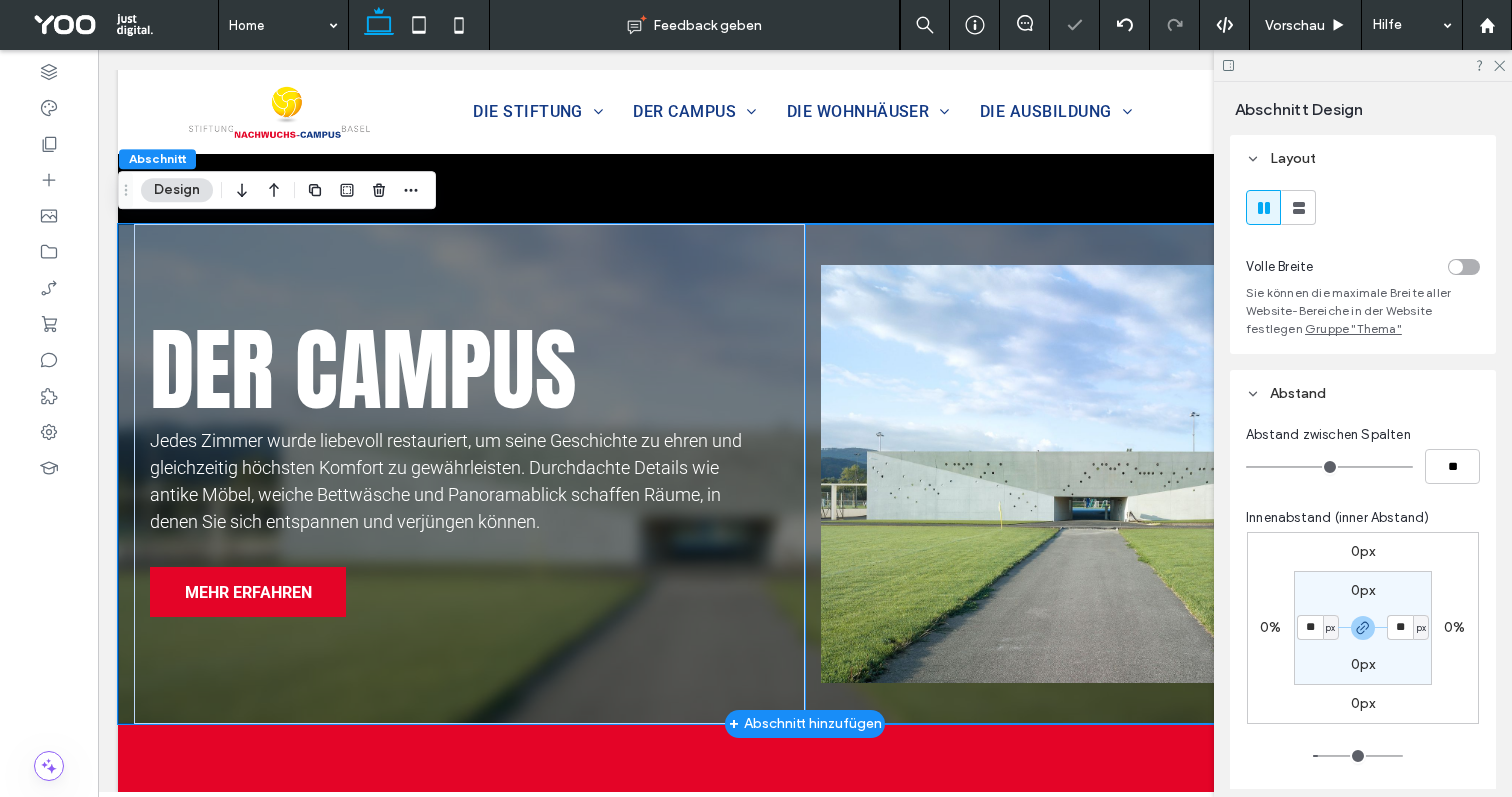 click at bounding box center [1140, 474] 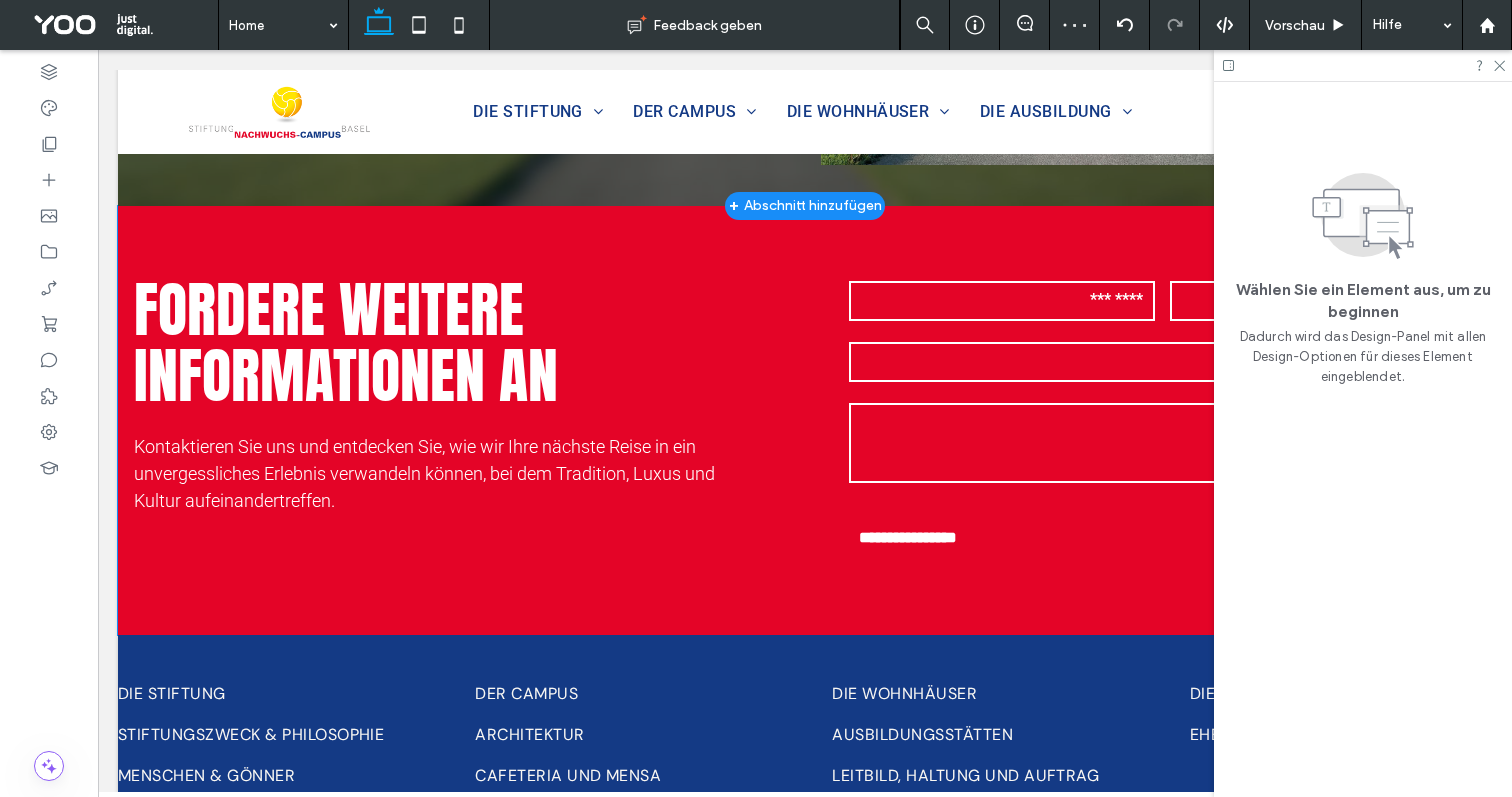 scroll, scrollTop: 4057, scrollLeft: 0, axis: vertical 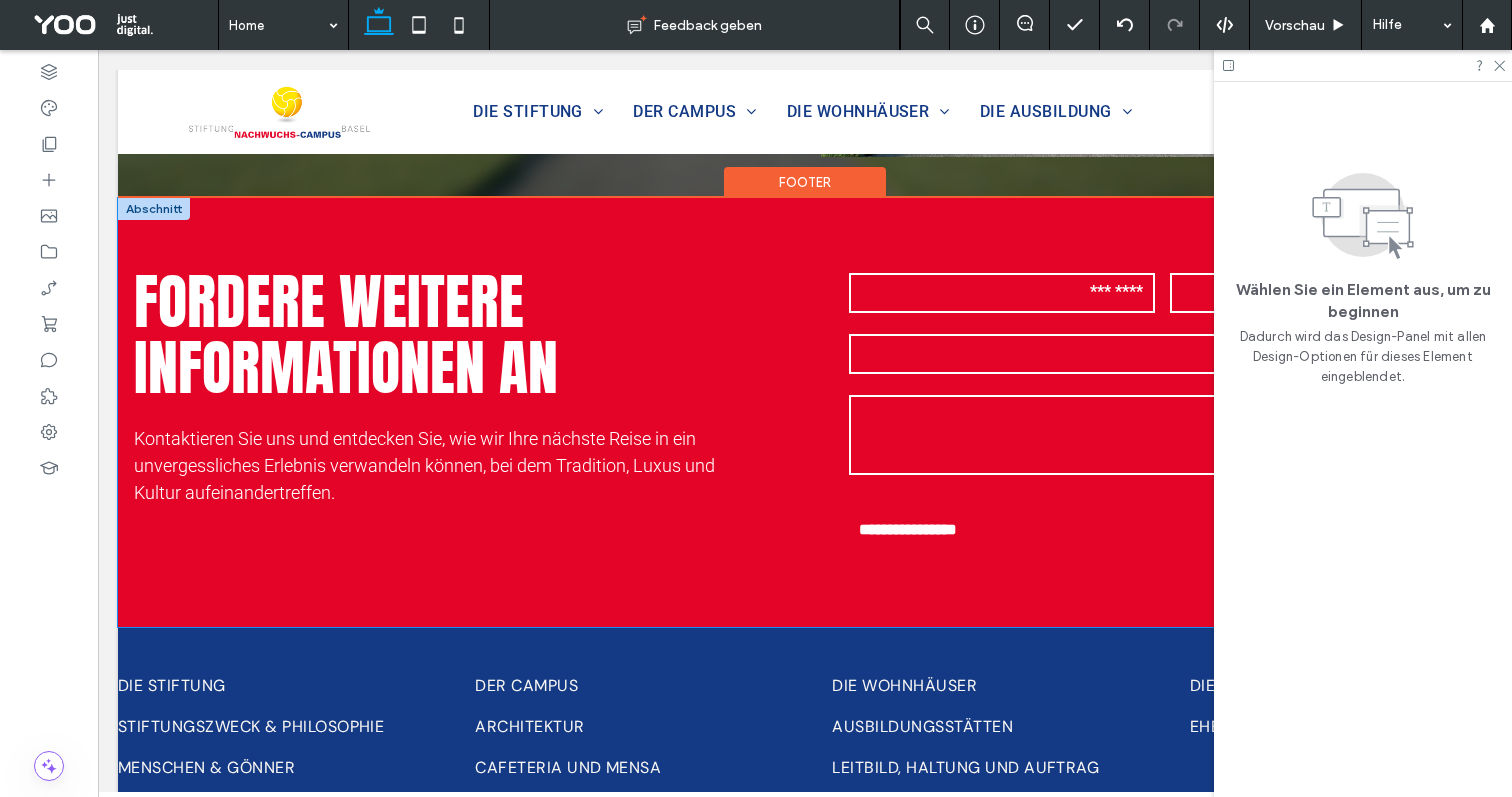 click on "**********" at bounding box center (805, 412) 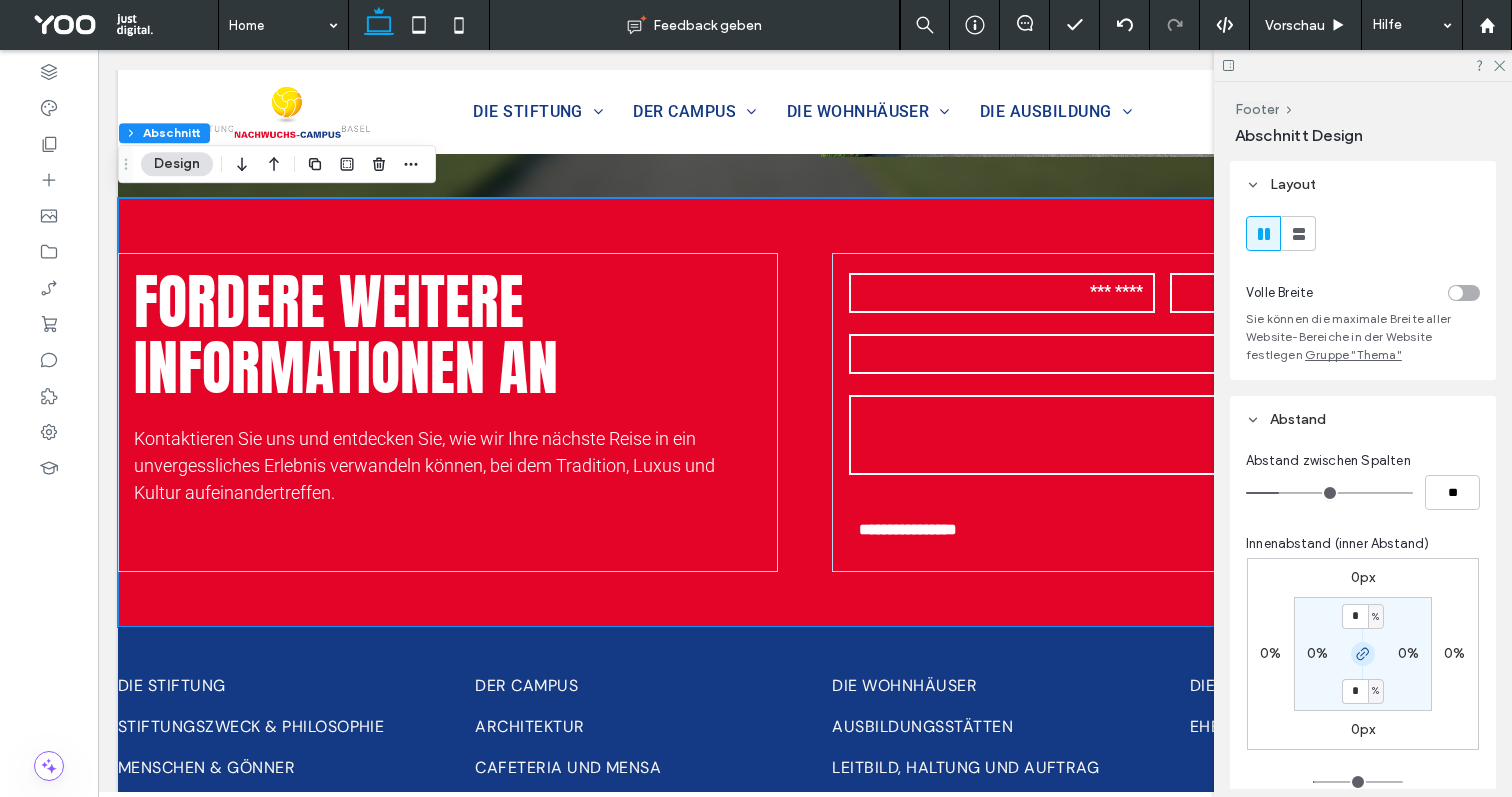 click 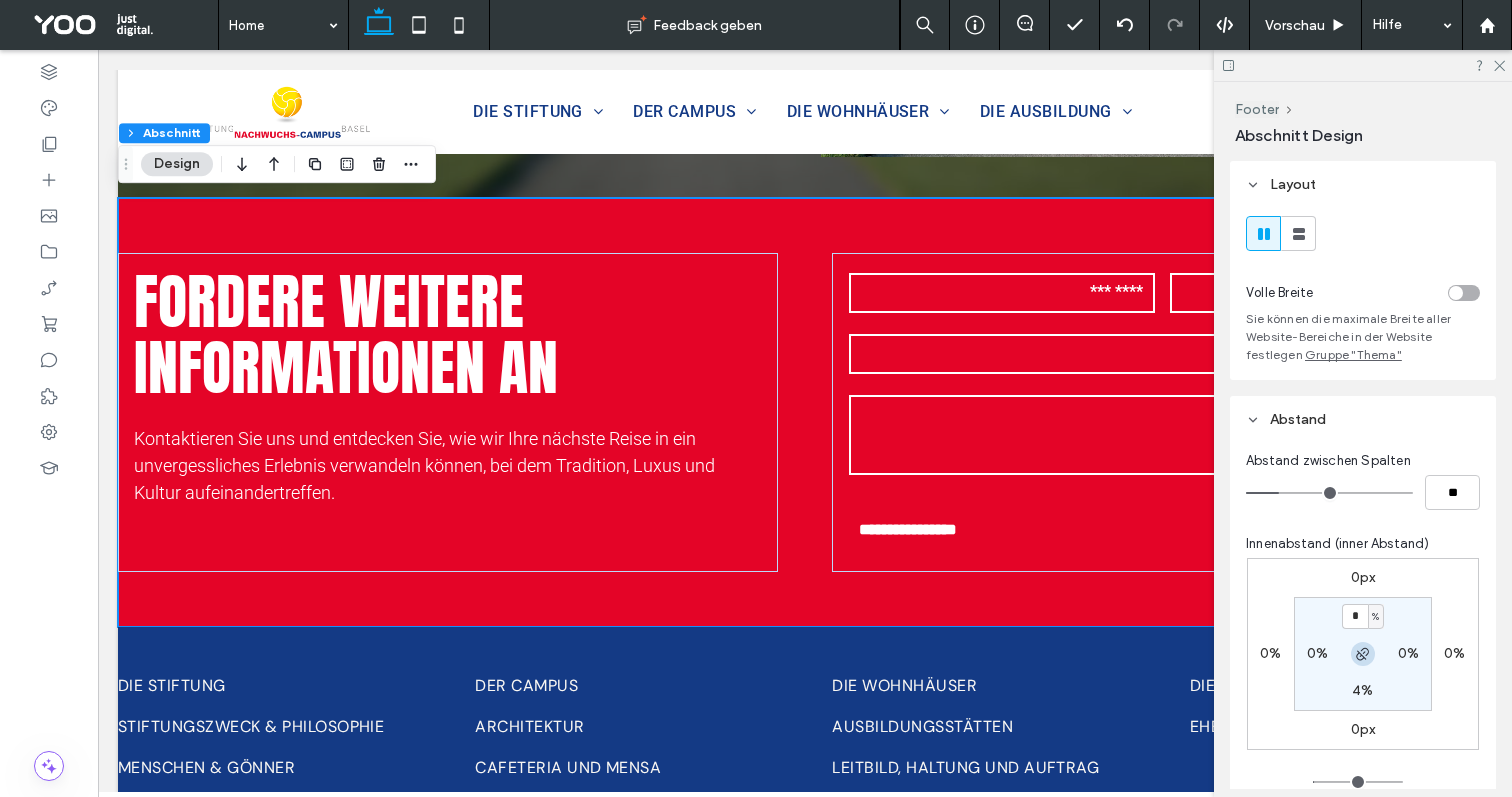 click 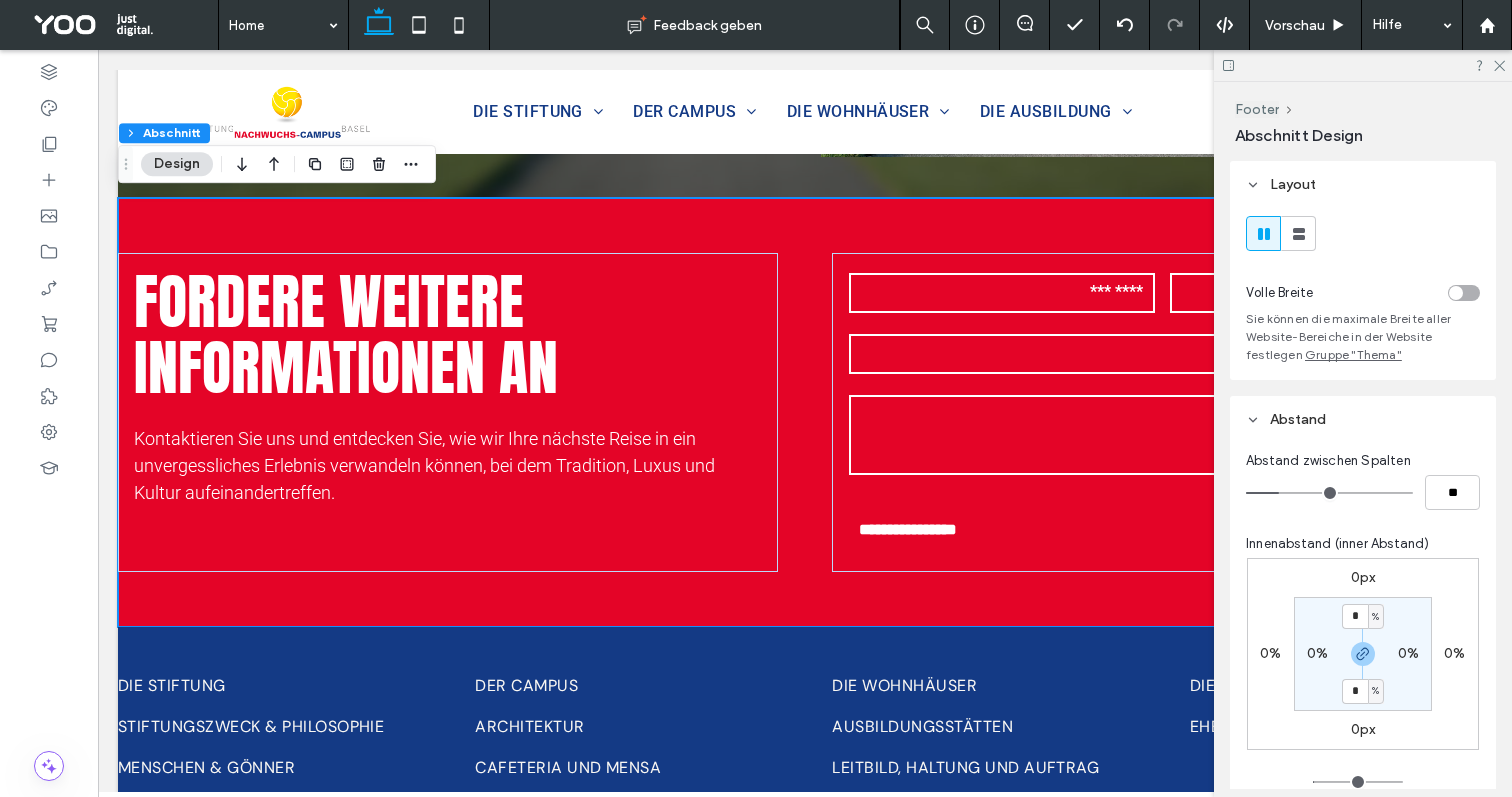 click on "0%" at bounding box center [1317, 653] 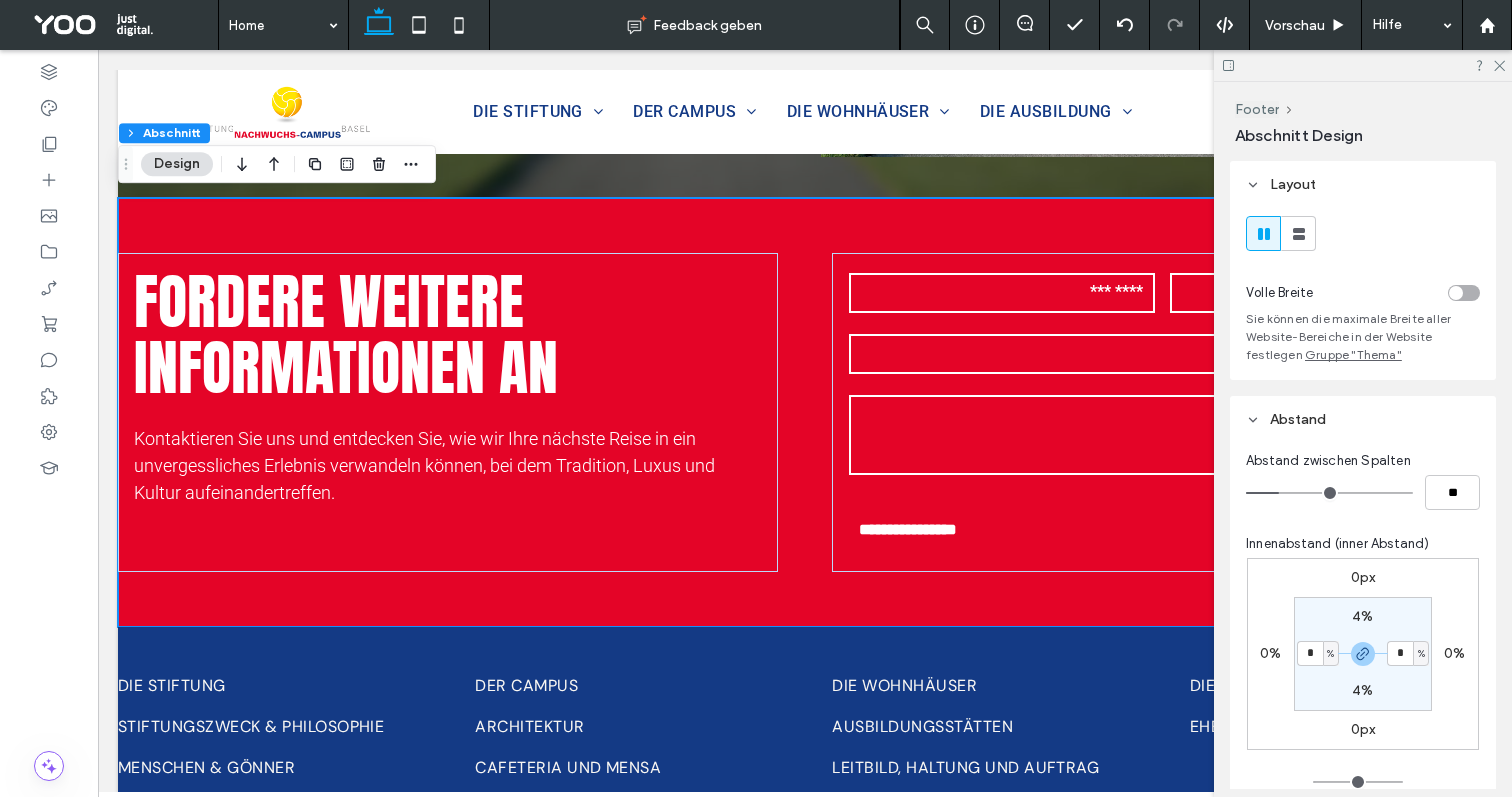 type on "*" 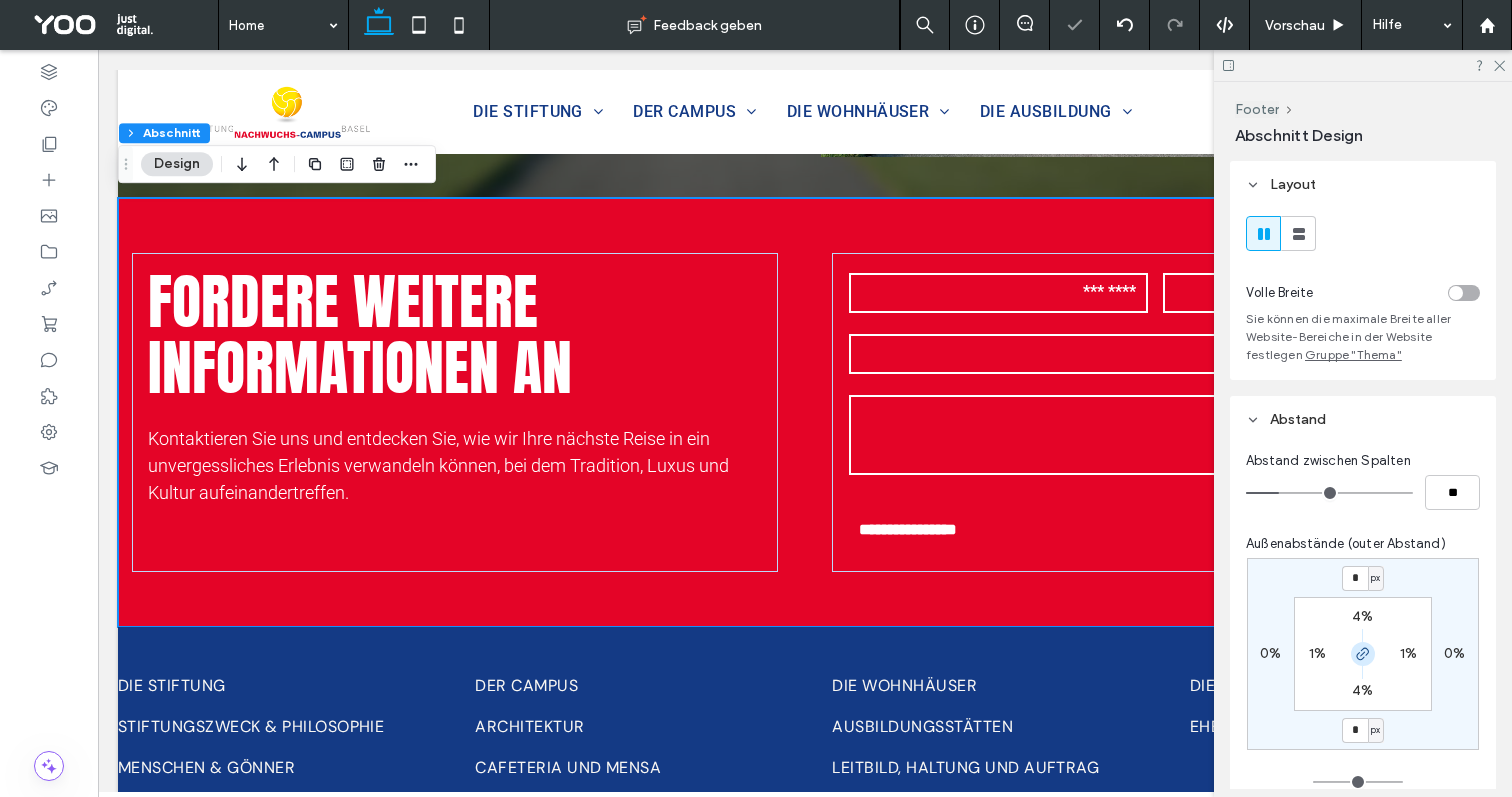 click 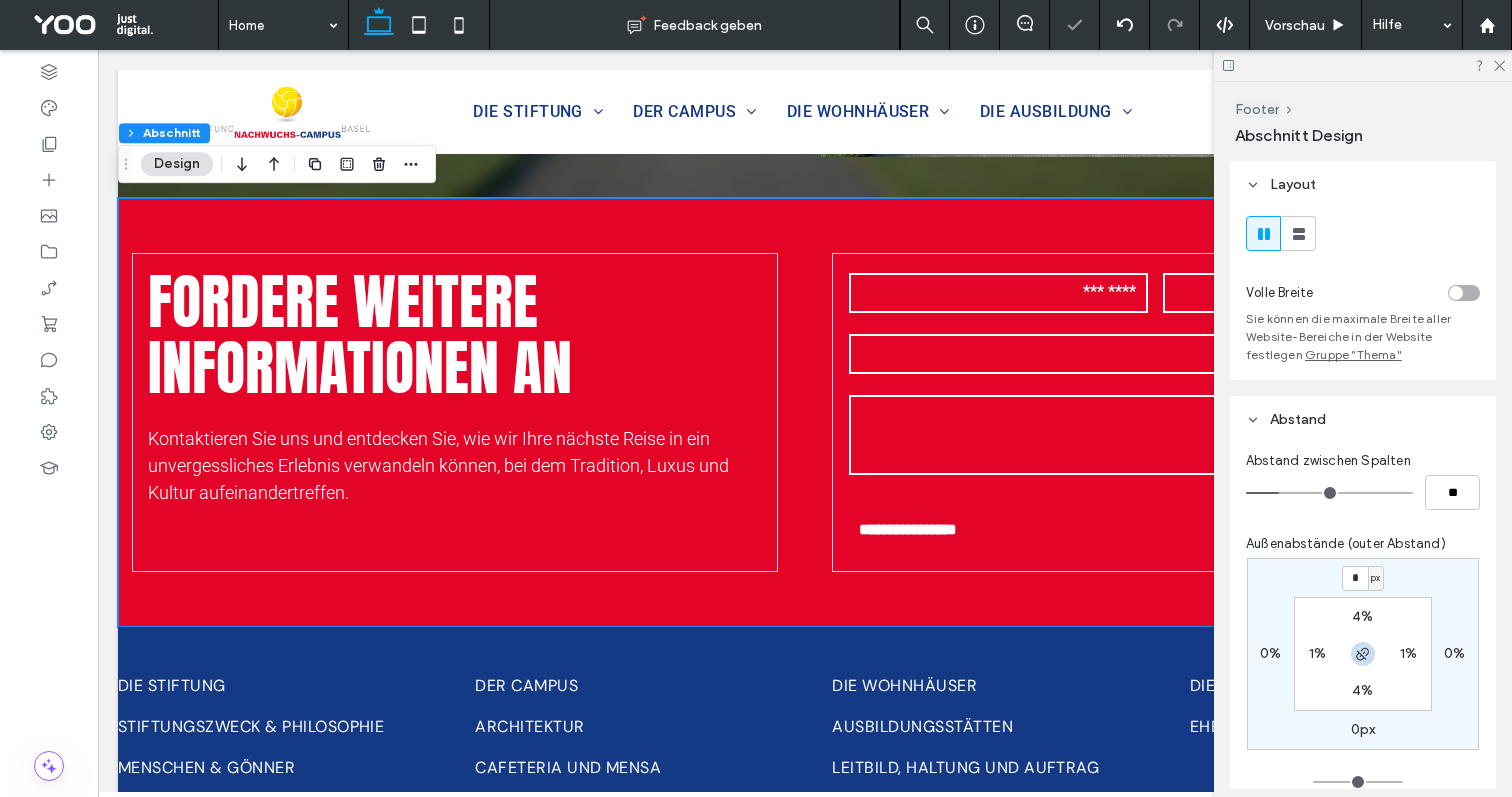 click 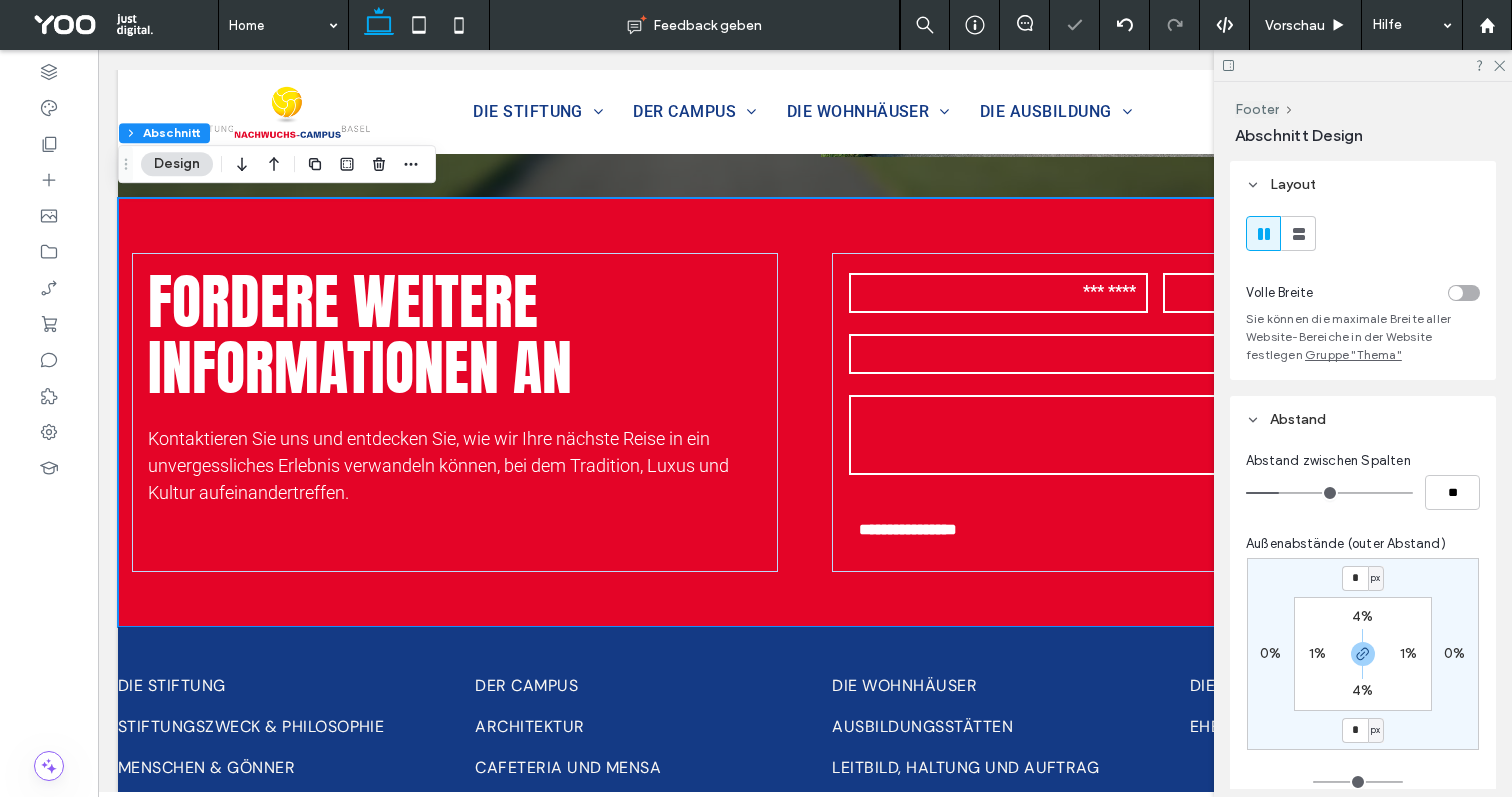 click on "1%" at bounding box center [1317, 654] 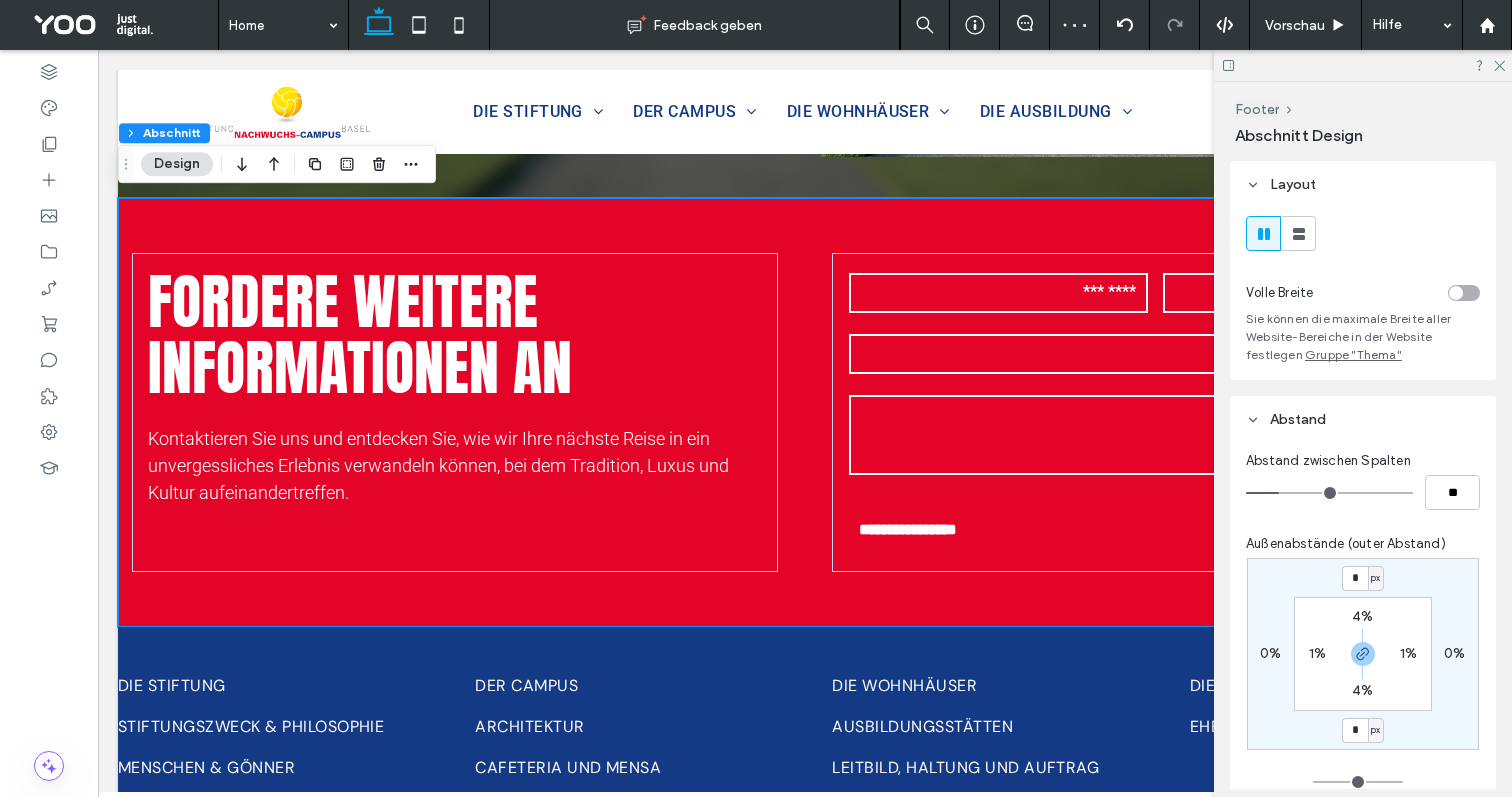 click on "1%" at bounding box center (1317, 653) 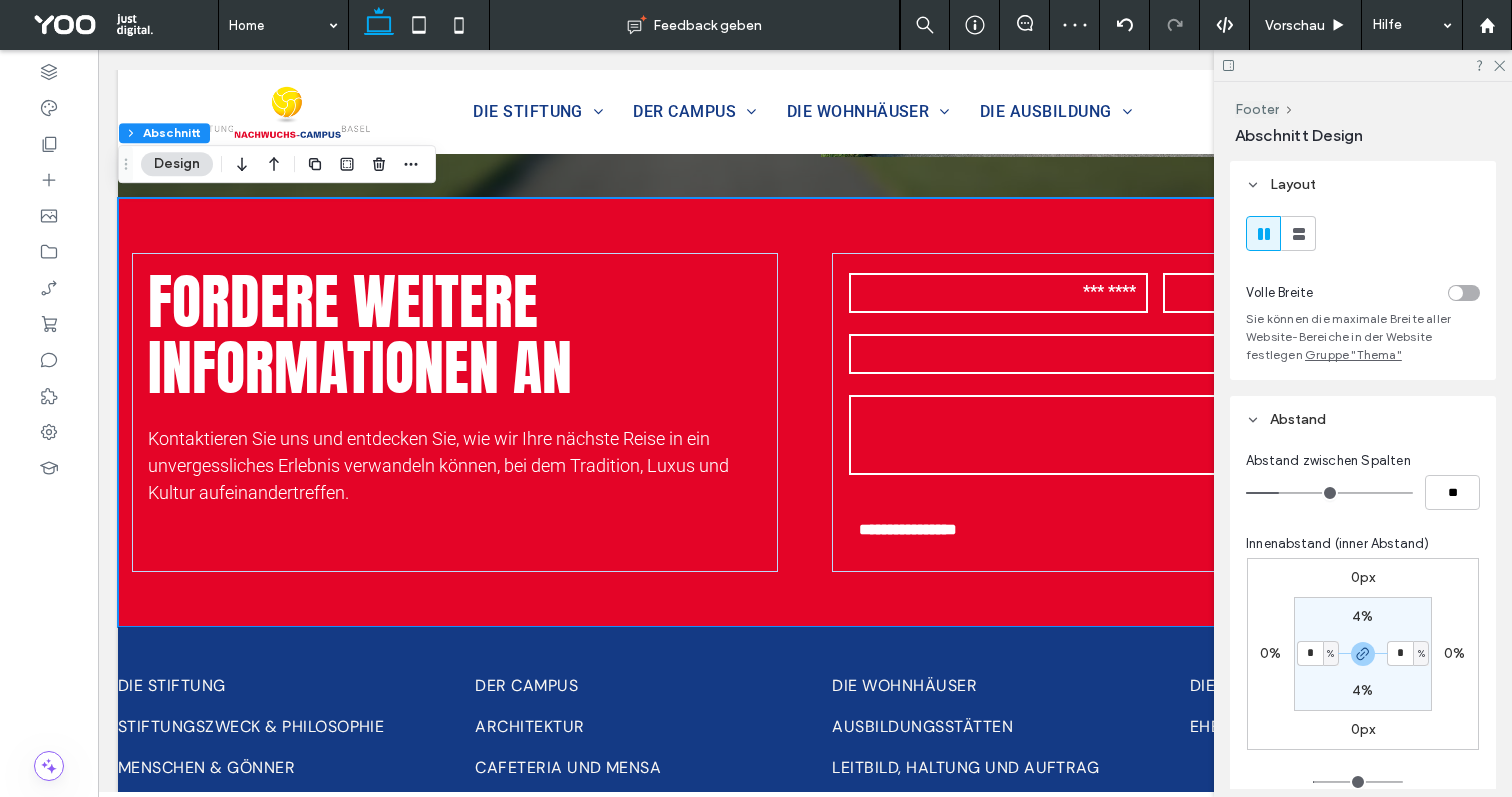 click on "%" at bounding box center [1330, 654] 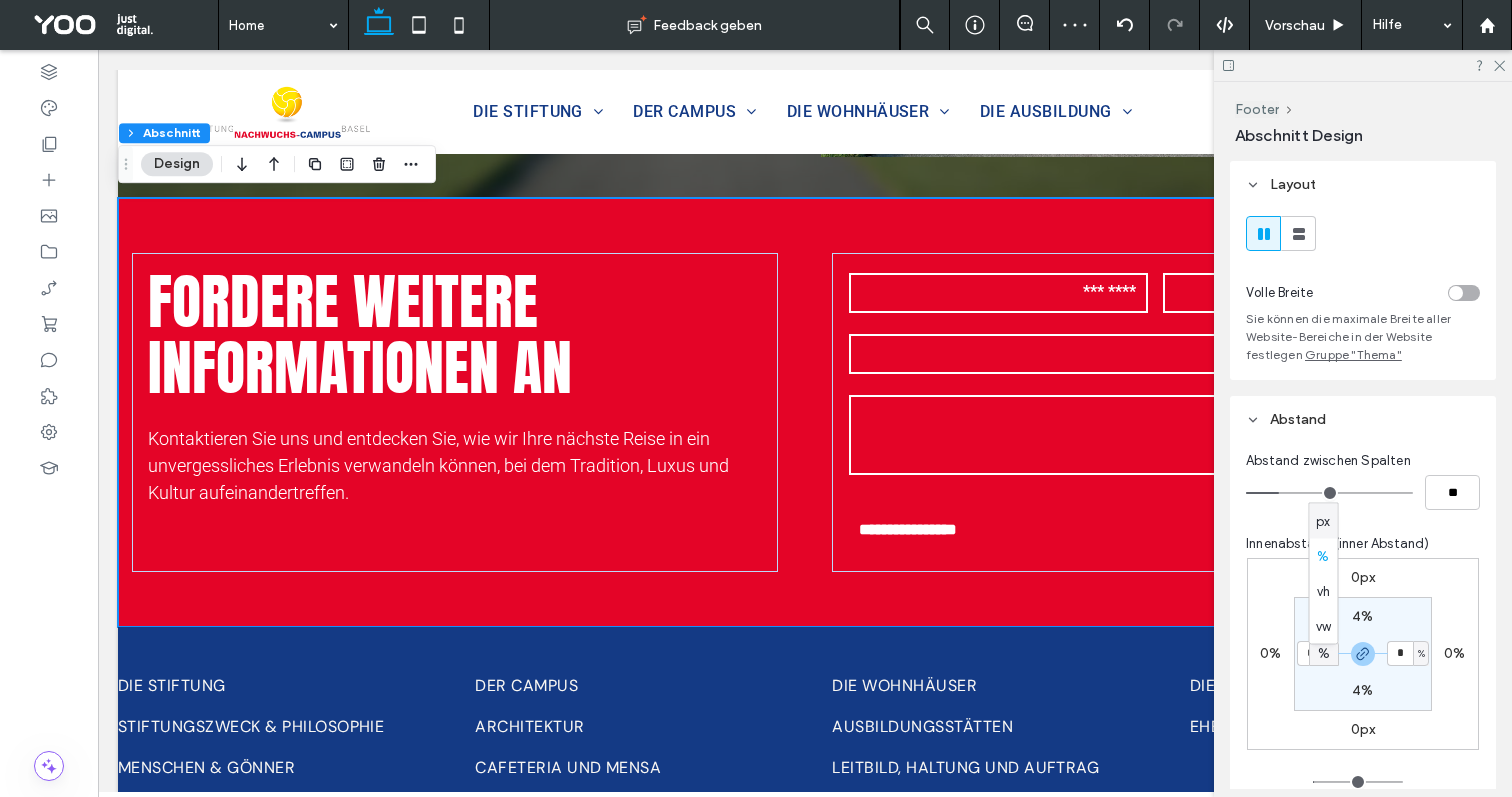 click on "px" at bounding box center (1324, 521) 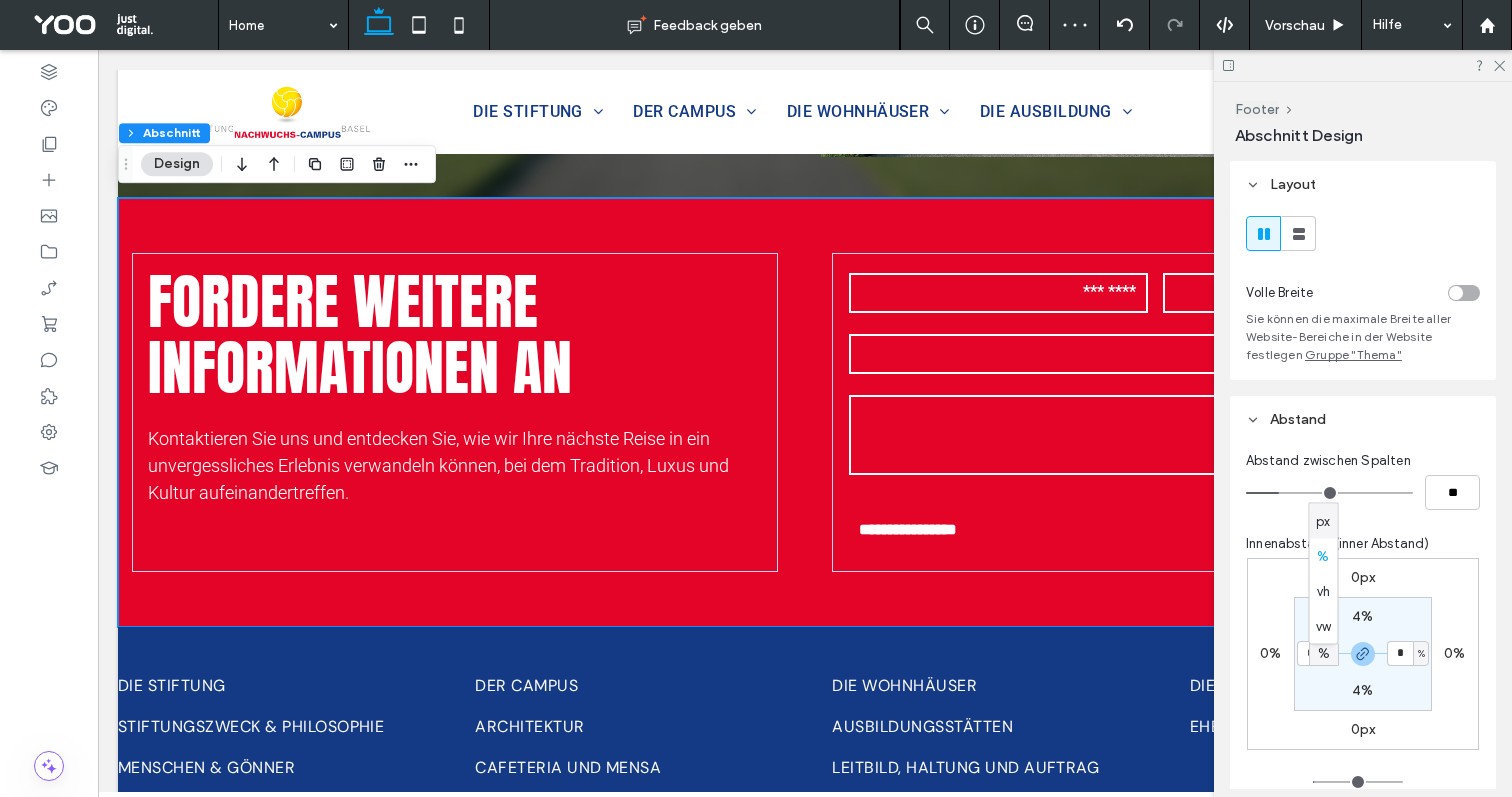 type on "**" 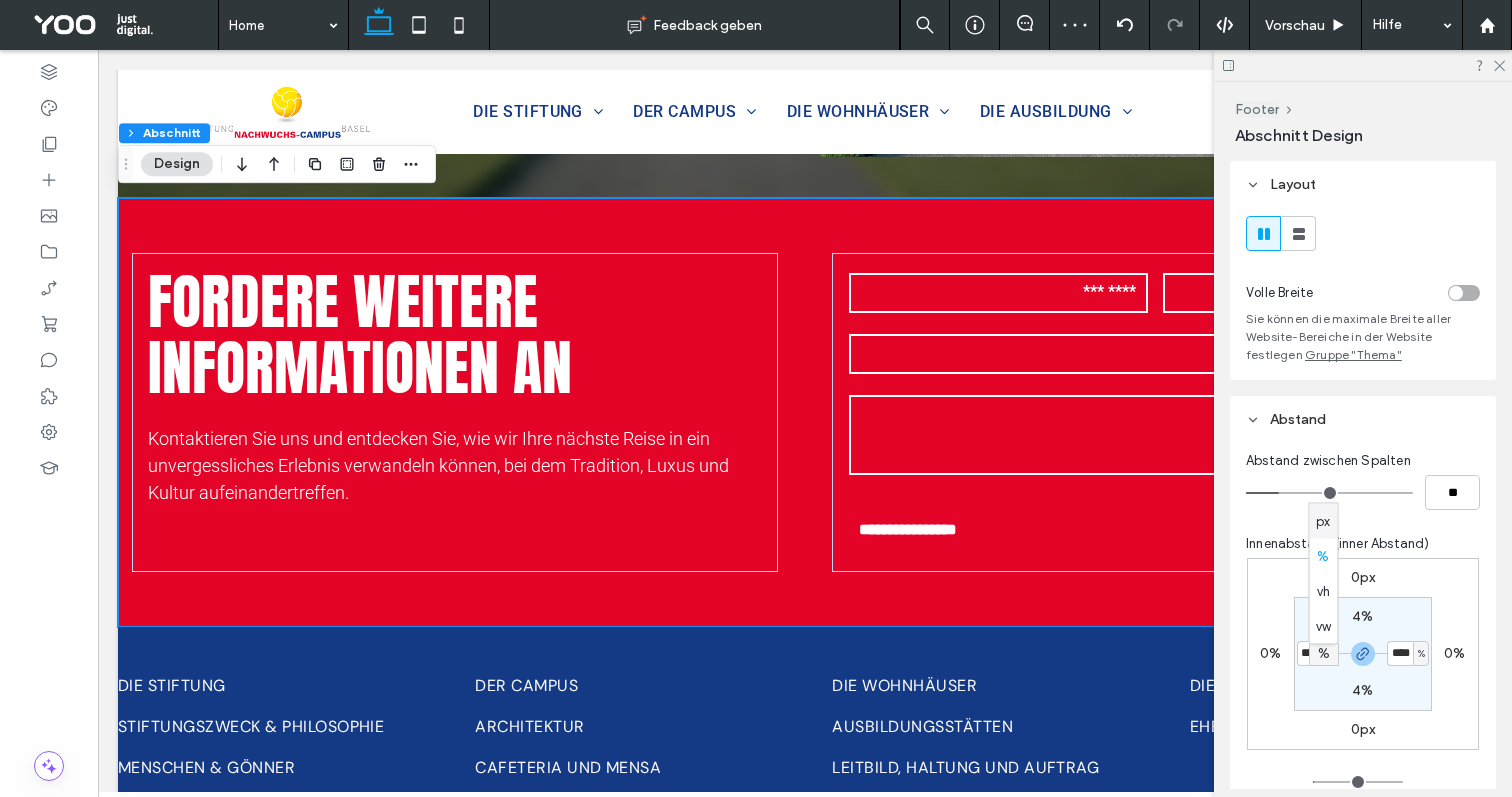 type on "**" 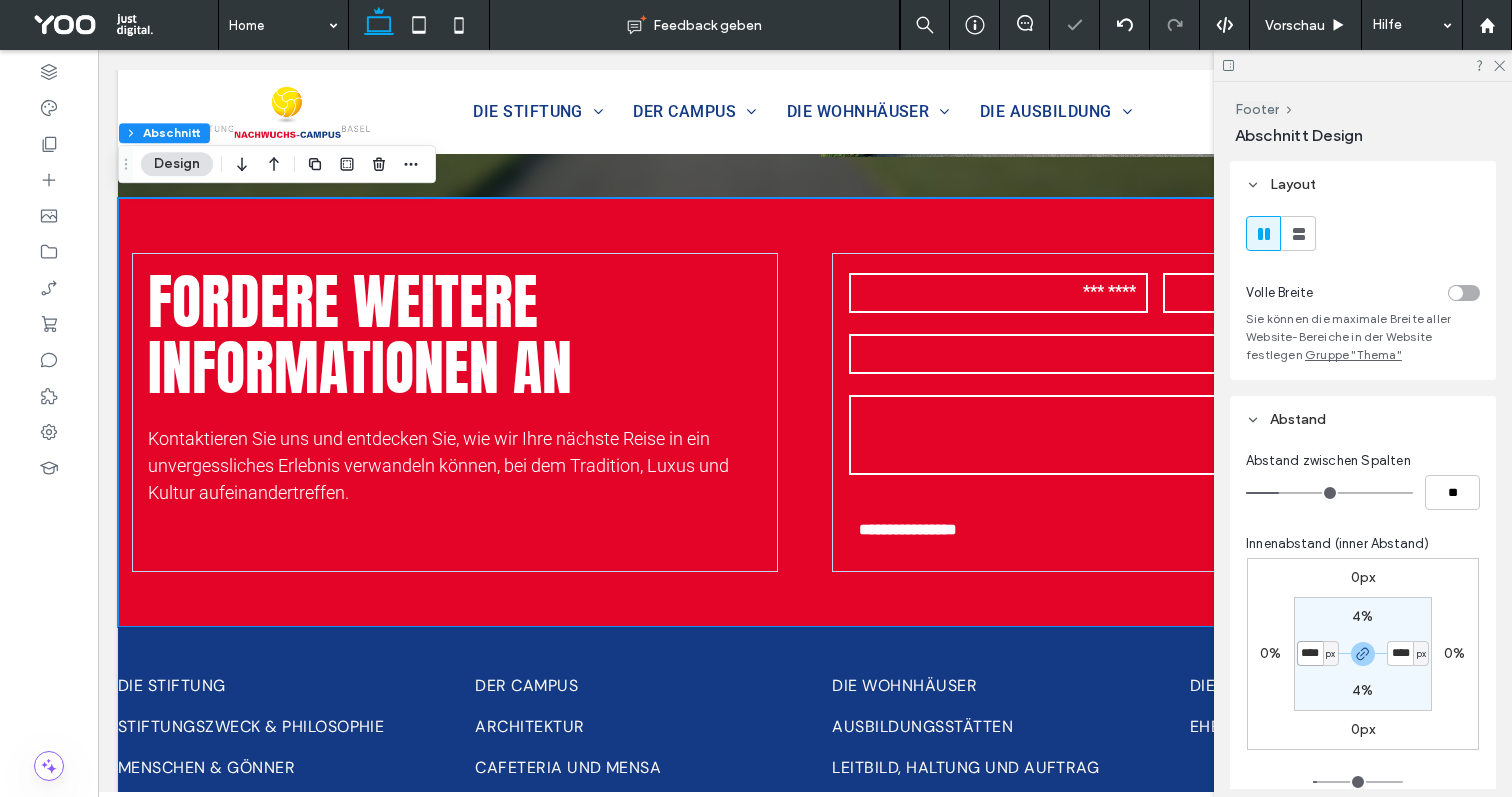 click on "****" at bounding box center (1310, 653) 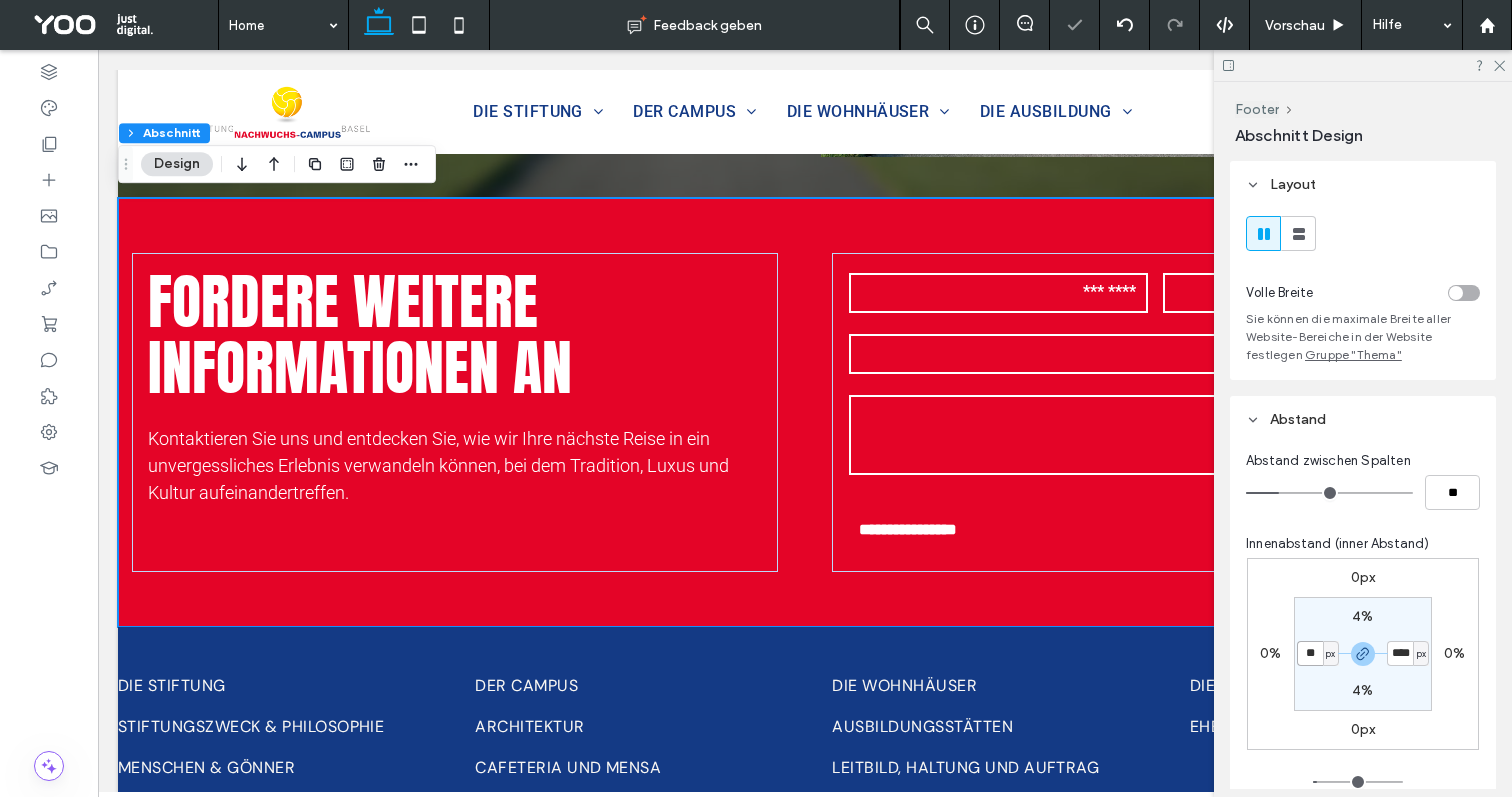 type on "**" 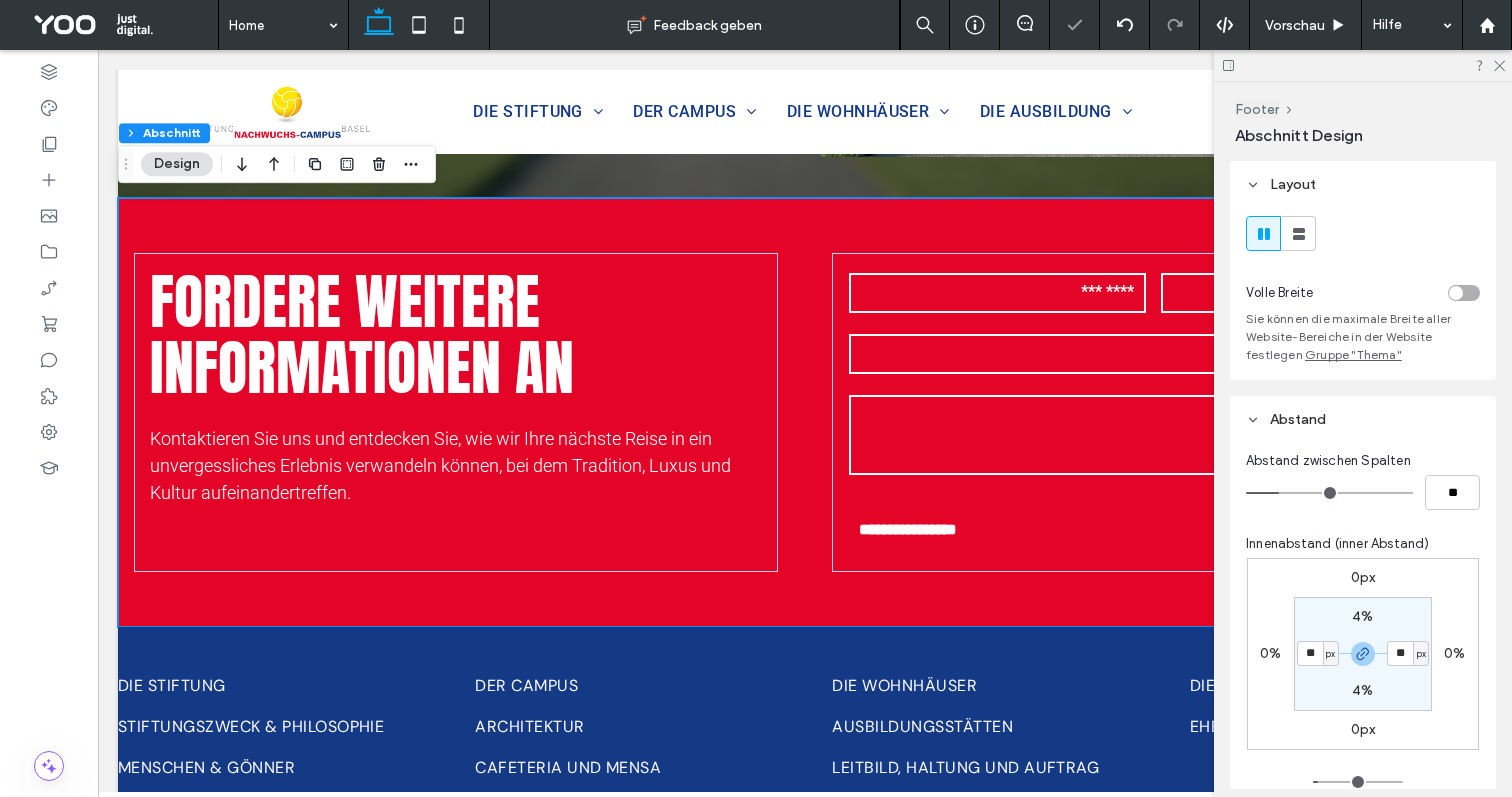 type on "*" 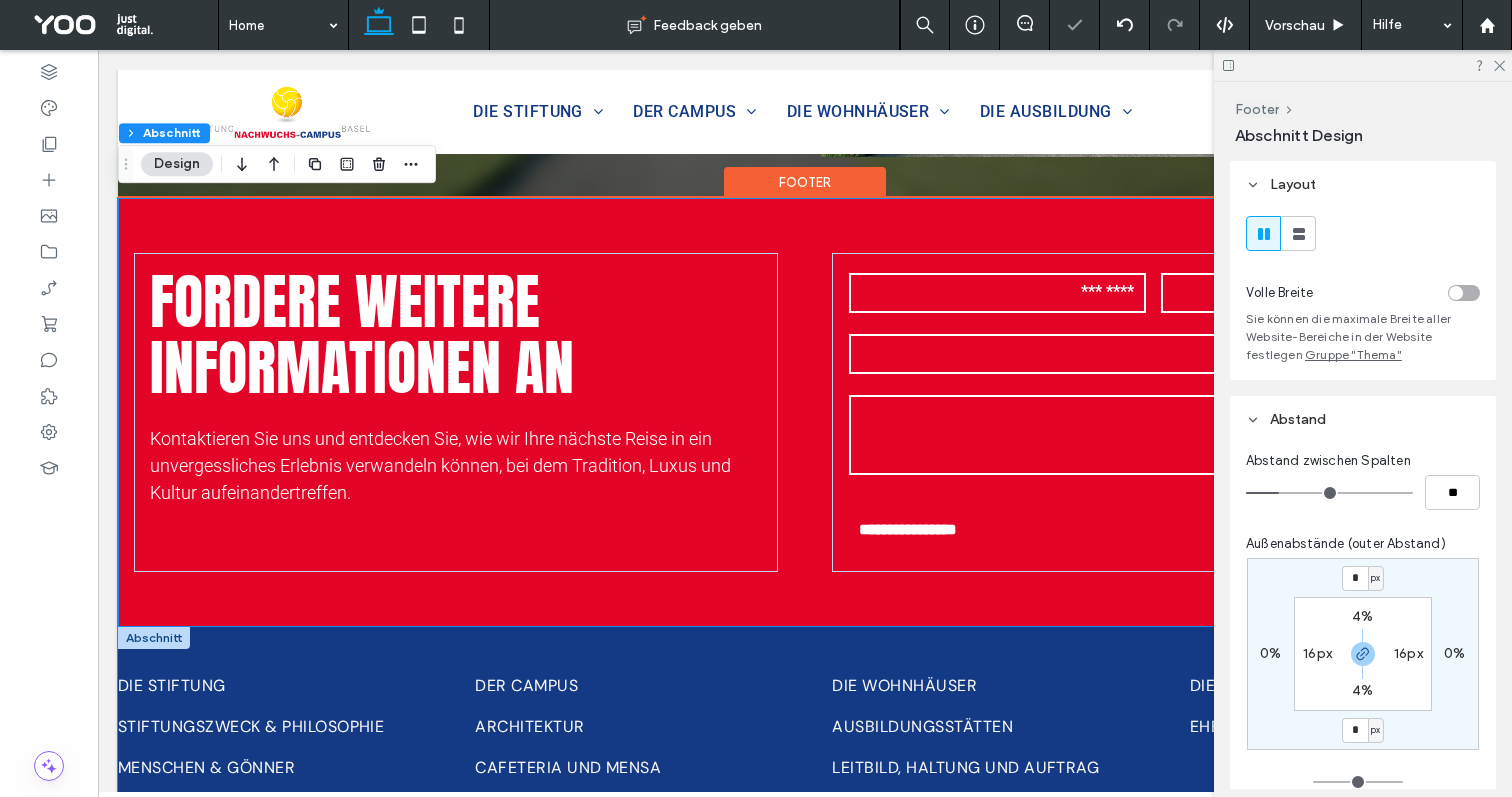 click on "Stiftung Nachwuchs Campus Basel
//
Campusweg [NUMBER]   //   [POSTAL_CODE] [CITY]   //
+[PHONE]
Impressum
//
Datenschutz" at bounding box center (805, 805) 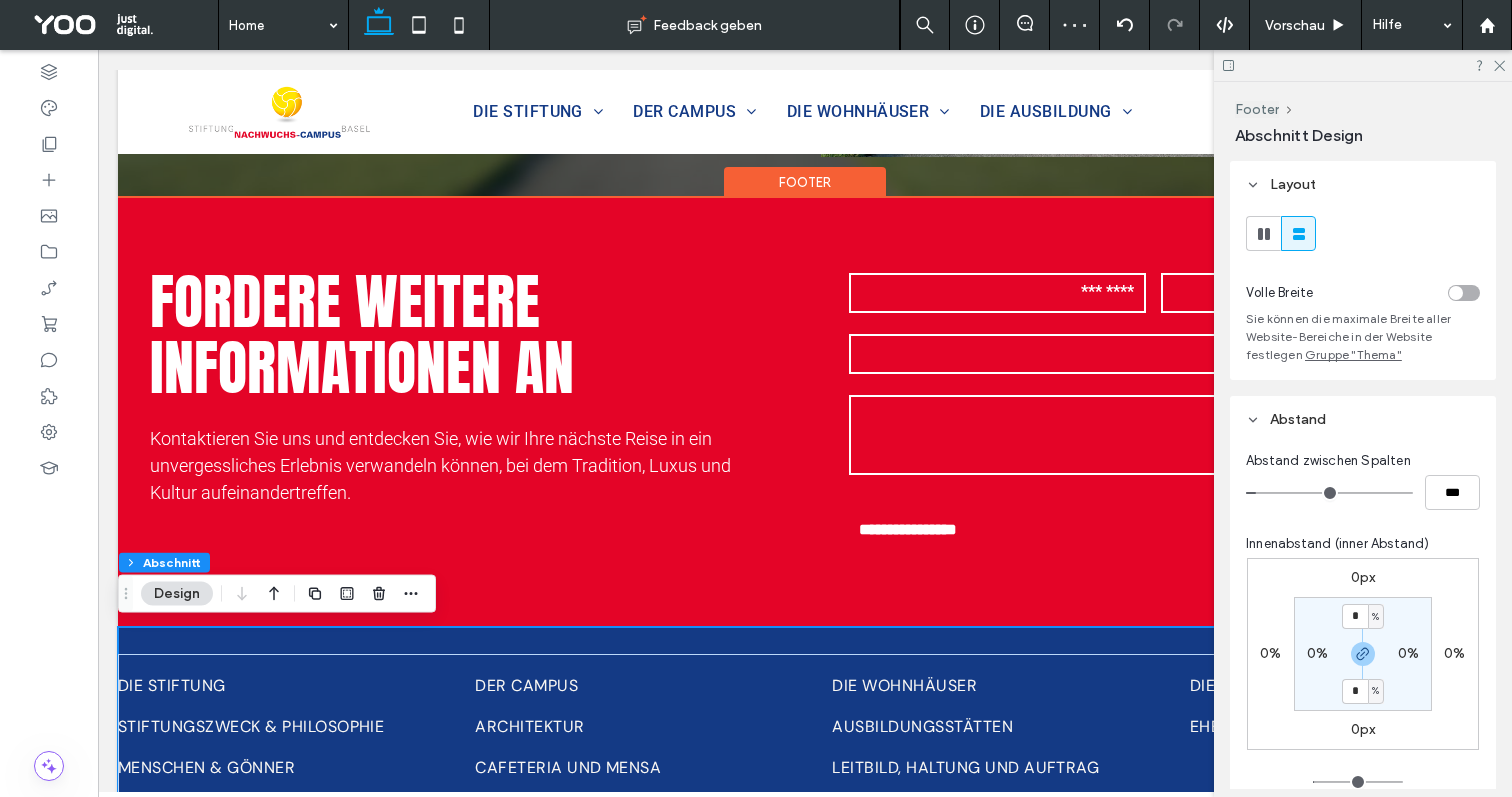 click on "Stiftung Nachwuchs Campus Basel
//
Campusweg [NUMBER]   //   [POSTAL_CODE] [CITY]   //
+[PHONE]
Impressum
//
Datenschutz" at bounding box center (805, 805) 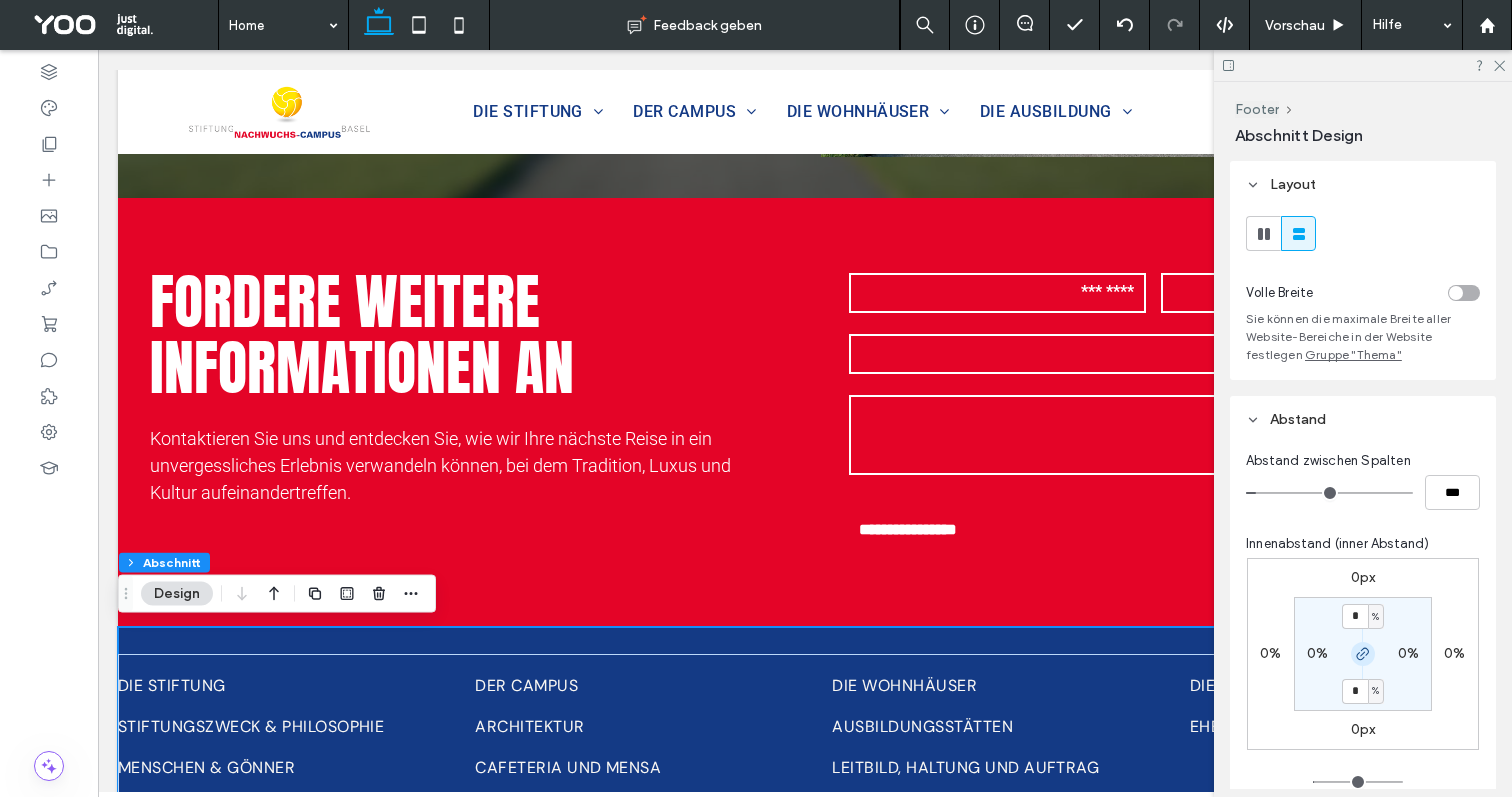 click 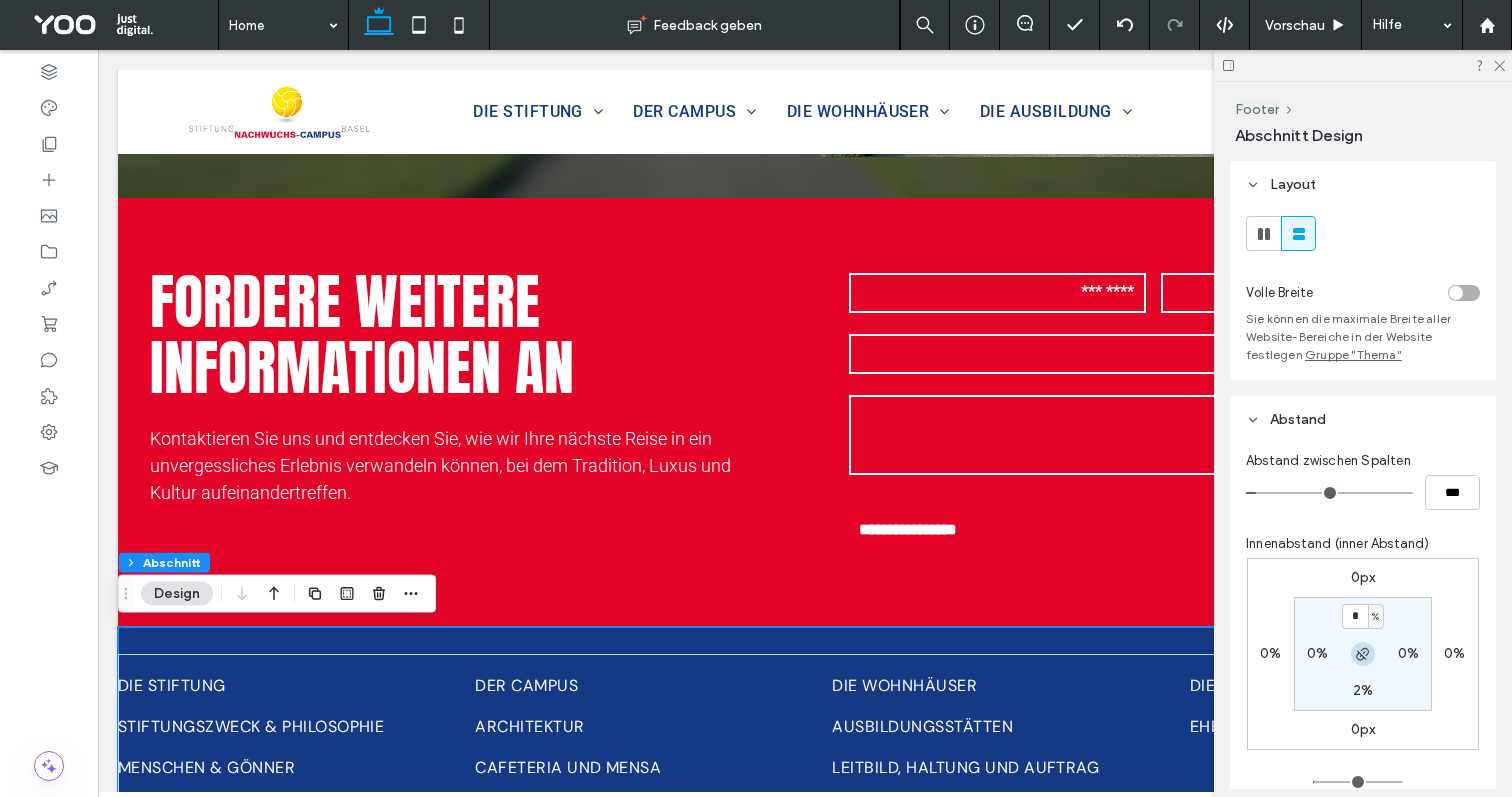 click 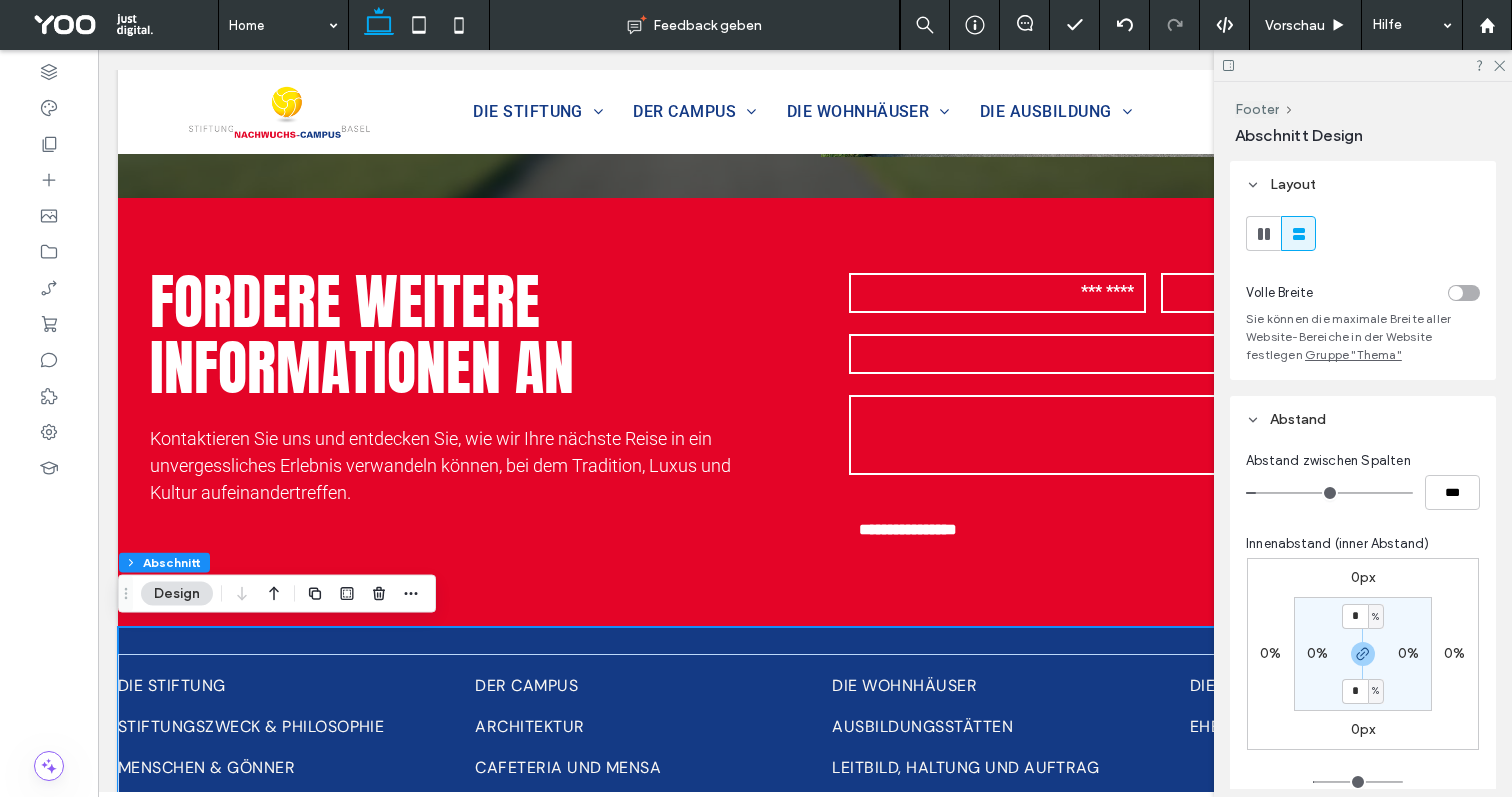 click on "0%" at bounding box center [1317, 653] 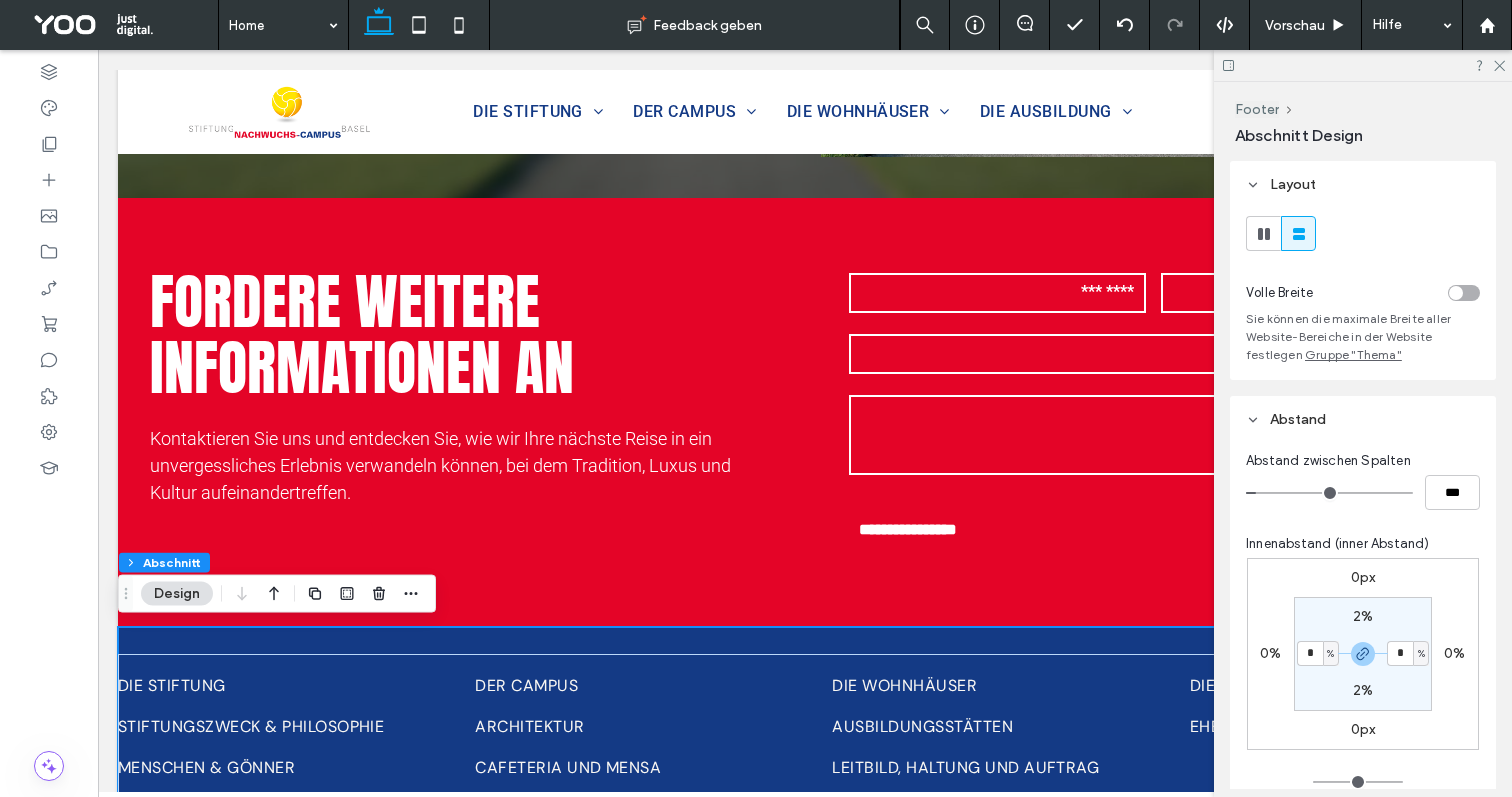 type on "*" 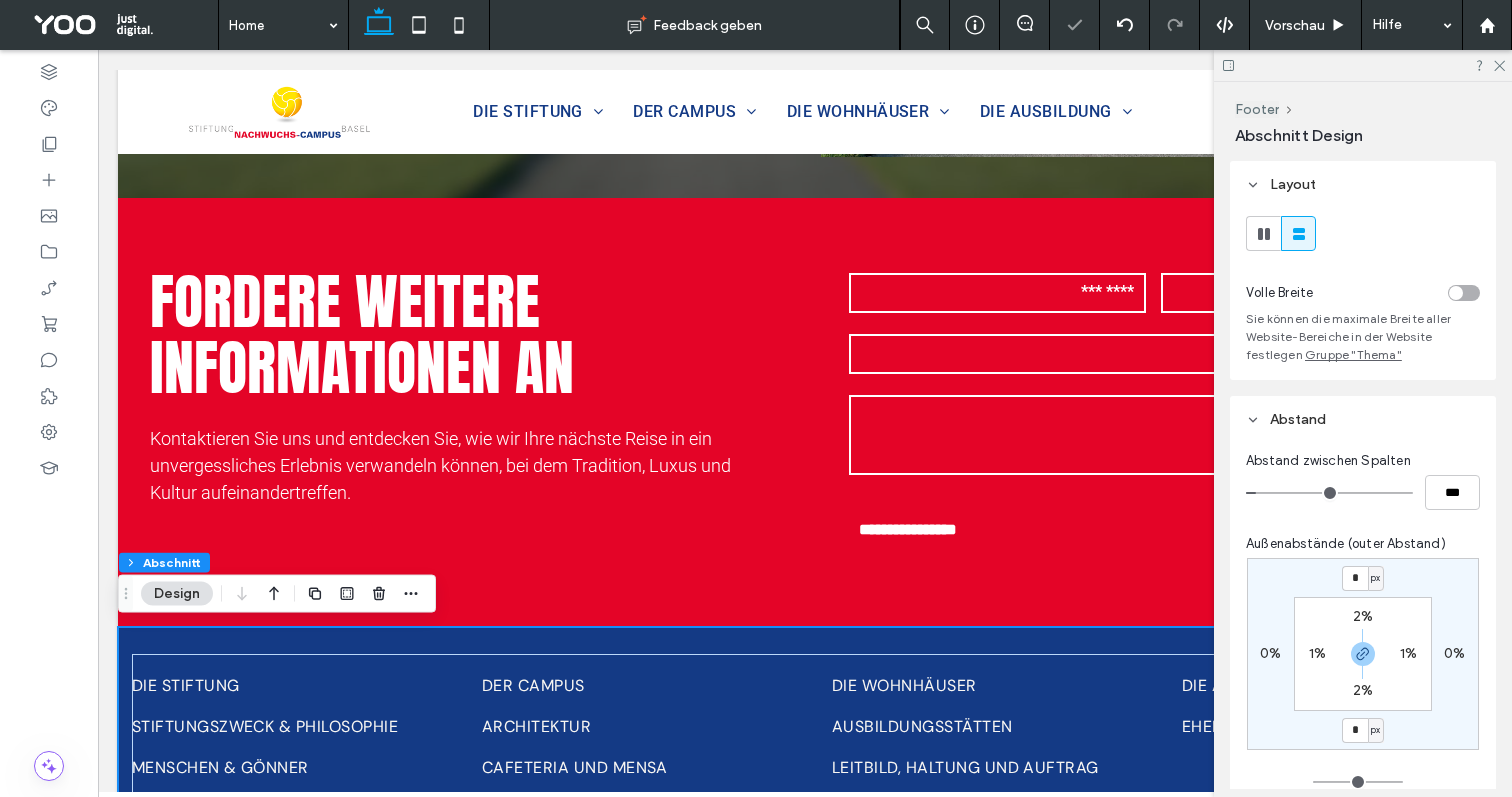 click on "1%" at bounding box center [1317, 653] 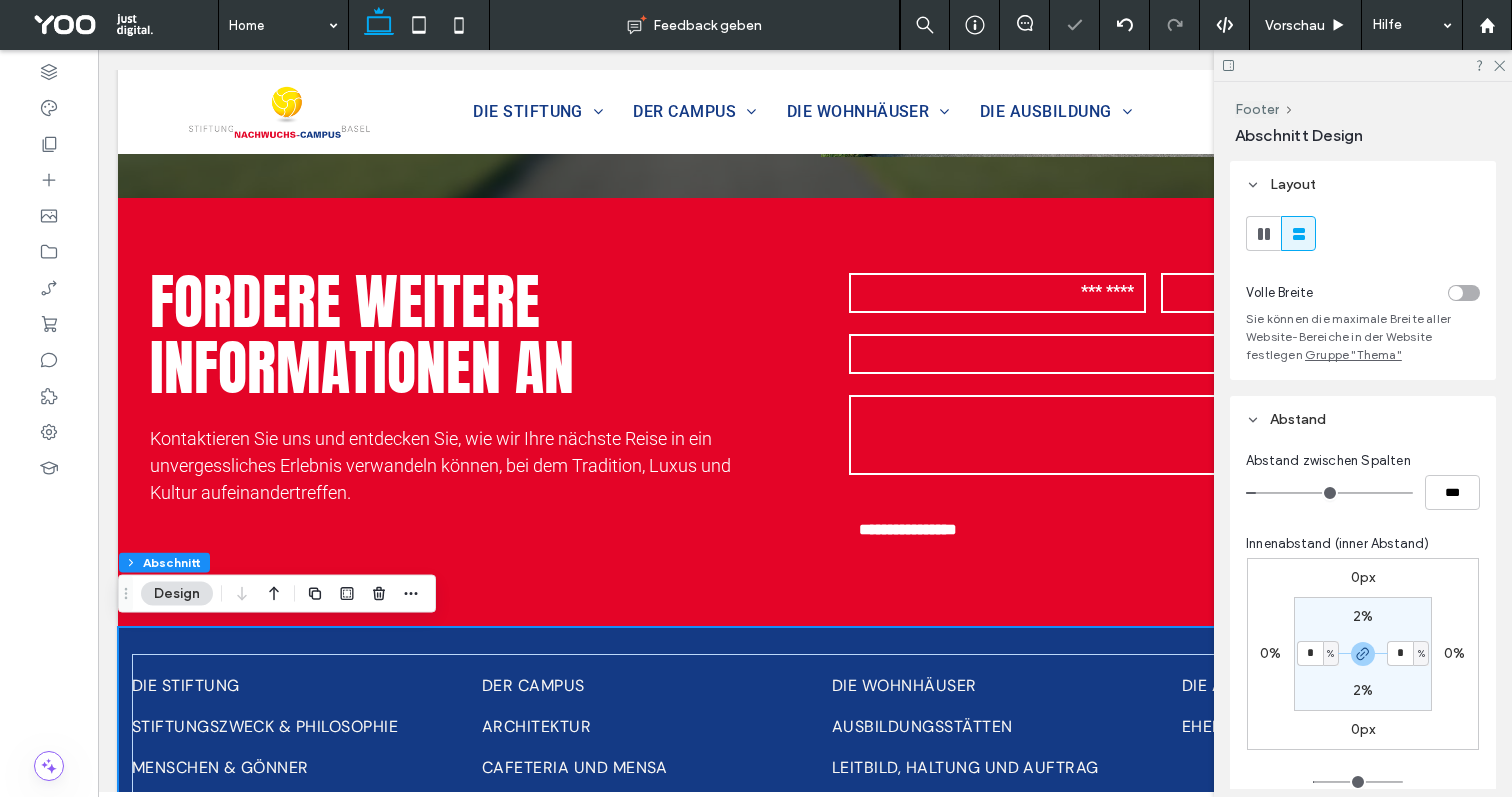 click on "%" at bounding box center (1330, 654) 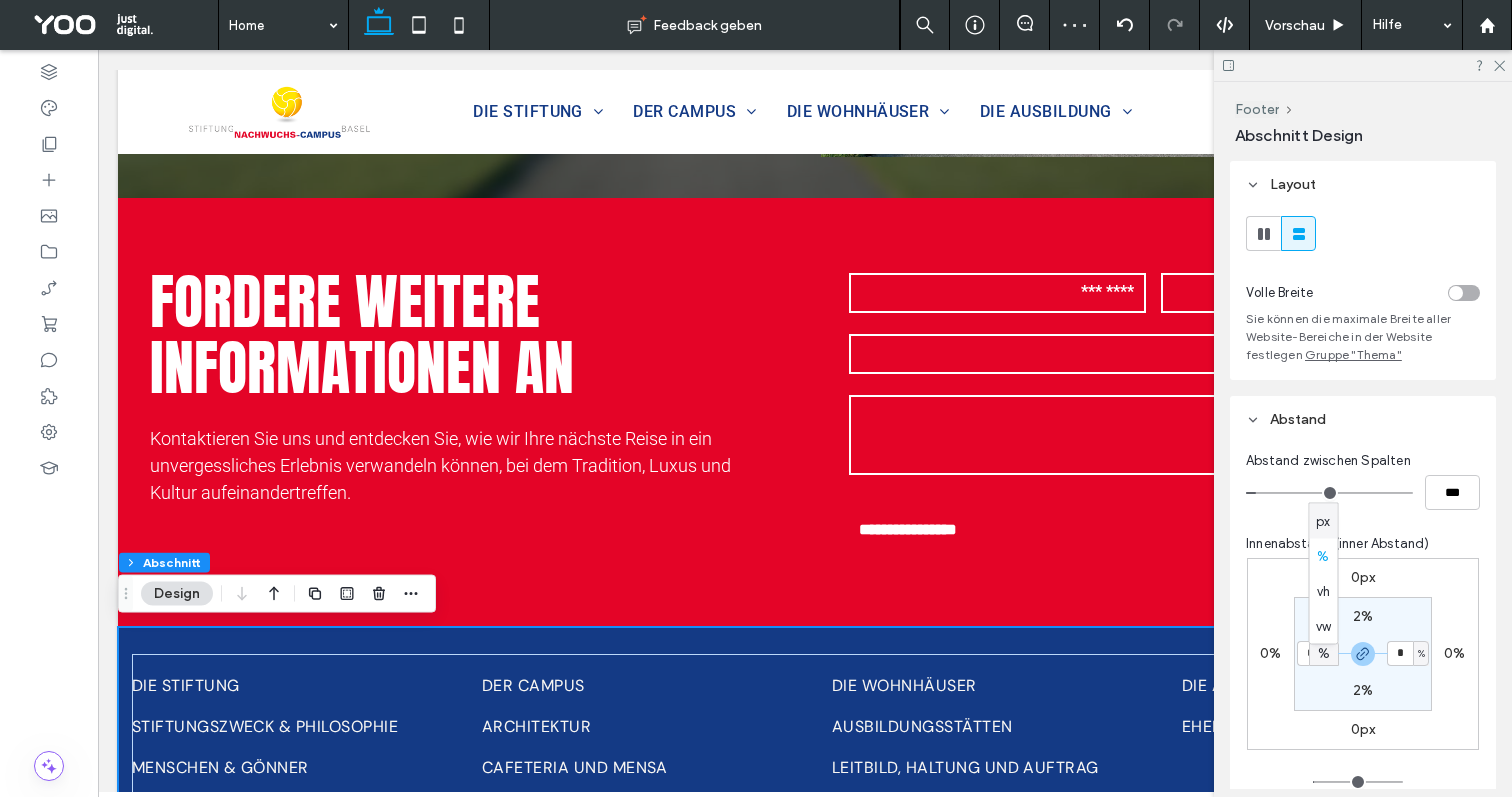 click on "px" at bounding box center (1324, 521) 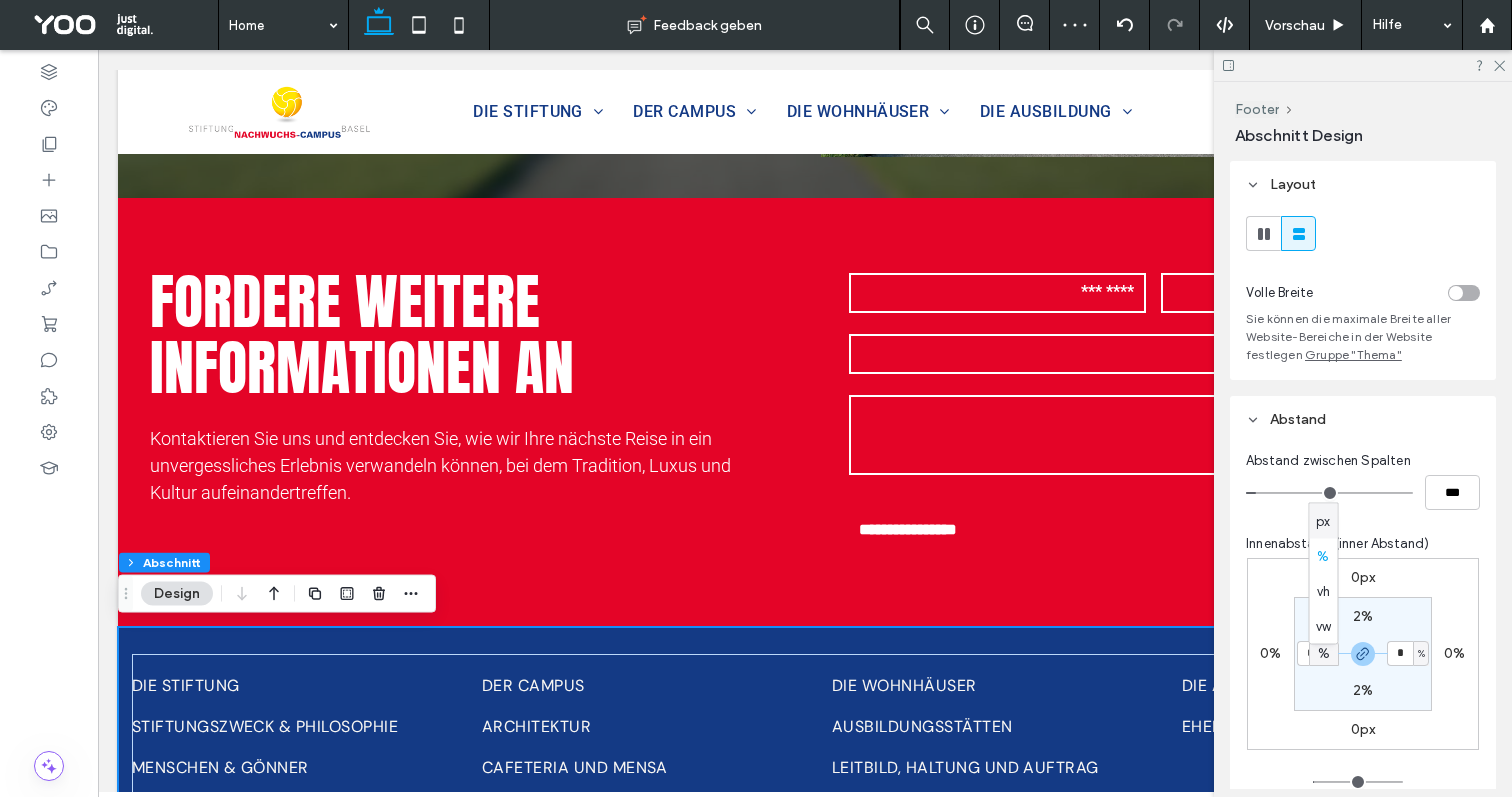type on "**" 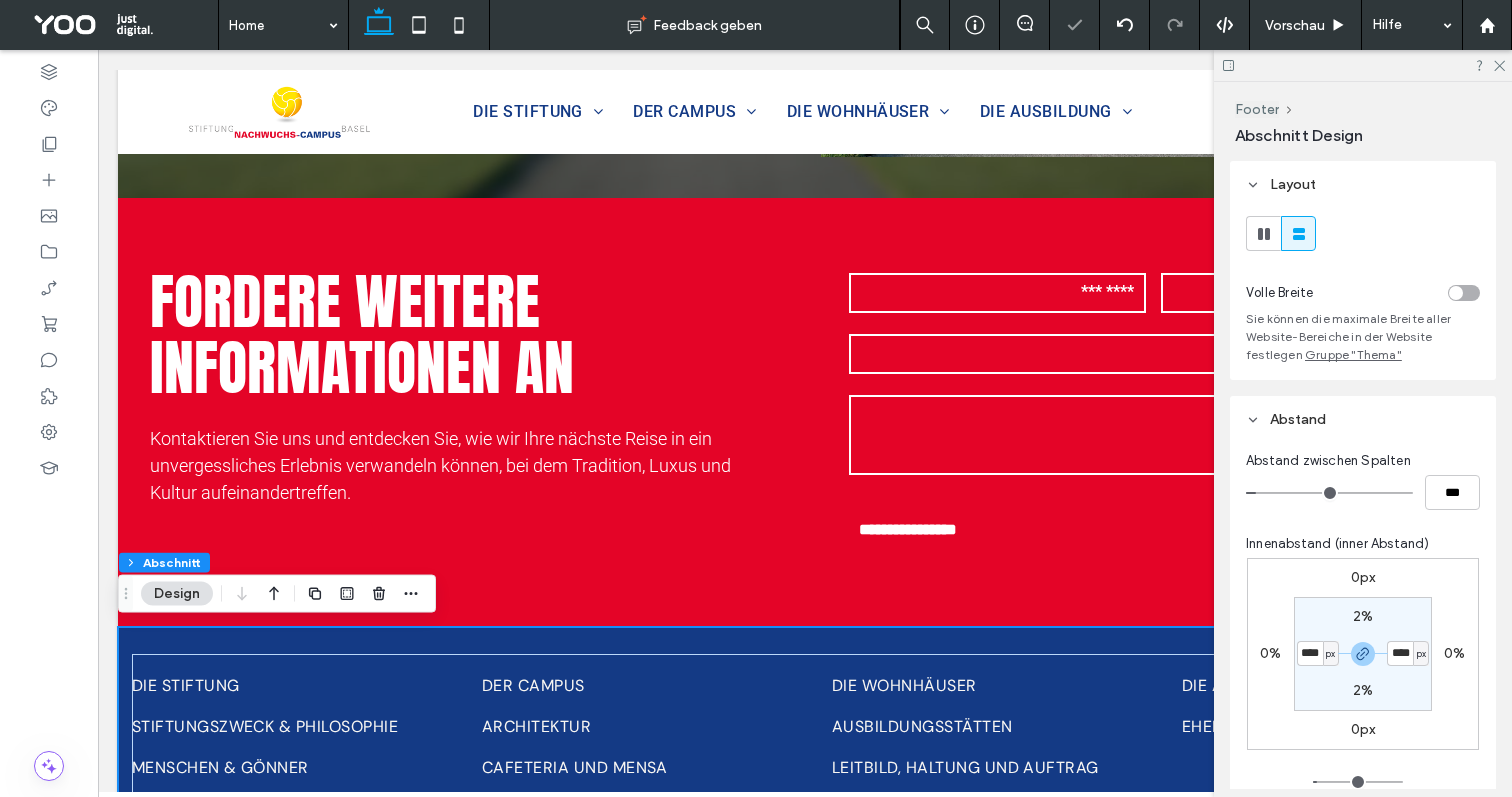 type on "**" 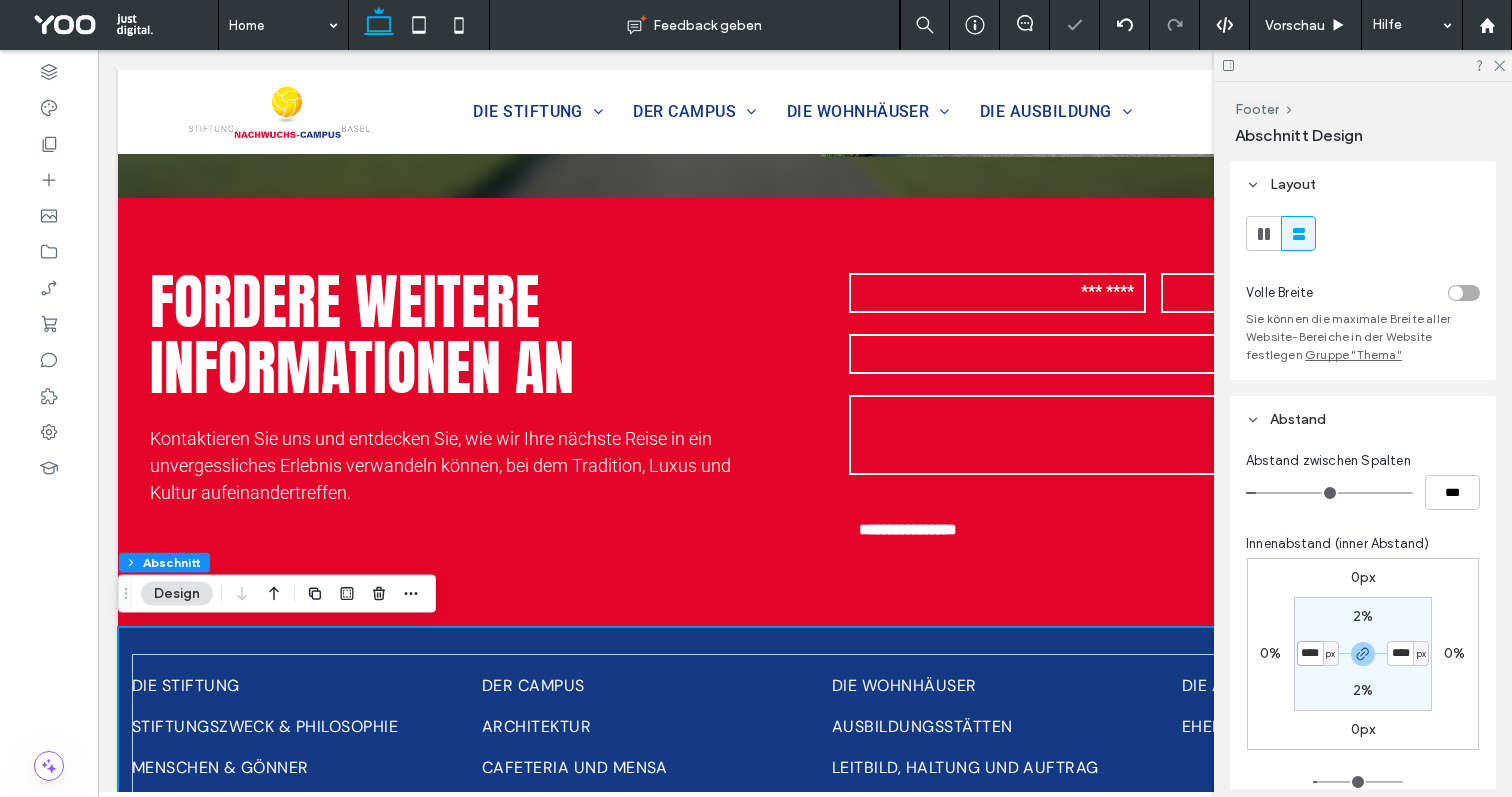 click on "****" at bounding box center [1310, 653] 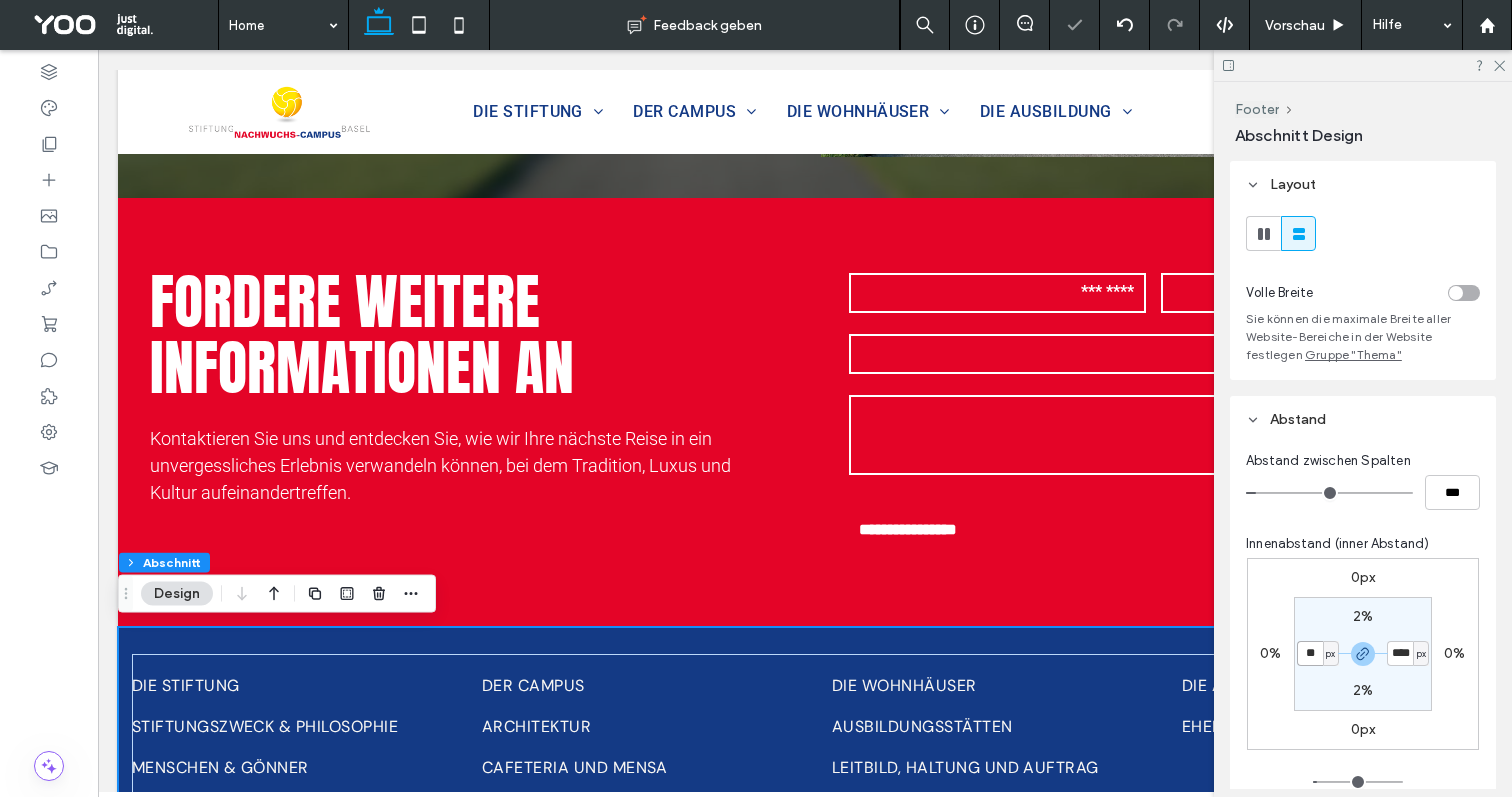 type on "**" 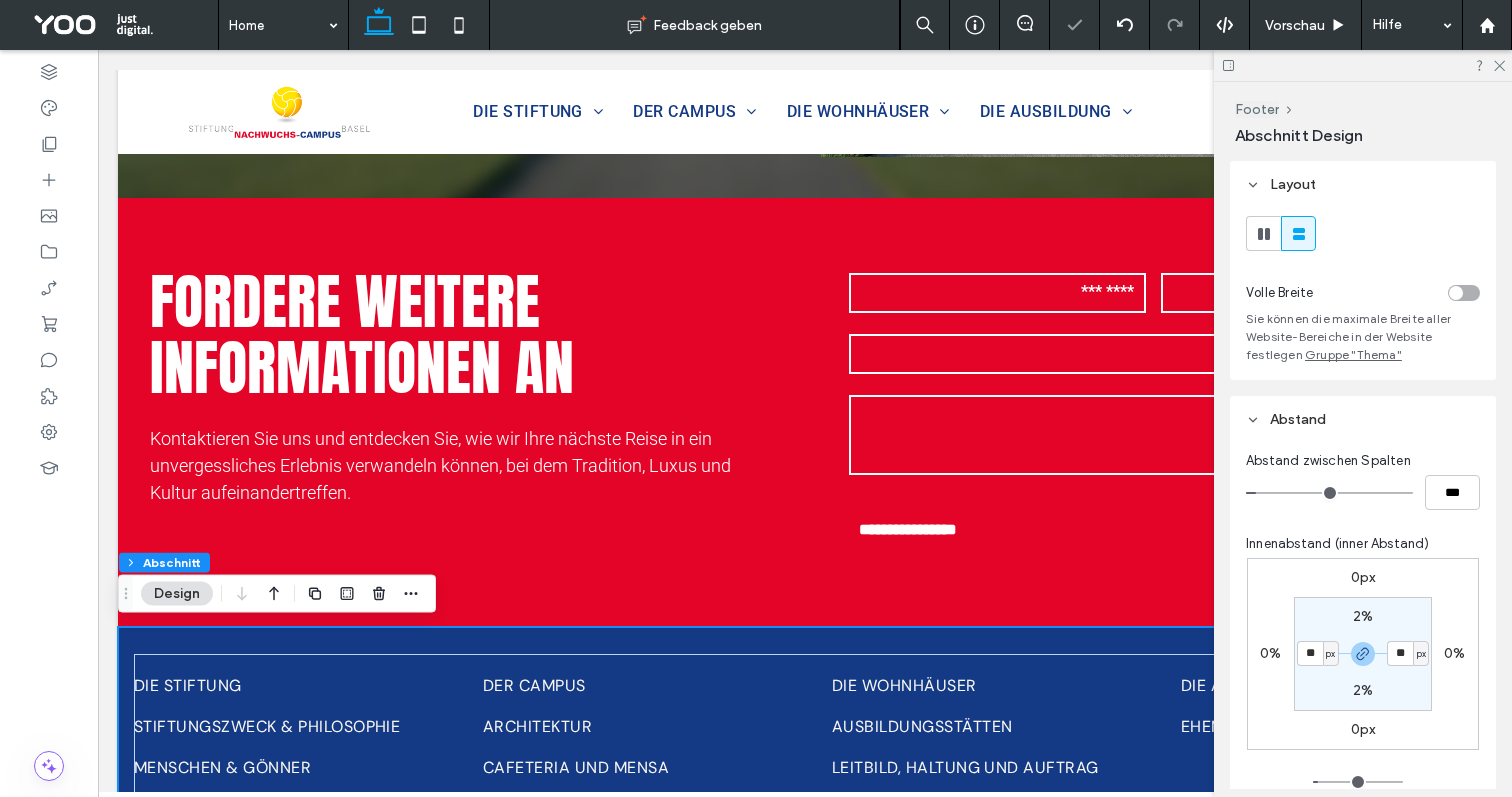 type on "*" 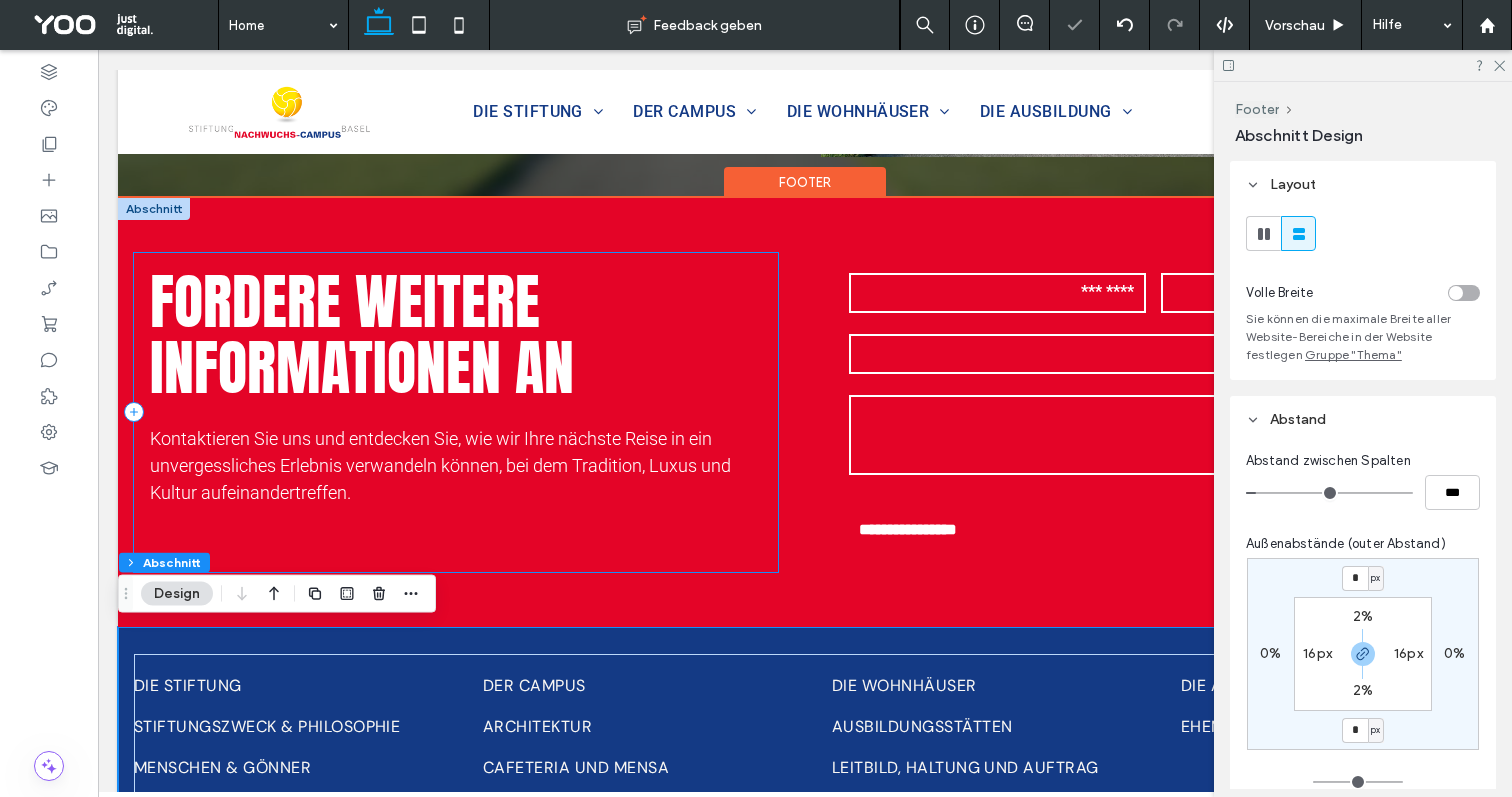 click on "Fordere weitere Informationen an
Kontaktieren Sie uns und entdecken Sie, wie wir Ihre nächste Reise in ein unvergessliches Erlebnis verwandeln können, bei dem Tradition, Luxus und Kultur aufeinandertreffen." at bounding box center (456, 412) 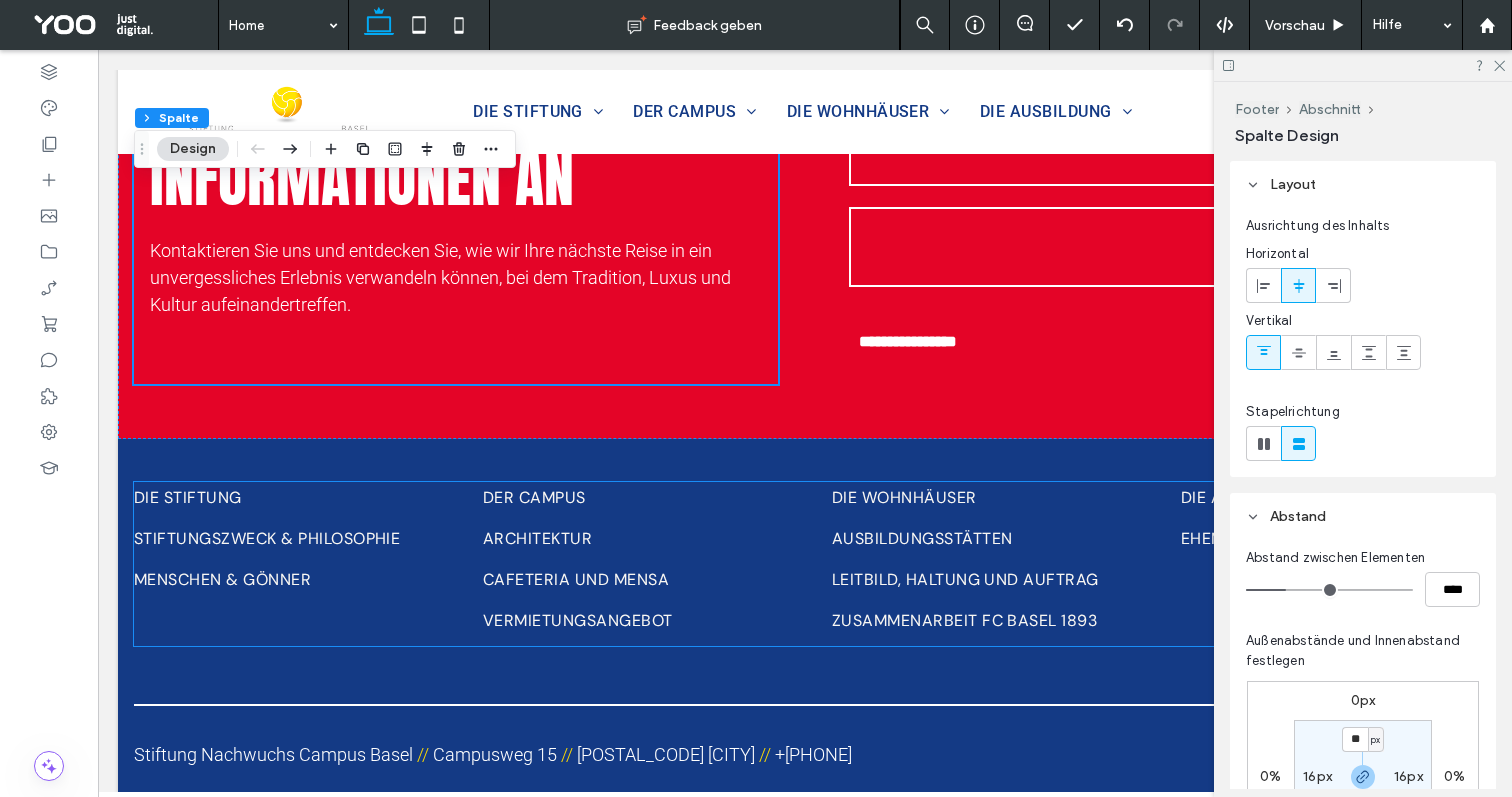 scroll, scrollTop: 4254, scrollLeft: 0, axis: vertical 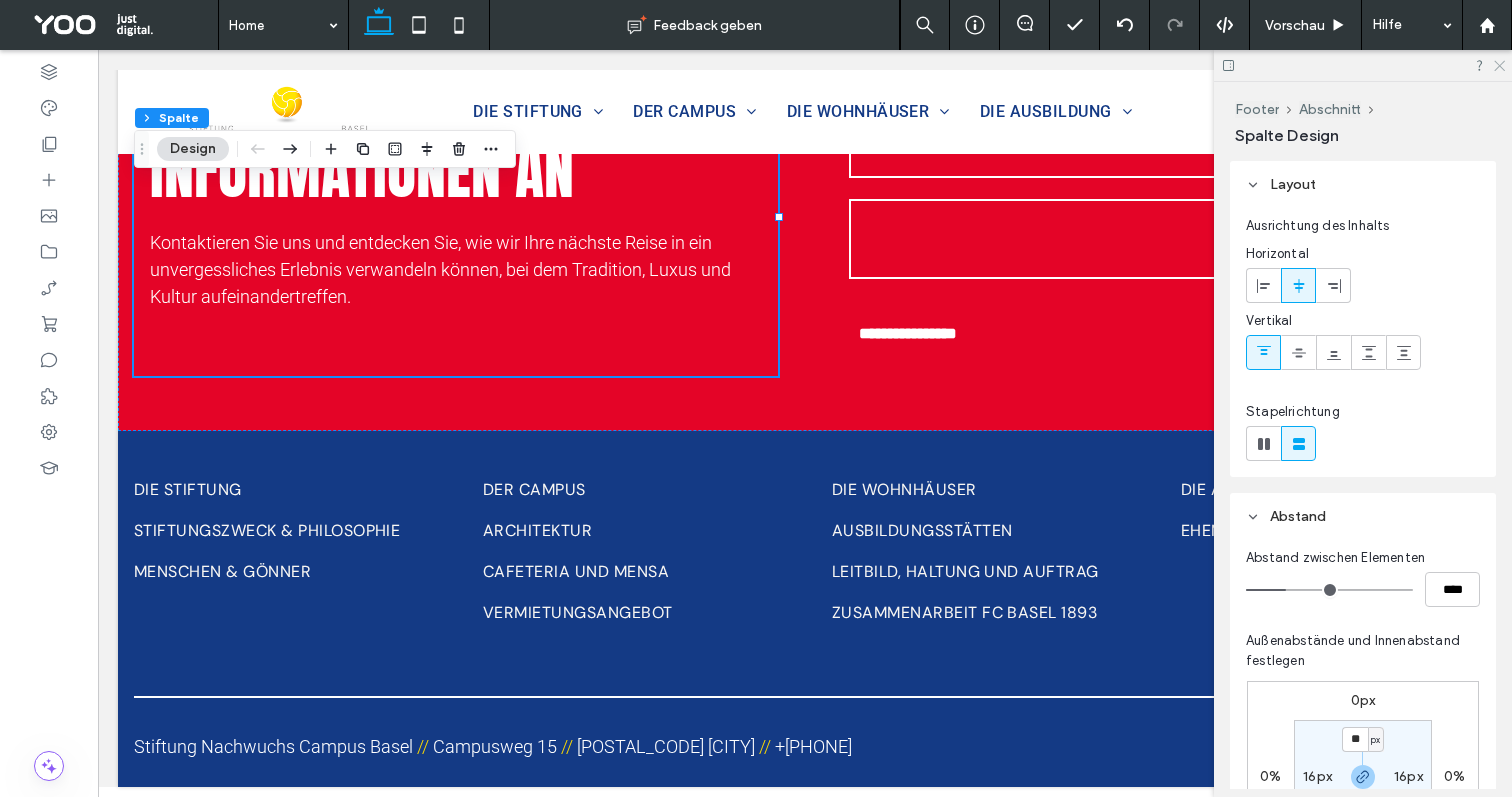 click 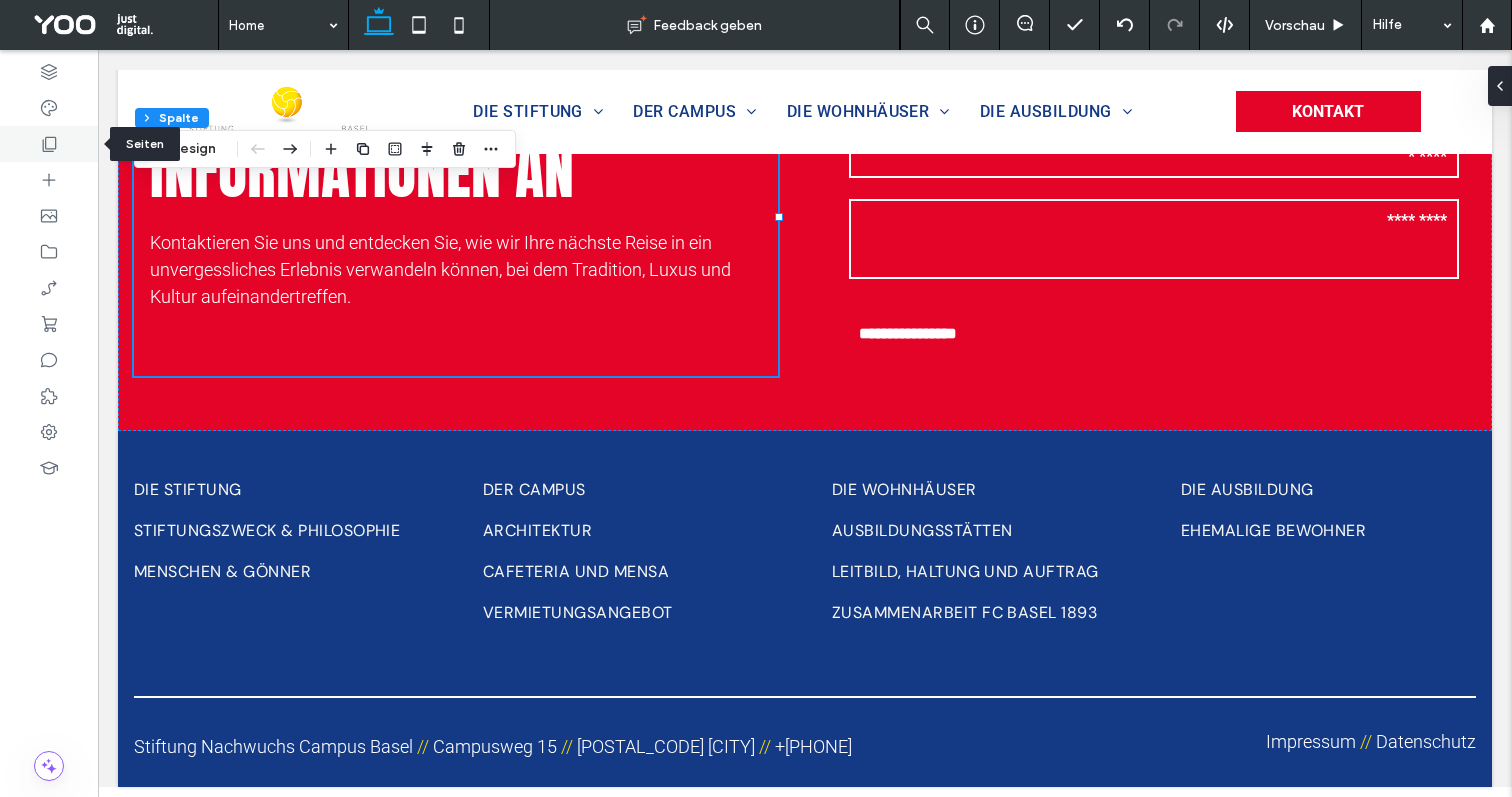 click 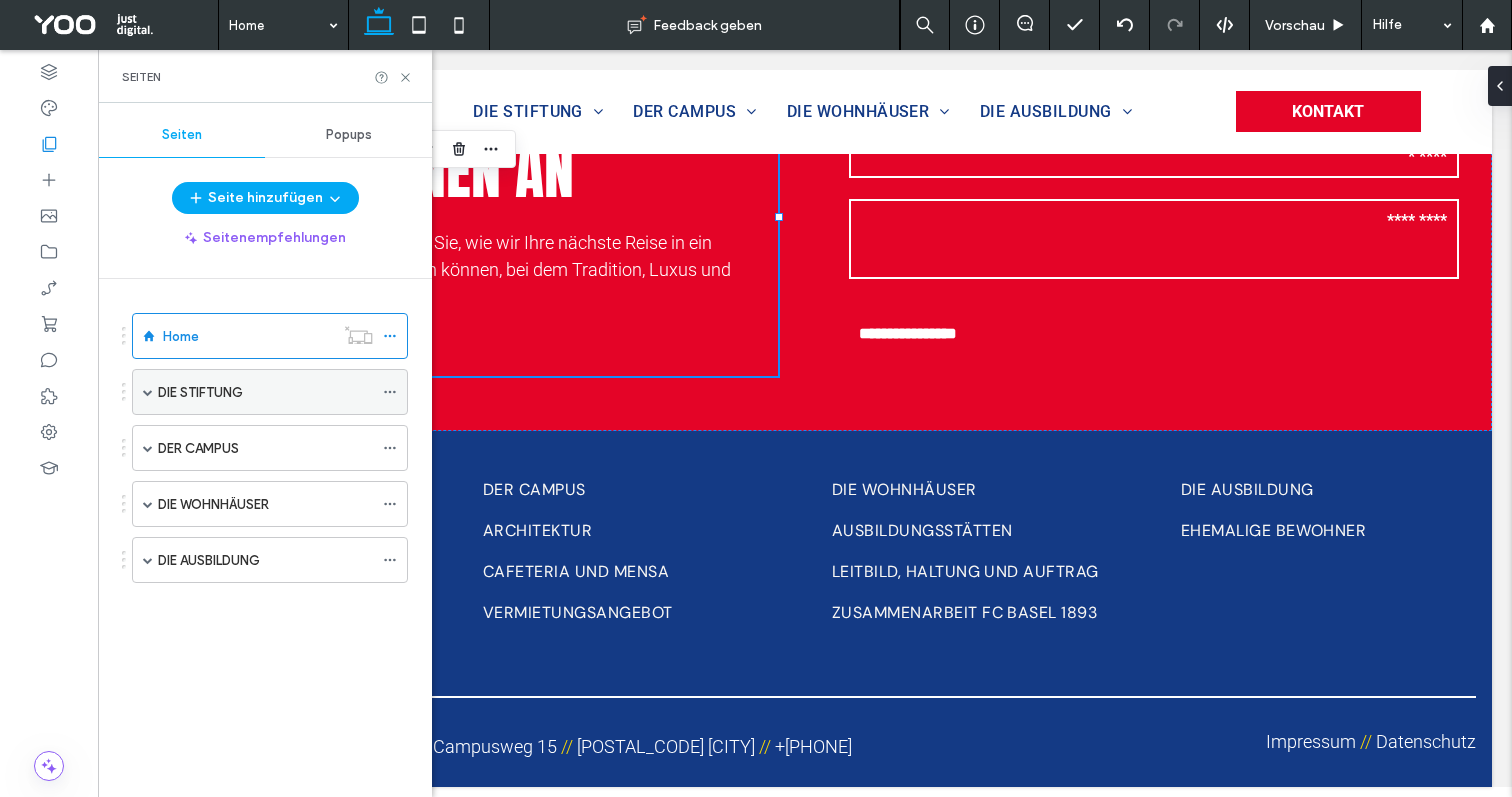 click on "DIE STIFTUNG" at bounding box center [200, 392] 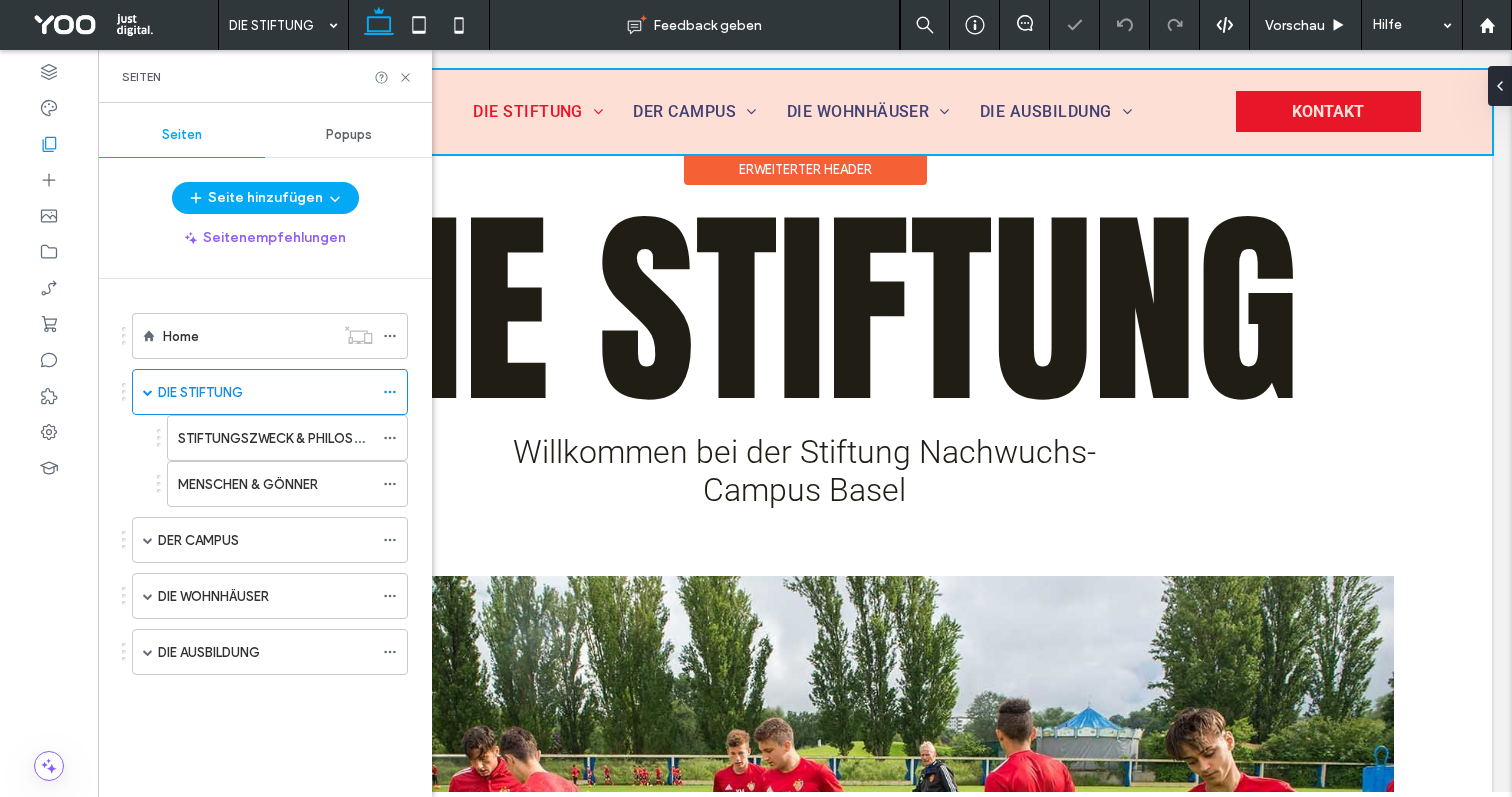 scroll, scrollTop: 0, scrollLeft: 0, axis: both 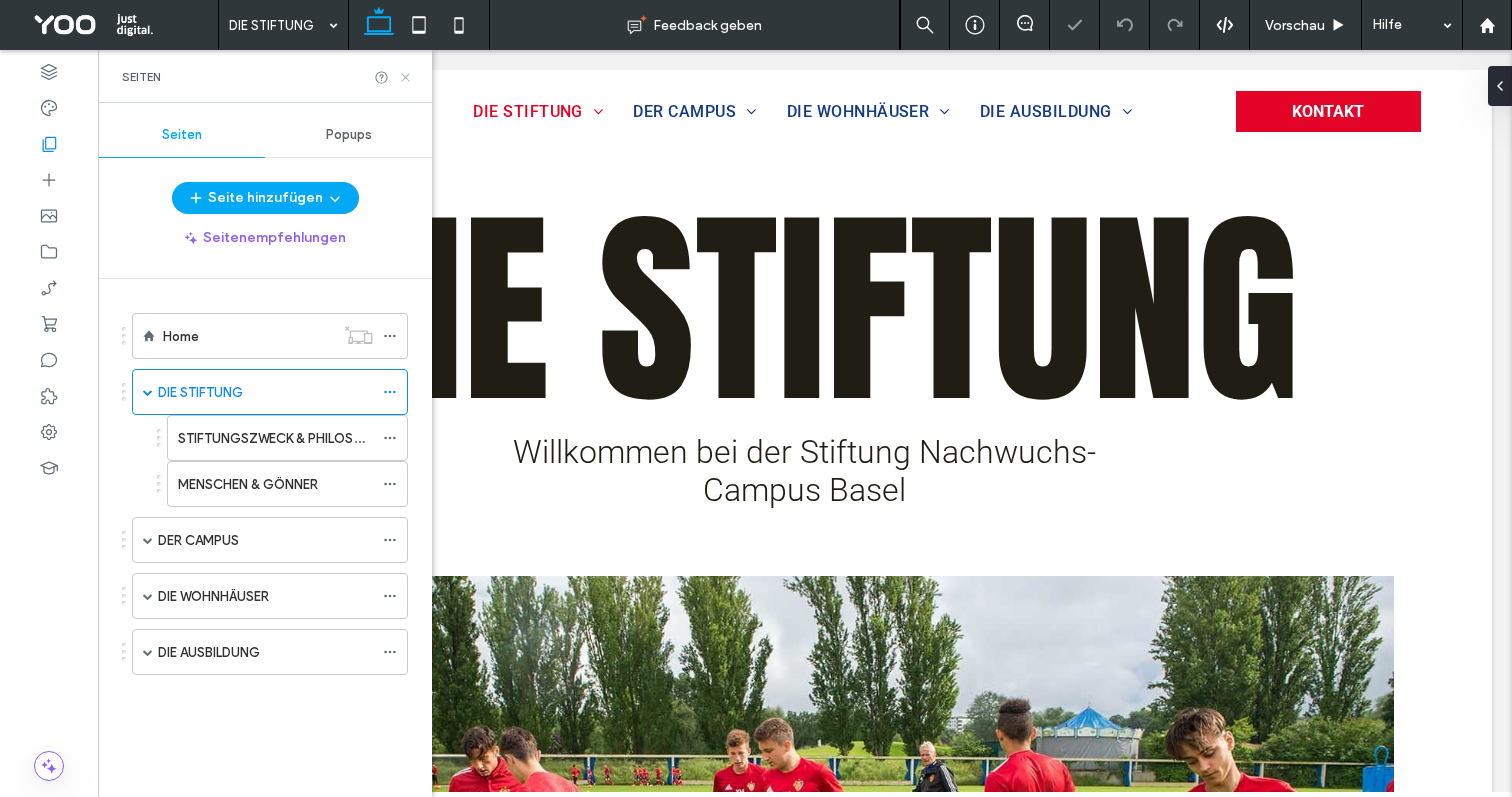 click 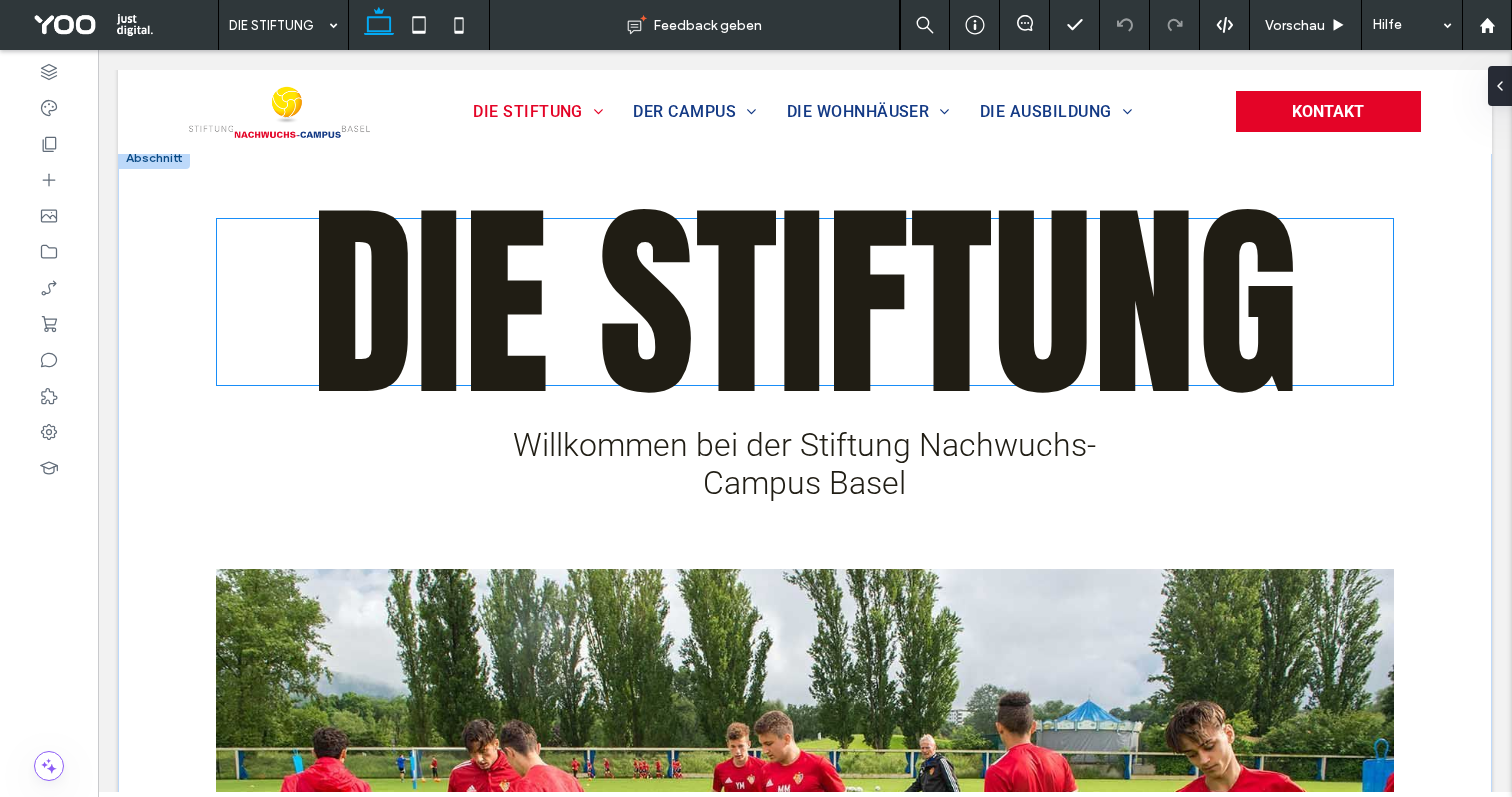 scroll, scrollTop: 0, scrollLeft: 0, axis: both 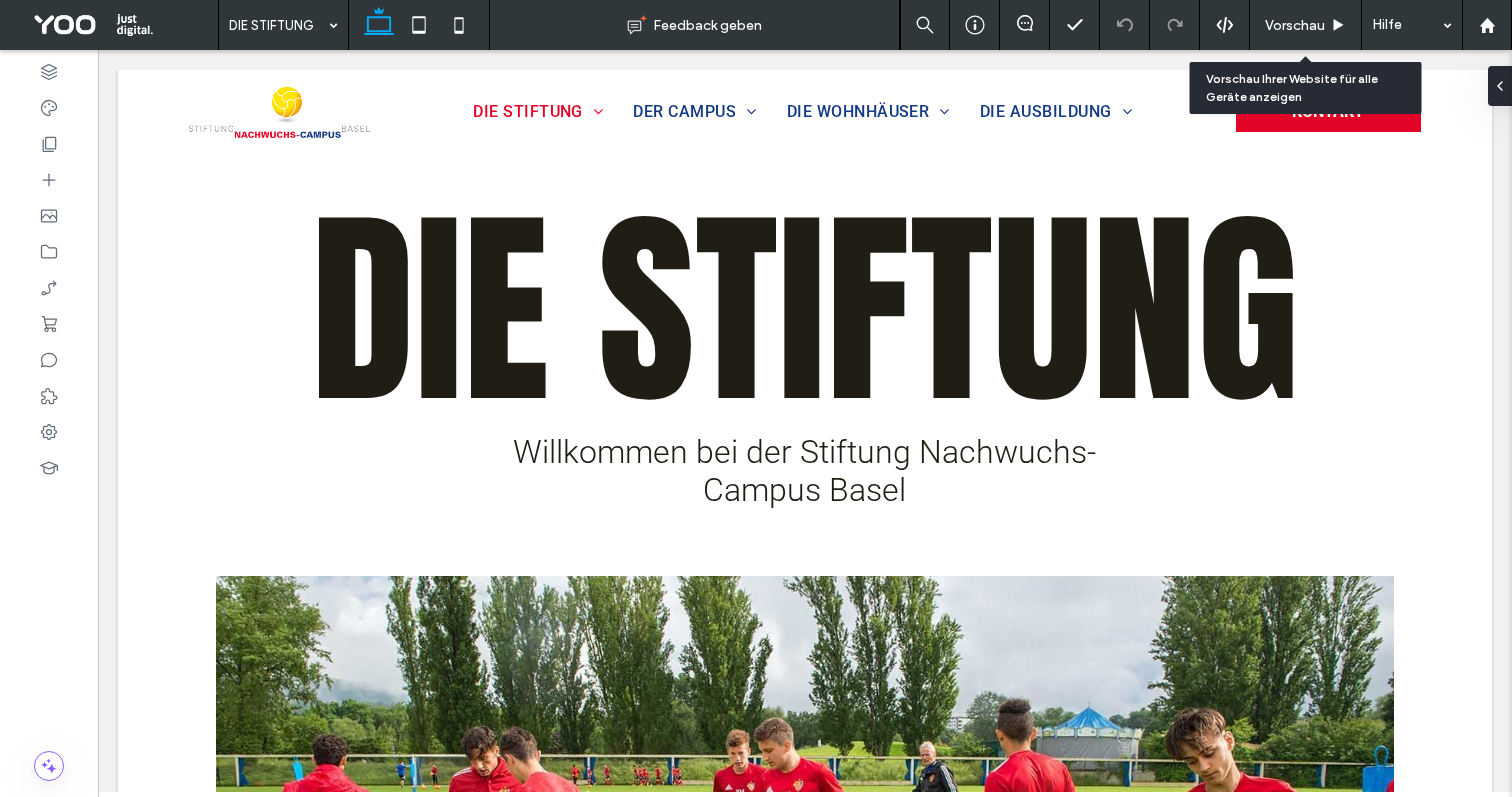 click on "Vorschau" at bounding box center [1295, 25] 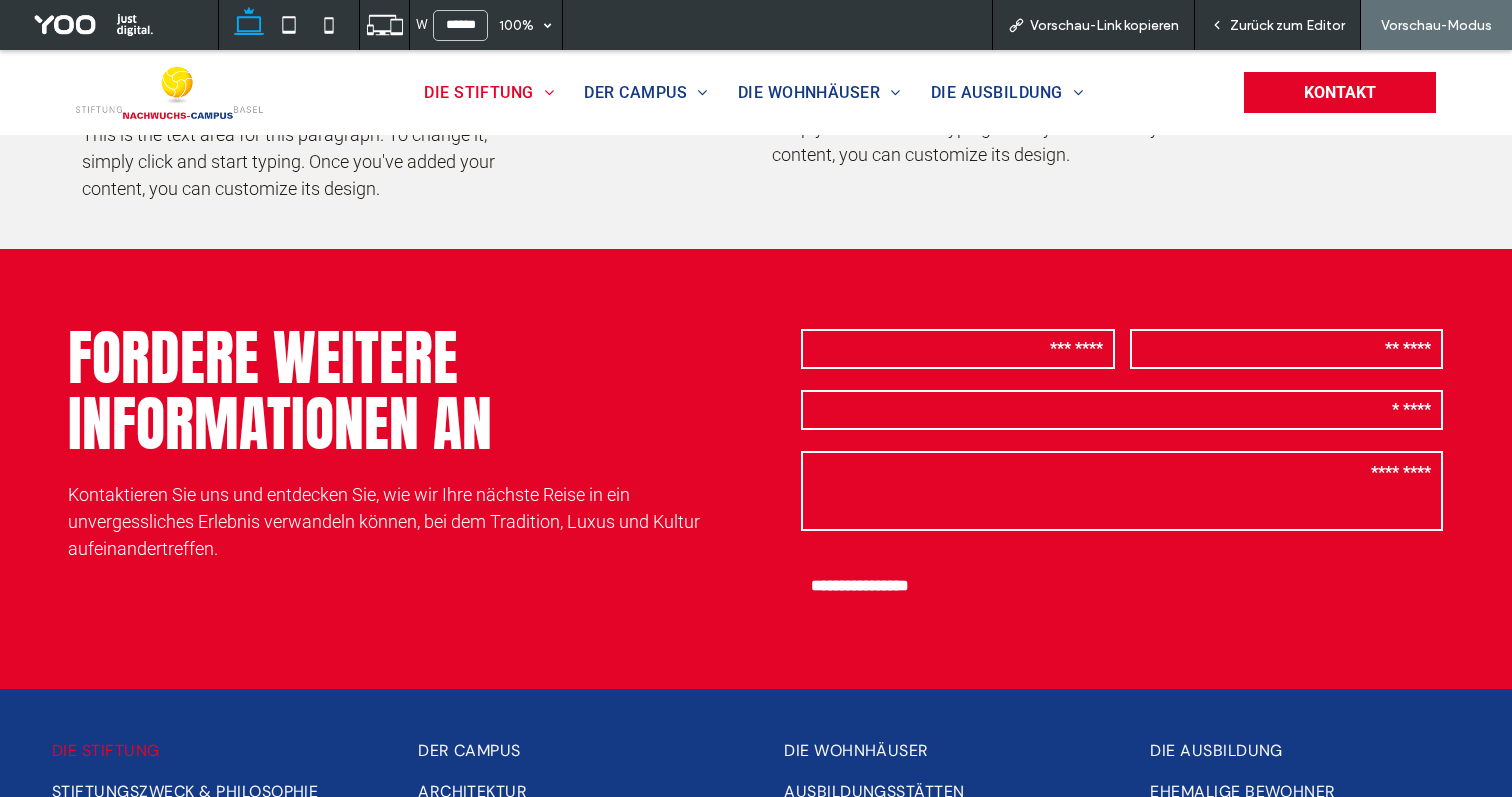 scroll, scrollTop: 4041, scrollLeft: 0, axis: vertical 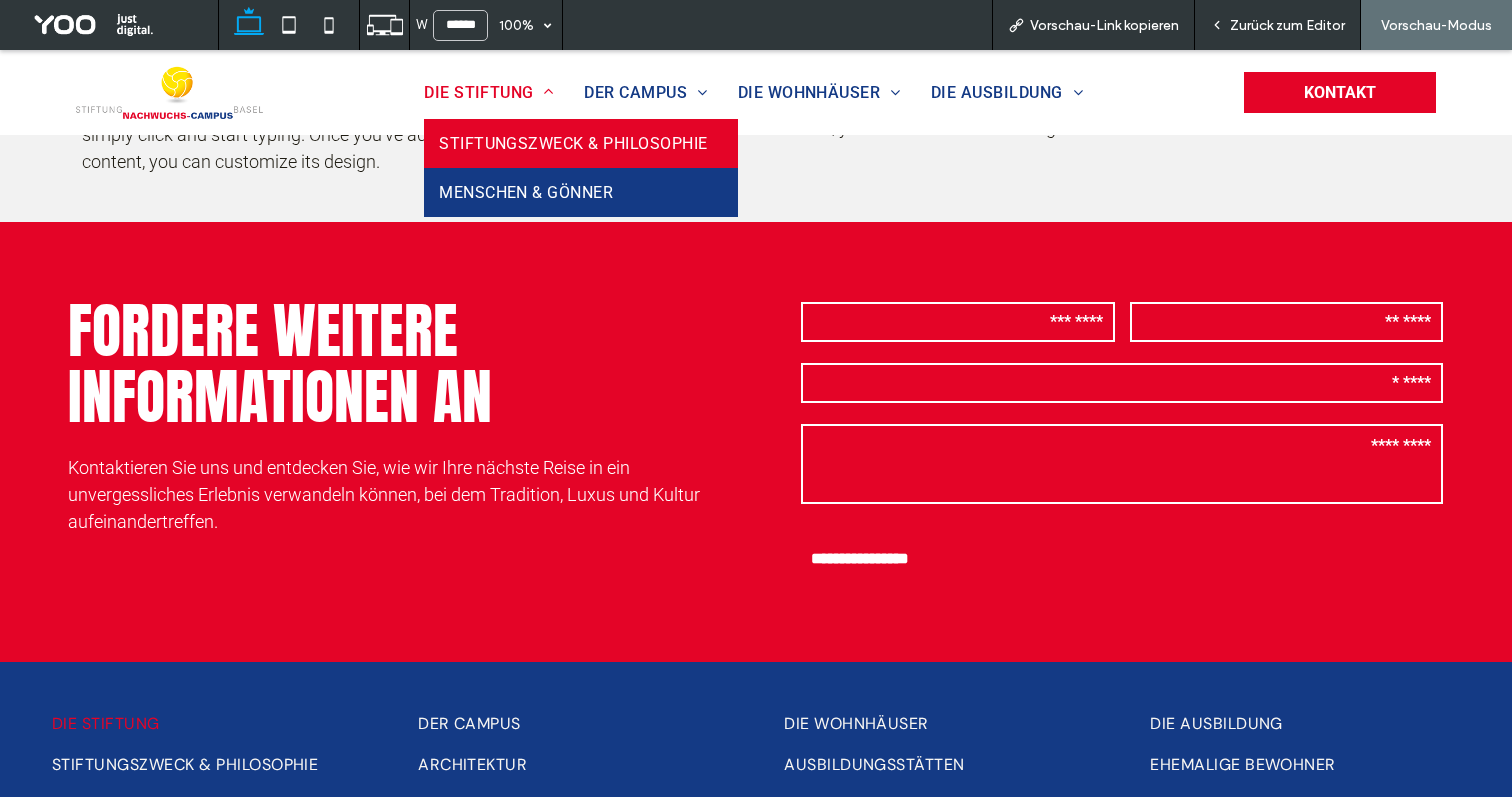 click on "STIFTUNGSZWECK & PHILOSOPHIE" at bounding box center (573, 143) 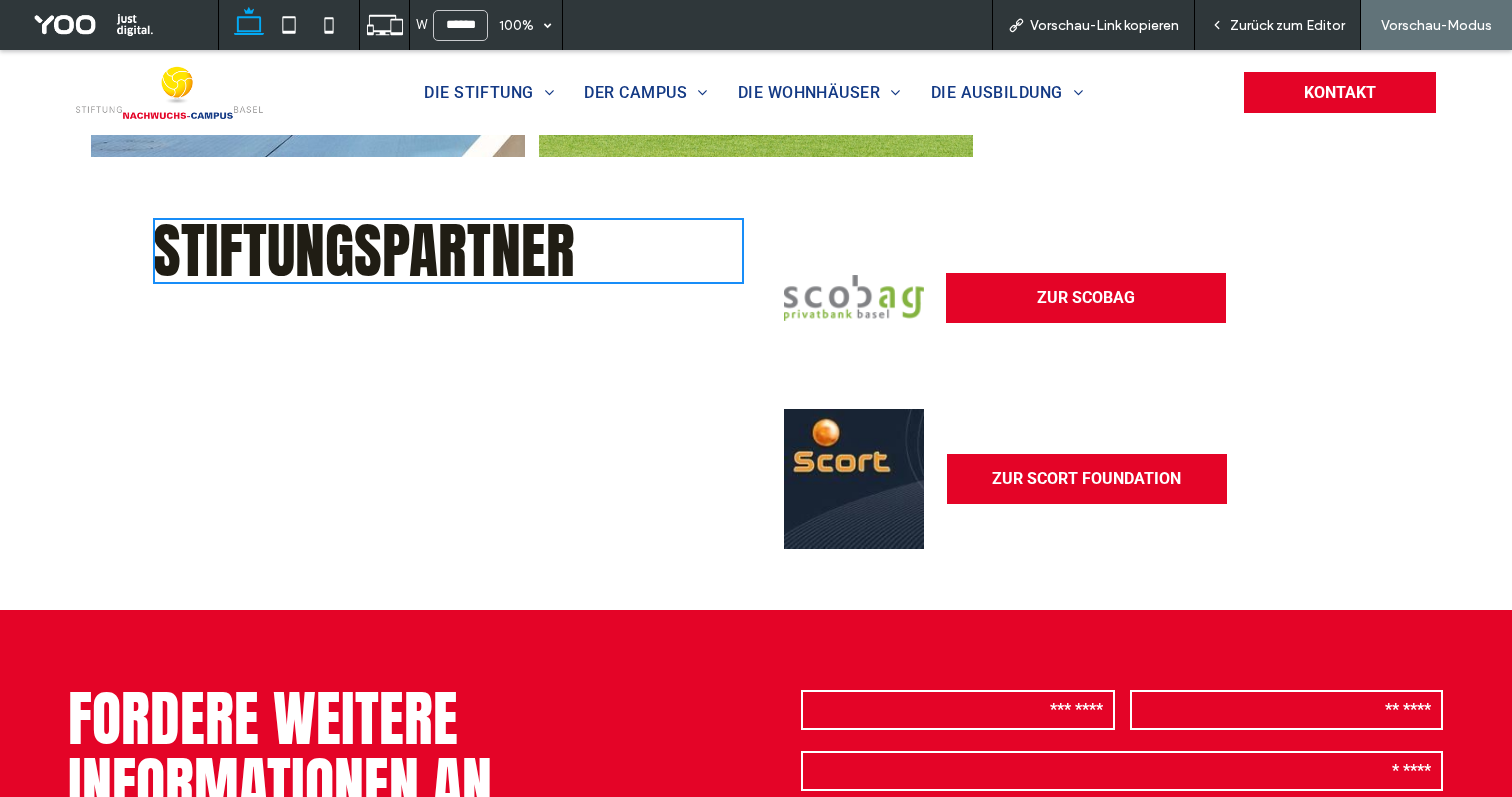 scroll, scrollTop: 4110, scrollLeft: 0, axis: vertical 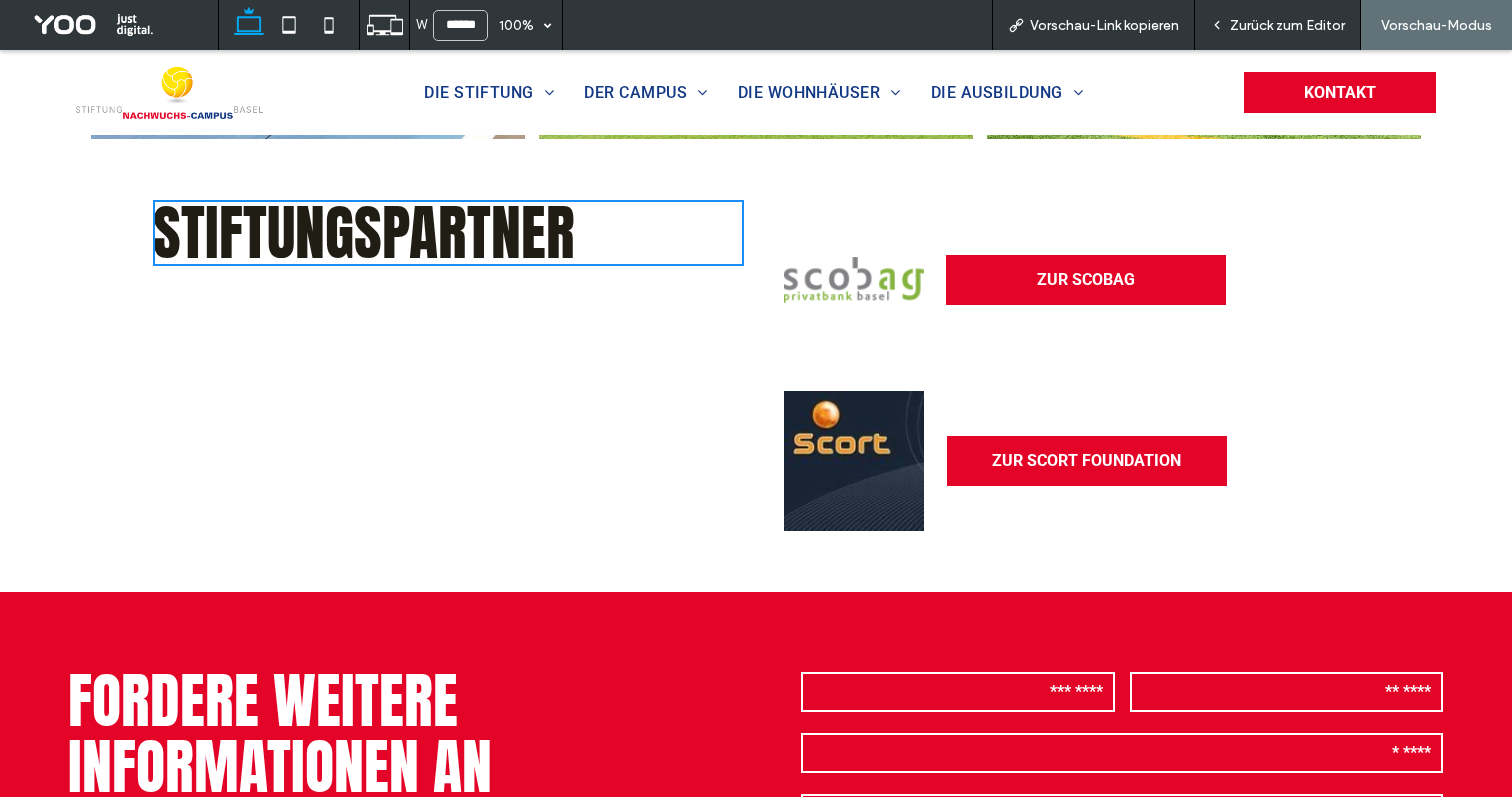click on "StiftungsPartner" at bounding box center [447, 381] 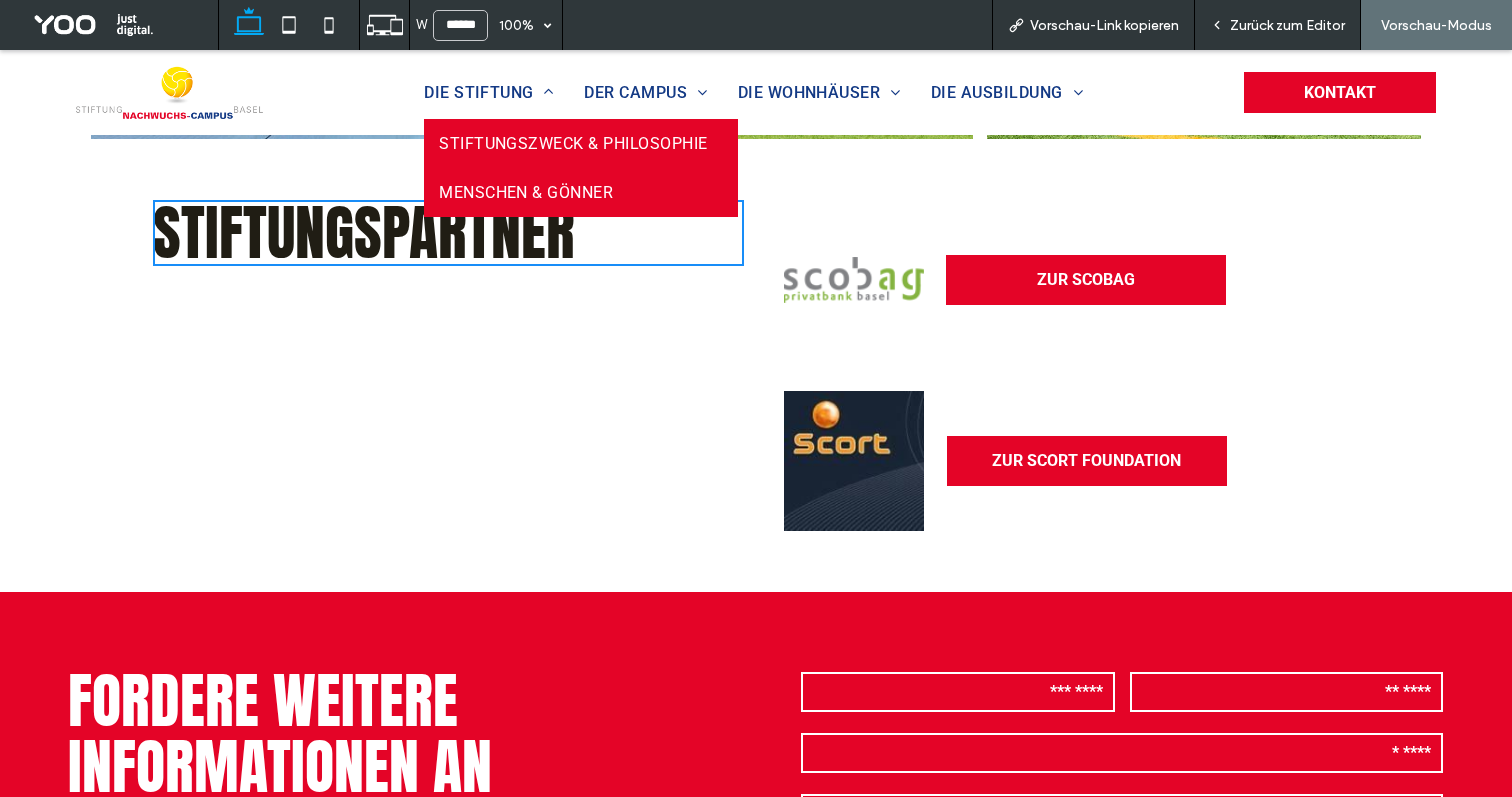 click on "MENSCHEN & GÖNNER" at bounding box center (580, 192) 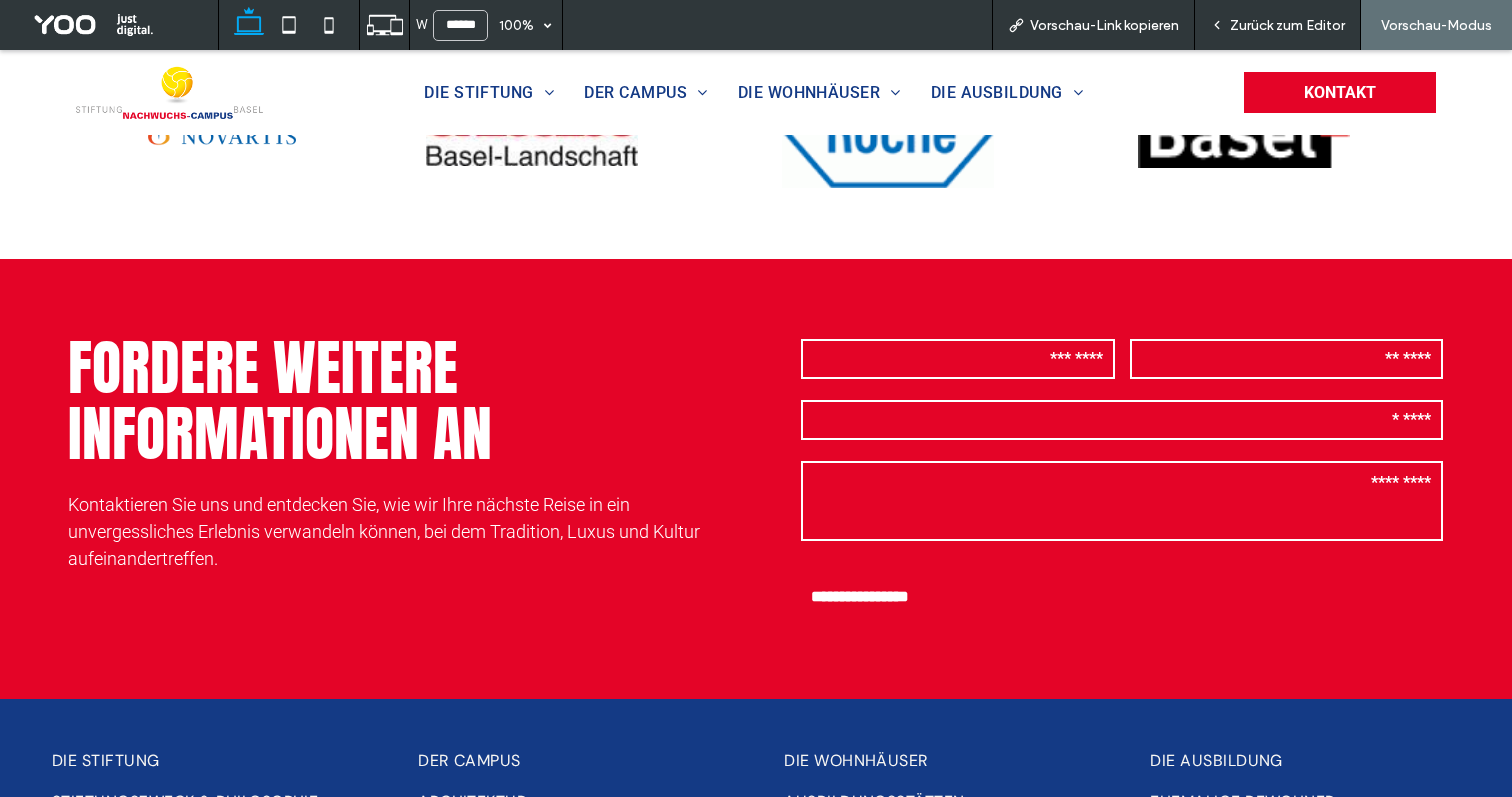 scroll, scrollTop: 7625, scrollLeft: 0, axis: vertical 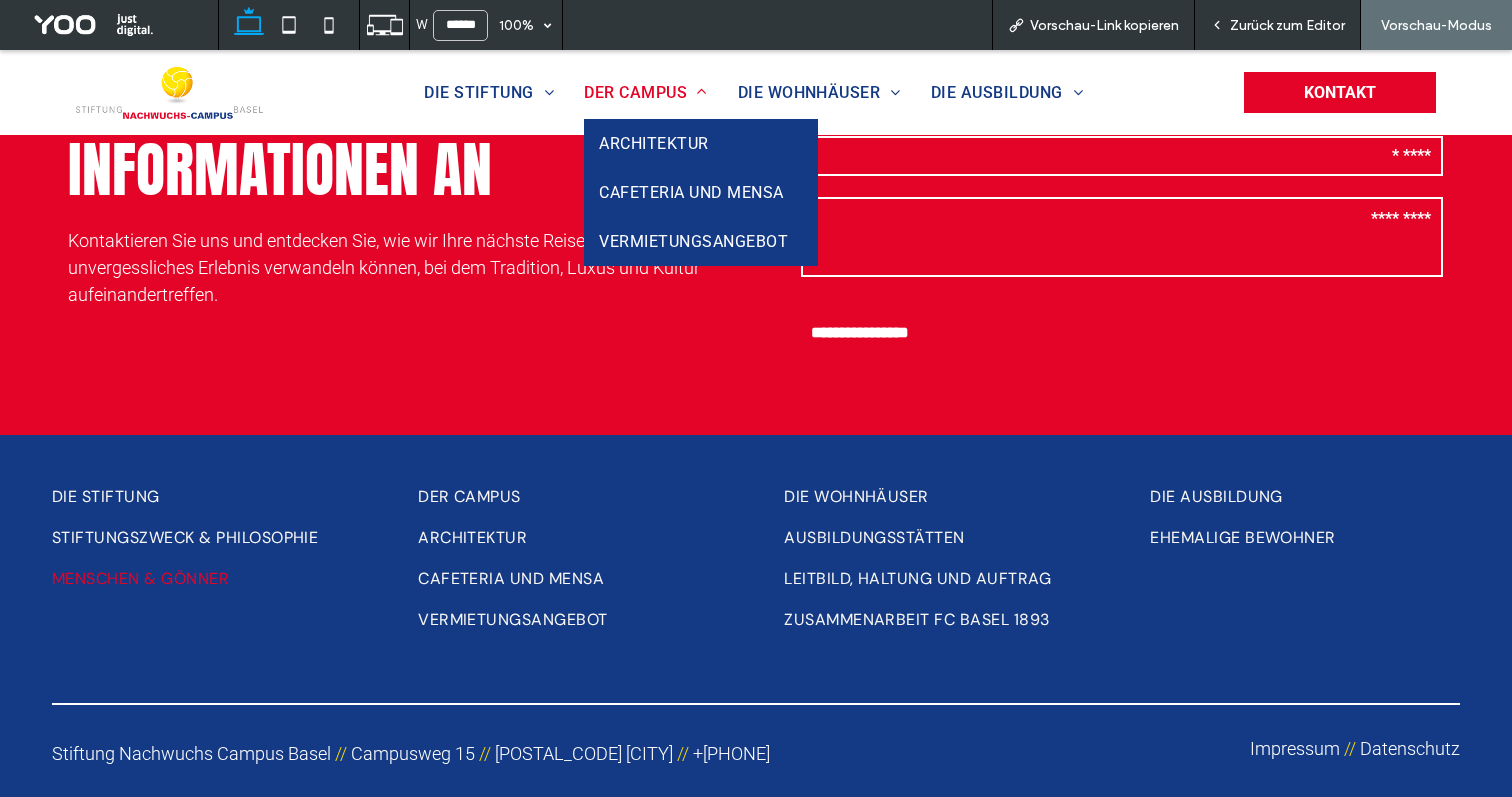 click on "DER CAMPUS" at bounding box center [645, 92] 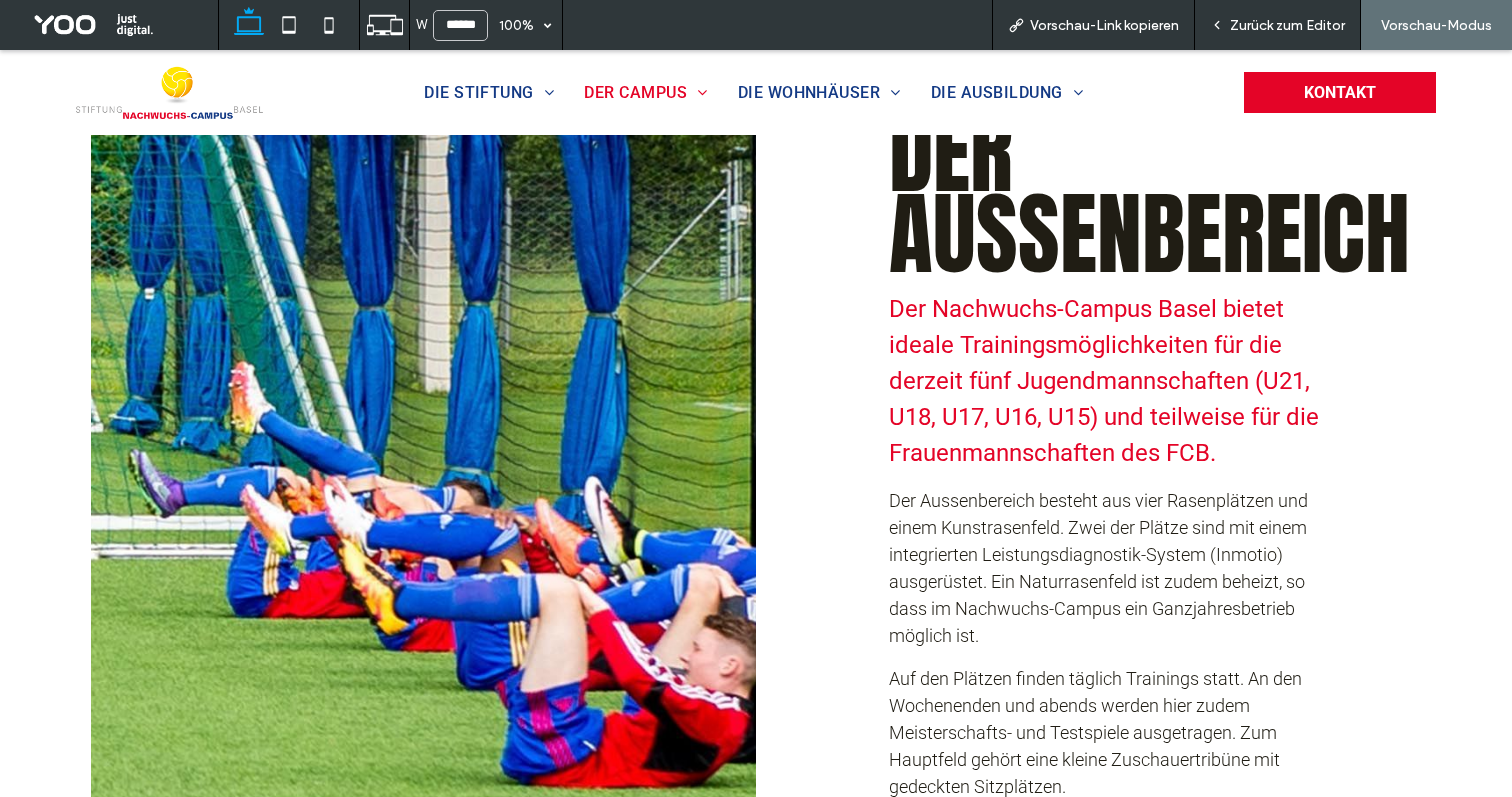 scroll, scrollTop: 1317, scrollLeft: 0, axis: vertical 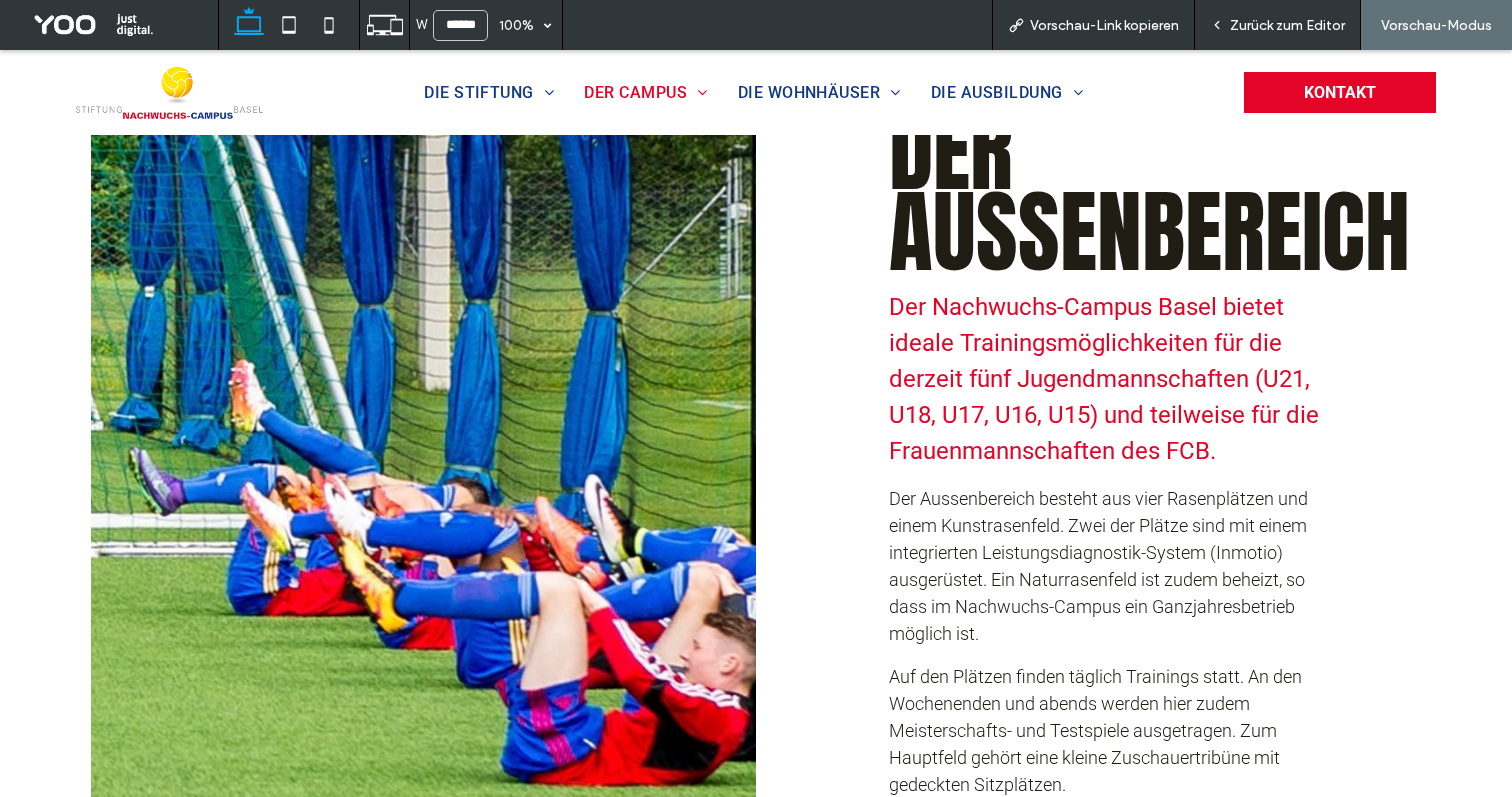 click at bounding box center (423, 455) 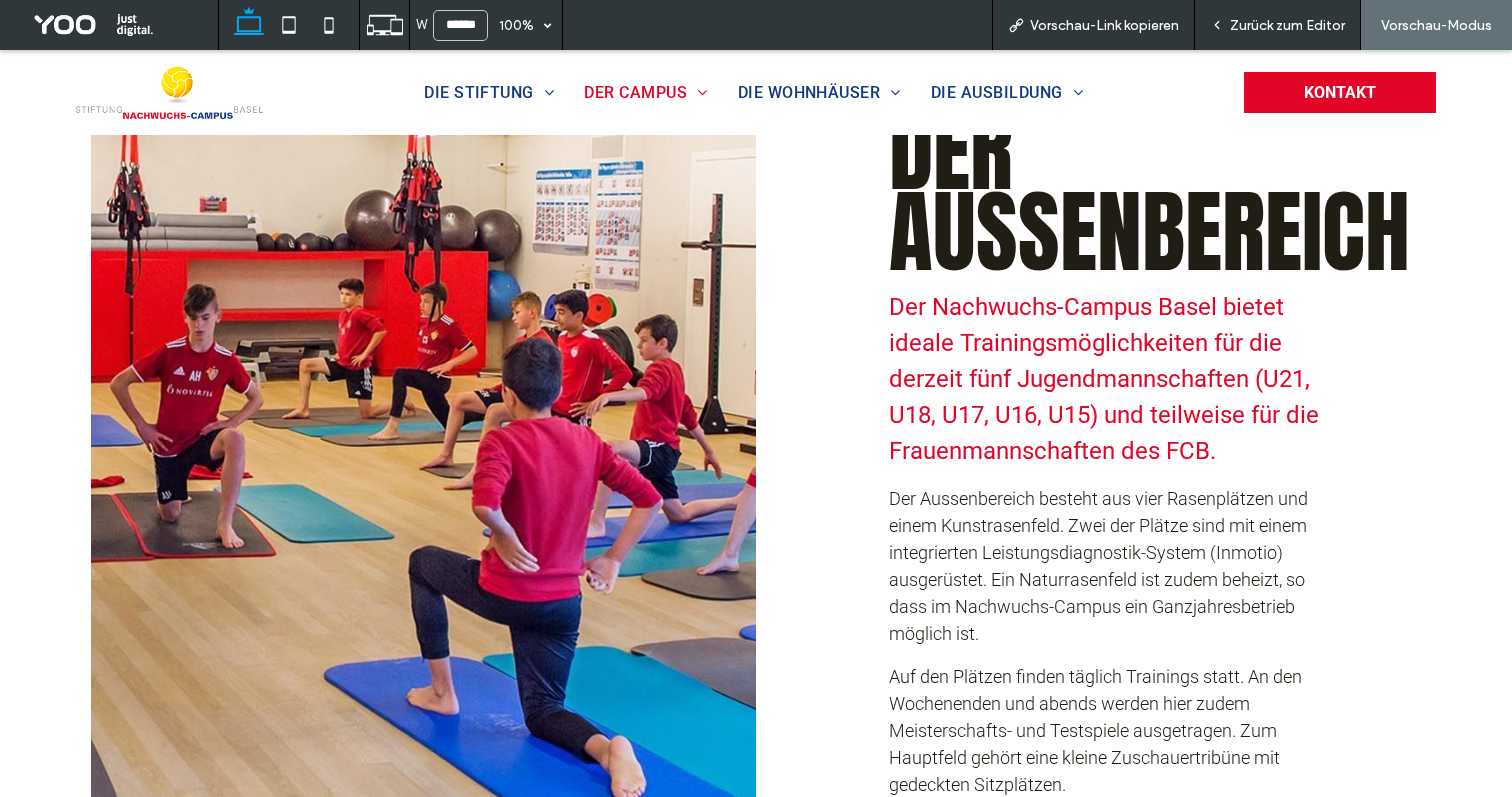click on "Zurück zum Editor" at bounding box center (1287, 25) 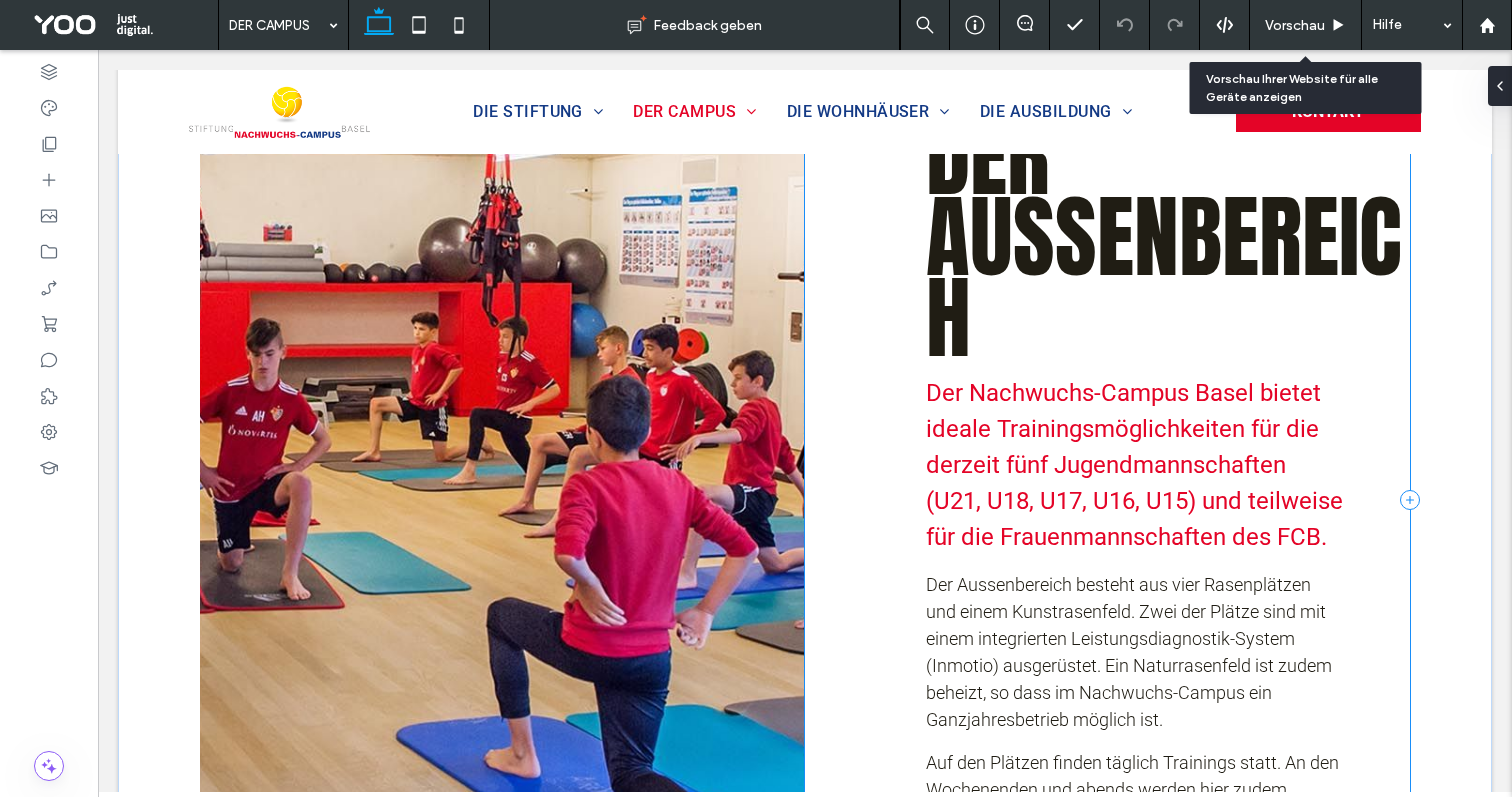 scroll, scrollTop: 1304, scrollLeft: 0, axis: vertical 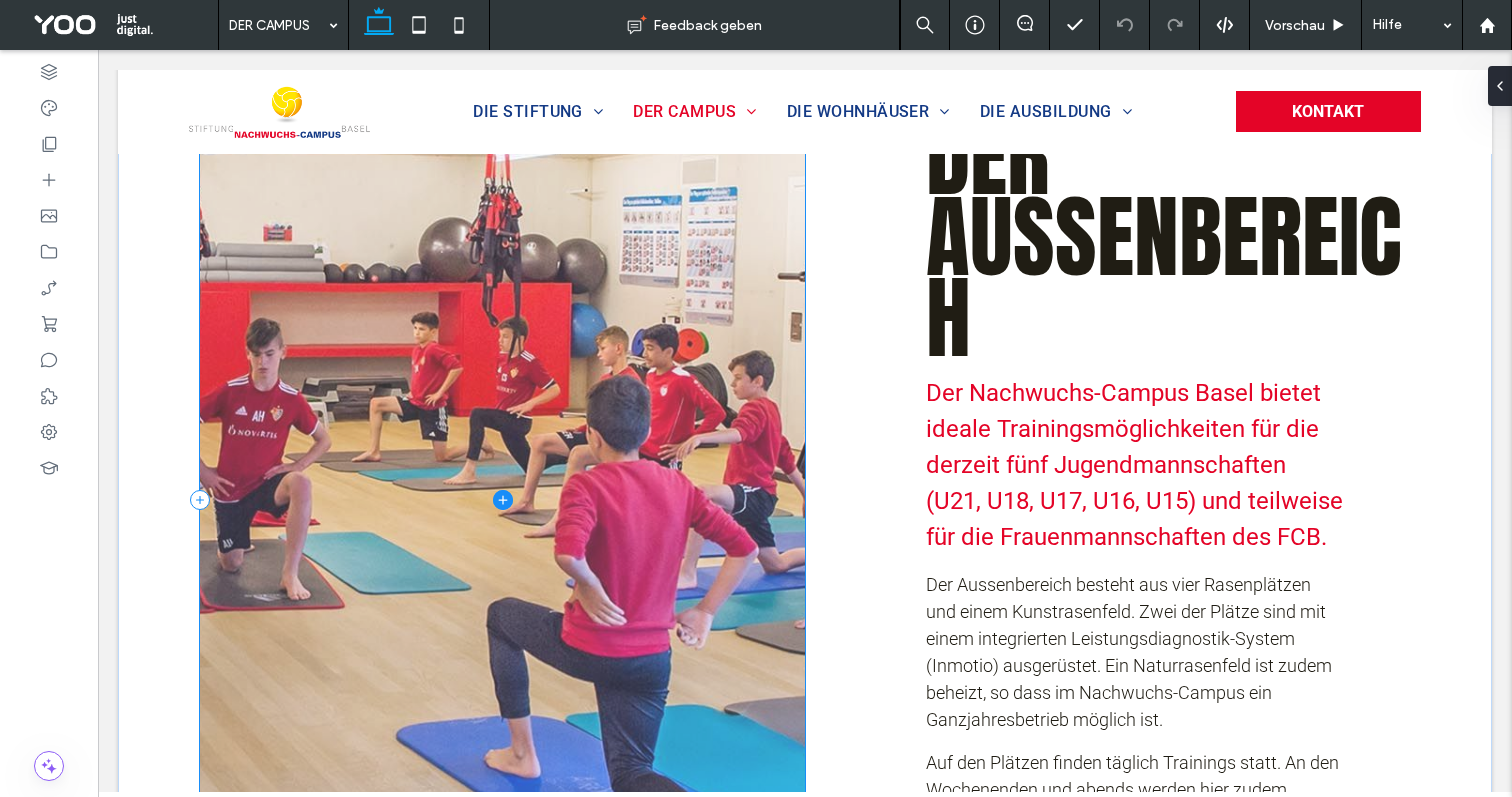 click at bounding box center [502, 500] 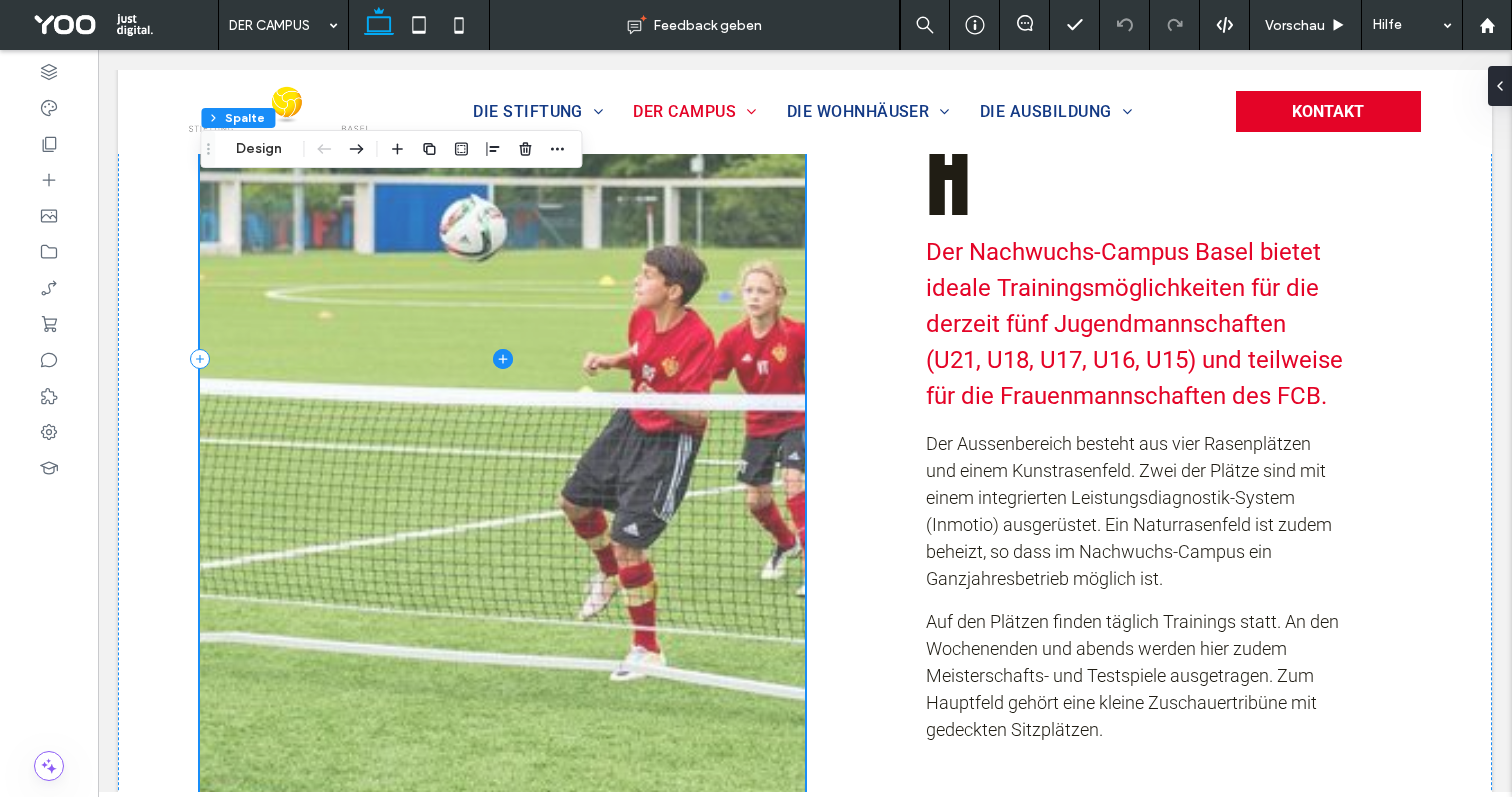 click at bounding box center (502, 359) 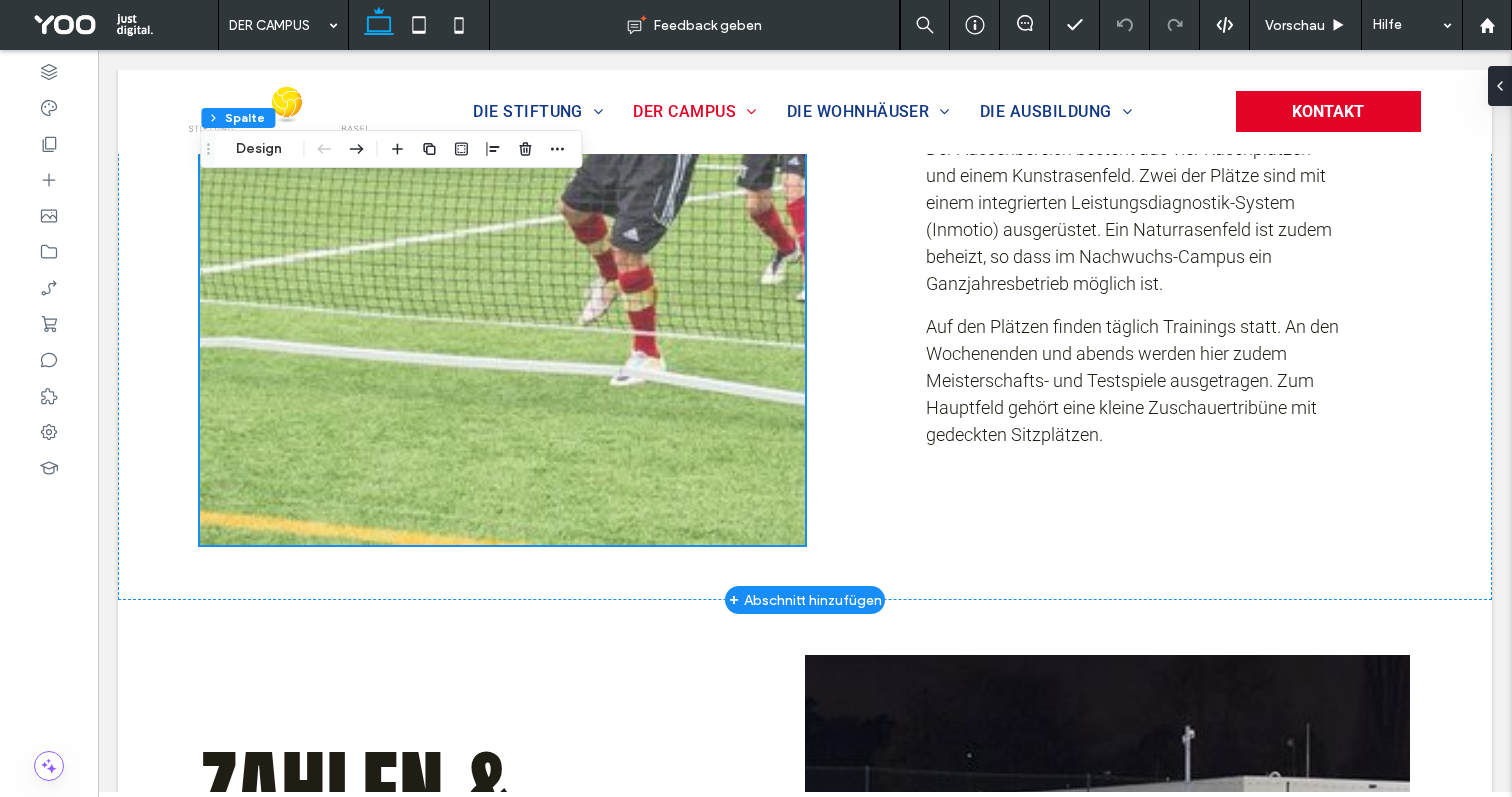 scroll, scrollTop: 1772, scrollLeft: 0, axis: vertical 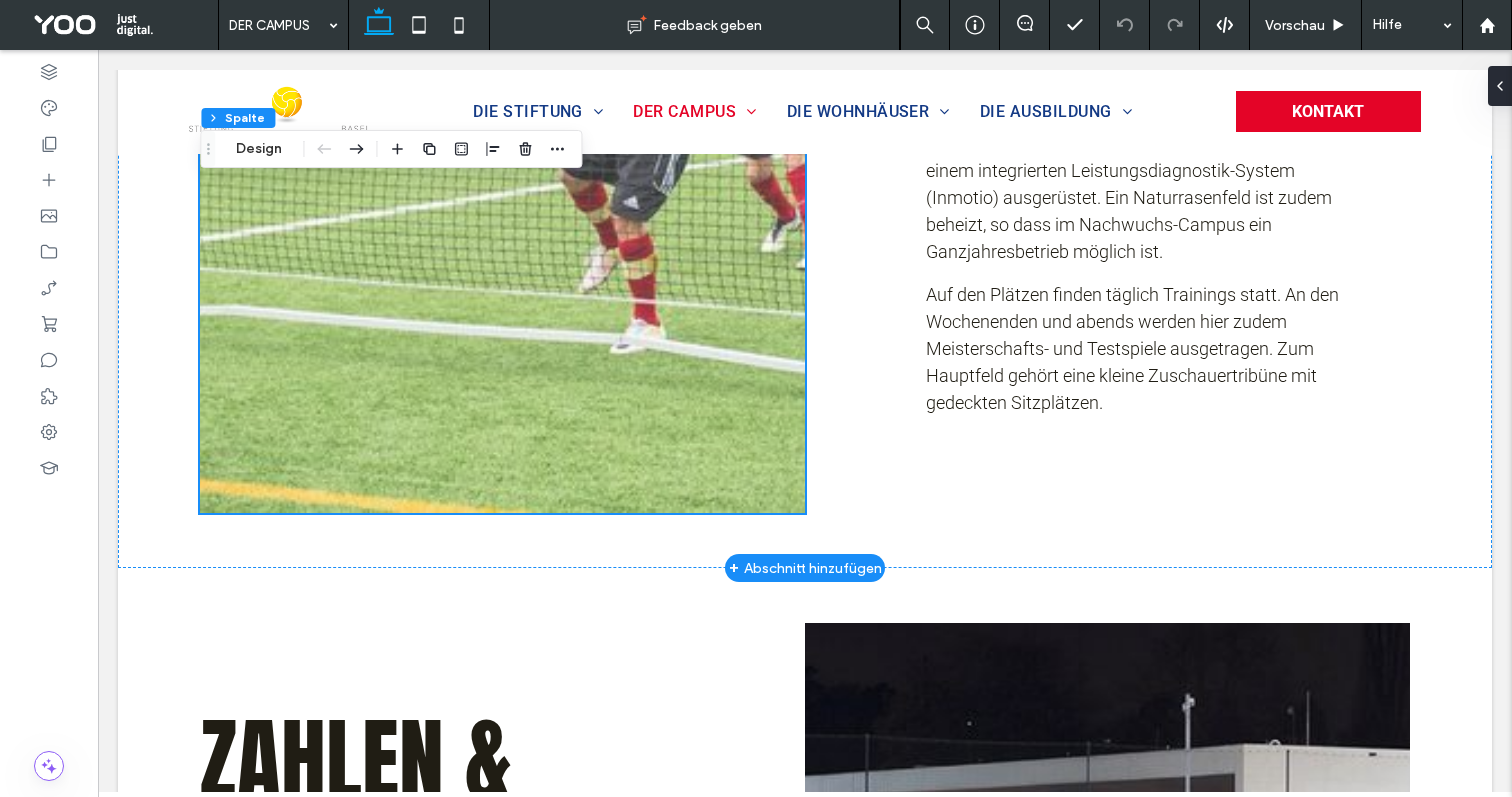 click at bounding box center [502, 32] 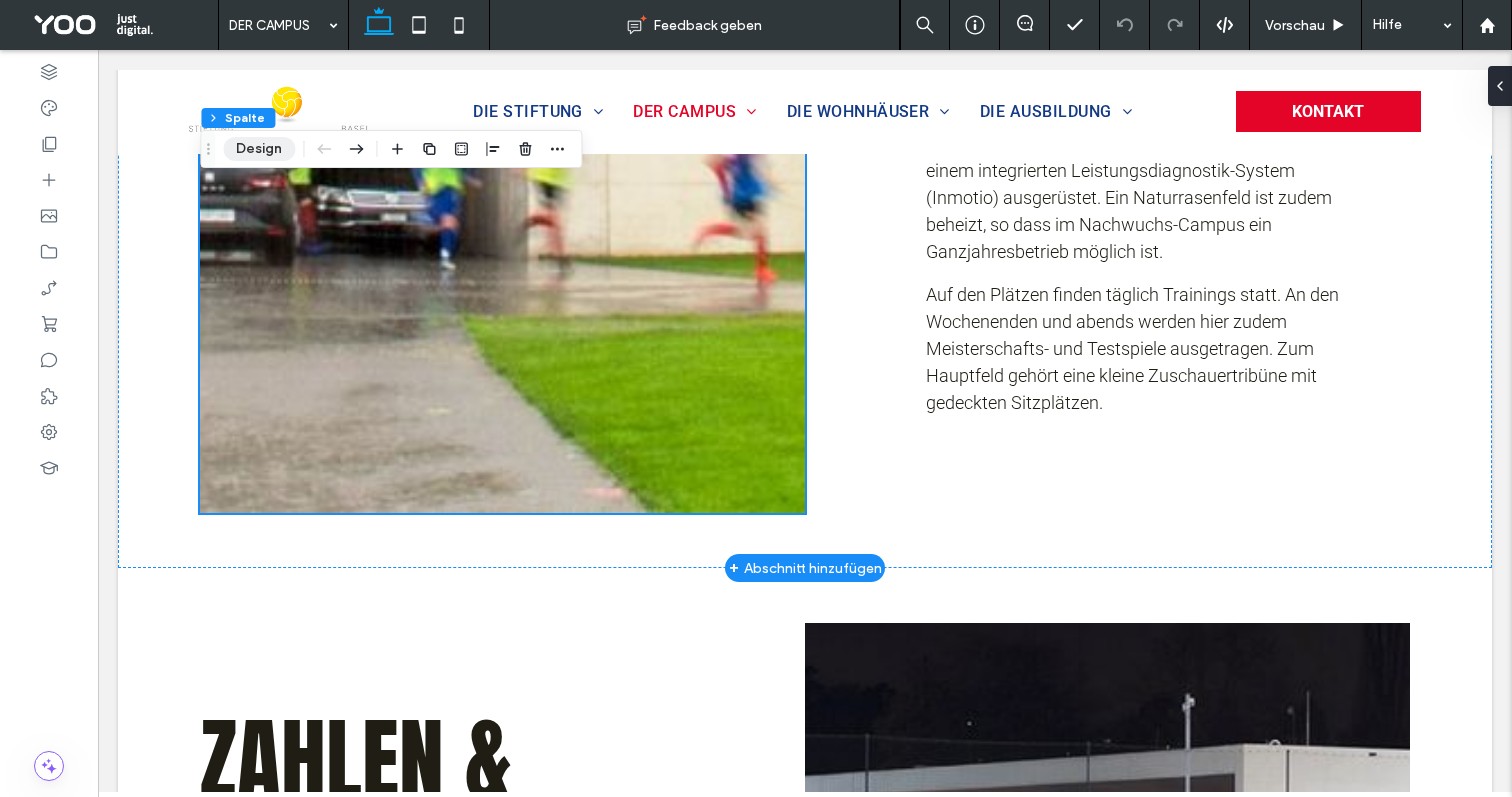 click on "Design" at bounding box center (259, 149) 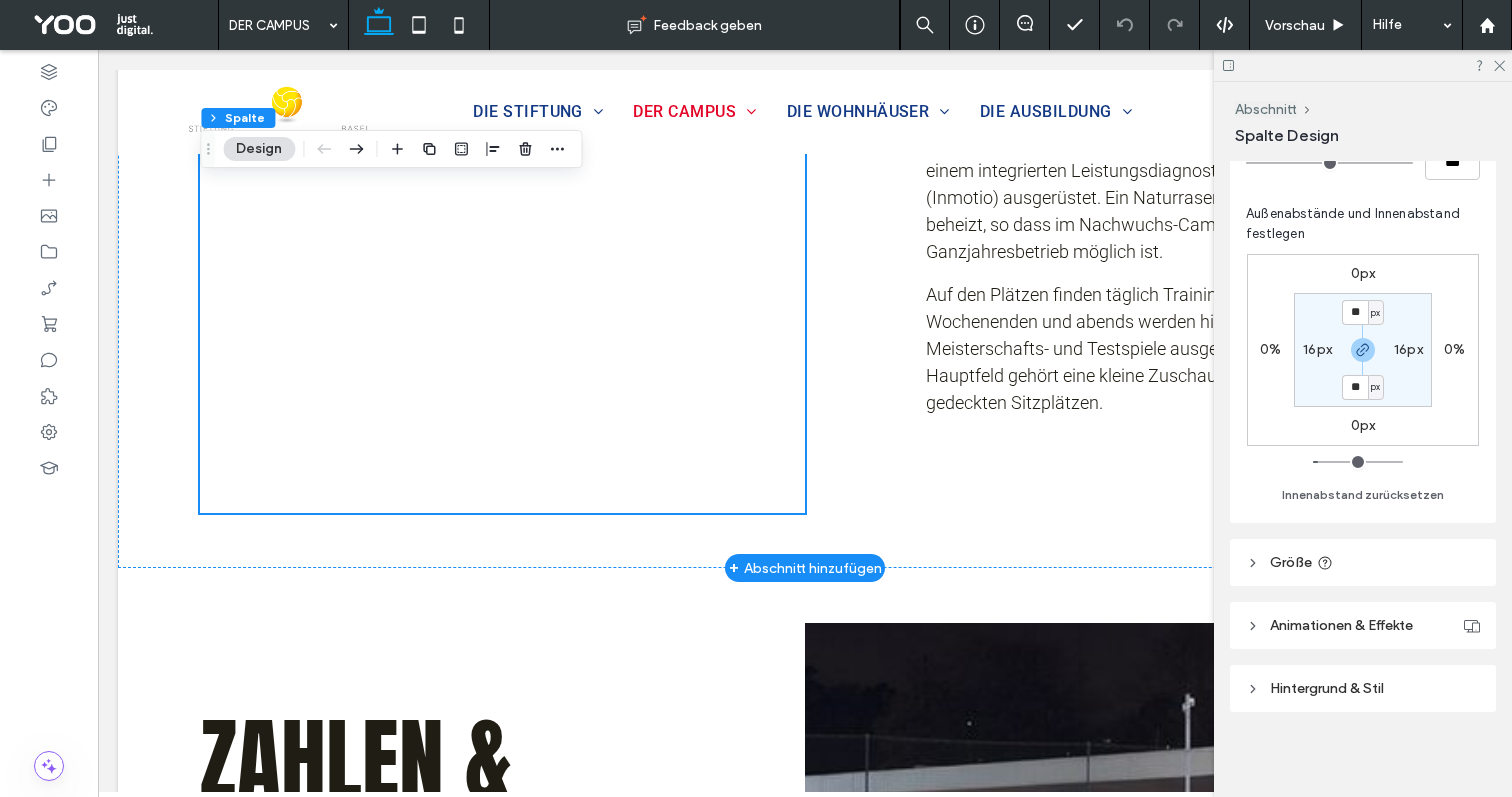 scroll, scrollTop: 430, scrollLeft: 0, axis: vertical 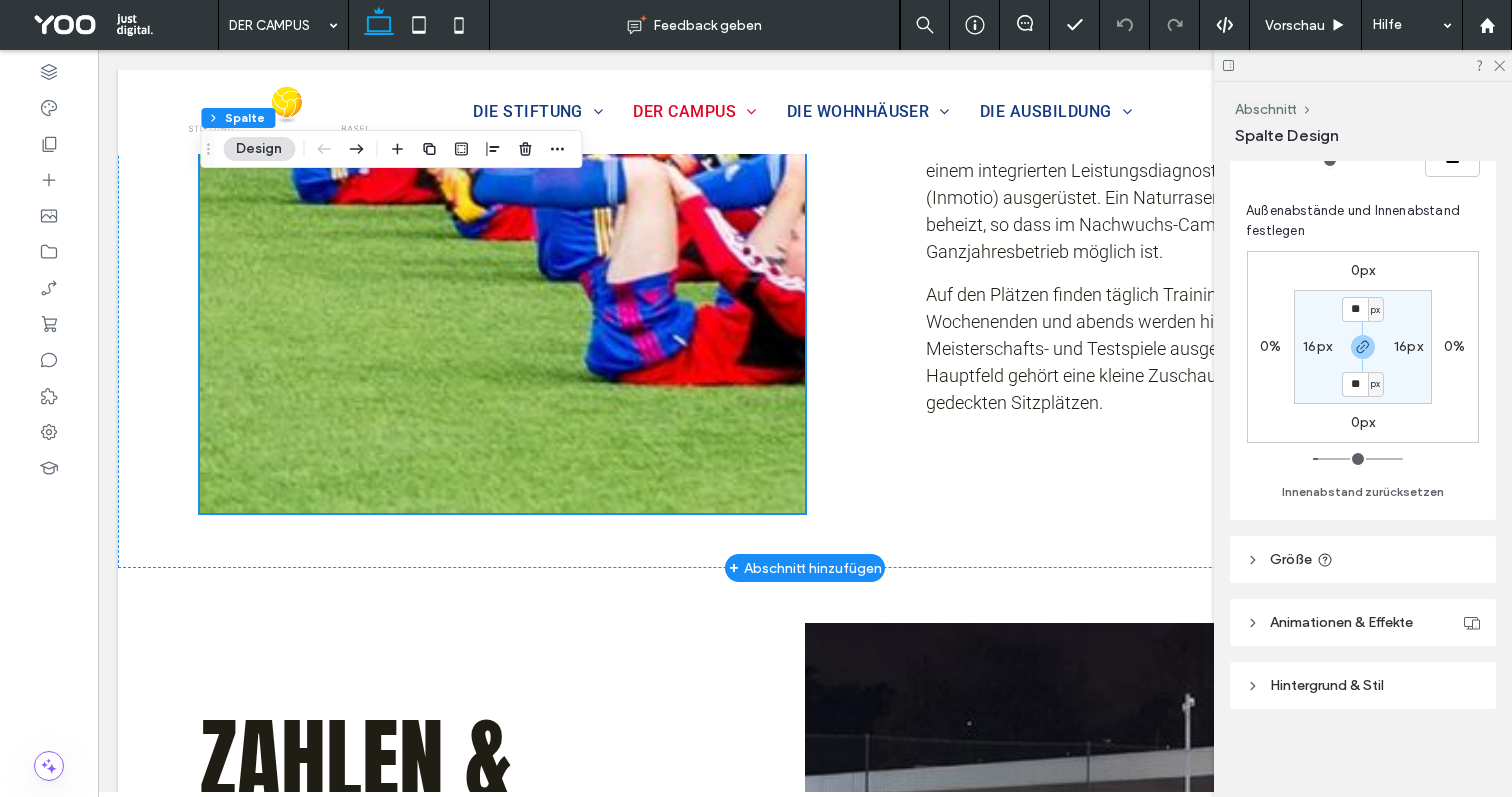 click on "Größe" at bounding box center (1363, 559) 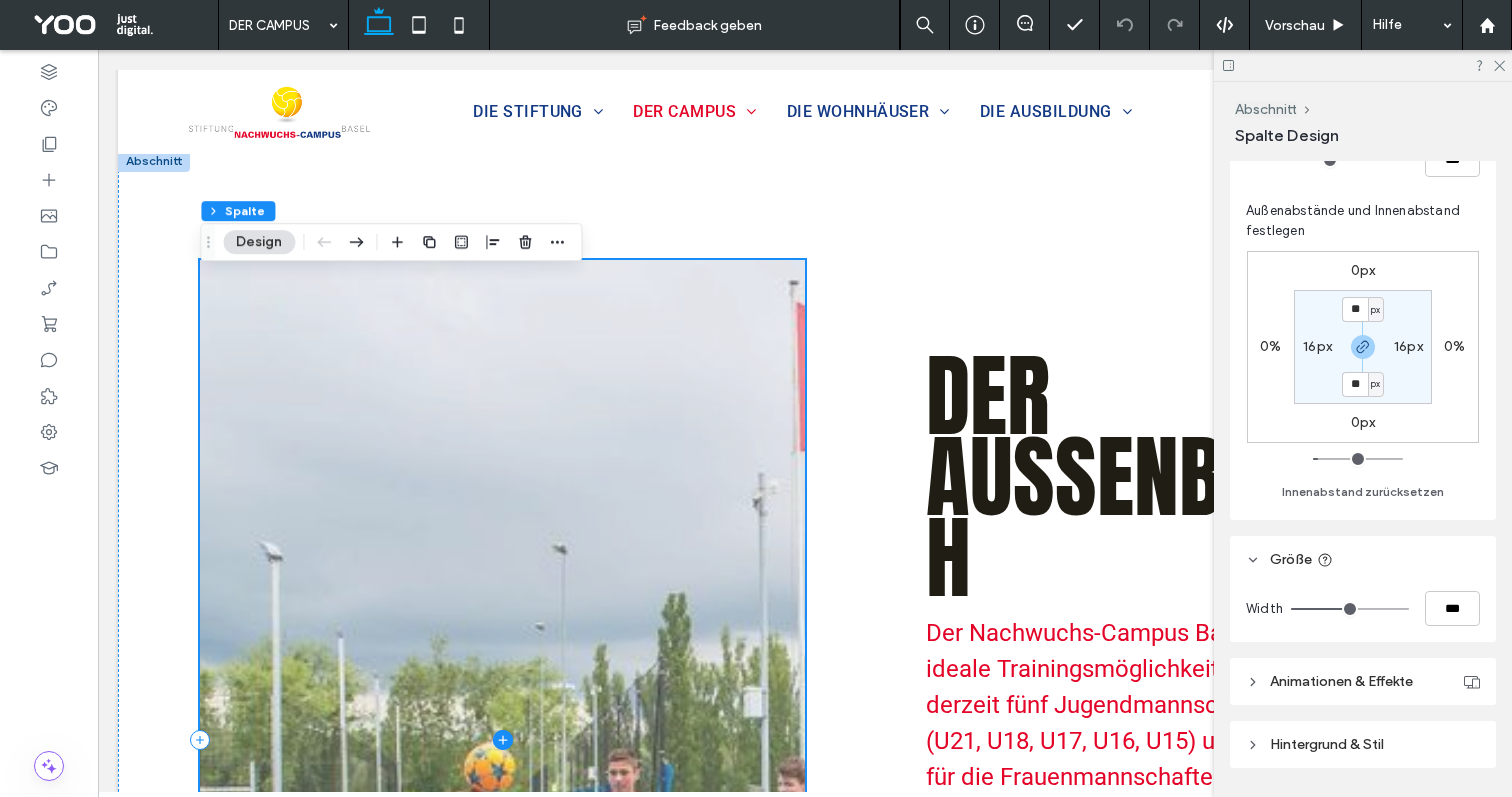 scroll, scrollTop: 1035, scrollLeft: 0, axis: vertical 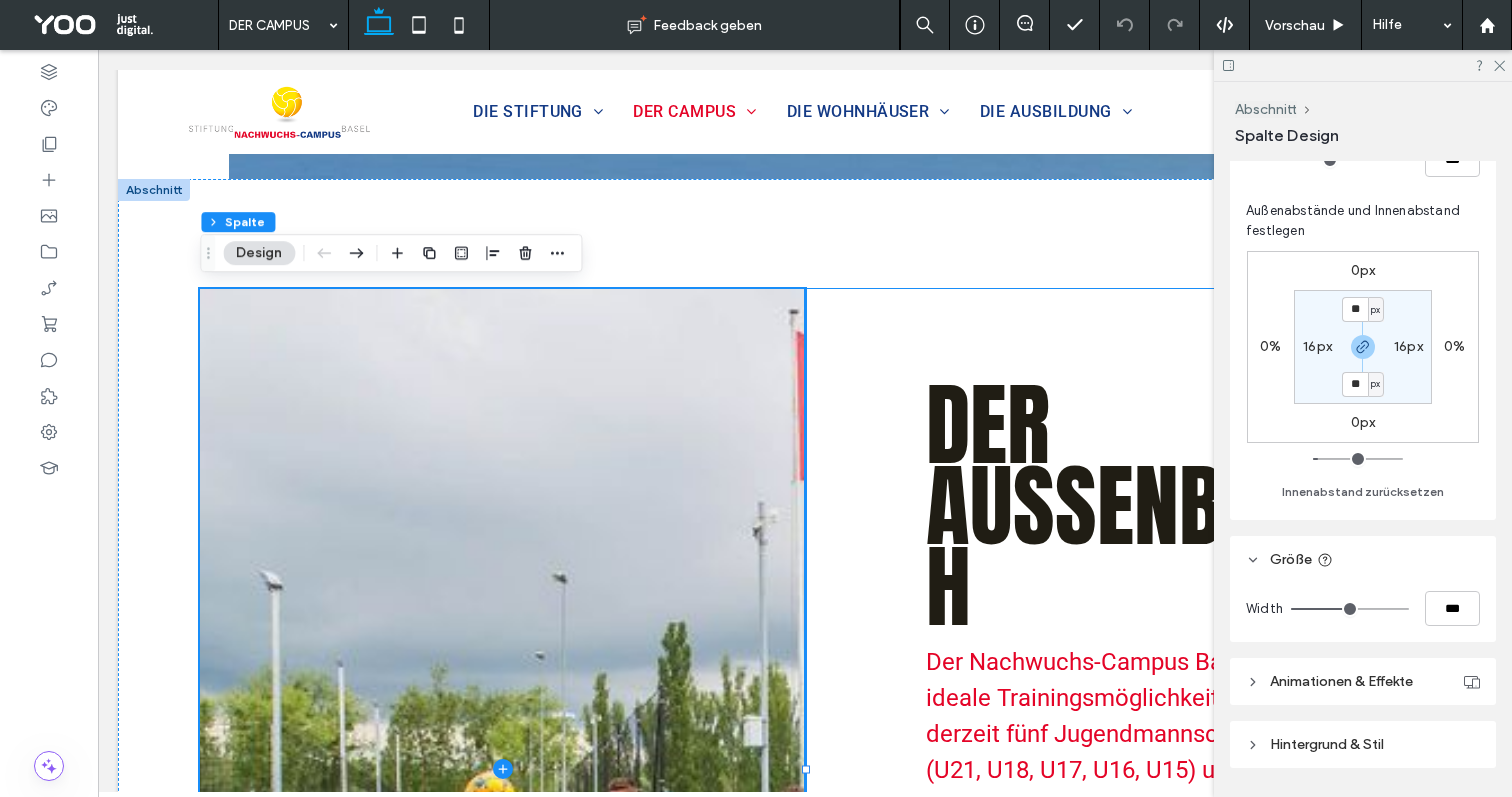click on "Der Aussenbereich
Der Nachwuchs-Campus Basel bietet ideale Trainingsmöglichkeiten für die derzeit fünf Jugendmannschaften (U21, U18, U17, U16, U15) und teilweise für die Frauenmannschaften des FCB.
Der Aussenbereich besteht aus vier Rasenplätzen und einem Kunstrasenfeld. Zwei der Plätze sind mit einem integrierten Leistungsdiagnostik-System (Inmotio) ausgerüstet. Ein Naturrasenfeld ist zudem beheizt, so dass im Nachwuchs-Campus ein Ganzjahresbetrieb möglich ist.
Auf den Plätzen finden täglich Trainings statt. An den Wochenenden und abends werden hier zudem Meisterschafts- und Testspiele ausgetragen. Zum Hauptfeld gehört eine kleine Zuschauertribüne mit gedeckten Sitzplätzen." at bounding box center [1107, 769] 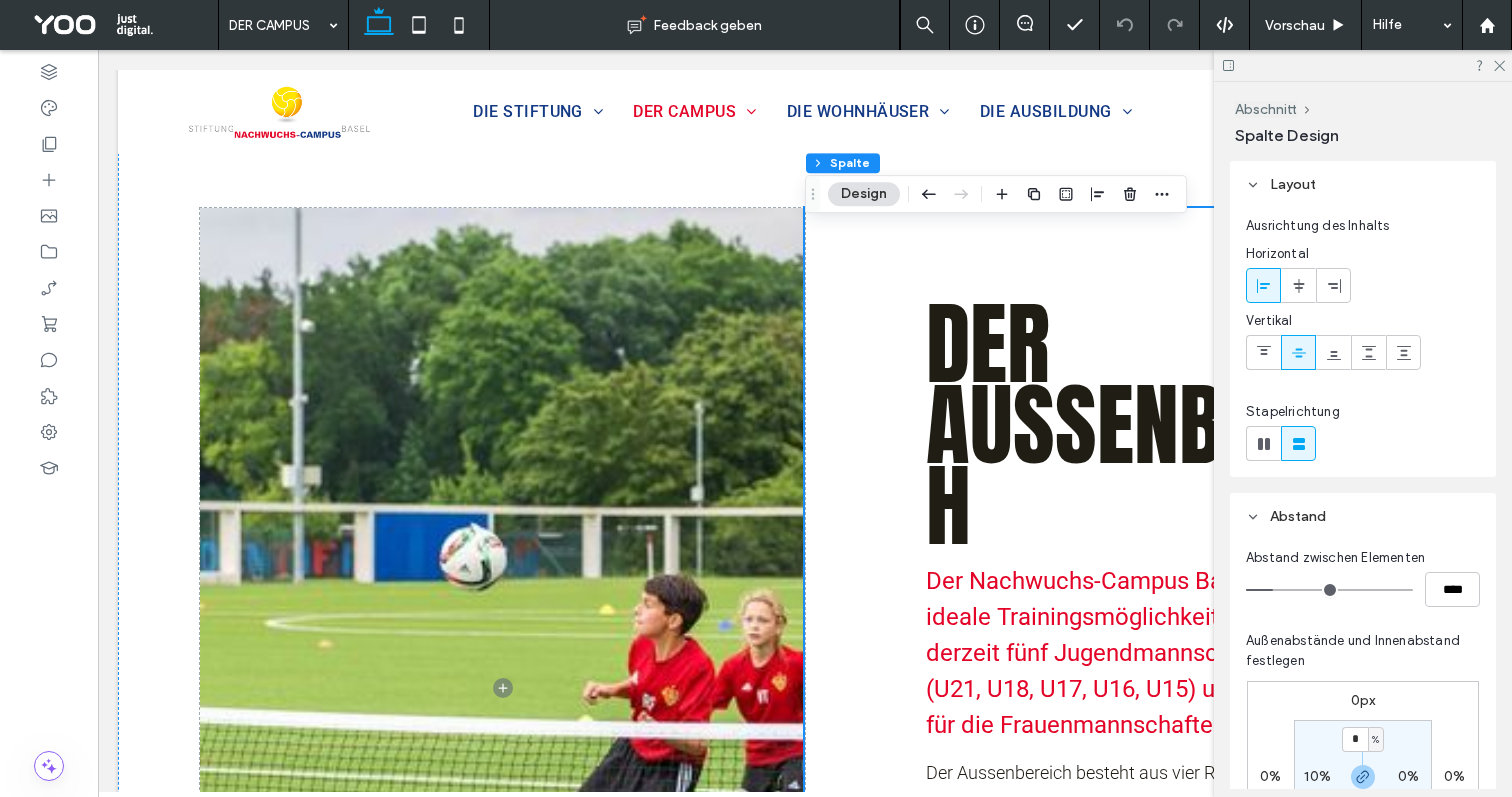 scroll, scrollTop: 1120, scrollLeft: 0, axis: vertical 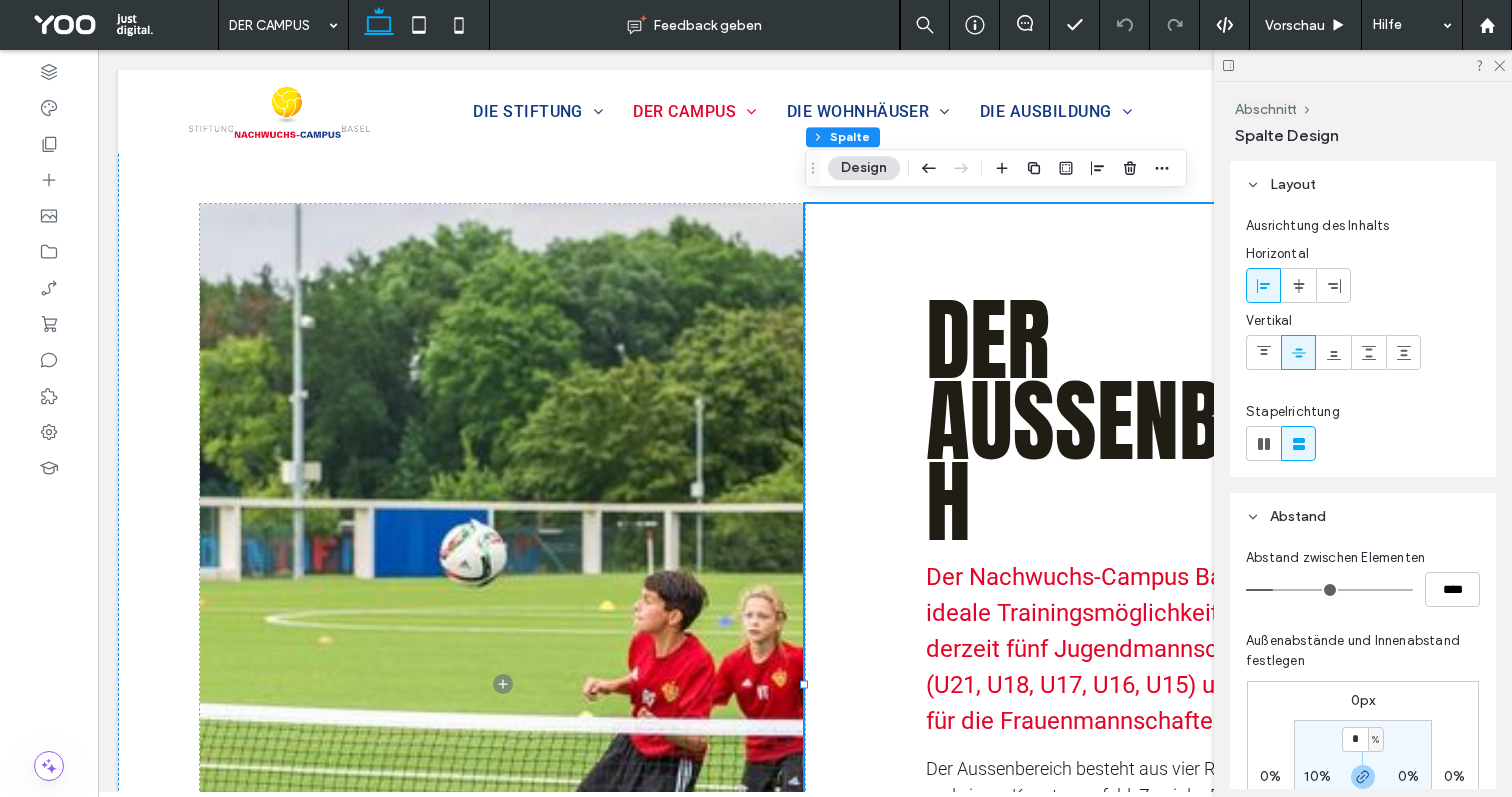click at bounding box center [1363, 65] 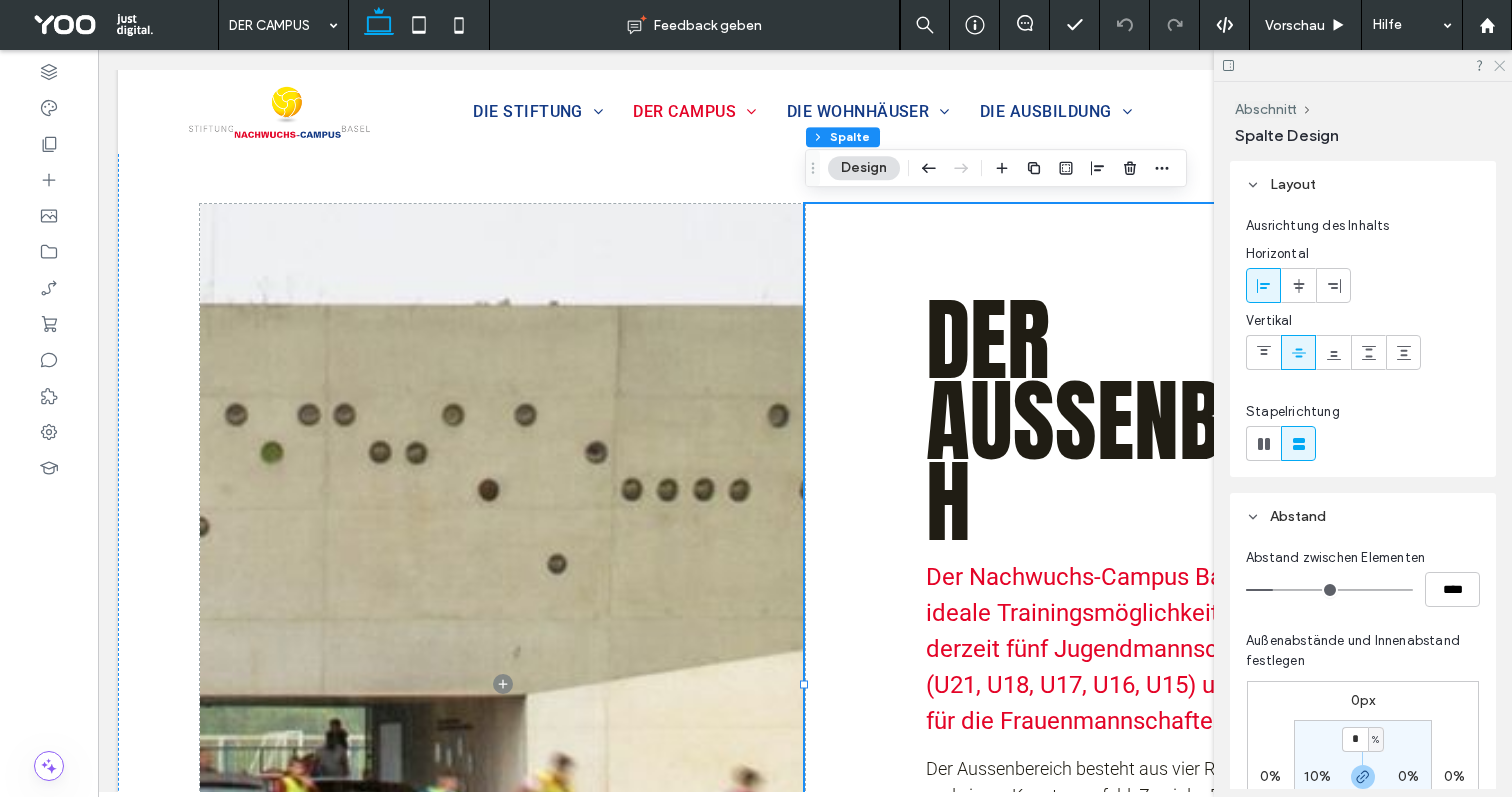 drag, startPoint x: 1499, startPoint y: 65, endPoint x: 1204, endPoint y: 177, distance: 315.54556 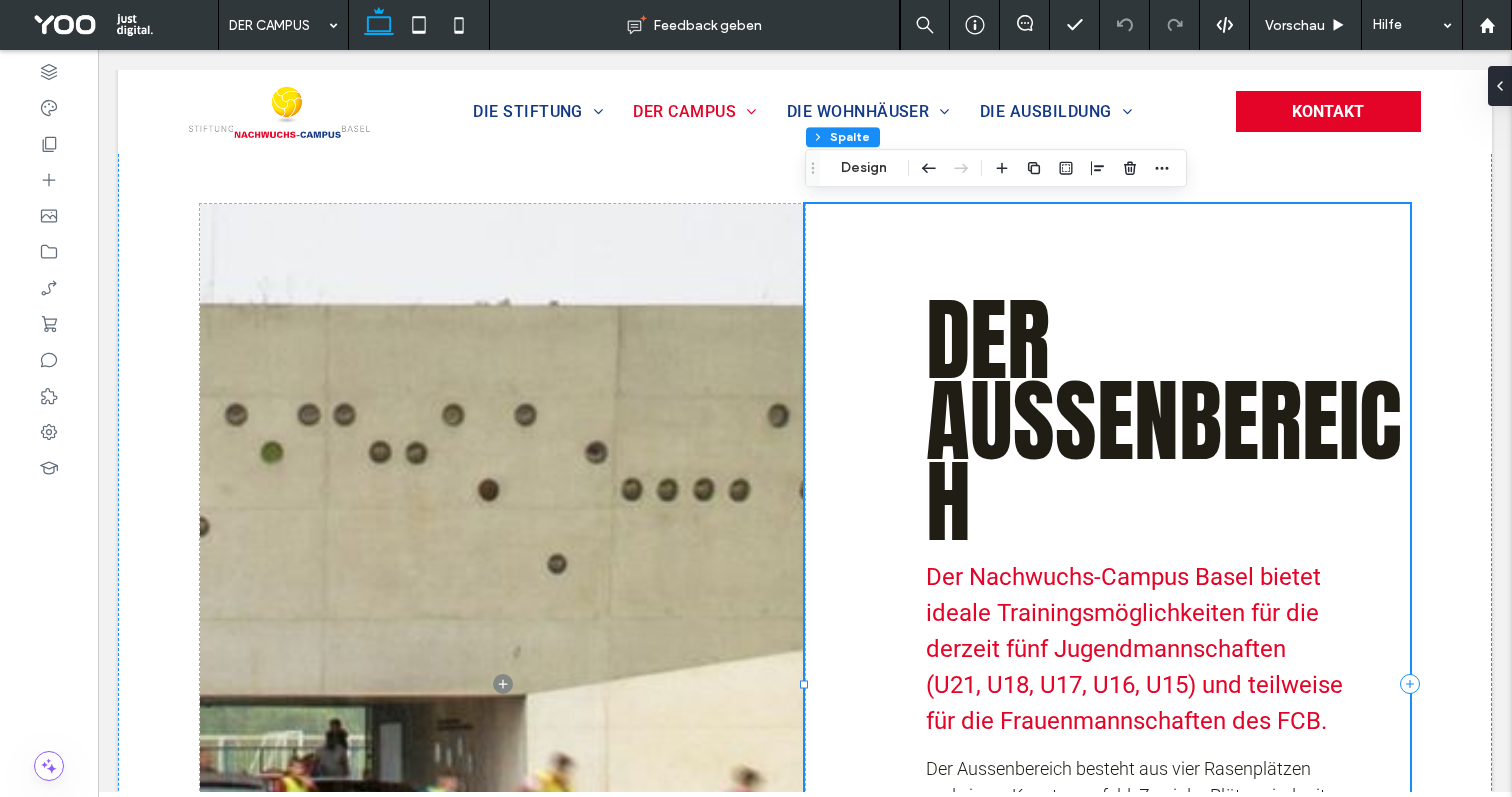 click on "Der Aussenbereich
Der Nachwuchs-Campus Basel bietet ideale Trainingsmöglichkeiten für die derzeit fünf Jugendmannschaften (U21, U18, U17, U16, U15) und teilweise für die Frauenmannschaften des FCB.
Der Aussenbereich besteht aus vier Rasenplätzen und einem Kunstrasenfeld. Zwei der Plätze sind mit einem integrierten Leistungsdiagnostik-System (Inmotio) ausgerüstet. Ein Naturrasenfeld ist zudem beheizt, so dass im Nachwuchs-Campus ein Ganzjahresbetrieb möglich ist.
Auf den Plätzen finden täglich Trainings statt. An den Wochenenden und abends werden hier zudem Meisterschafts- und Testspiele ausgetragen. Zum Hauptfeld gehört eine kleine Zuschauertribüne mit gedeckten Sitzplätzen." at bounding box center (1107, 684) 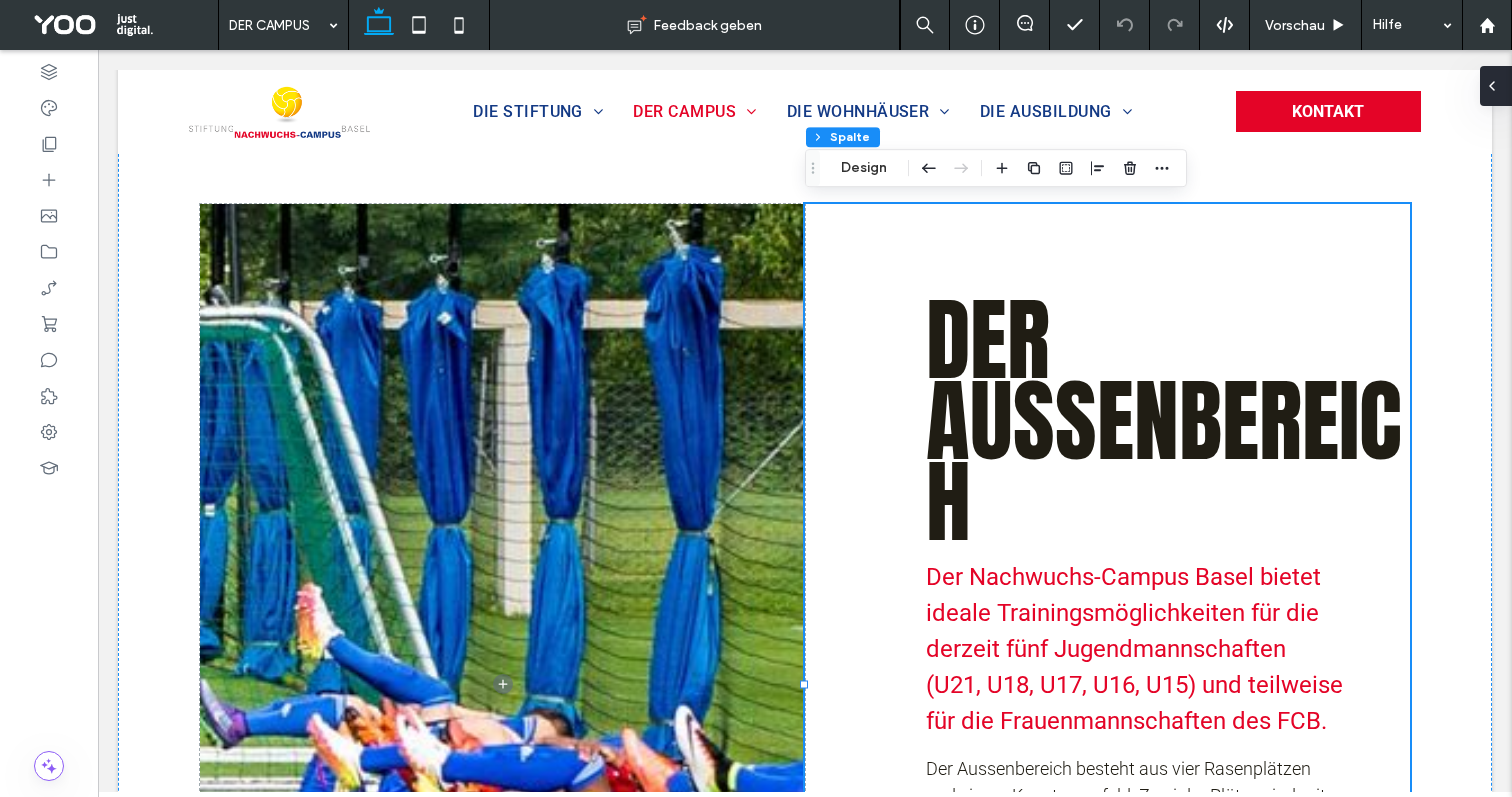 click 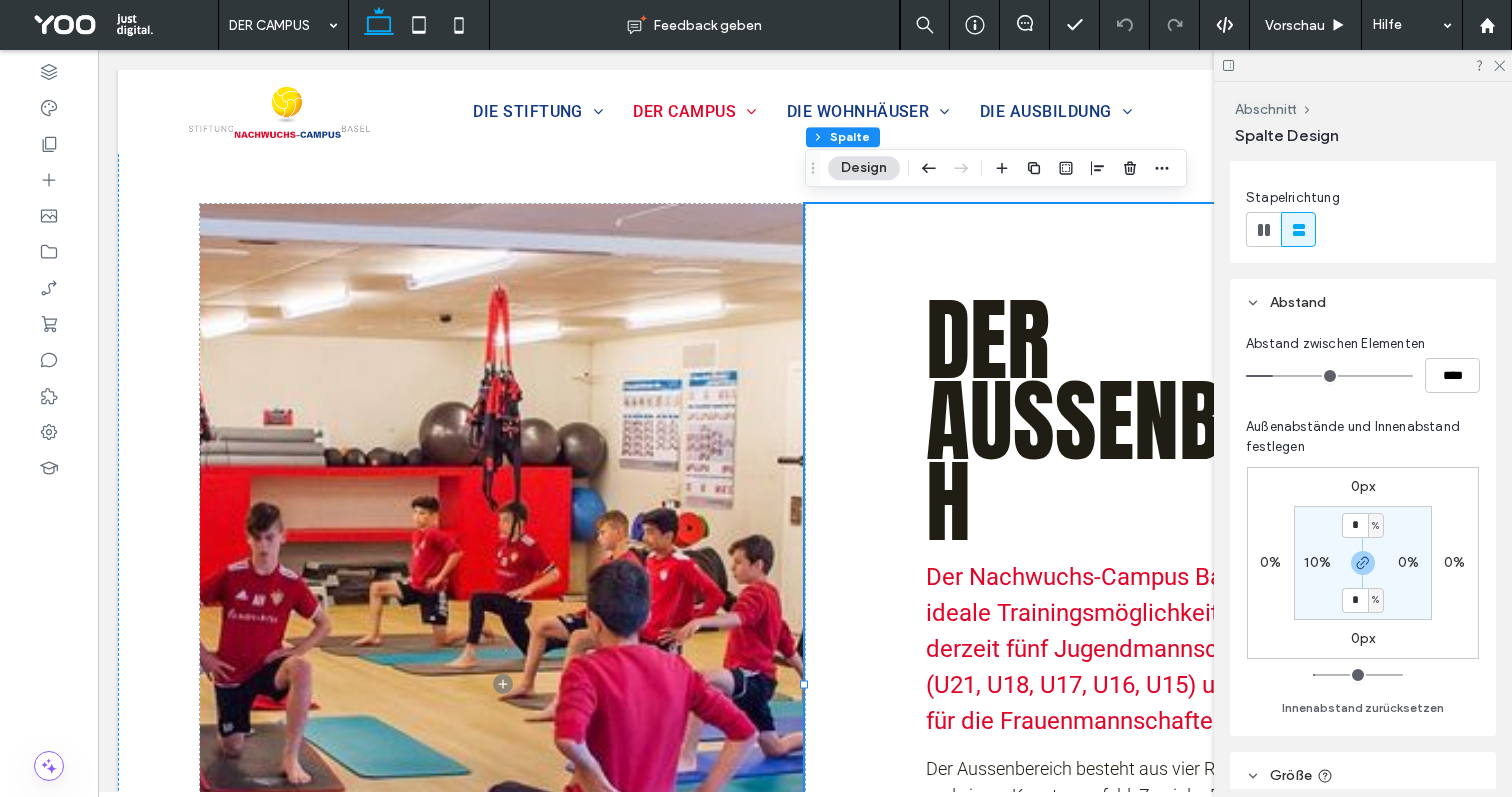 scroll, scrollTop: 234, scrollLeft: 0, axis: vertical 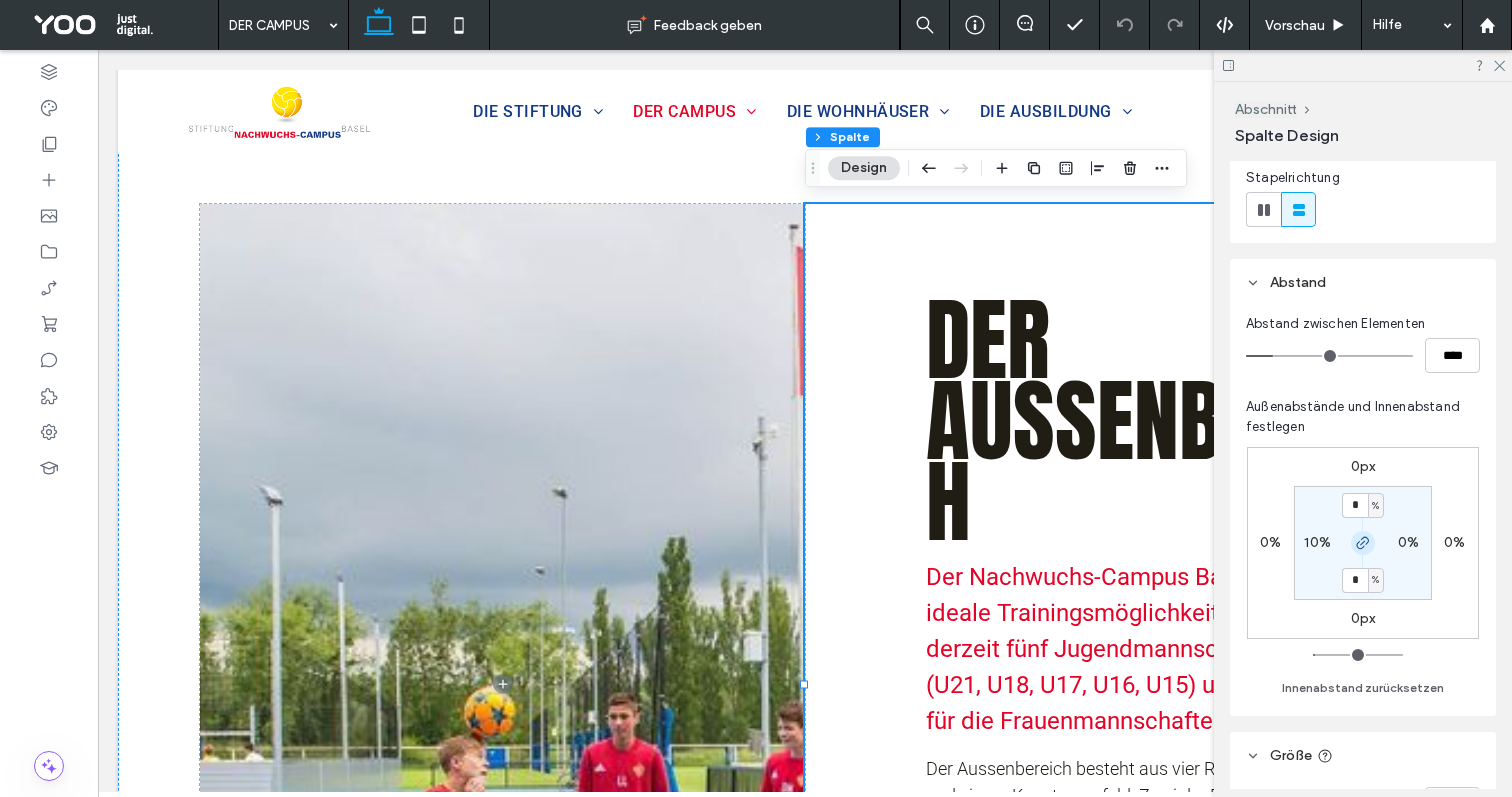click 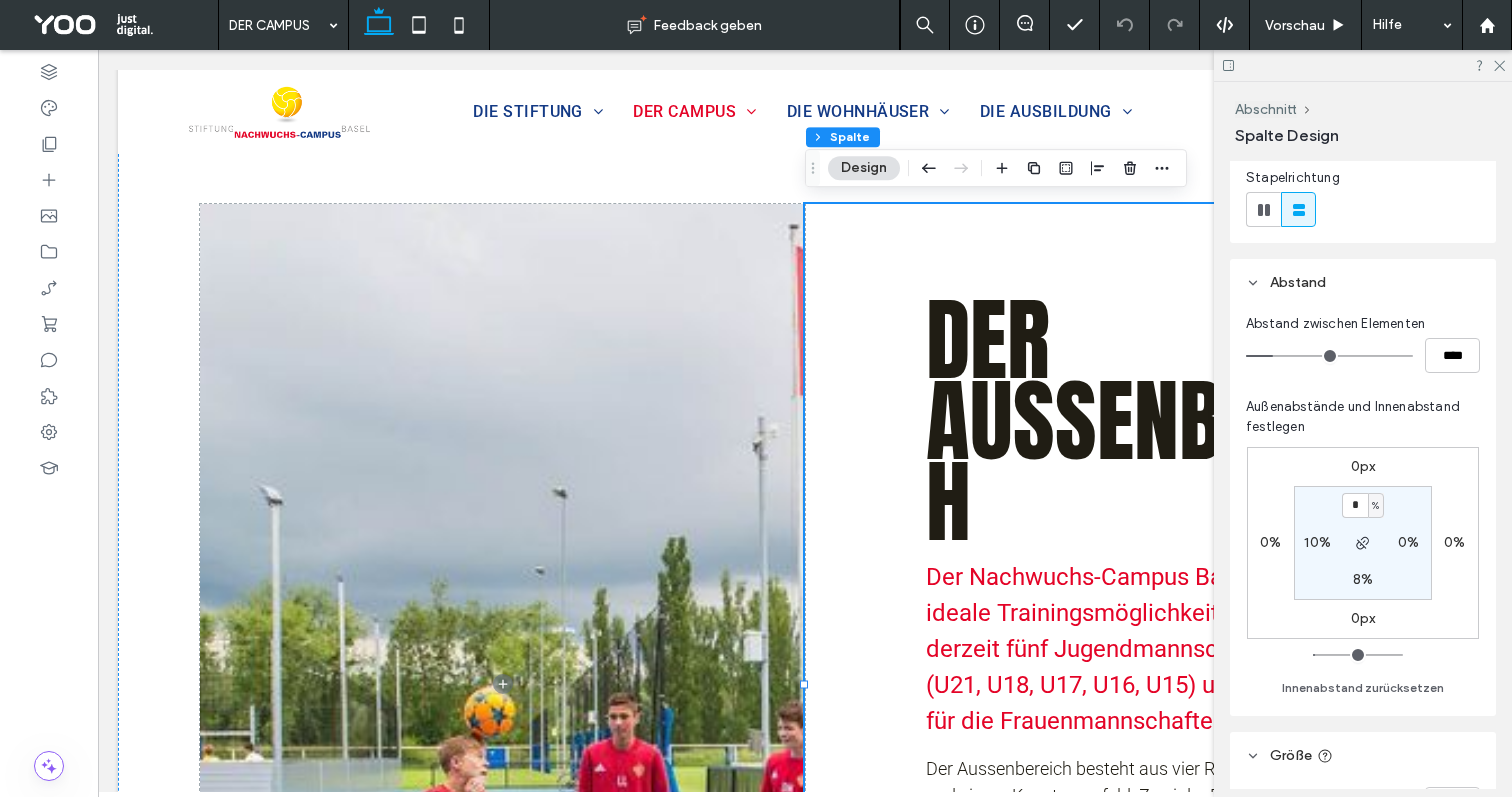 click on "10%" at bounding box center (1317, 542) 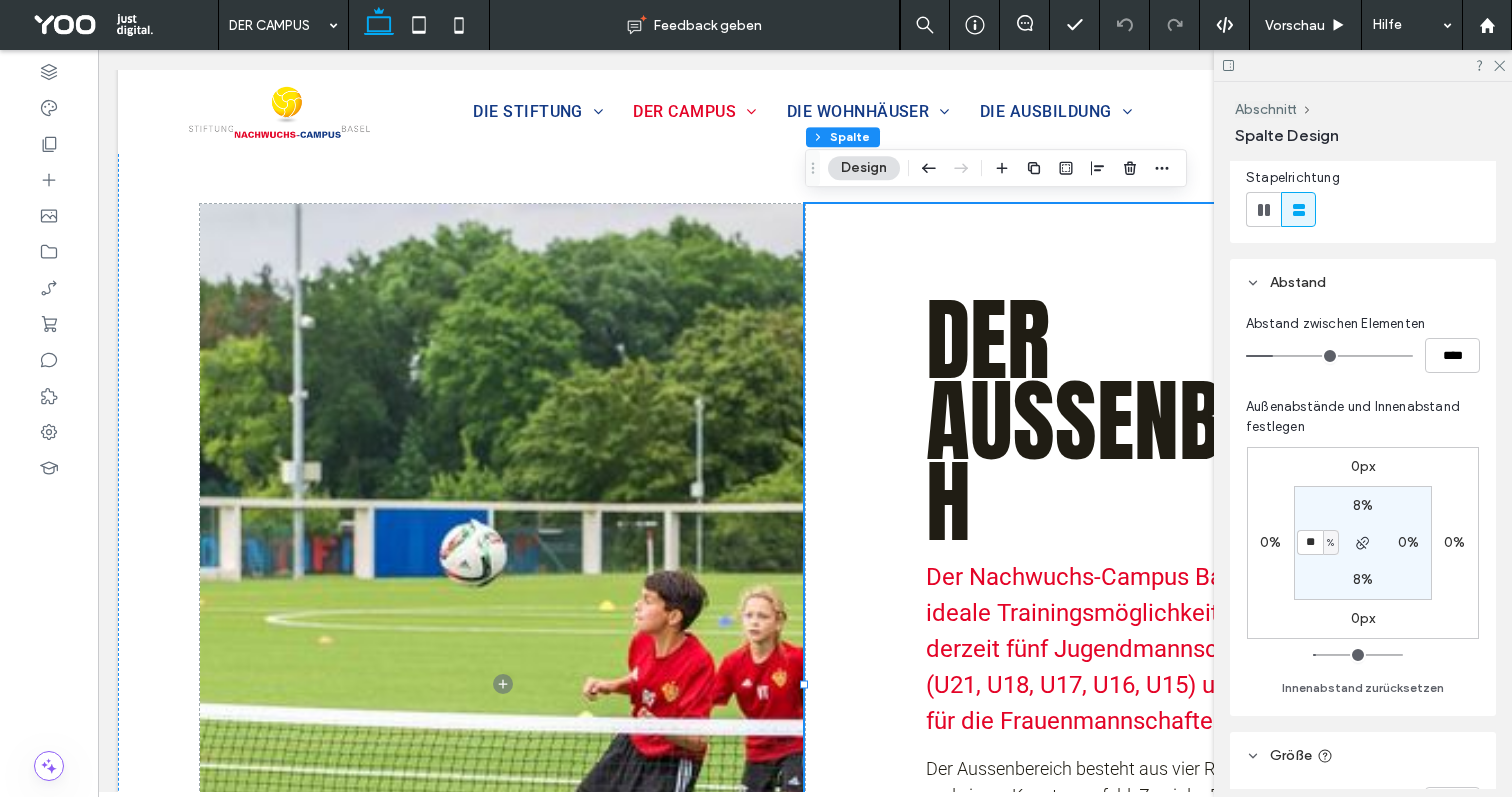 type on "*" 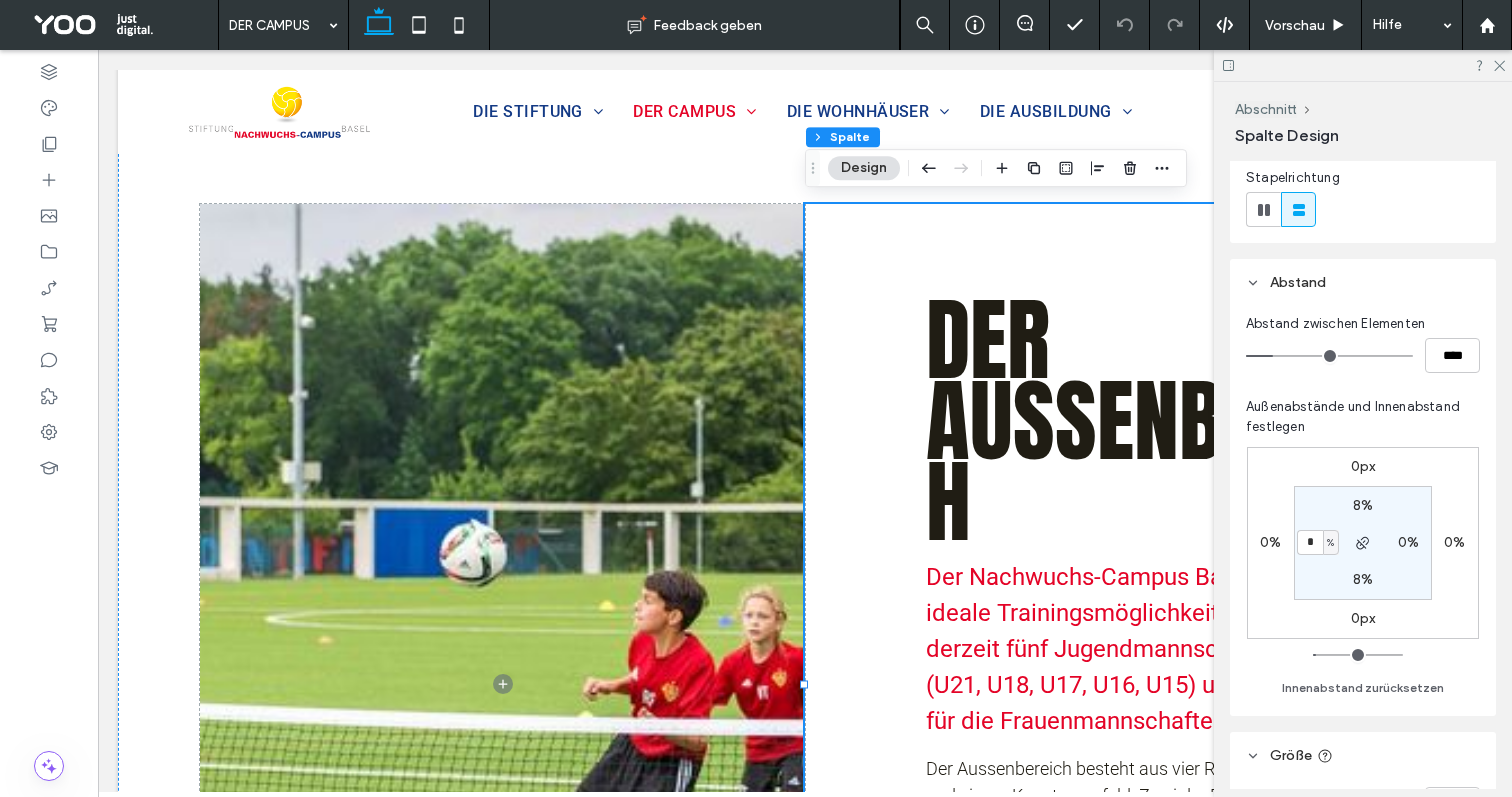 type on "*" 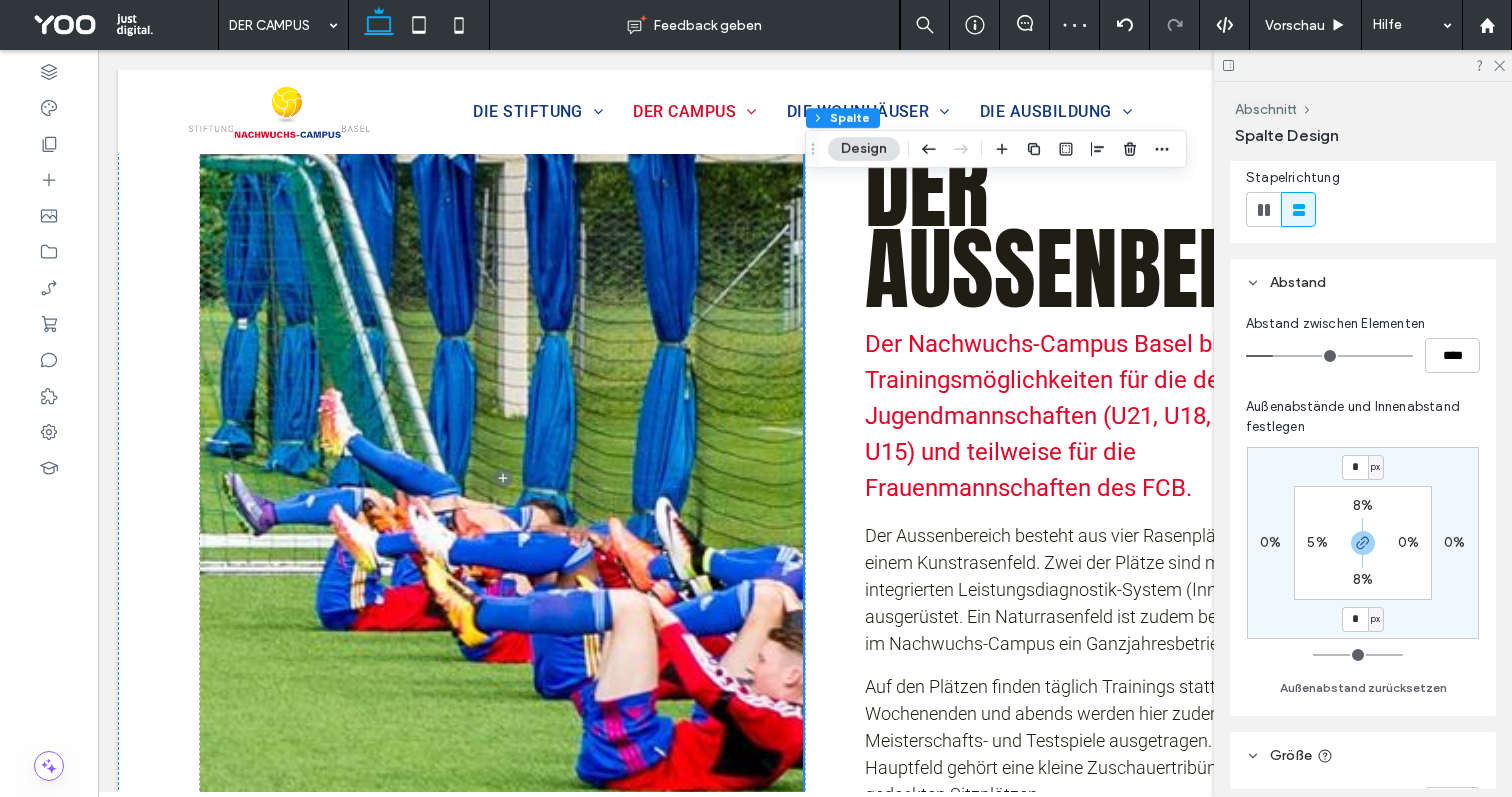 scroll, scrollTop: 1271, scrollLeft: 0, axis: vertical 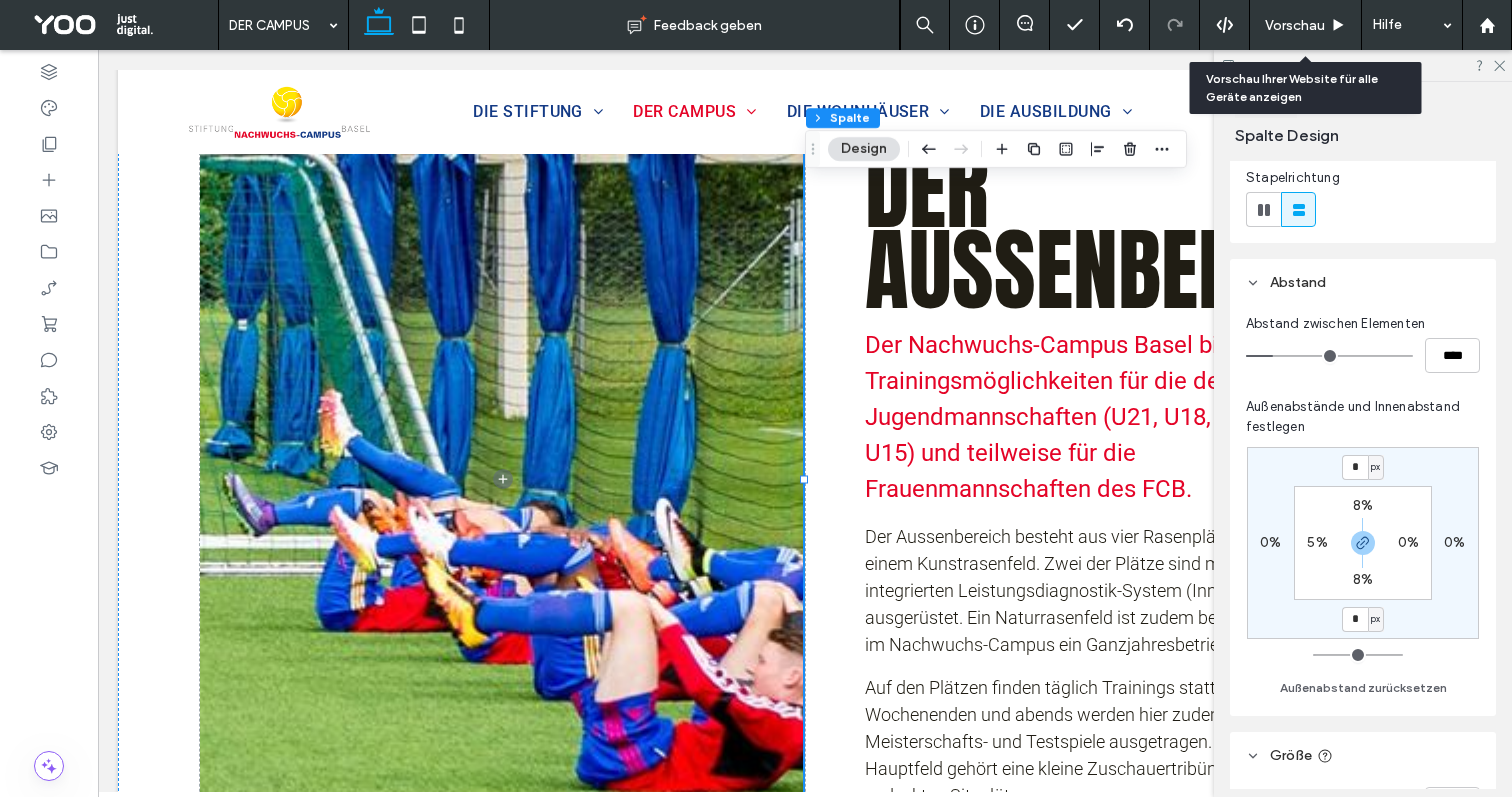 click on "Vorschau" at bounding box center (1306, 25) 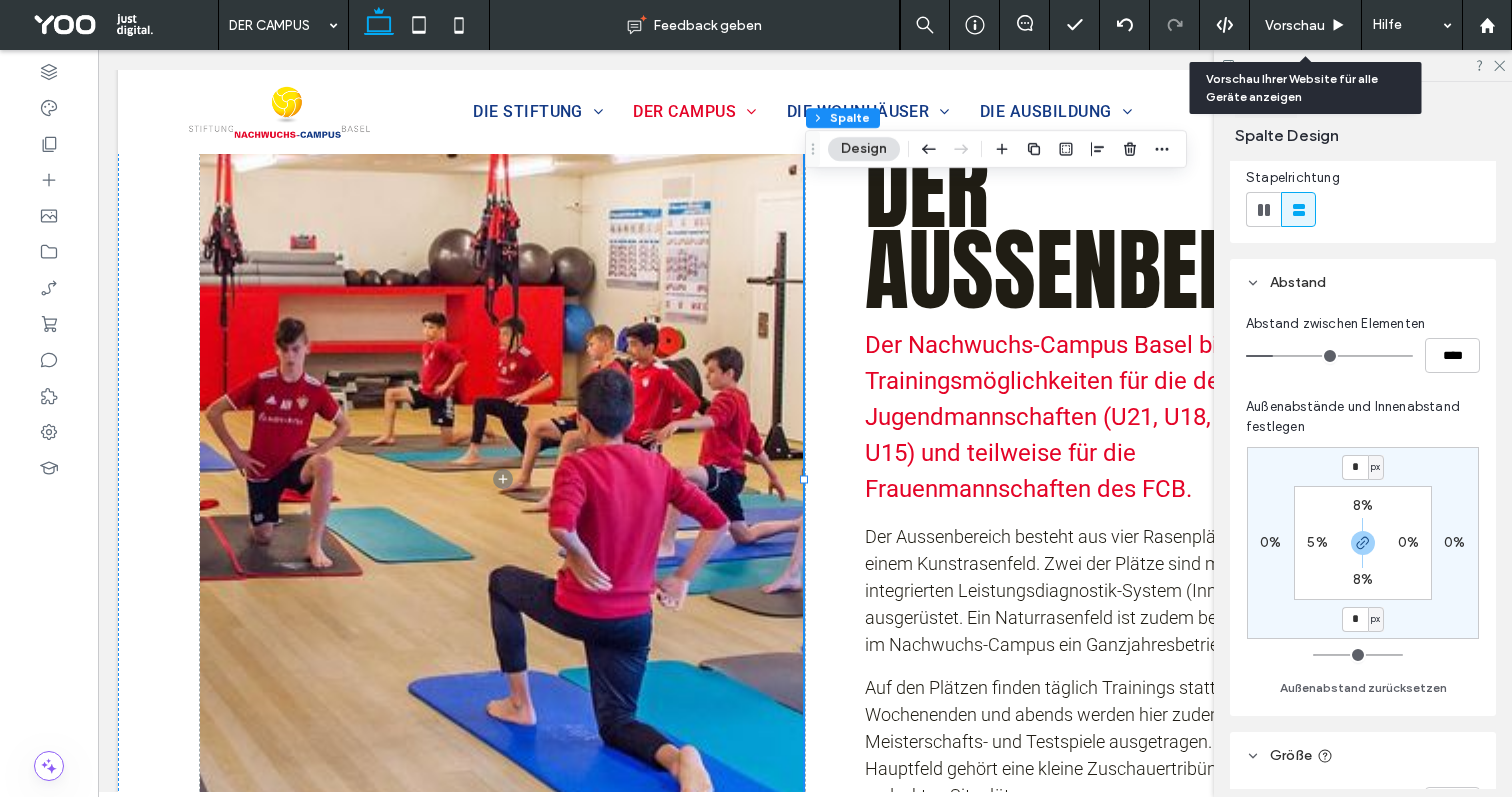 click on "Vorschau" at bounding box center (1295, 25) 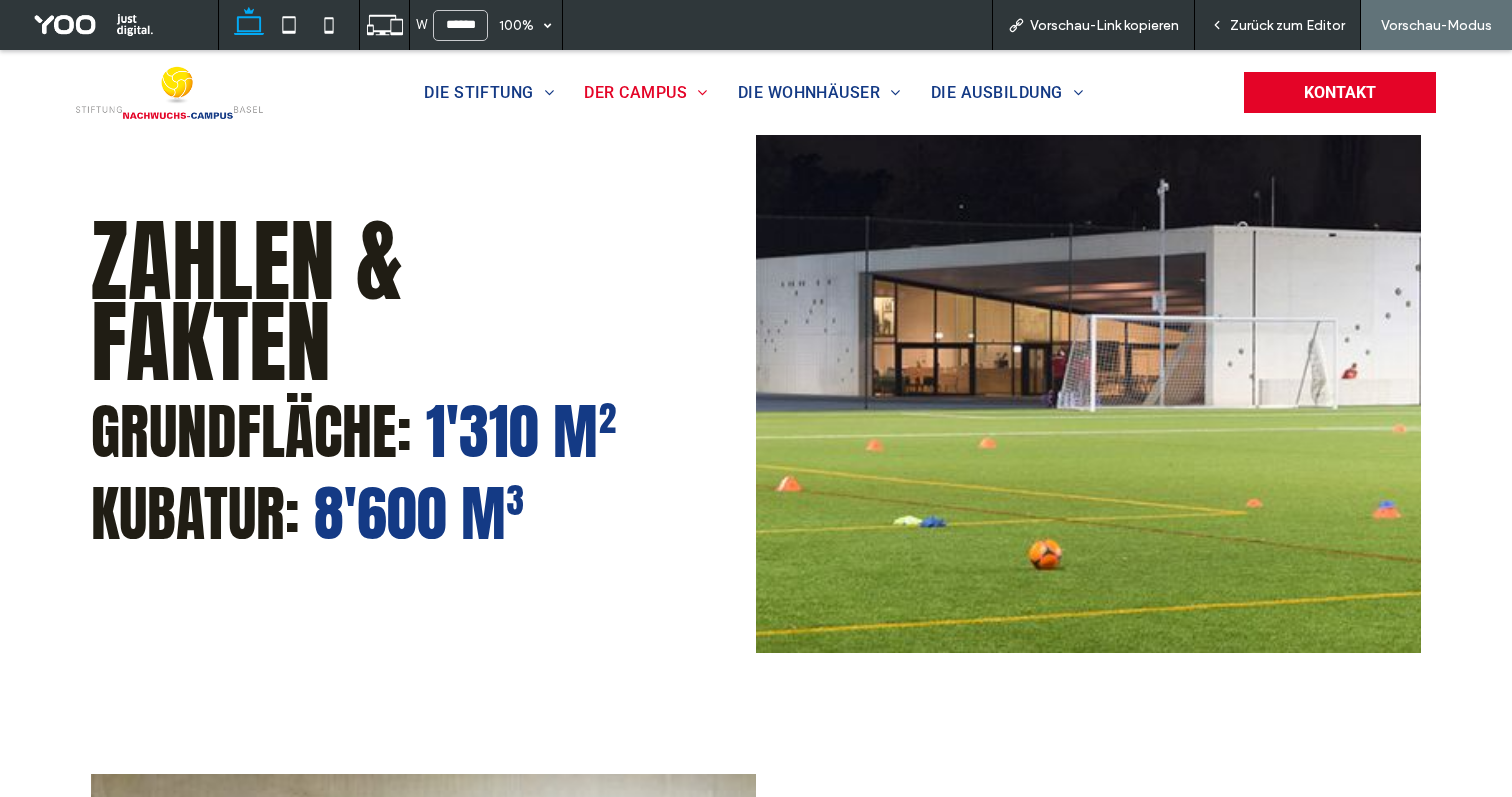 scroll, scrollTop: 2153, scrollLeft: 0, axis: vertical 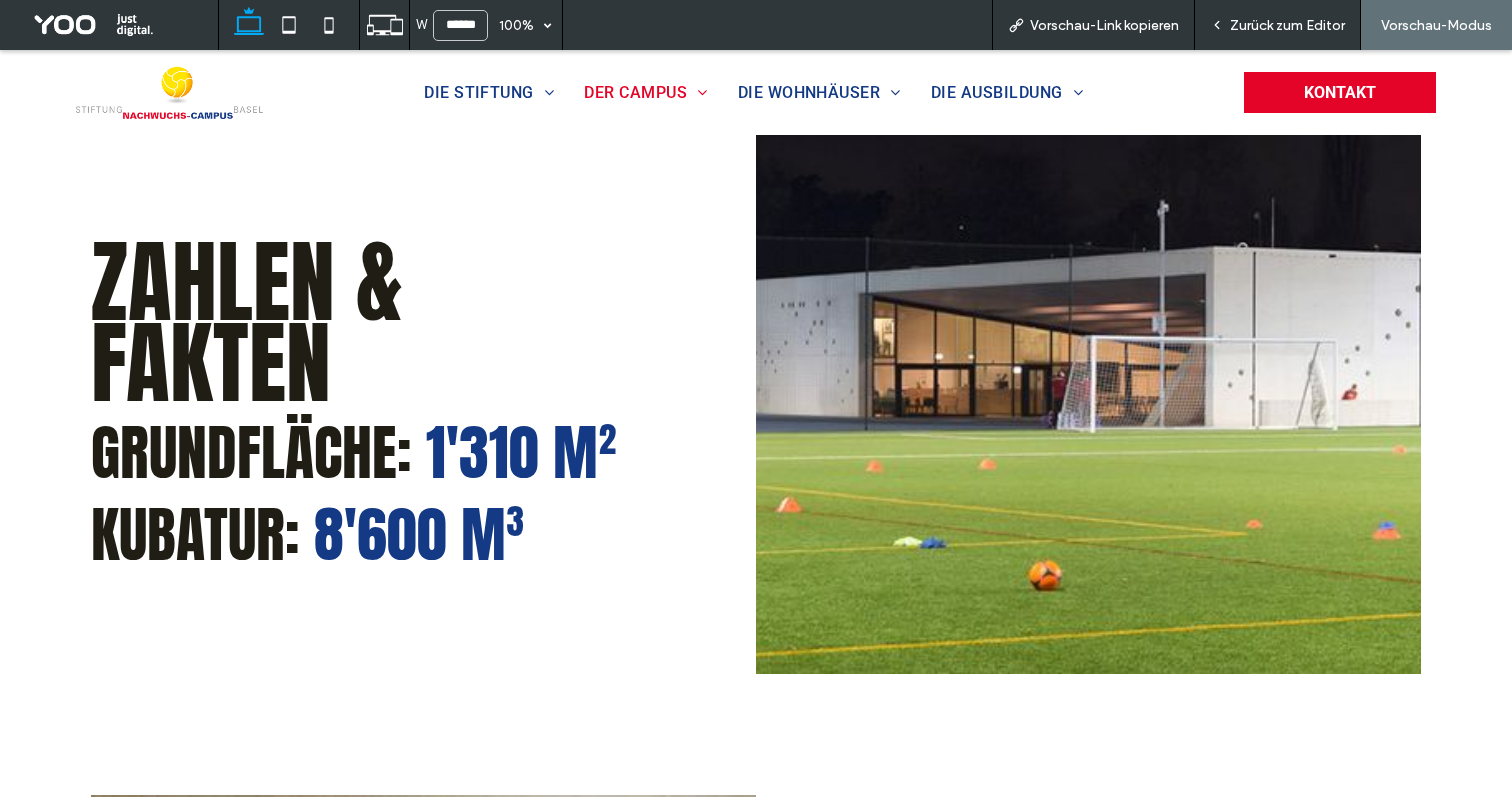 click on "Zurück zum Editor" at bounding box center [1287, 25] 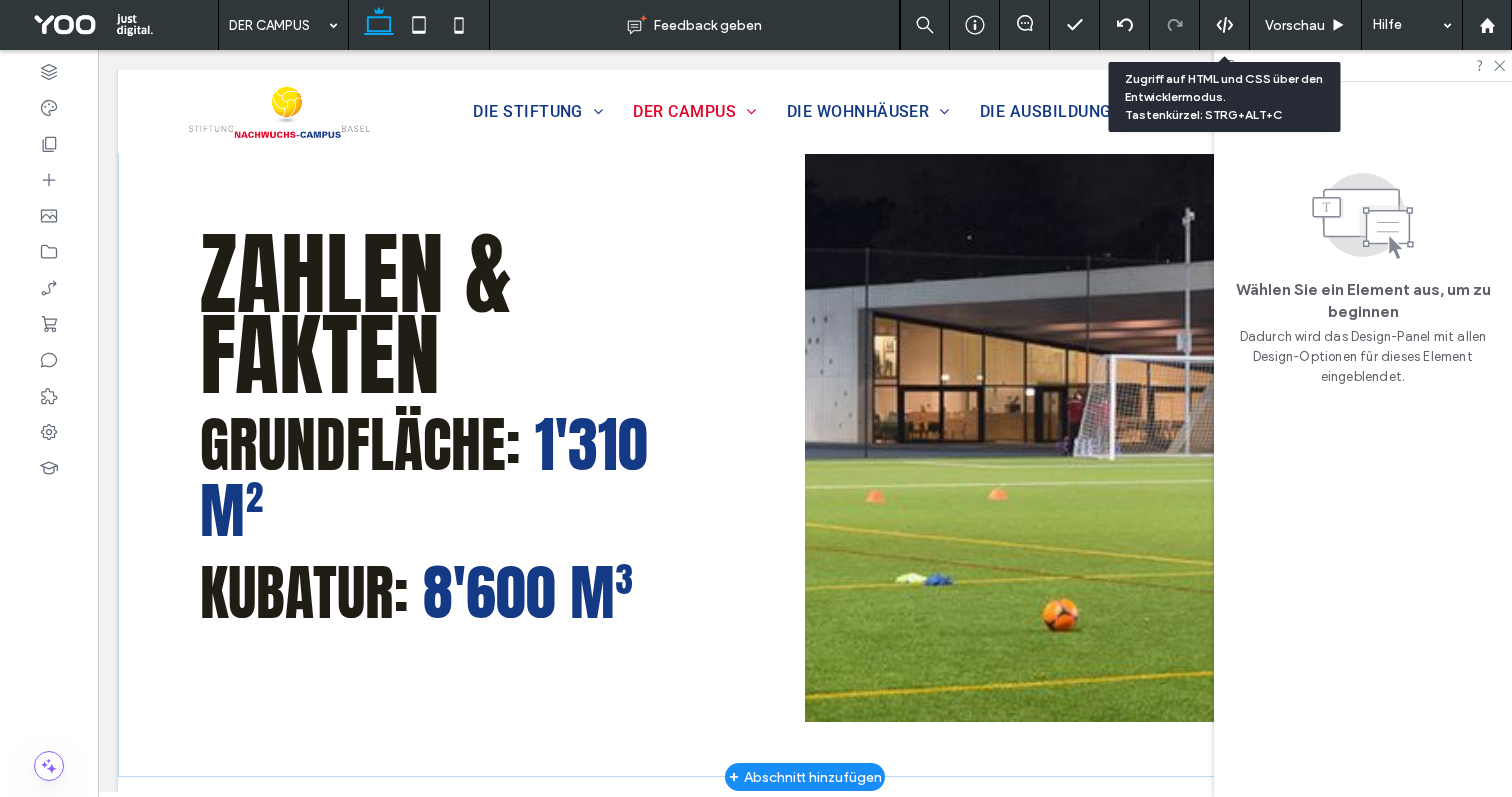 scroll, scrollTop: 2149, scrollLeft: 0, axis: vertical 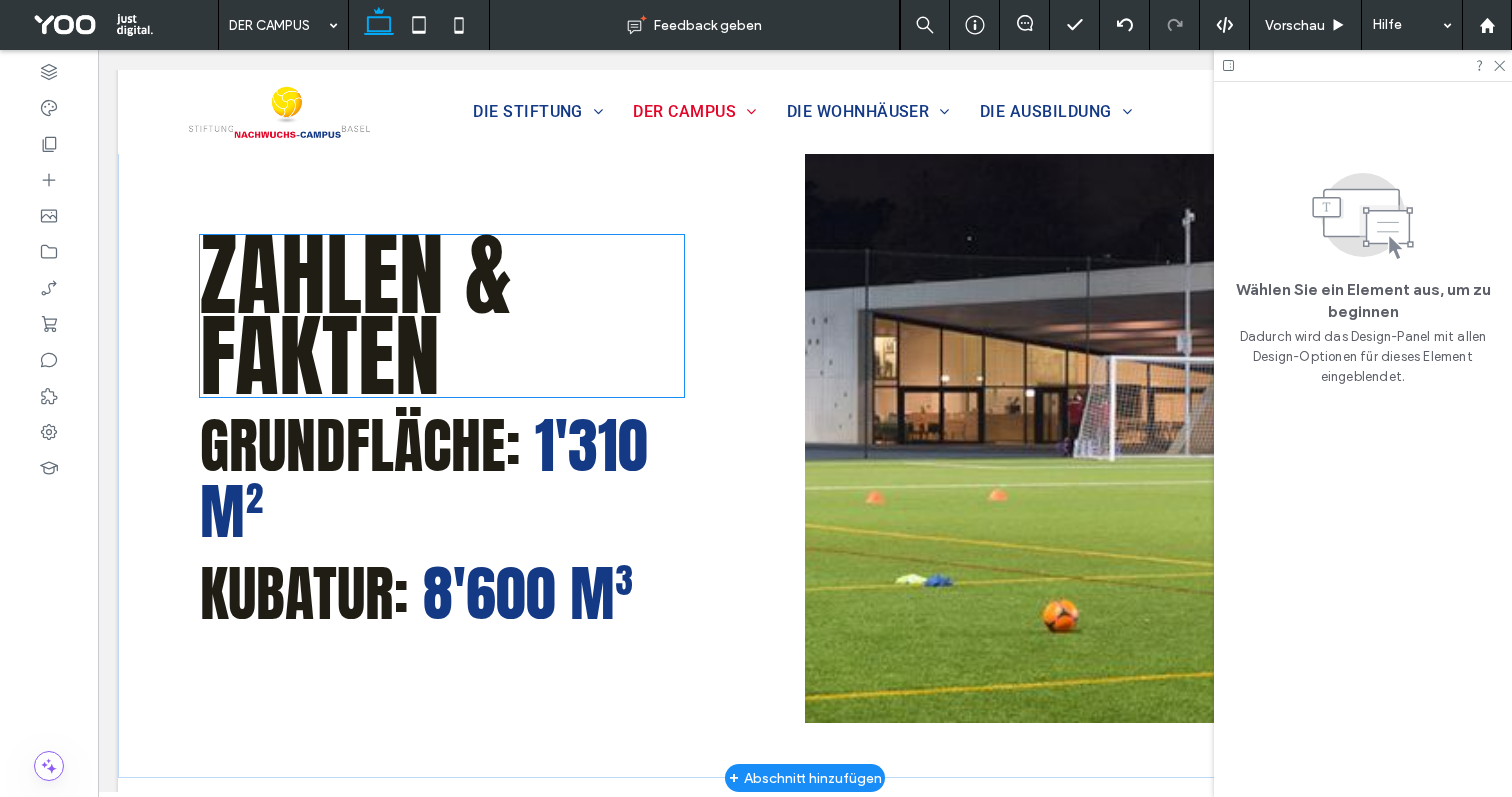click on "Zahlen & Fakten" at bounding box center (356, 315) 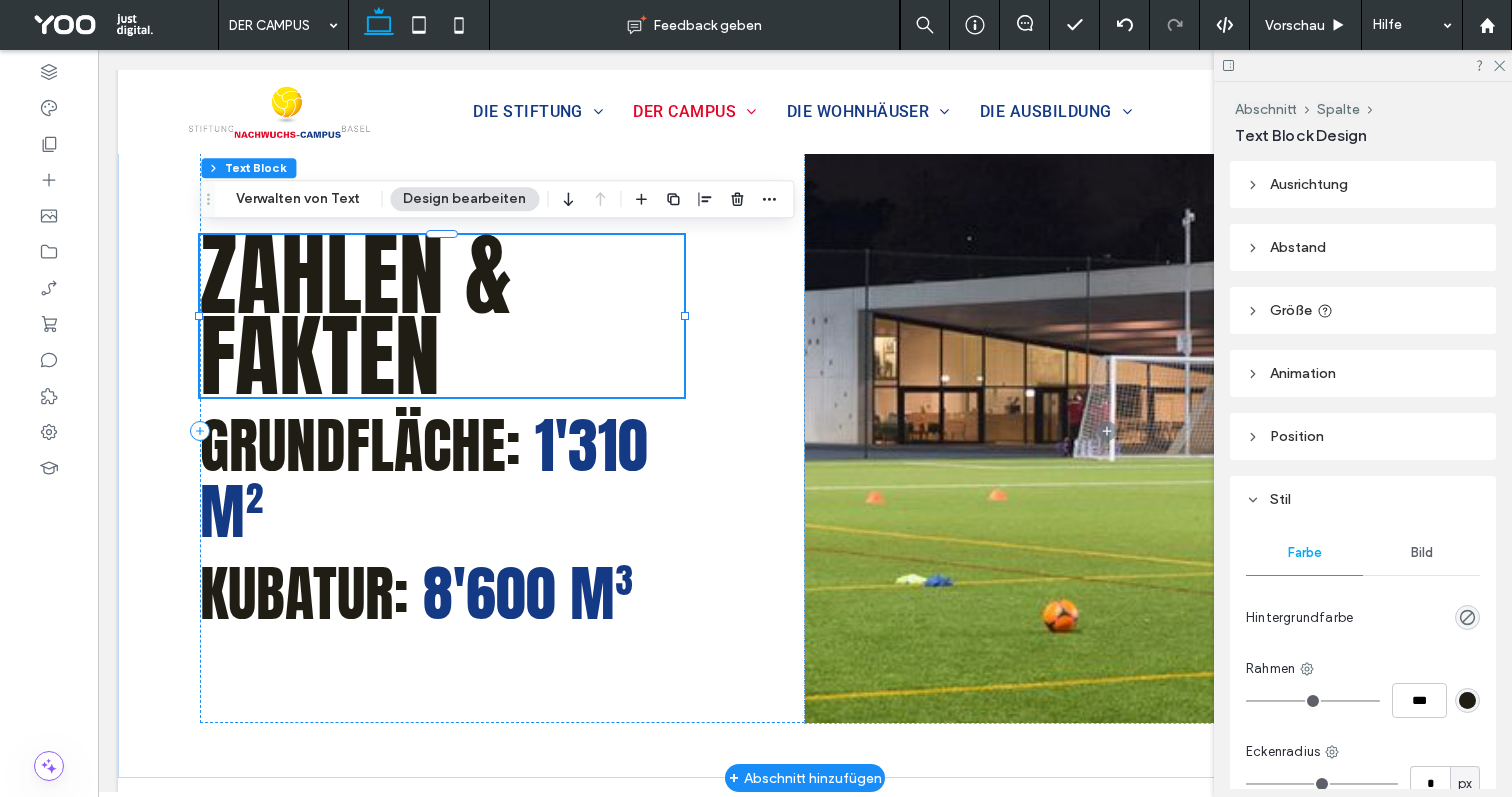 click on "Zahlen & Fakten" at bounding box center [356, 315] 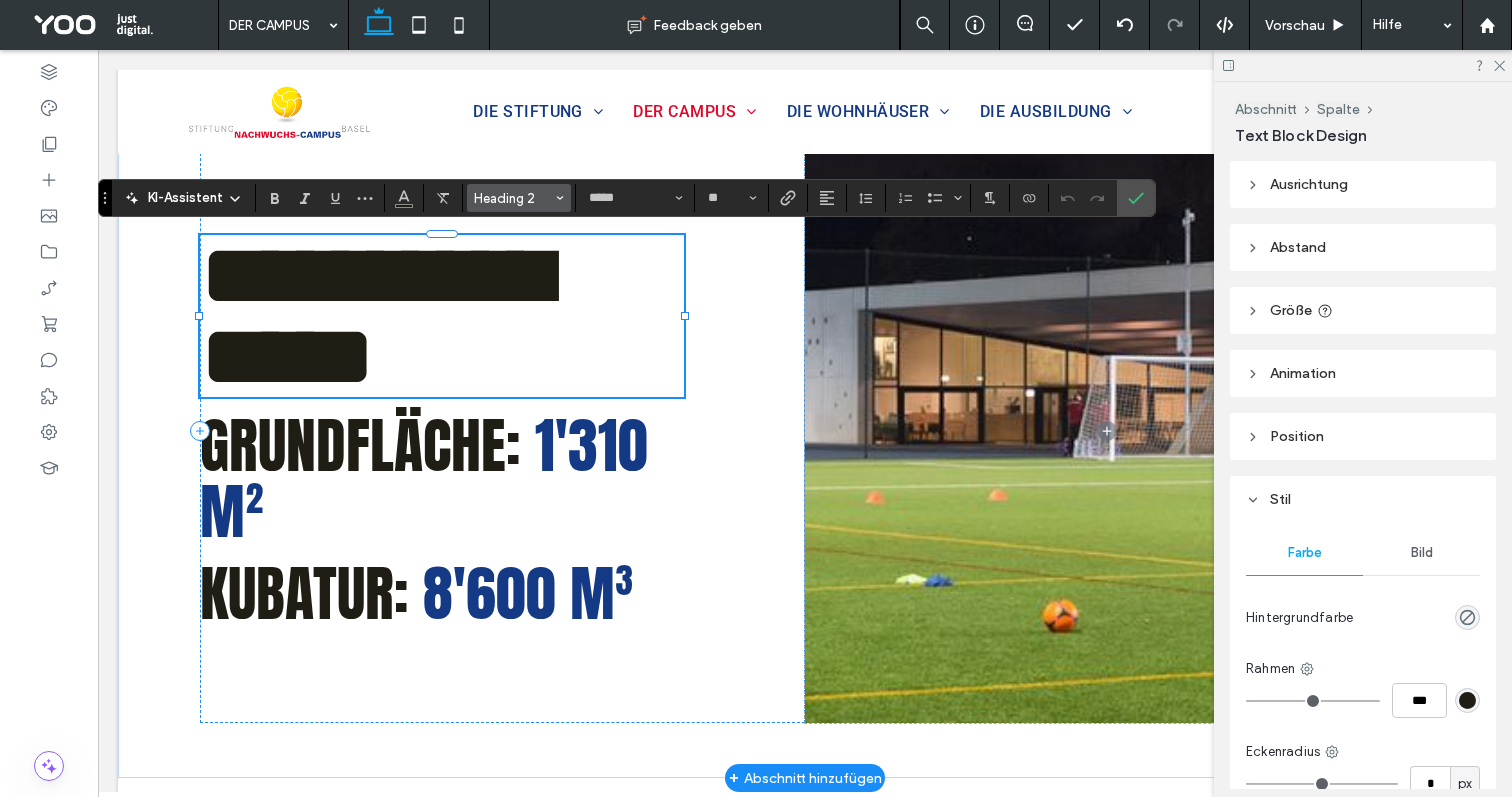 click on "Heading 2" at bounding box center (513, 198) 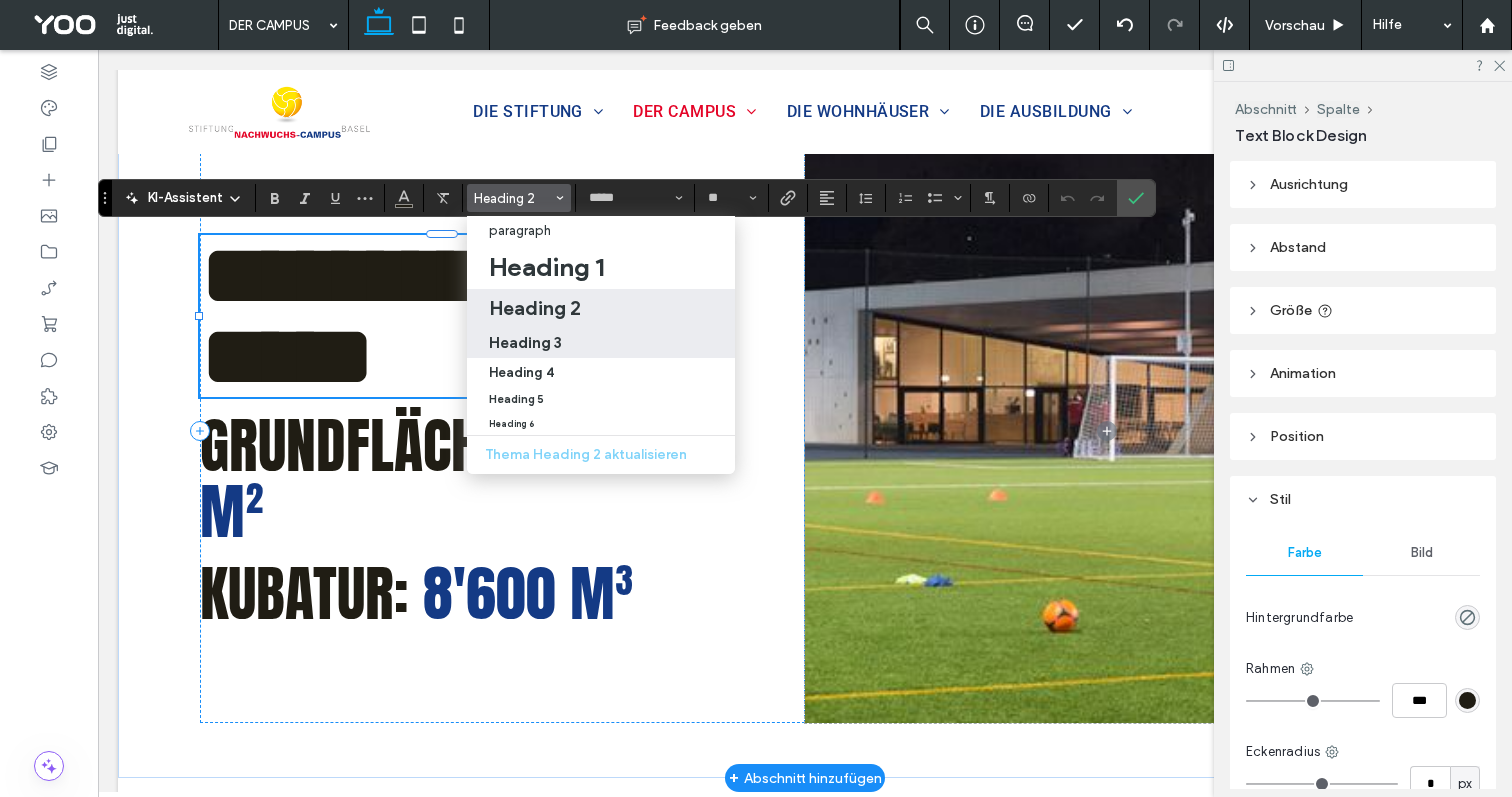 click on "Heading 3" at bounding box center [525, 342] 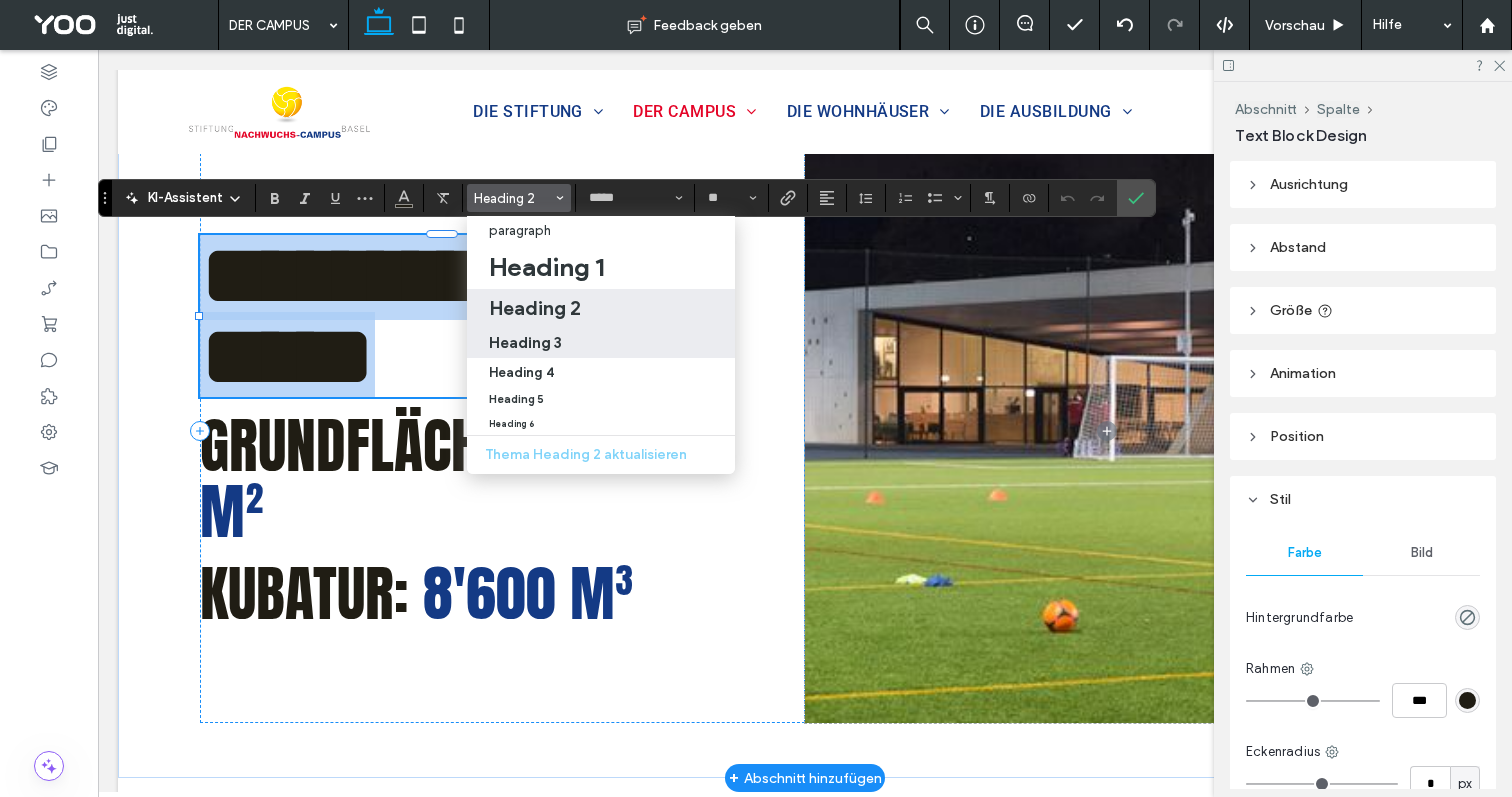 type on "**" 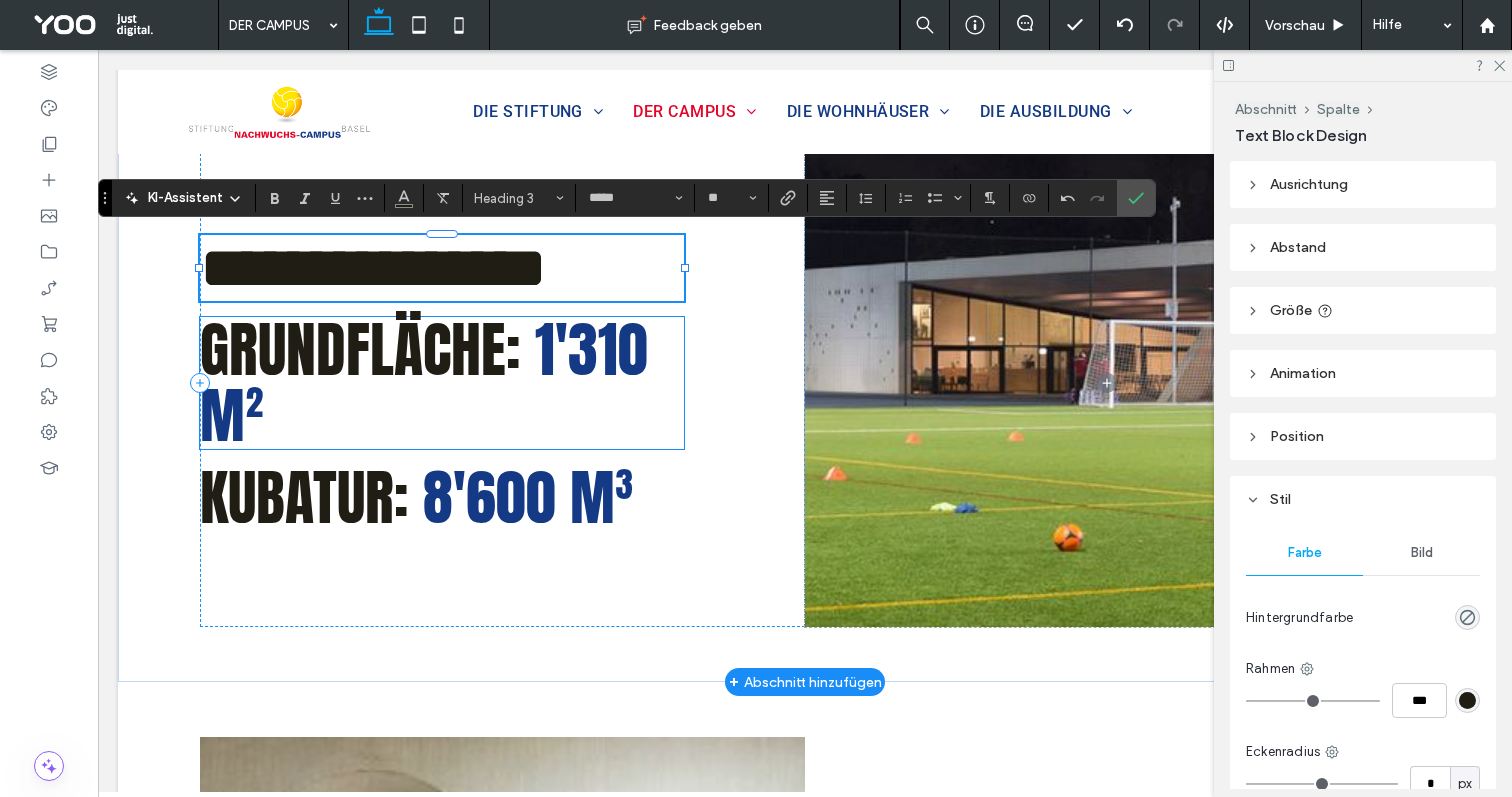 click on "Grundfläche:" at bounding box center (360, 349) 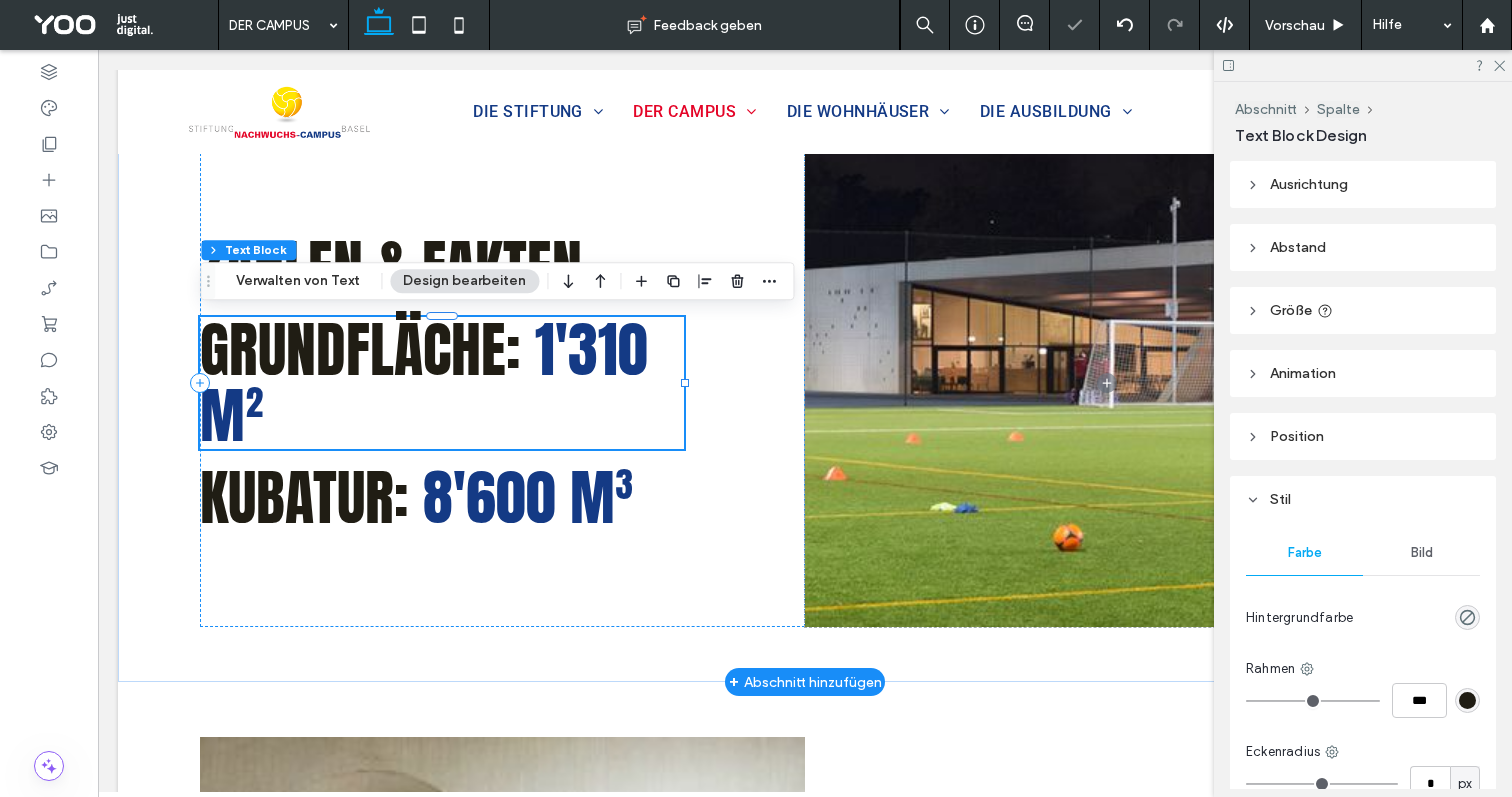 click on "Grundfläche:" at bounding box center (360, 349) 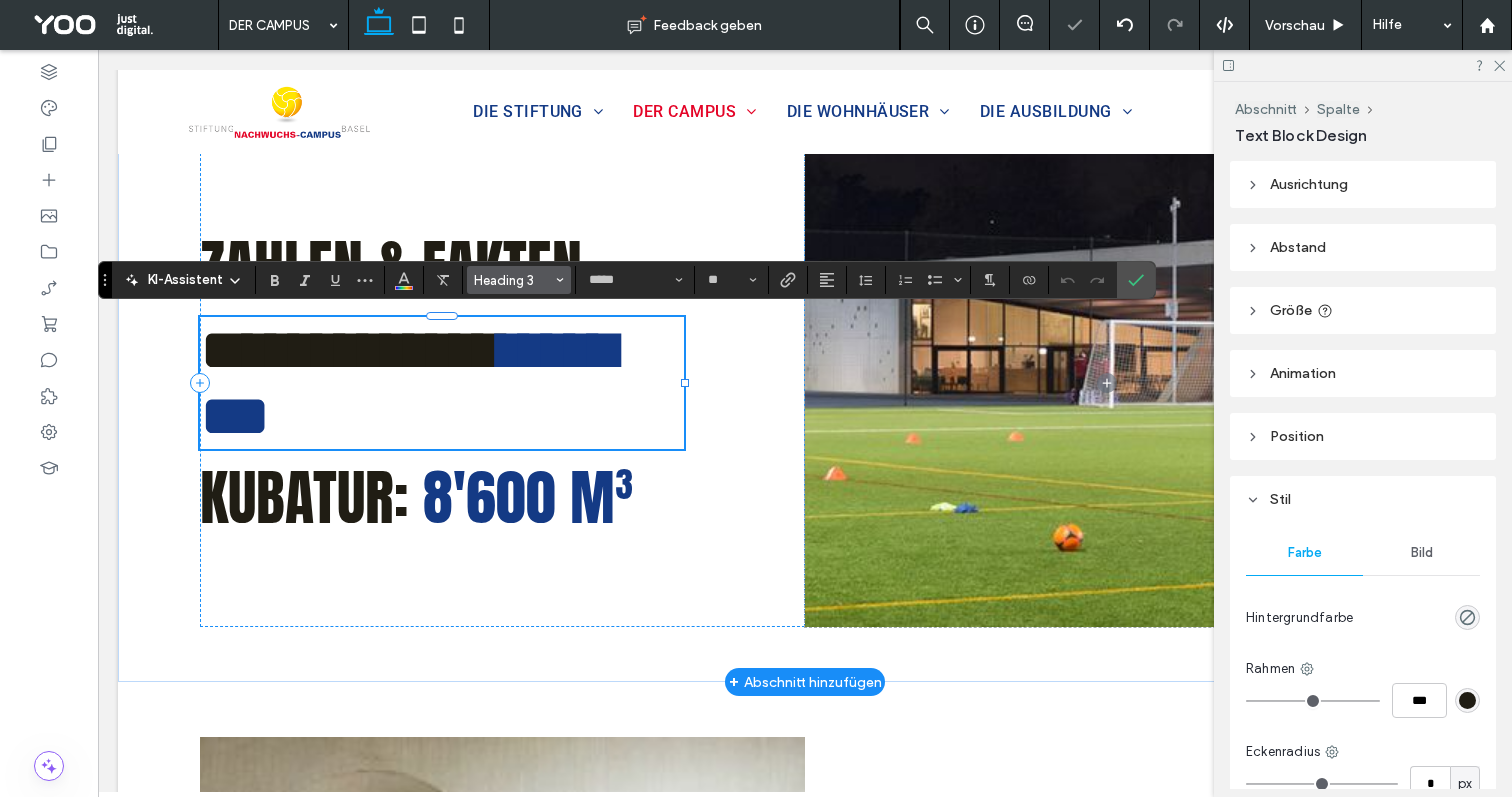 click on "Heading 3" at bounding box center [513, 280] 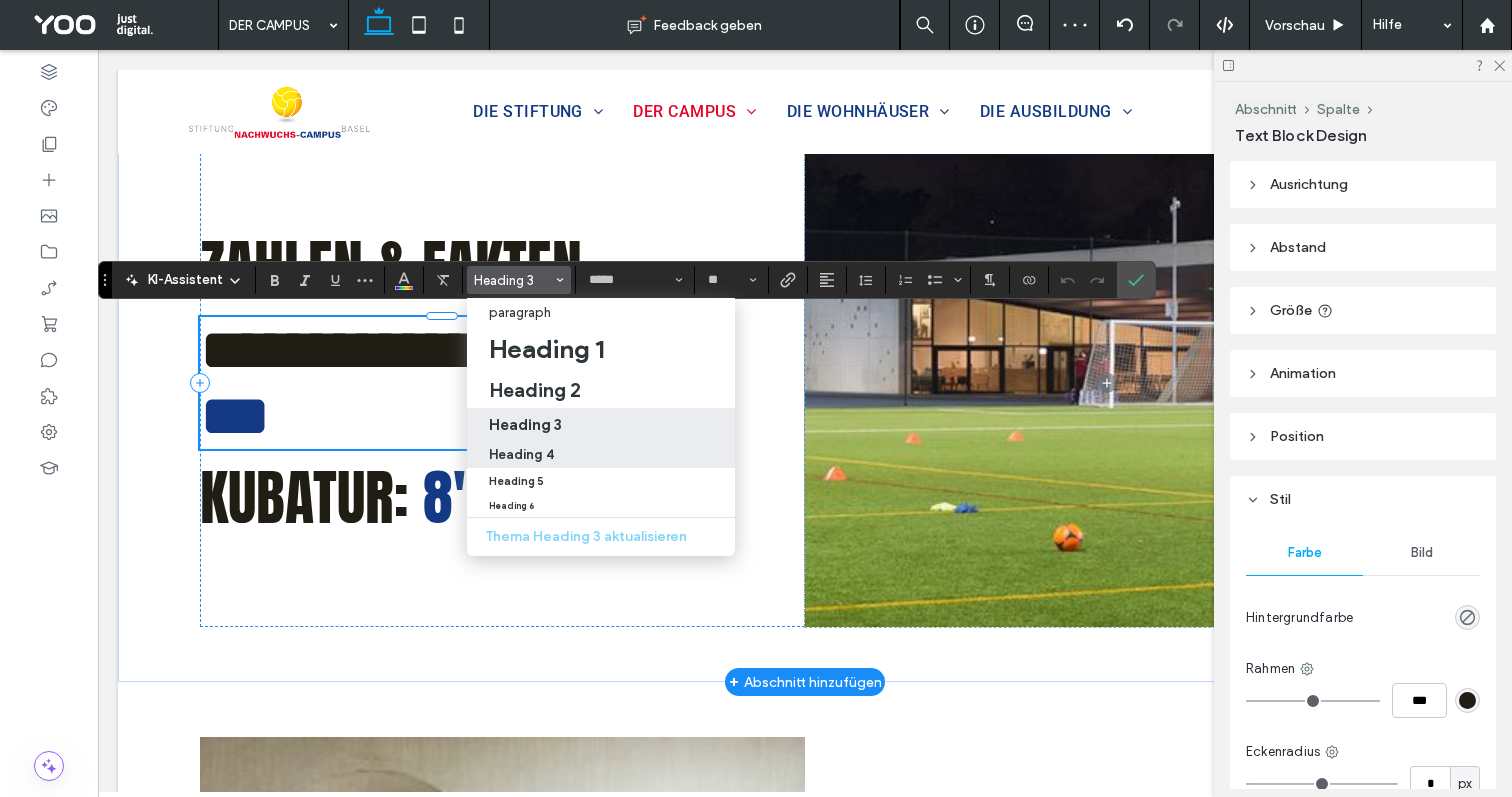 click on "Heading 4" at bounding box center (521, 454) 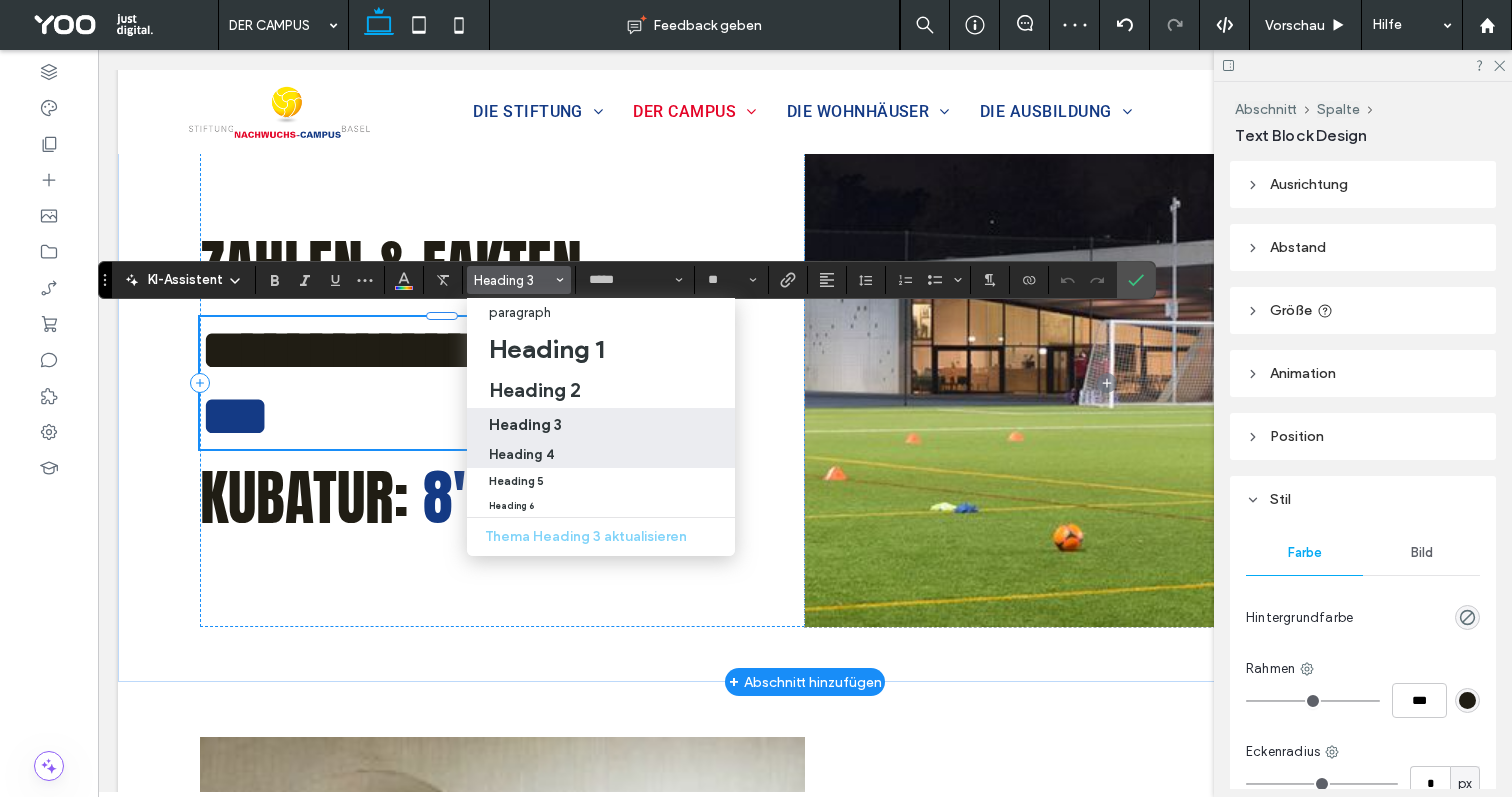 type on "******" 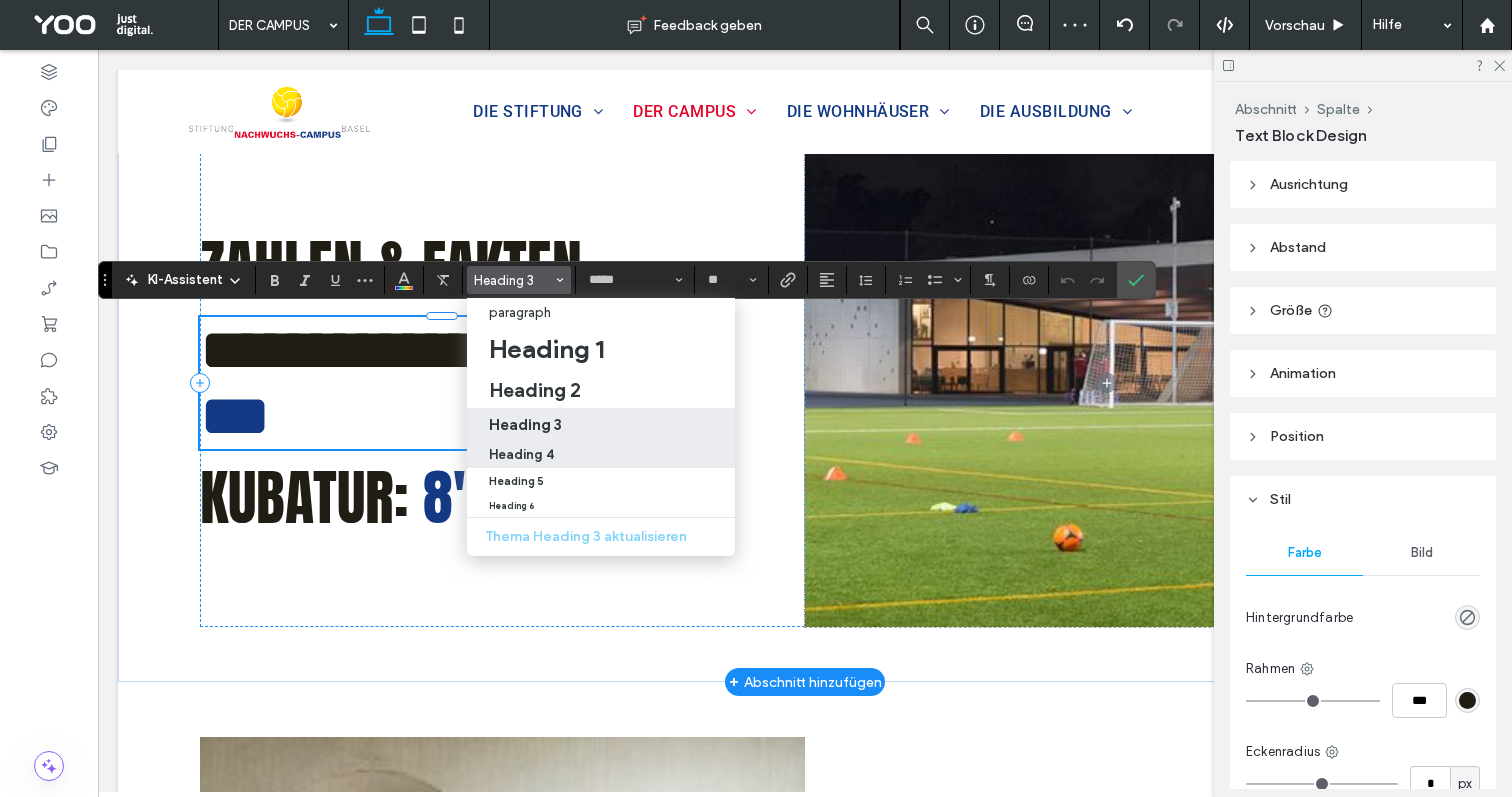 type on "**" 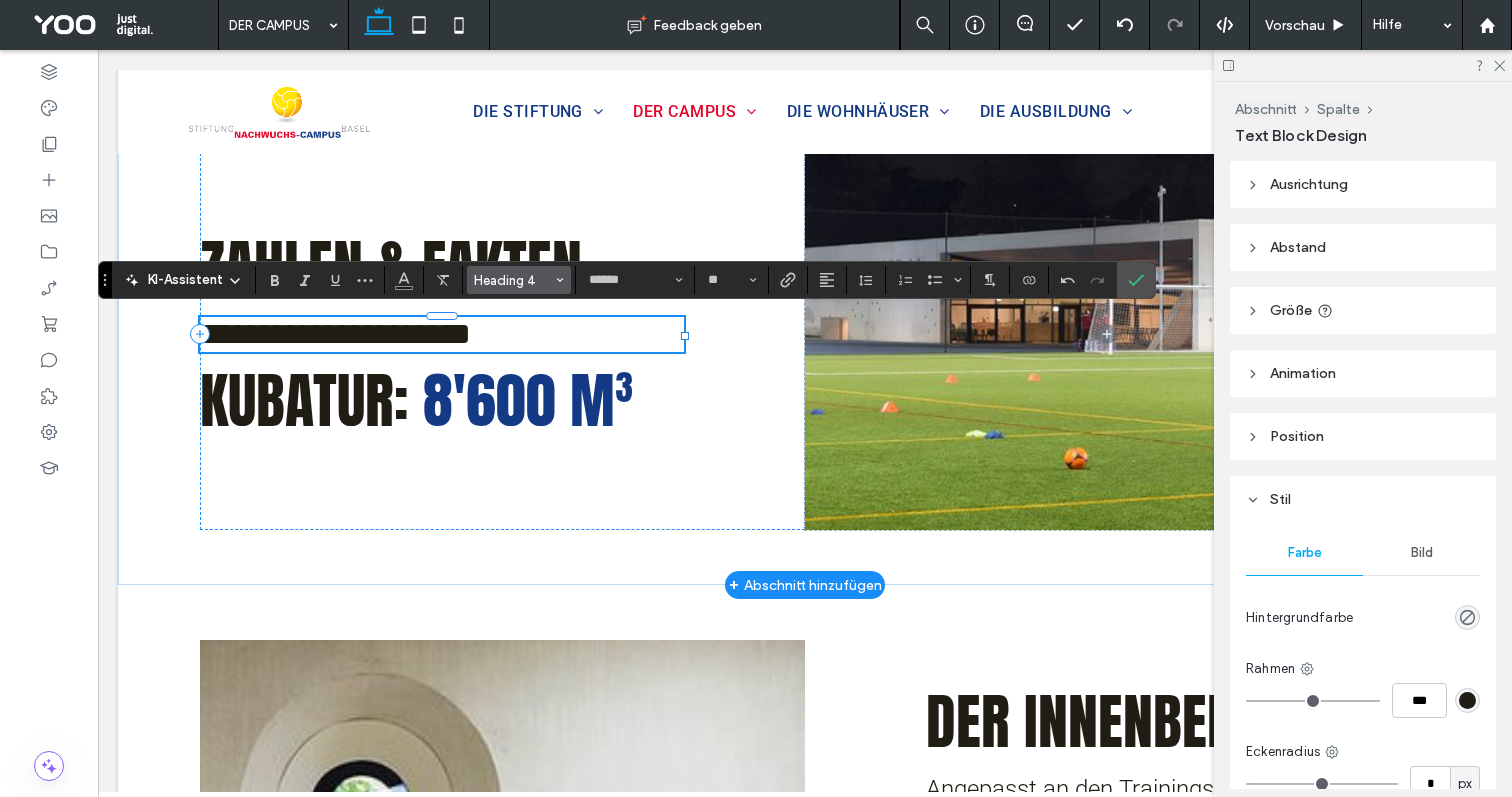 click at bounding box center [560, 280] 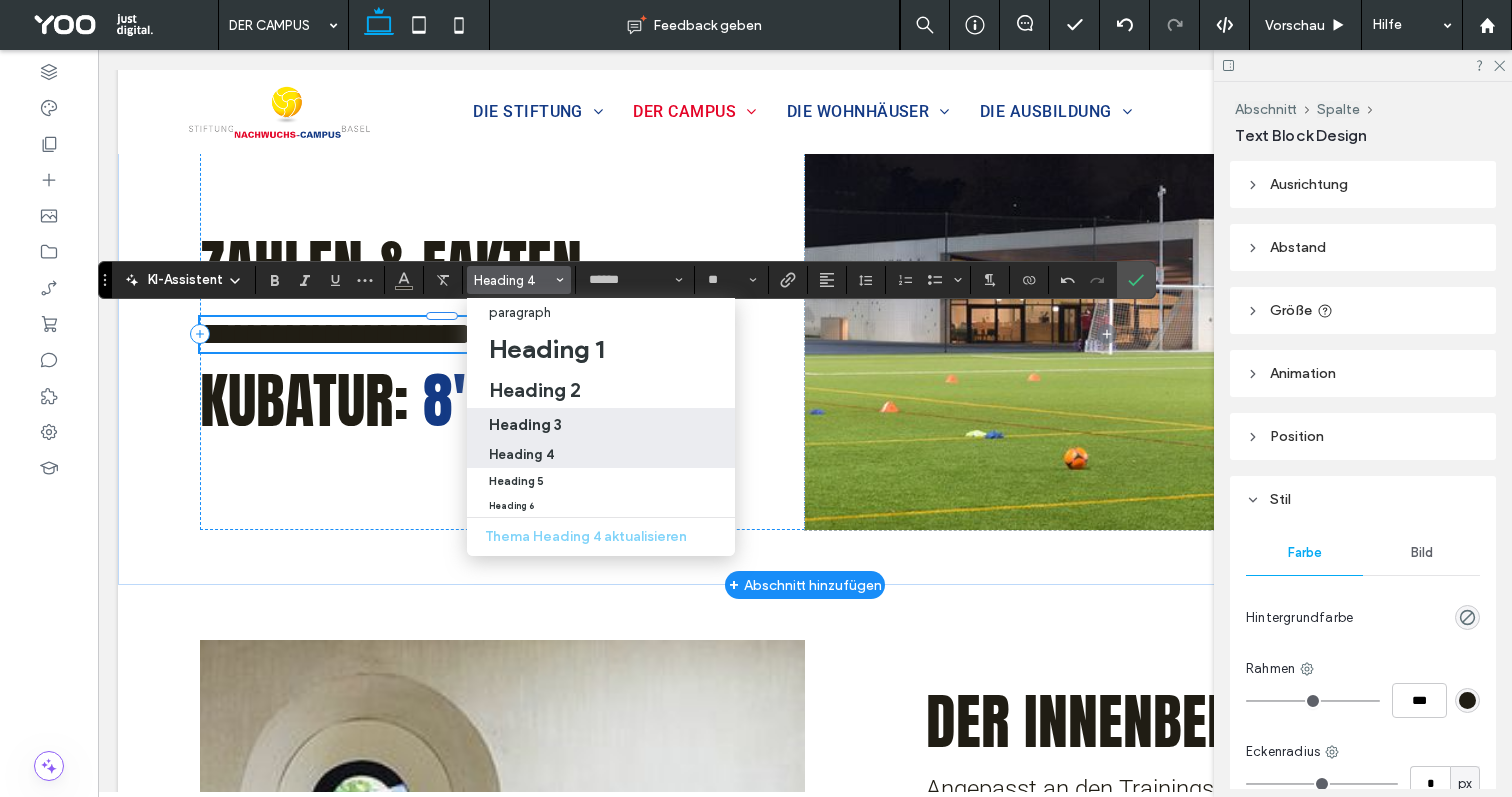 click on "Heading 3" at bounding box center [525, 424] 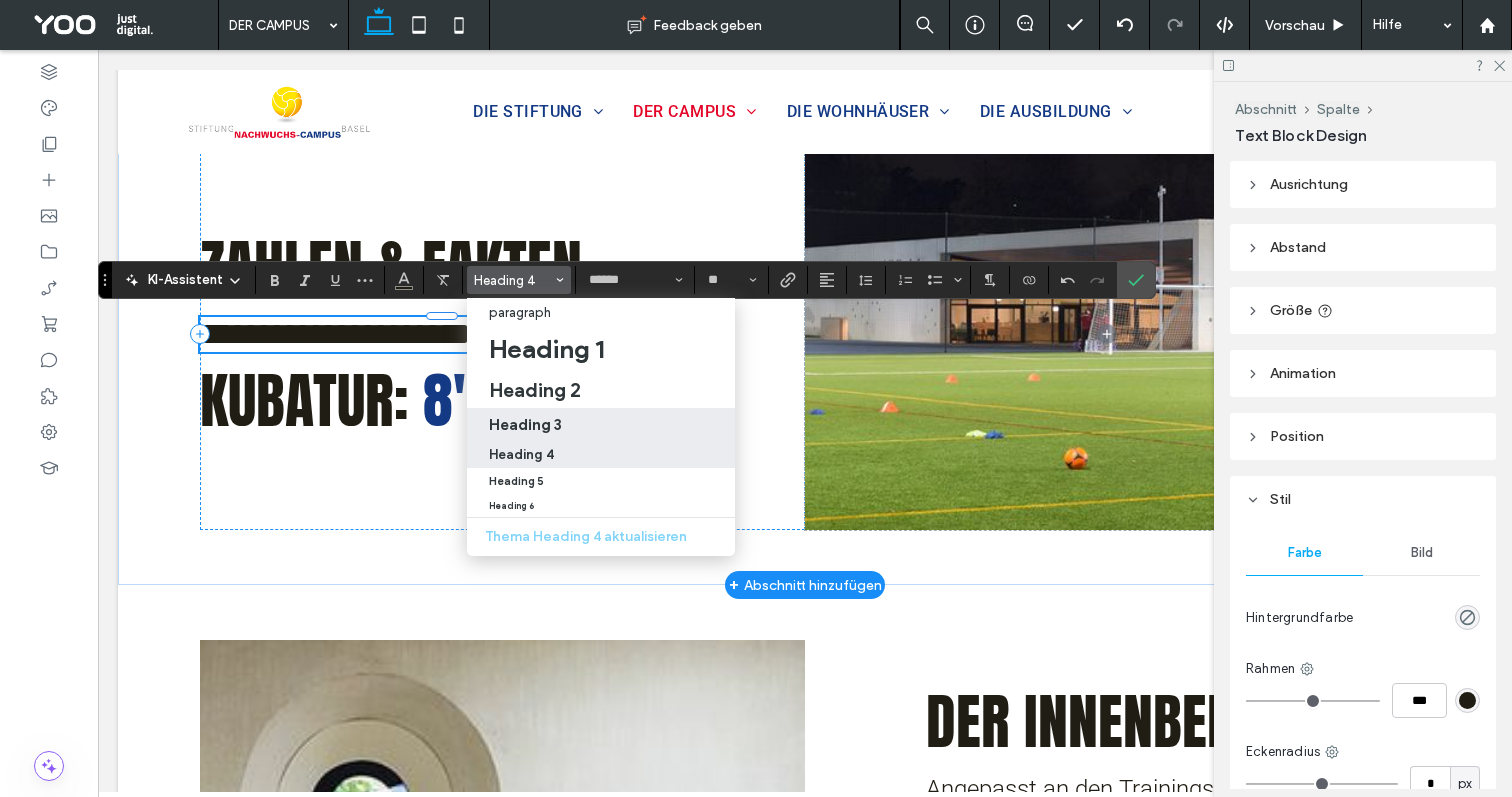 type on "*****" 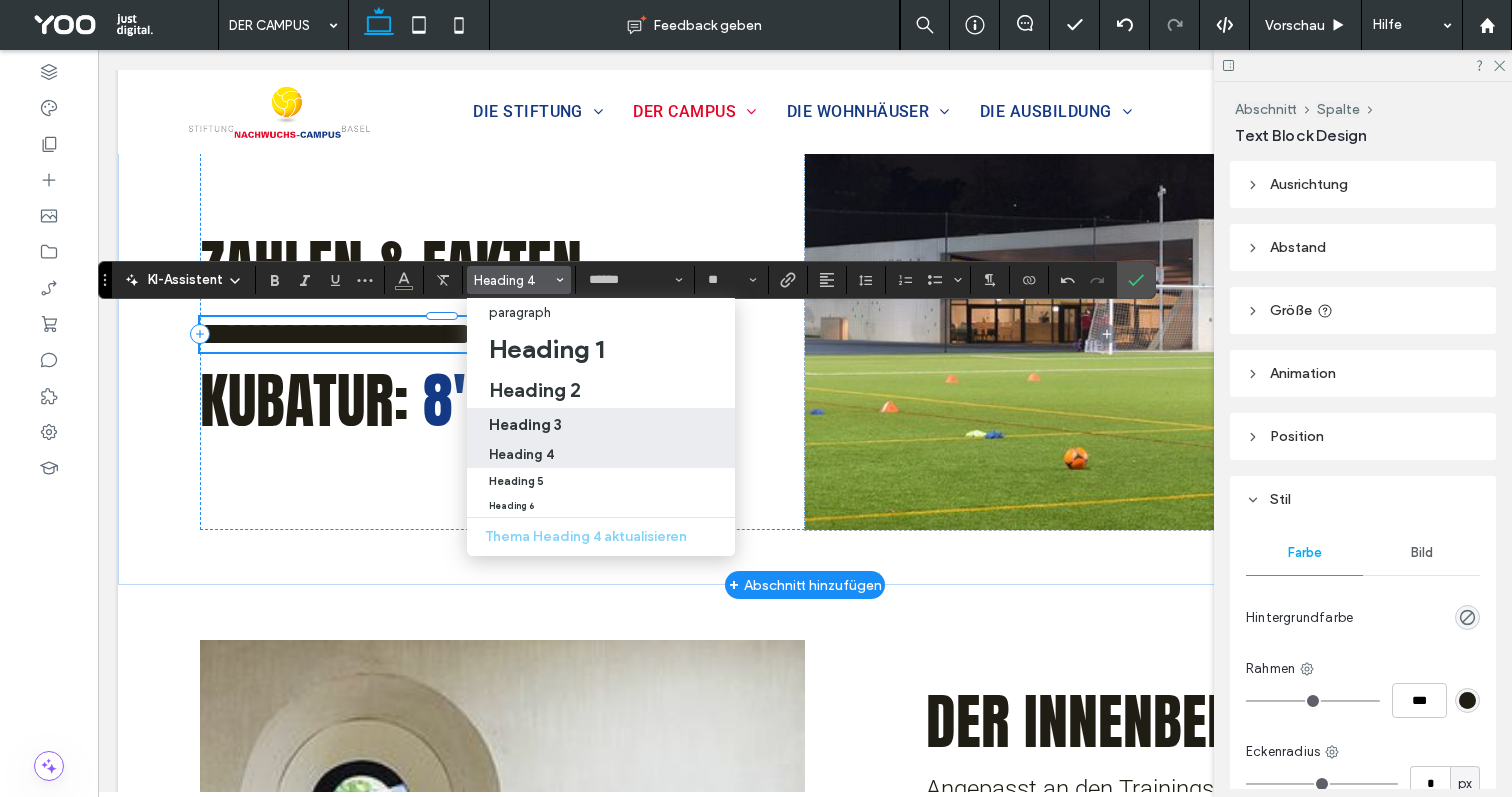 type on "**" 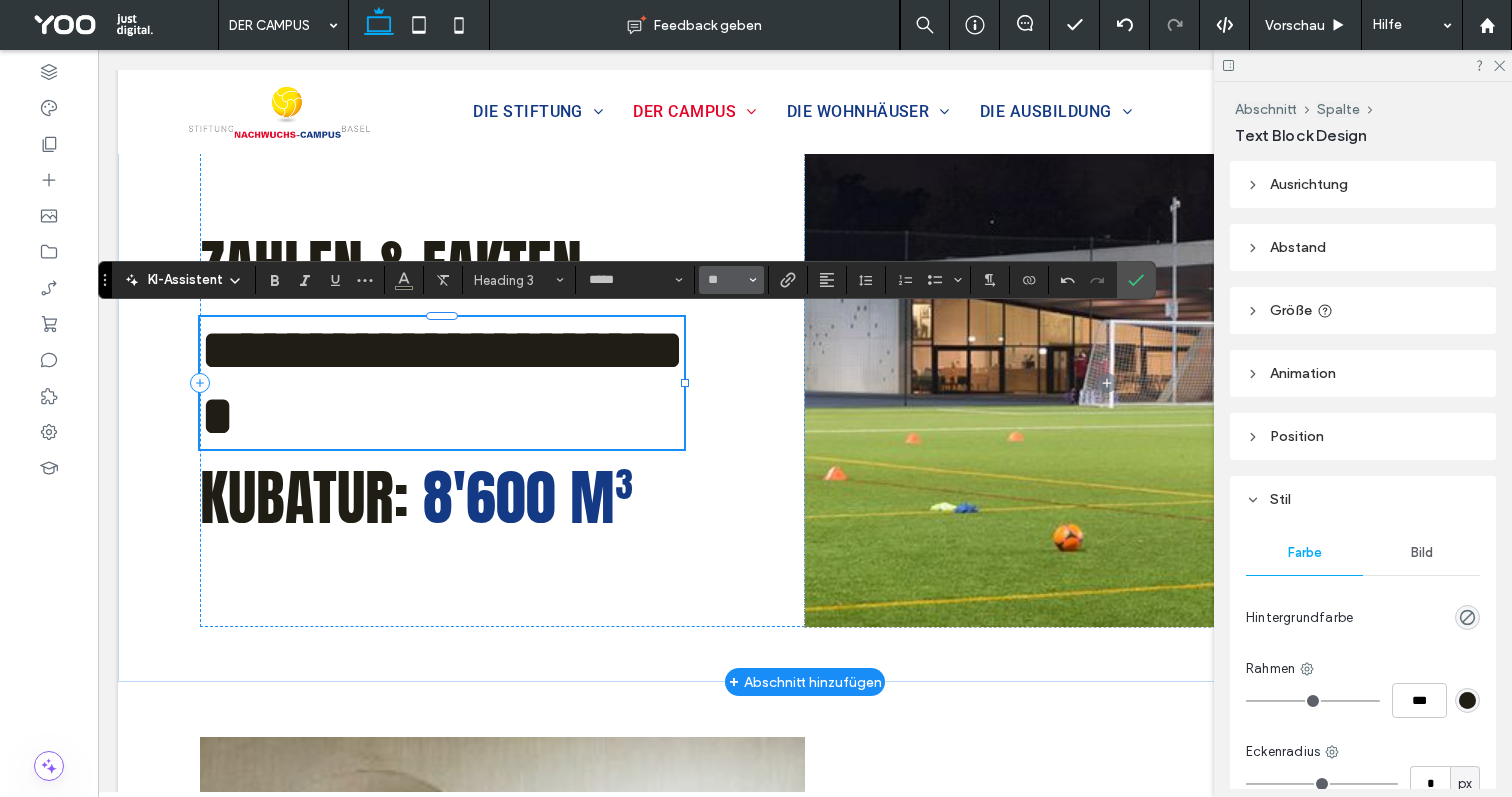 click 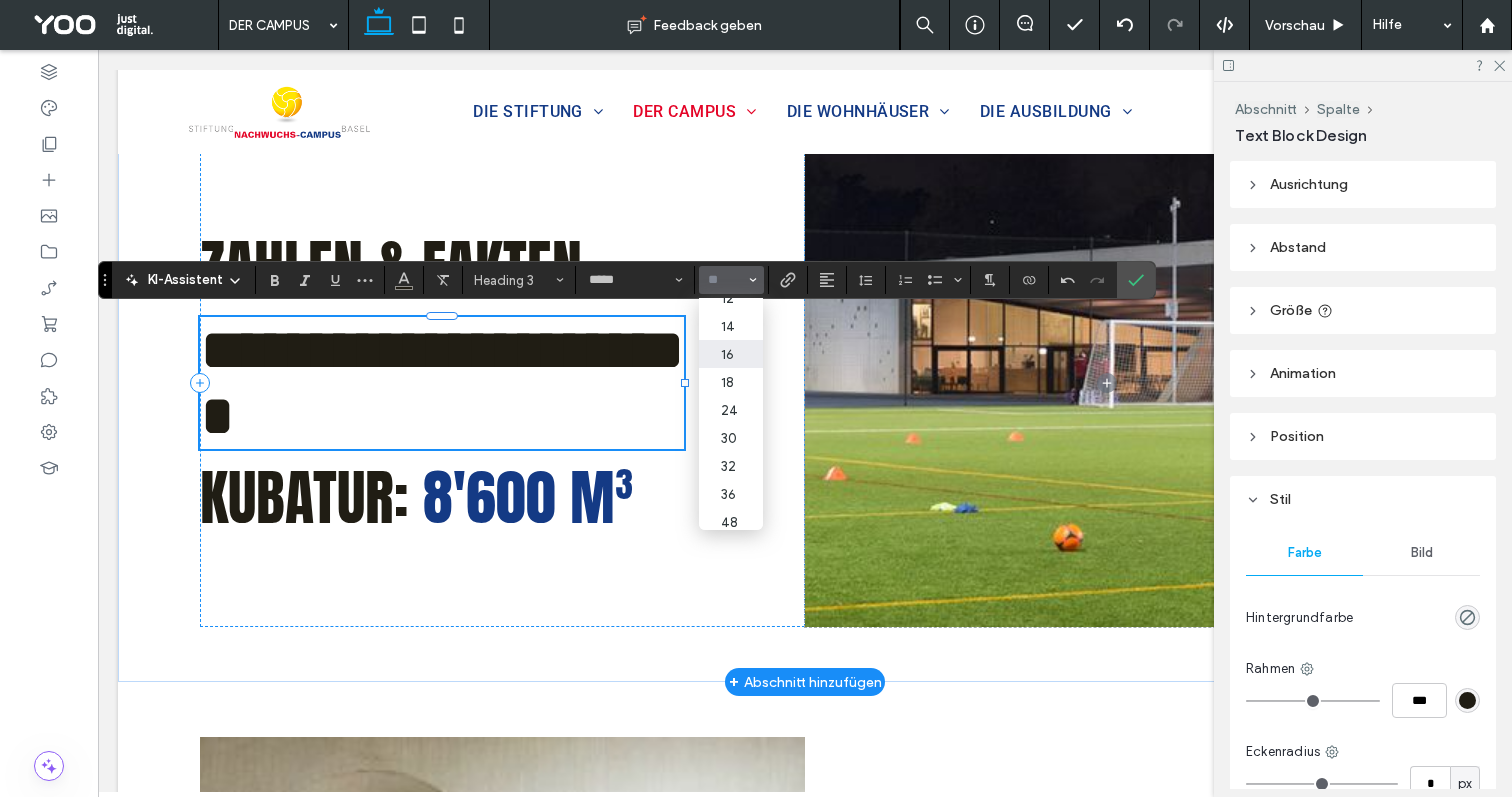scroll, scrollTop: 139, scrollLeft: 0, axis: vertical 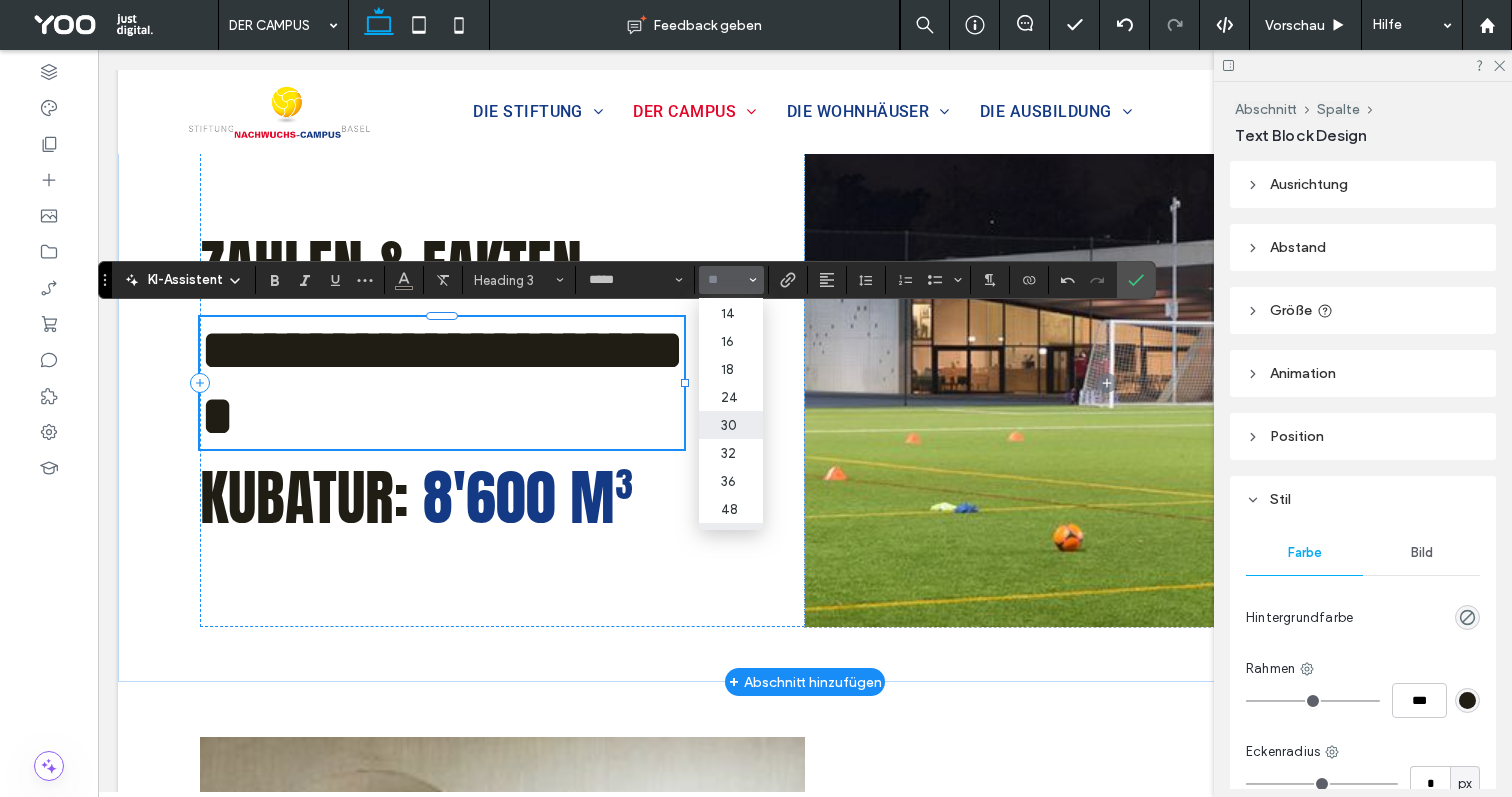 click on "30" at bounding box center [731, 425] 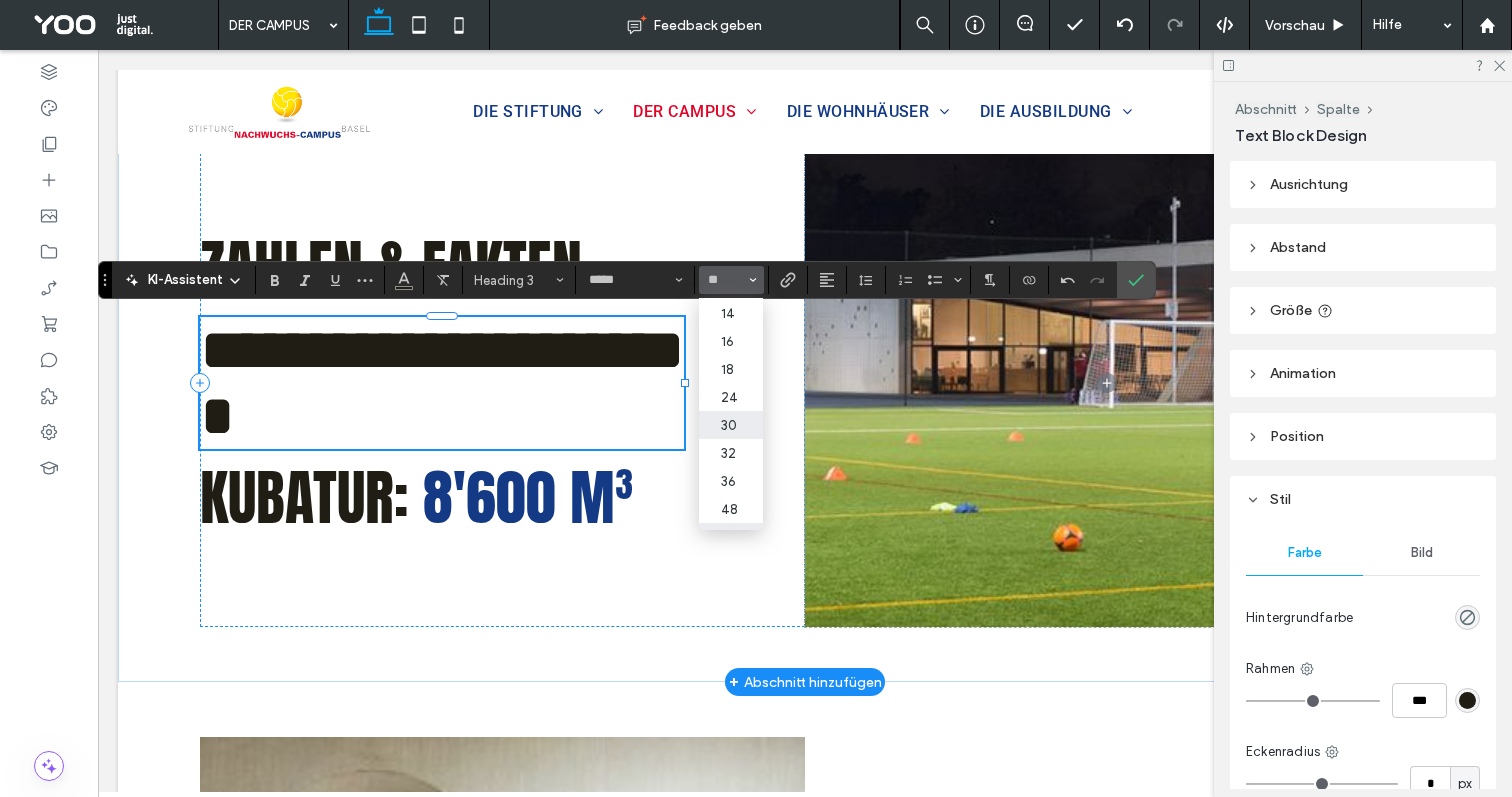 type on "**" 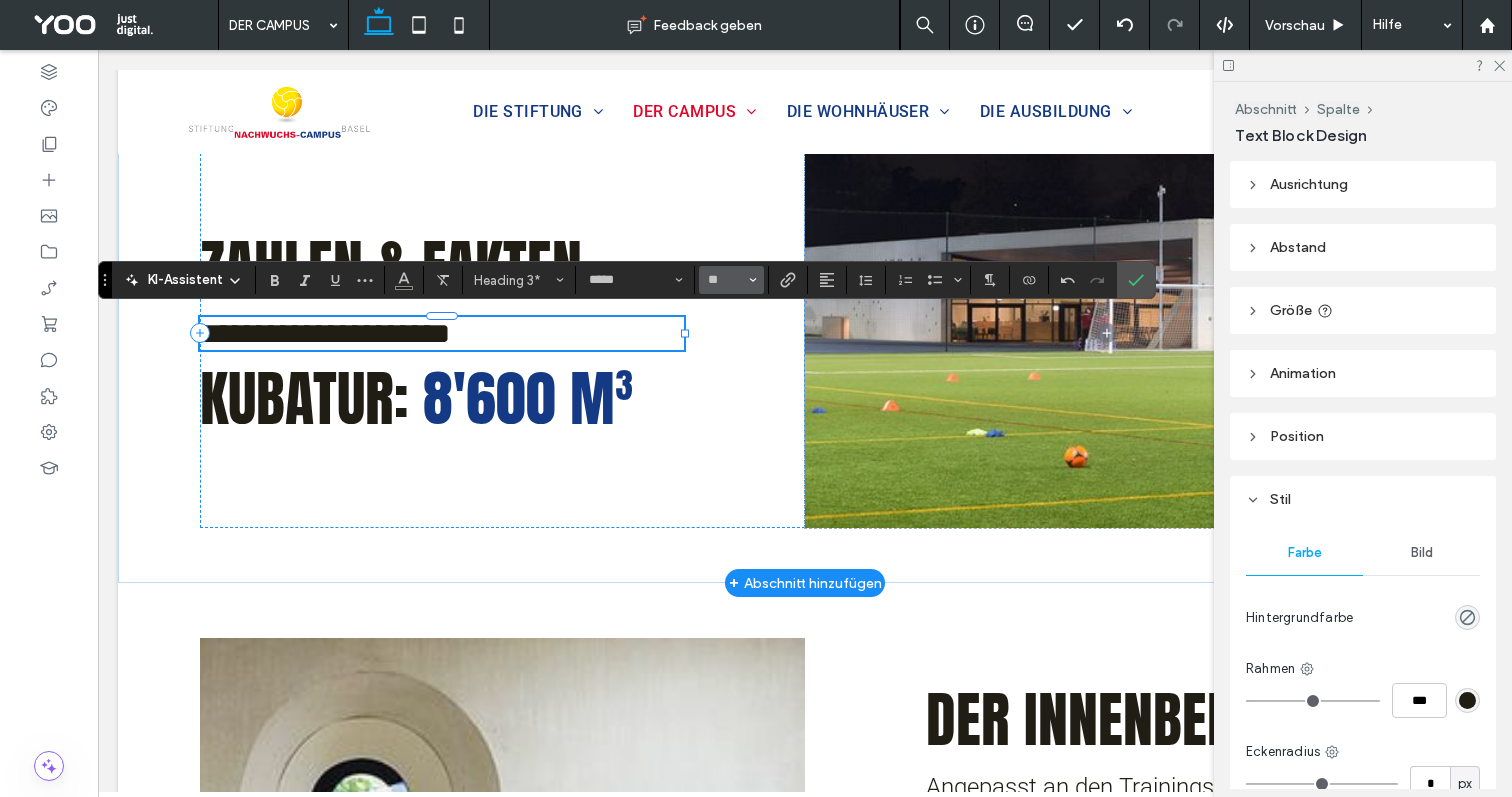 click 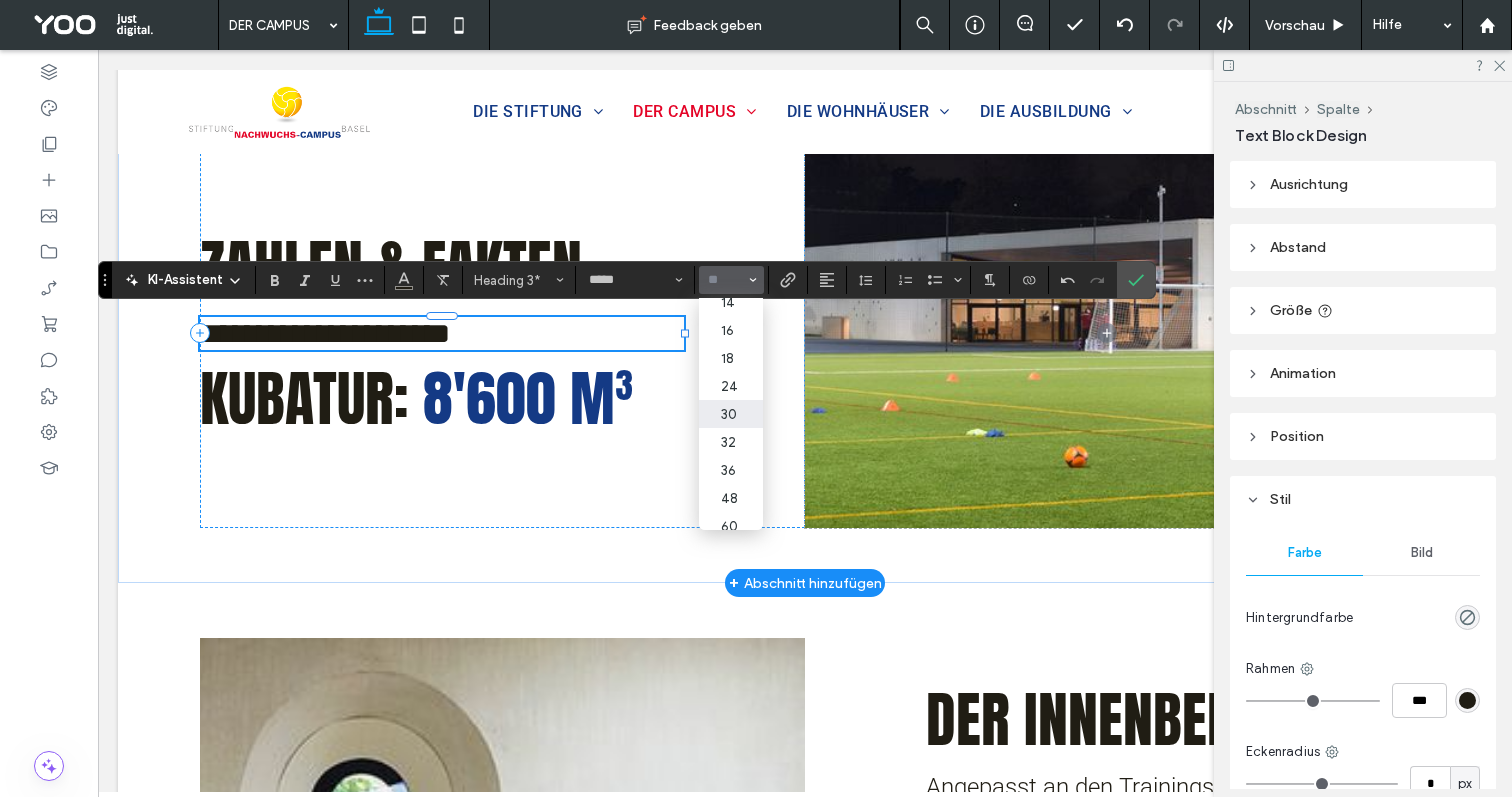 scroll, scrollTop: 181, scrollLeft: 0, axis: vertical 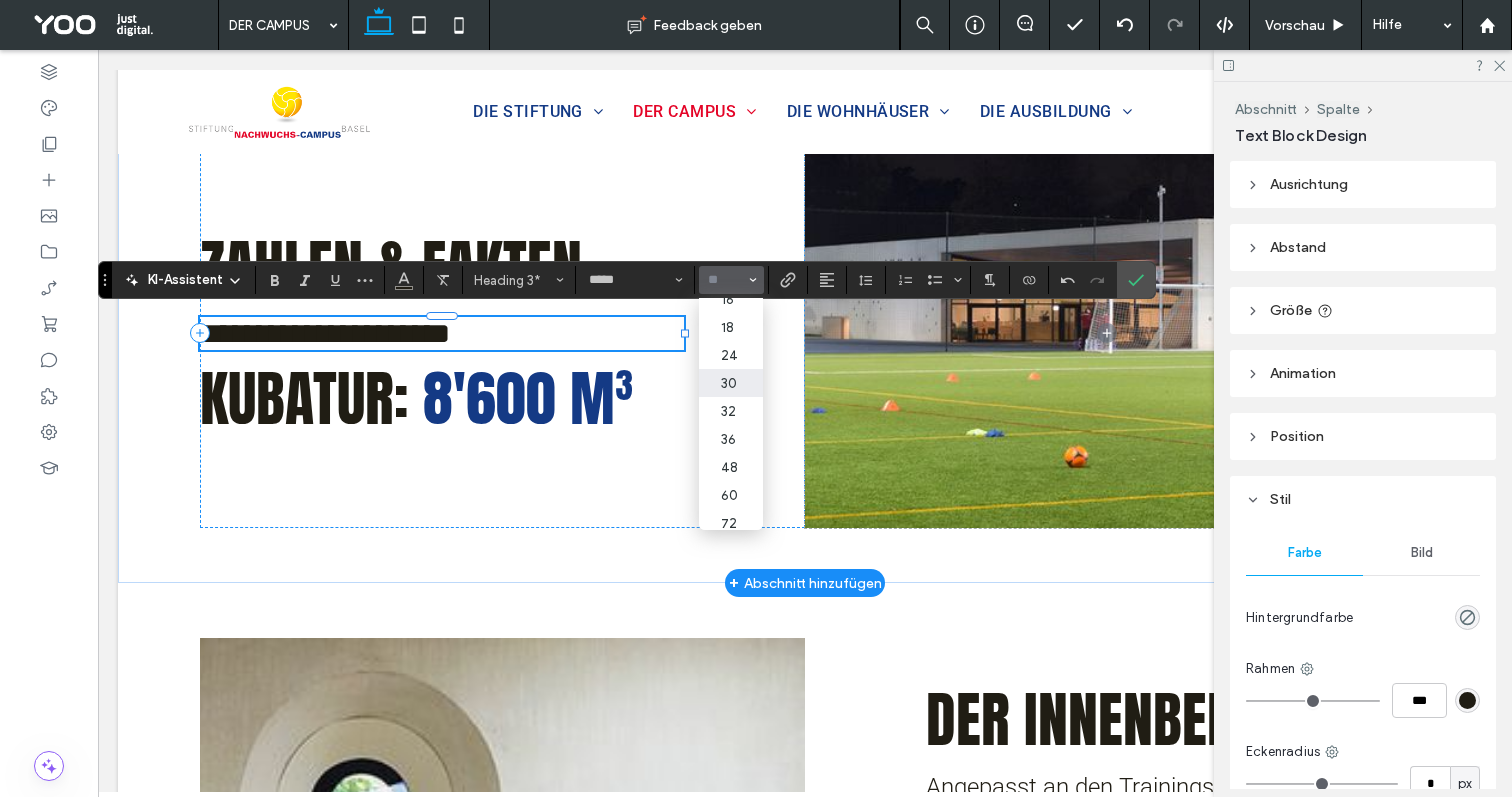 click on "32" at bounding box center [731, 411] 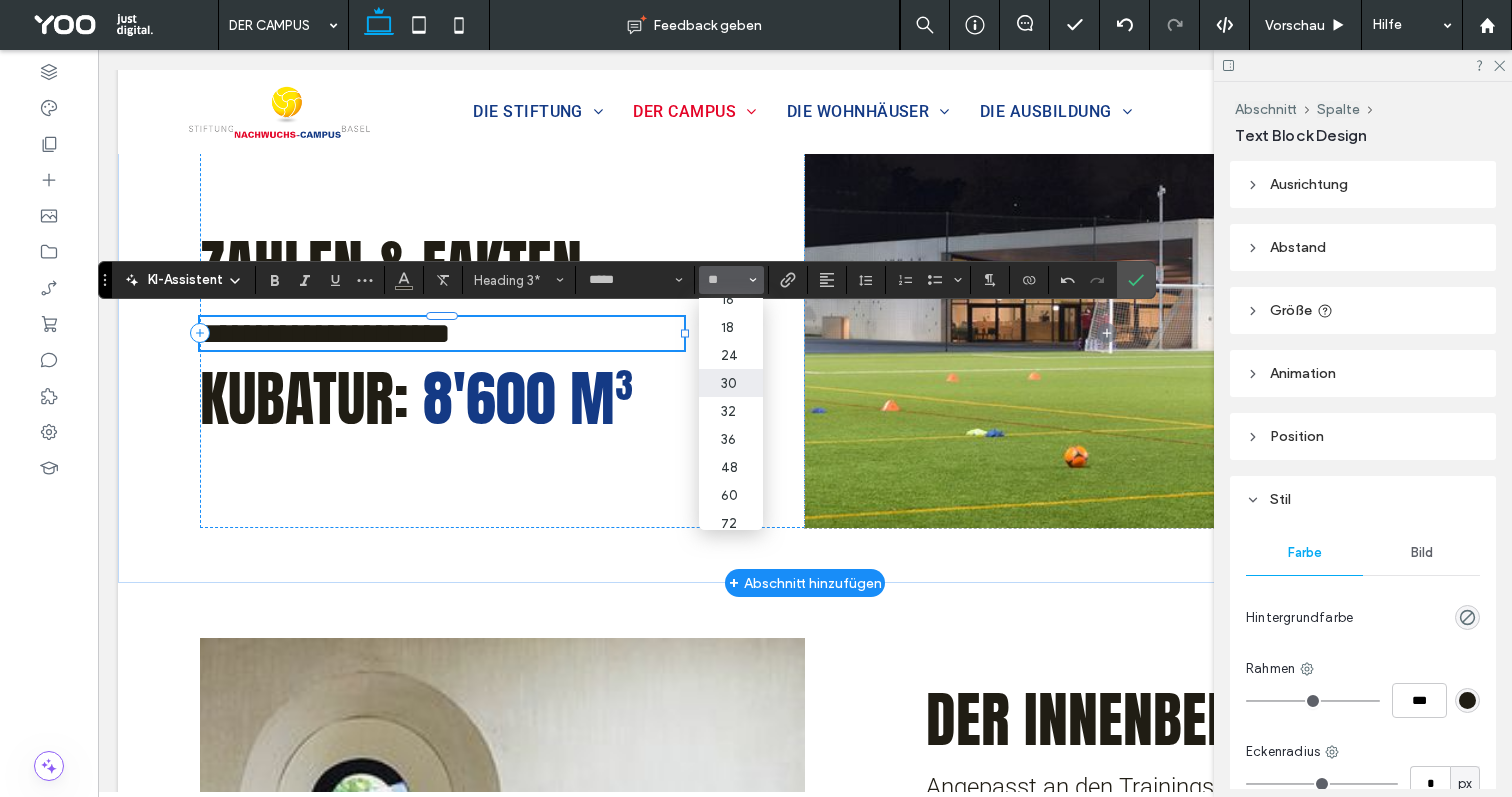 type on "**" 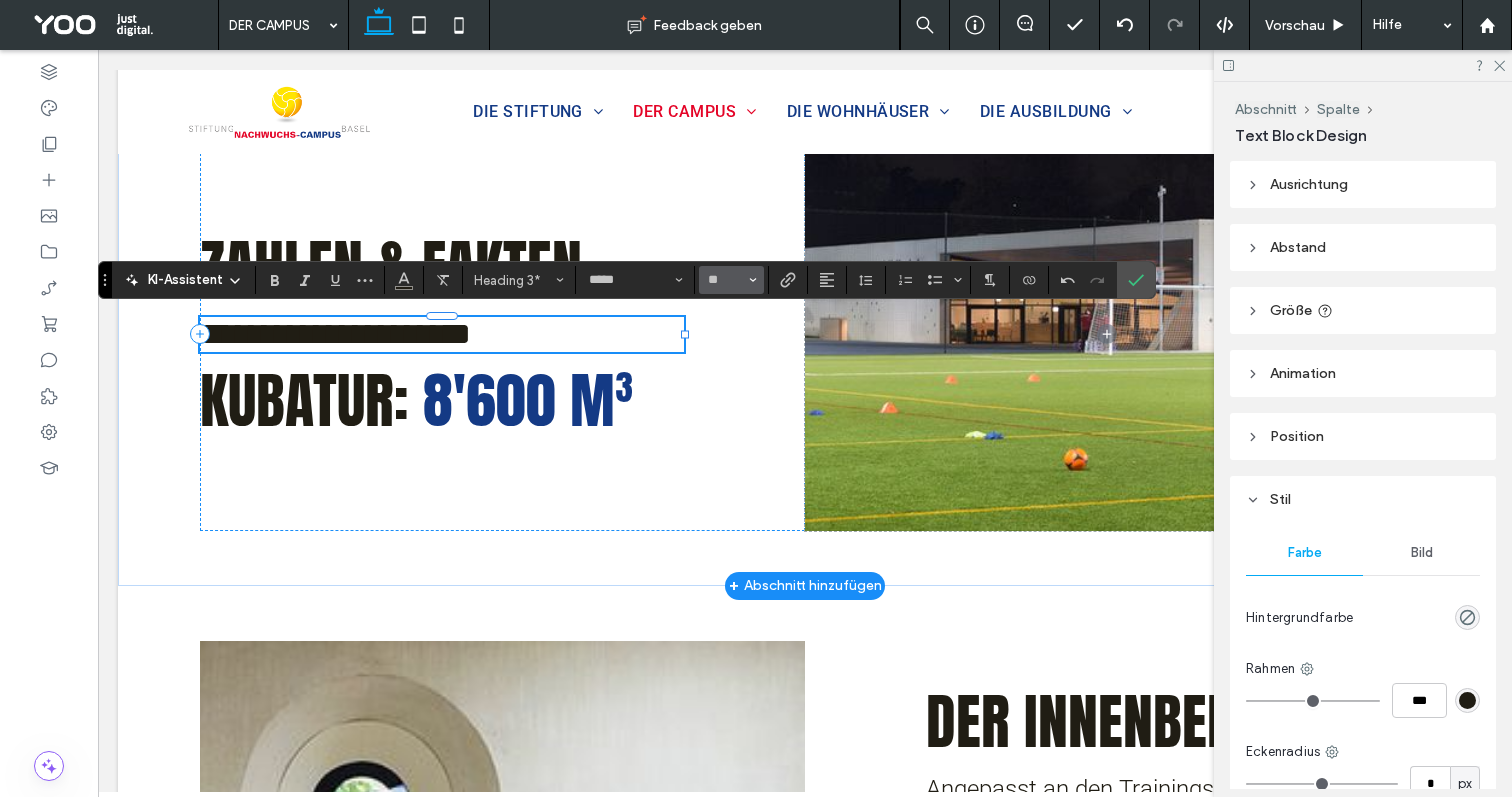 click at bounding box center [753, 280] 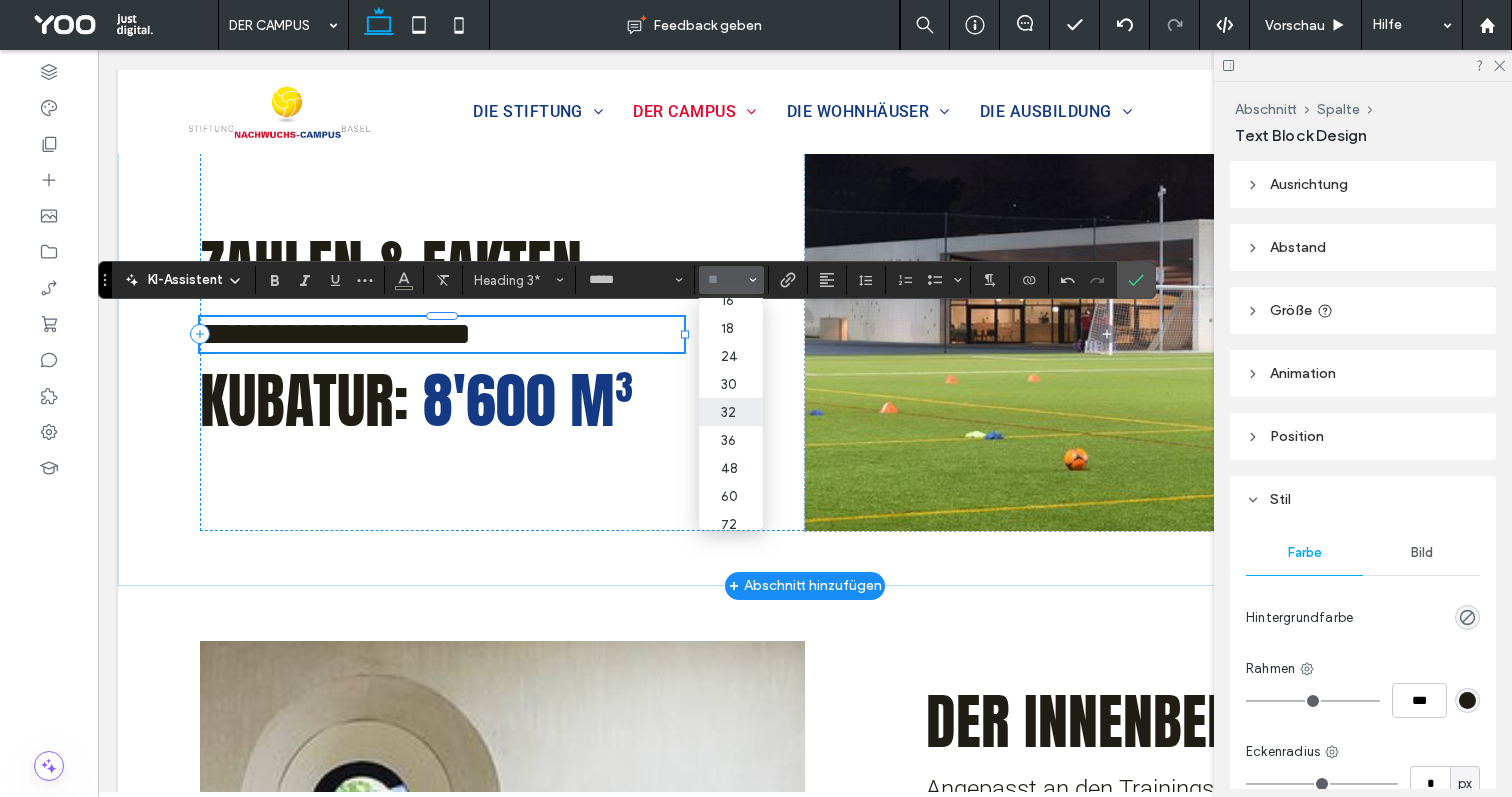 scroll, scrollTop: 181, scrollLeft: 0, axis: vertical 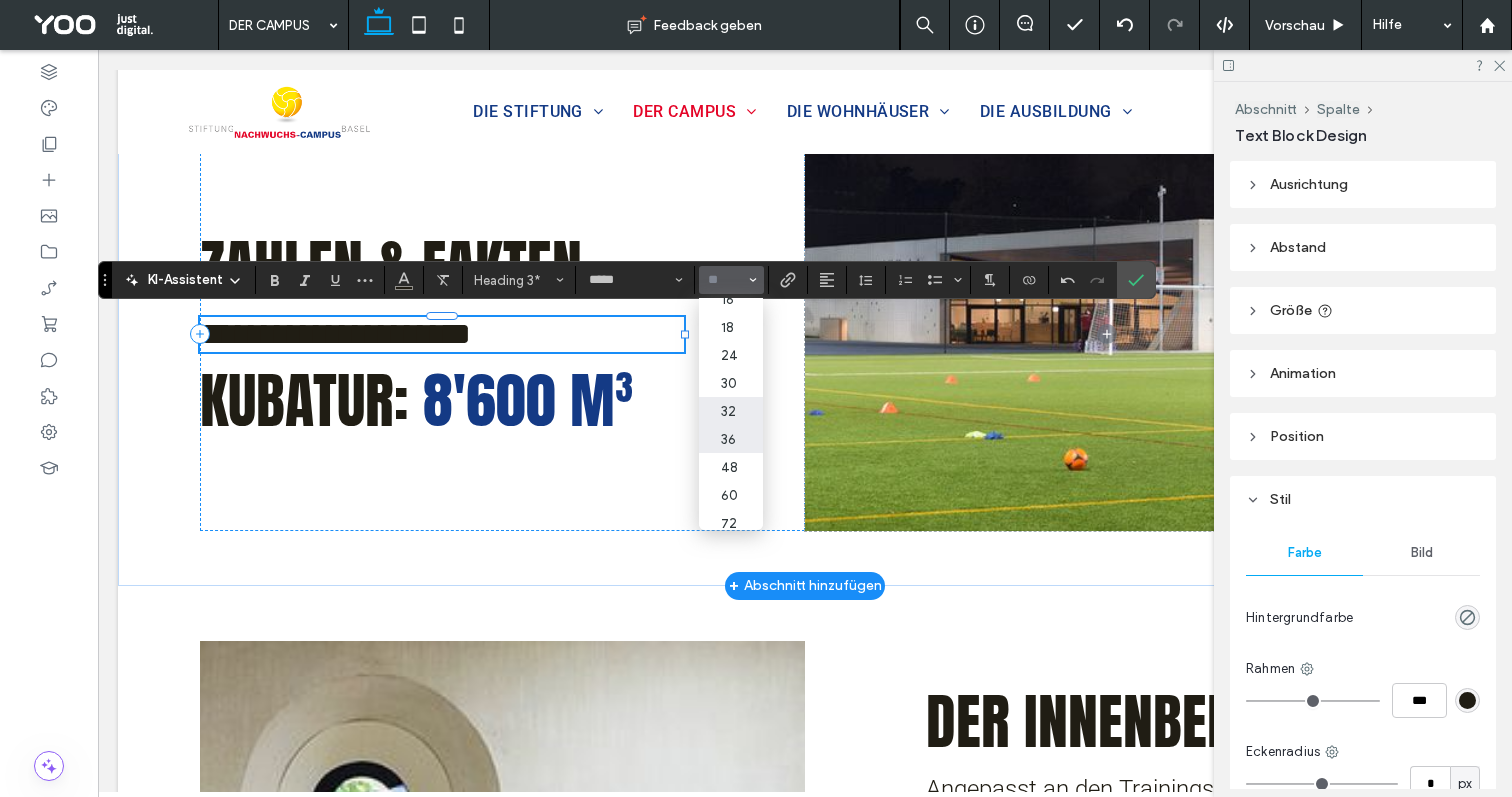 click on "36" at bounding box center [731, 439] 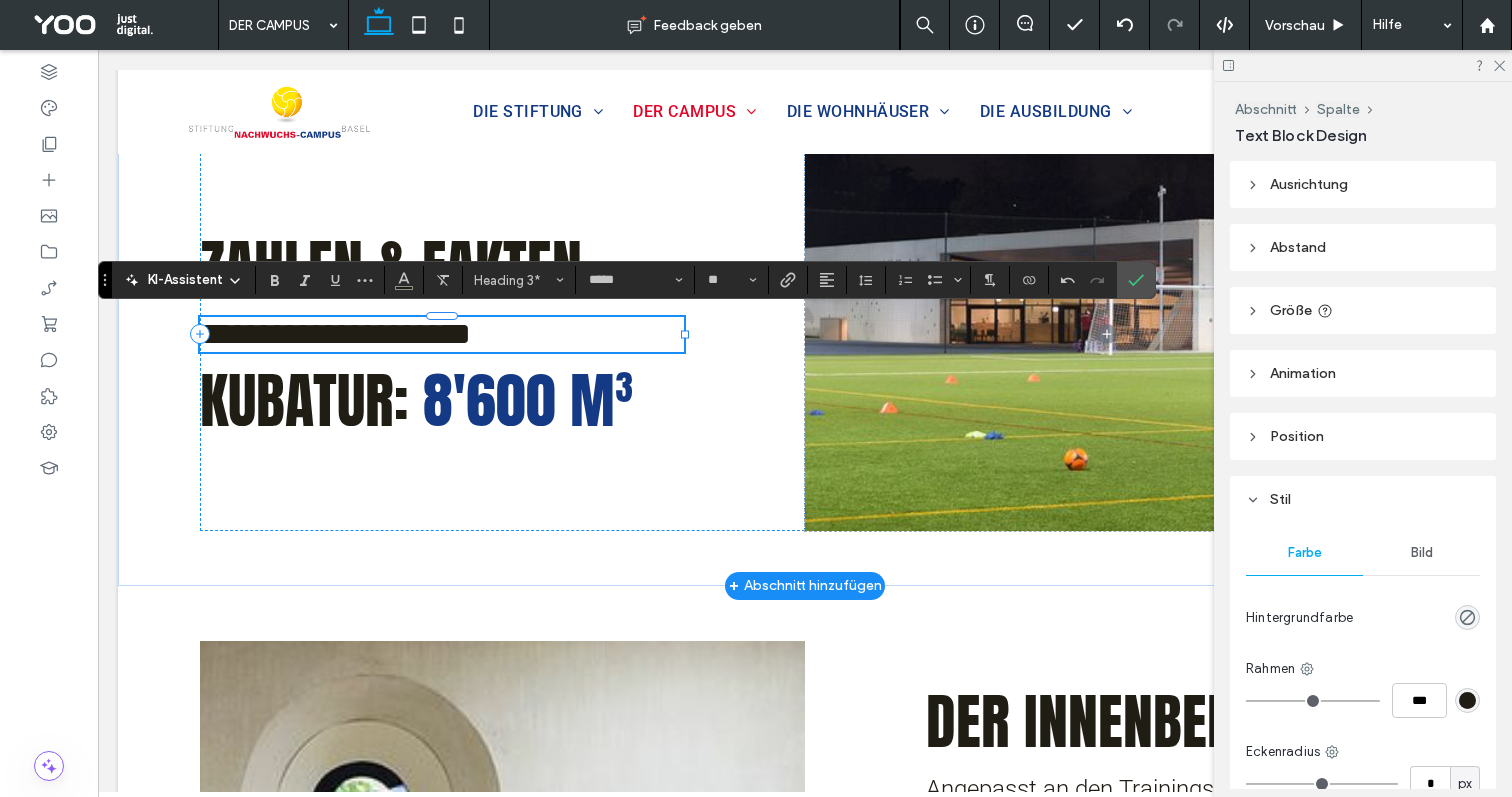 type on "**" 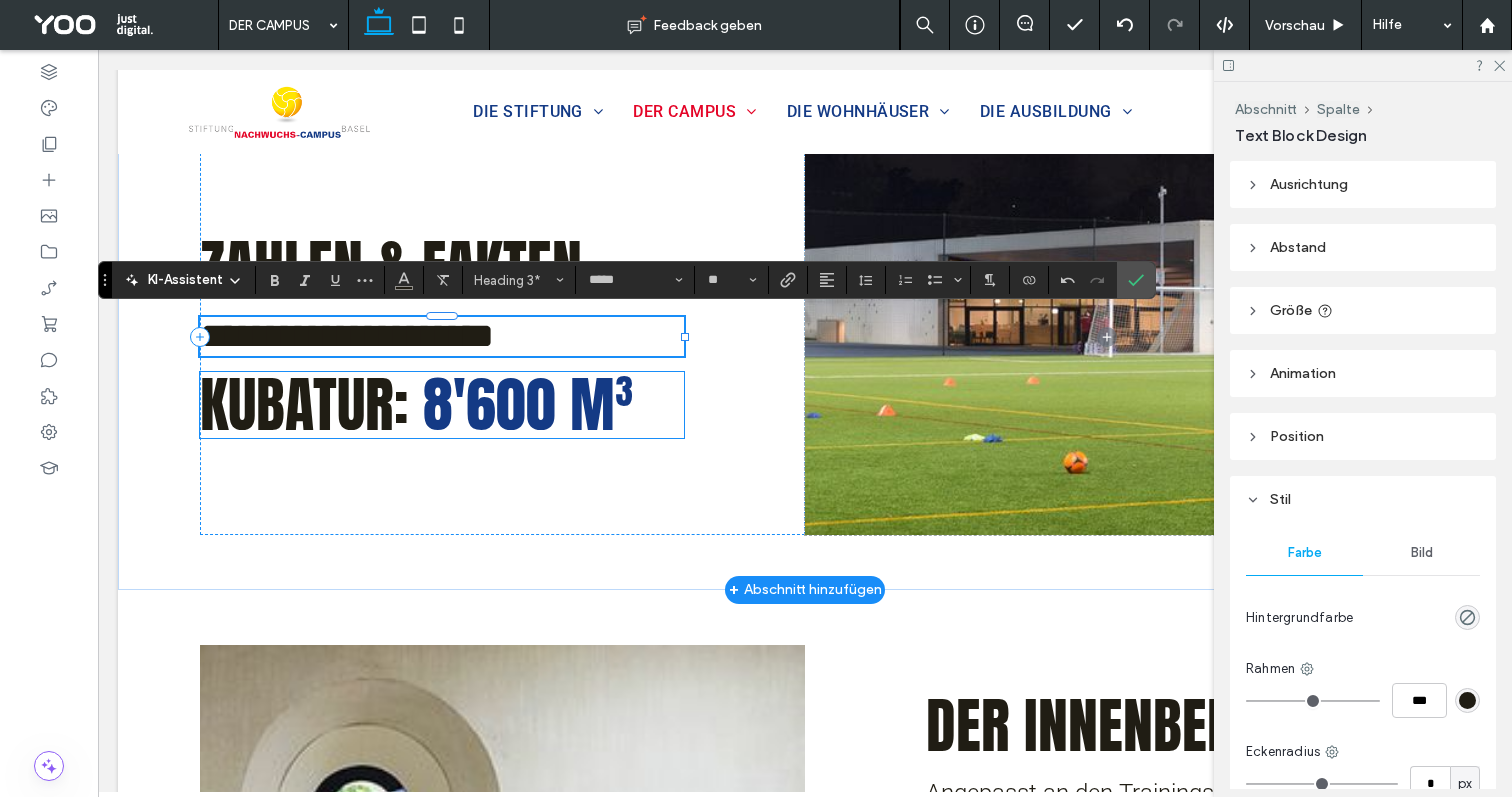 click on "8'600 m³" at bounding box center [528, 404] 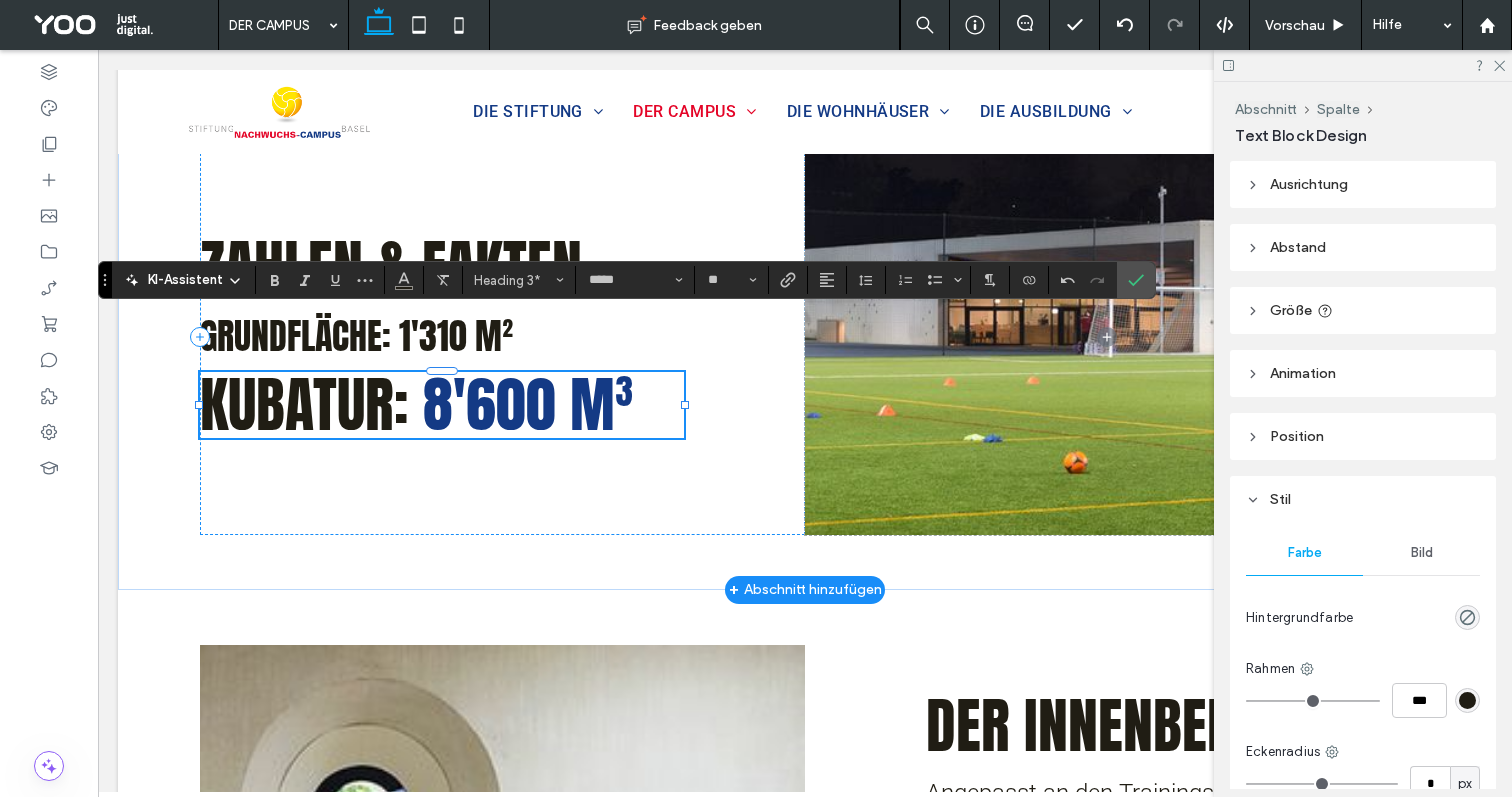 click on "8'600 m³" at bounding box center [528, 404] 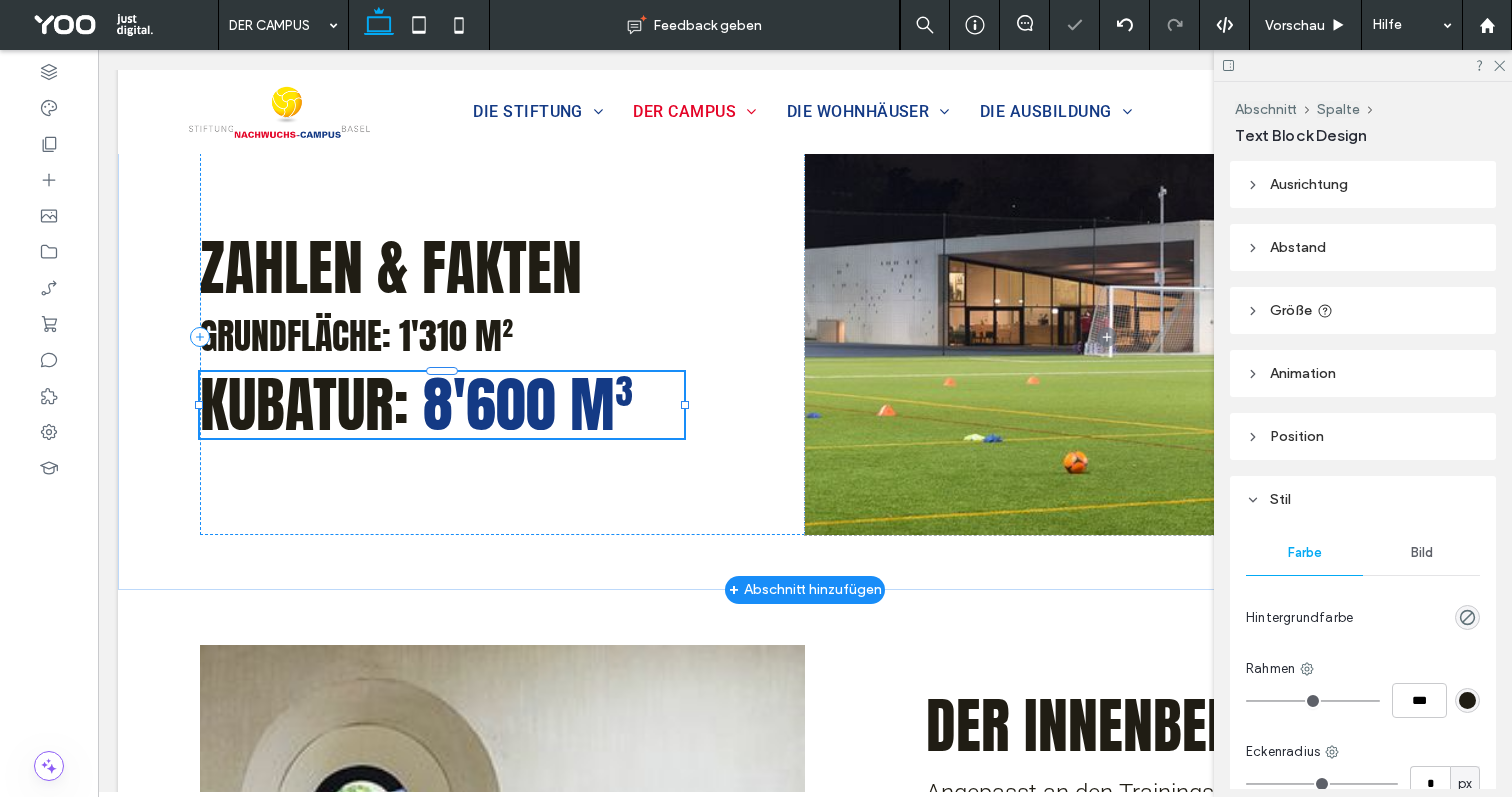type on "*****" 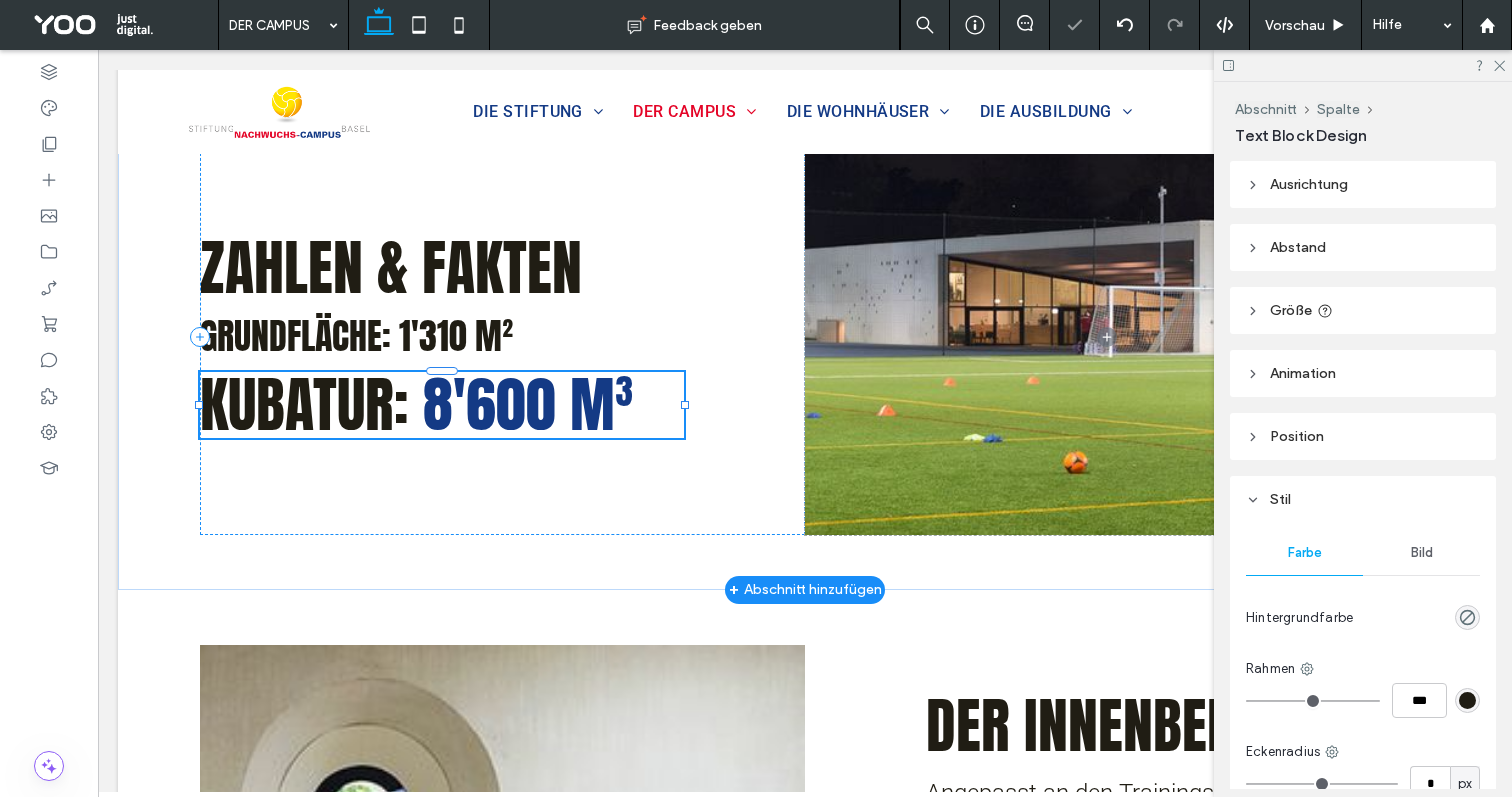 type on "**" 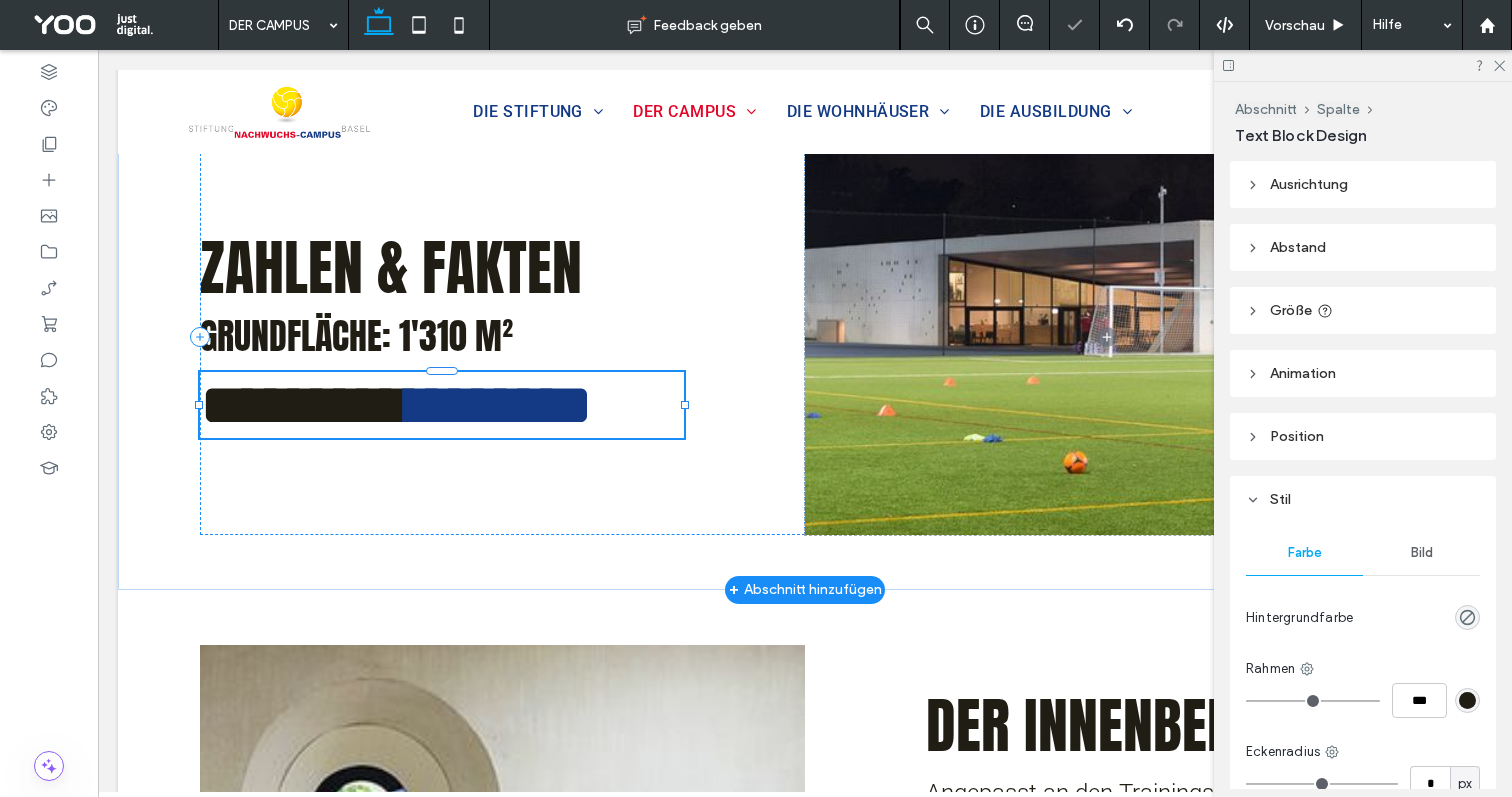 click on "********" at bounding box center (500, 405) 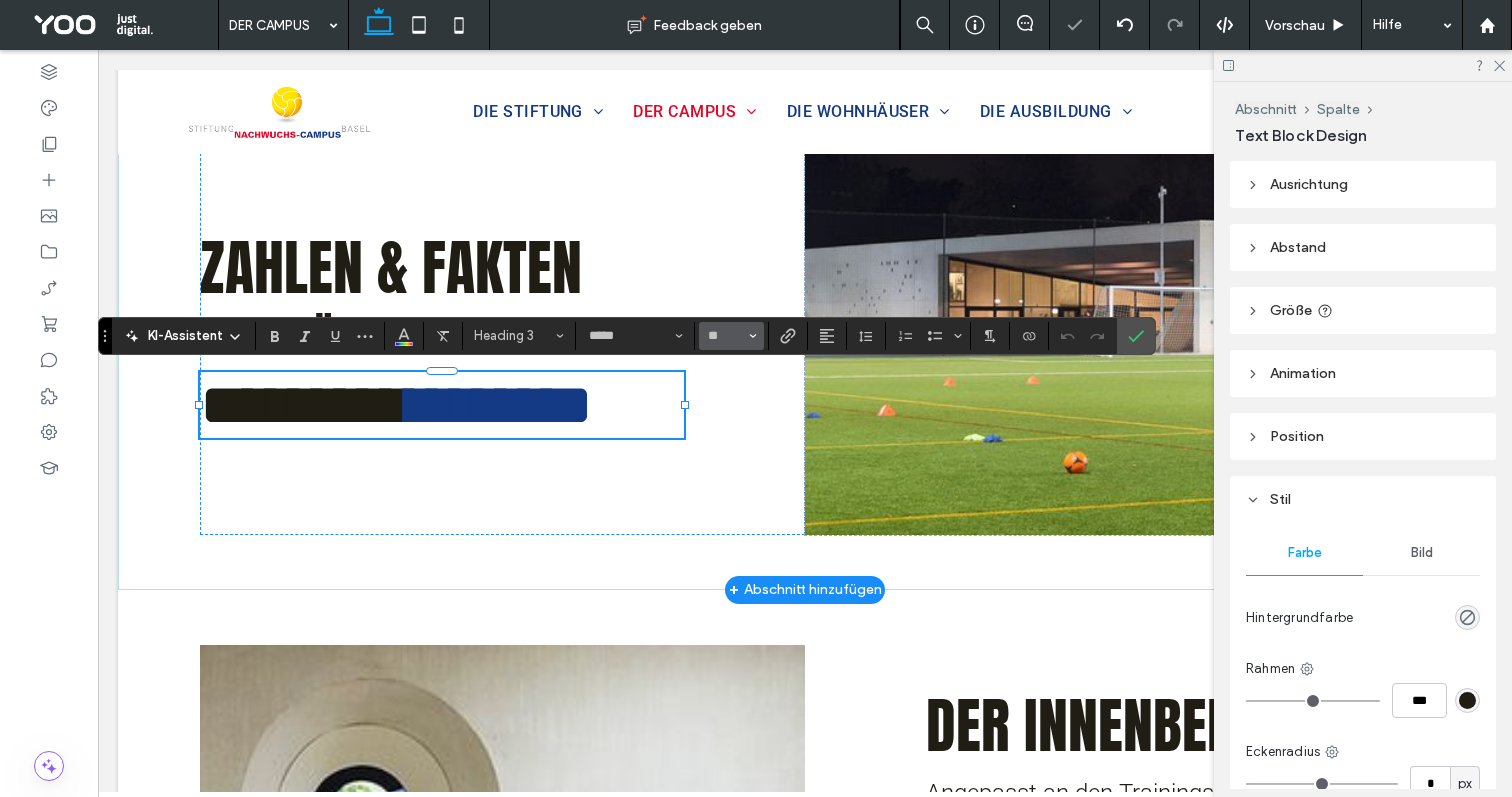 click 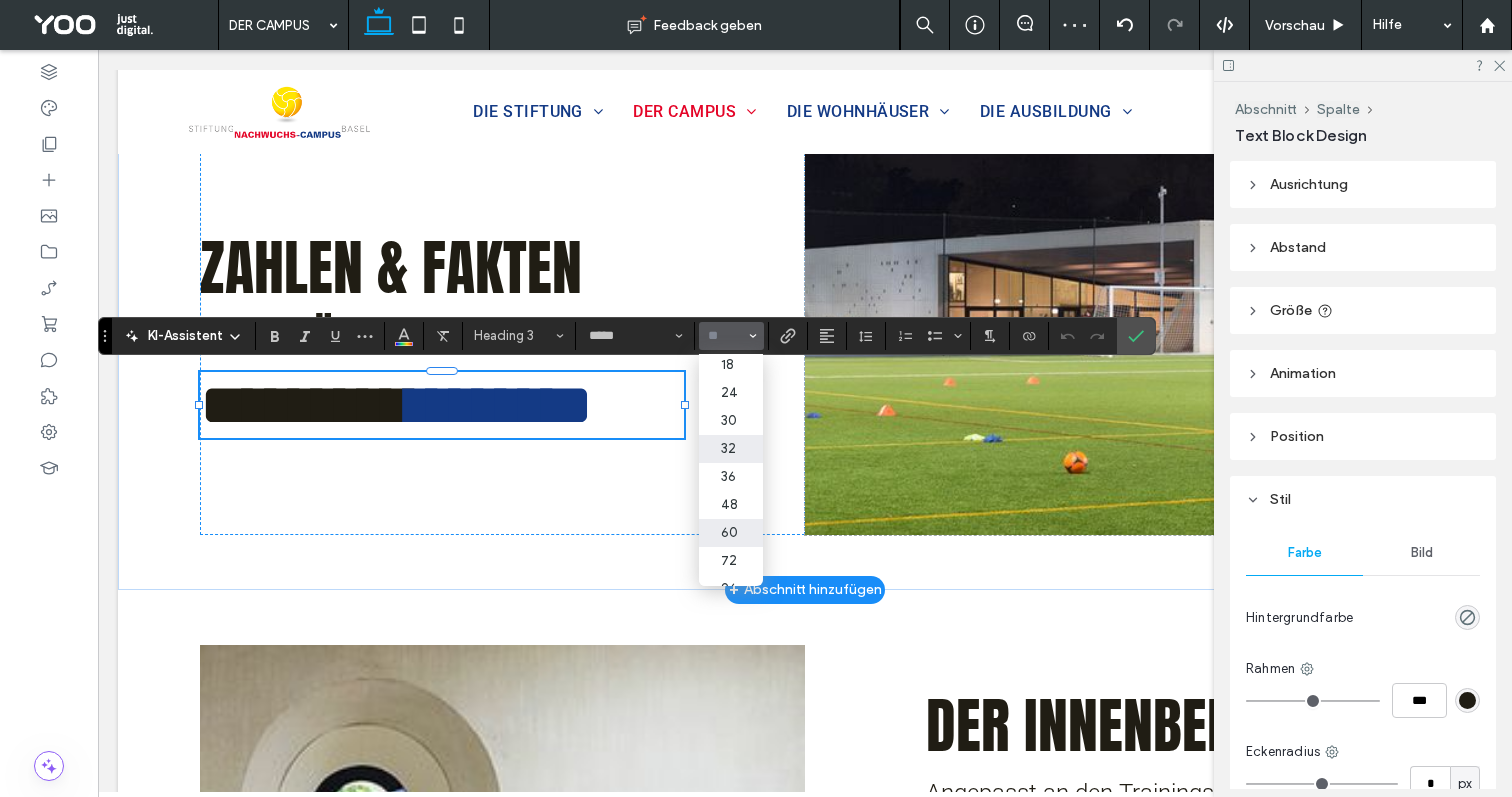 scroll, scrollTop: 200, scrollLeft: 0, axis: vertical 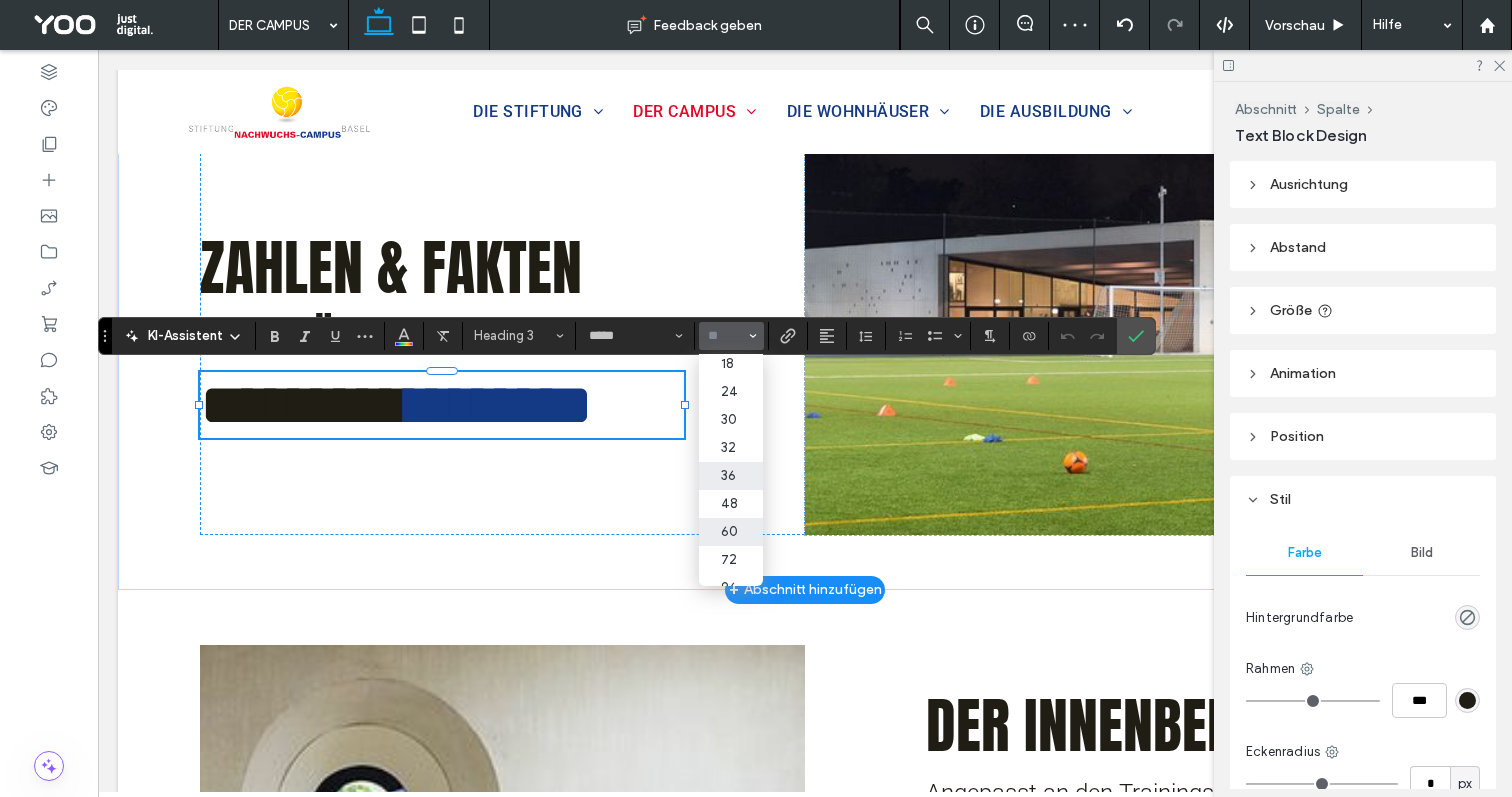 click on "36" at bounding box center [731, 476] 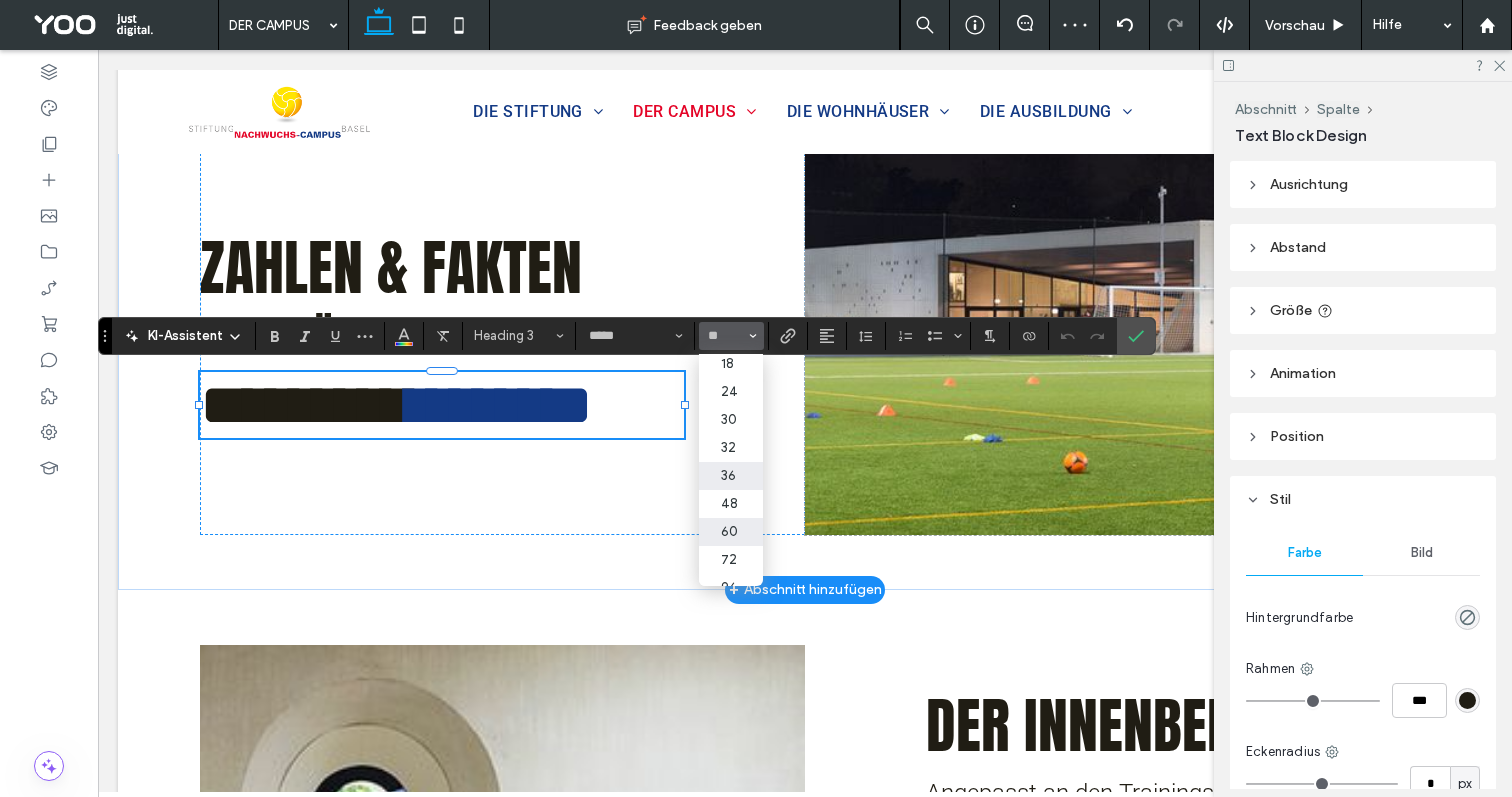 type on "**" 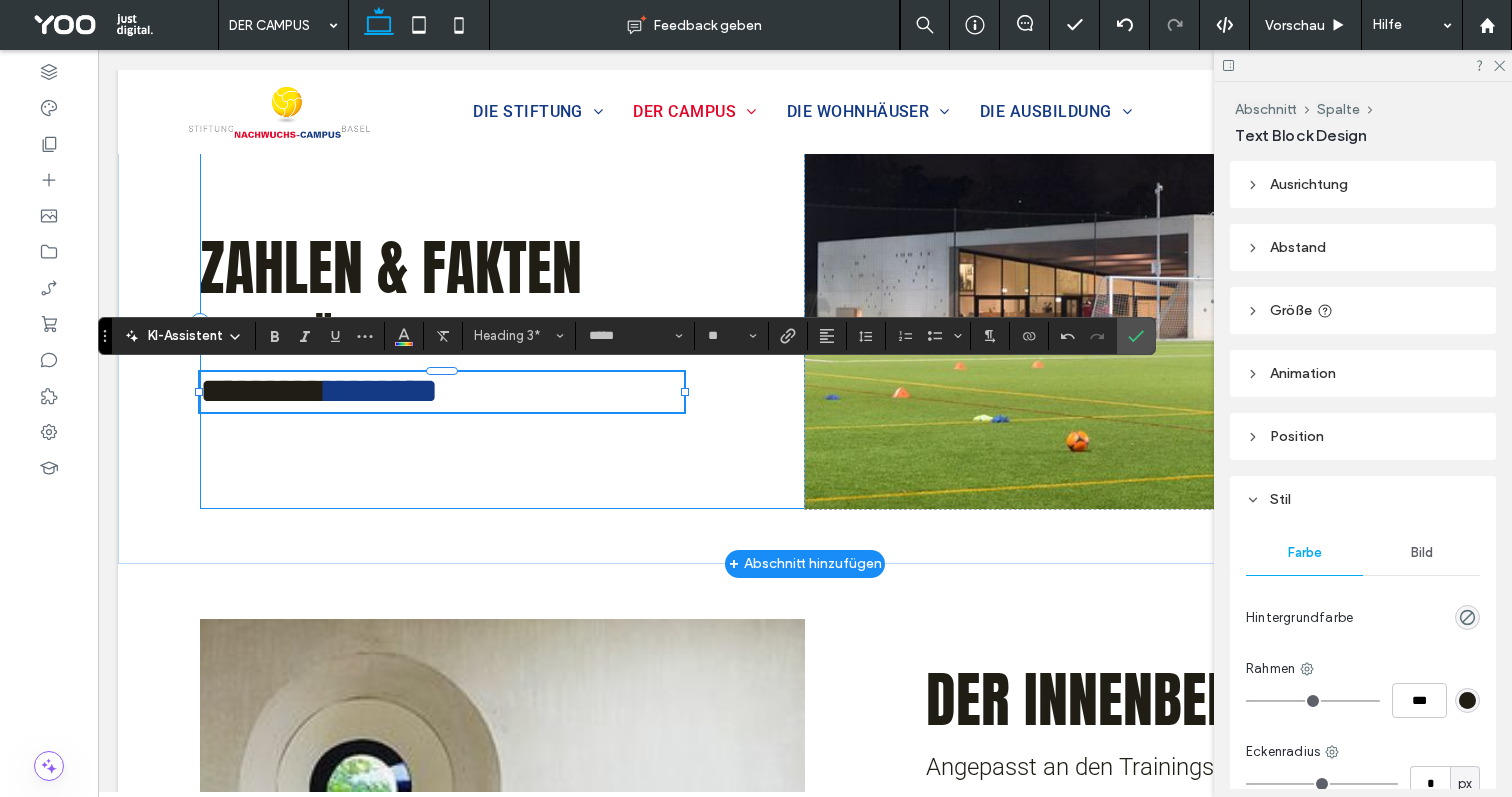 click on "Zahlen & Fakten
Grundfläche: [AREA]
******** ********" at bounding box center (502, 323) 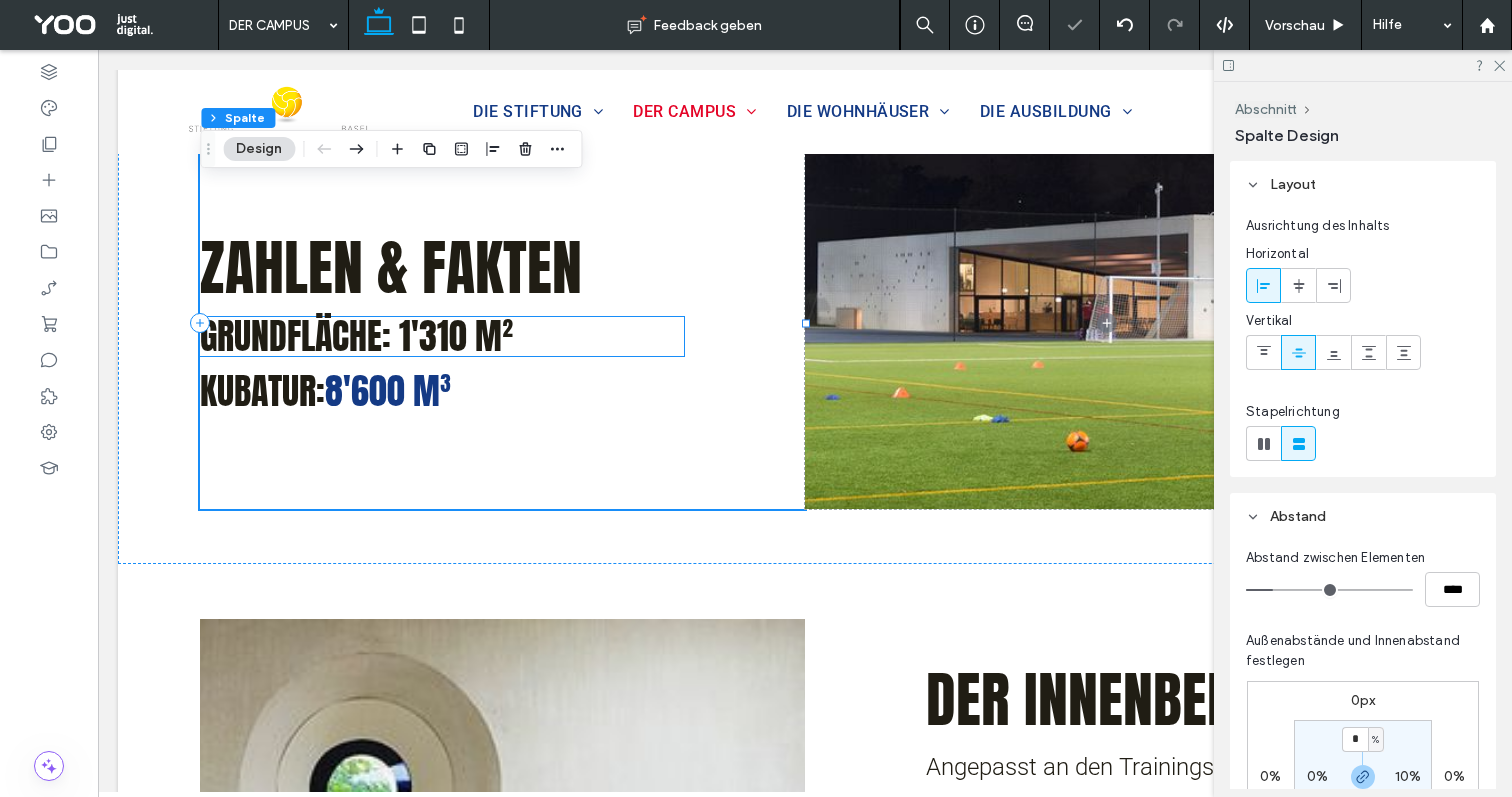 click on "Grundfläche: 1'310 m²" at bounding box center [356, 336] 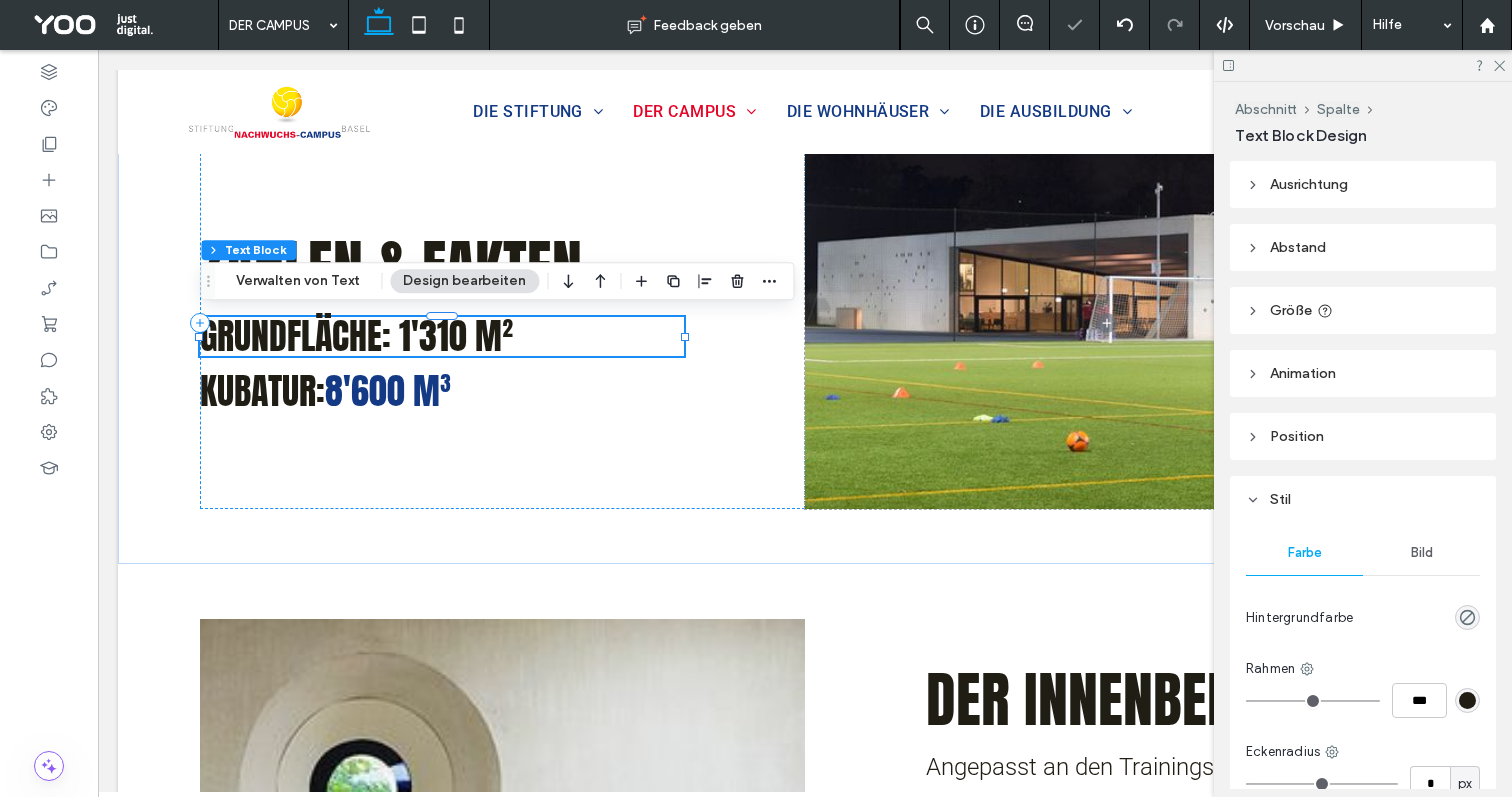 click on "Grundfläche: 1'310 m²" at bounding box center [356, 336] 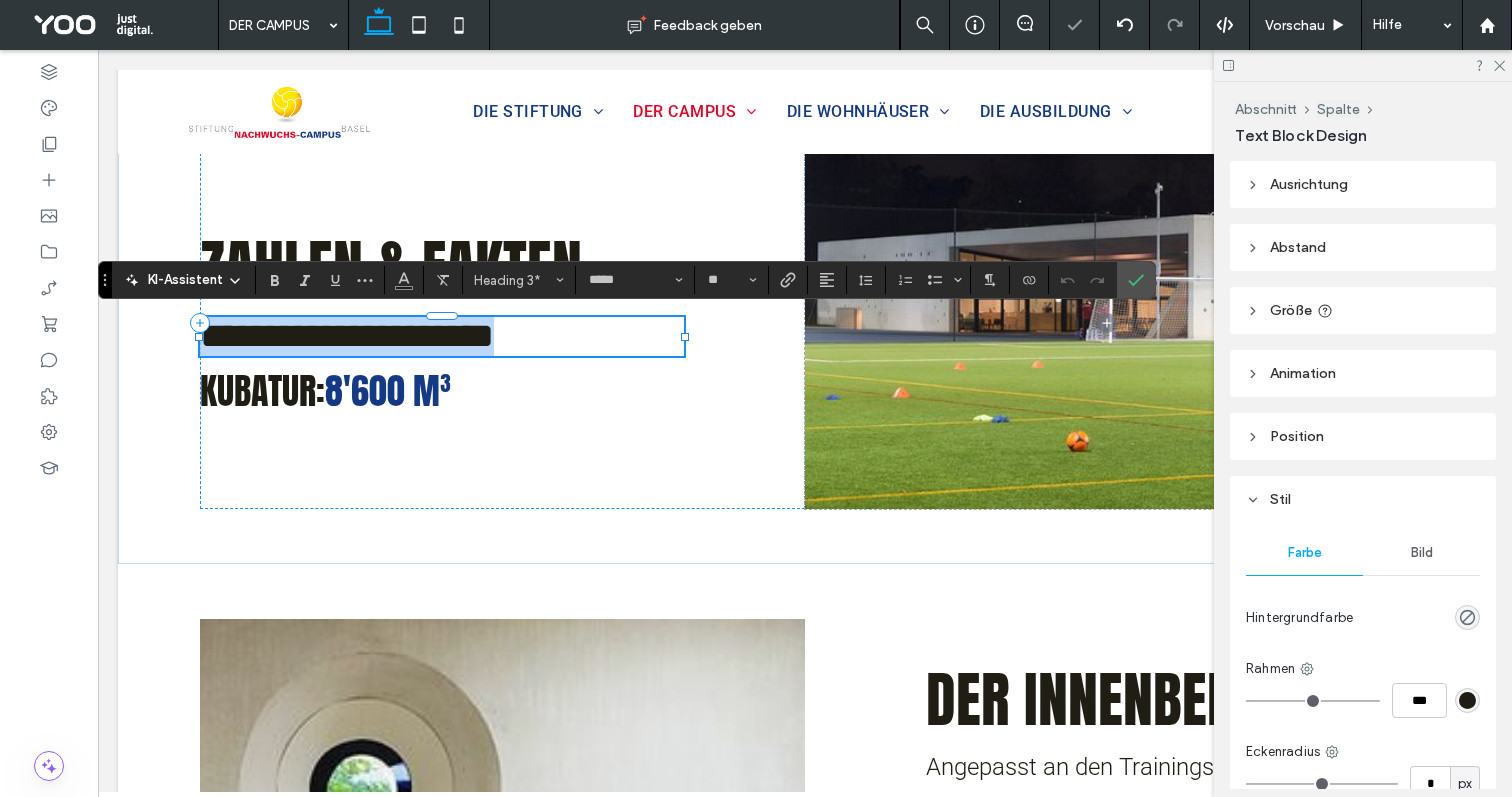 click on "**********" at bounding box center (347, 336) 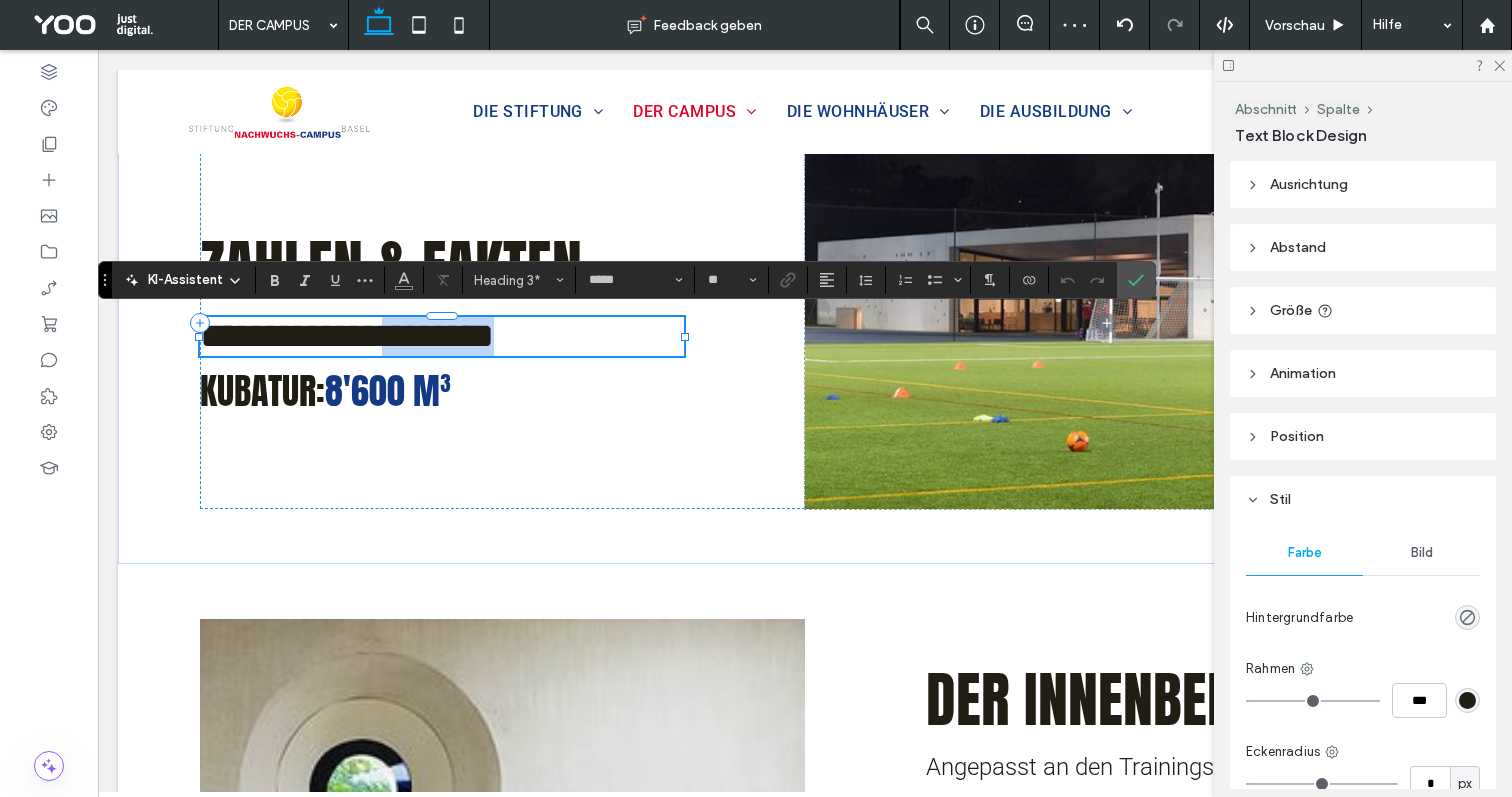 drag, startPoint x: 402, startPoint y: 333, endPoint x: 567, endPoint y: 340, distance: 165.14842 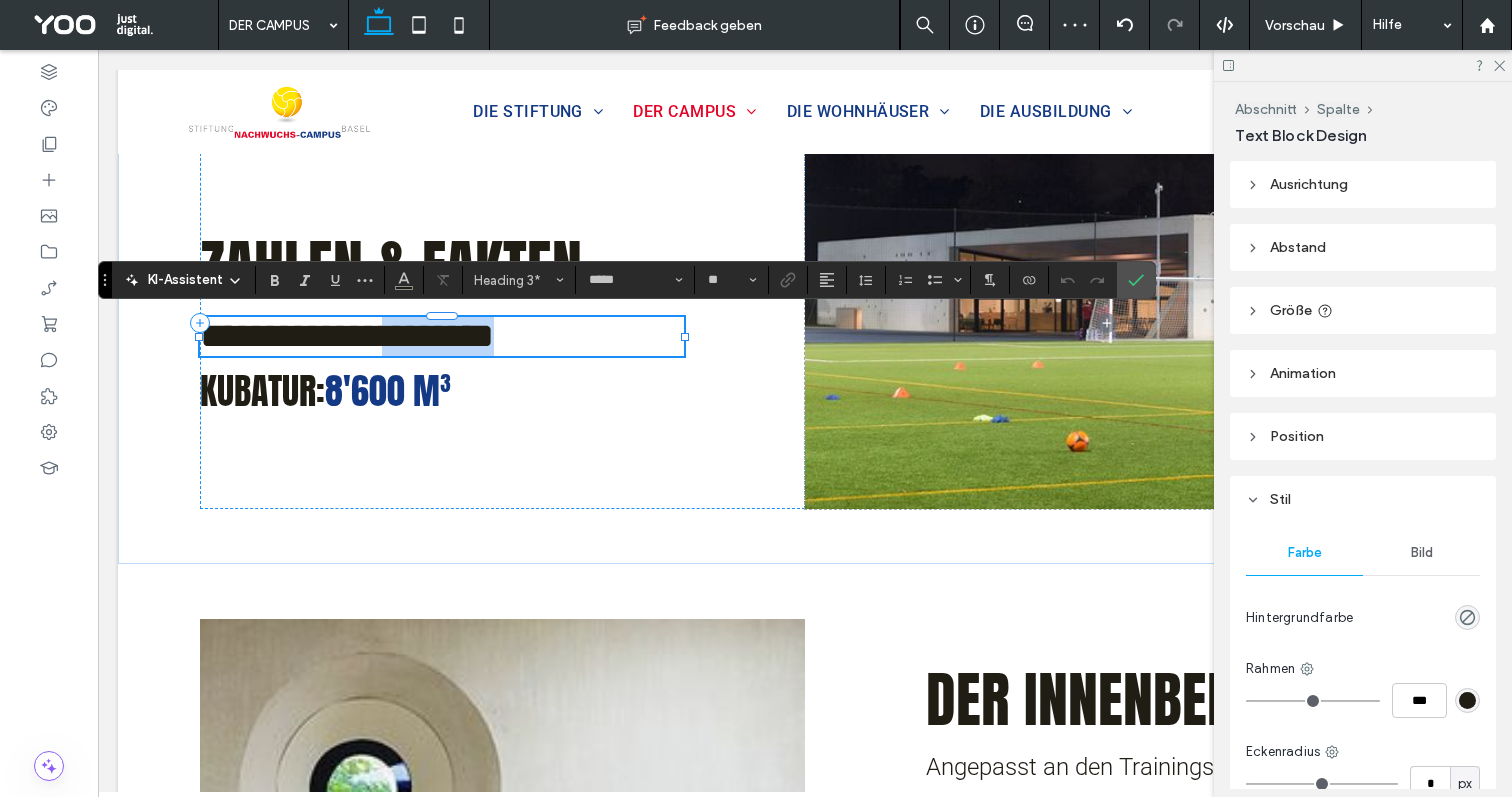 click on "**********" at bounding box center [442, 337] 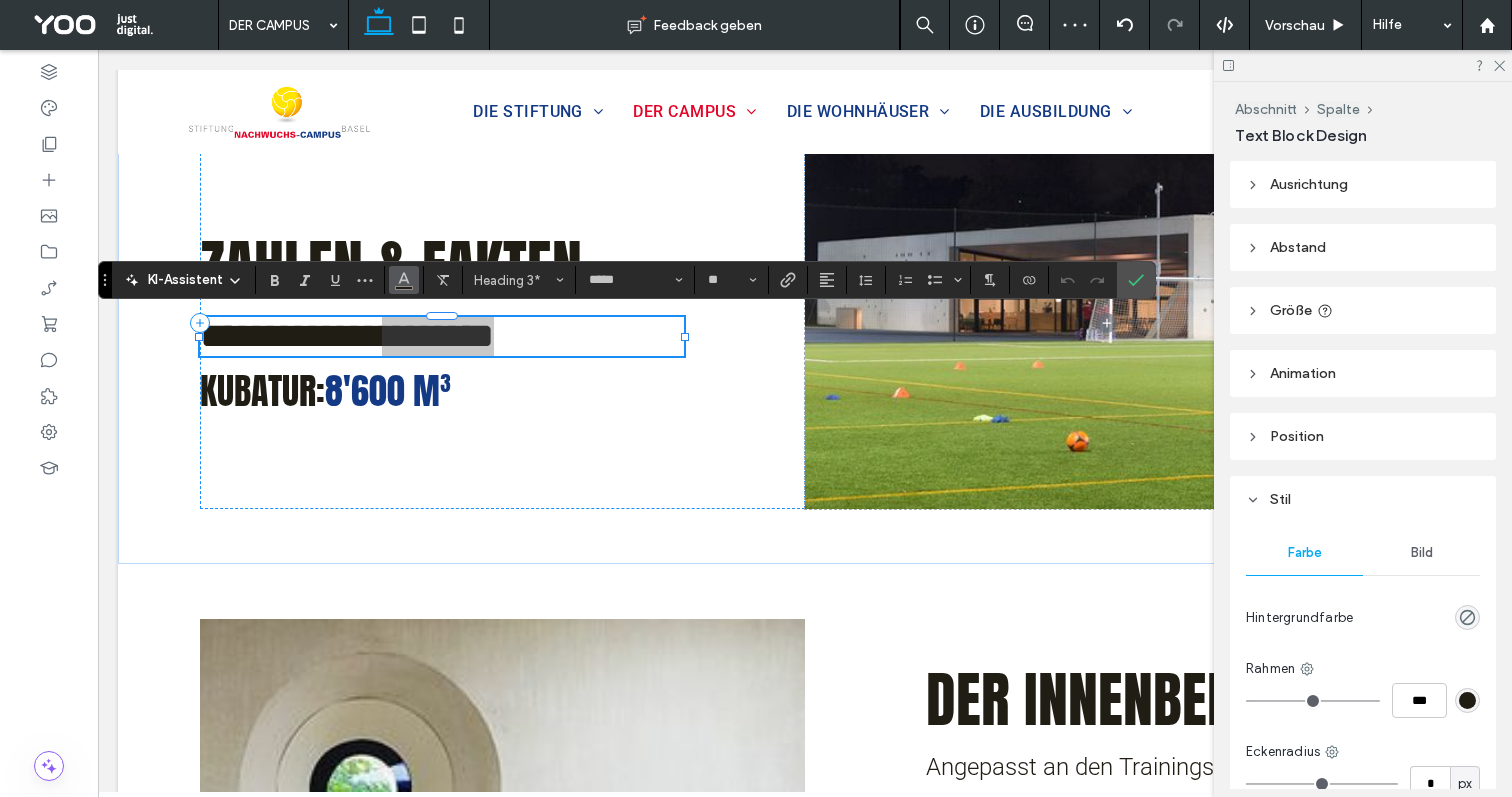 click 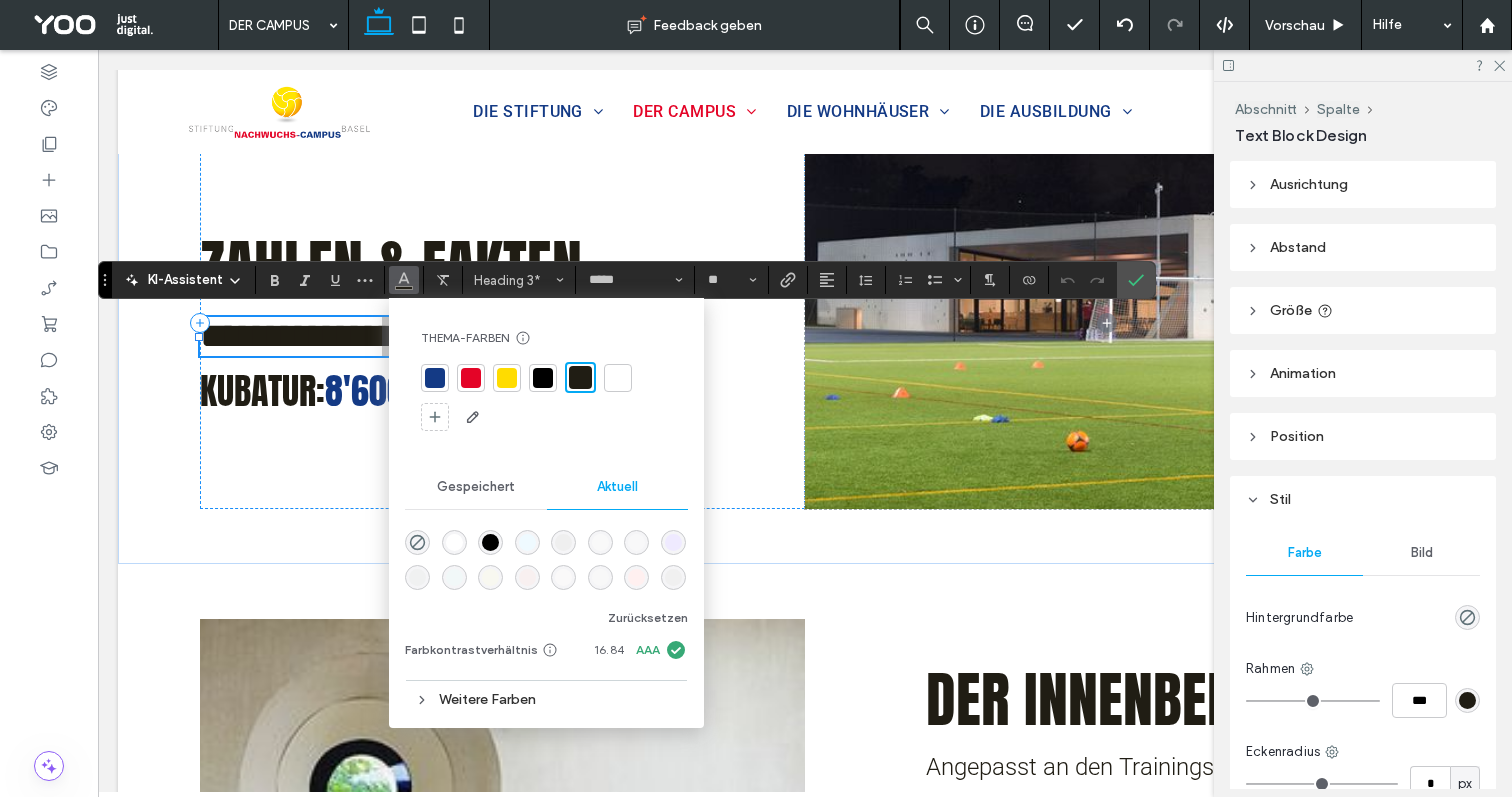 click at bounding box center (435, 378) 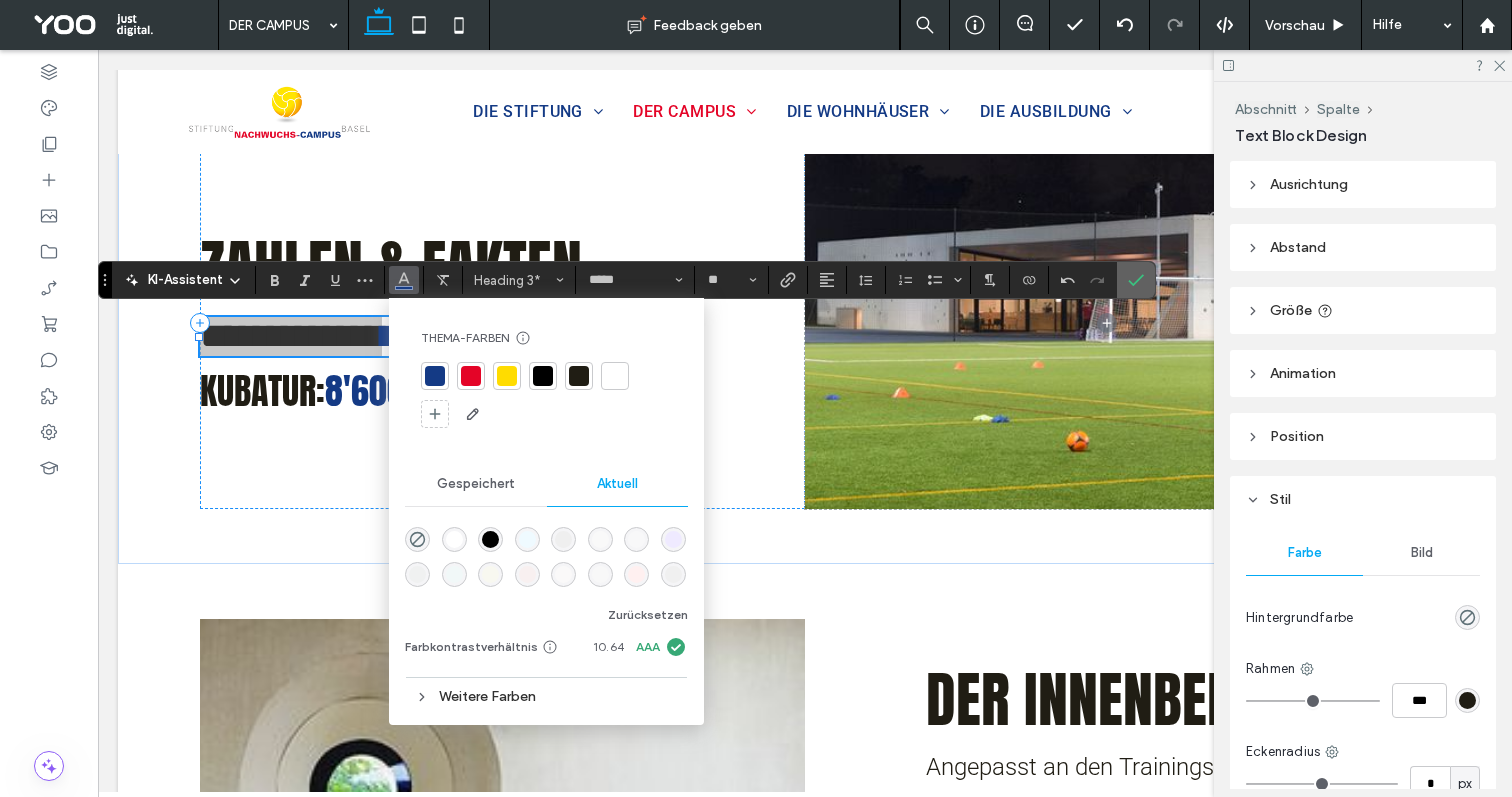 click at bounding box center (1136, 280) 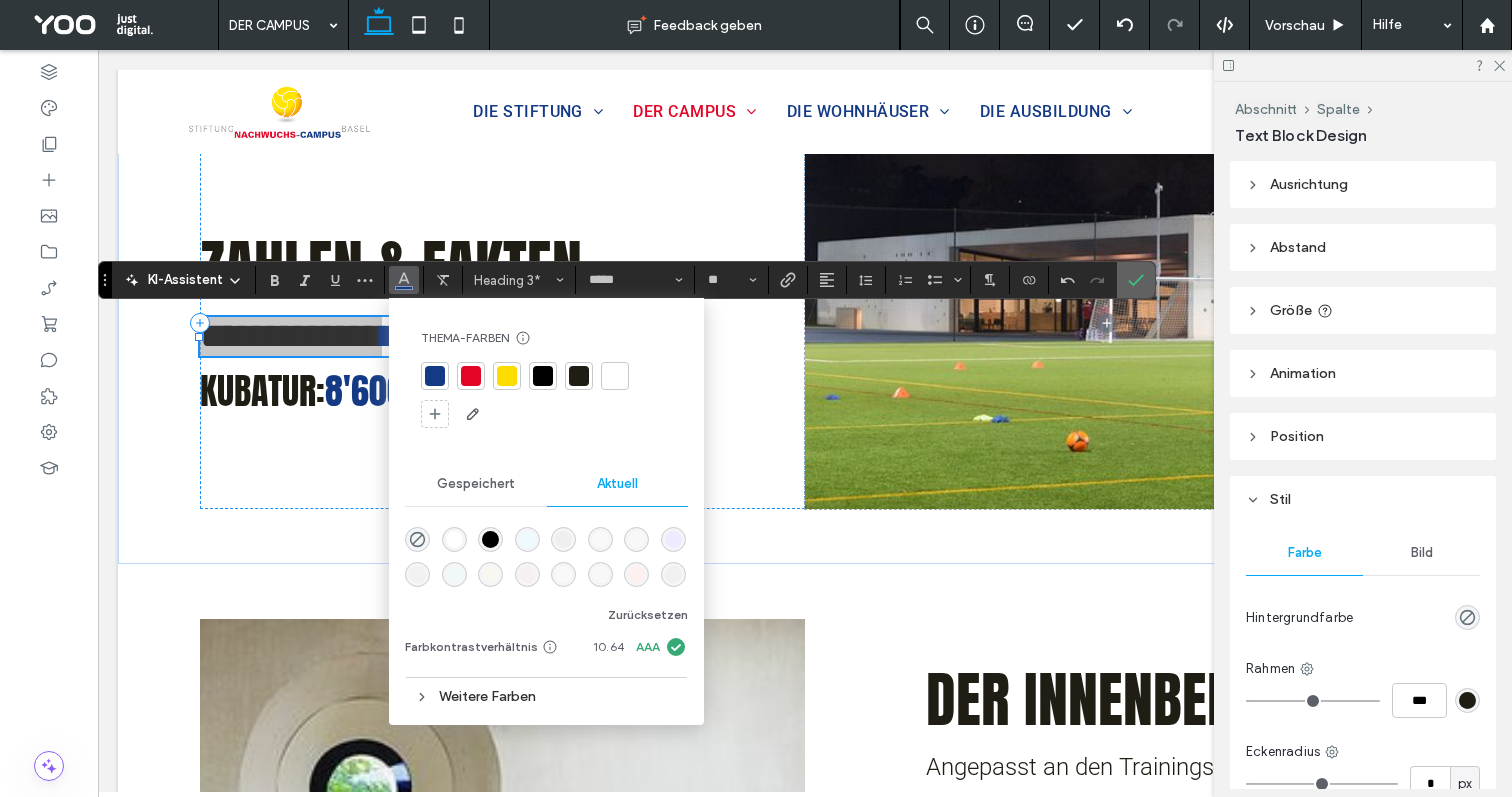 click at bounding box center [1136, 280] 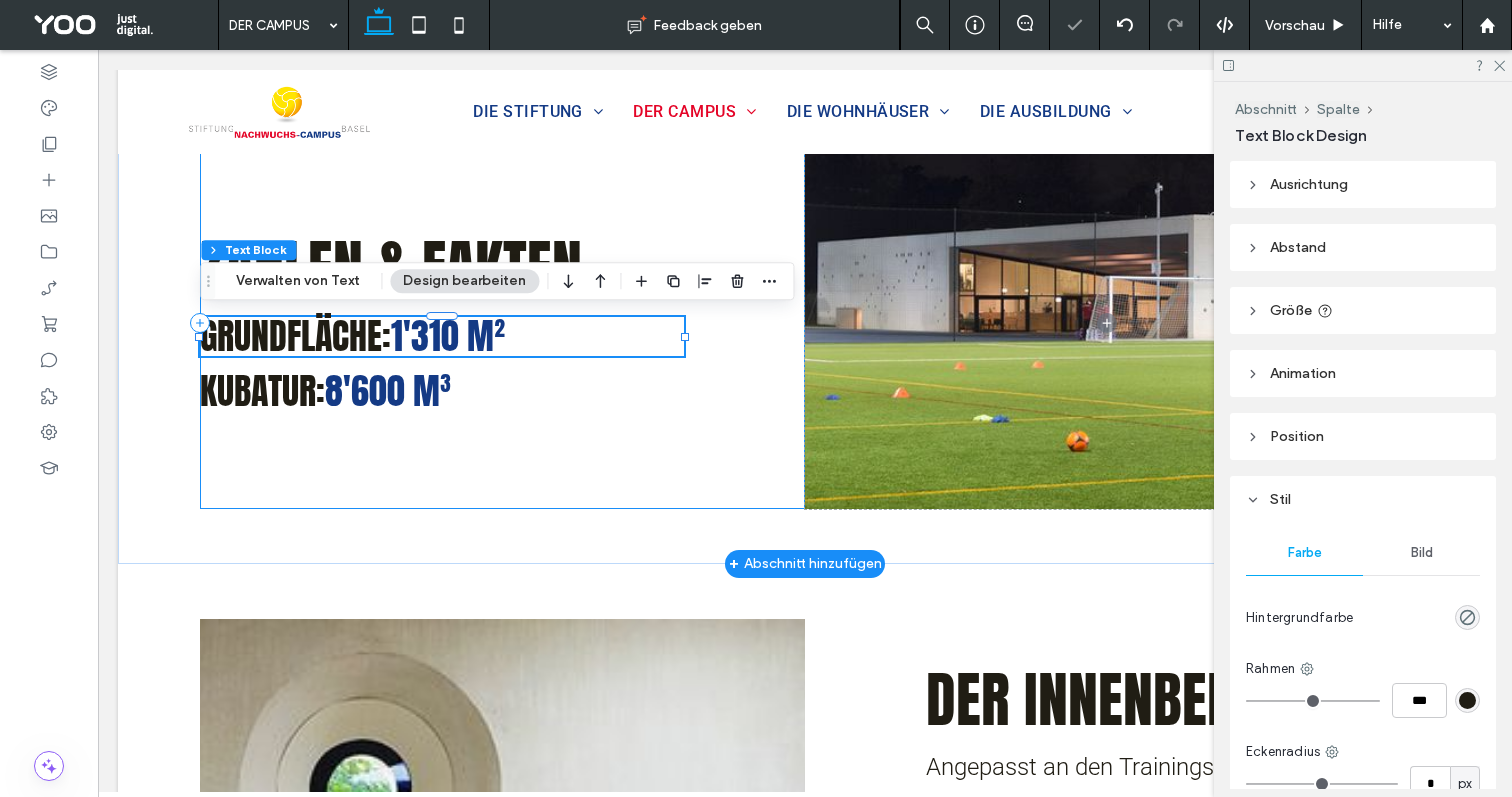 click on "Zahlen & Fakten
Grundfläche:  1'310 m²
Kubatur:  8'600 m³" at bounding box center (502, 323) 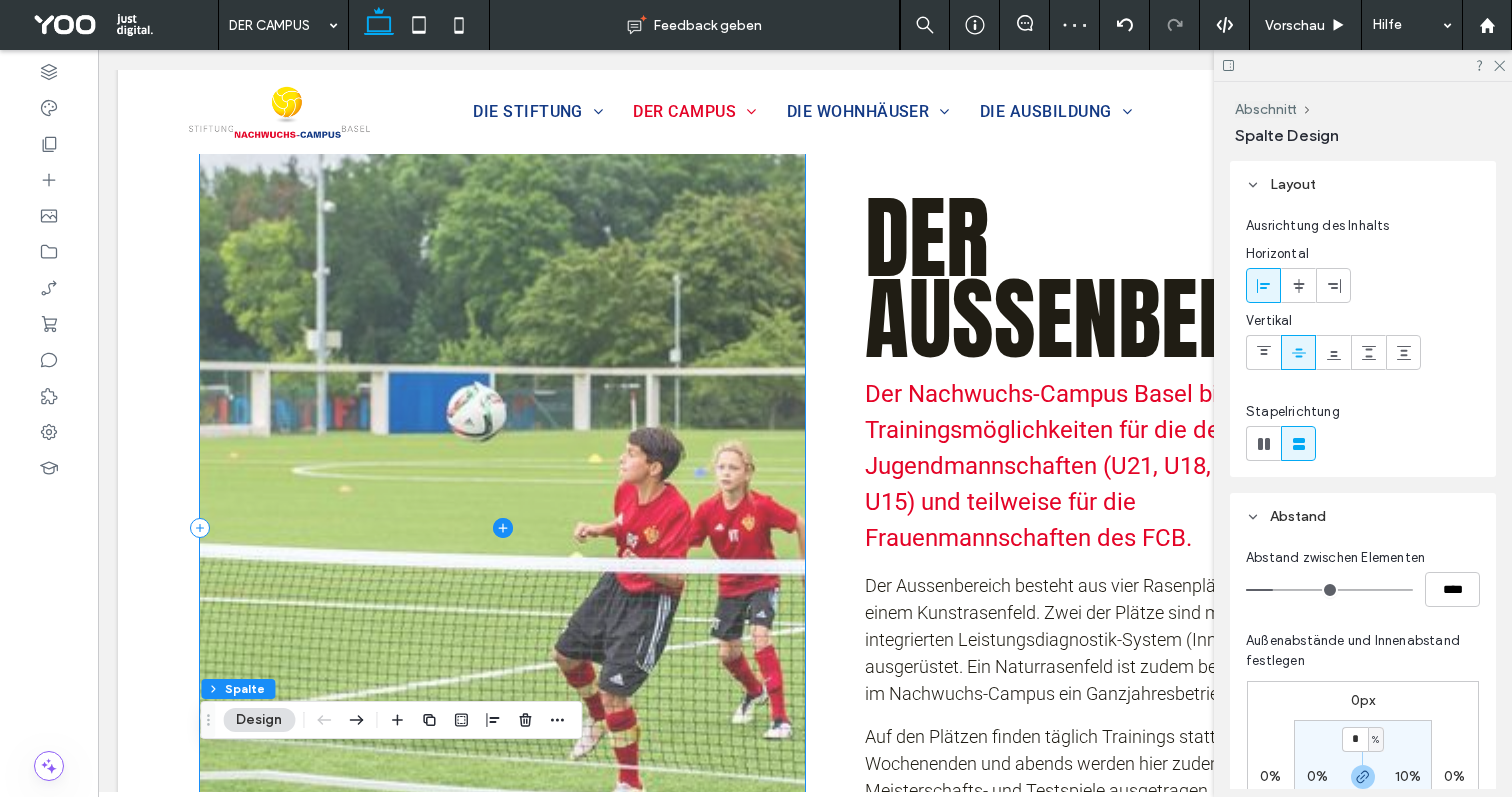 scroll, scrollTop: 1221, scrollLeft: 0, axis: vertical 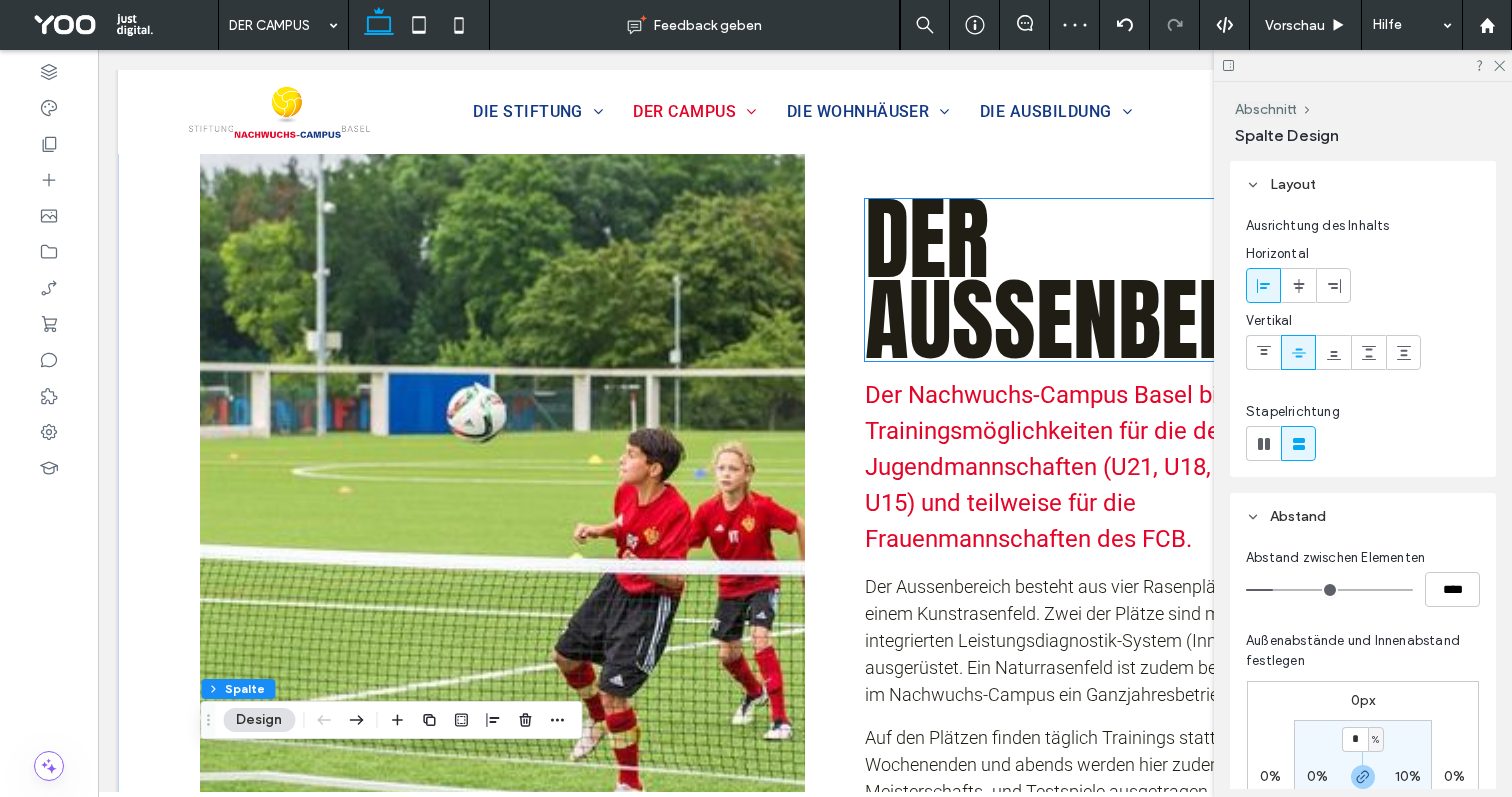 click on "Der Aussenbereich" at bounding box center [1125, 279] 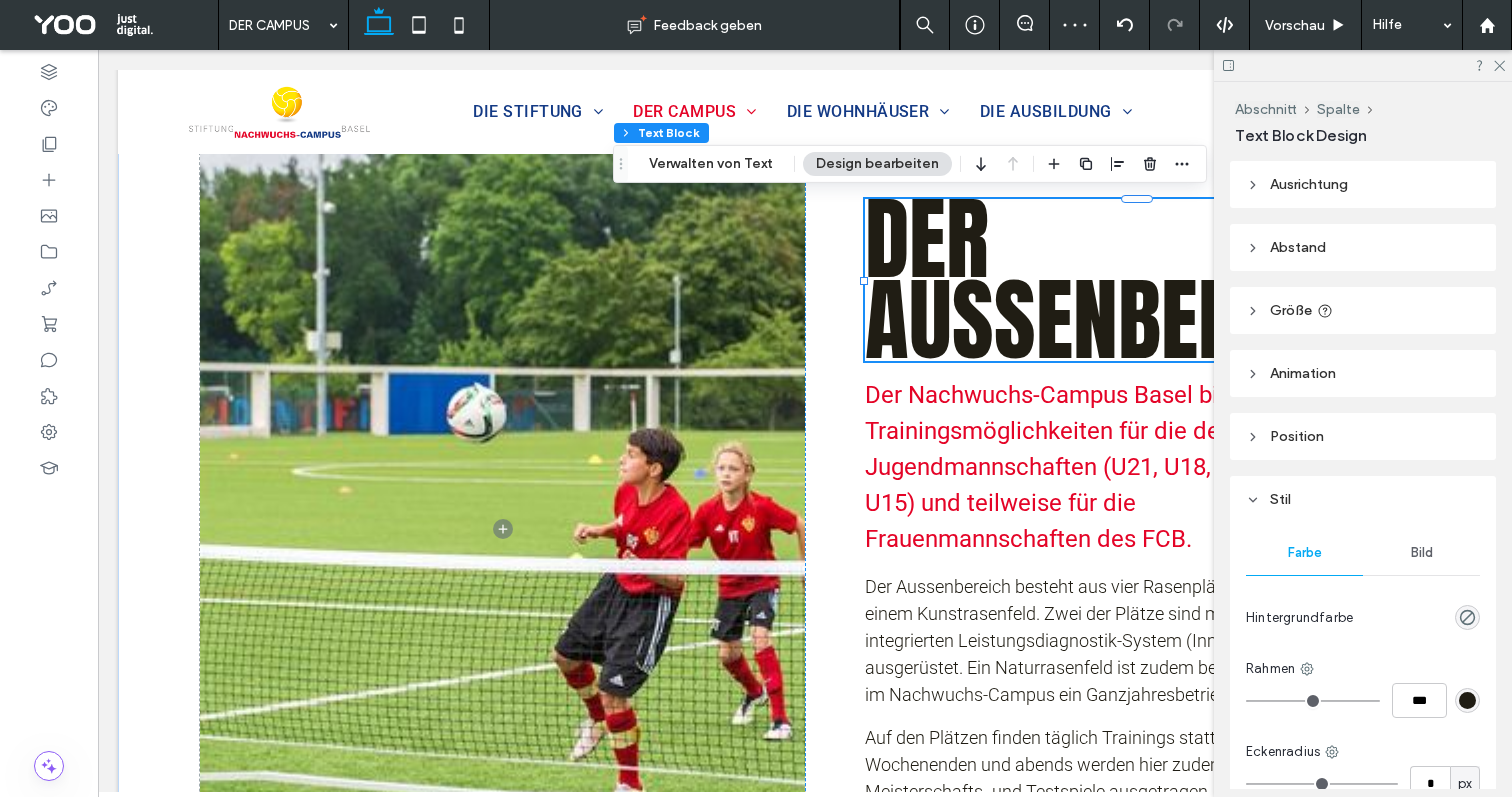 click on "Der Aussenbereich" at bounding box center [1125, 279] 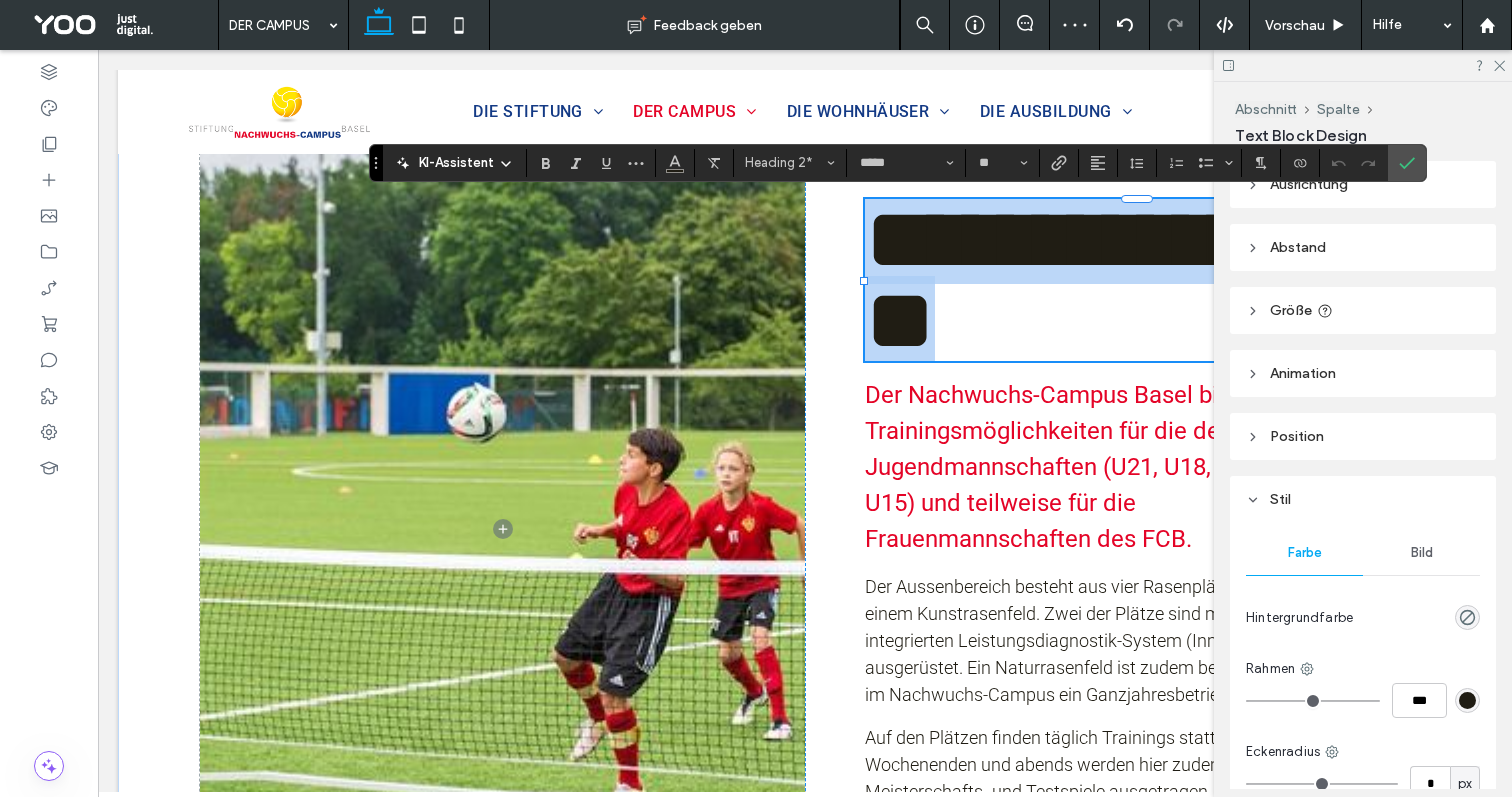 click on "**********" at bounding box center [1127, 280] 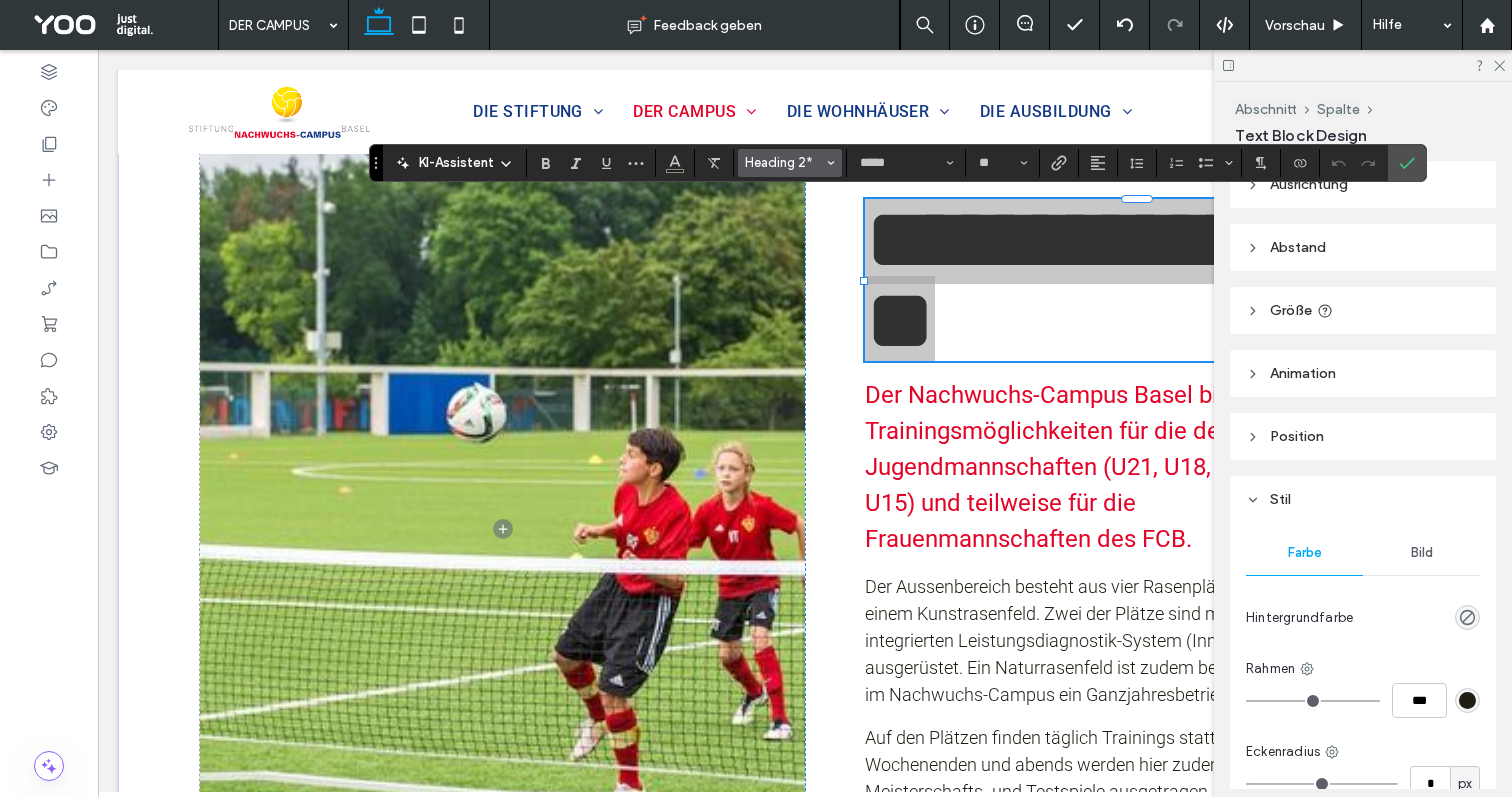 click on "Heading 2*" at bounding box center (784, 162) 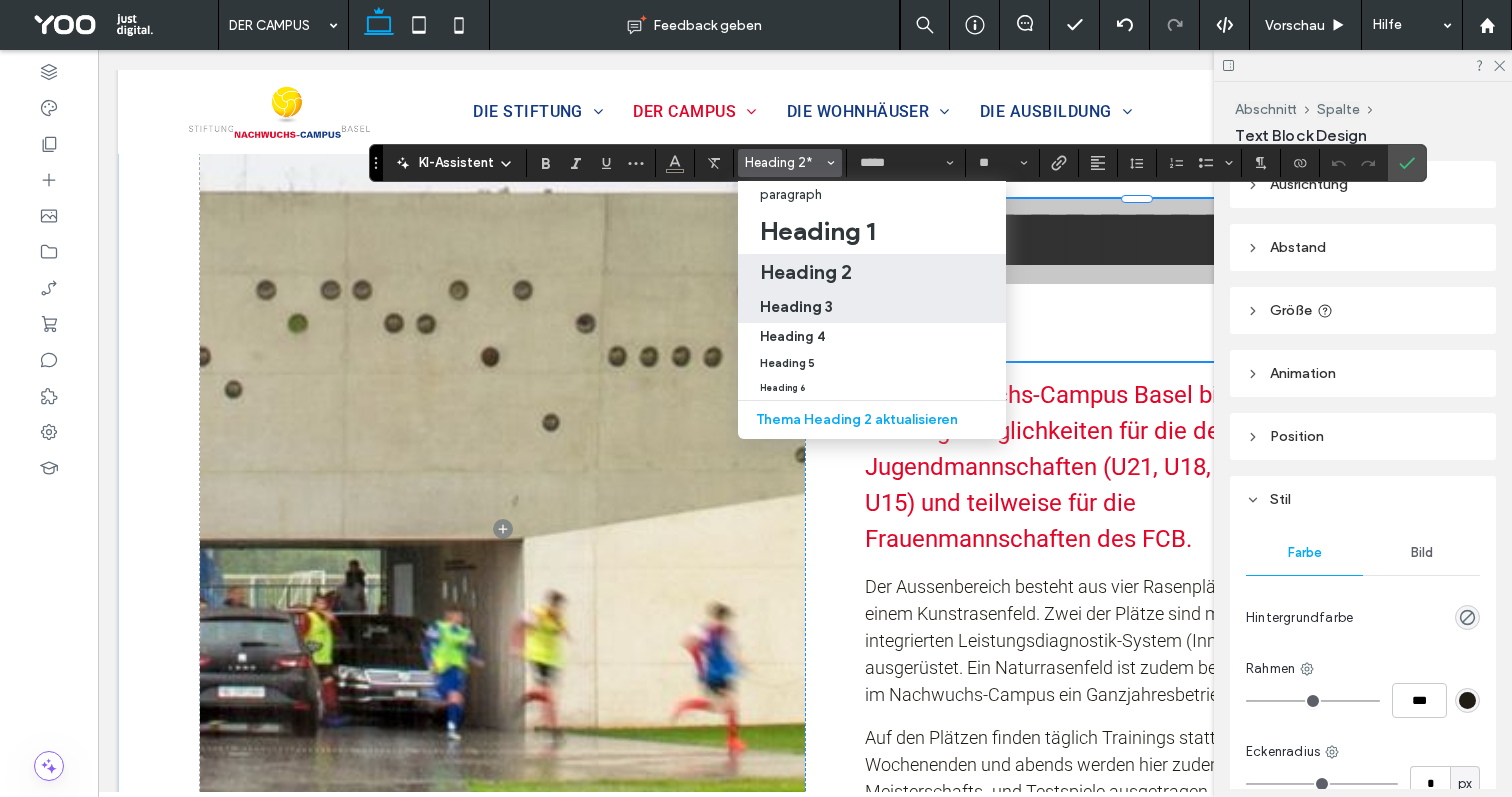 click on "Heading 3" at bounding box center (796, 306) 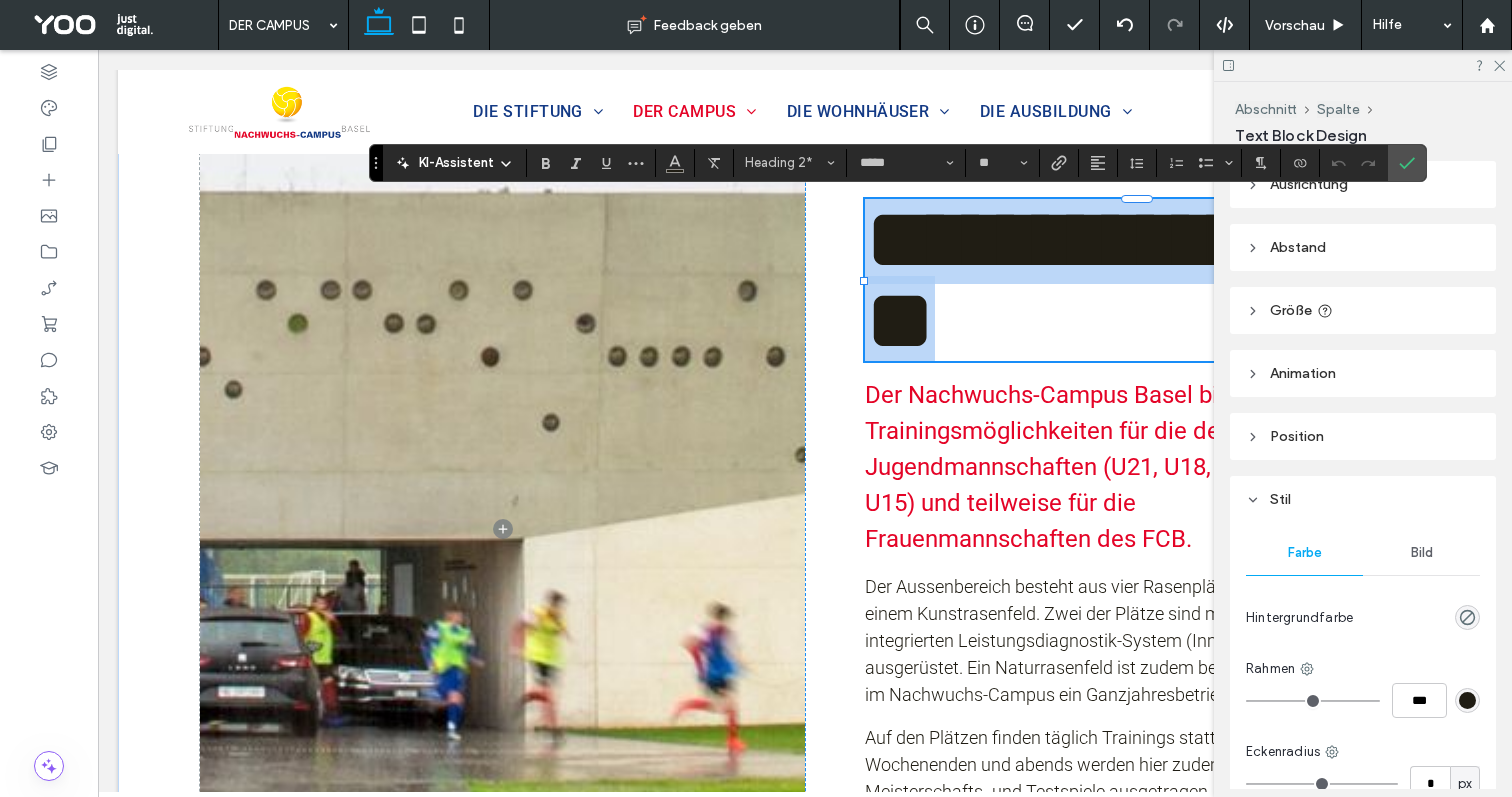 type on "**" 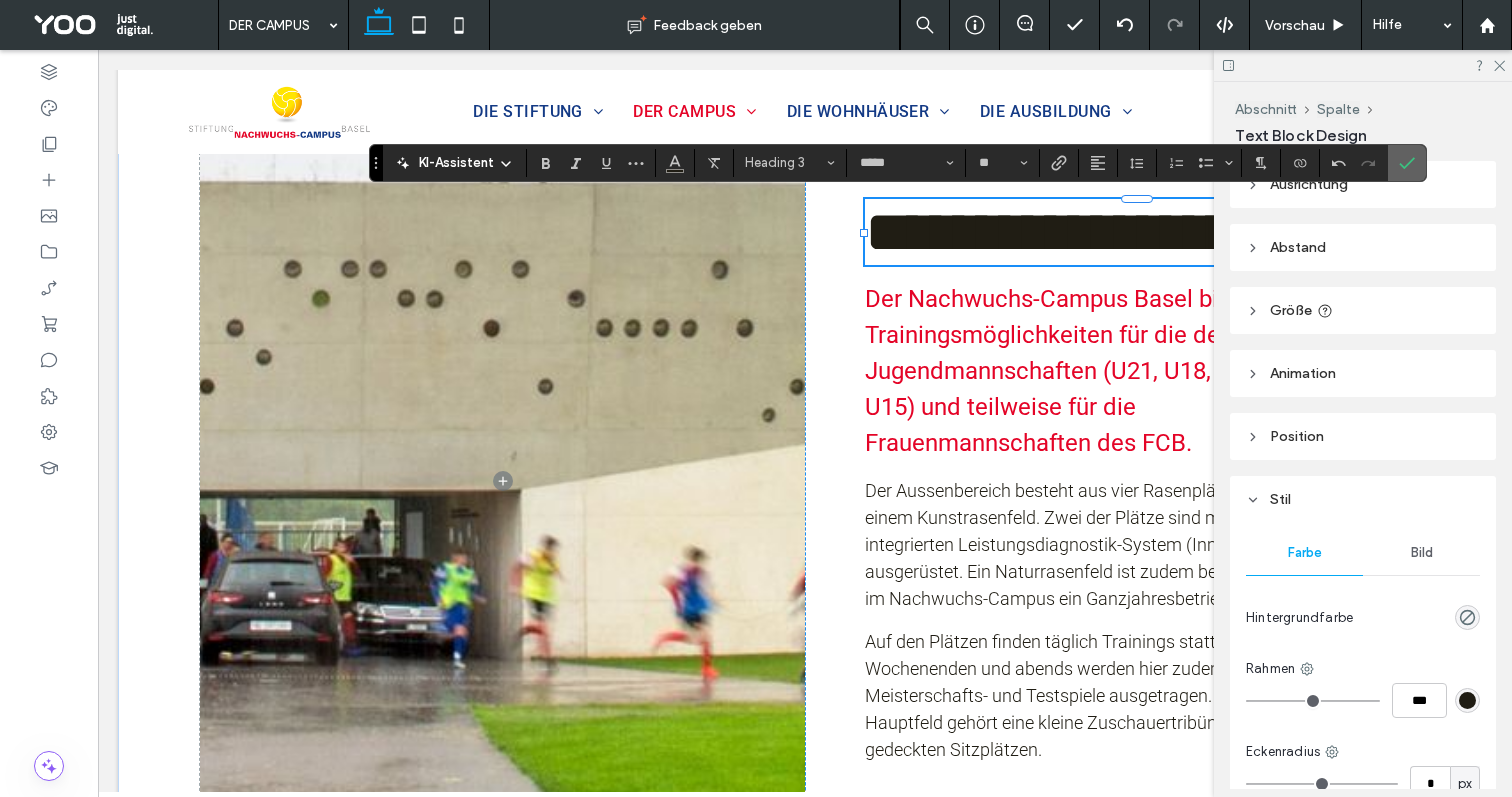 click 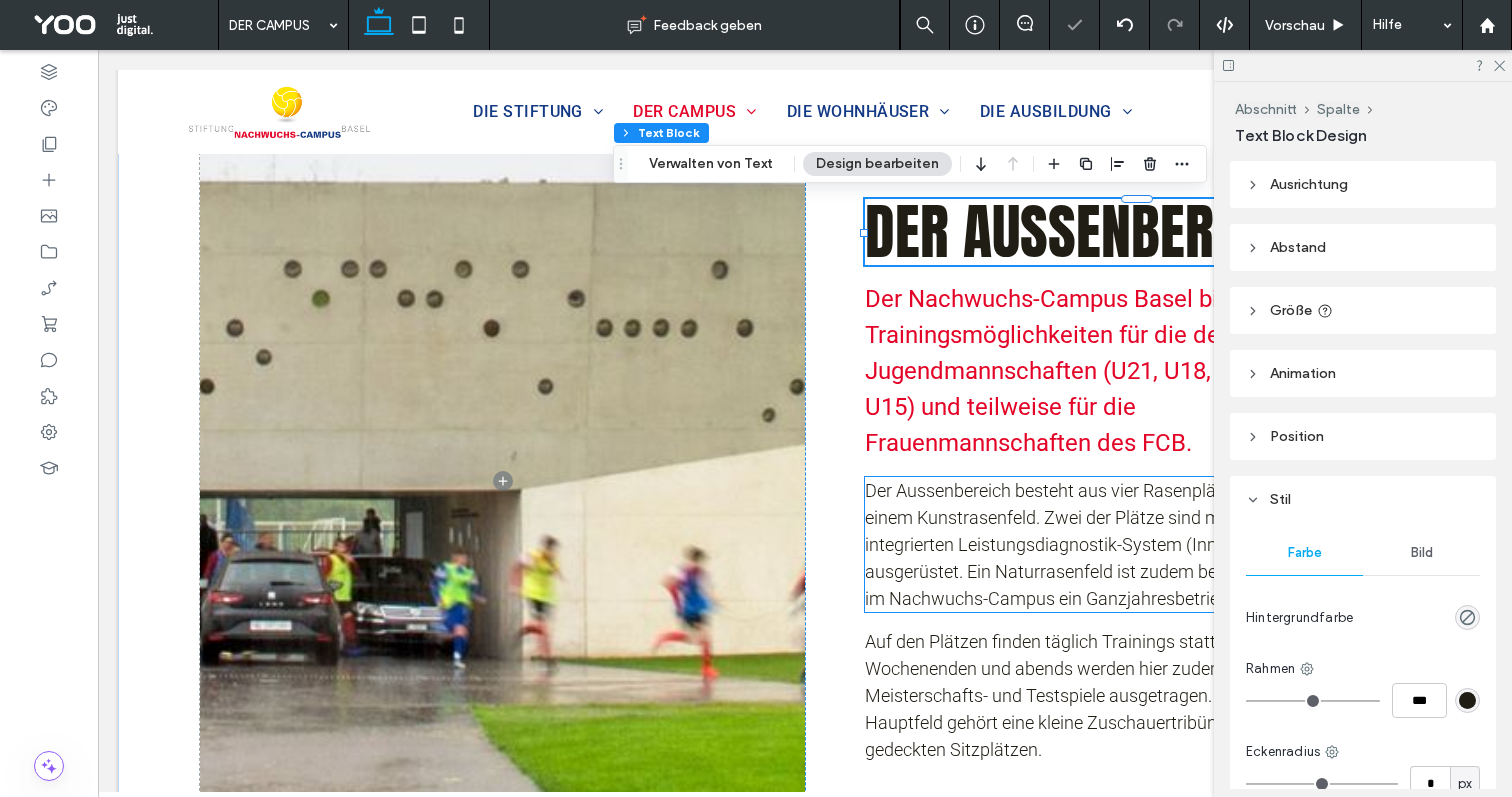 click on "Der Aussenbereich besteht aus vier Rasenplätzen und einem Kunstrasenfeld. Zwei der Plätze sind mit einem integrierten Leistungsdiagnostik-System (Inmotio) ausgerüstet. Ein Naturrasenfeld ist zudem beheizt, so dass im Nachwuchs-Campus ein Ganzjahresbetrieb möglich ist." at bounding box center [1096, 544] 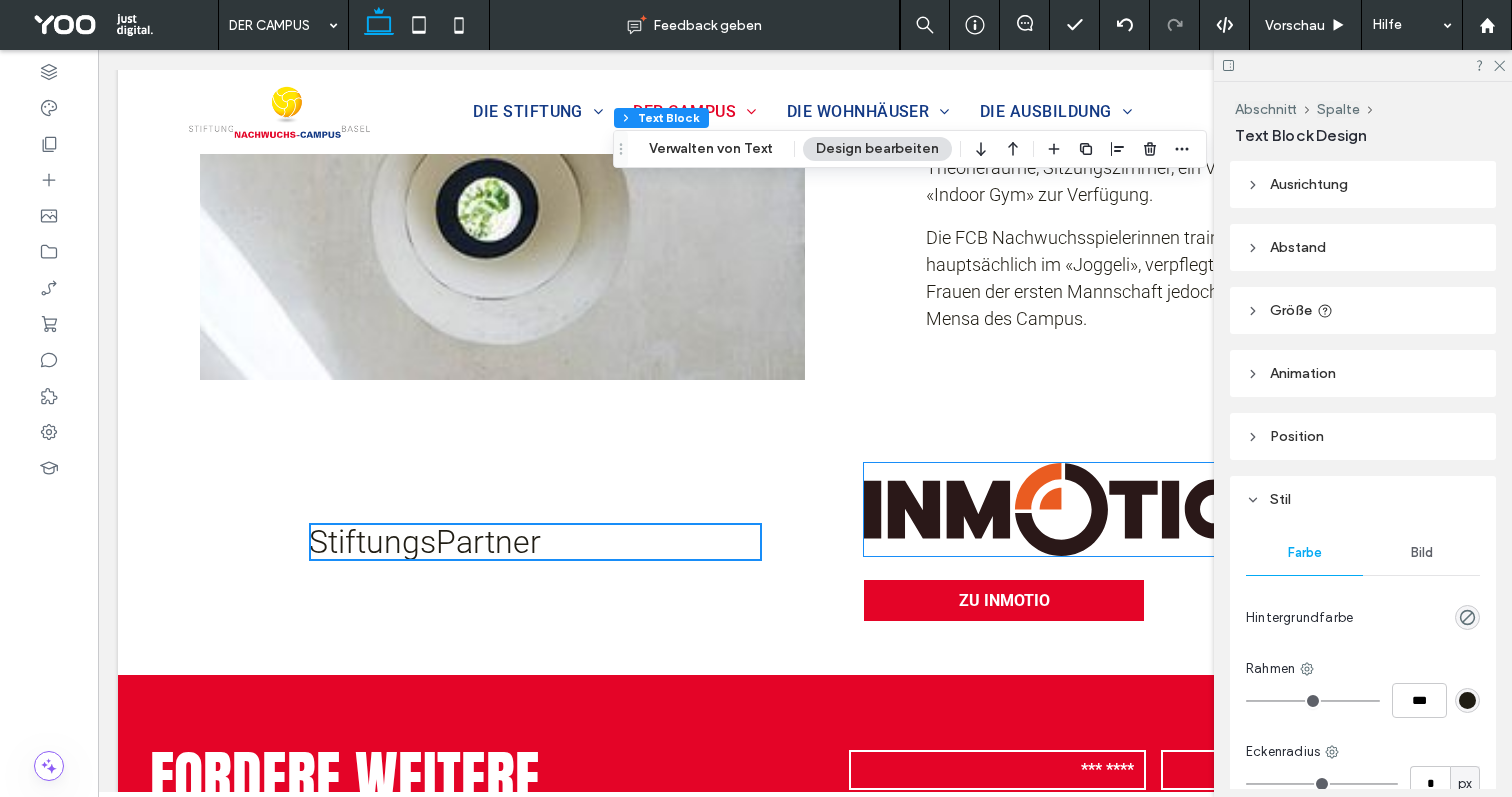 scroll, scrollTop: 3036, scrollLeft: 0, axis: vertical 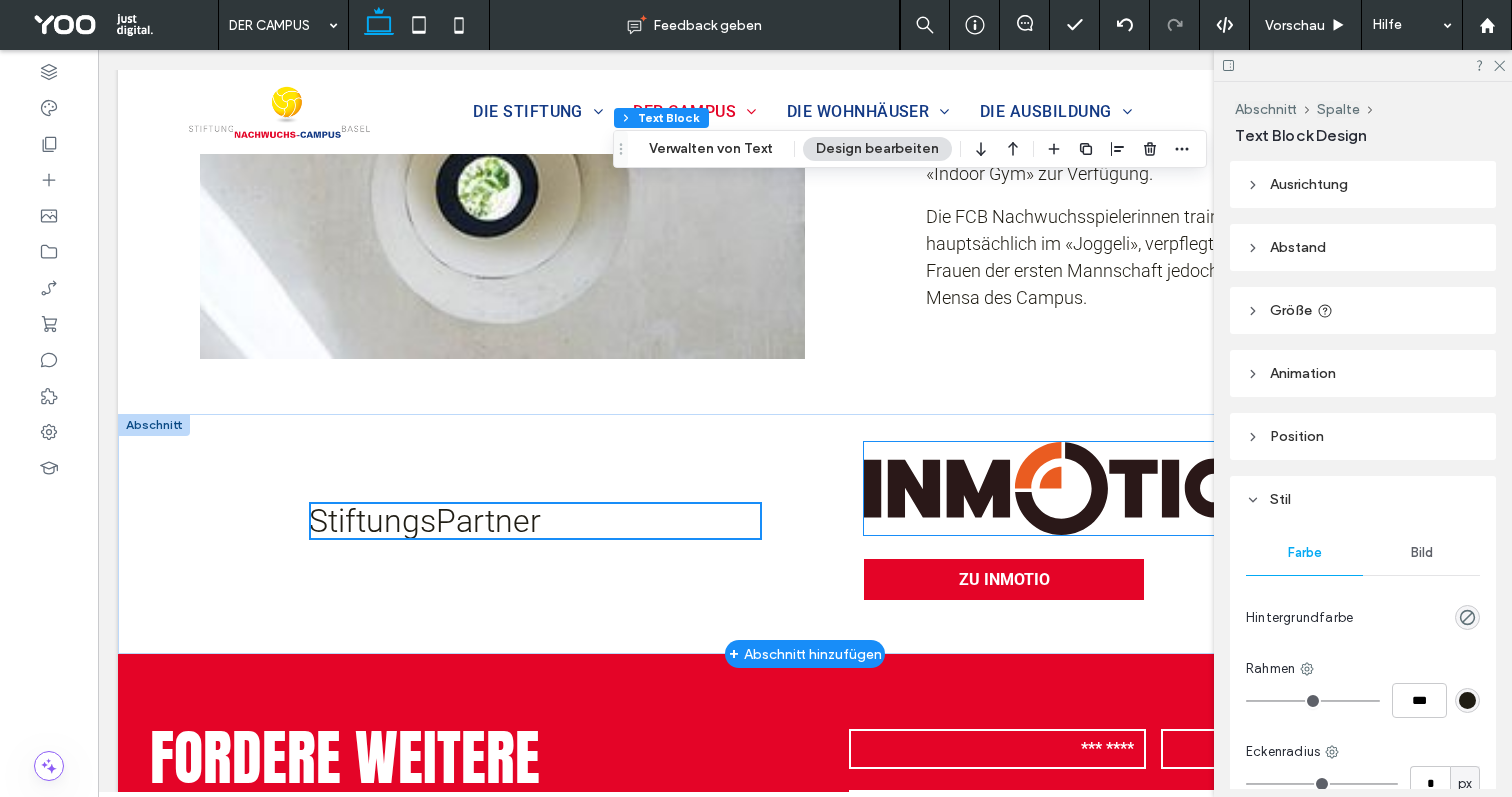click 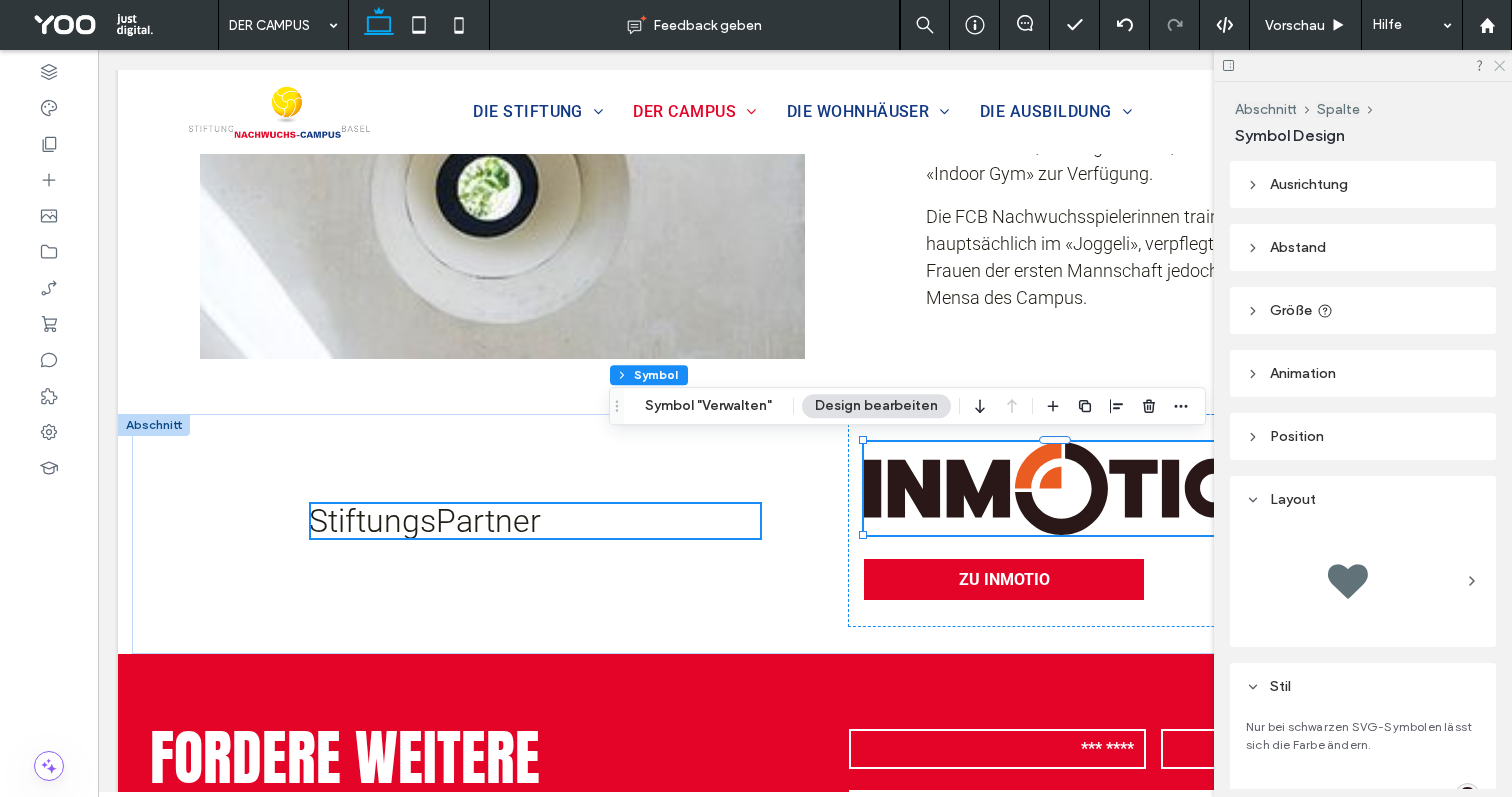 click 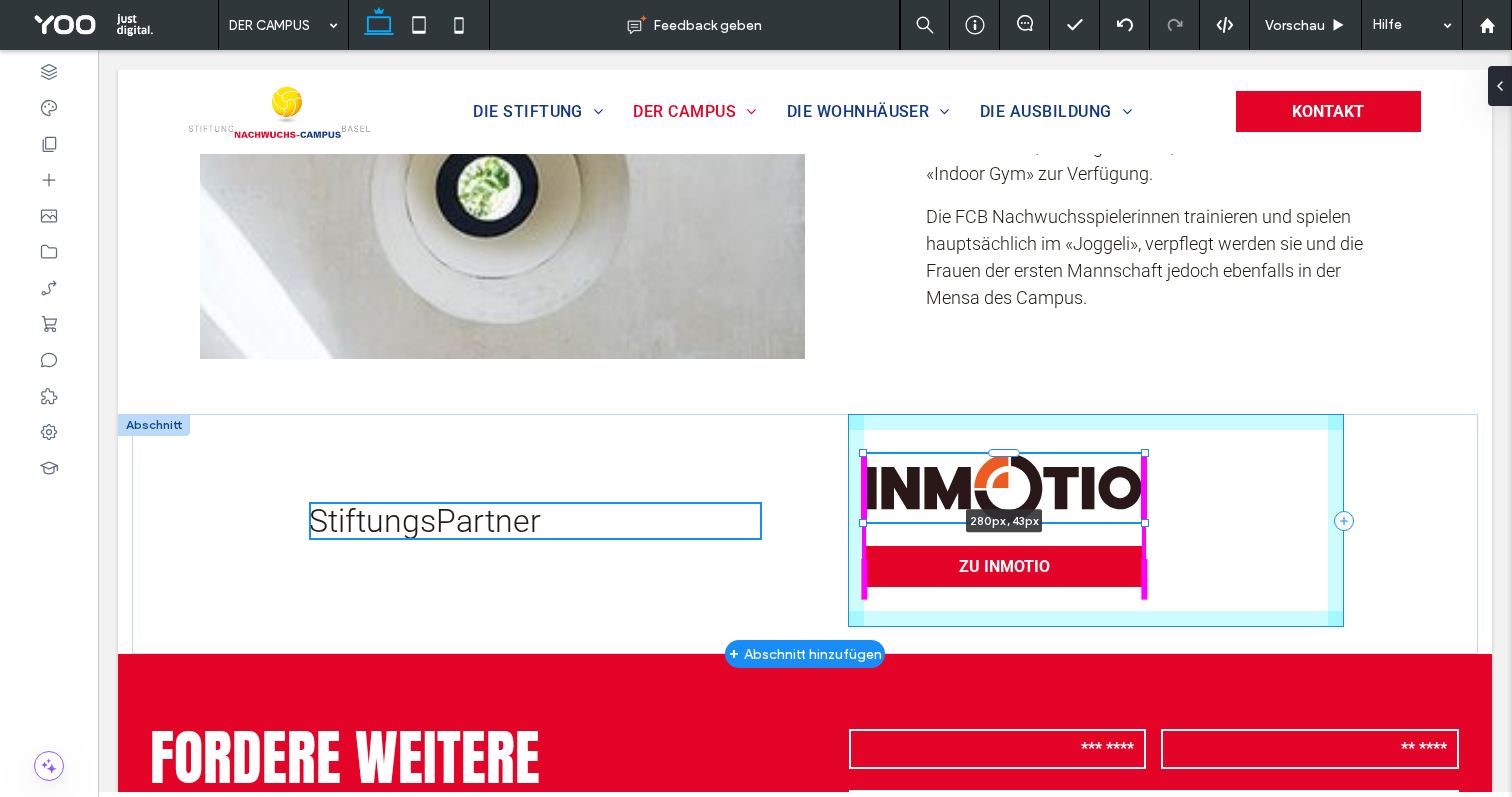 drag, startPoint x: 1246, startPoint y: 437, endPoint x: 1127, endPoint y: 469, distance: 123.22743 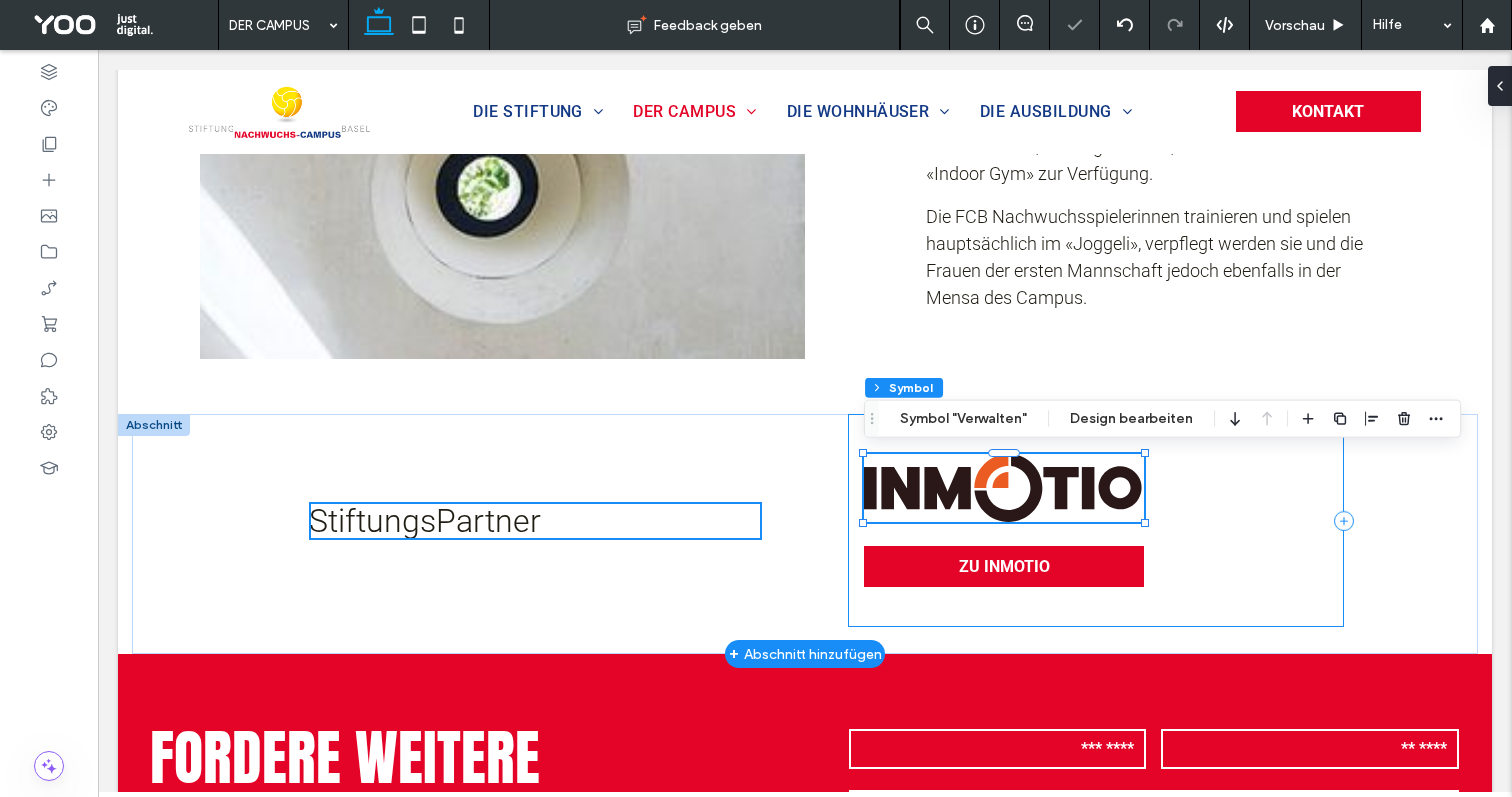 click on ".a-1035189263-1035189263{fill:#ea5c21}
280px , 43px
ZU INMOTIO" at bounding box center (1096, 520) 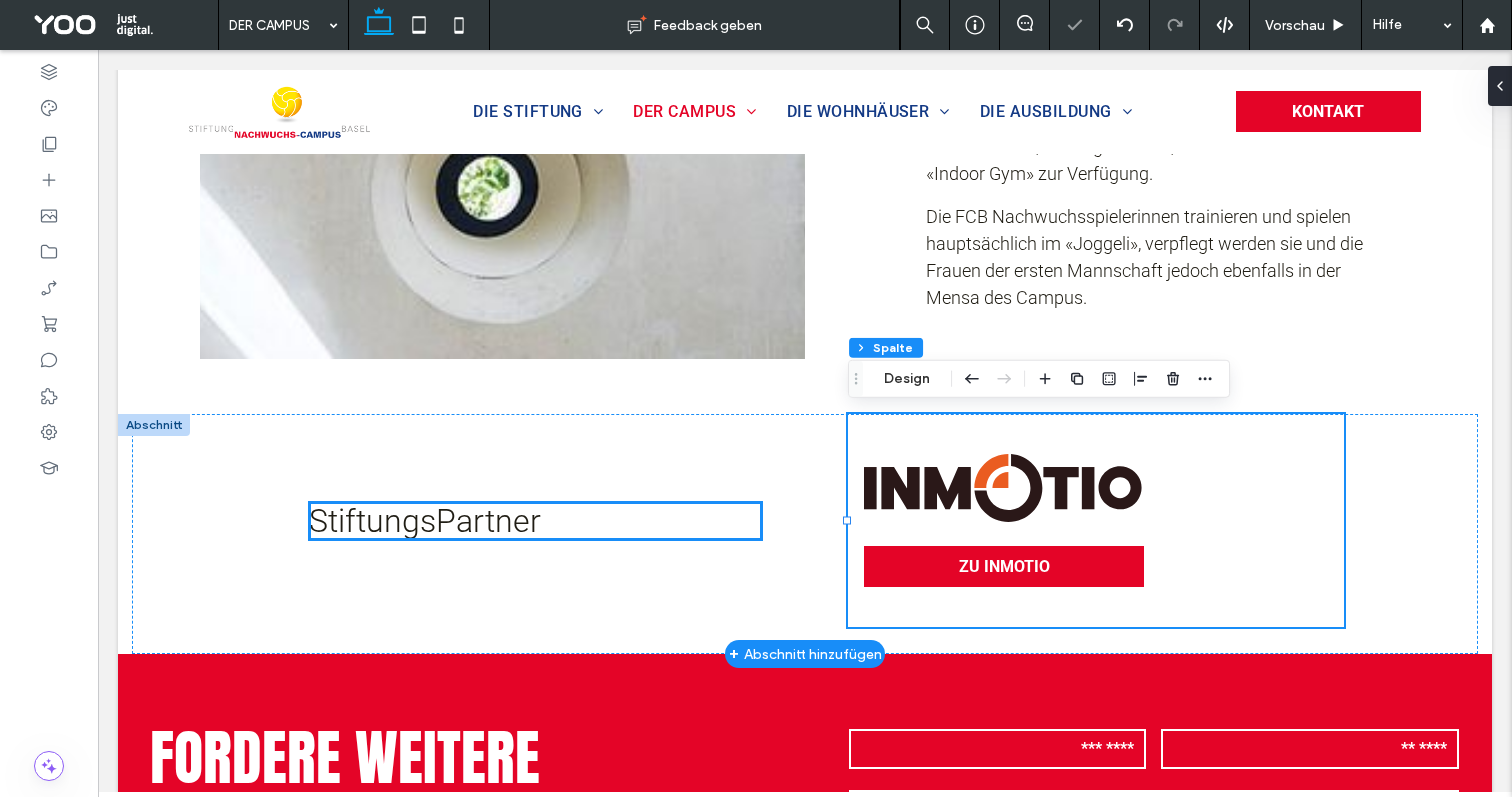 click on "StiftungsPartner" at bounding box center [535, 521] 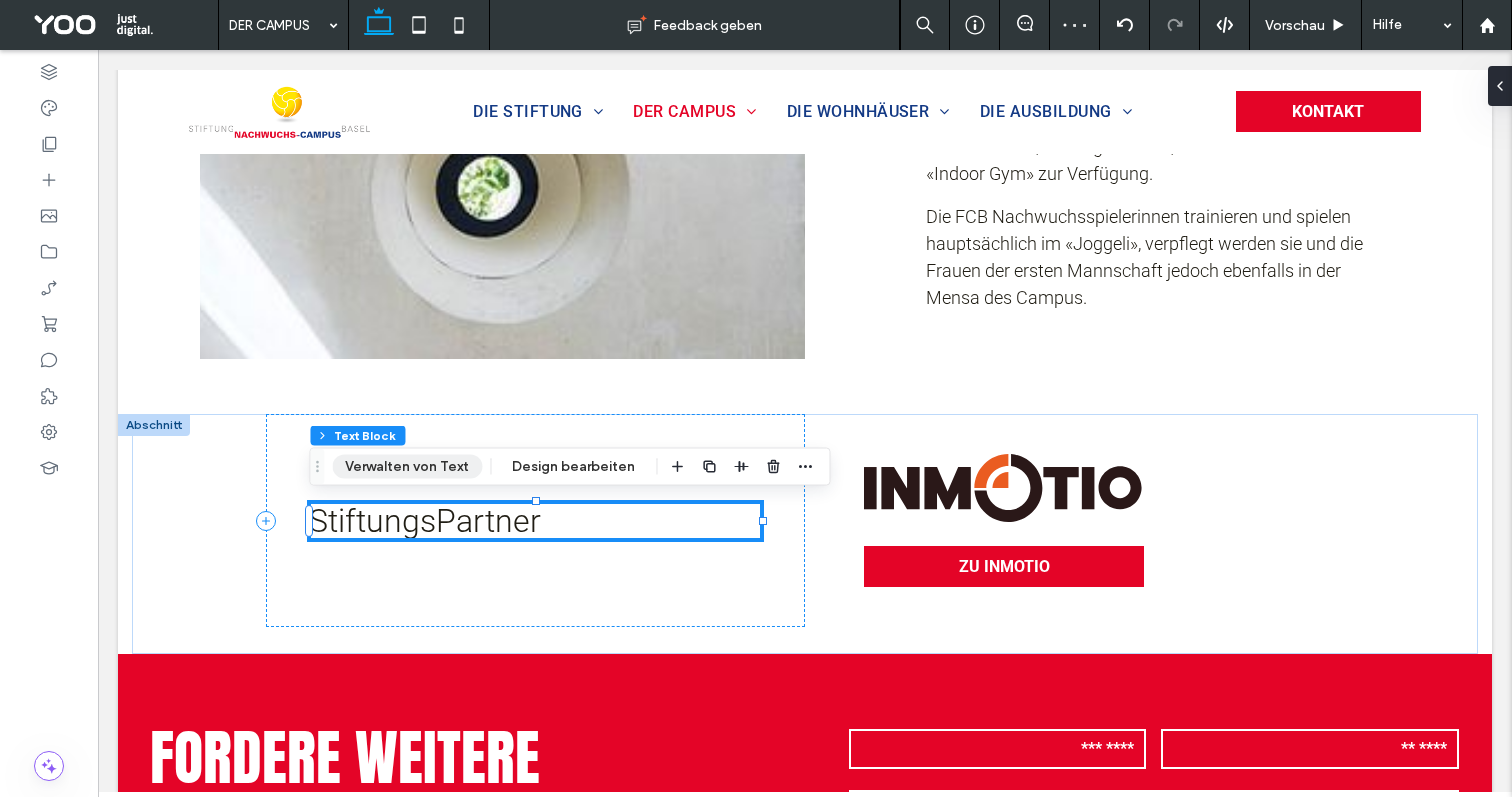 click on "Verwalten von Text" at bounding box center [407, 467] 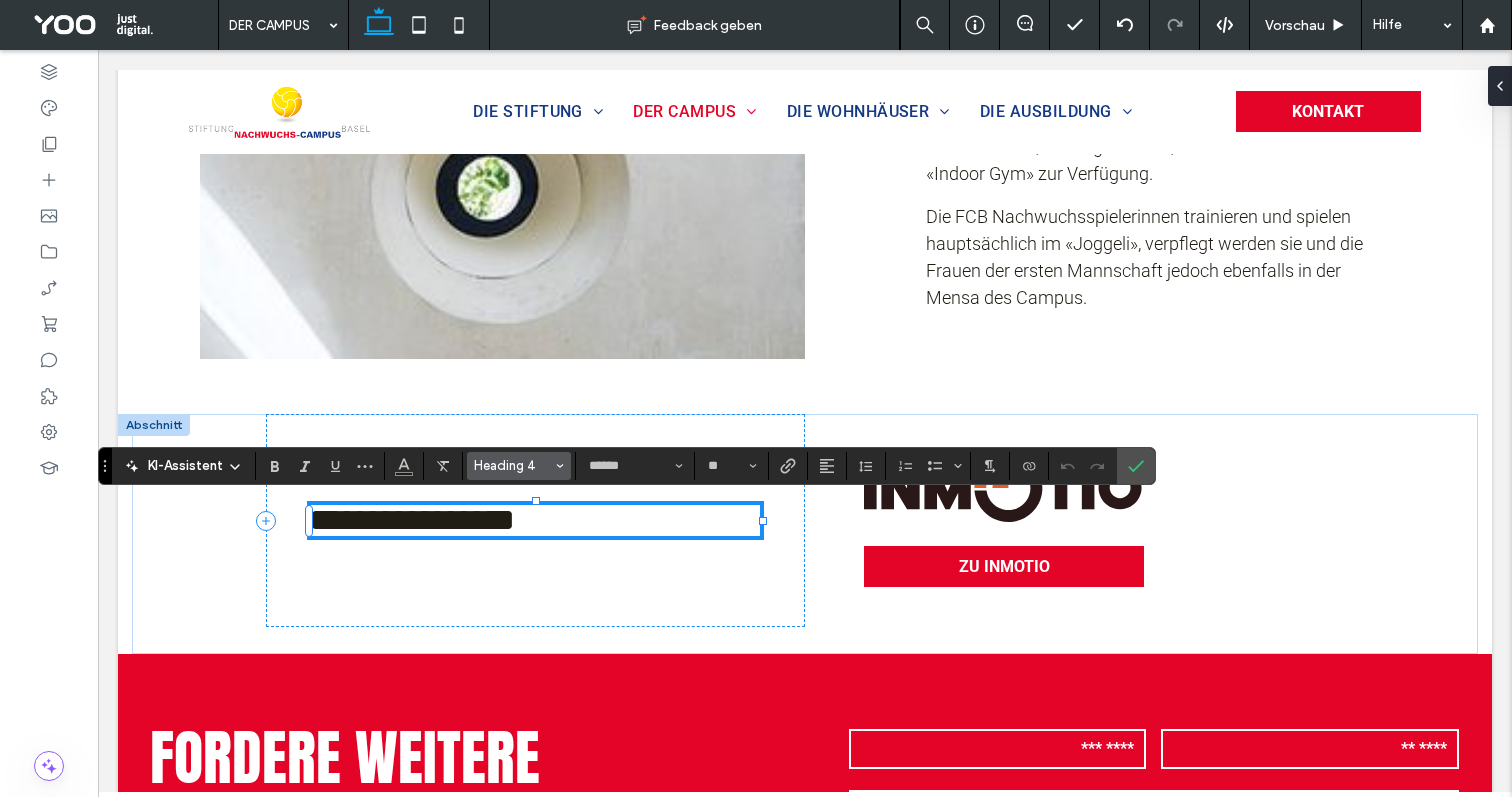 click 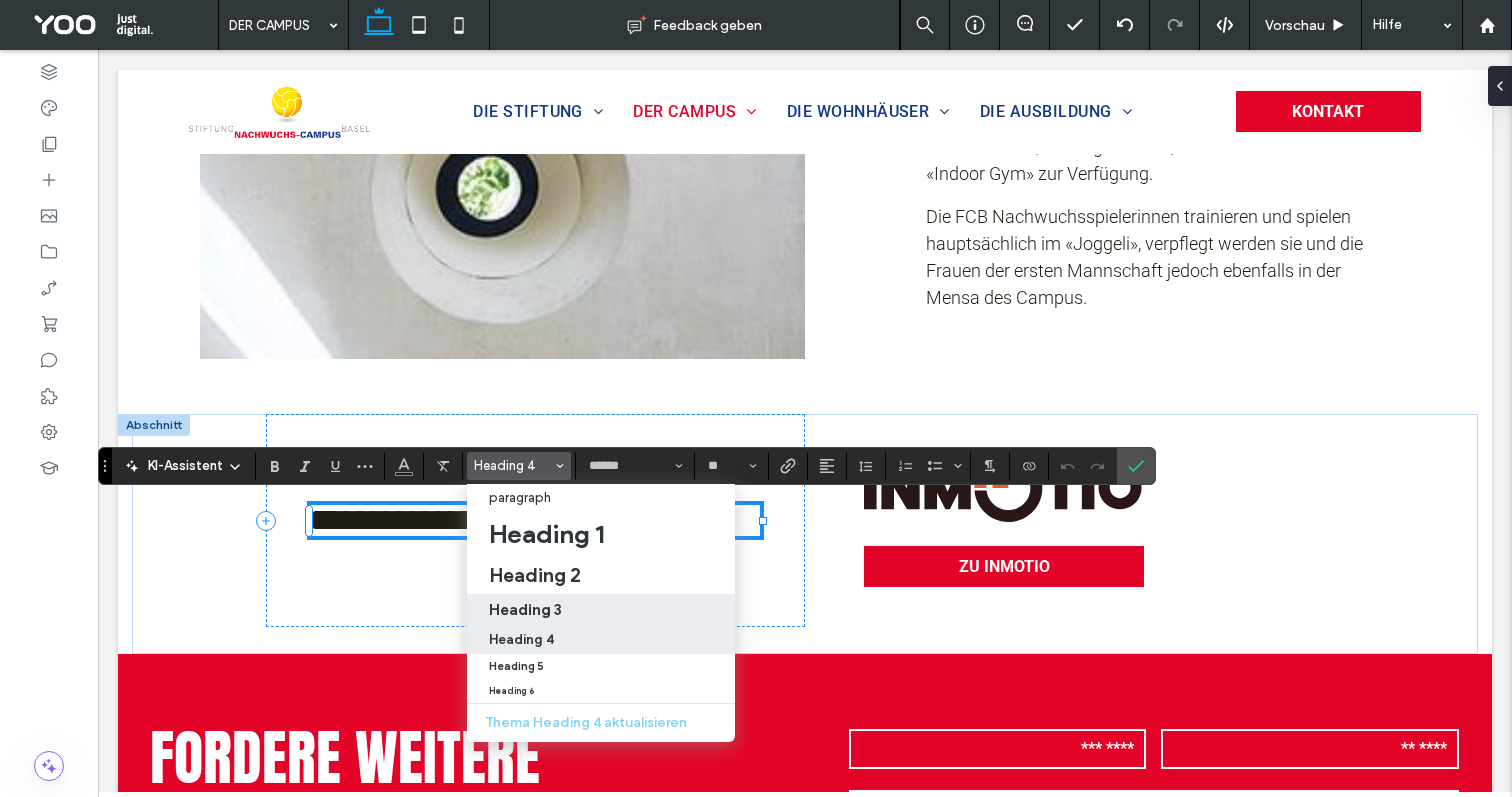 click on "Heading 3" at bounding box center [525, 609] 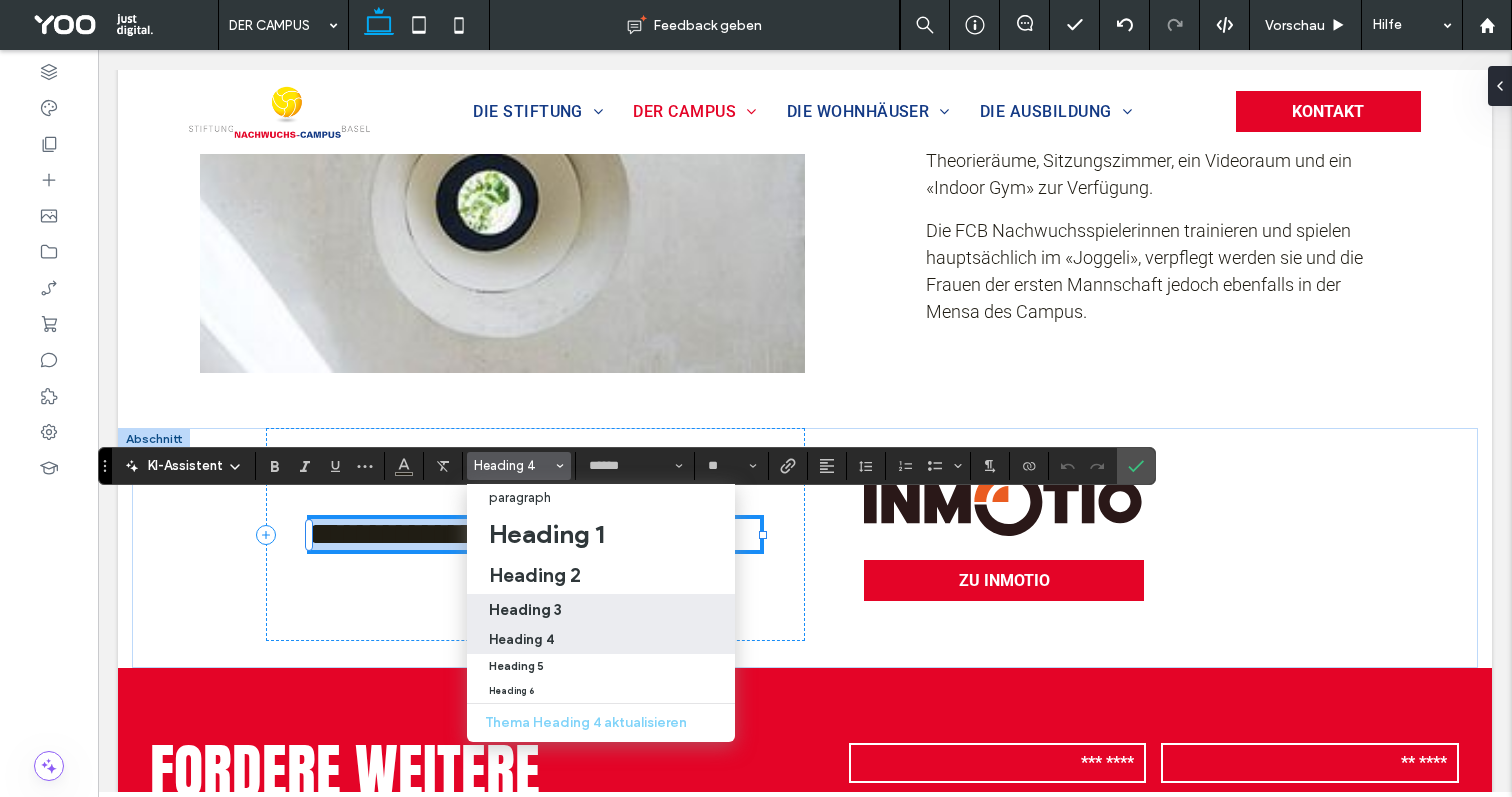 type on "*****" 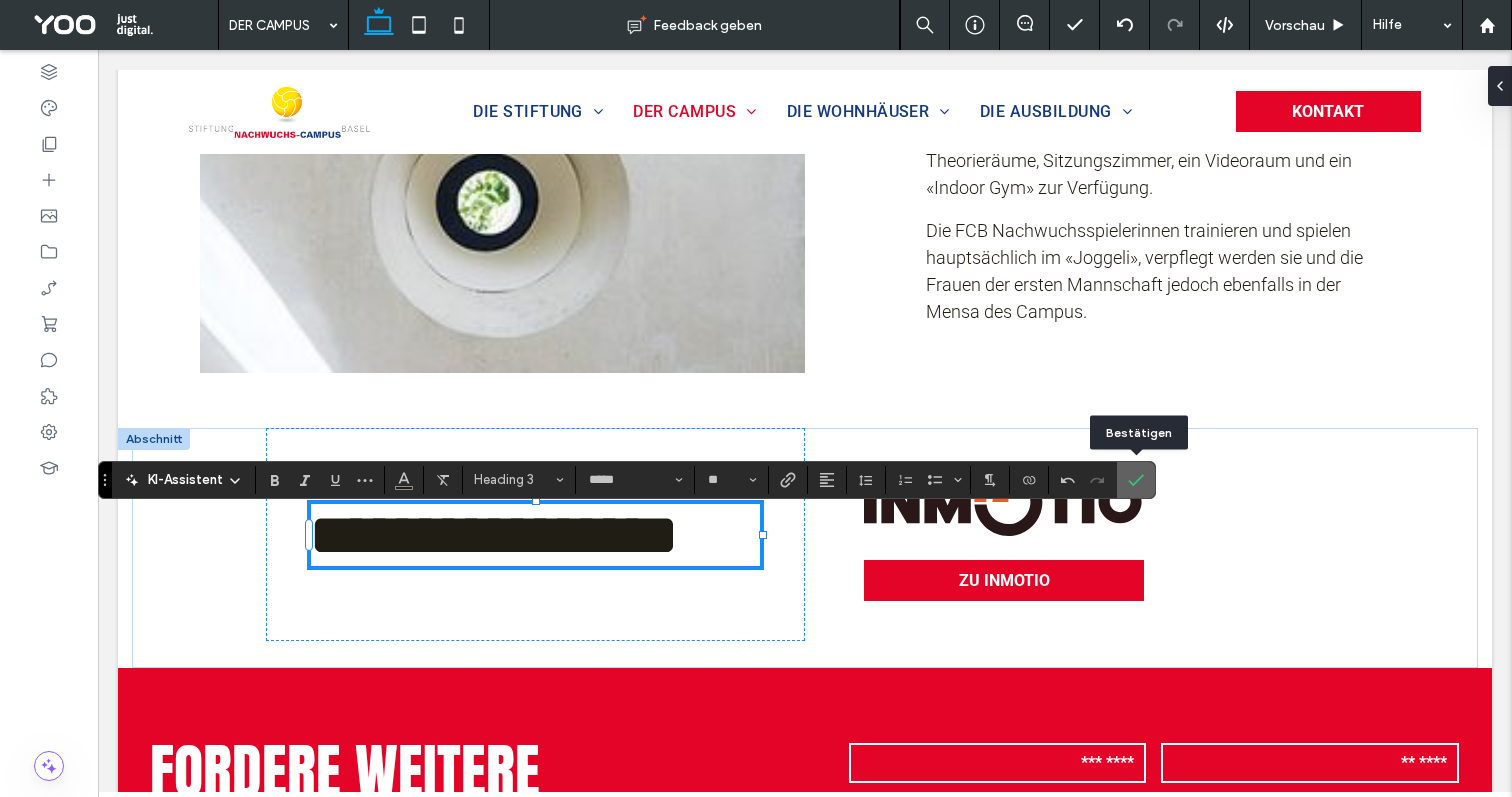 click at bounding box center (1136, 480) 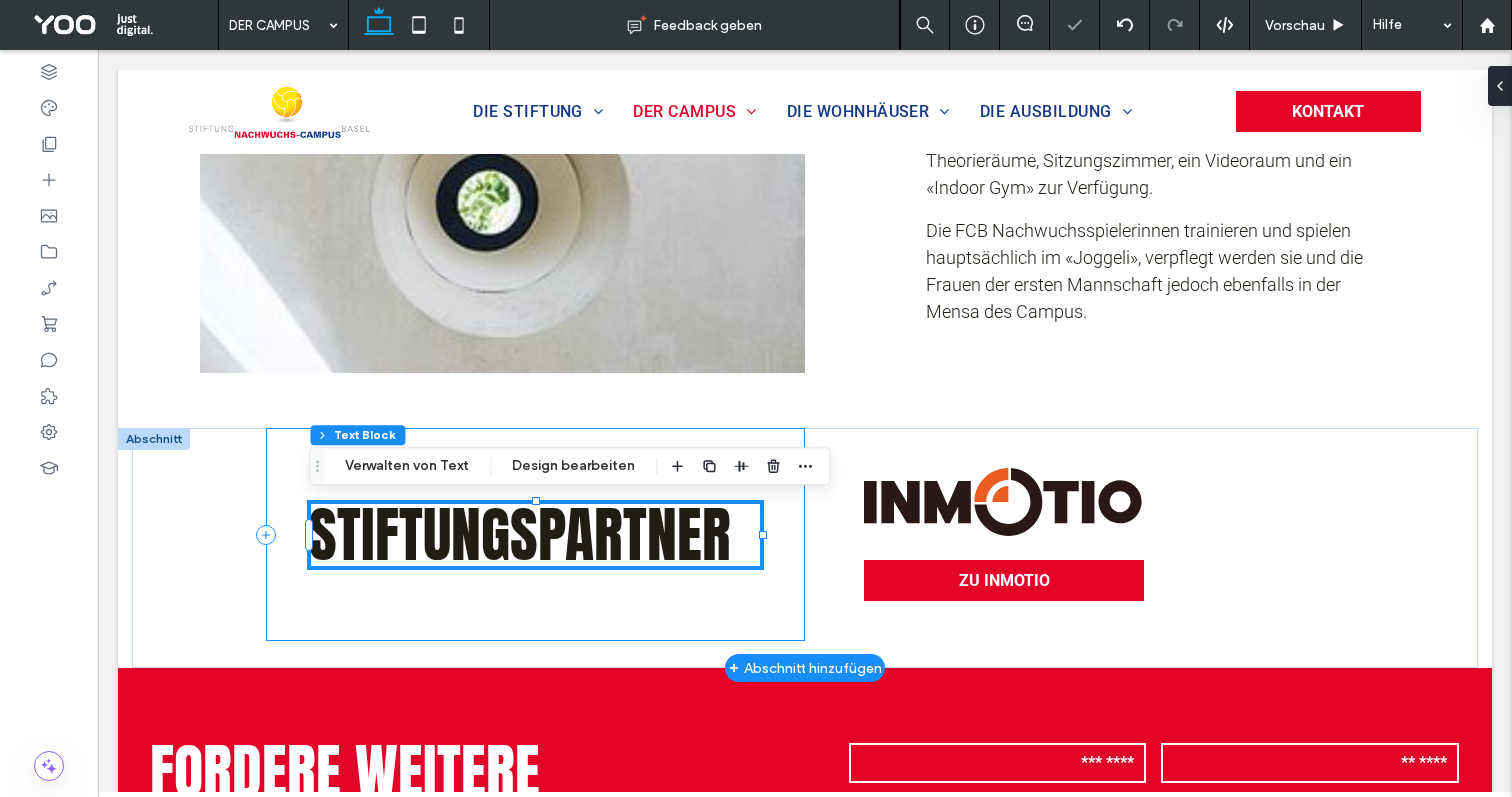 click on "StiftungsPartner" at bounding box center [535, 534] 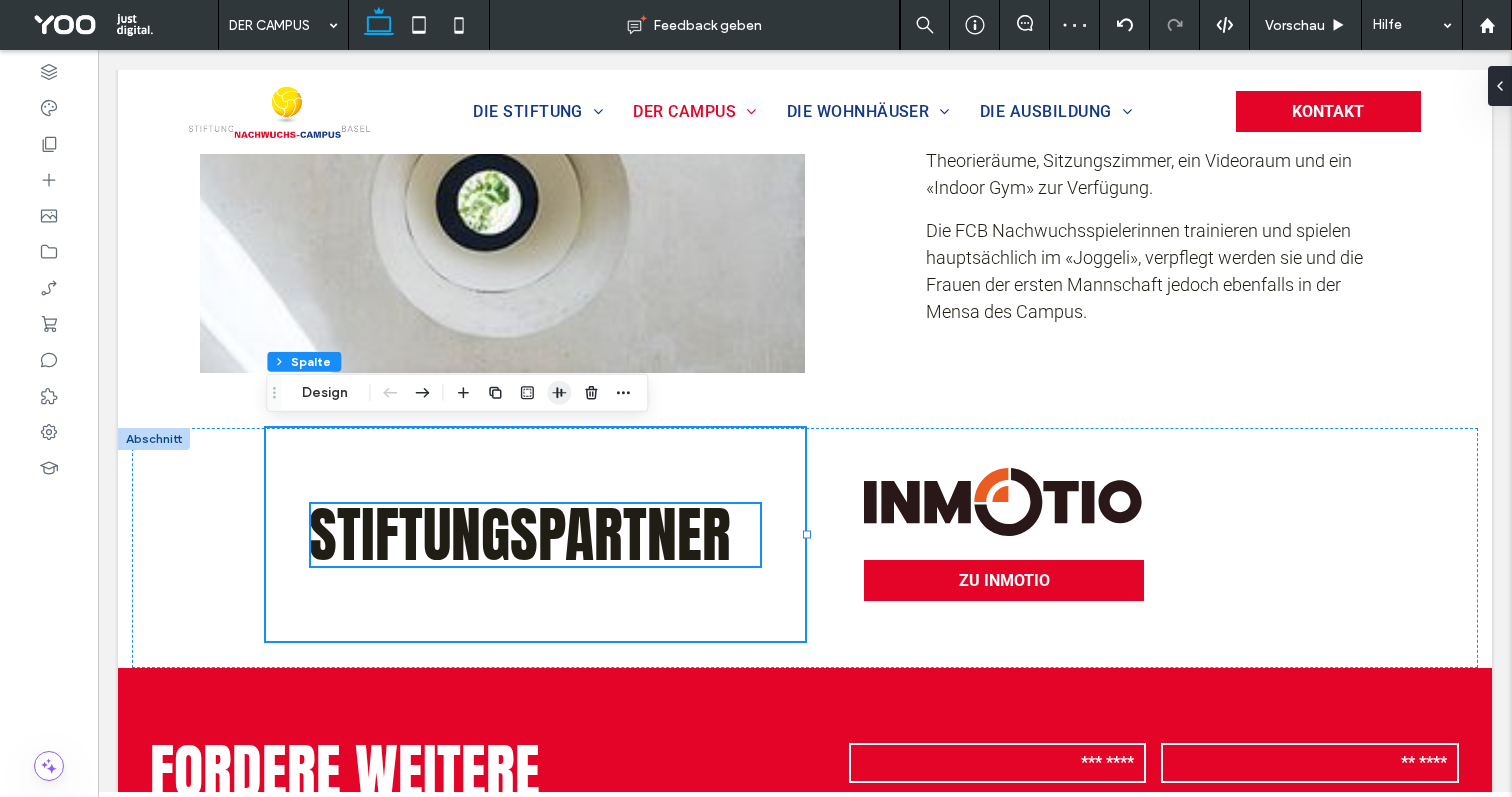 click 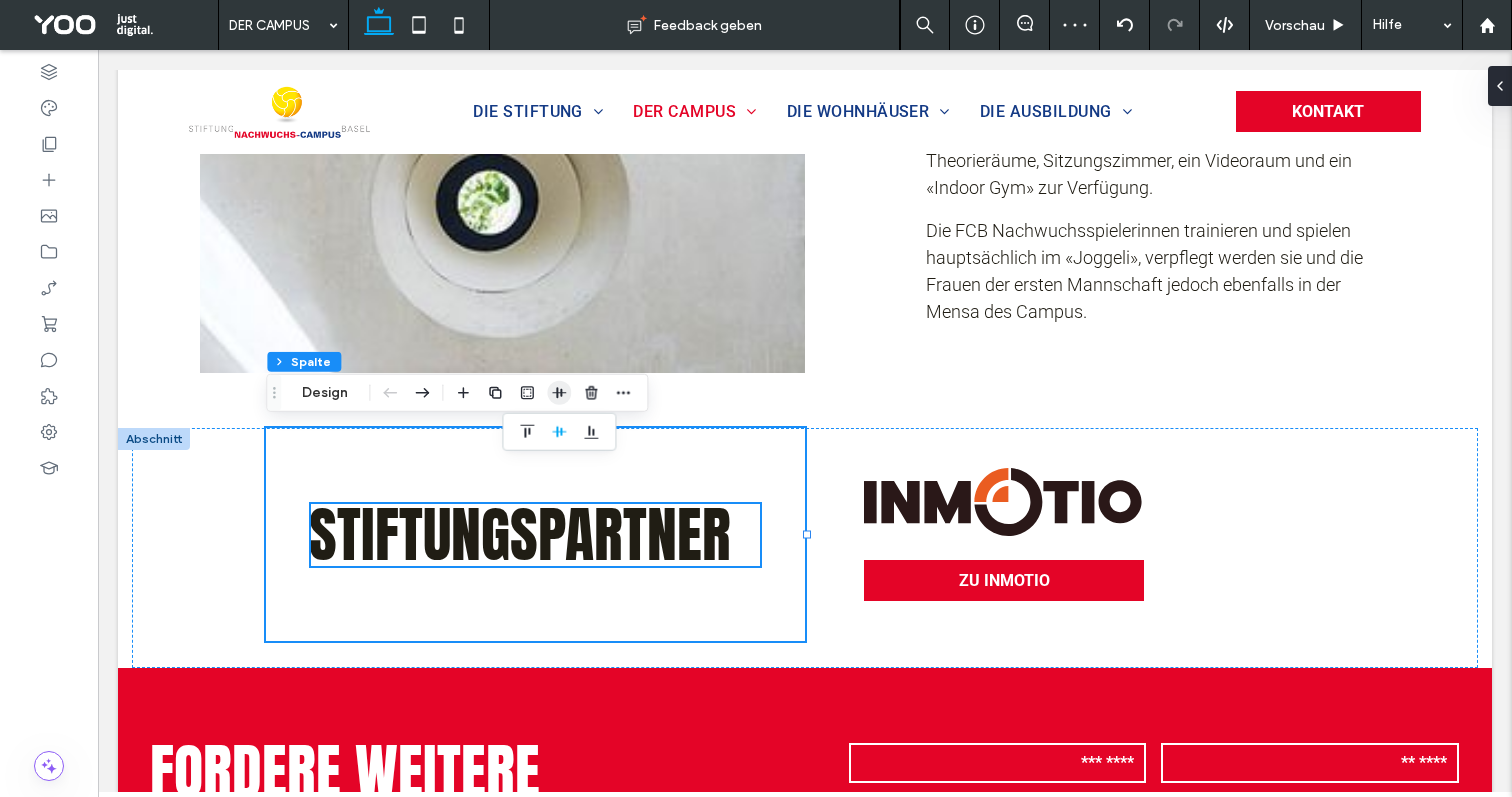 click 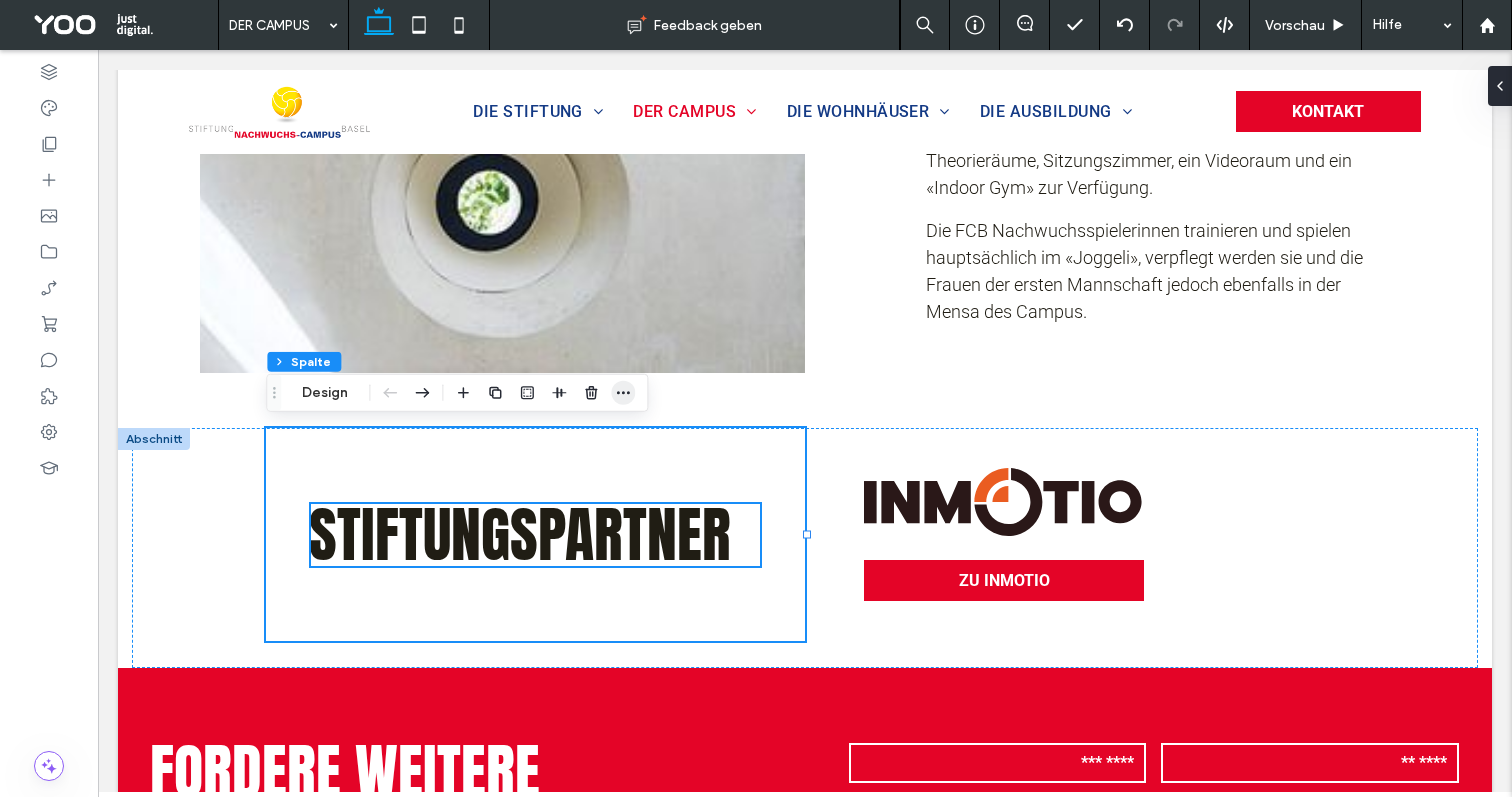 click 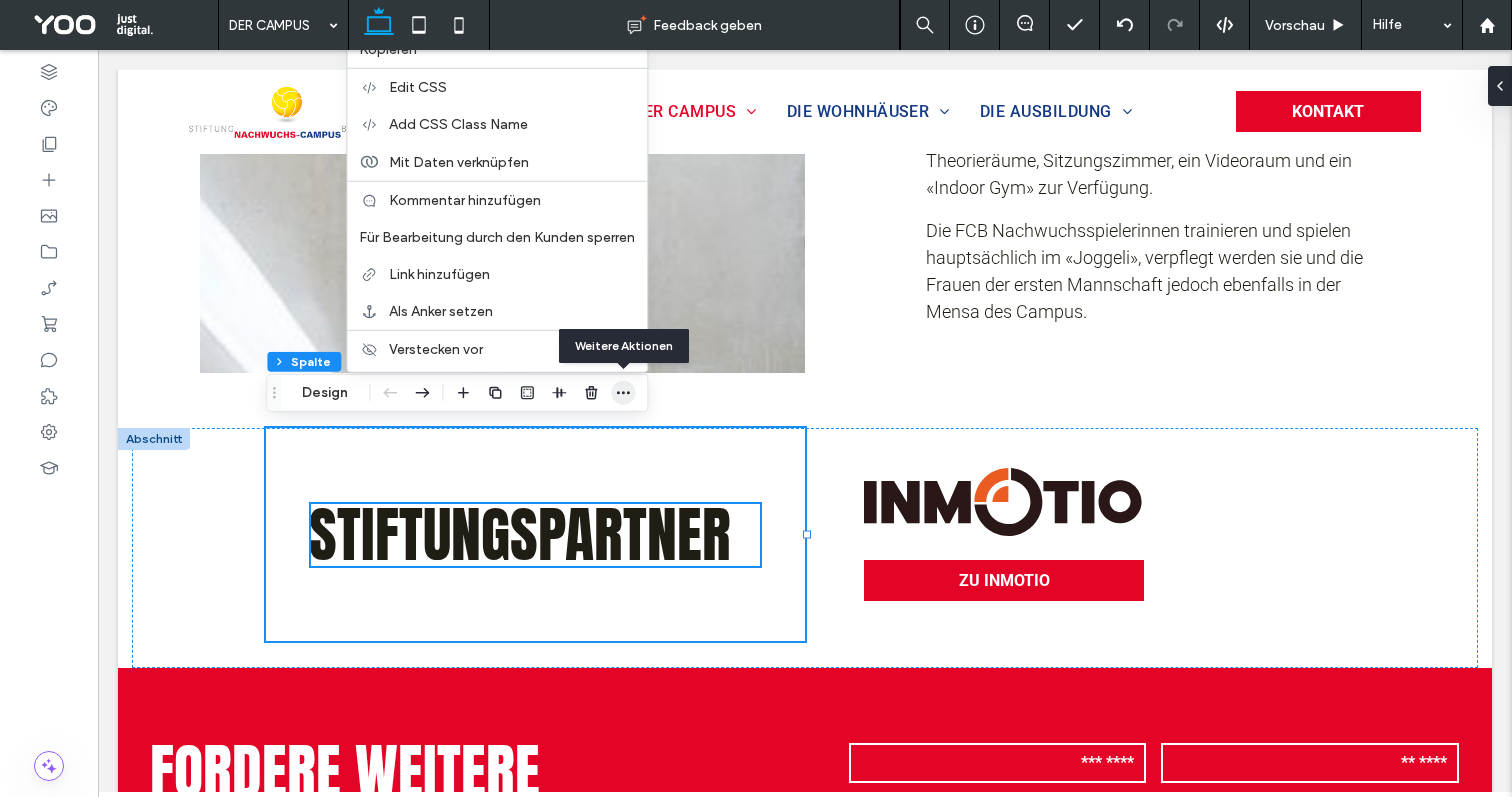 click 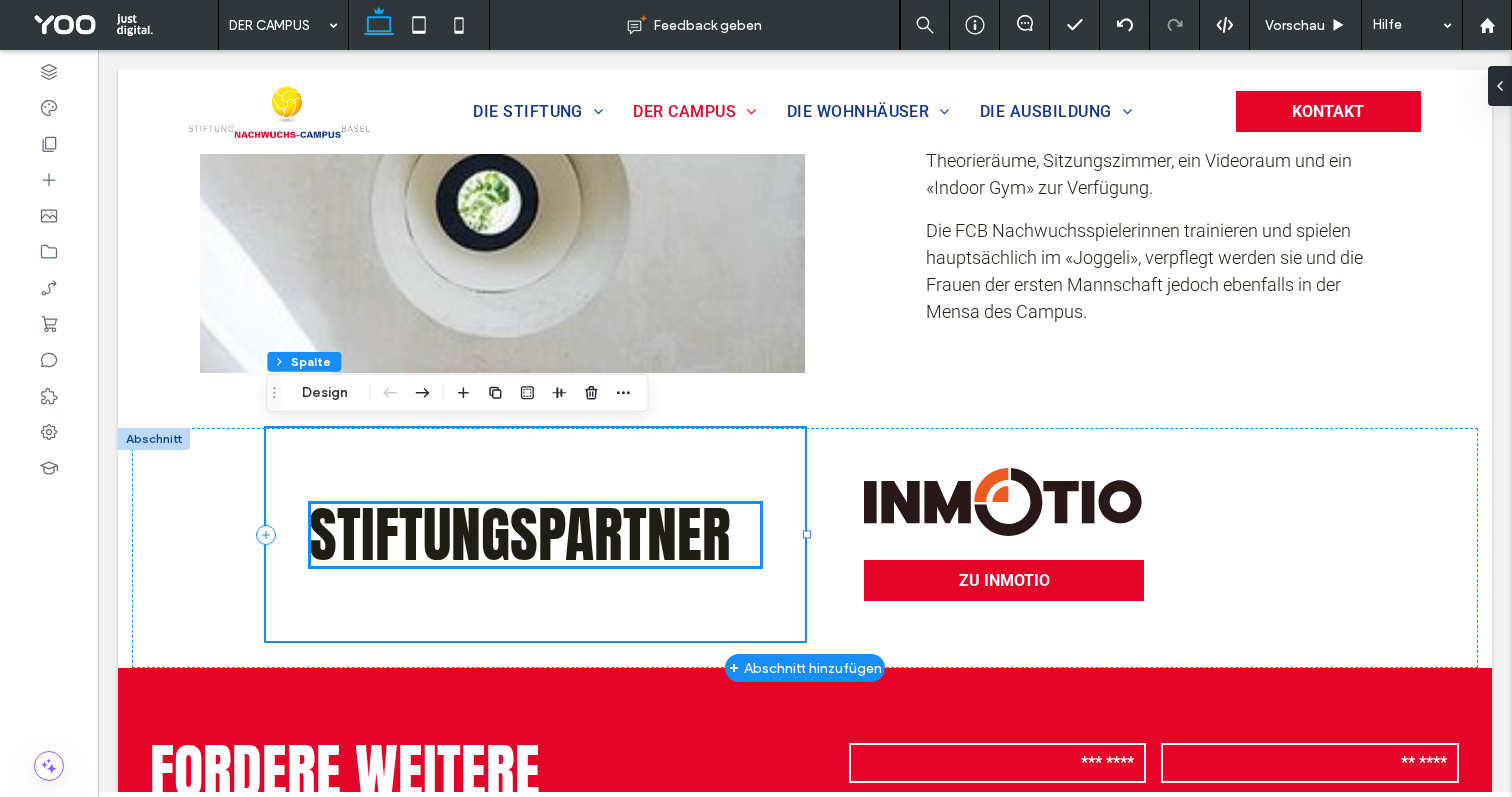 click on "StiftungsPartner" at bounding box center [520, 534] 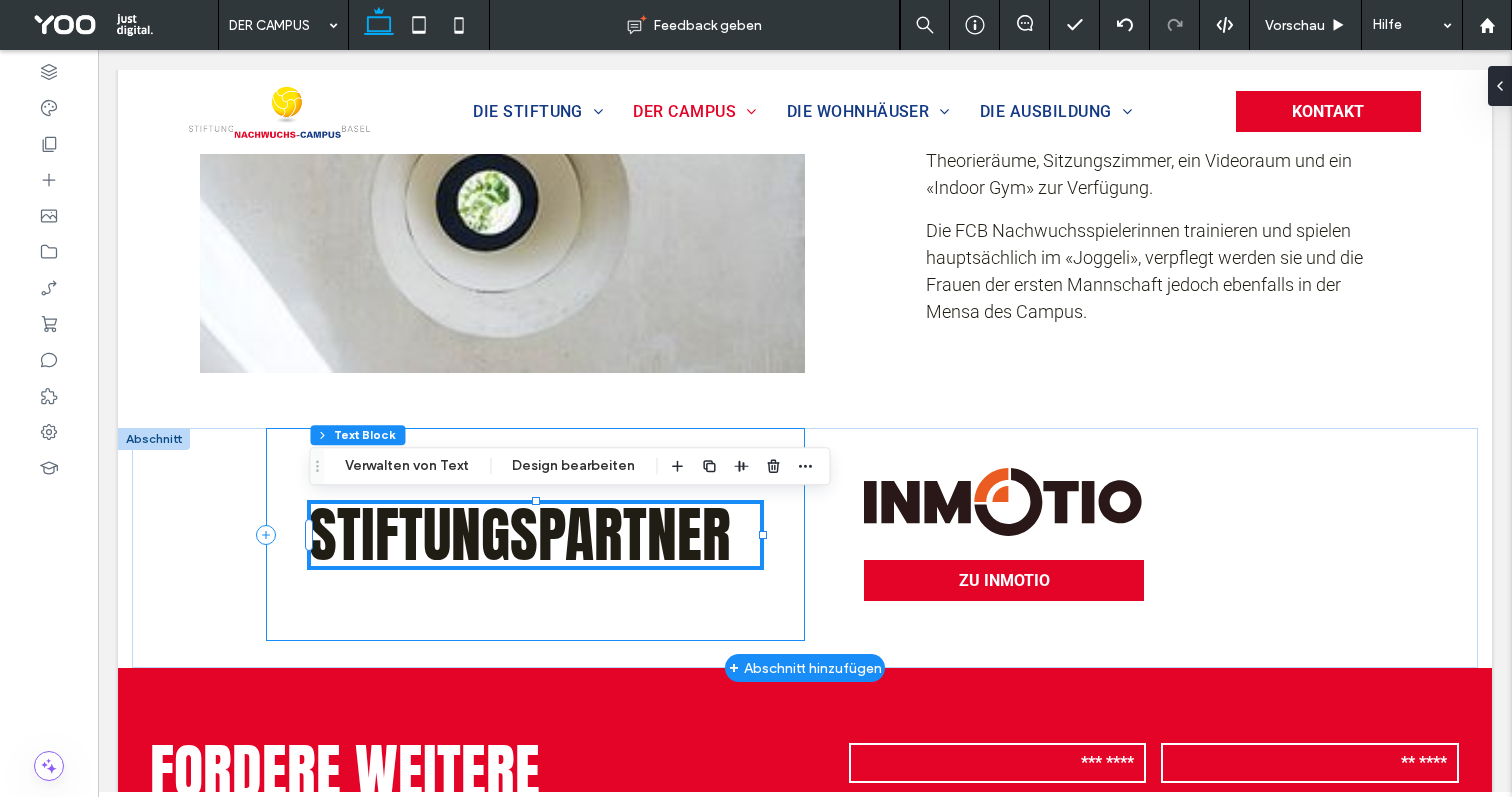 click on "StiftungsPartner" at bounding box center [535, 534] 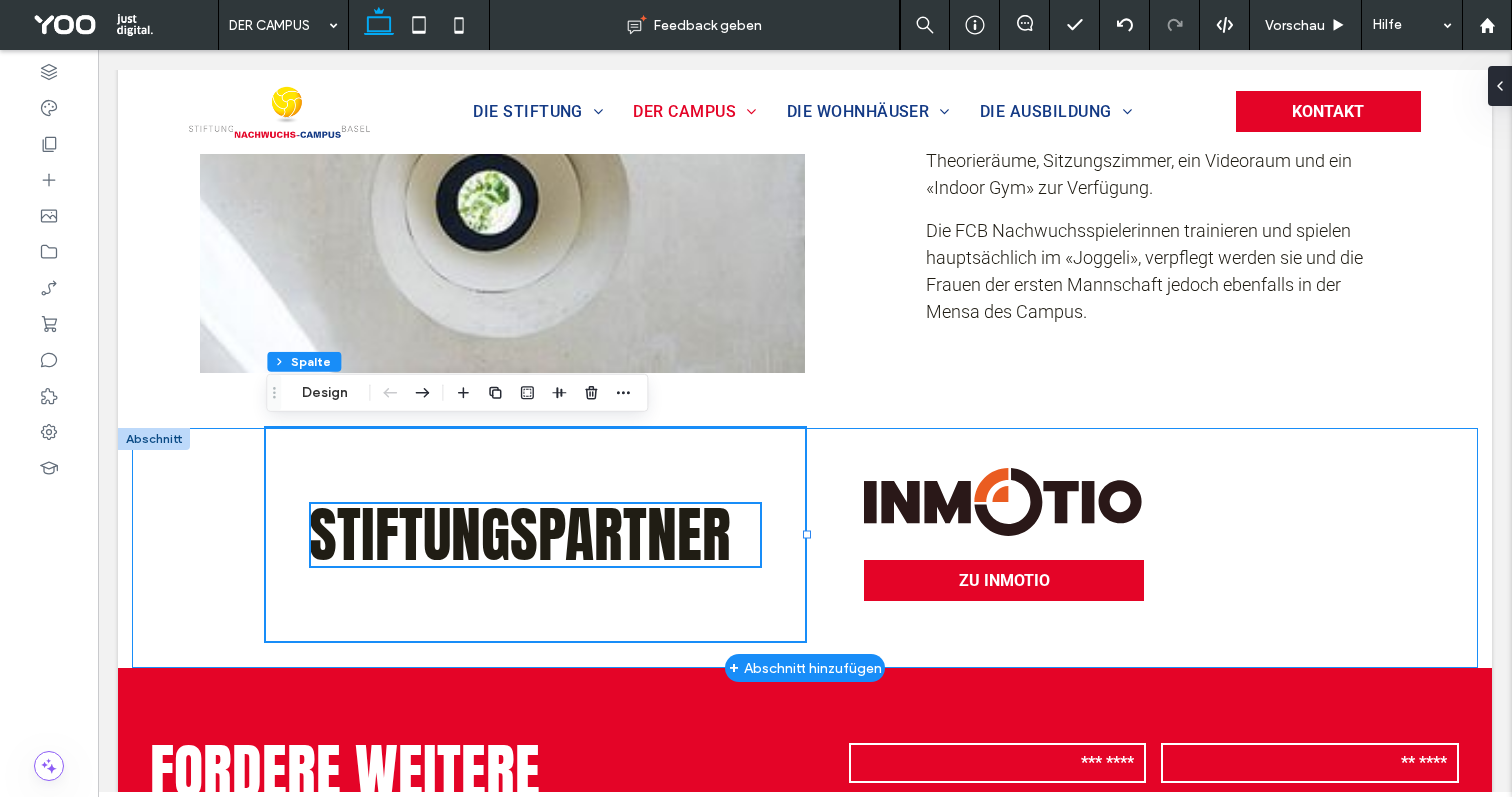 click on "StiftungsPartner
.a-1035189263-1035189263{fill:#ea5c21}
ZU INMOTIO" at bounding box center [805, 548] 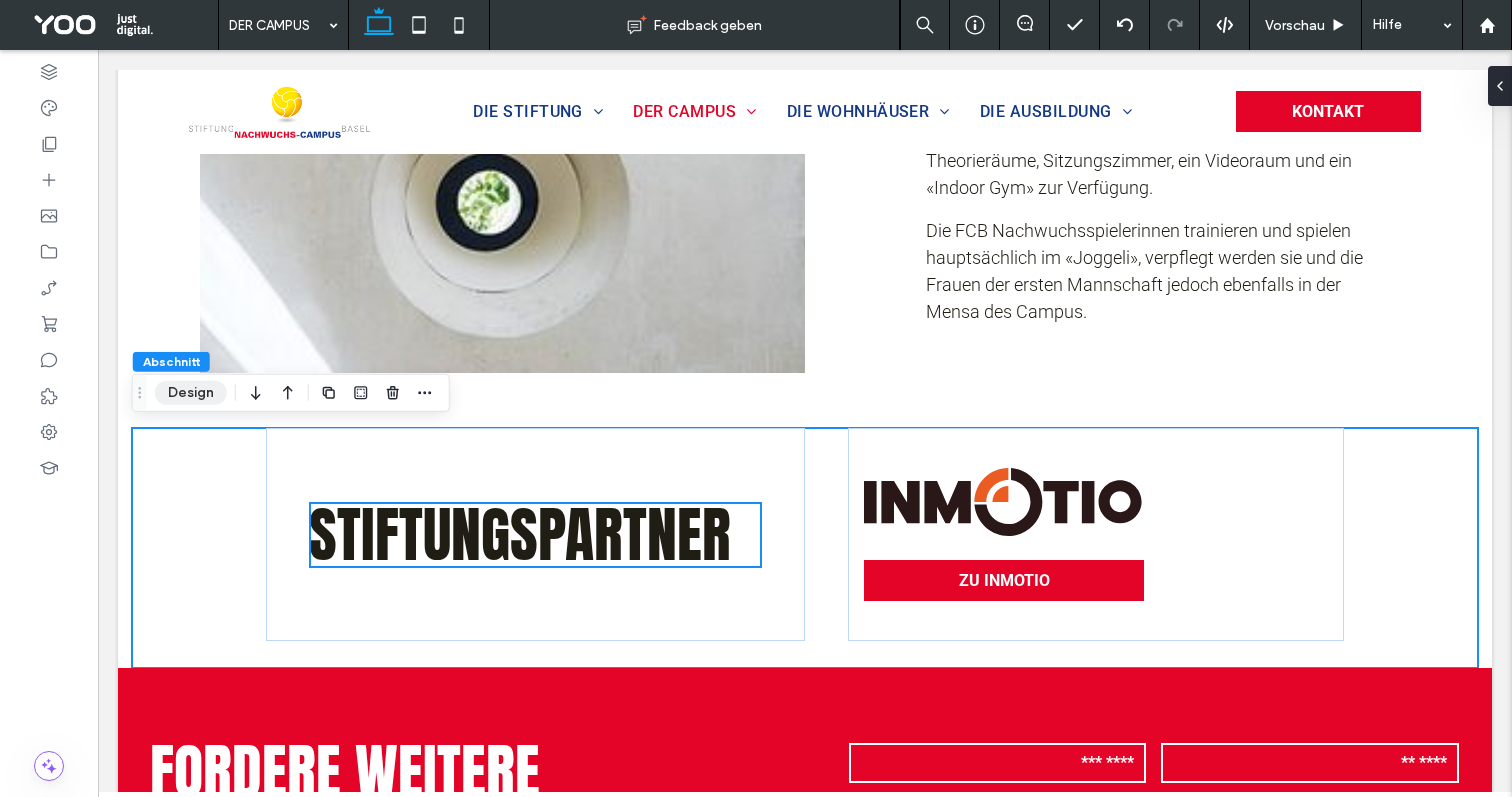 click on "Design" at bounding box center [191, 393] 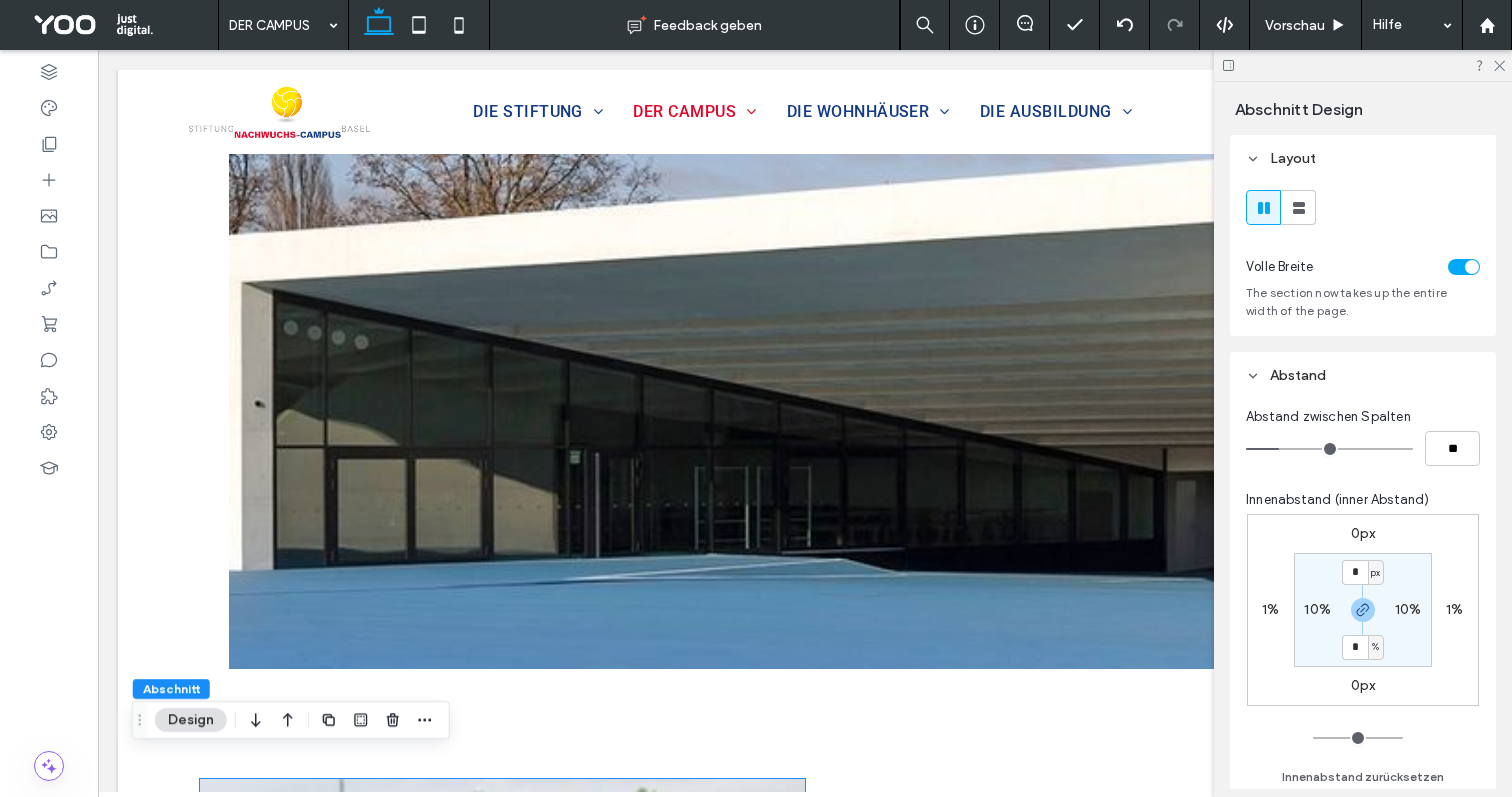 scroll, scrollTop: 0, scrollLeft: 0, axis: both 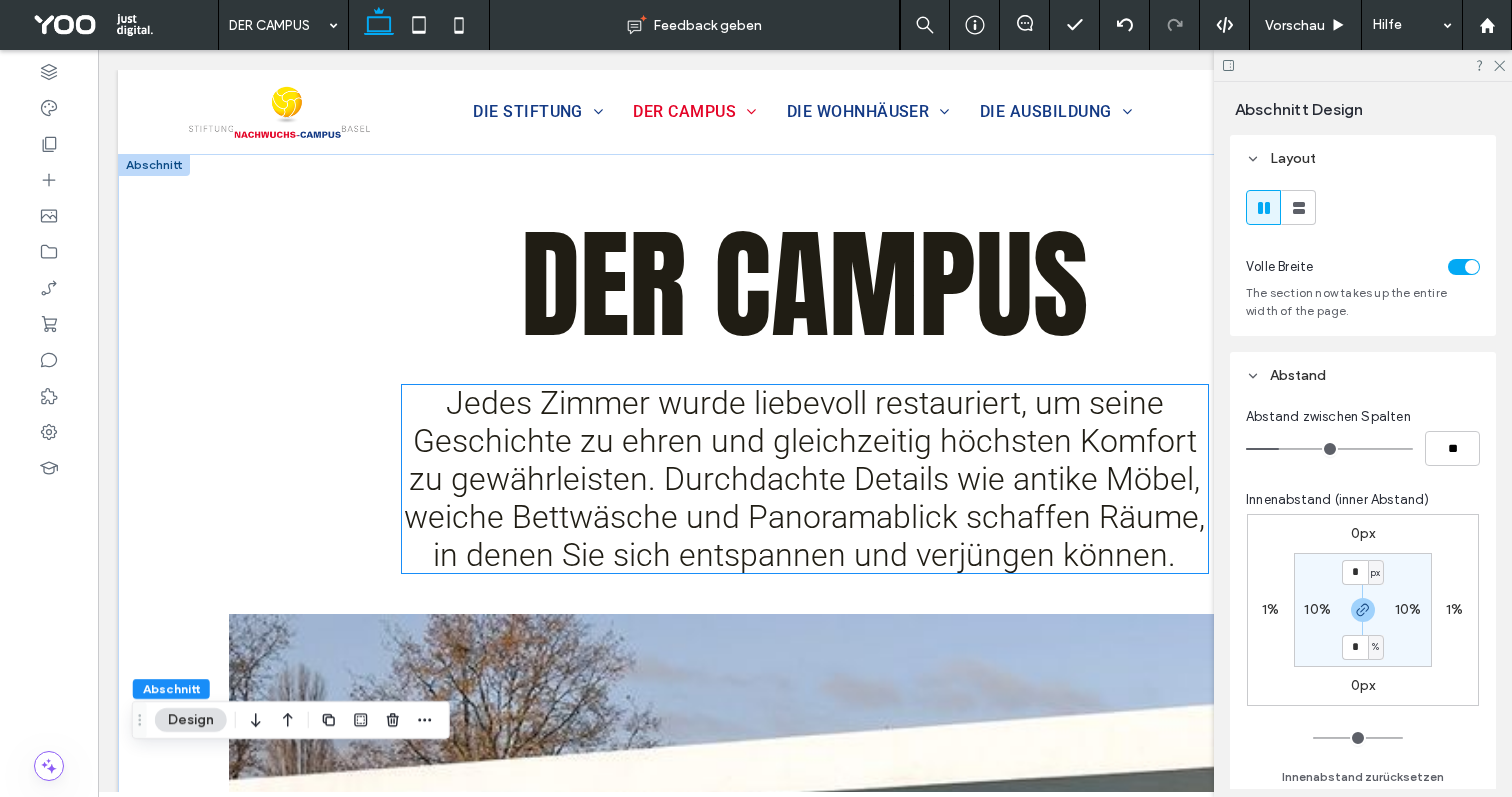 click on "Jedes Zimmer wurde liebevoll restauriert, um seine Geschichte zu ehren und gleichzeitig höchsten Komfort zu gewährleisten. Durchdachte Details wie antike Möbel, weiche Bettwäsche und Panoramablick schaffen Räume, in denen Sie sich entspannen und verjüngen können." at bounding box center [804, 479] 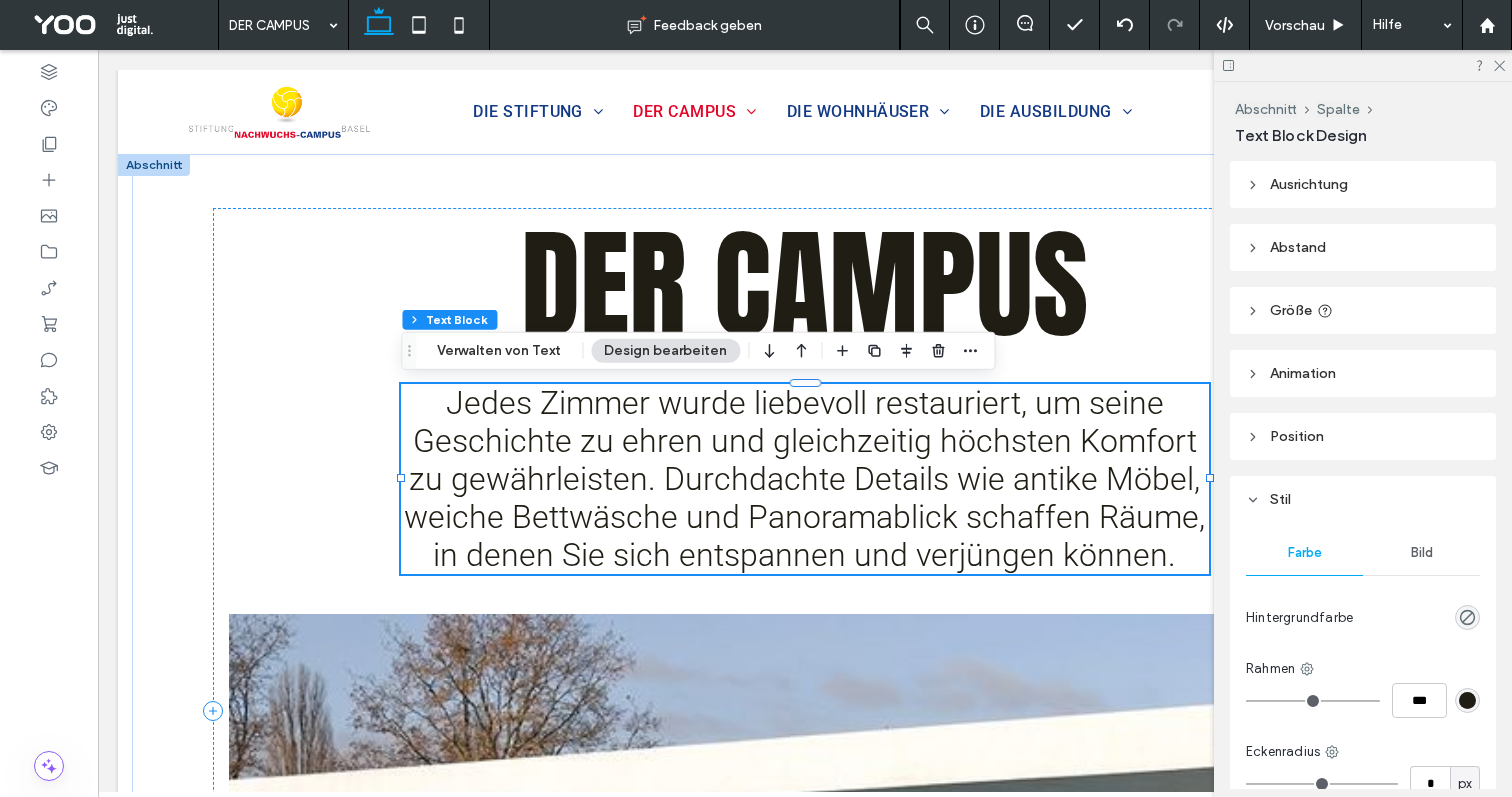 click on "Größe" at bounding box center [1363, 310] 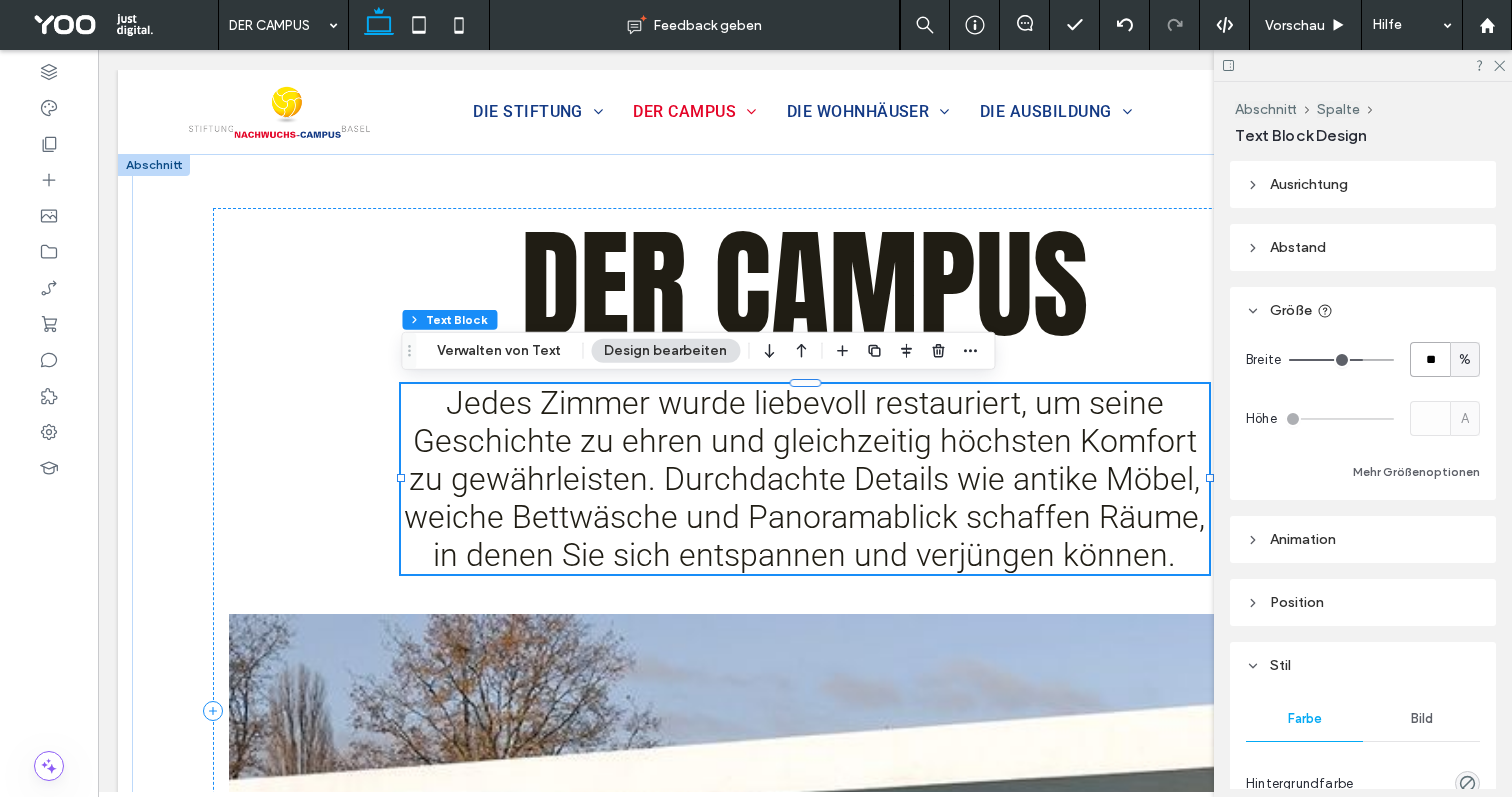 click on "**" at bounding box center [1430, 359] 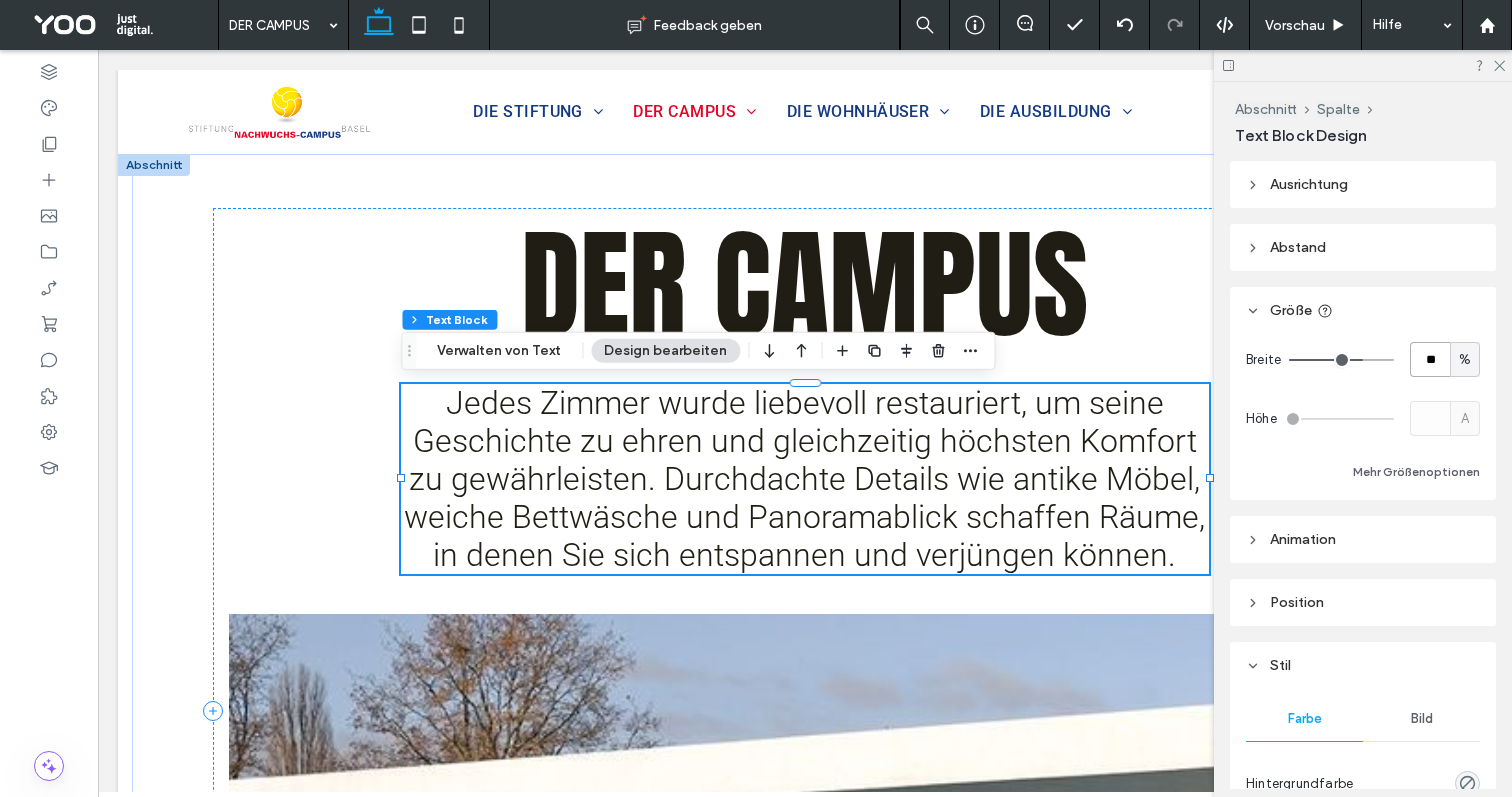 type on "**" 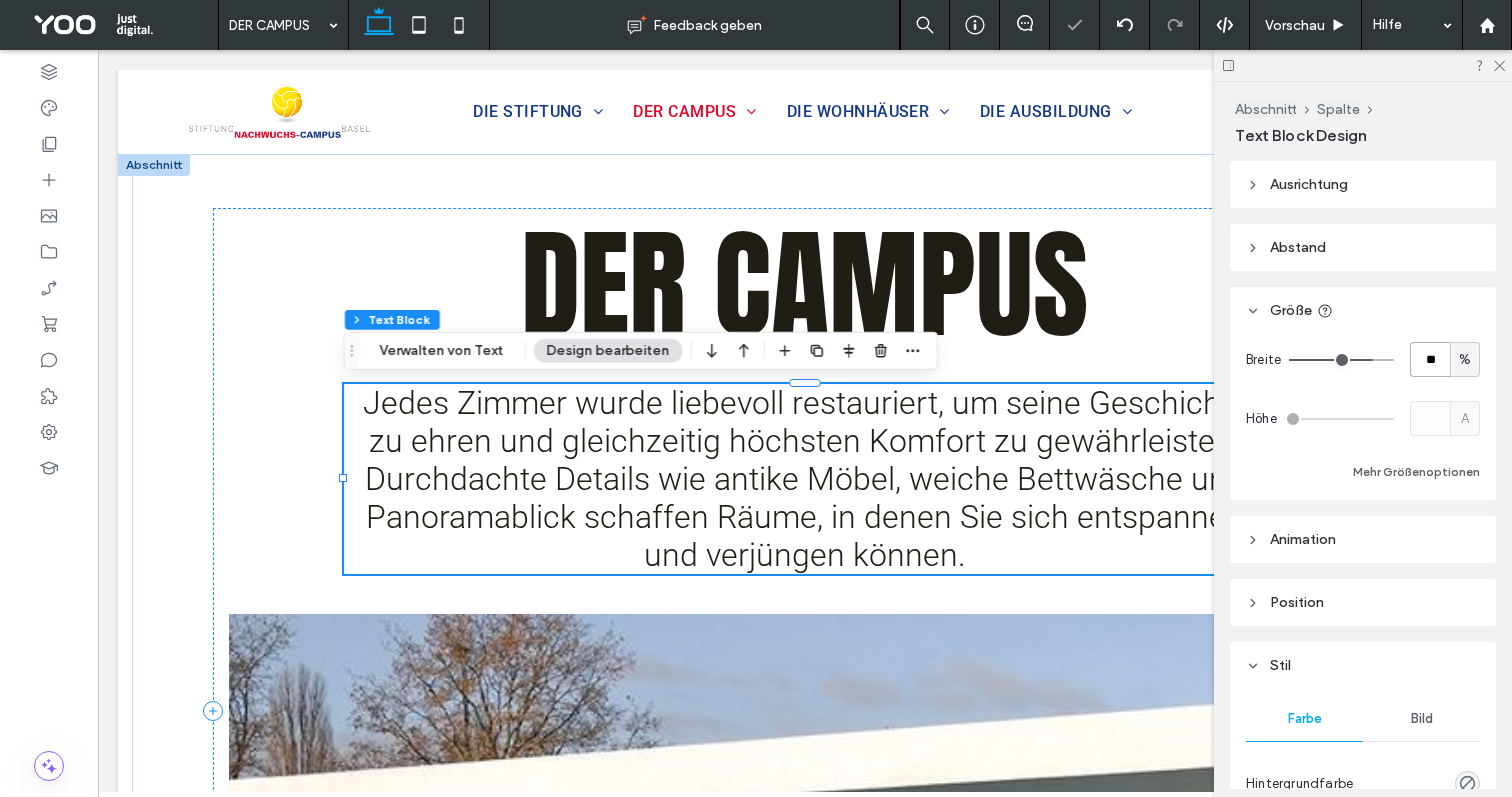 type on "*" 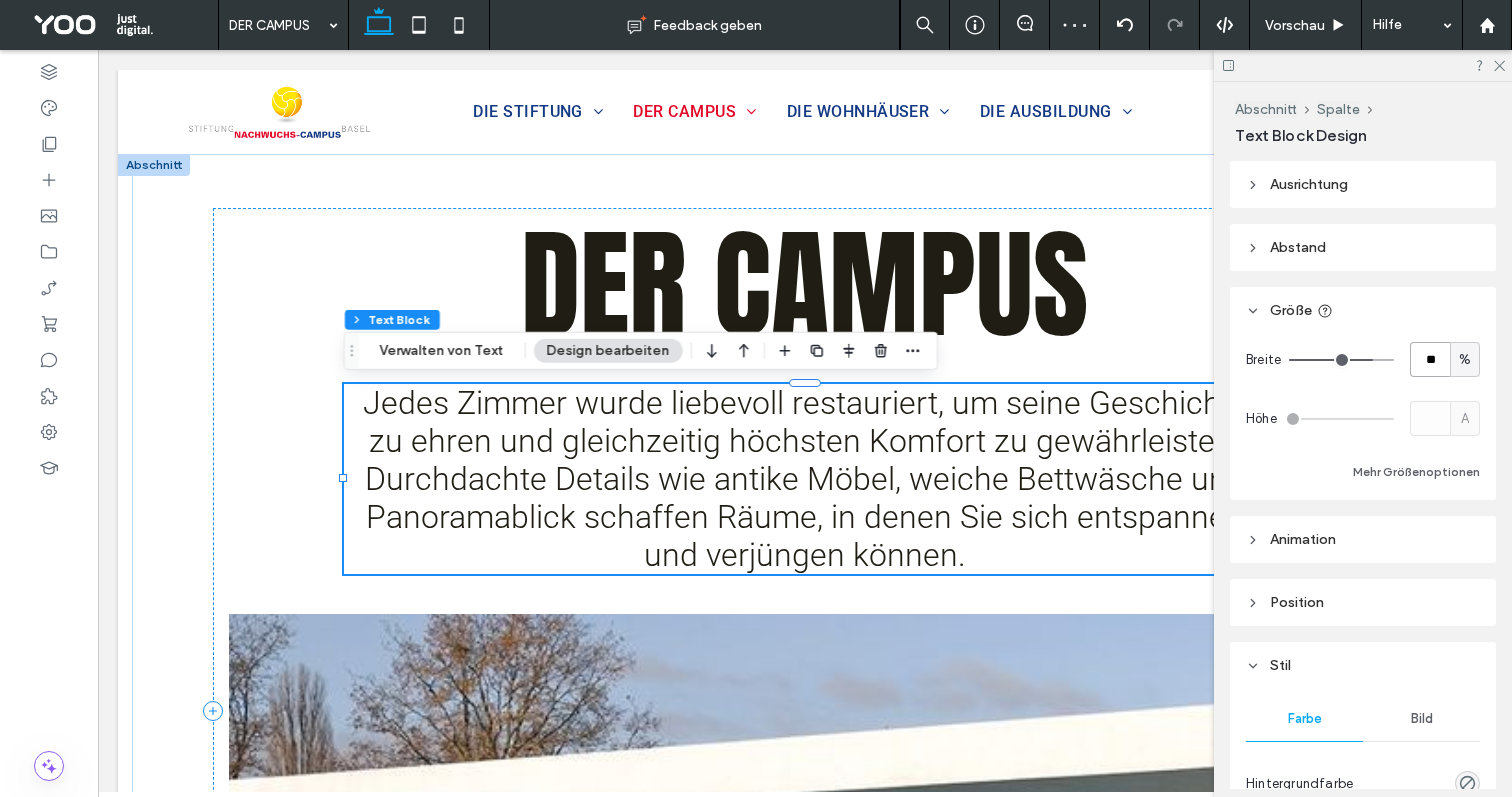 type on "**" 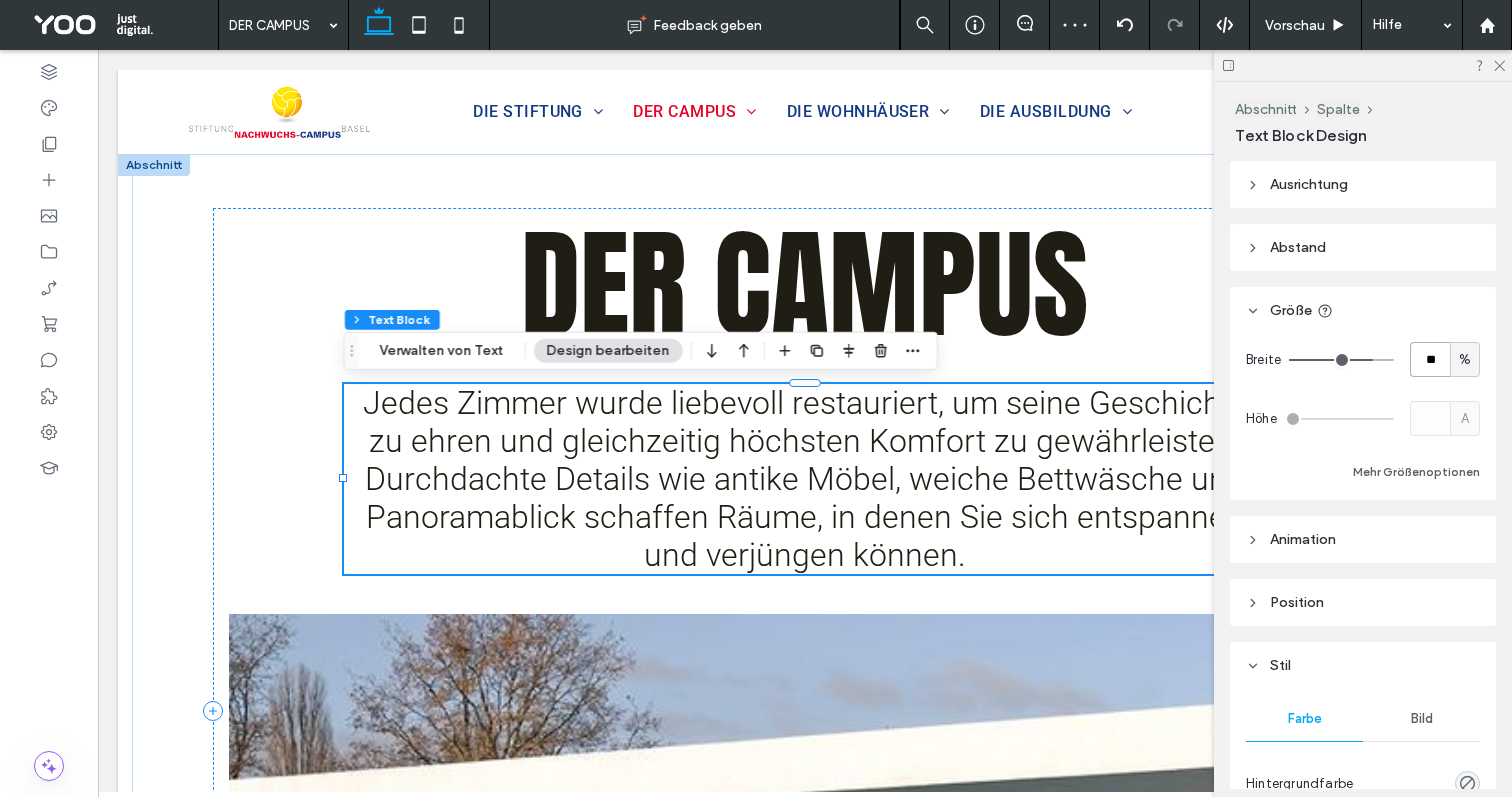 type on "**" 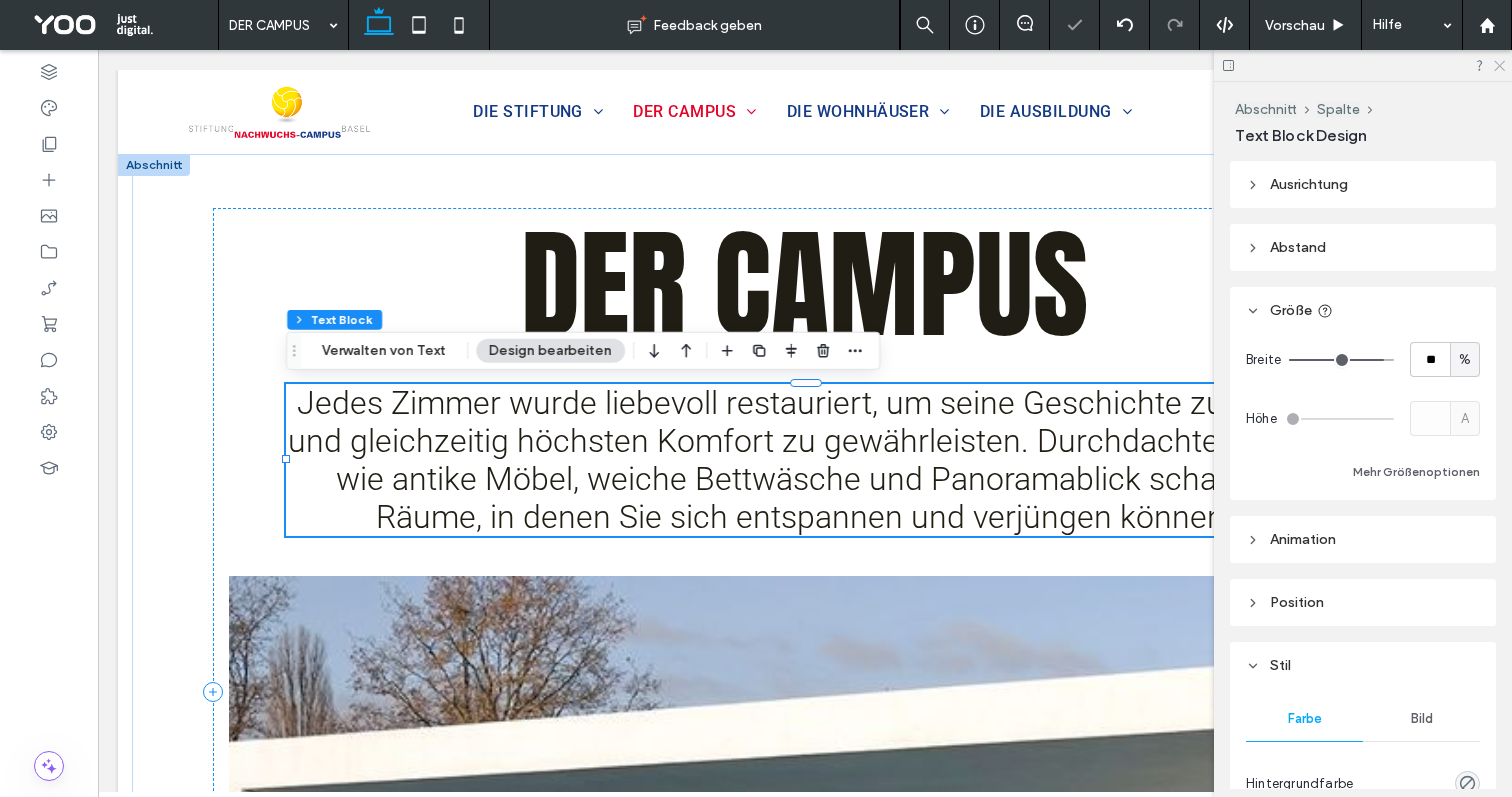 click 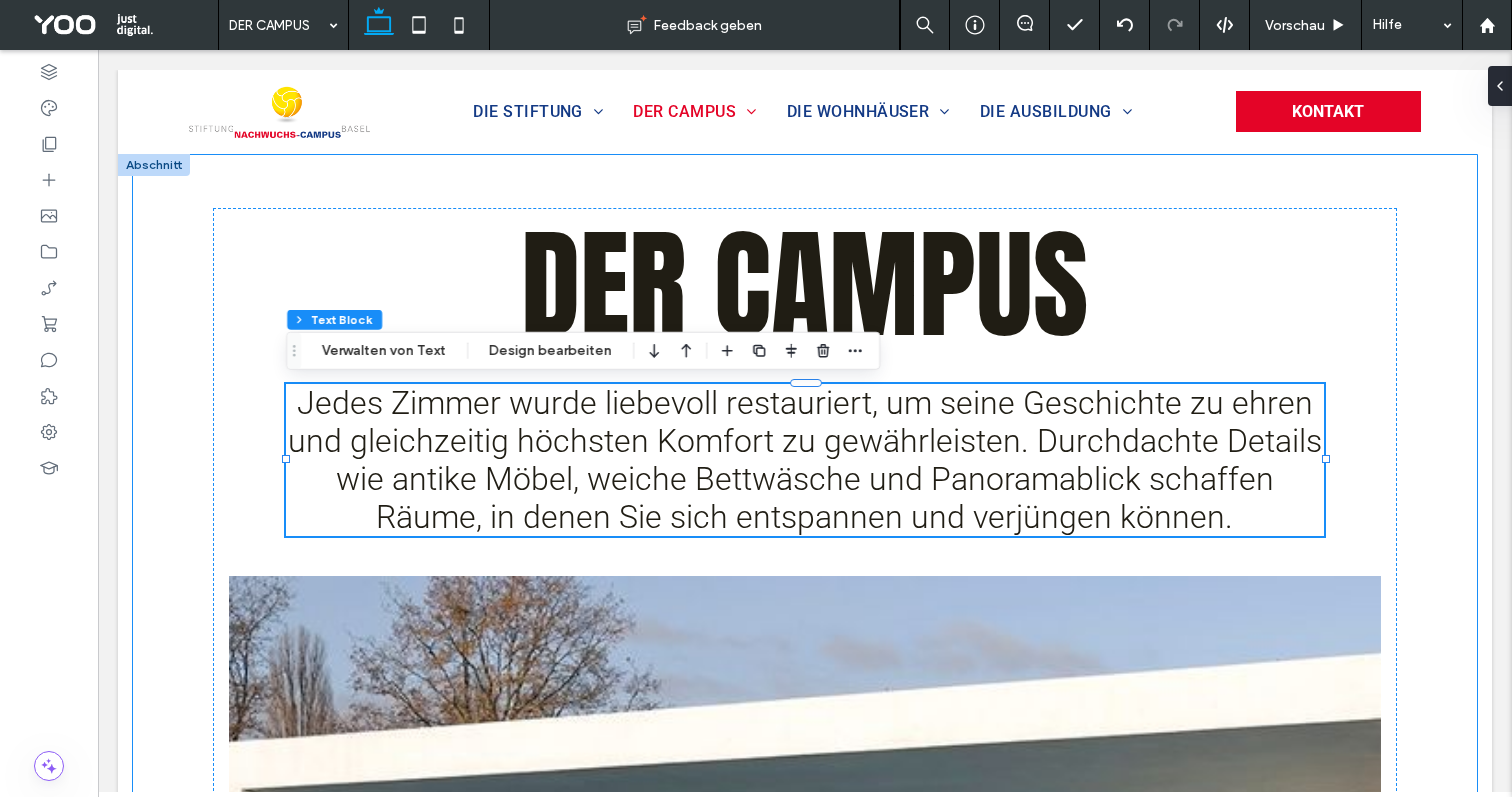 click on "Der Campus
Jedes Zimmer wurde liebevoll restauriert, um seine Geschichte zu ehren und gleichzeitig höchsten Komfort zu gewährleisten. Durchdachte Details wie antike Möbel, weiche Bettwäsche und Panoramablick schaffen Räume, in denen Sie sich entspannen und verjüngen können." at bounding box center (805, 665) 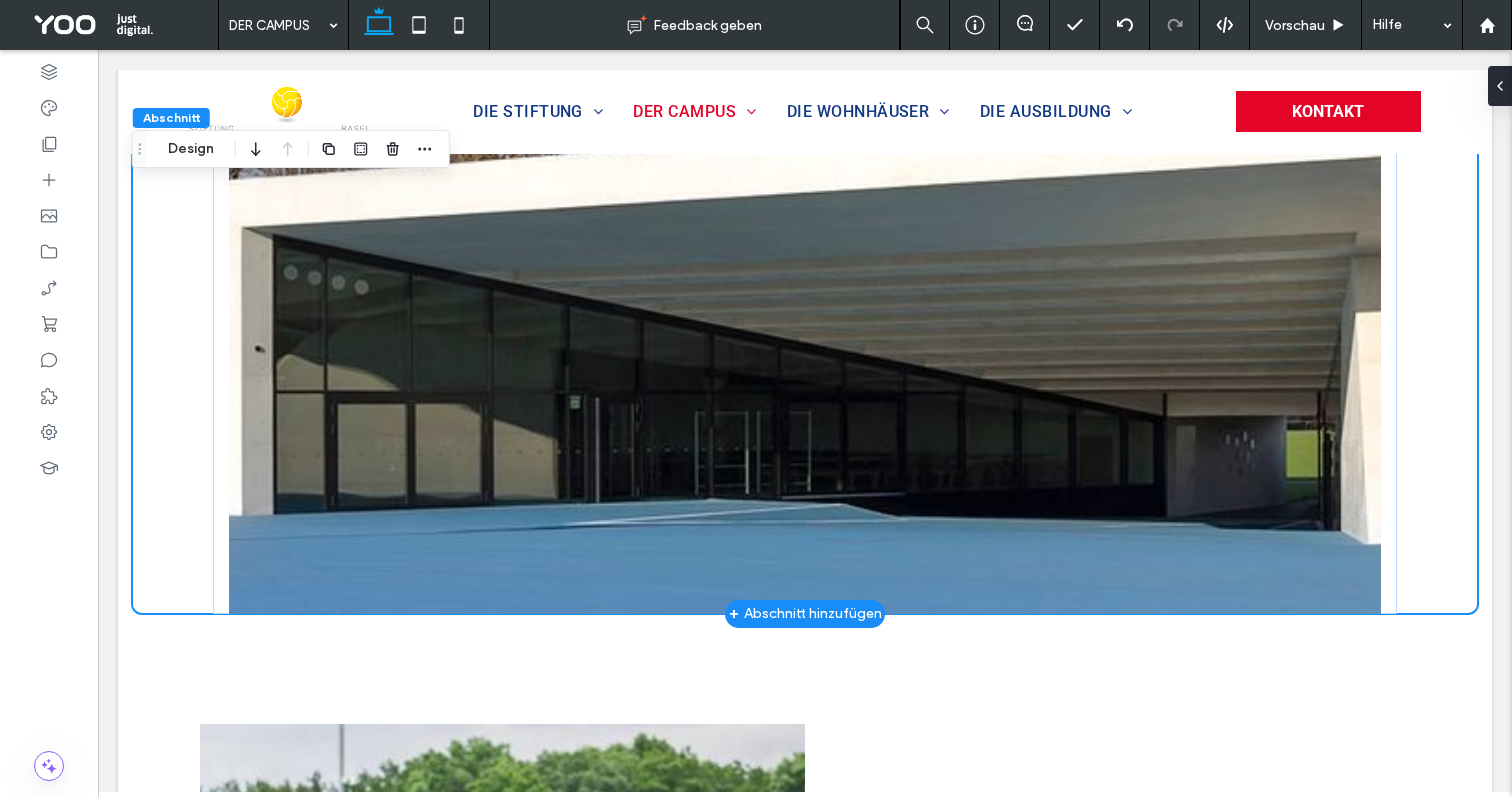 scroll, scrollTop: 563, scrollLeft: 0, axis: vertical 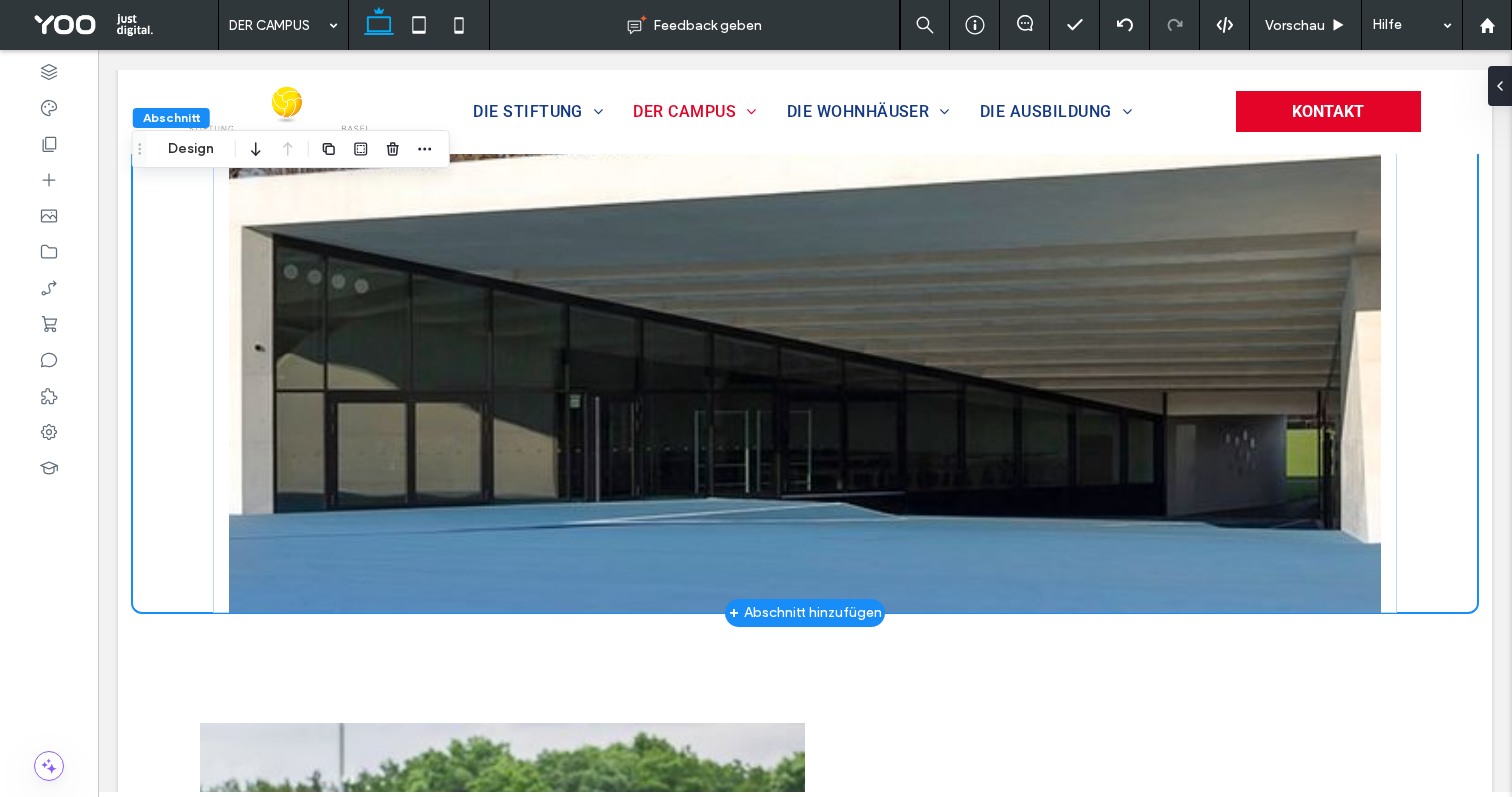 click on "Der Campus
Jedes Zimmer wurde liebevoll restauriert, um seine Geschichte zu ehren und gleichzeitig höchsten Komfort zu gewährleisten. Durchdachte Details wie antike Möbel, weiche Bettwäsche und Panoramablick schaffen Räume, in denen Sie sich entspannen und verjüngen können." at bounding box center [805, 102] 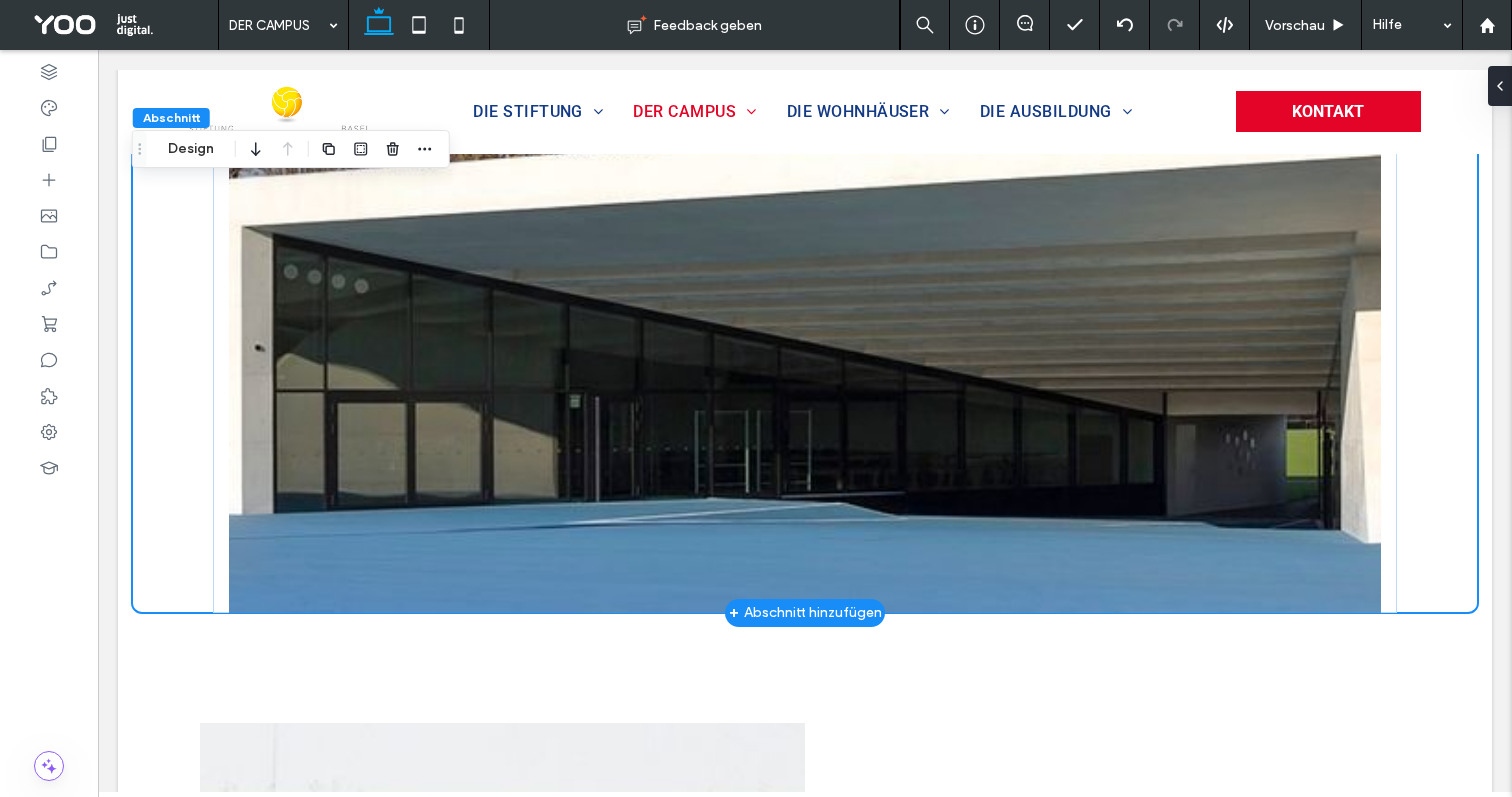 click on "Der Campus
Jedes Zimmer wurde liebevoll restauriert, um seine Geschichte zu ehren und gleichzeitig höchsten Komfort zu gewährleisten. Durchdachte Details wie antike Möbel, weiche Bettwäsche und Panoramablick schaffen Räume, in denen Sie sich entspannen und verjüngen können." at bounding box center (805, 102) 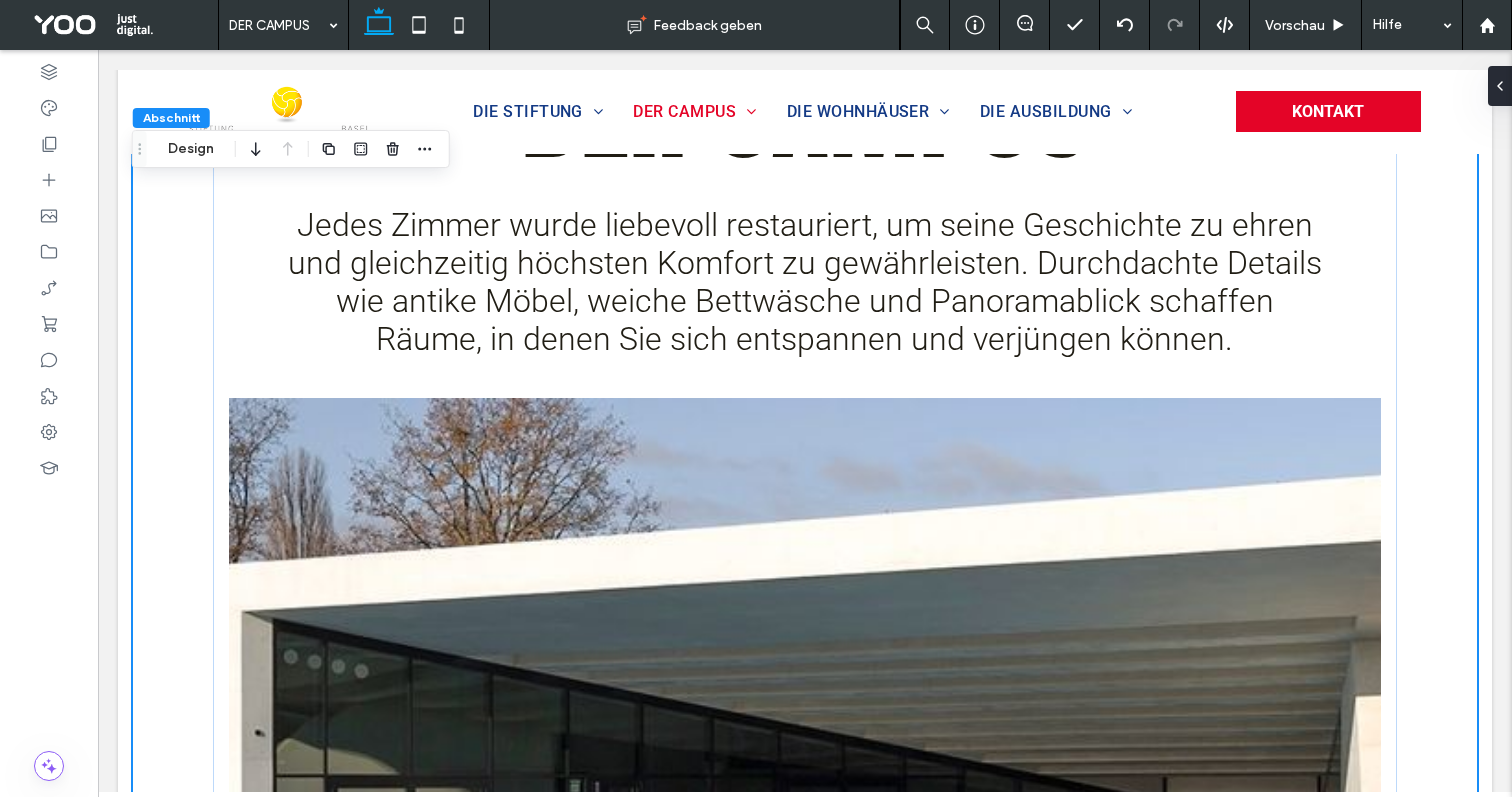 scroll, scrollTop: 0, scrollLeft: 0, axis: both 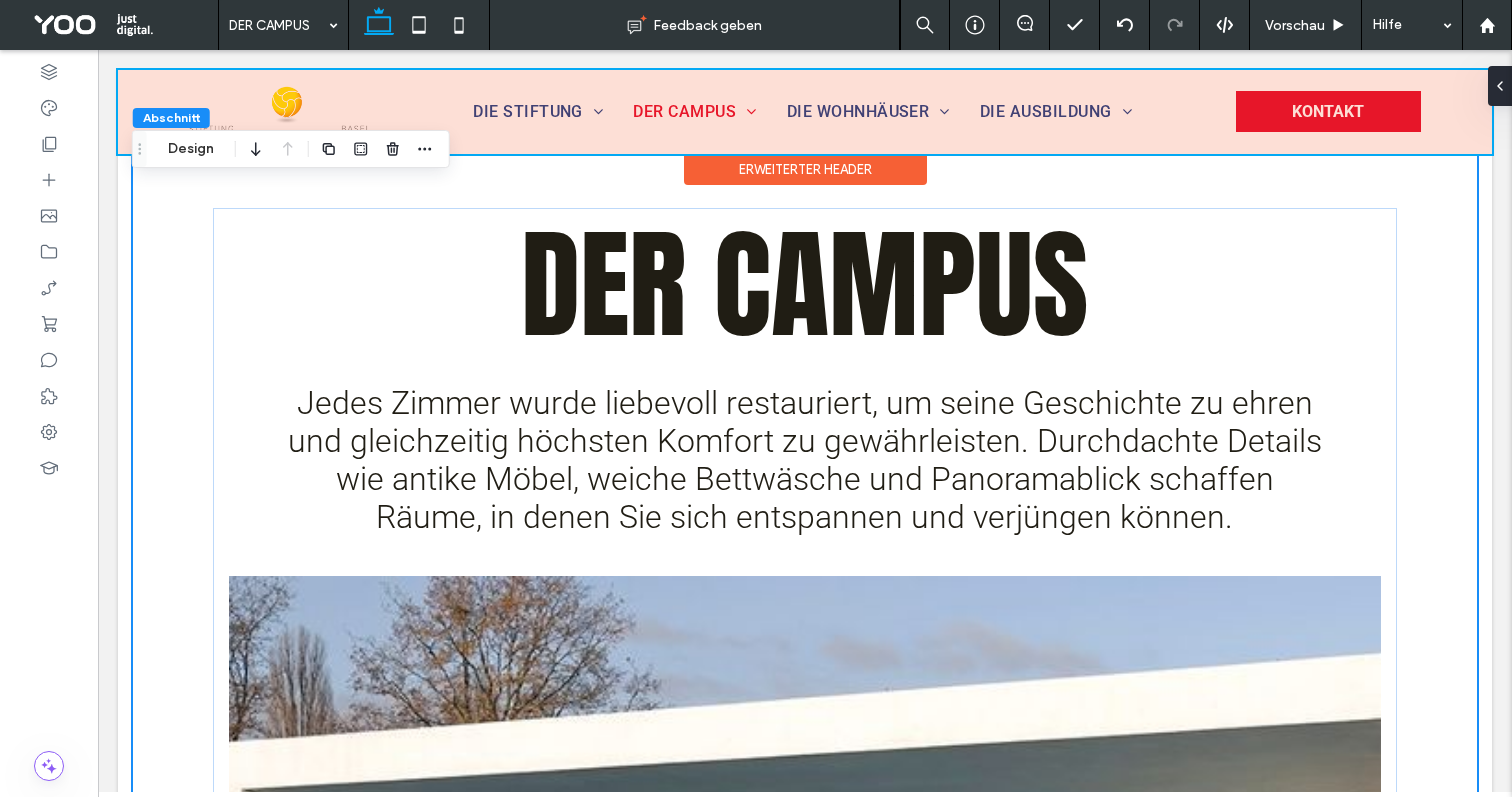 click at bounding box center [805, 112] 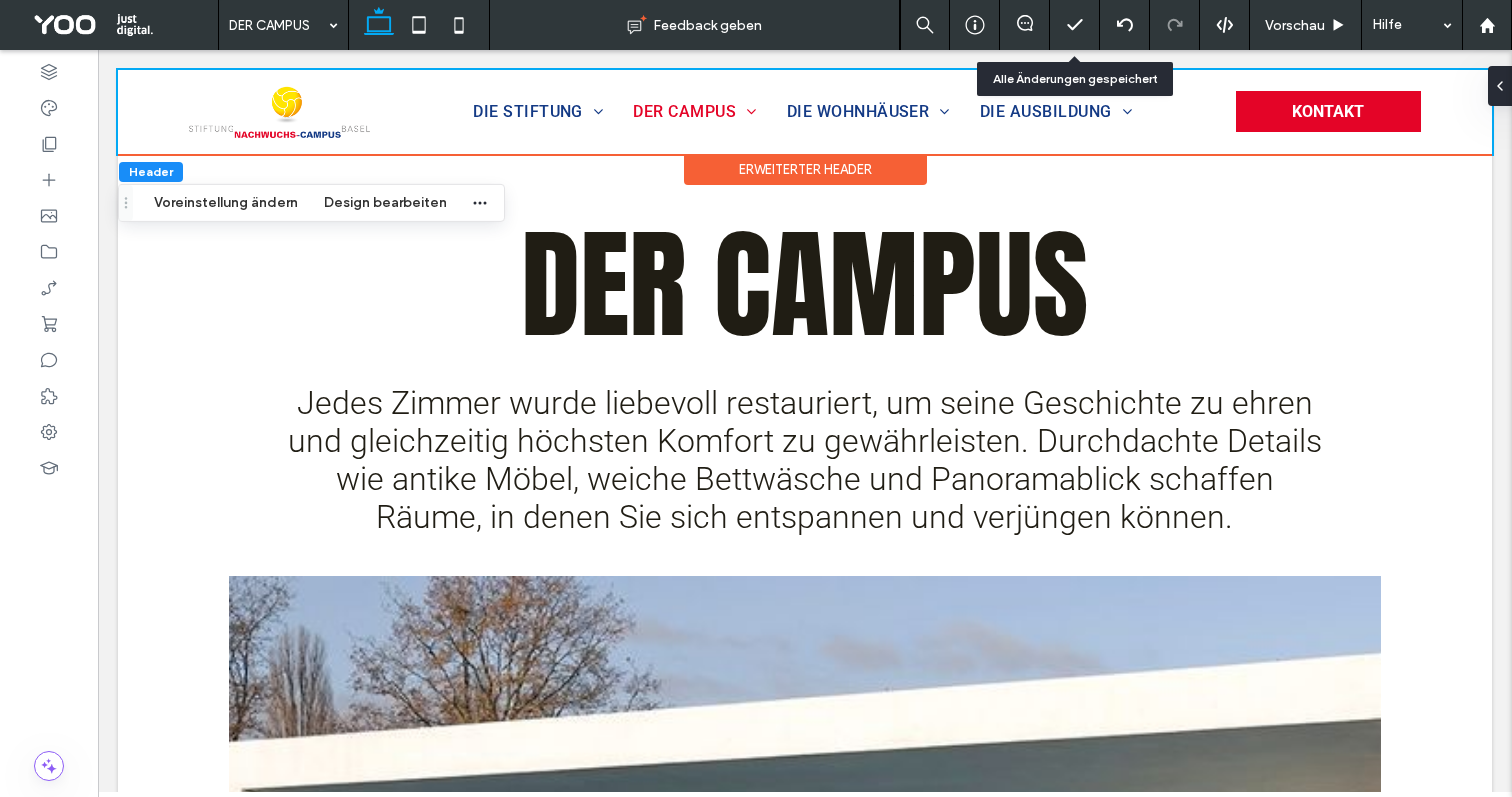 click 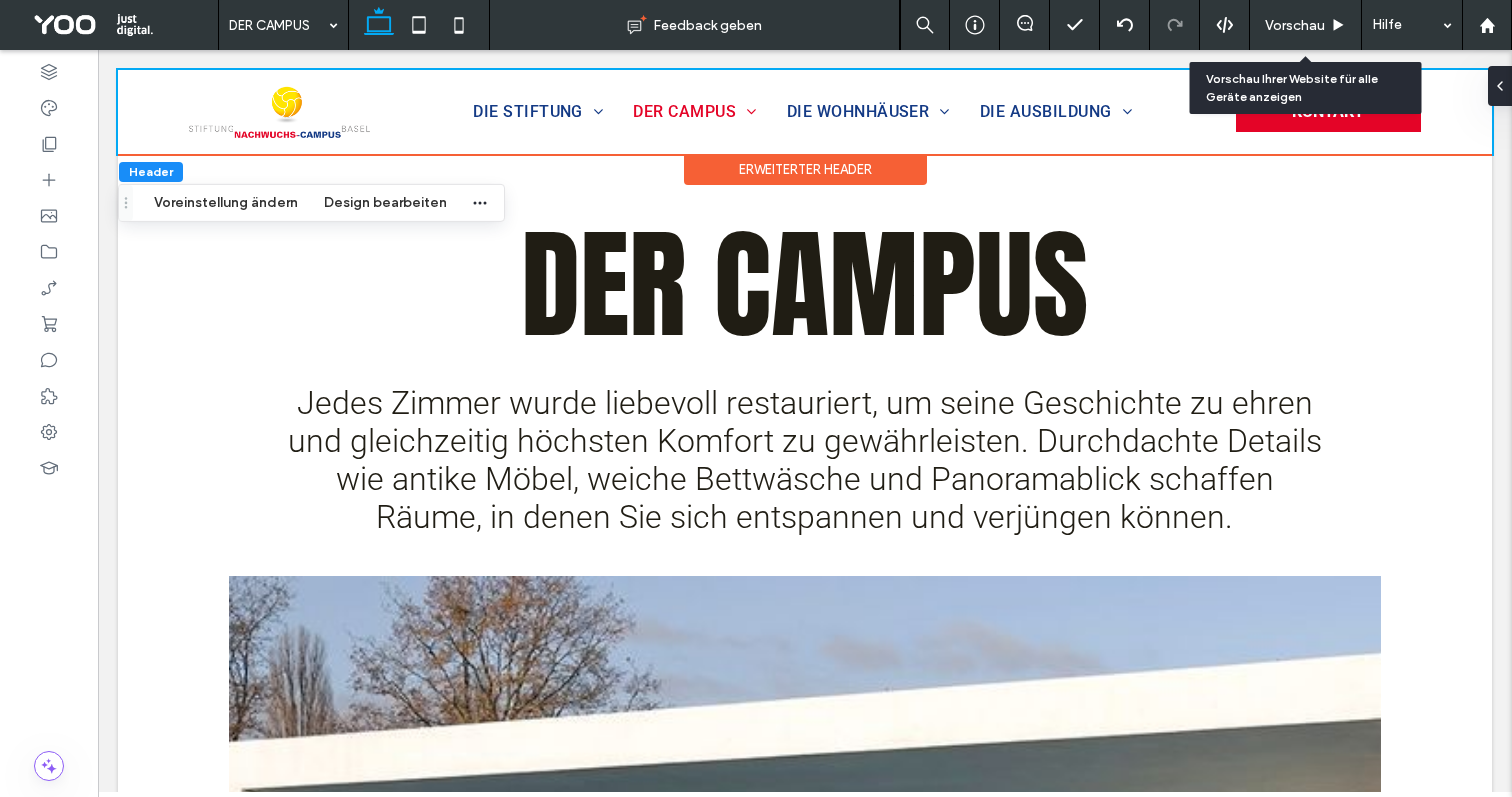click on "Vorschau" at bounding box center [1295, 25] 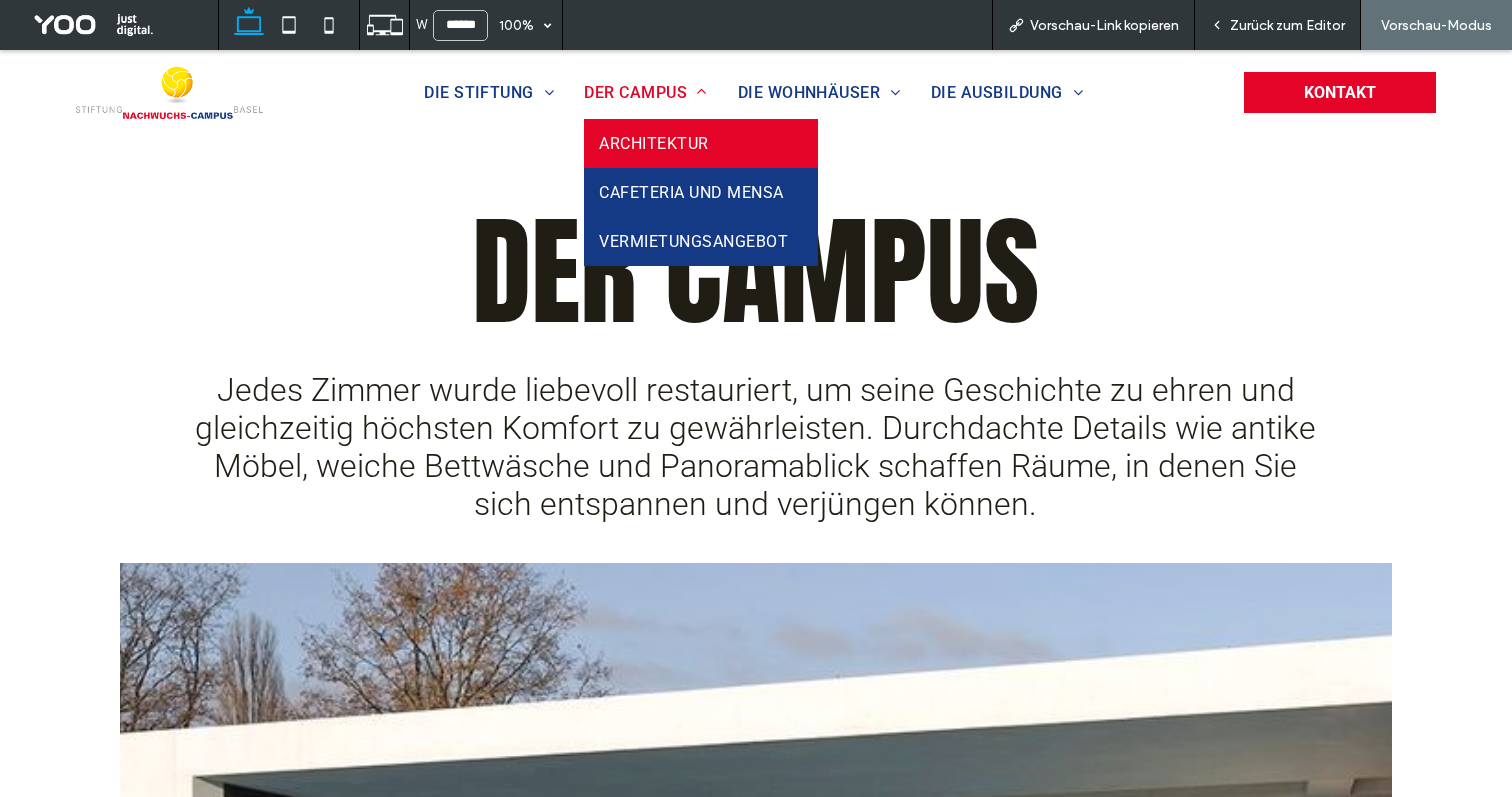 click on "ARCHITEKTUR" at bounding box center [653, 143] 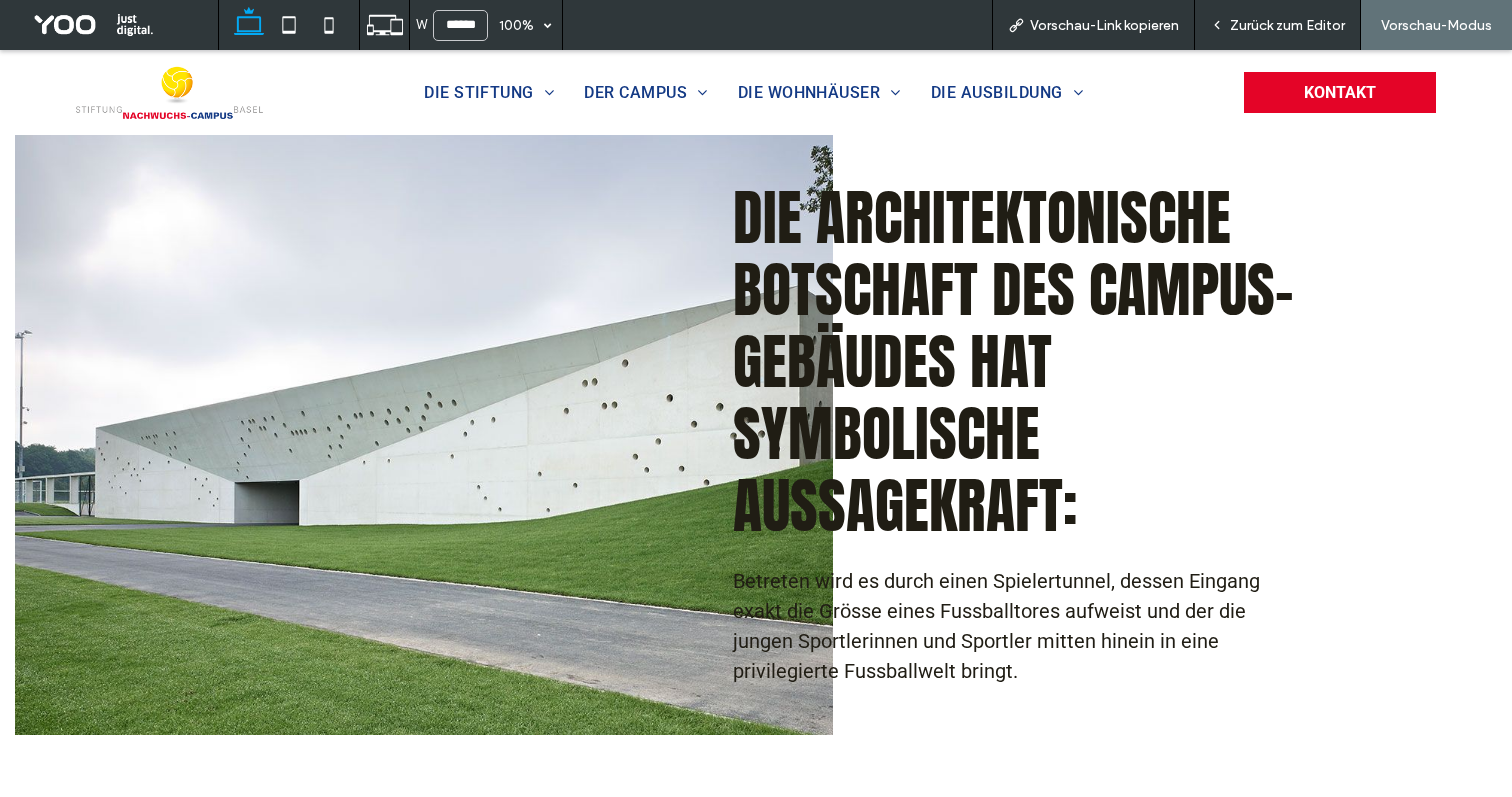 scroll, scrollTop: 396, scrollLeft: 0, axis: vertical 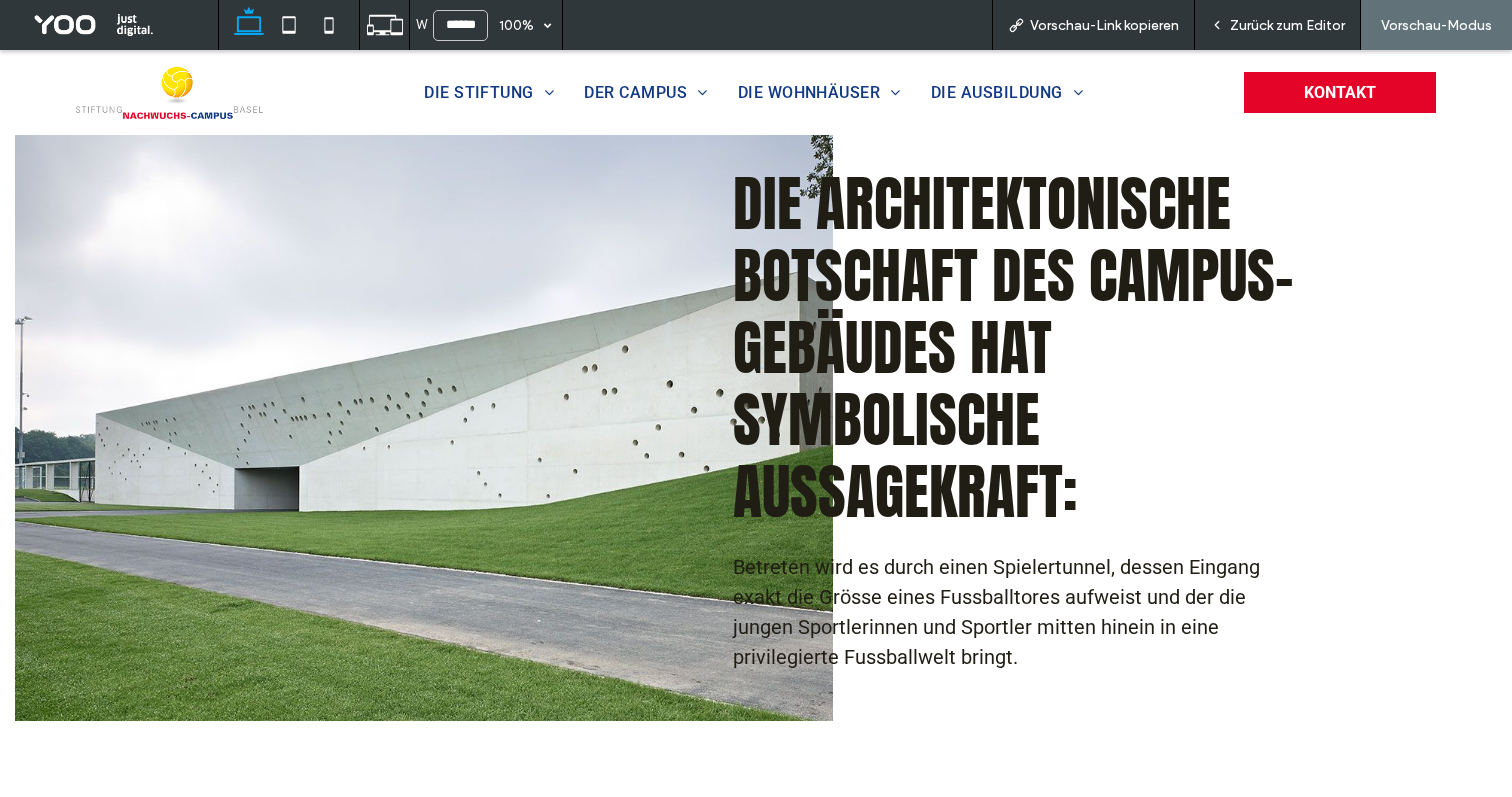 click on "Zurück zum Editor" at bounding box center [1287, 25] 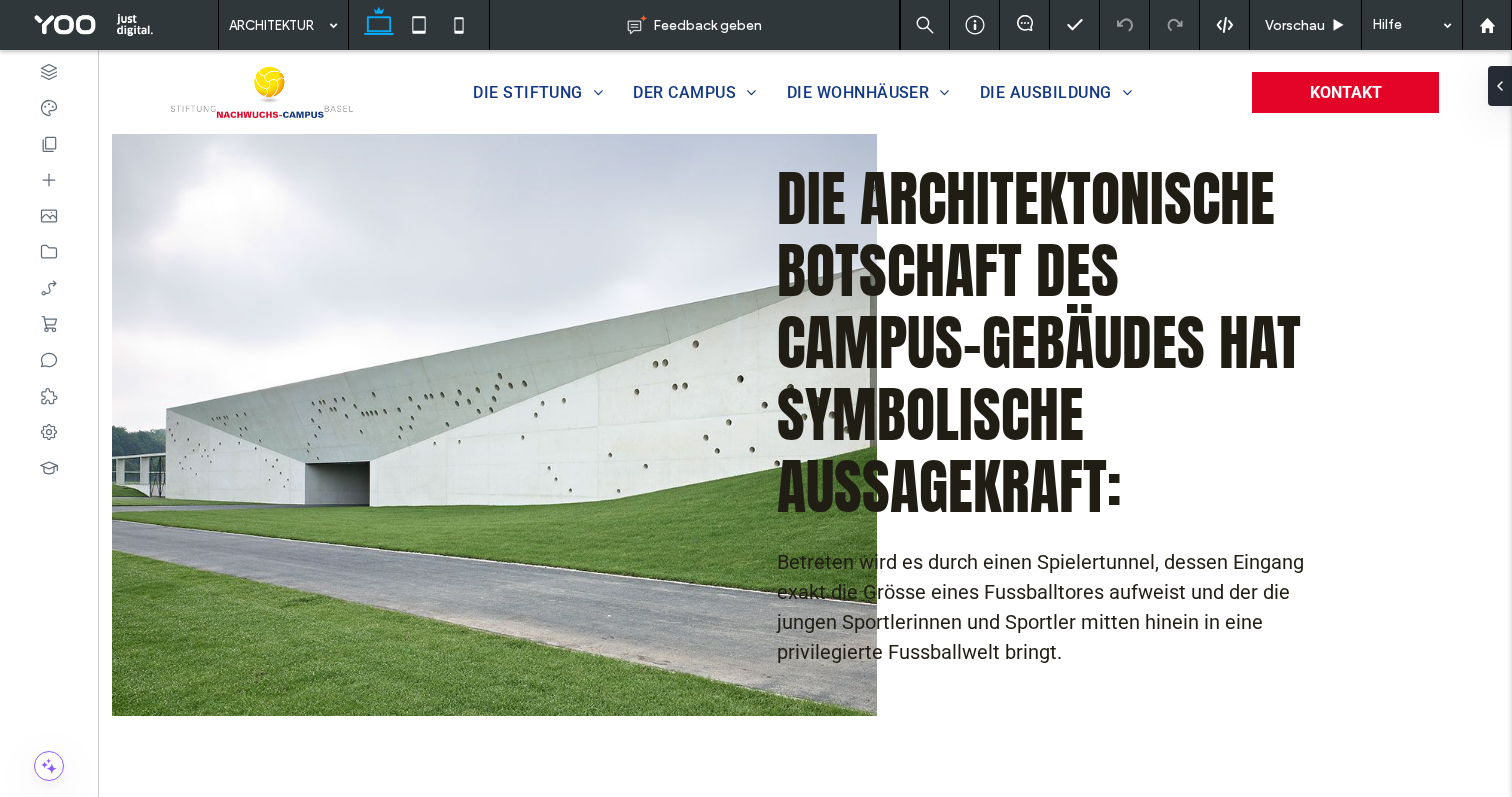 scroll, scrollTop: 395, scrollLeft: 0, axis: vertical 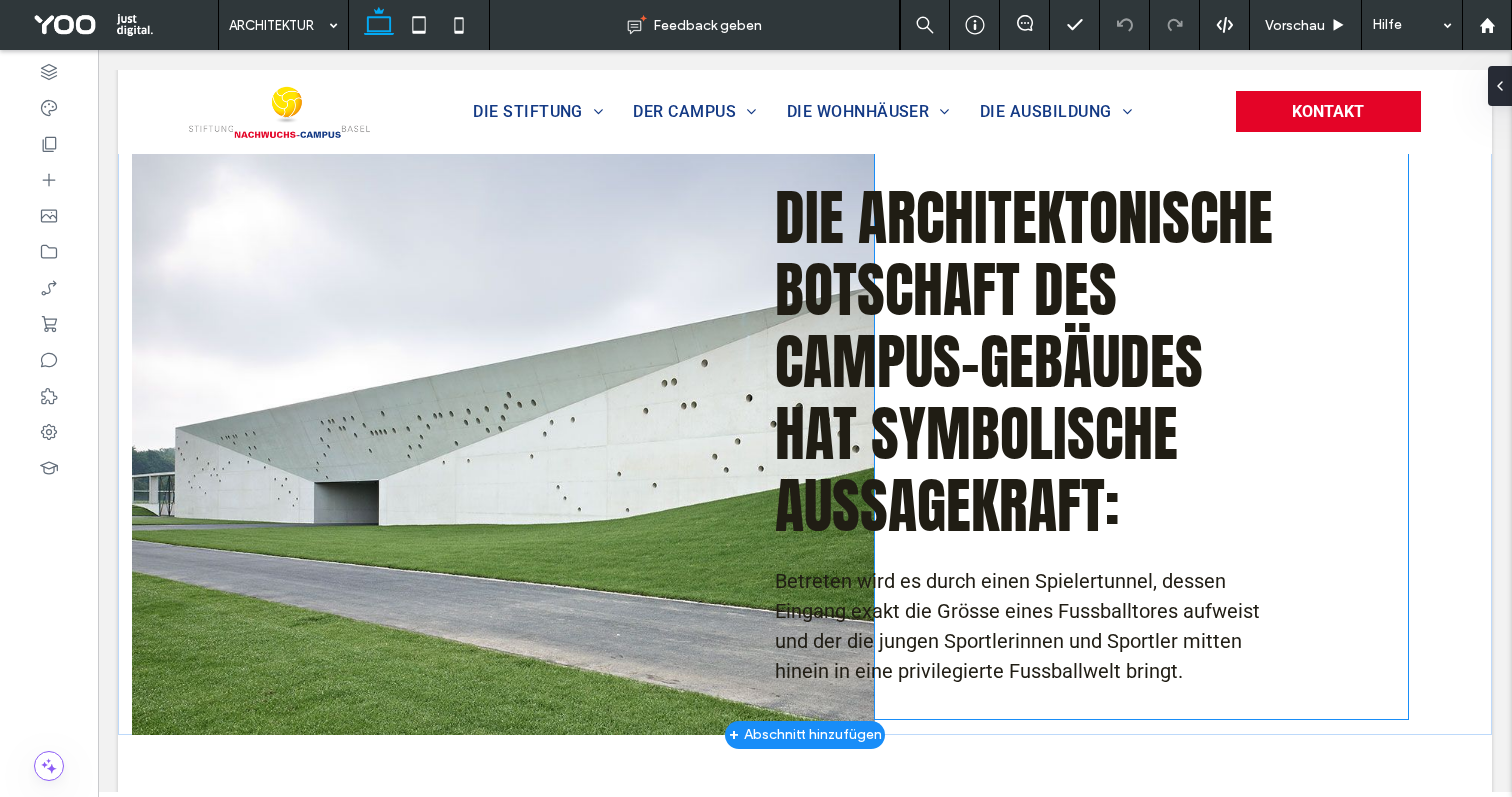 click on "Die architektonische Botschaft des Campus-Gebäudes hat symbolische Aussagekraft:
Betreten wird es durch einen Spielertunnel, dessen Eingang exakt die Grösse eines Fussballtores aufweist und der die jungen Sportlerinnen und Sportler mitten hinein in eine privilegierte Fussballwelt bringt." at bounding box center (1141, 434) 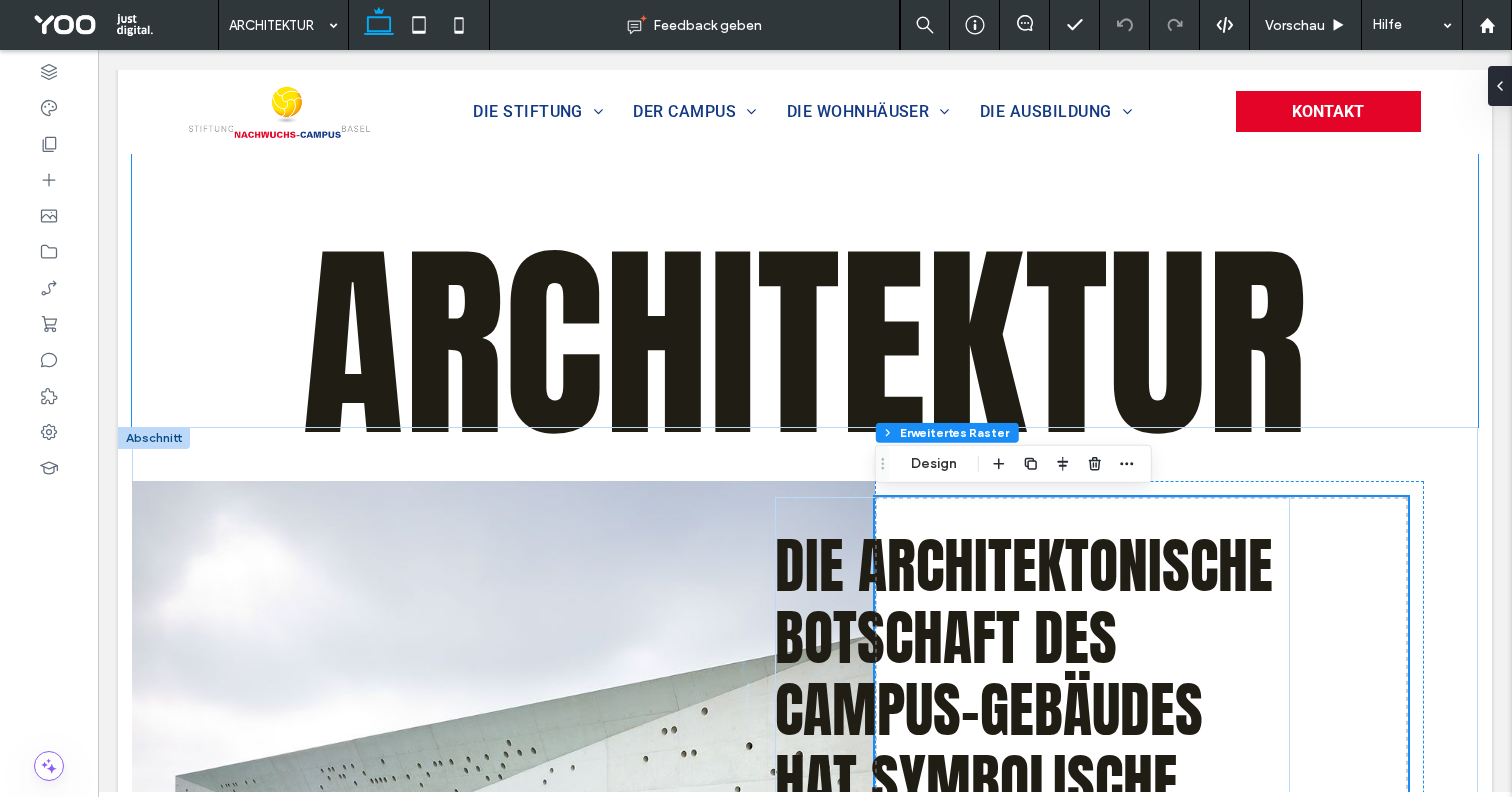 scroll, scrollTop: 54, scrollLeft: 0, axis: vertical 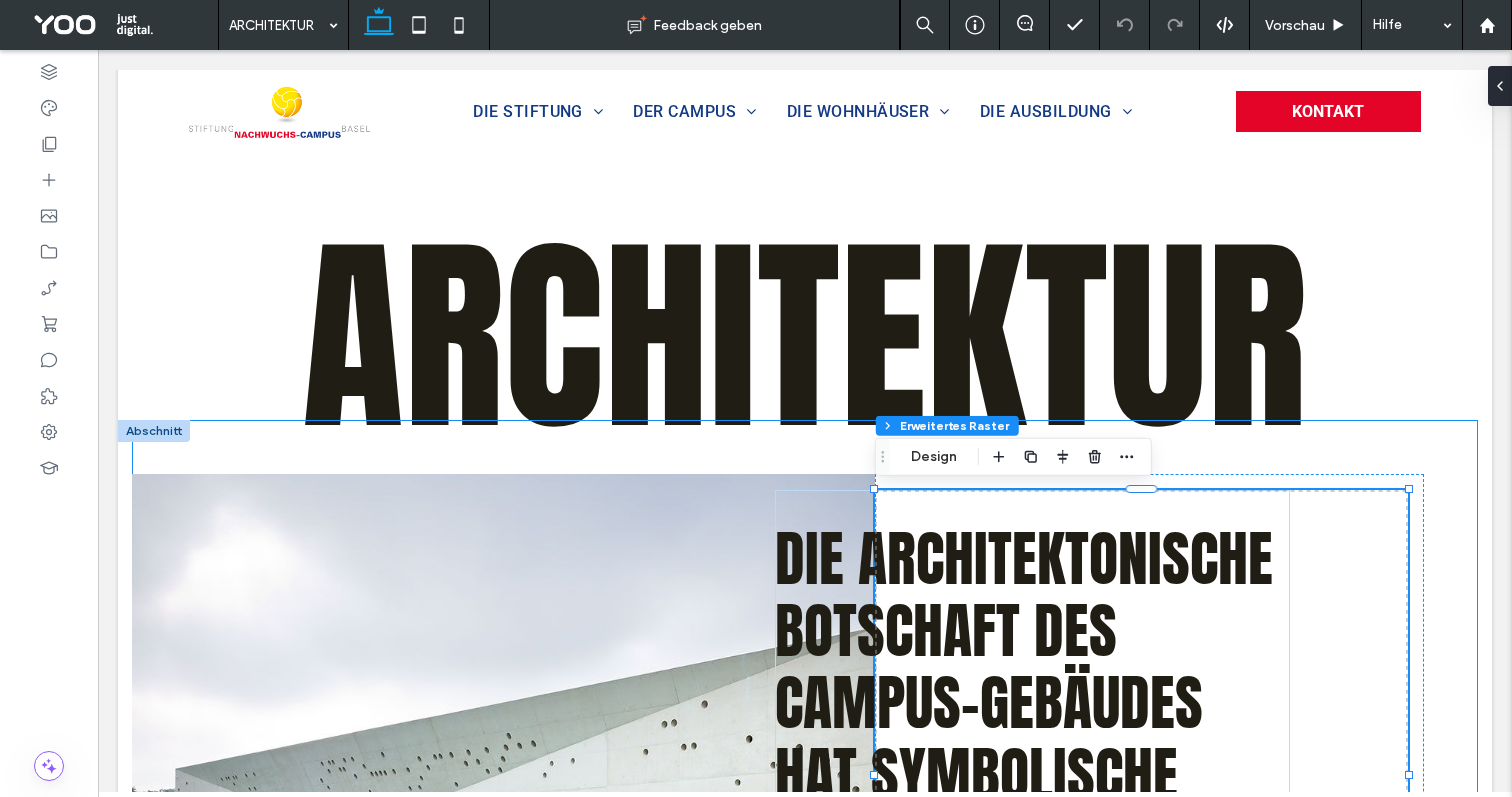 click on "Die architektonische Botschaft des Campus-Gebäudes hat symbolische Aussagekraft:
Betreten wird es durch einen Spielertunnel, dessen Eingang exakt die Grösse eines Fussballtores aufweist und der die jungen Sportlerinnen und Sportler mitten hinein in eine privilegierte Fussballwelt bringt." at bounding box center [805, 748] 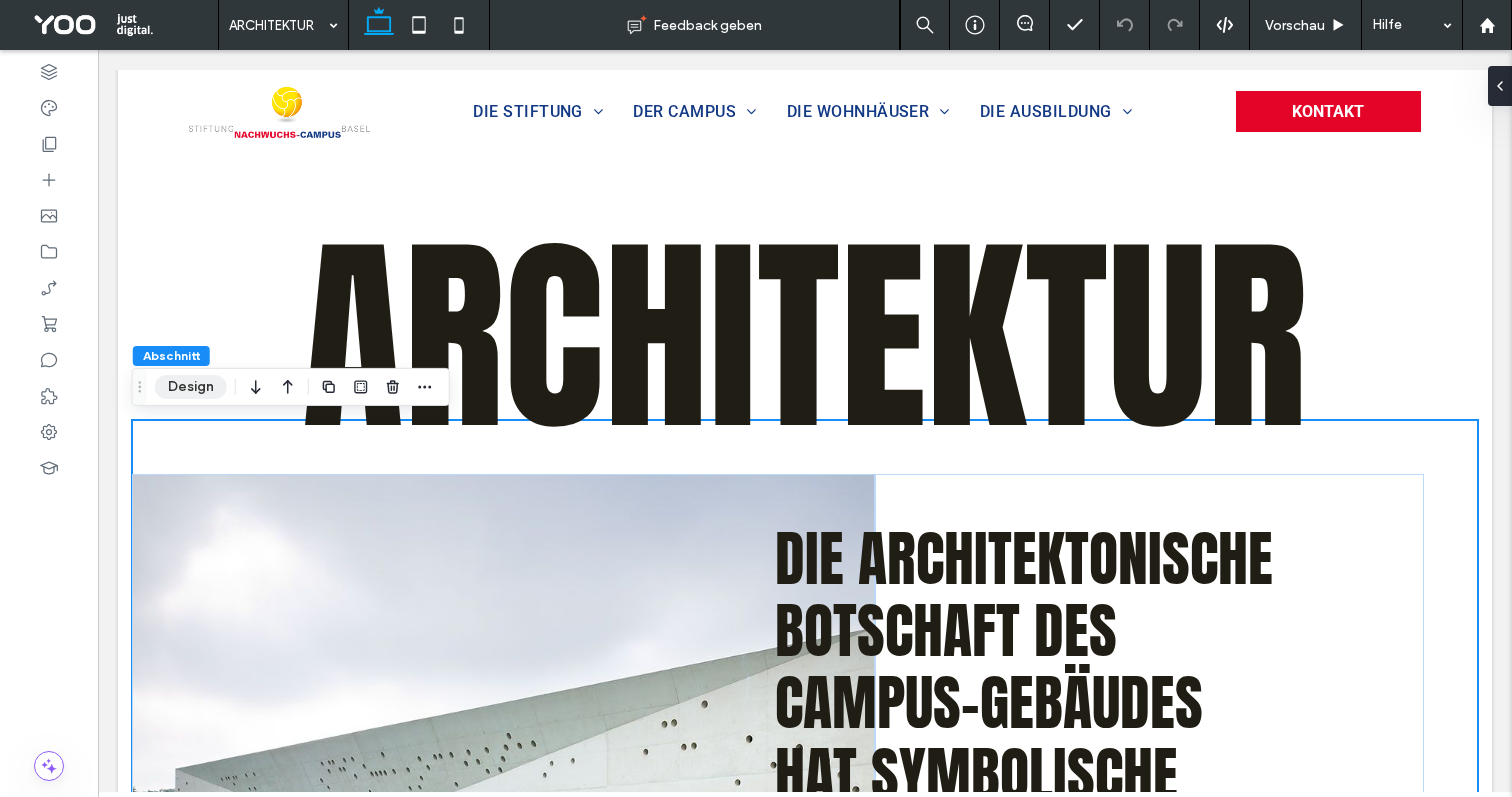 click on "Design" at bounding box center (191, 387) 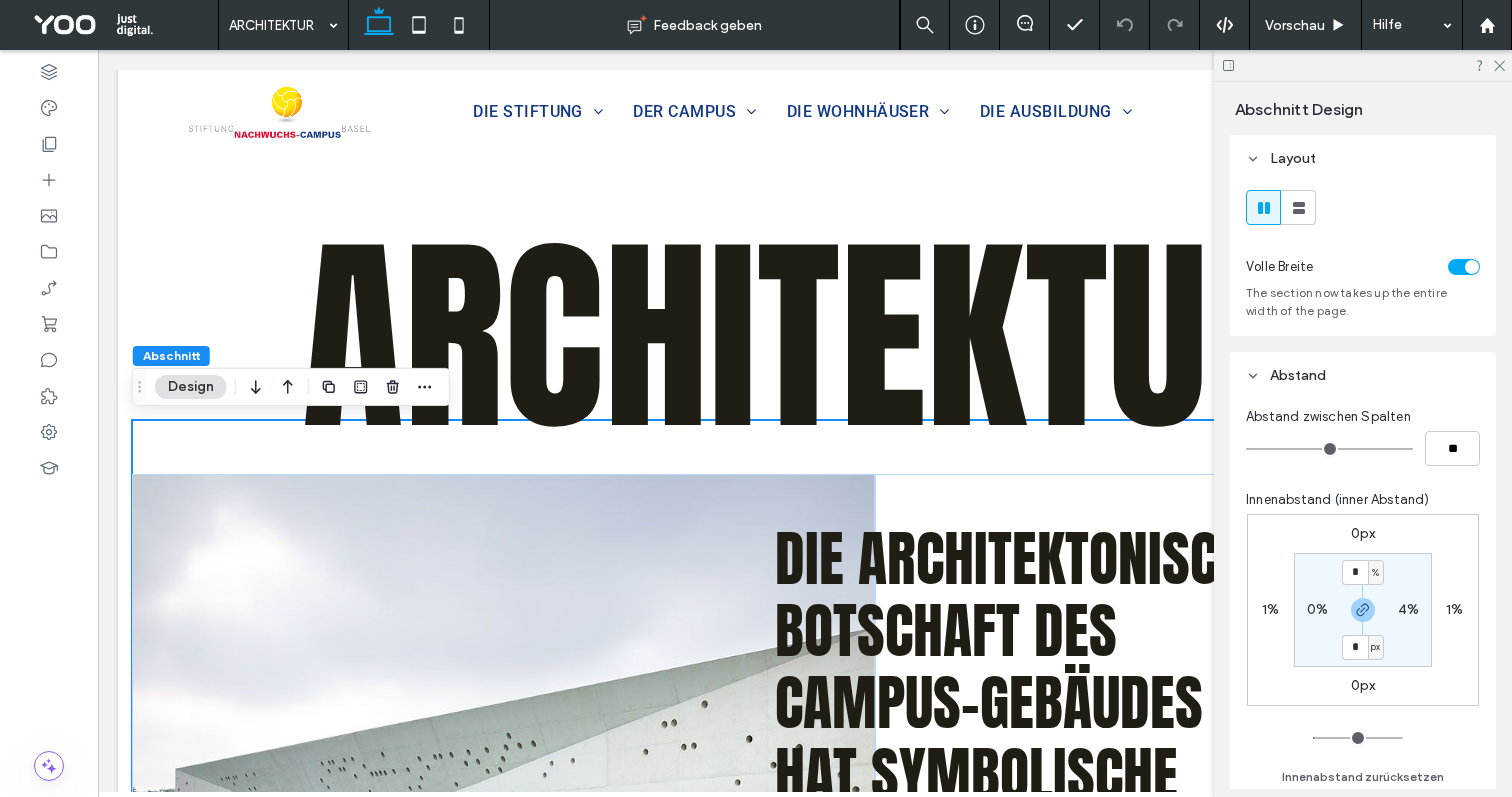 click on "4%" at bounding box center (1408, 609) 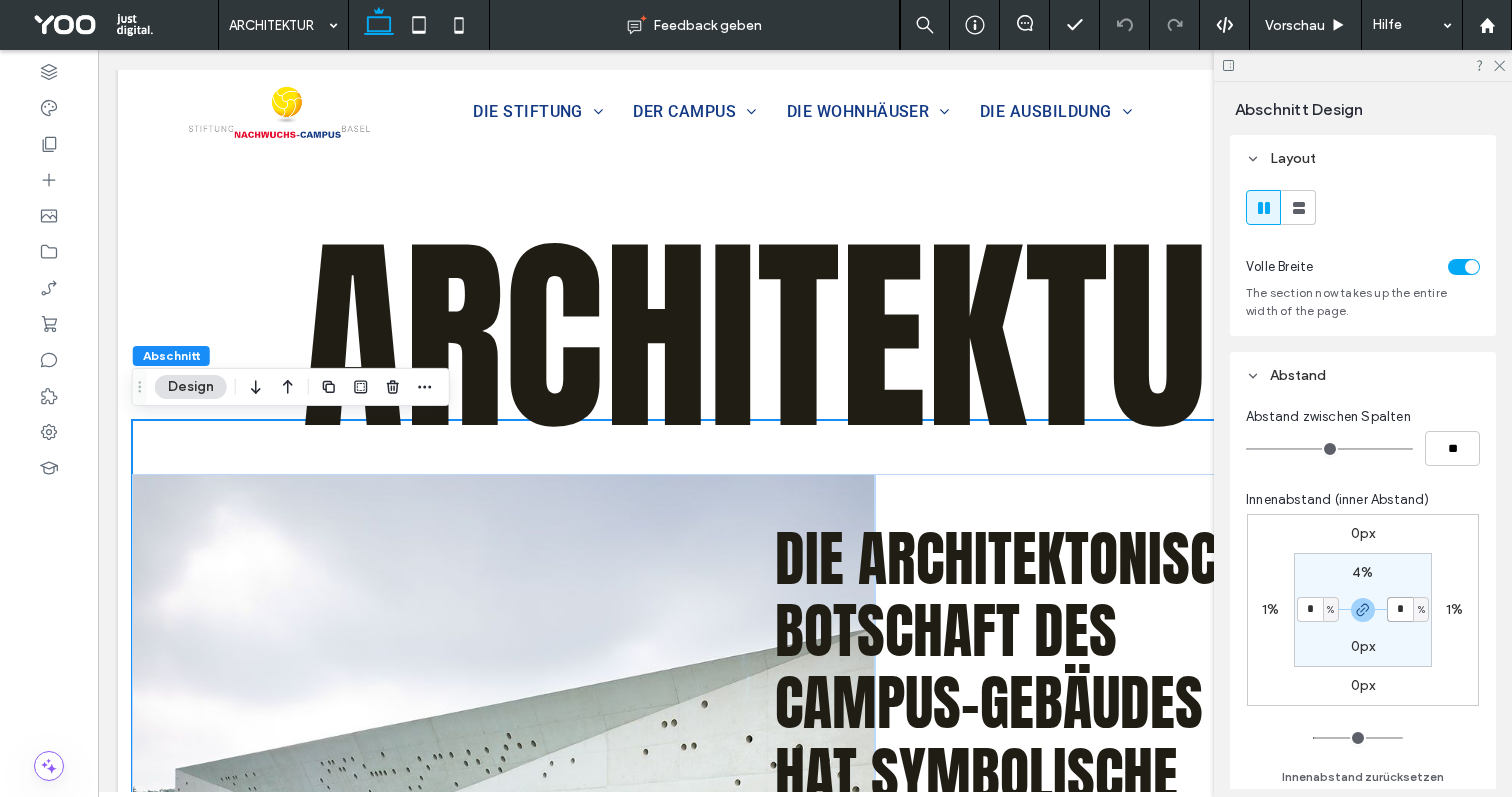 click on "*" at bounding box center [1400, 609] 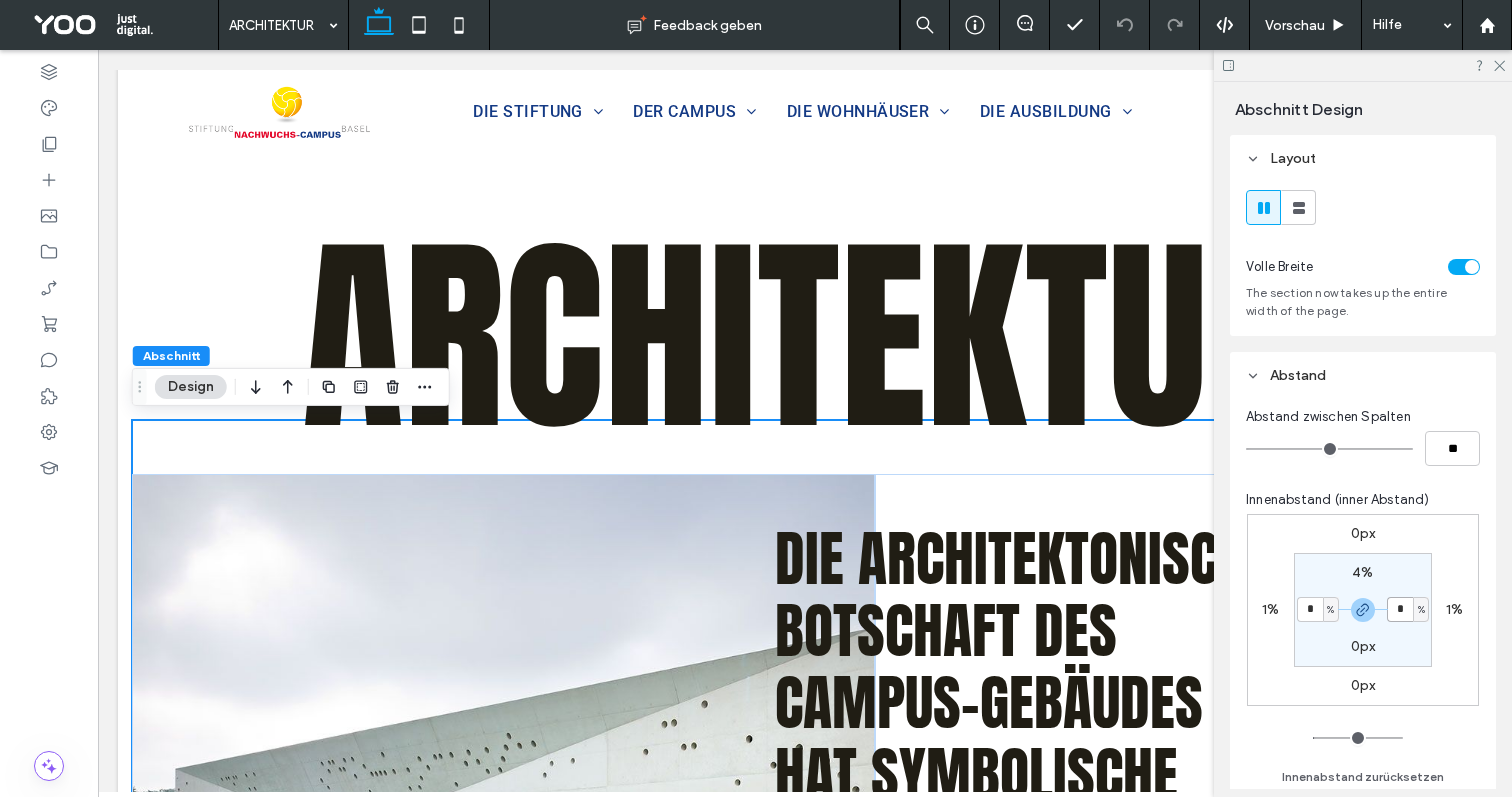 type on "*" 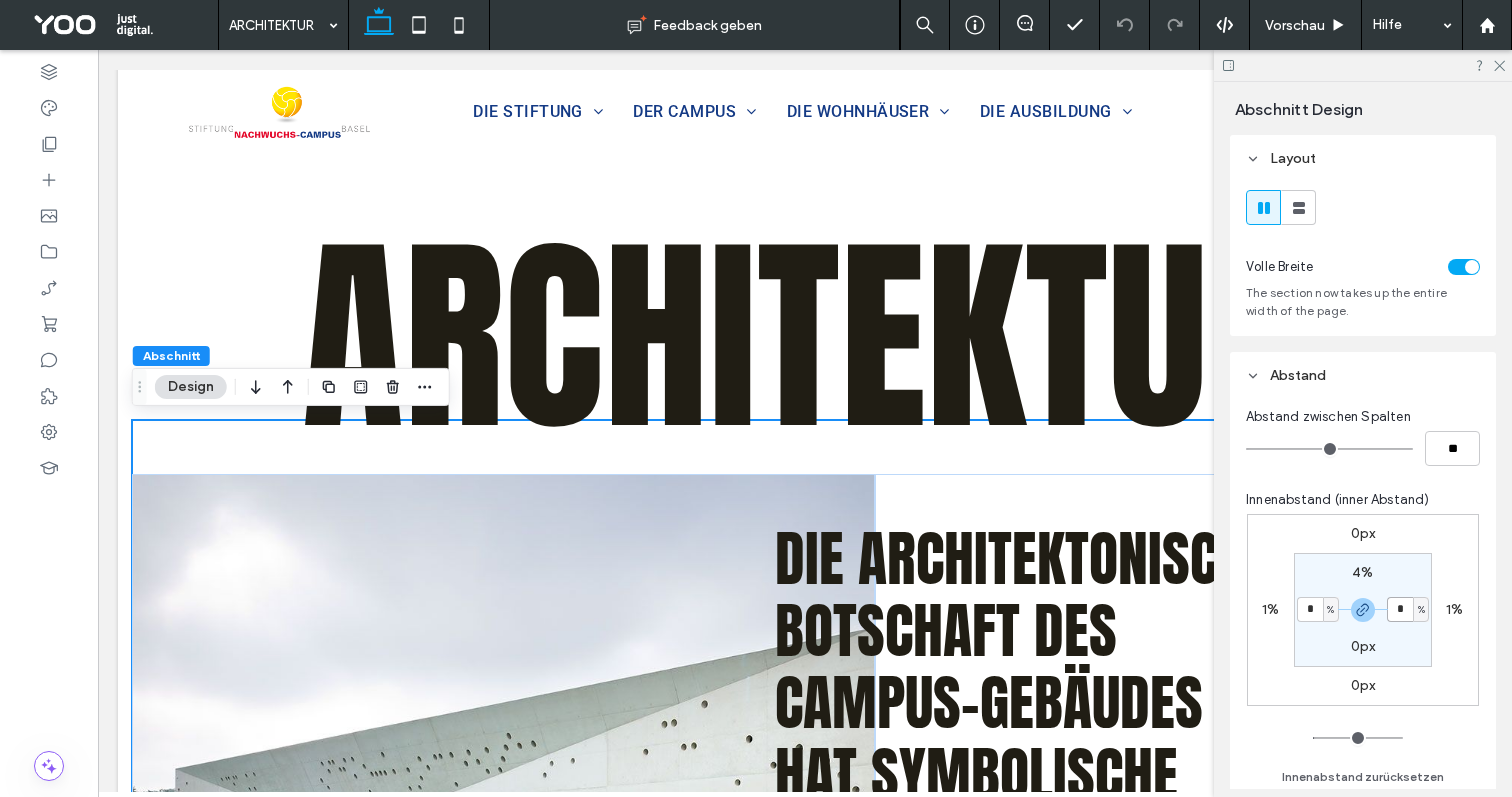 type on "*" 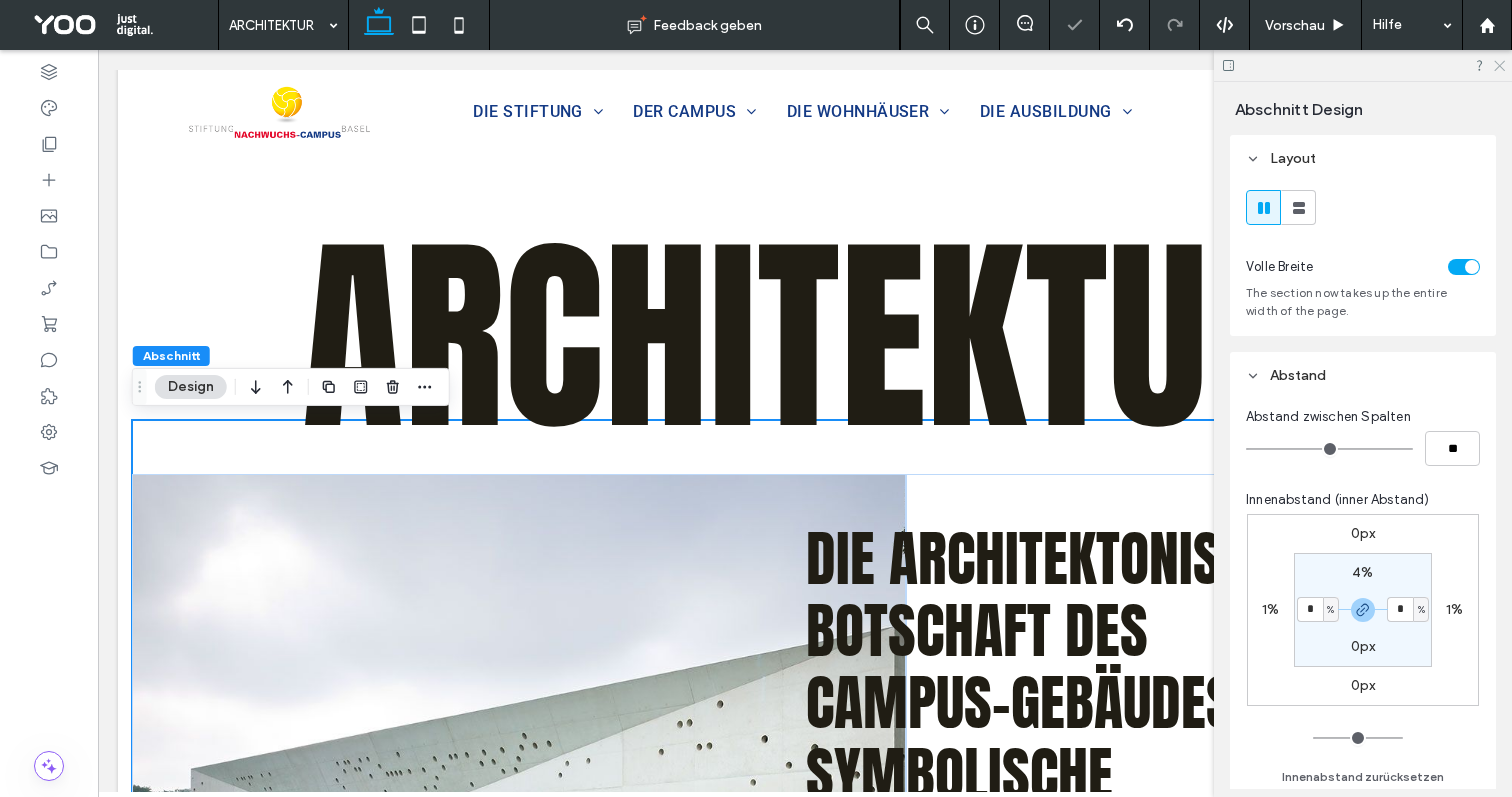 drag, startPoint x: 1499, startPoint y: 60, endPoint x: 1369, endPoint y: 75, distance: 130.86252 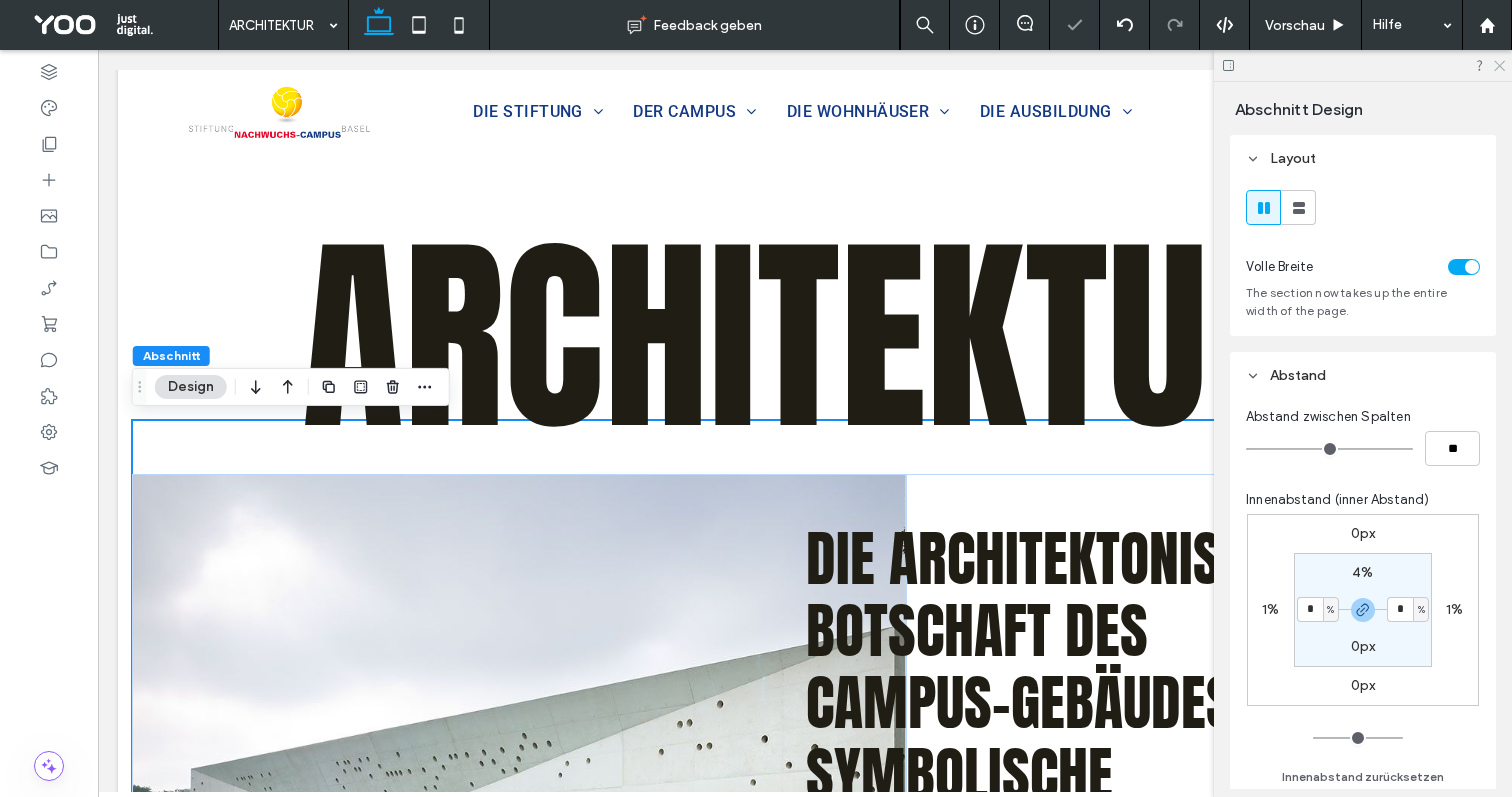 click 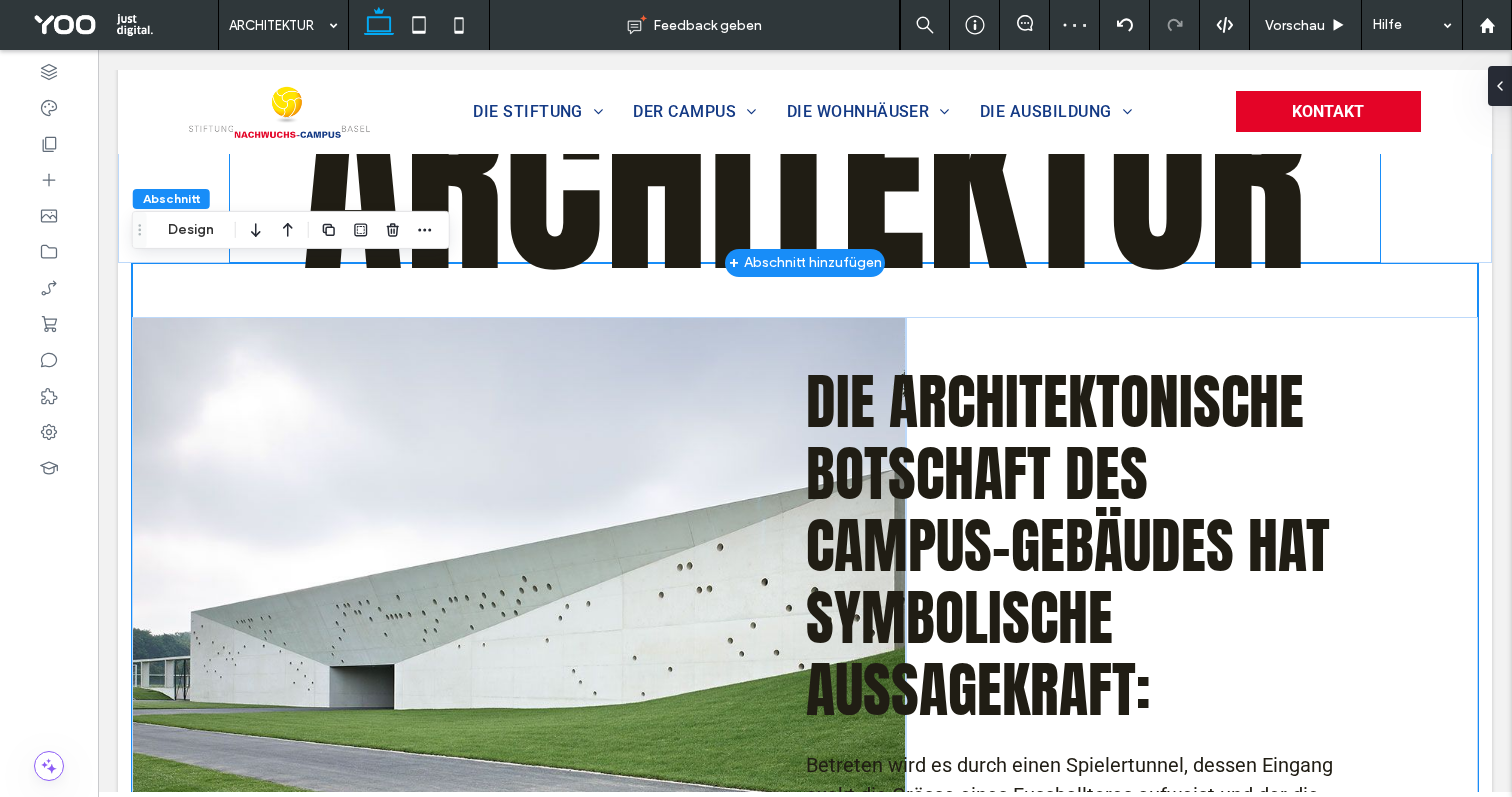scroll, scrollTop: 215, scrollLeft: 0, axis: vertical 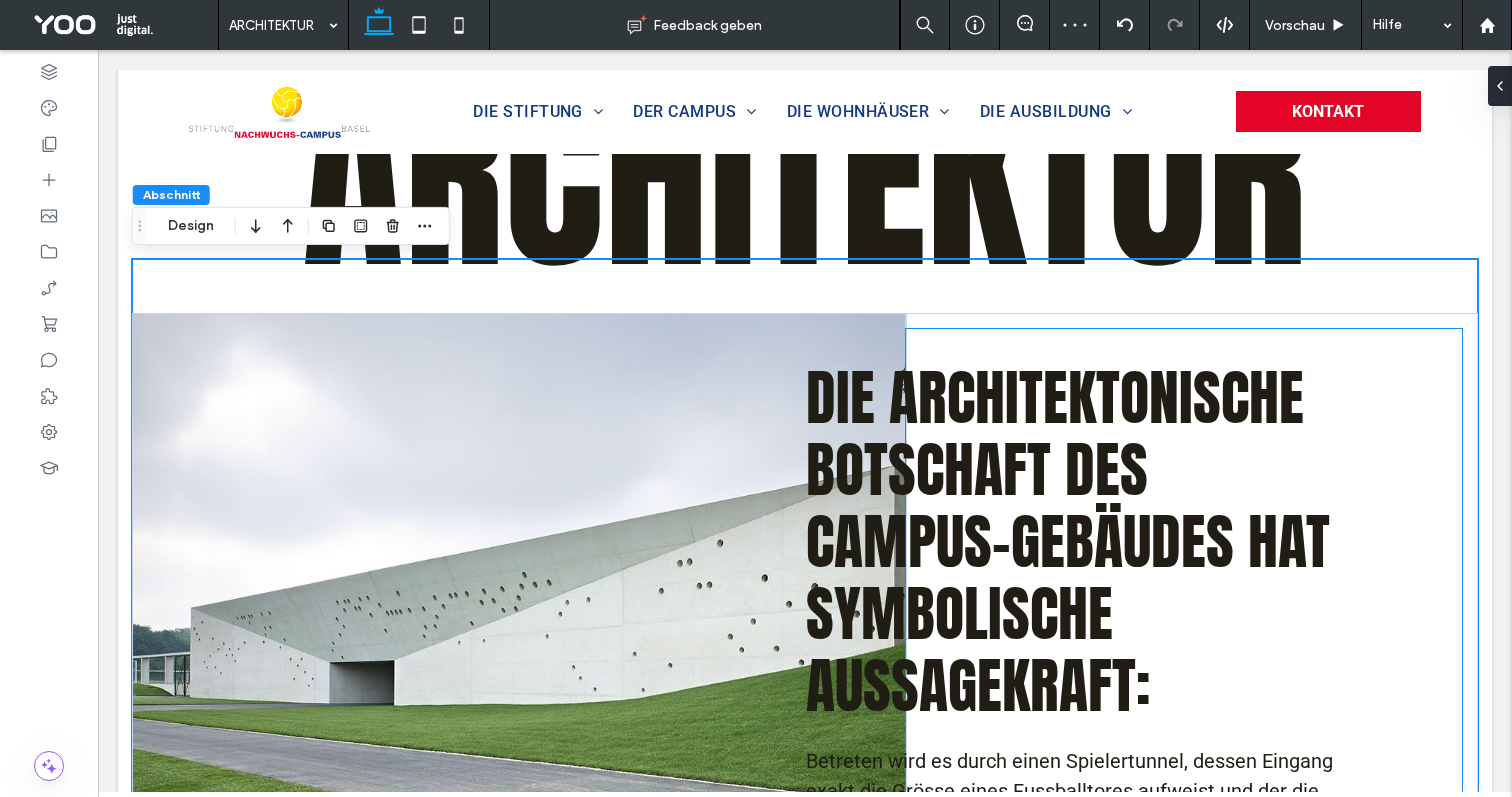 click on "Die architektonische Botschaft des Campus-Gebäudes hat symbolische Aussagekraft:
Betreten wird es durch einen Spielertunnel, dessen Eingang exakt die Grösse eines Fussballtores aufweist und der die jungen Sportlerinnen und Sportler mitten hinein in eine privilegierte Fussballwelt bringt." at bounding box center [1184, 614] 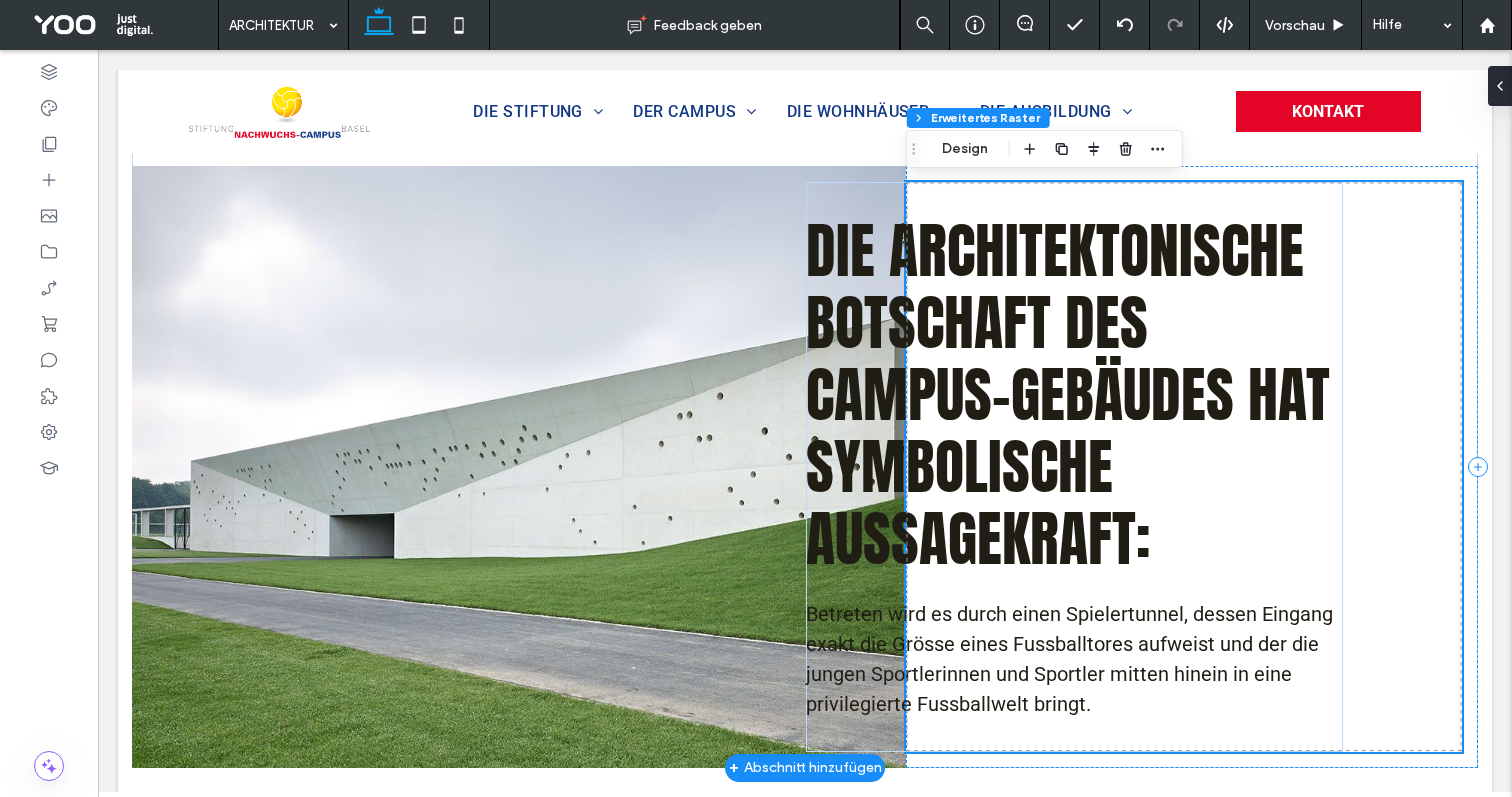 scroll, scrollTop: 360, scrollLeft: 0, axis: vertical 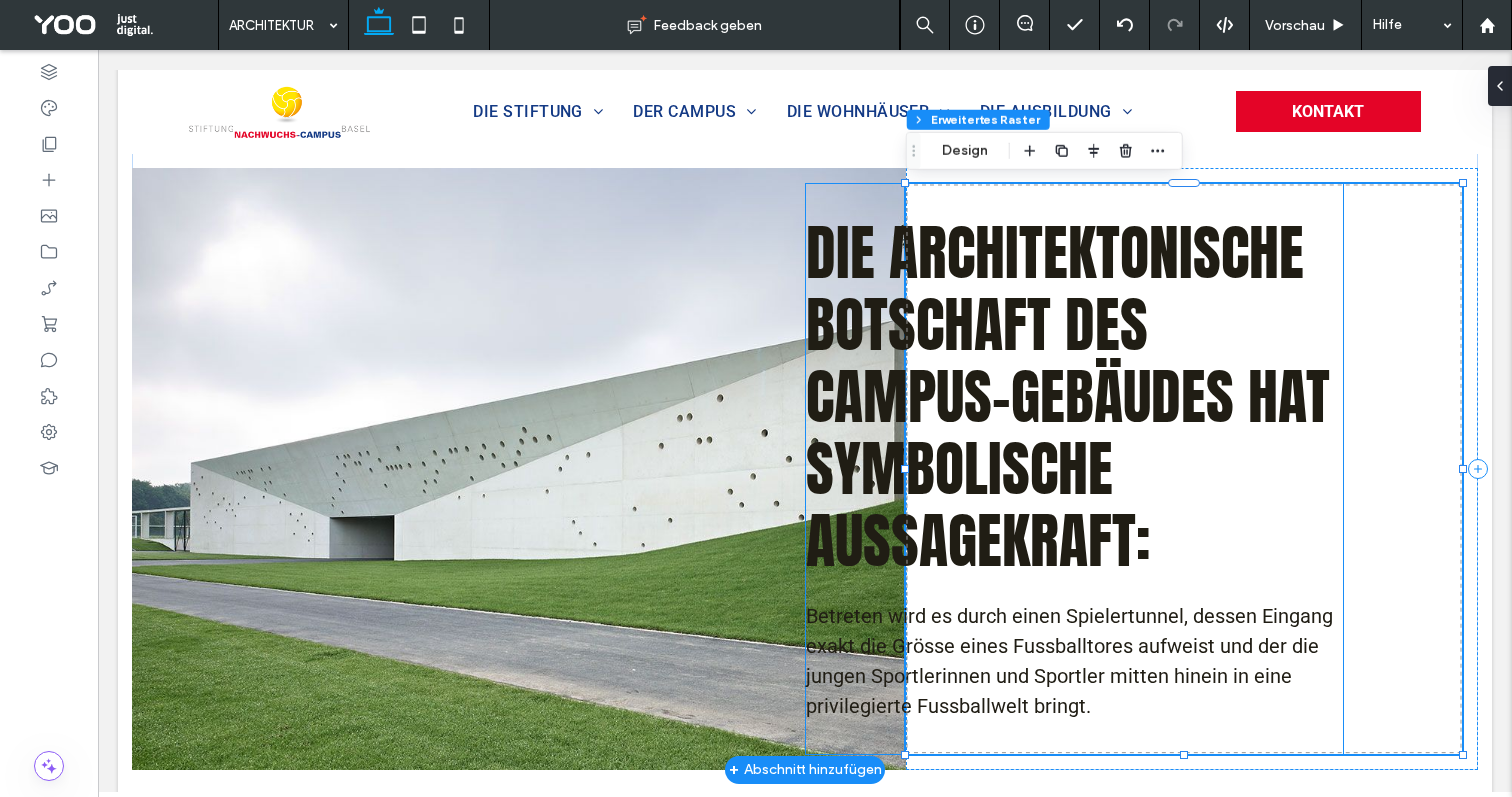 click on "Die architektonische Botschaft des Campus-Gebäudes hat symbolische Aussagekraft:" at bounding box center [1075, 397] 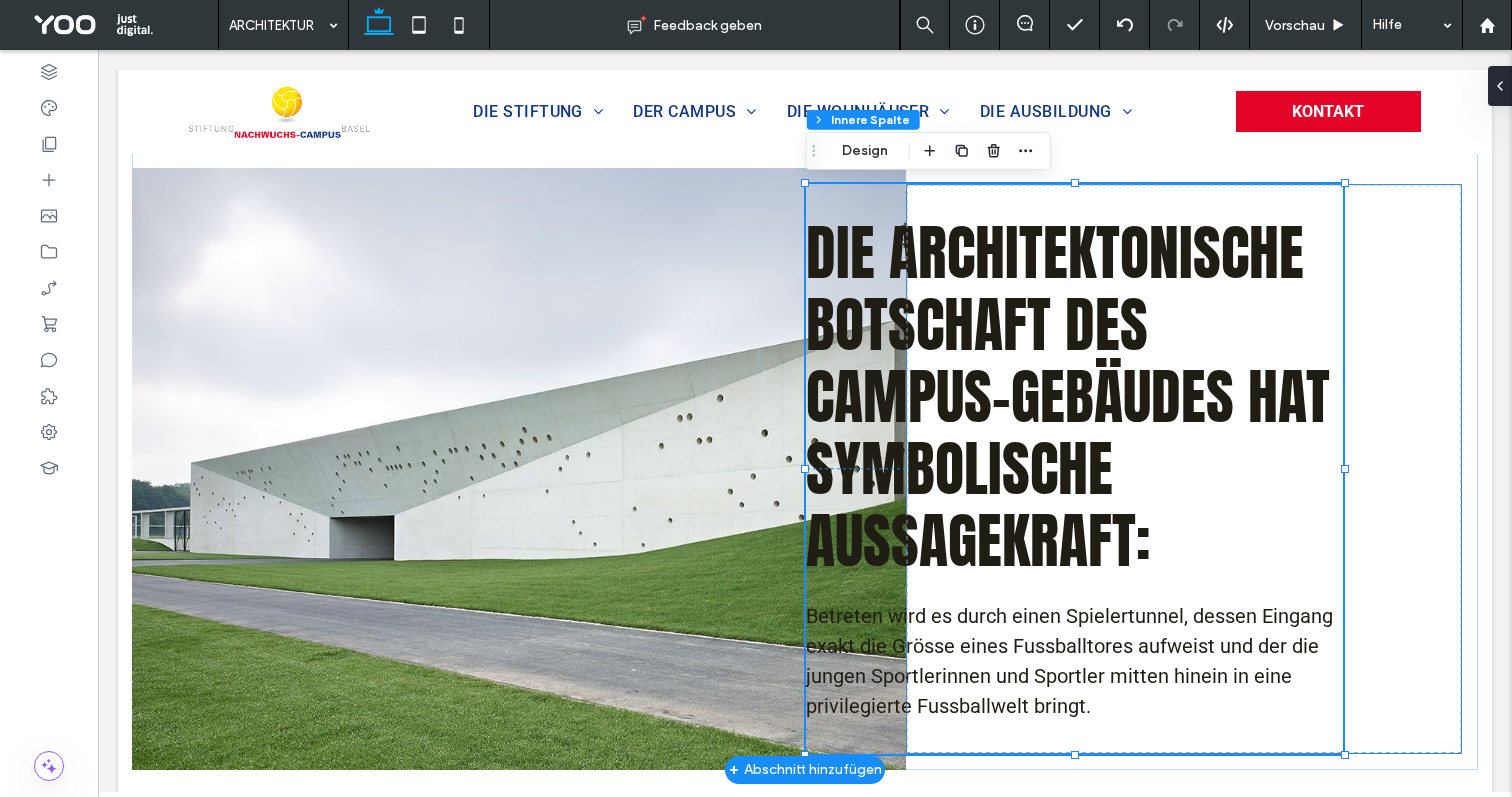 click on "Die architektonische Botschaft des Campus-Gebäudes hat symbolische Aussagekraft:
Betreten wird es durch einen Spielertunnel, dessen Eingang exakt die Grösse eines Fussballtores aufweist und der die jungen Sportlerinnen und Sportler mitten hinein in eine privilegierte Fussballwelt bringt.
-[NUMBER]px
[NUMBER]px" at bounding box center (1184, 469) 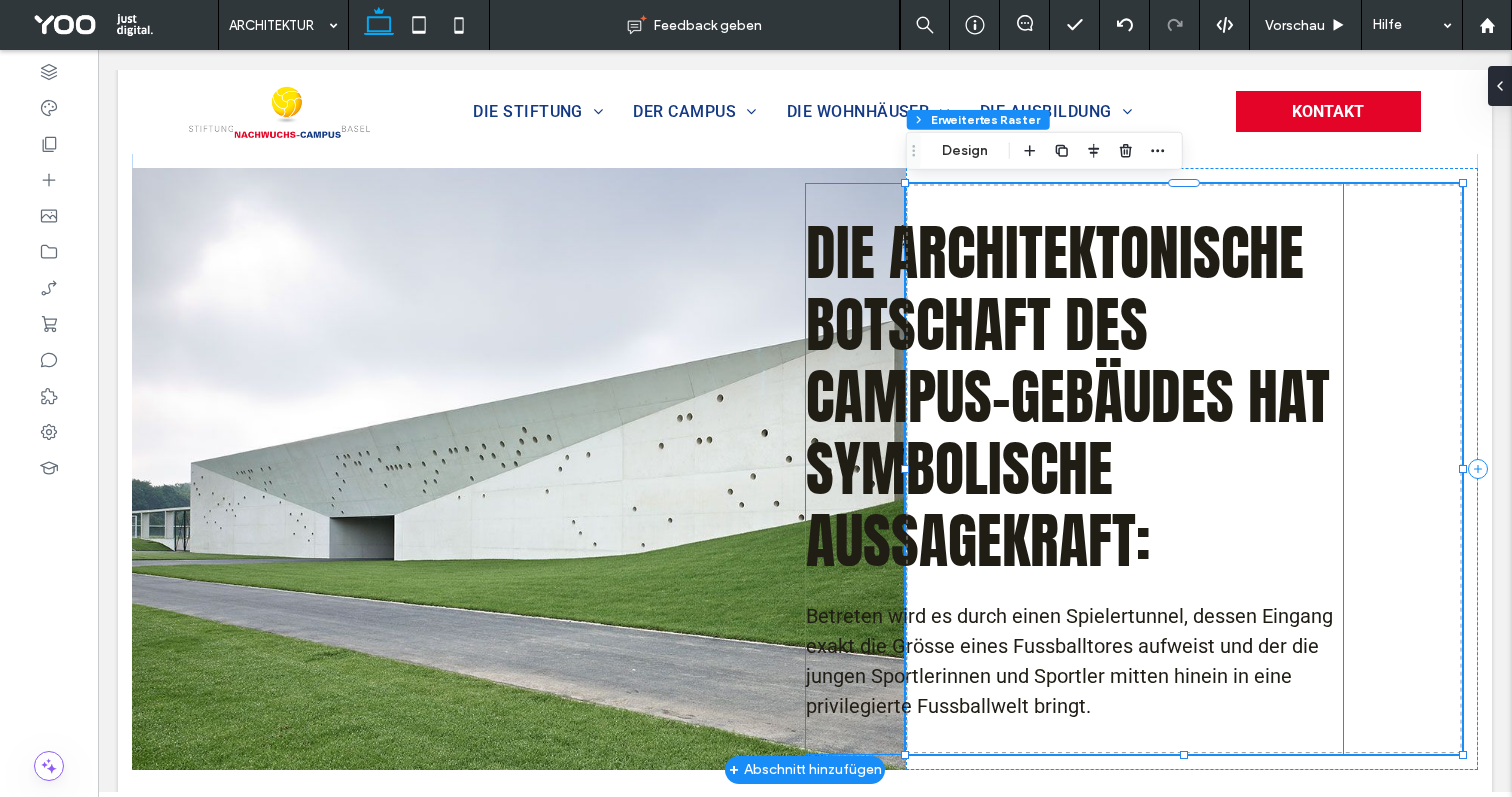 click on "Die architektonische Botschaft des Campus-Gebäudes hat symbolische Aussagekraft:" at bounding box center [1075, 397] 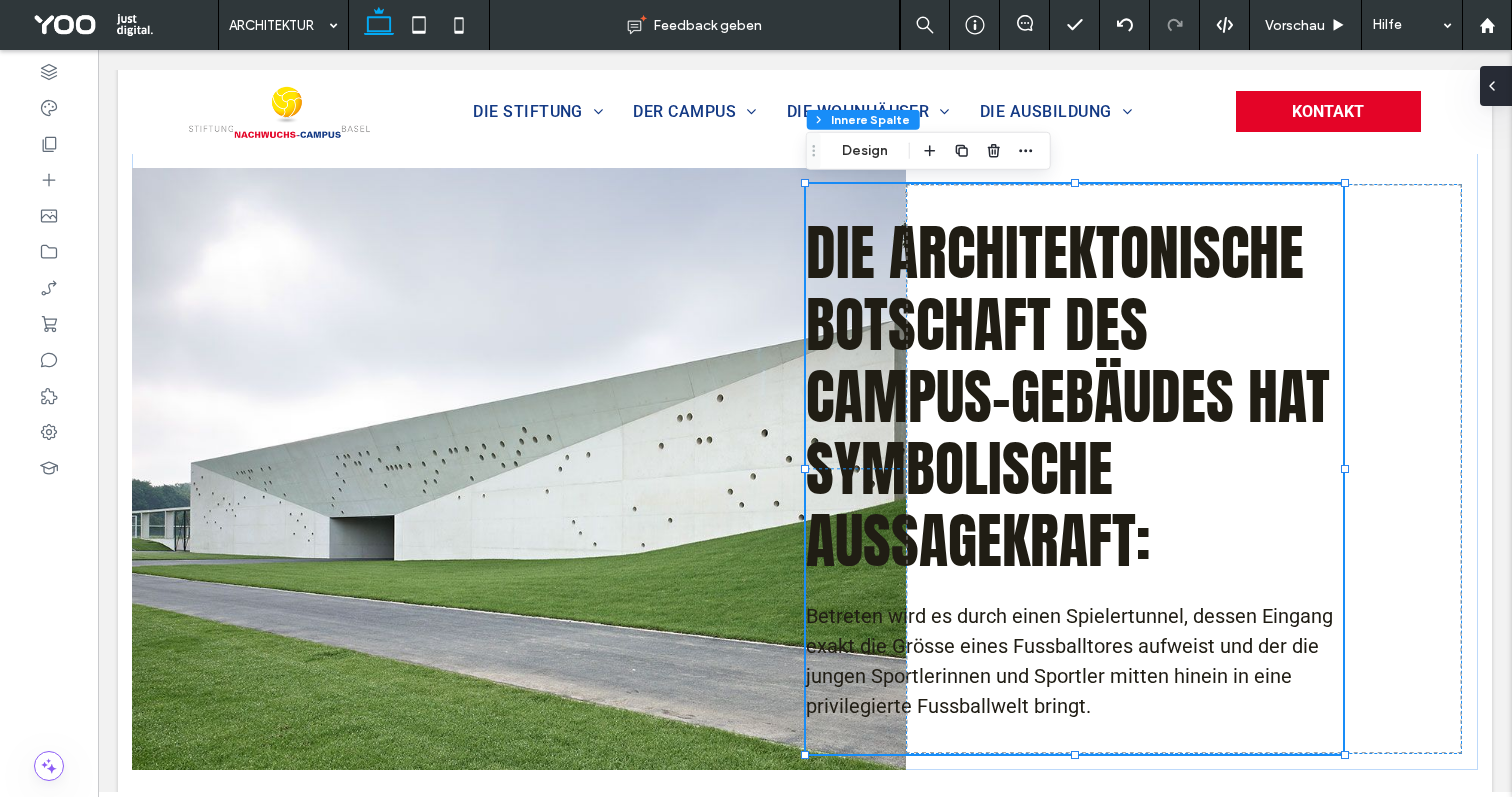 click 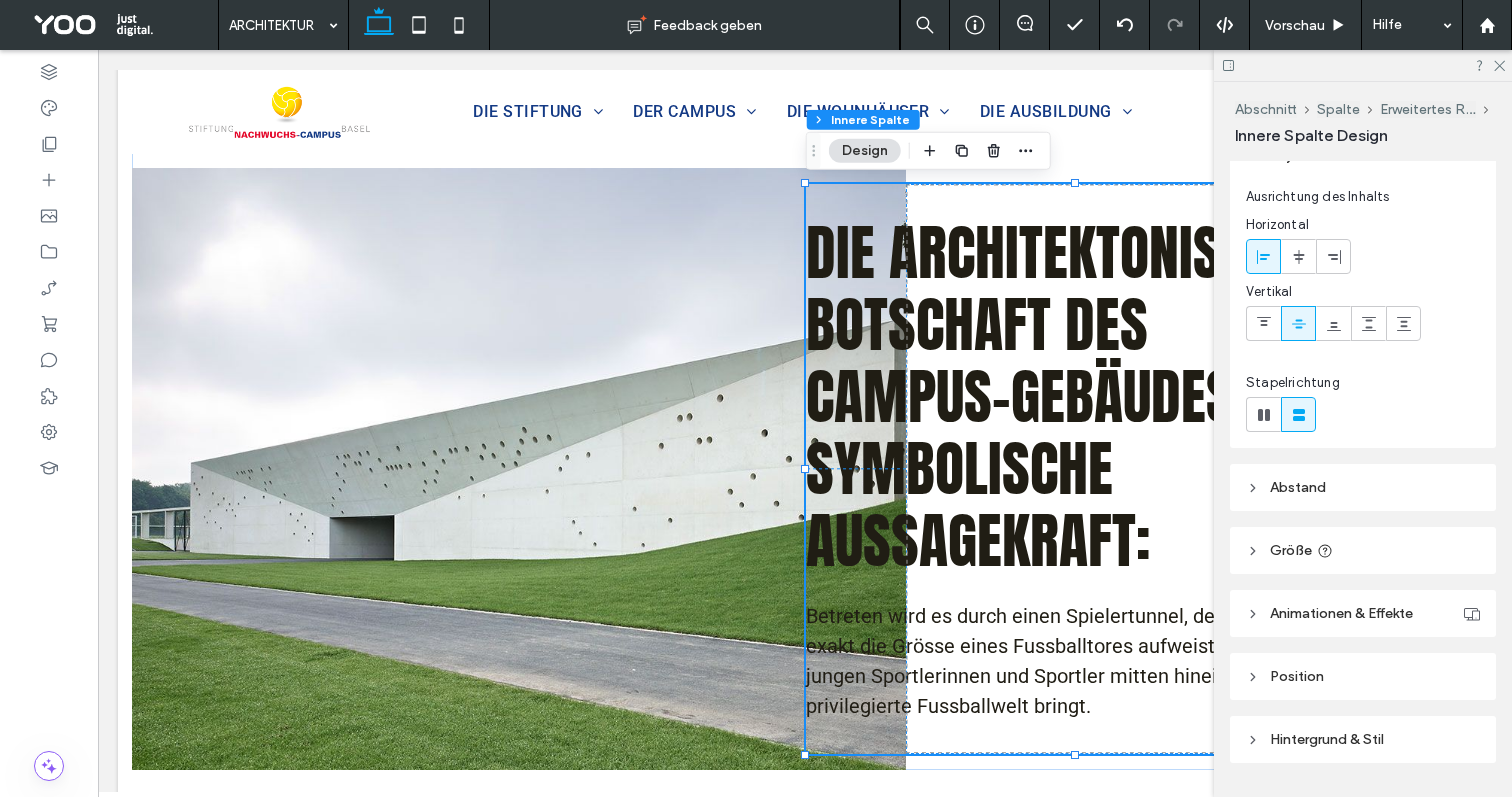 scroll, scrollTop: 146, scrollLeft: 0, axis: vertical 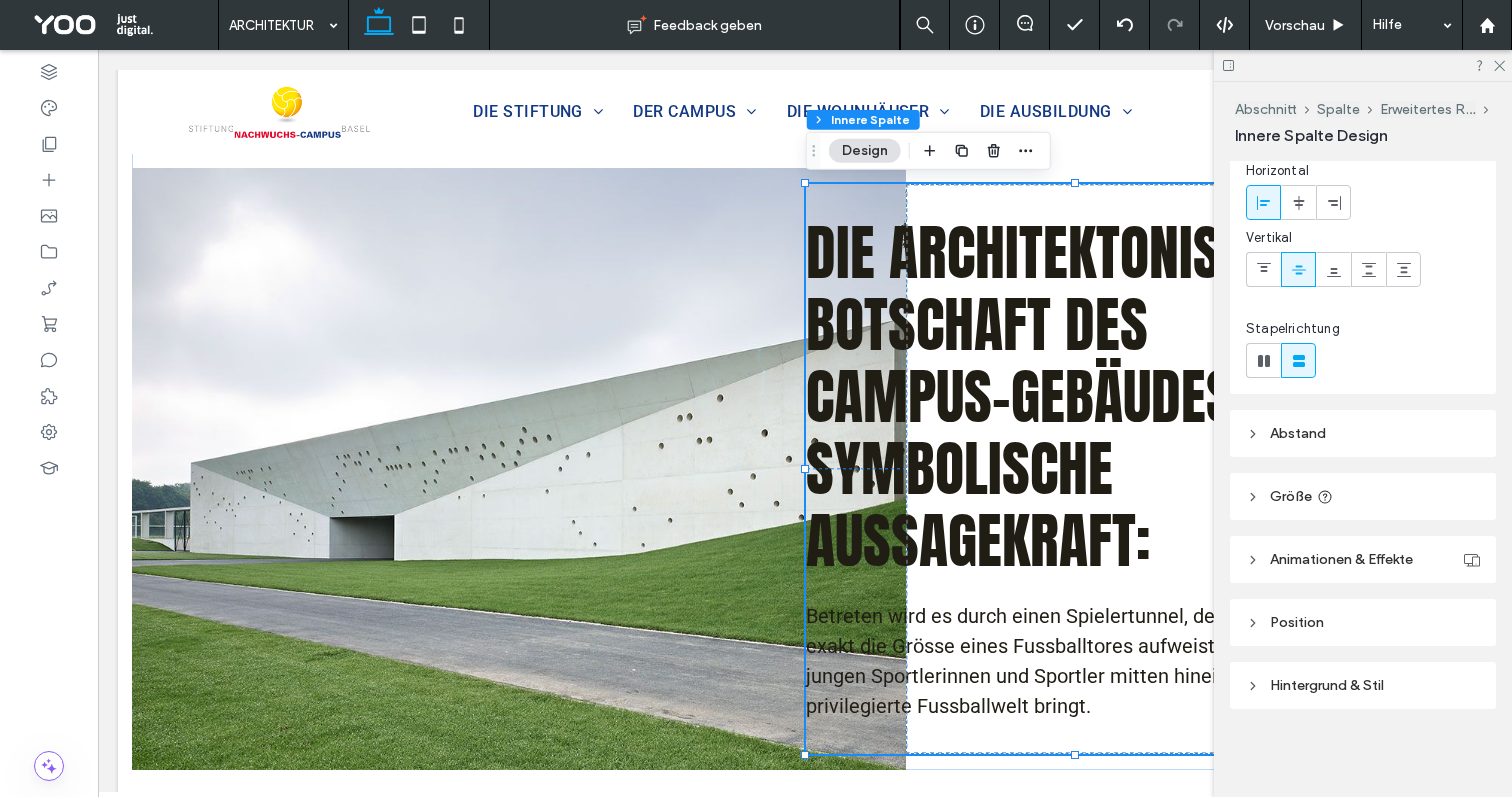 click on "Größe" at bounding box center (1363, 496) 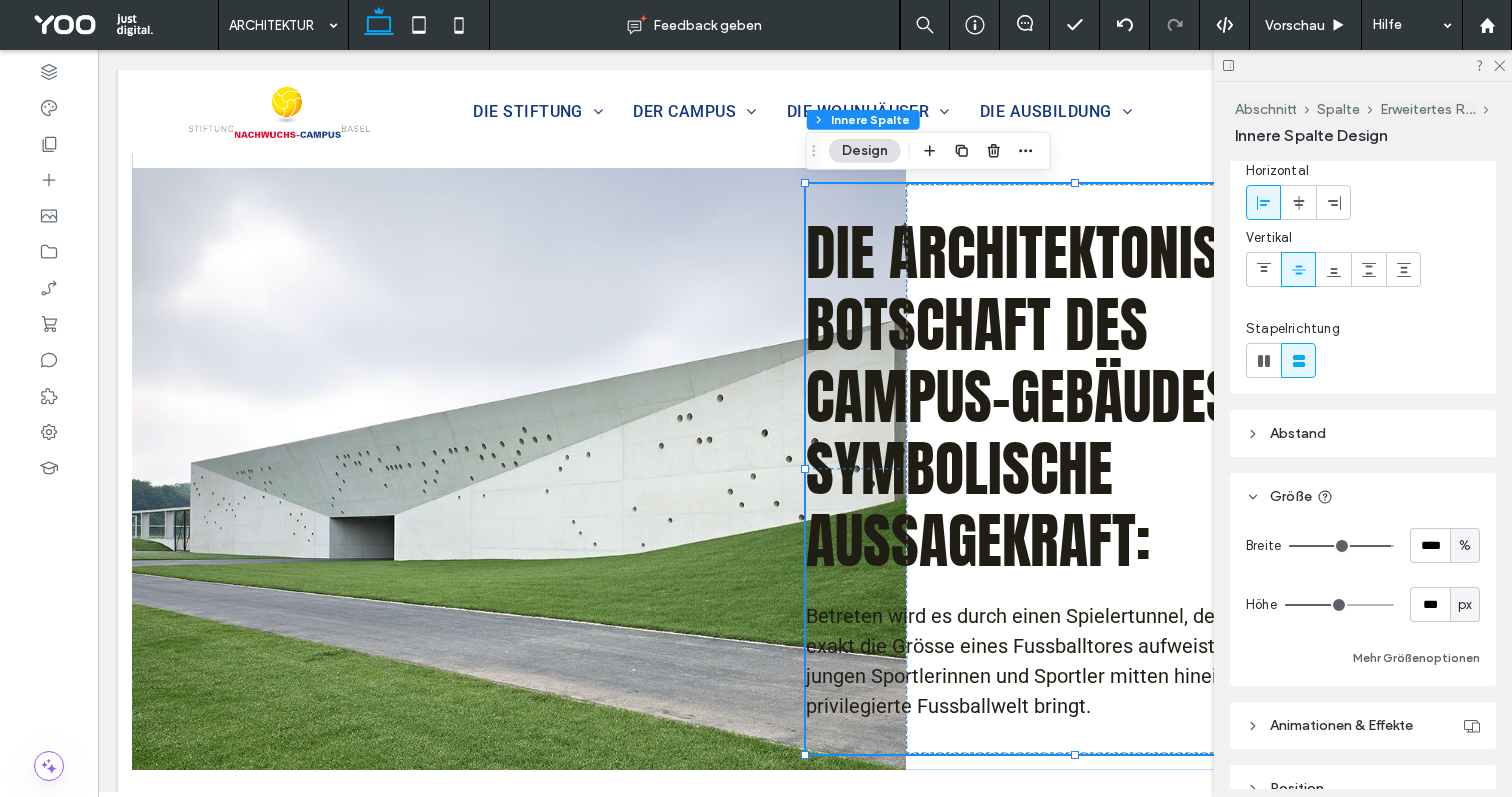 type on "**" 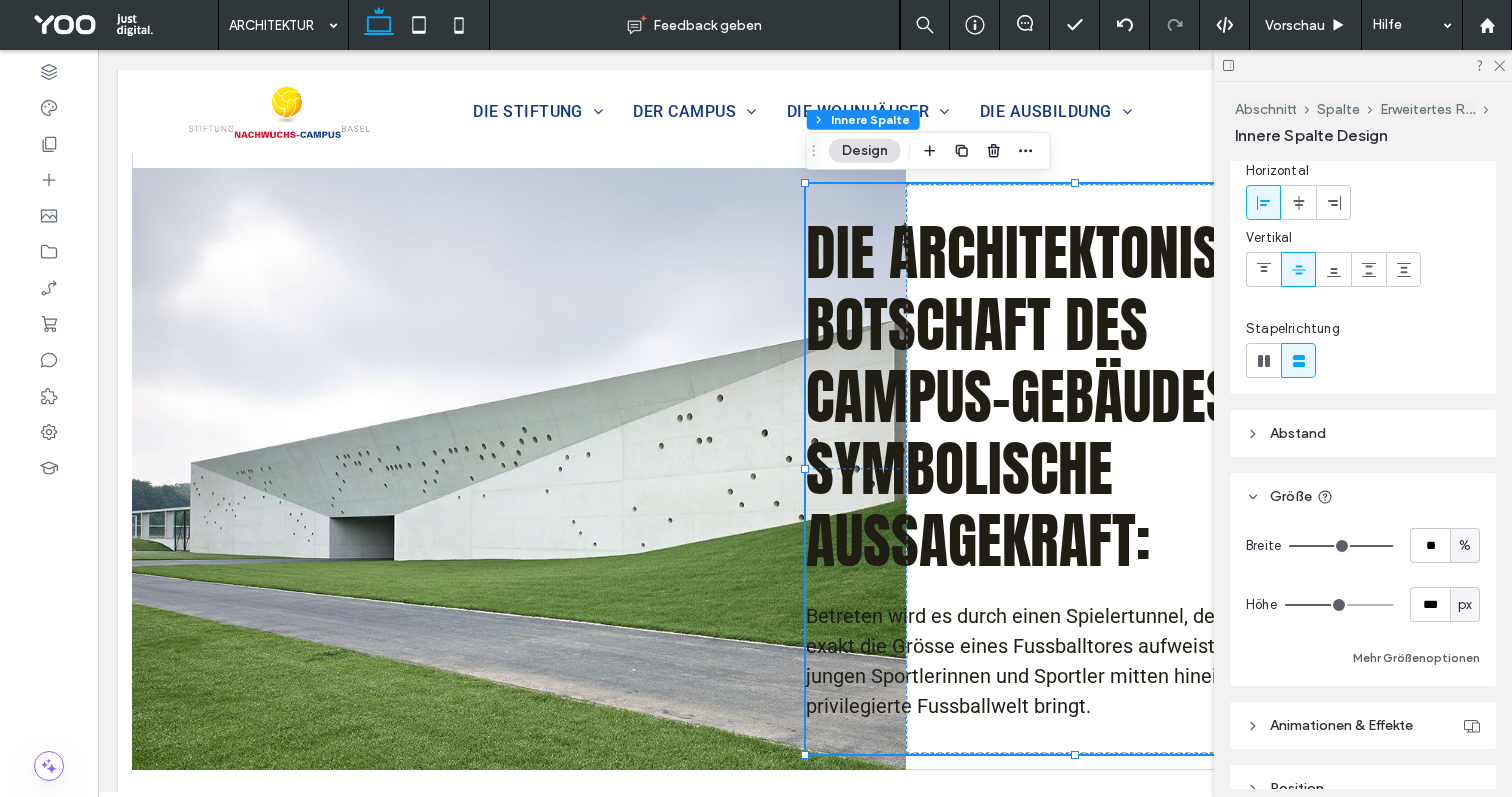 type on "***" 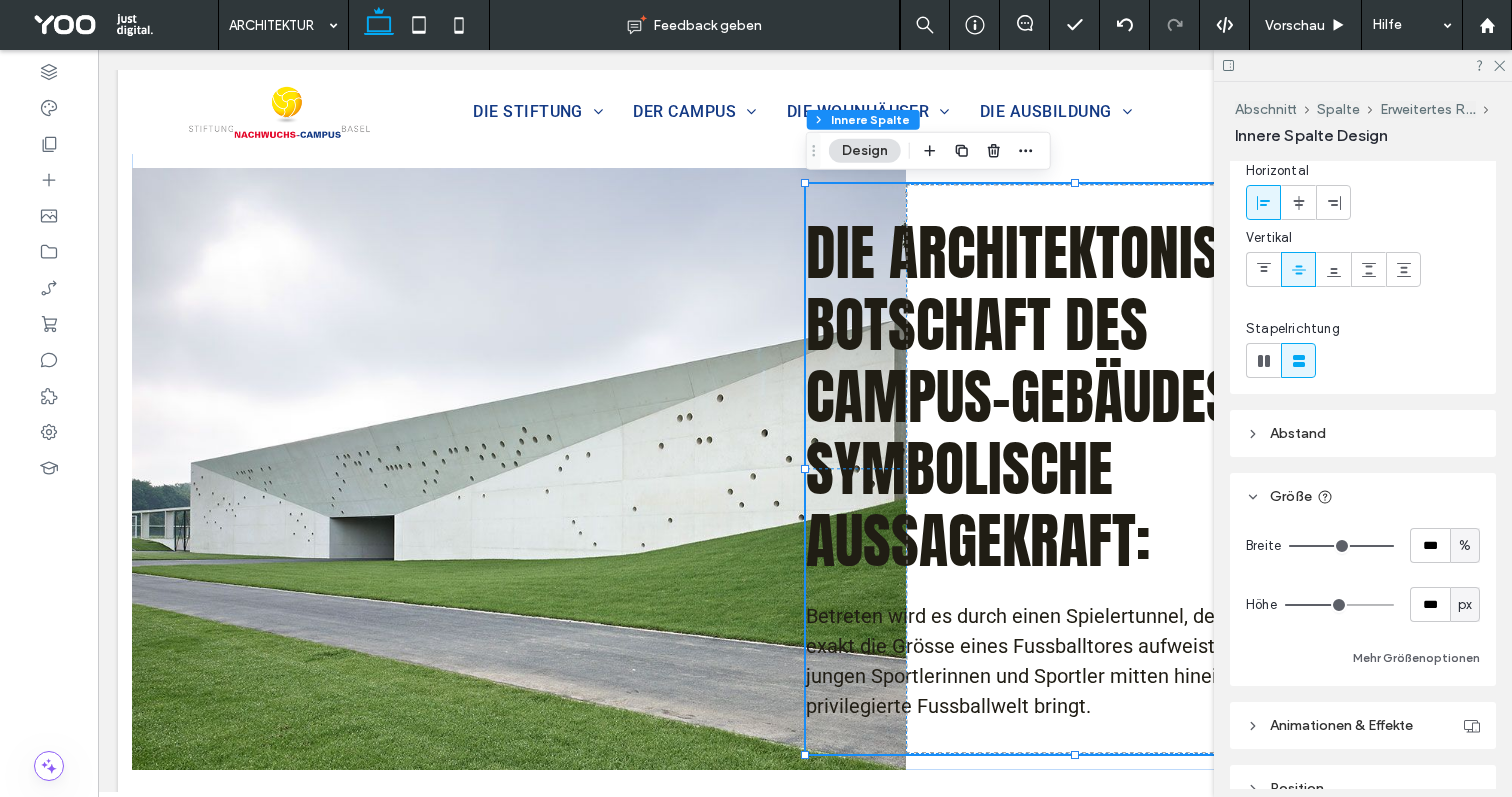 drag, startPoint x: 1384, startPoint y: 548, endPoint x: 1411, endPoint y: 547, distance: 27.018513 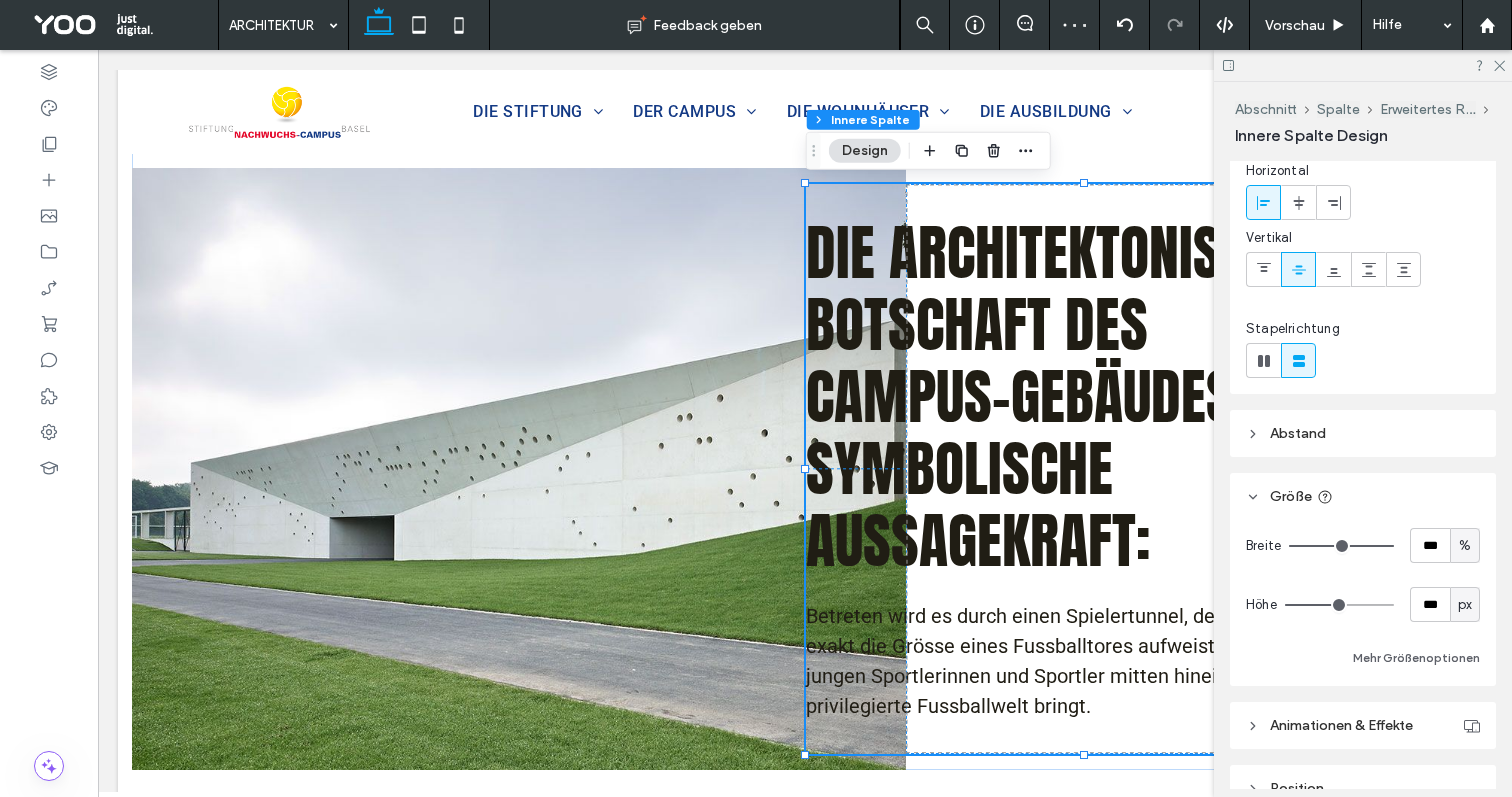 click at bounding box center [1363, 65] 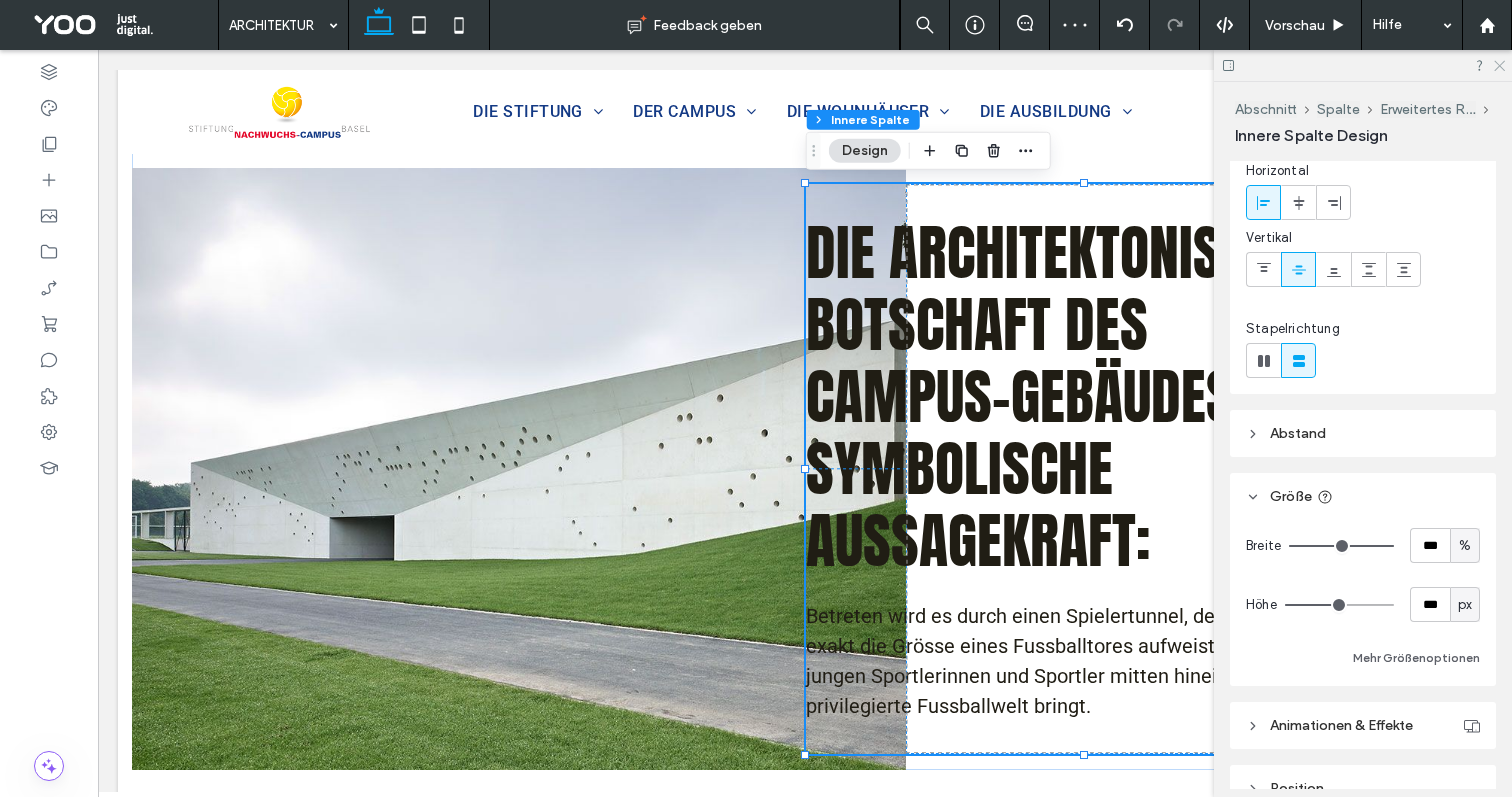 click 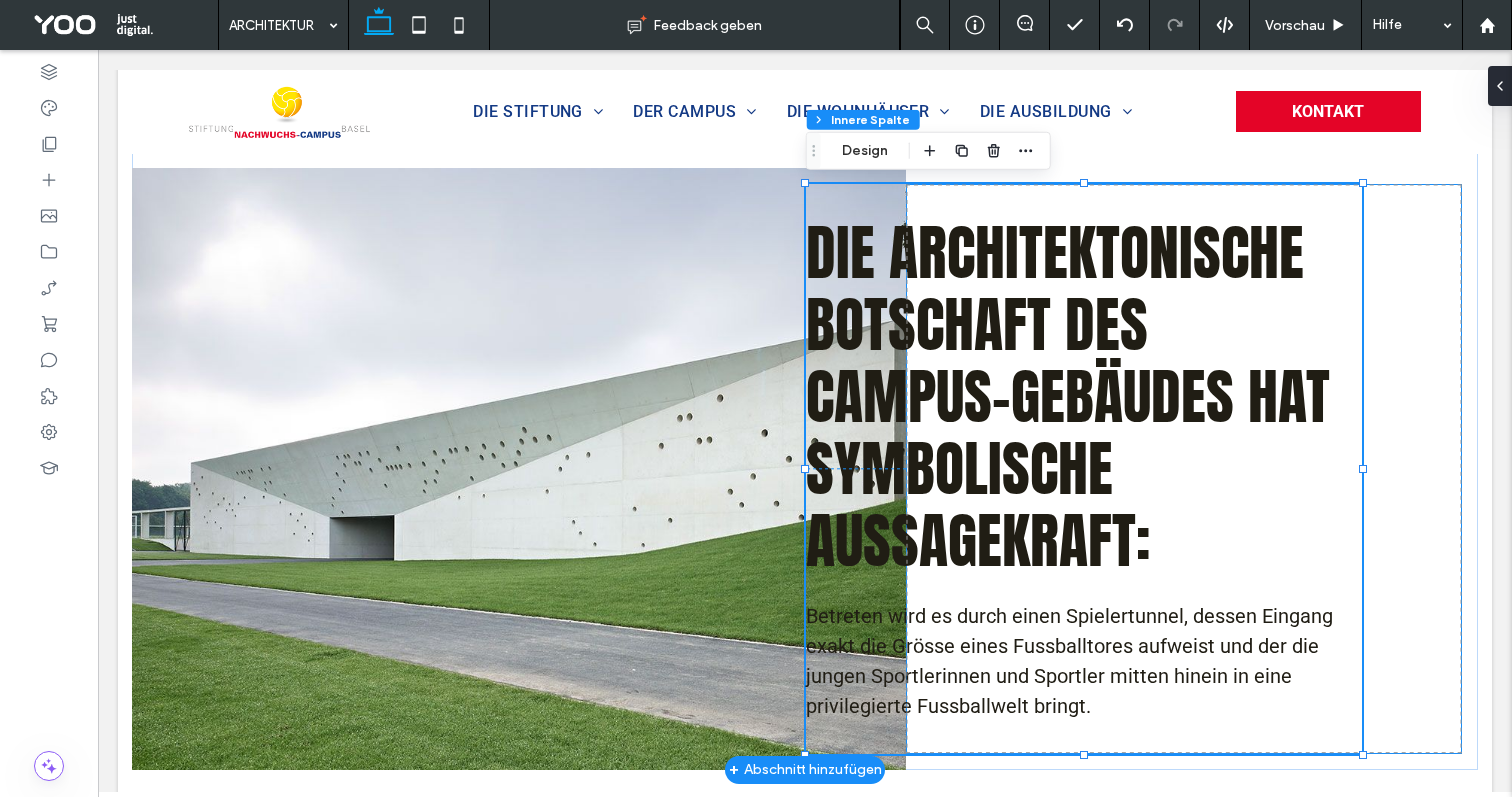 click on "Die architektonische Botschaft des Campus-Gebäudes hat symbolische Aussagekraft:
Betreten wird es durch einen Spielertunnel, dessen Eingang exakt die Grösse eines Fussballtores aufweist und der die jungen Sportlerinnen und Sportler mitten hinein in eine privilegierte Fussballwelt bringt.
-[NUMBER]px
[NUMBER]px" at bounding box center [1184, 469] 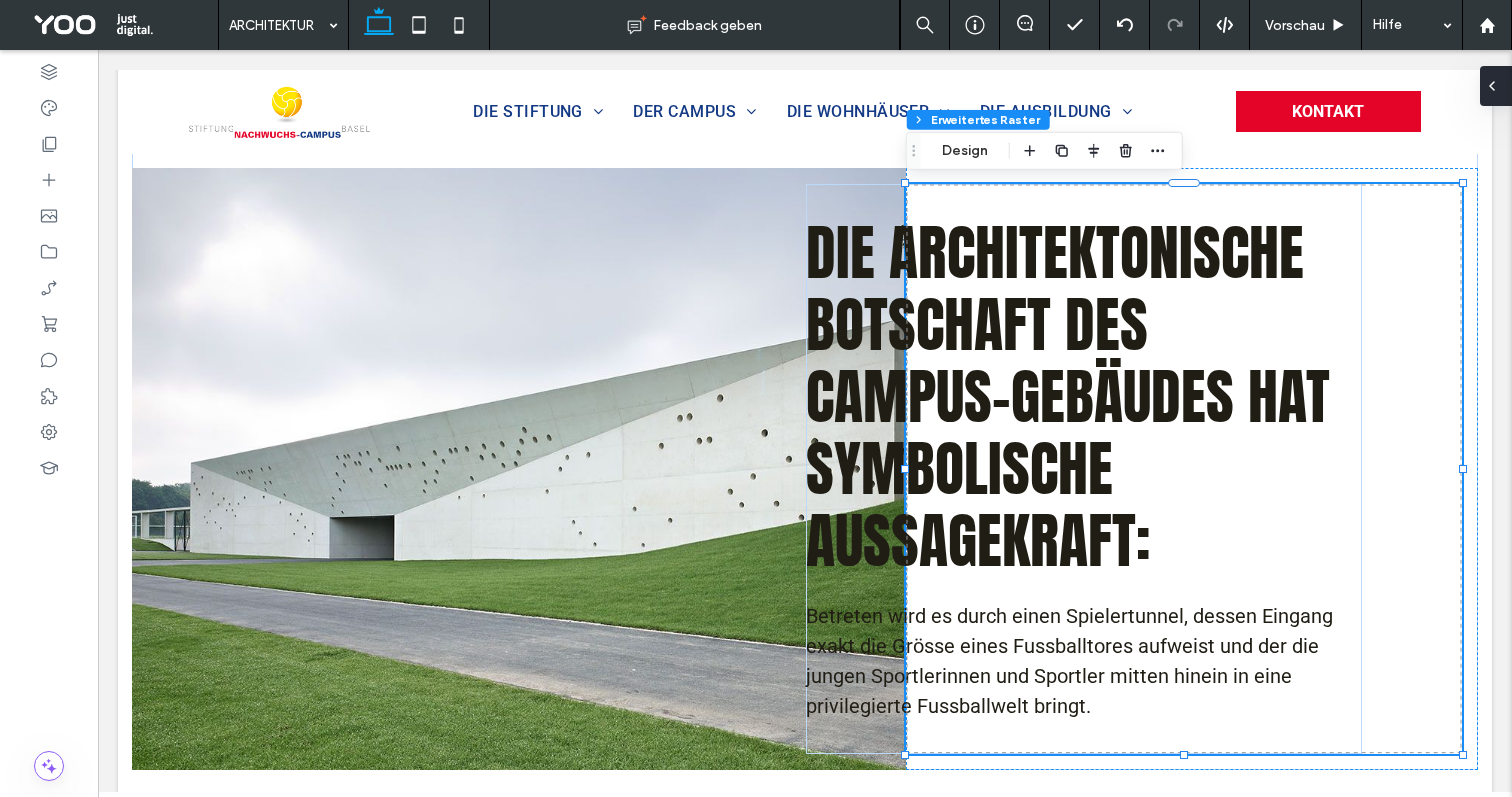 click at bounding box center [1496, 86] 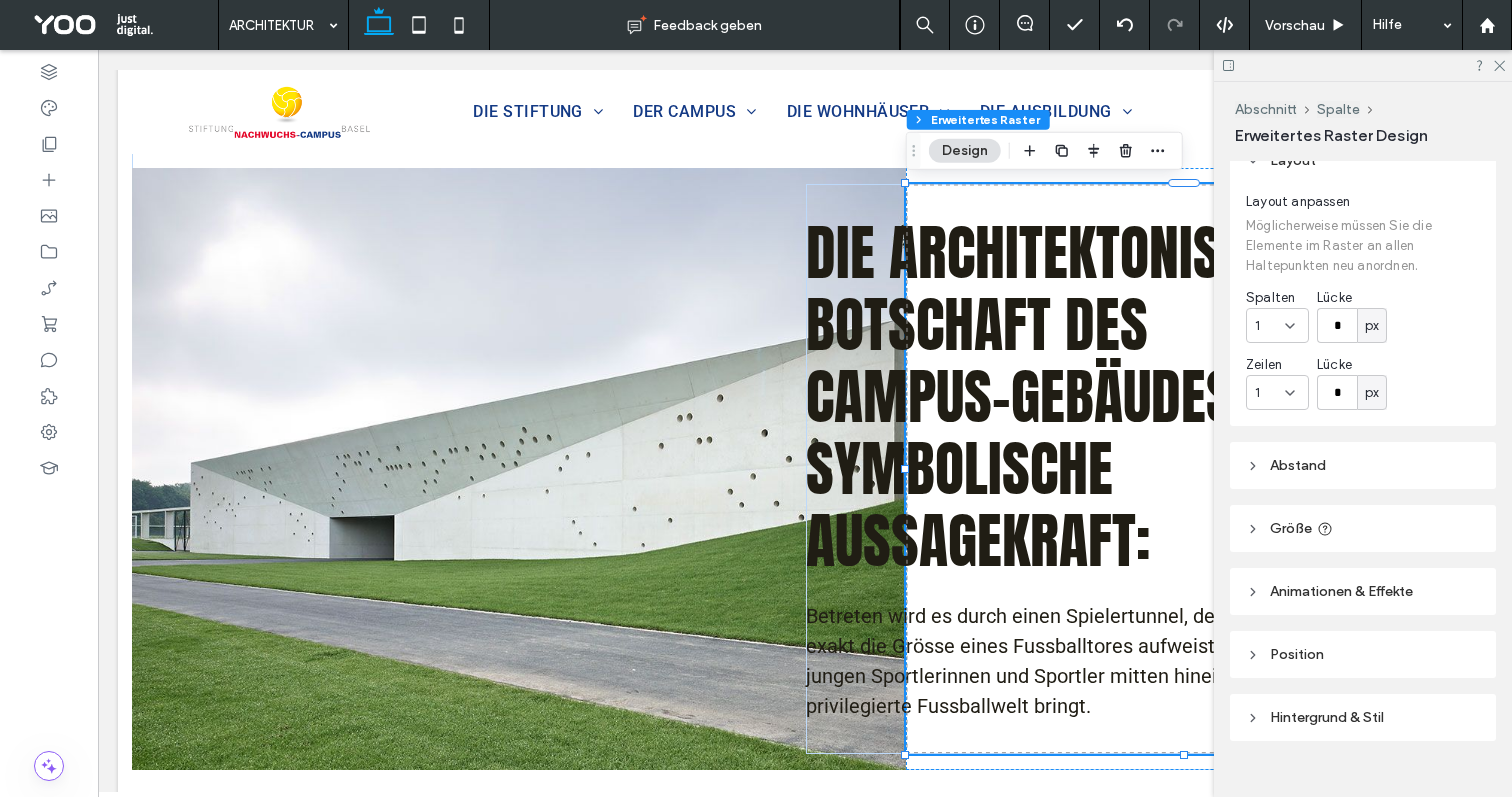 scroll, scrollTop: 119, scrollLeft: 0, axis: vertical 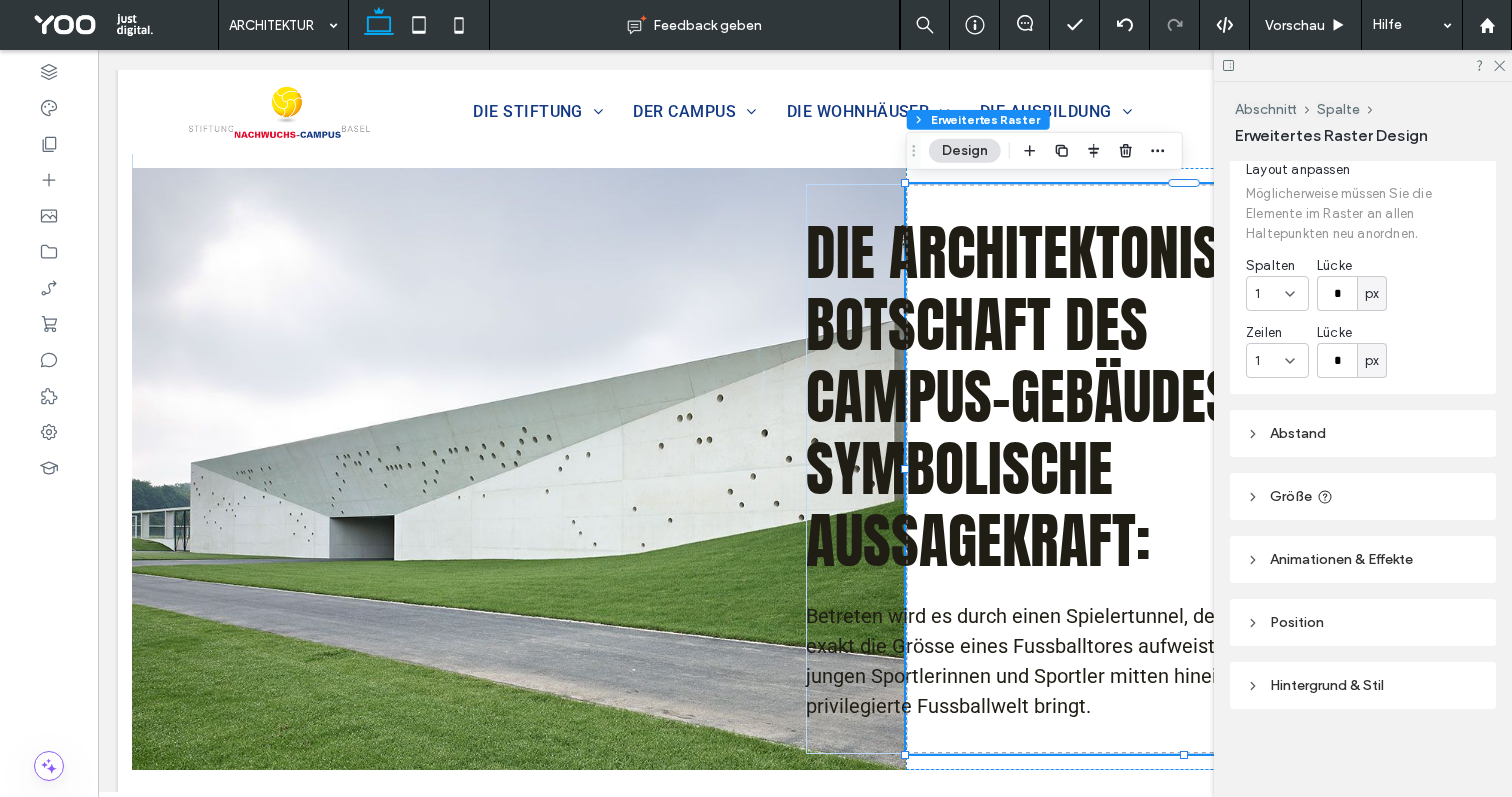 click on "Abstand" at bounding box center (1363, 433) 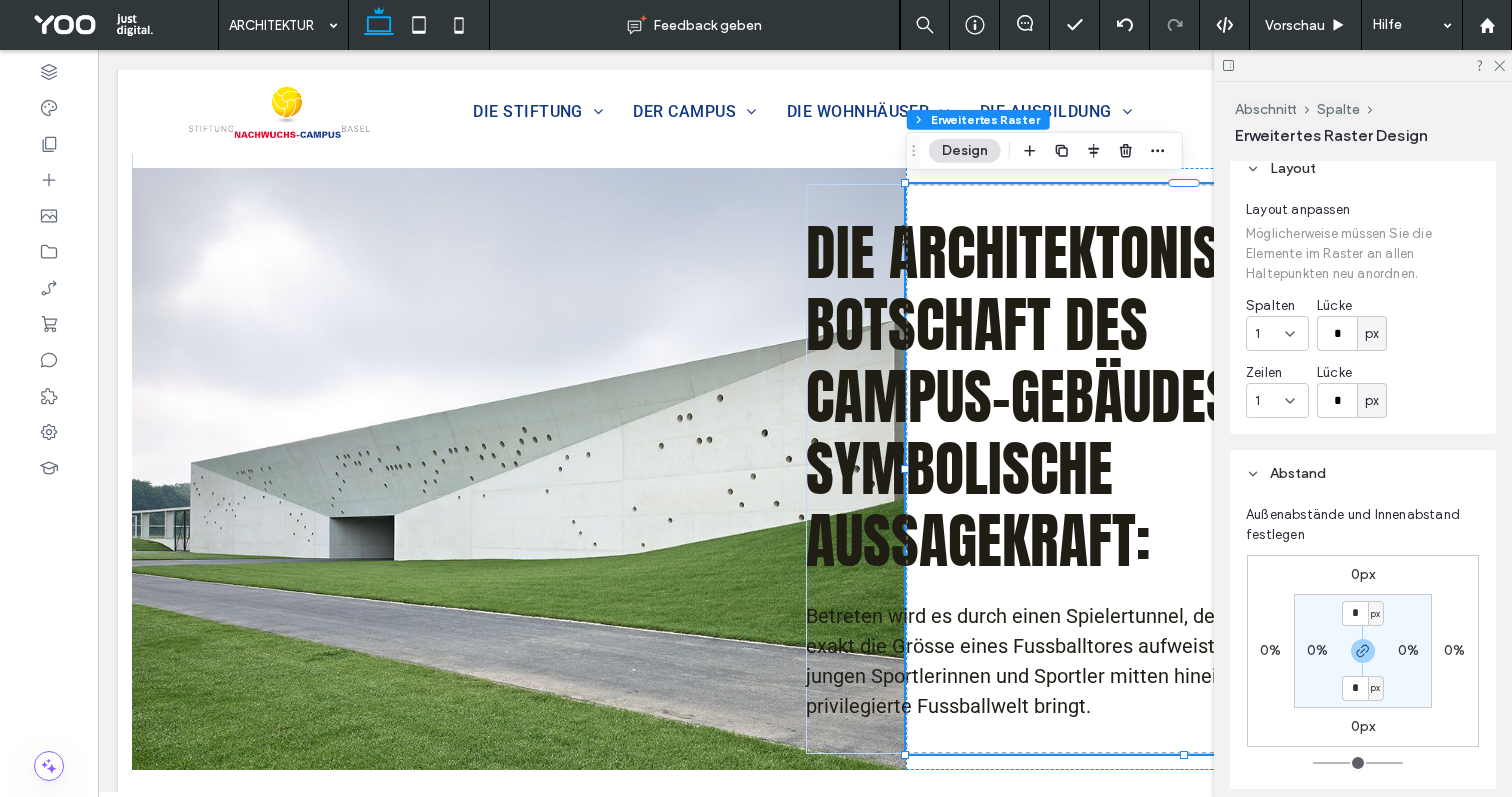 scroll, scrollTop: 0, scrollLeft: 0, axis: both 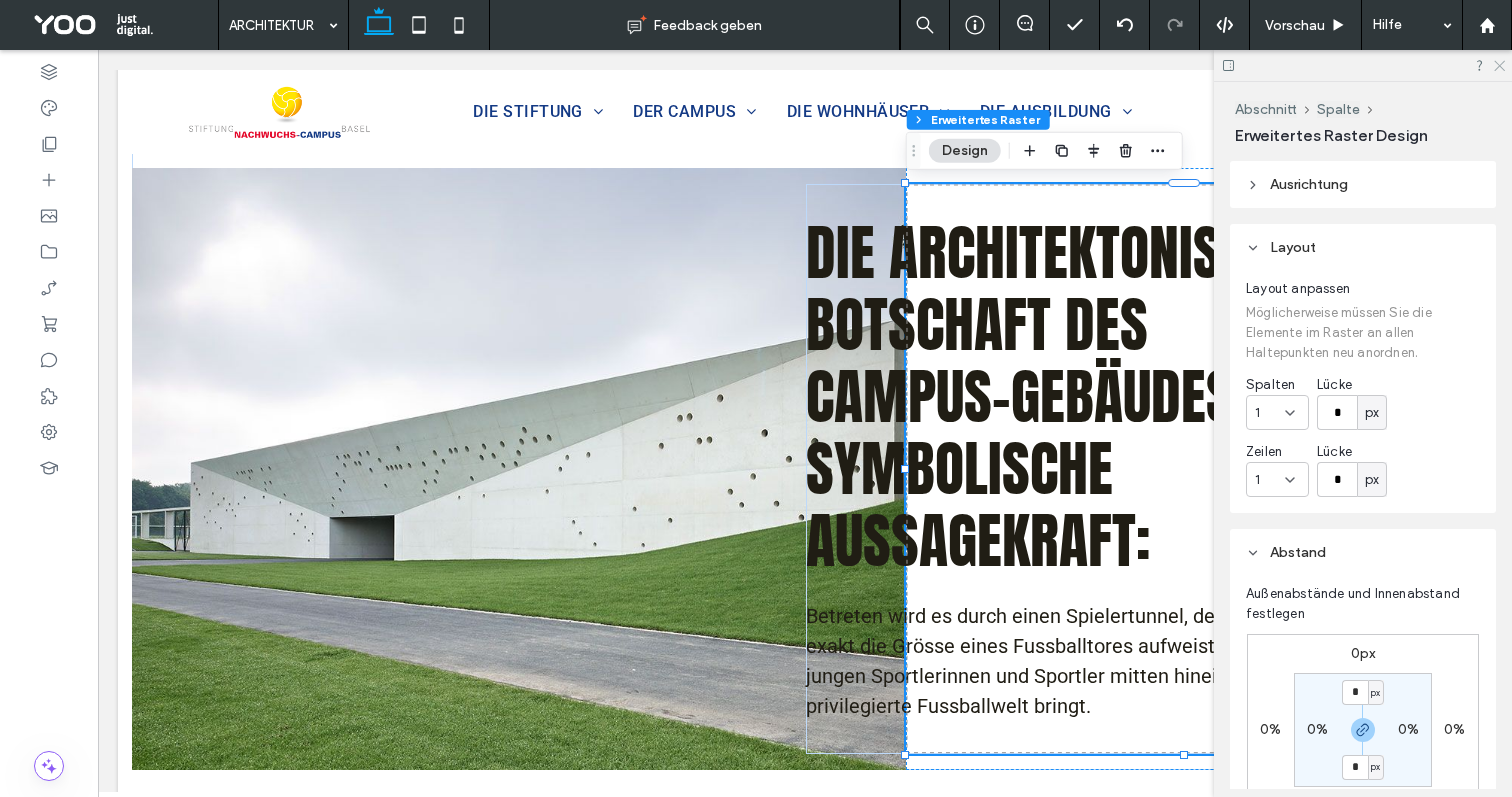 drag, startPoint x: 1497, startPoint y: 65, endPoint x: 1312, endPoint y: 123, distance: 193.87883 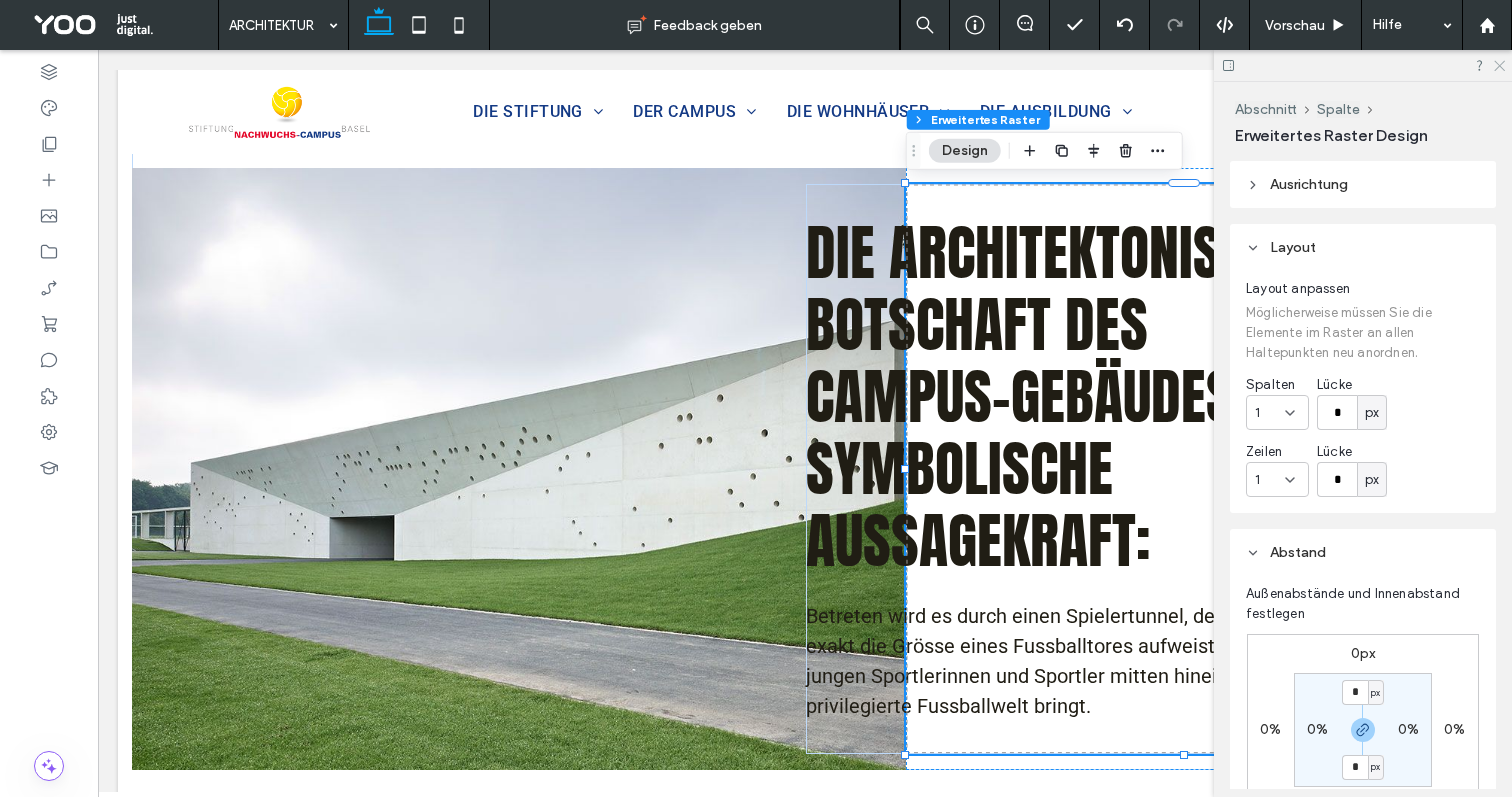 click 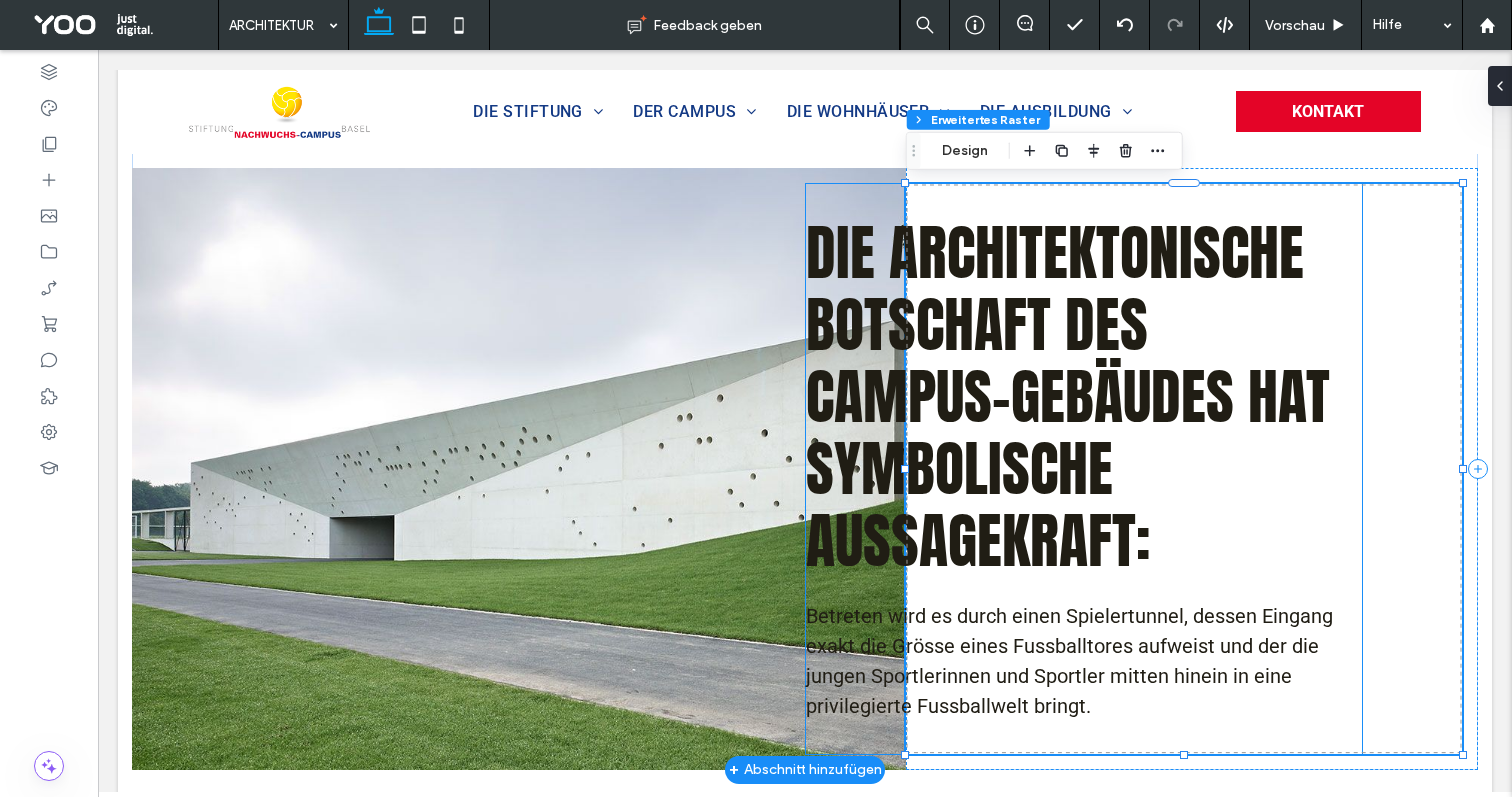 click on "Die architektonische Botschaft des Campus-Gebäudes hat symbolische Aussagekraft:" at bounding box center [1084, 397] 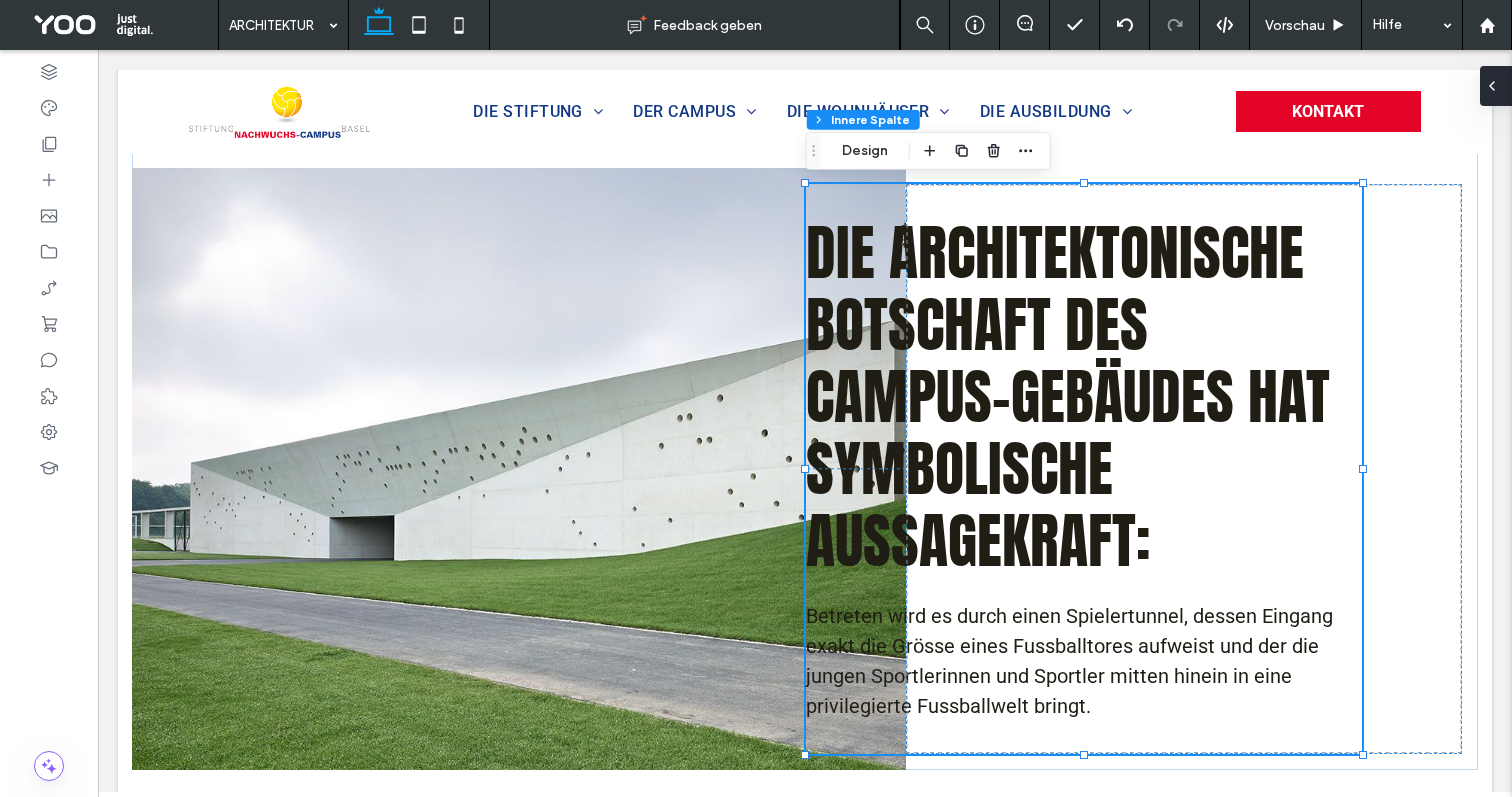click at bounding box center (1496, 86) 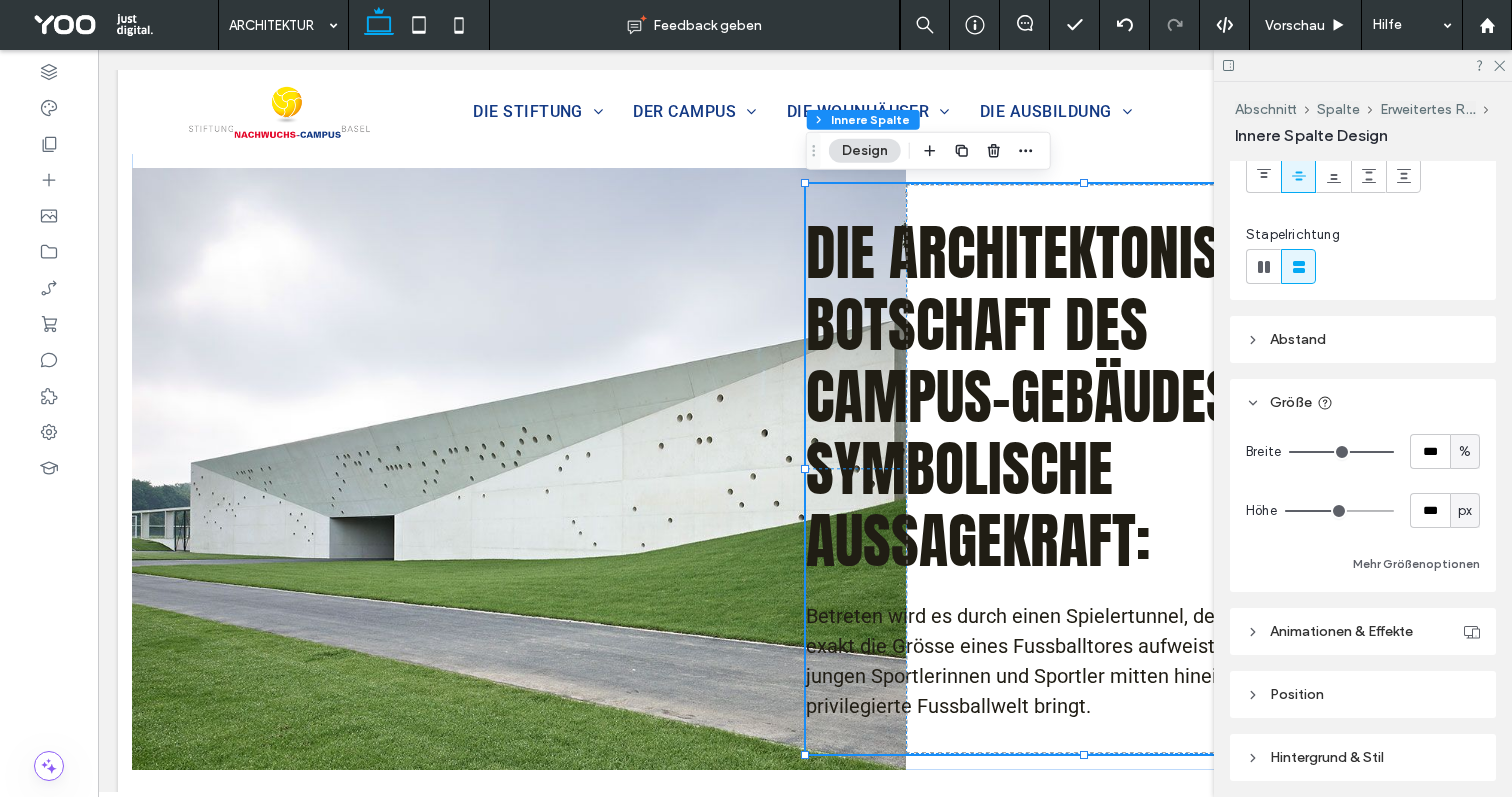 scroll, scrollTop: 0, scrollLeft: 0, axis: both 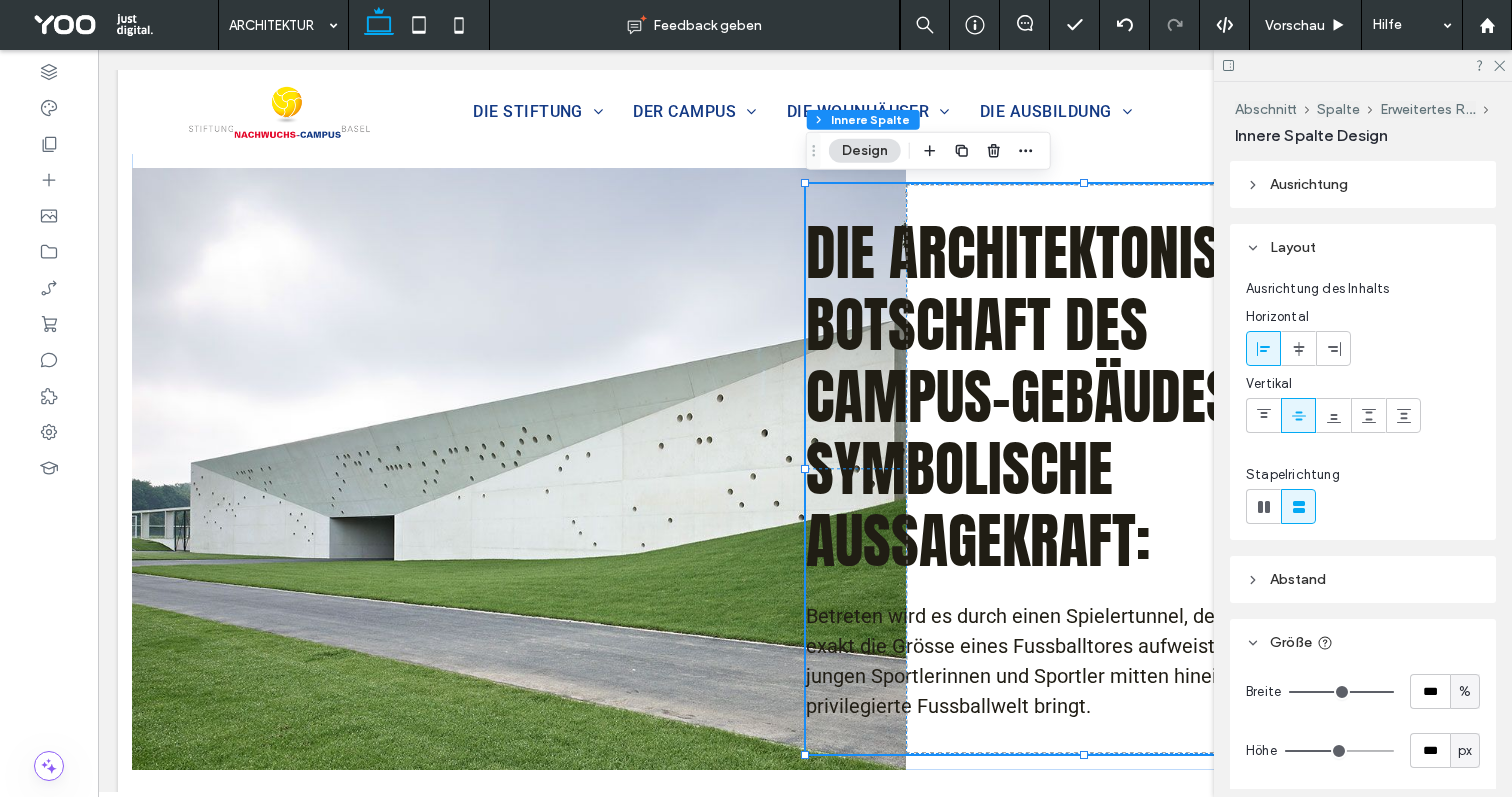 click on "Ausrichtung" at bounding box center [1309, 184] 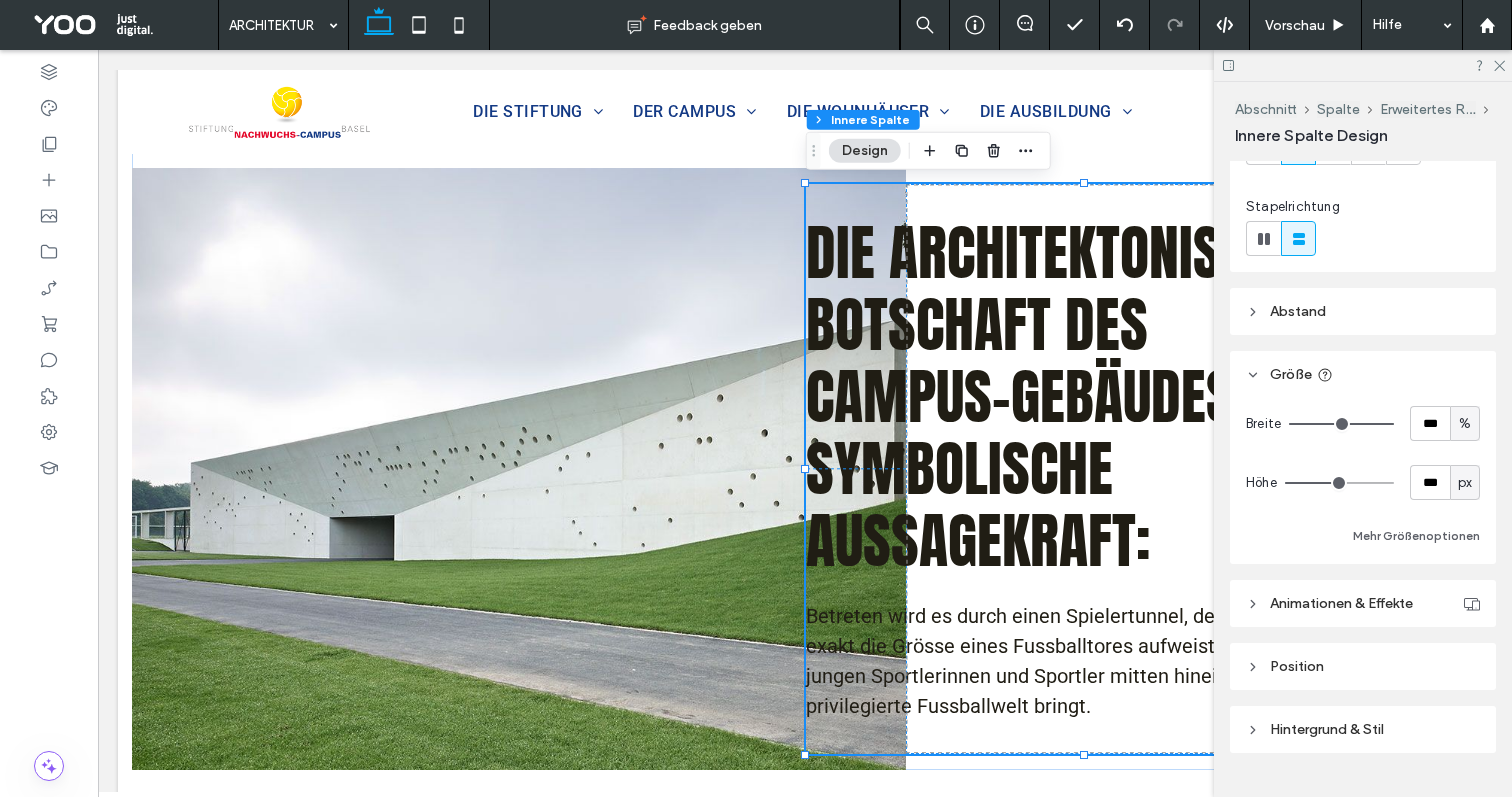 scroll, scrollTop: 414, scrollLeft: 0, axis: vertical 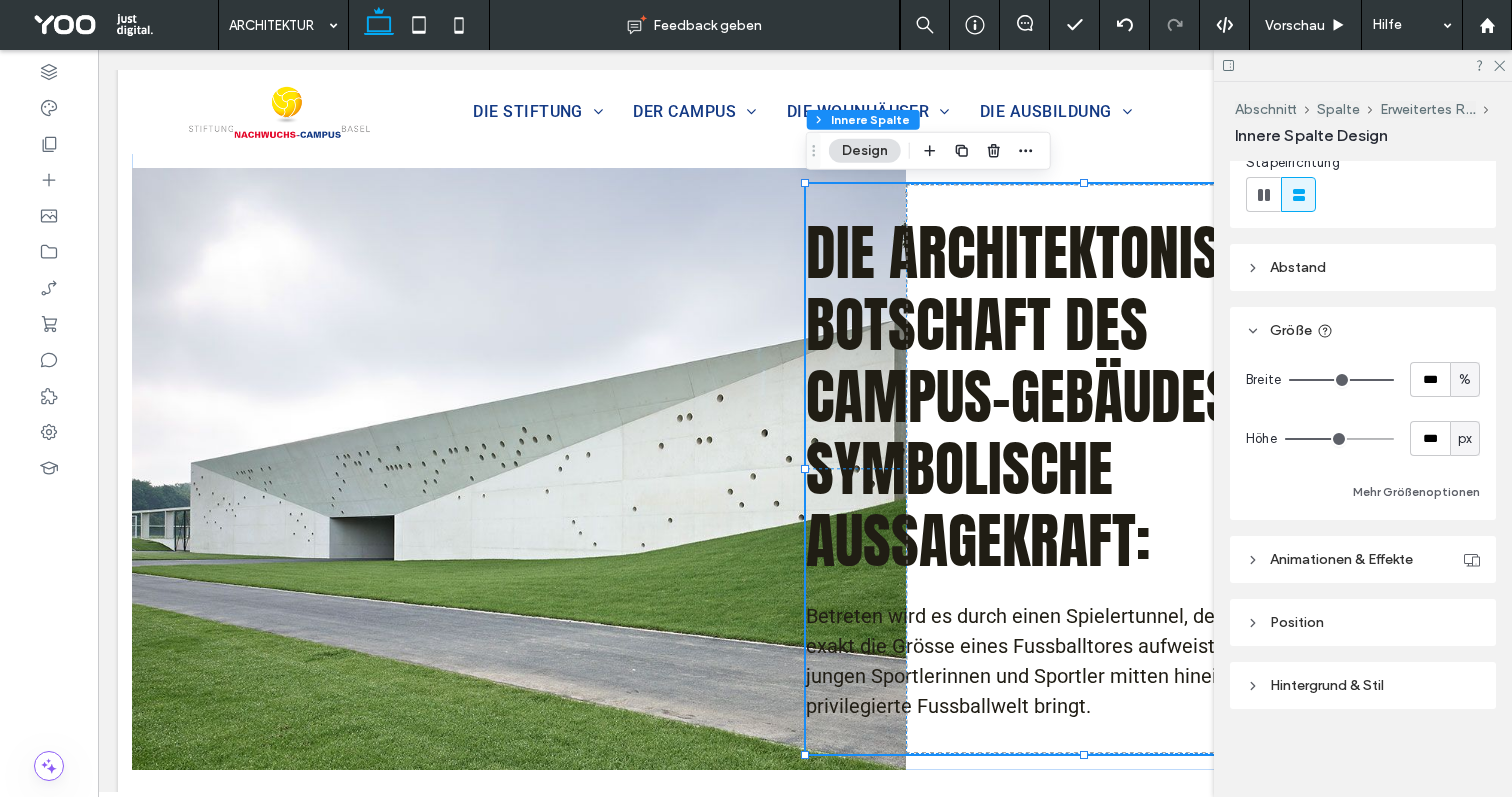 click on "Abstand" at bounding box center (1363, 267) 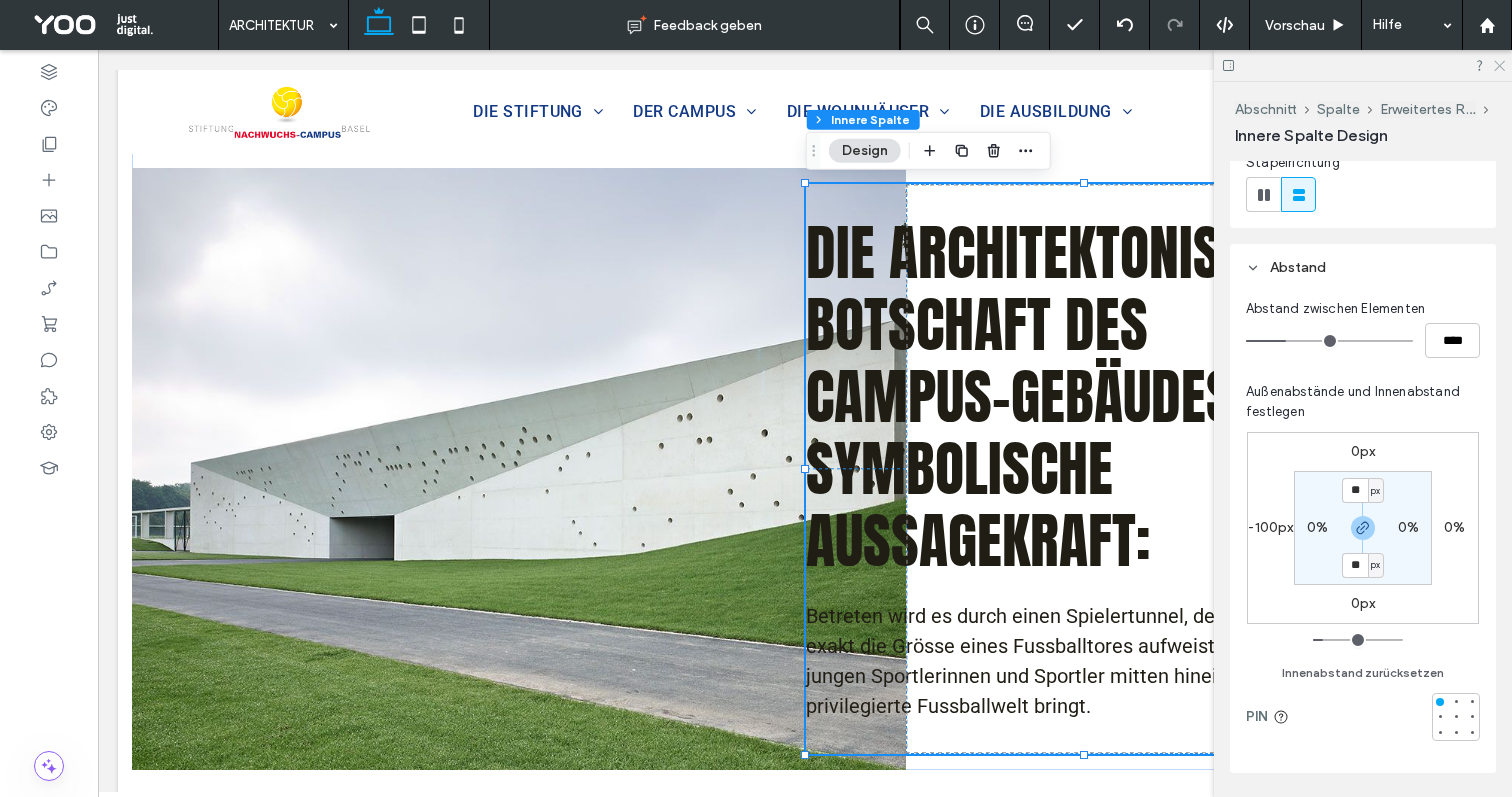 click 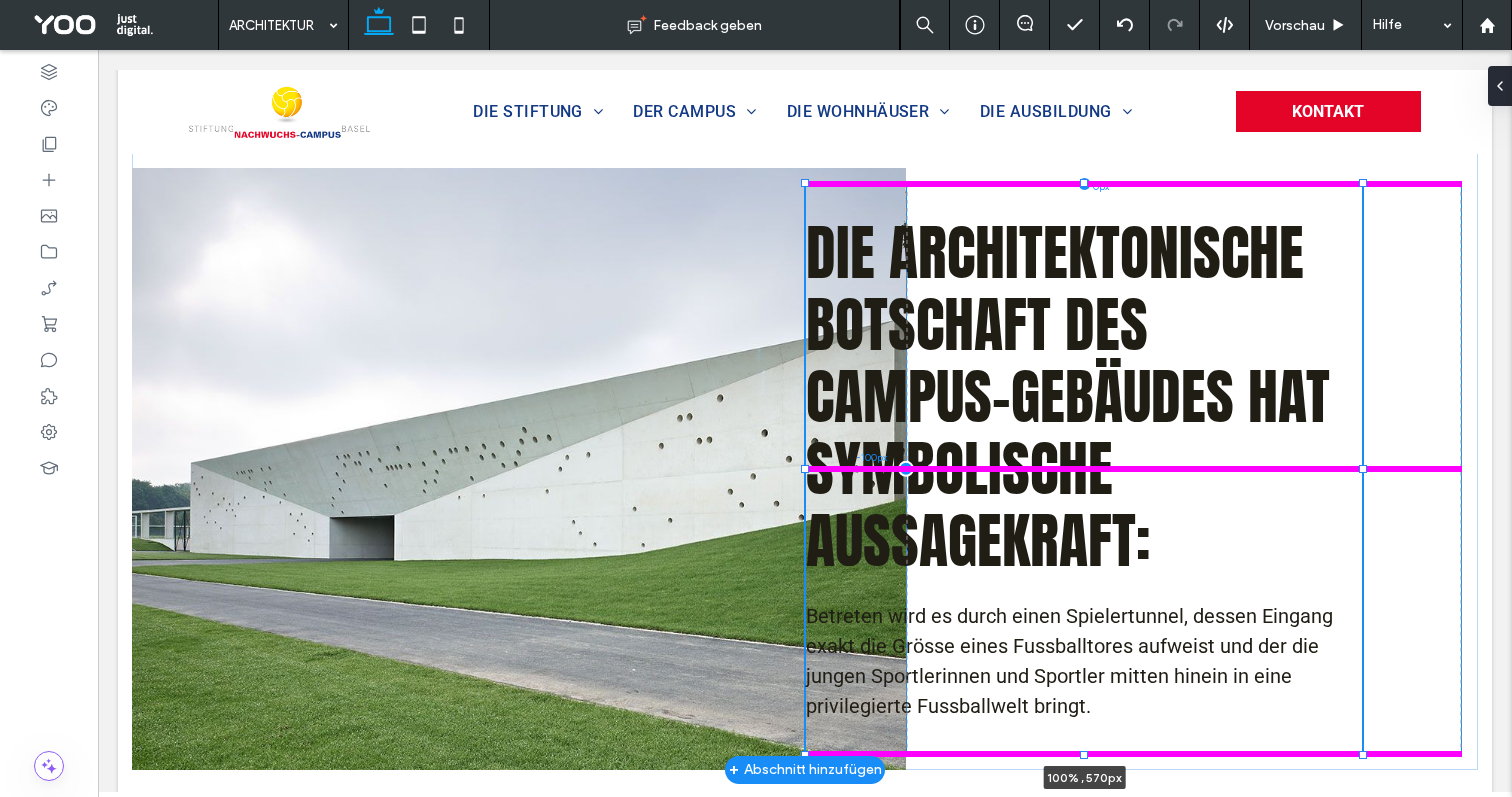scroll, scrollTop: 0, scrollLeft: 0, axis: both 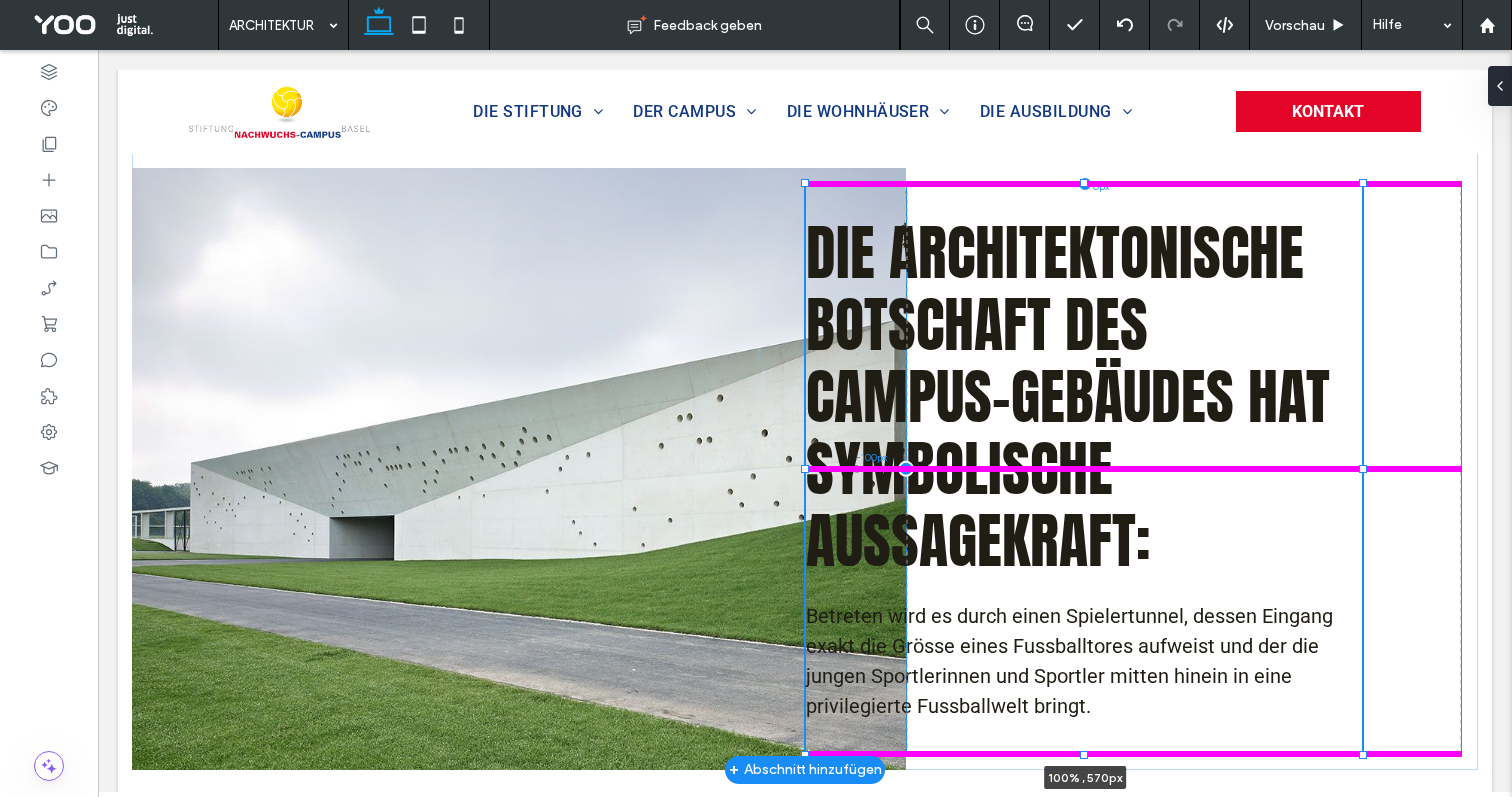 drag, startPoint x: 1364, startPoint y: 471, endPoint x: 1398, endPoint y: 470, distance: 34.0147 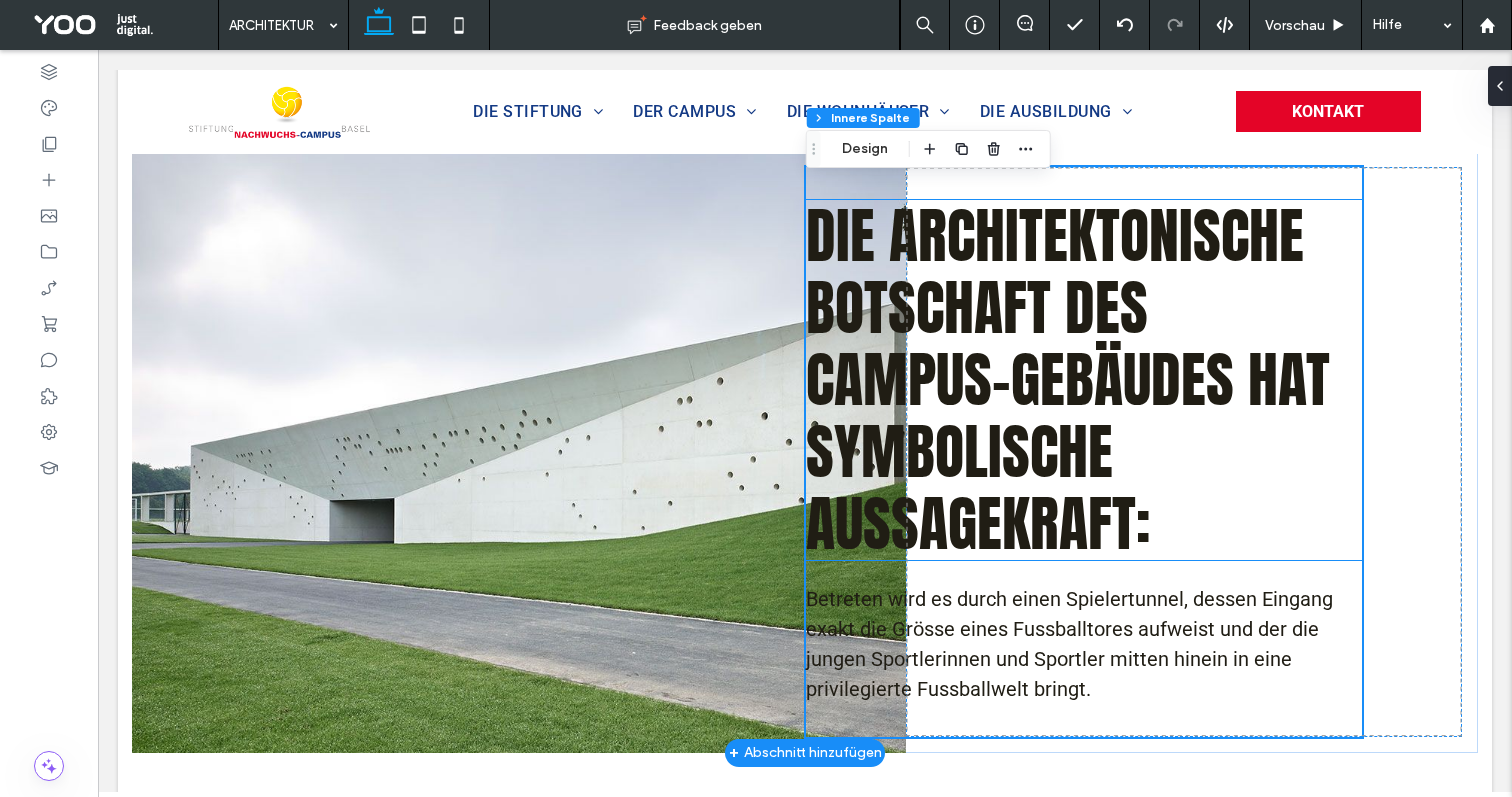 scroll, scrollTop: 359, scrollLeft: 0, axis: vertical 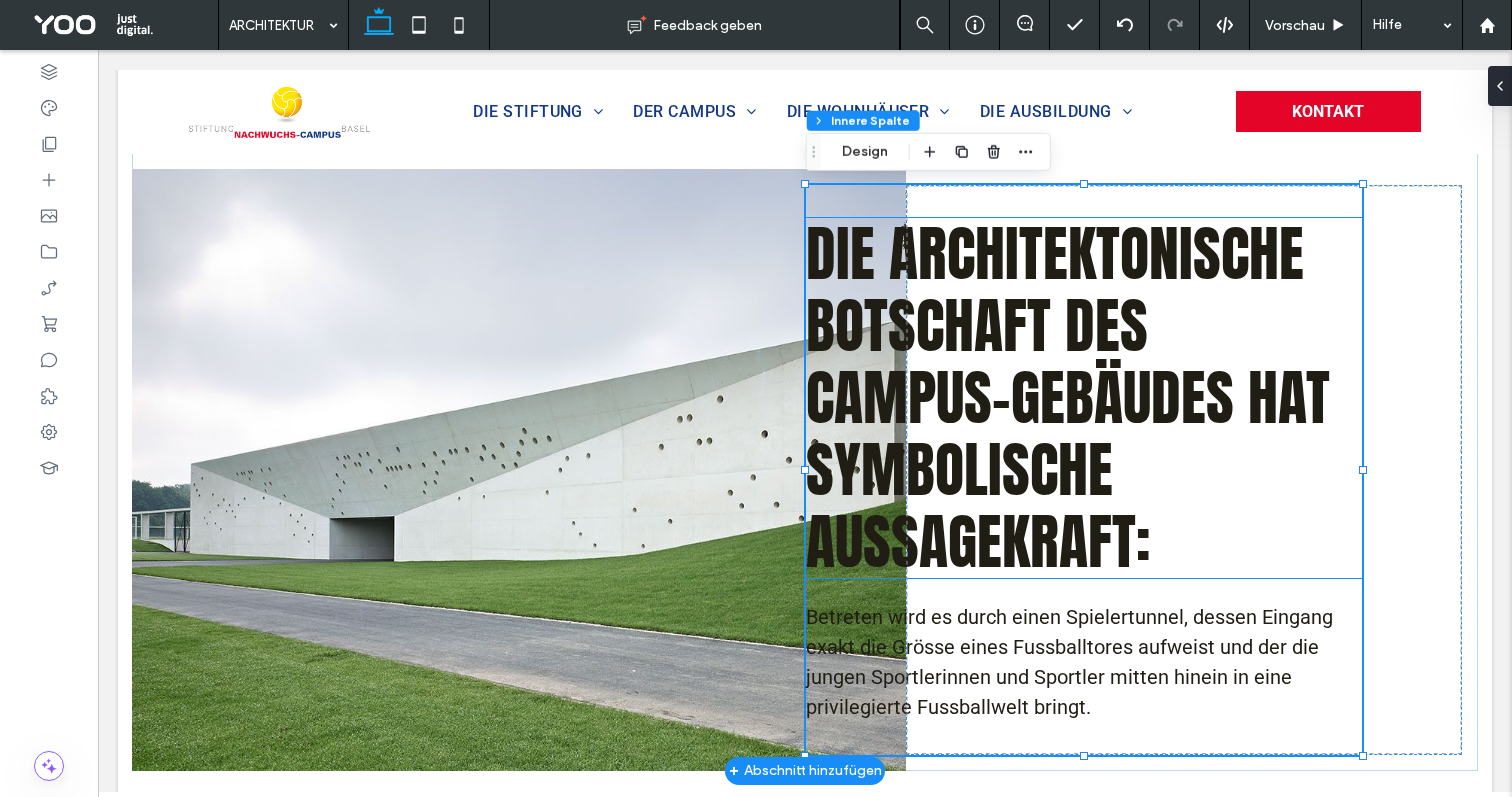 click on "Die architektonische Botschaft des Campus-Gebäudes hat symbolische Aussagekraft:" at bounding box center (1084, 398) 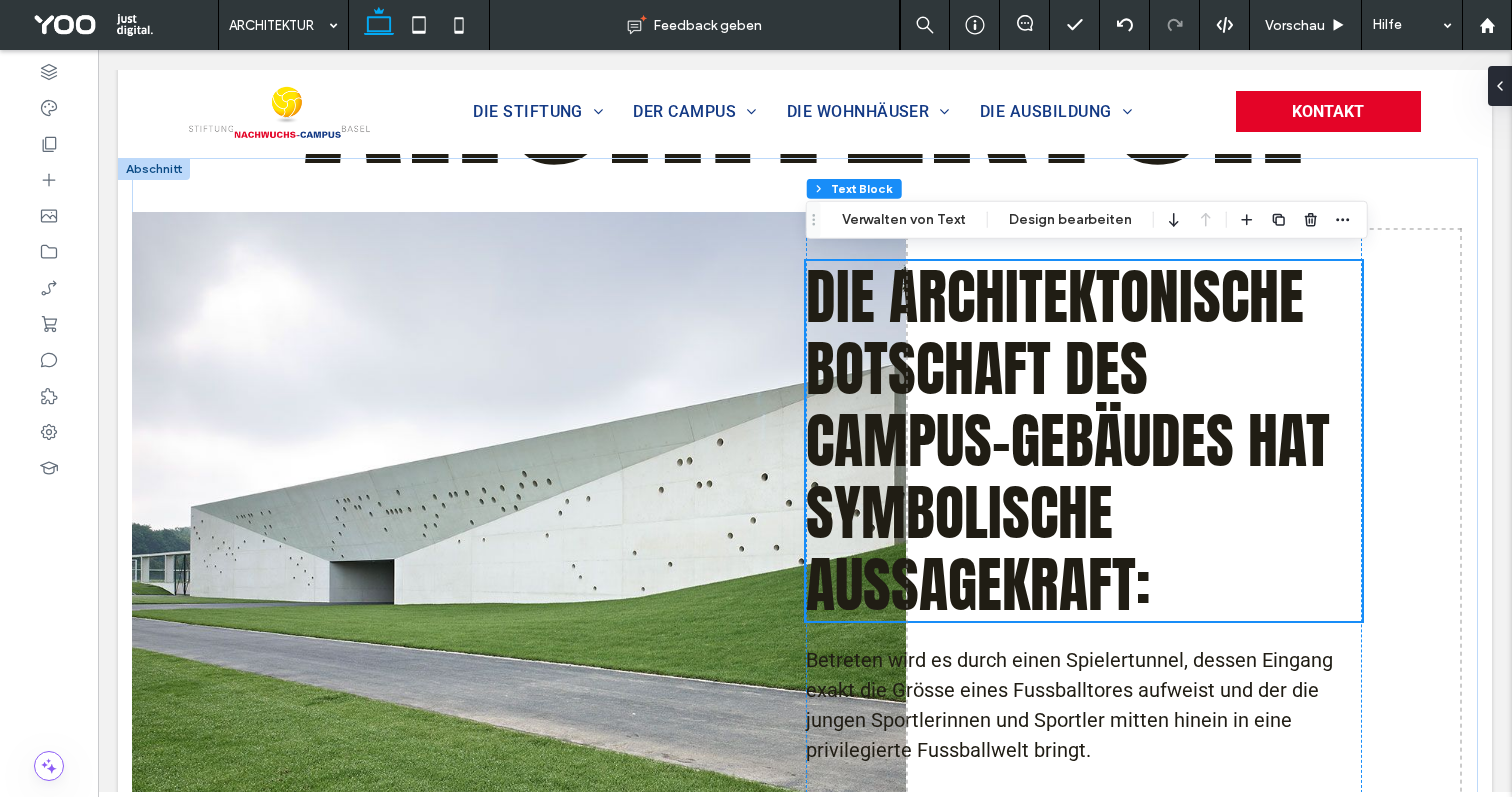 scroll, scrollTop: 310, scrollLeft: 0, axis: vertical 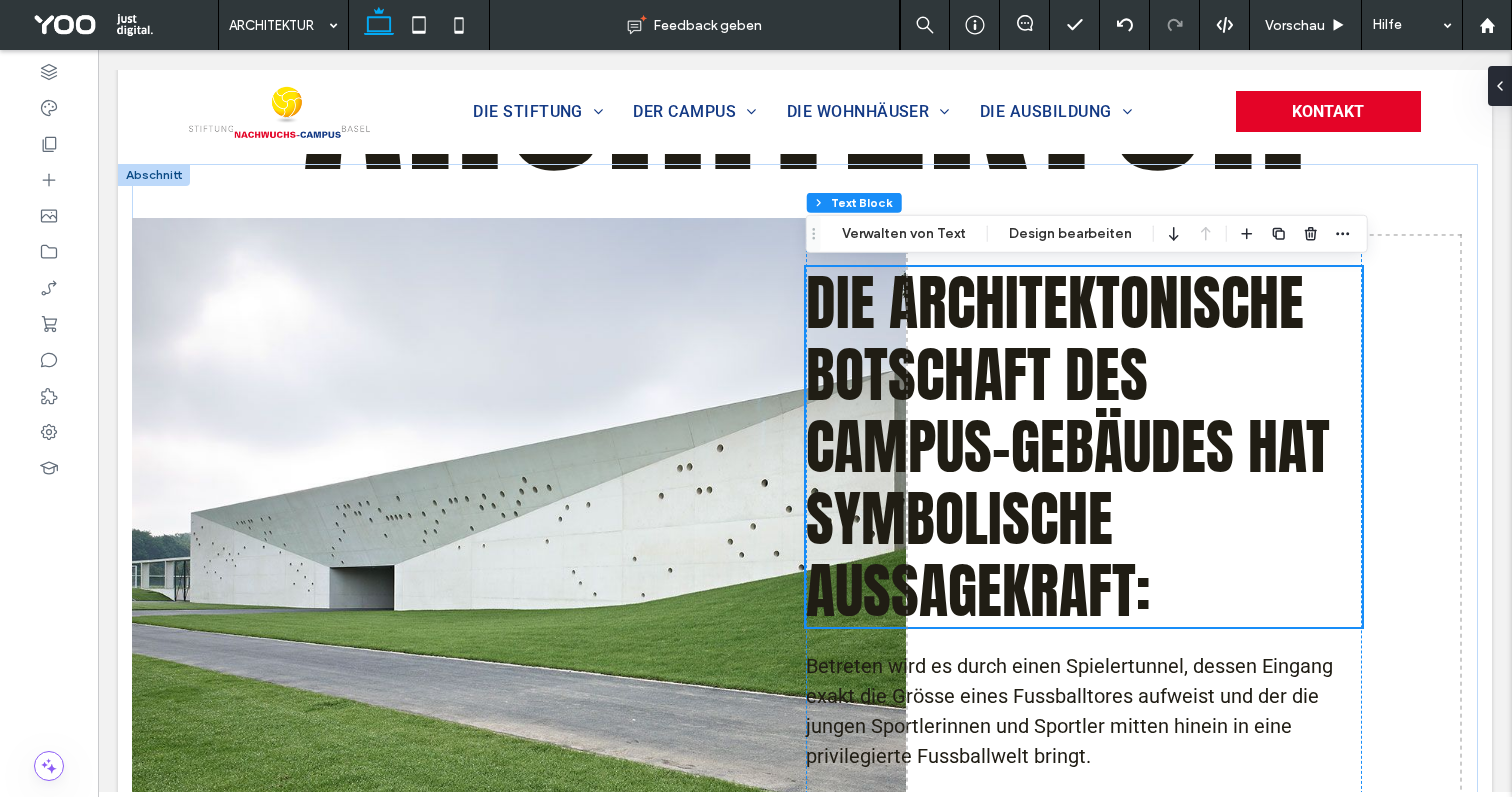 click on "Die architektonische Botschaft des Campus-Gebäudes hat symbolische Aussagekraft:" at bounding box center (1068, 446) 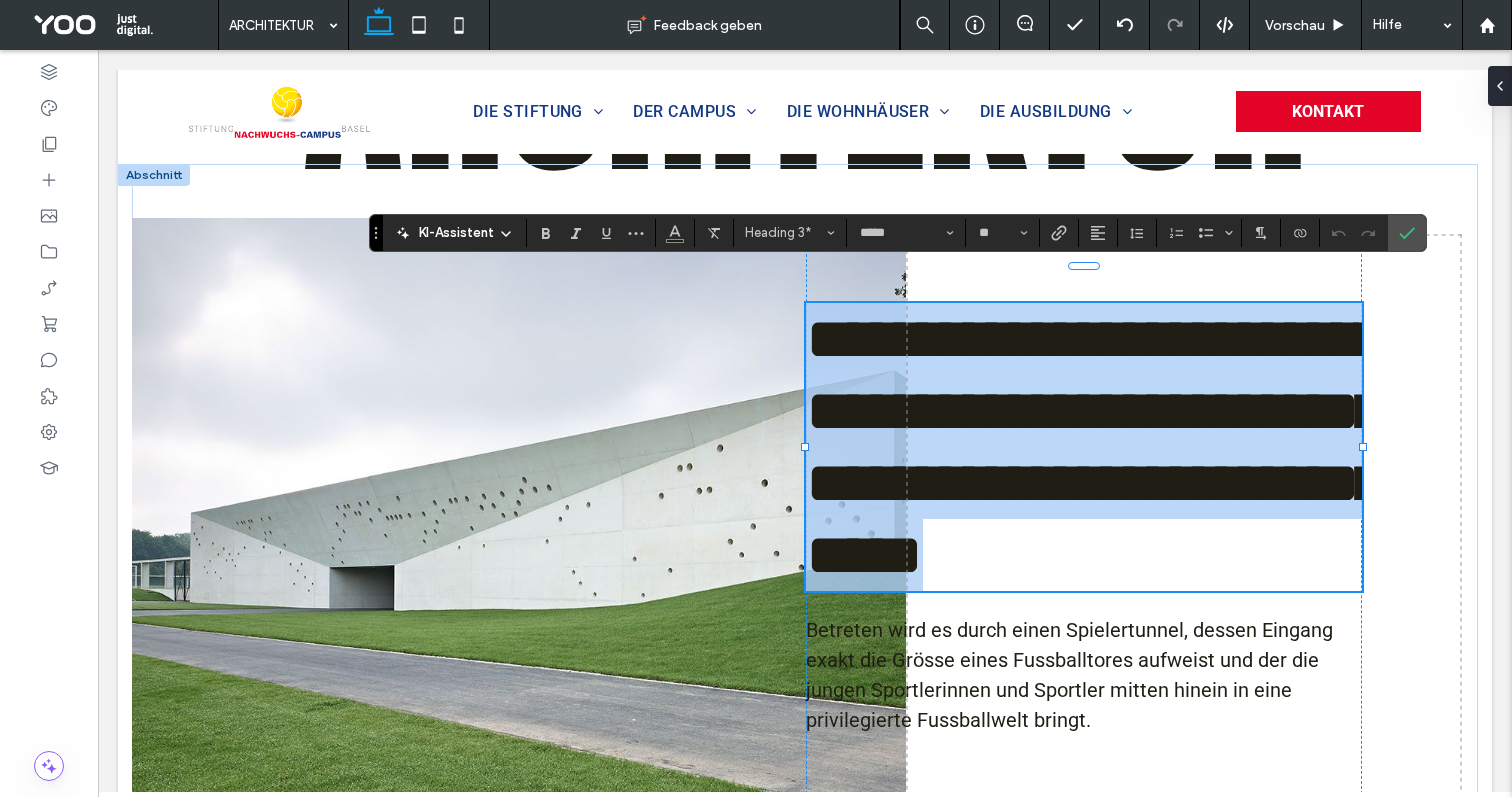 click on "**********" at bounding box center [1094, 447] 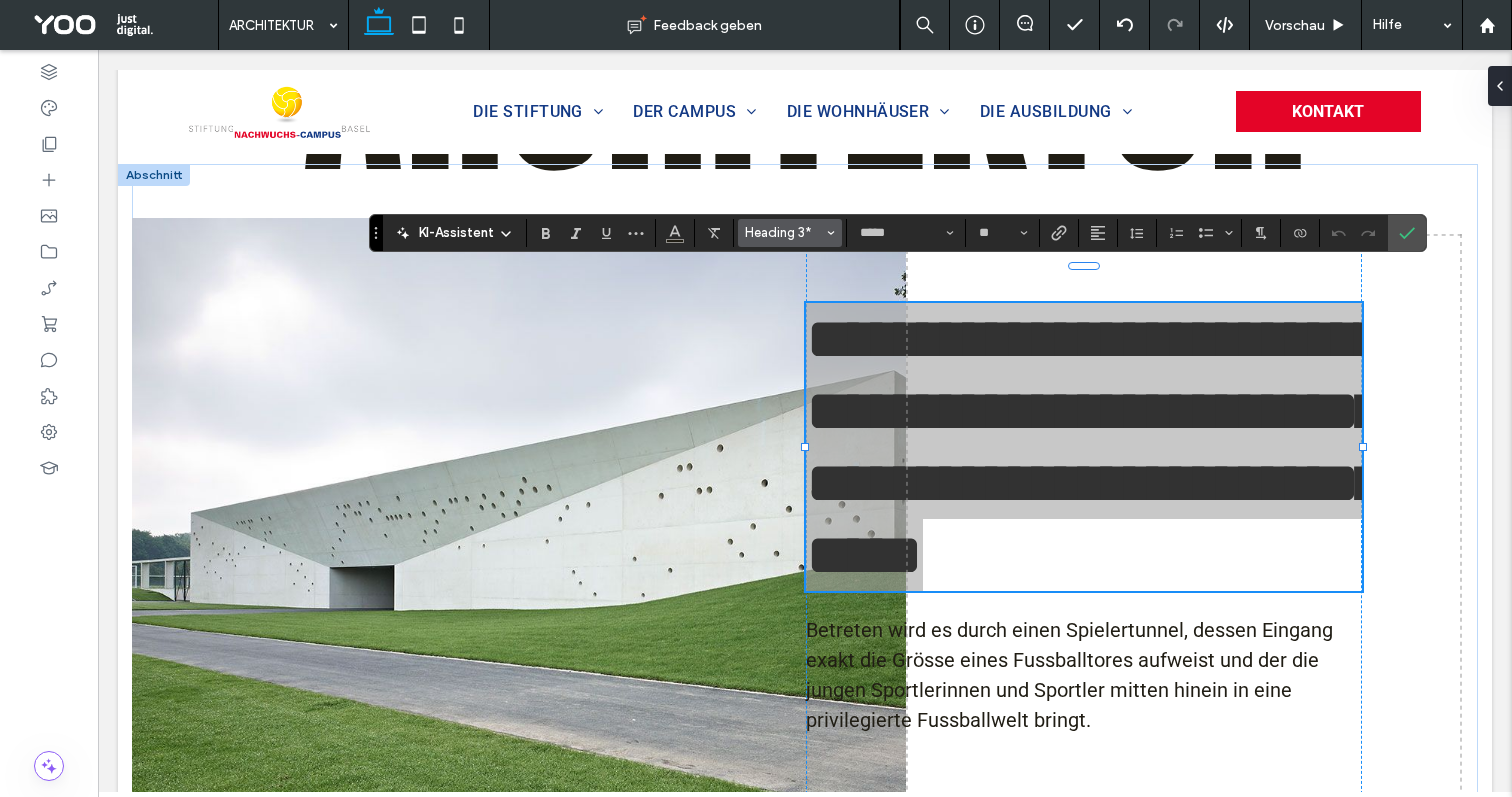click 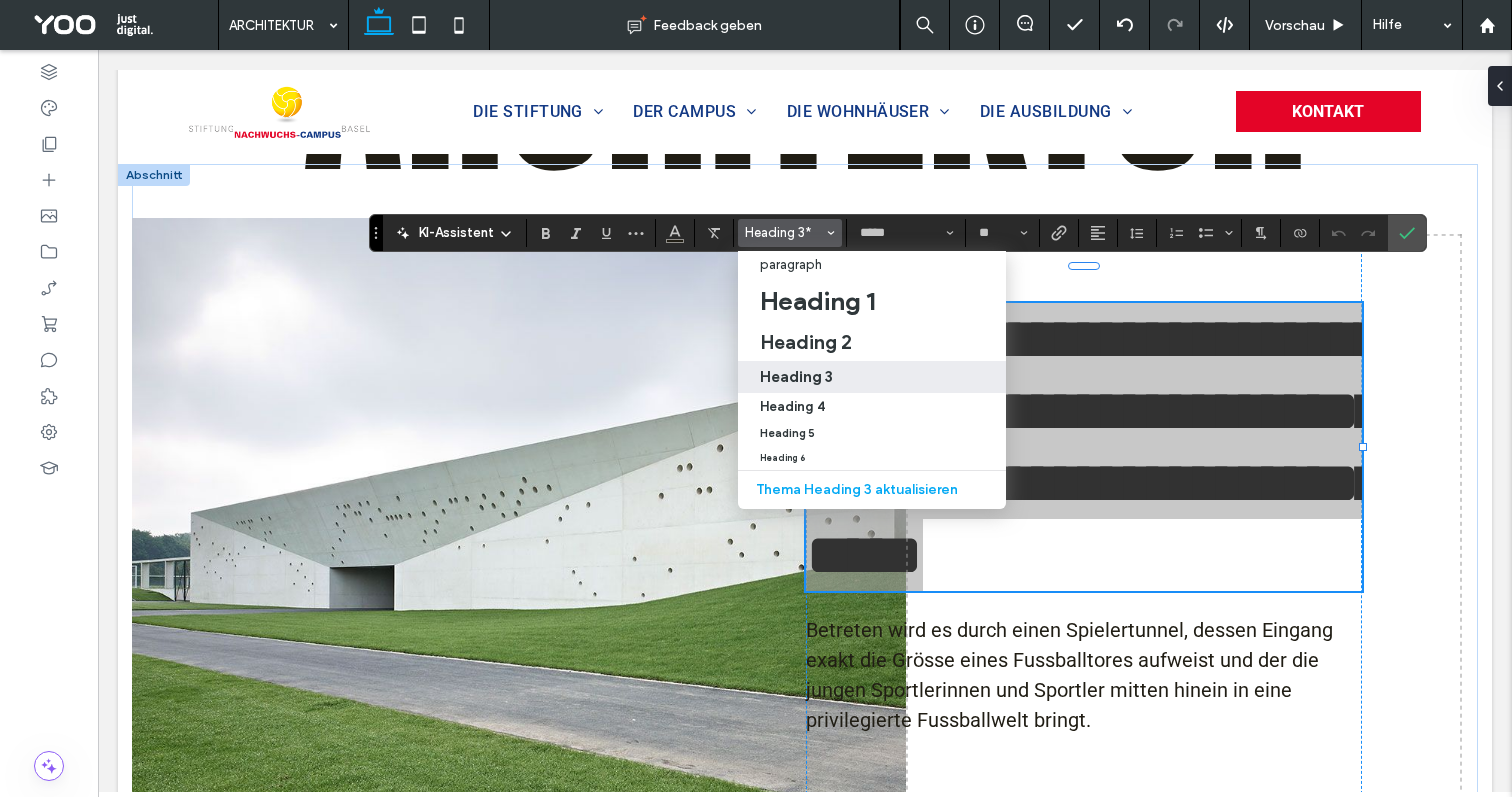 click on "Heading 3" at bounding box center (796, 376) 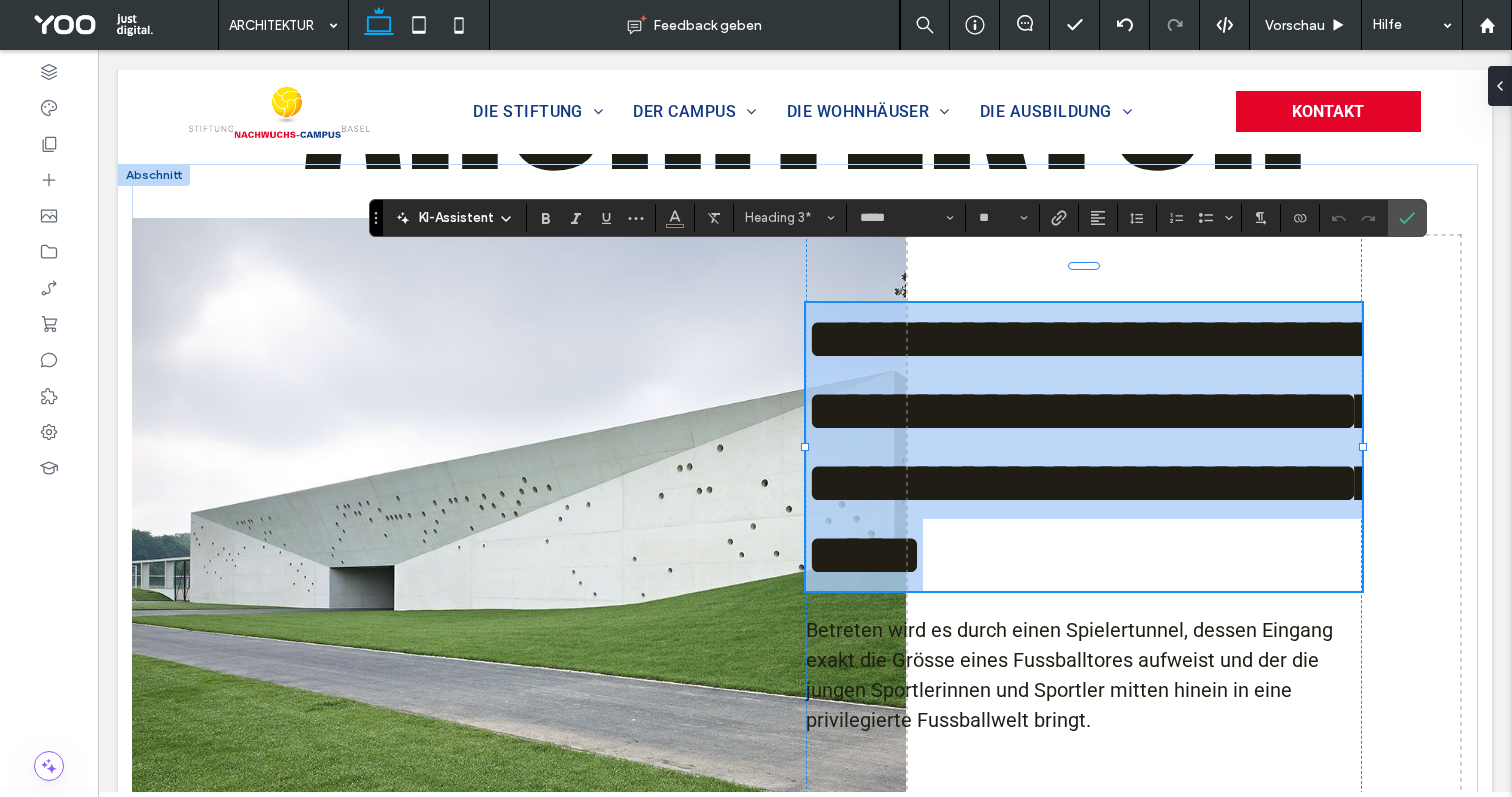 scroll, scrollTop: 325, scrollLeft: 0, axis: vertical 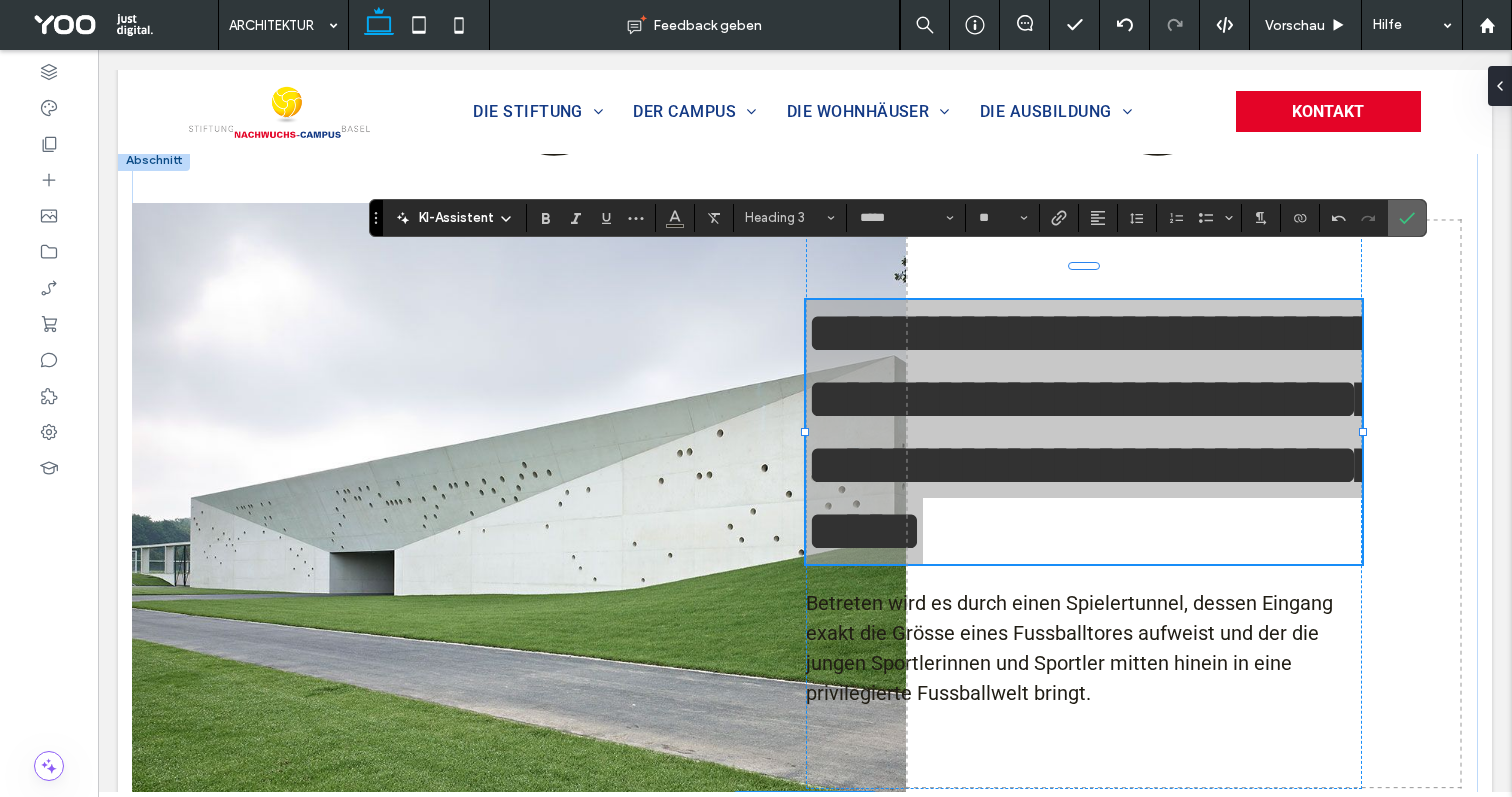 click 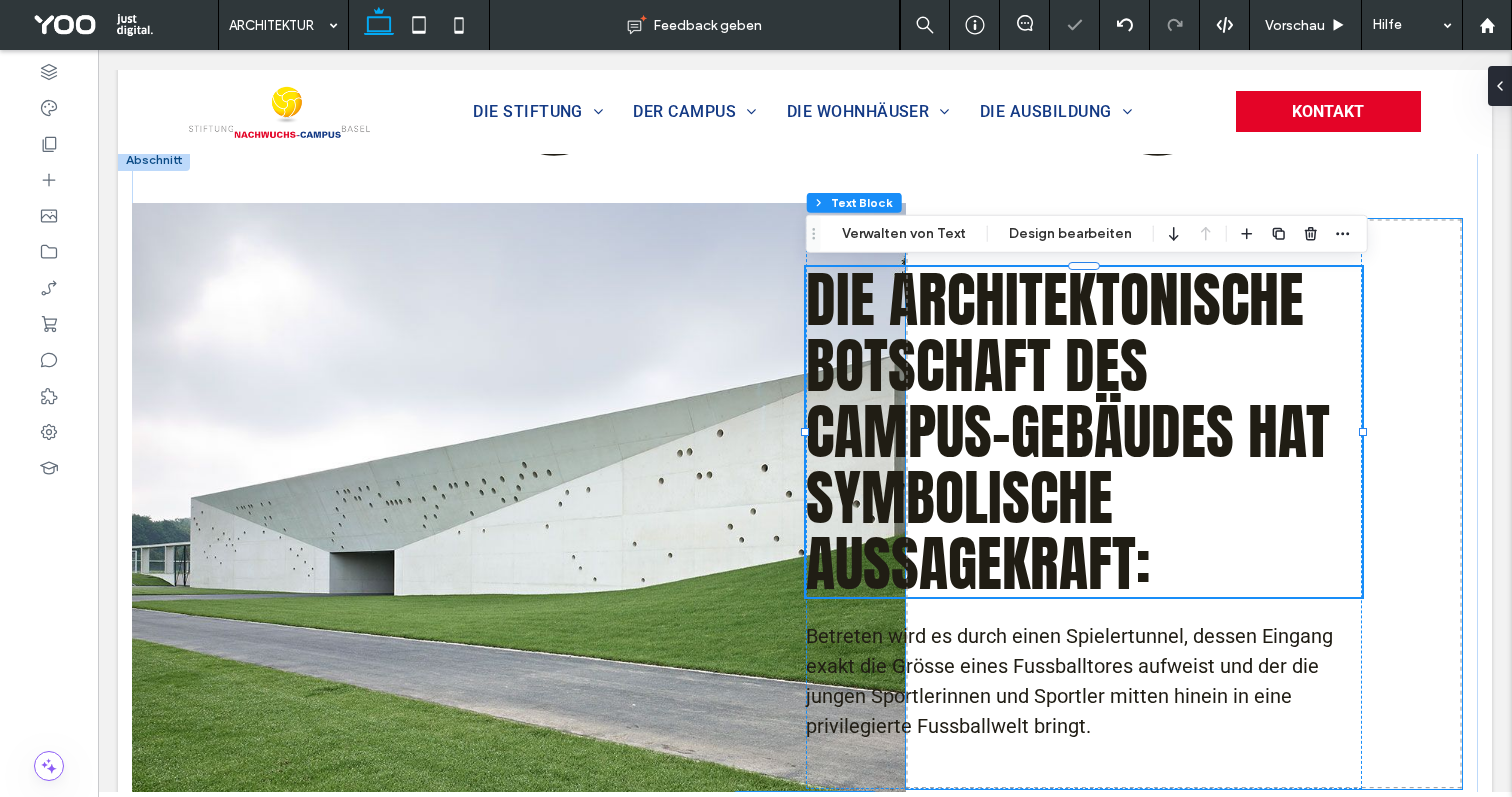 click on "Die architektonische Botschaft des Campus-Gebäudes hat symbolische Aussagekraft:
Betreten wird es durch einen Spielertunnel, dessen Eingang exakt die Grösse eines Fussballtores aufweist und der die jungen Sportlerinnen und Sportler mitten hinein in eine privilegierte Fussballwelt bringt." at bounding box center [1184, 504] 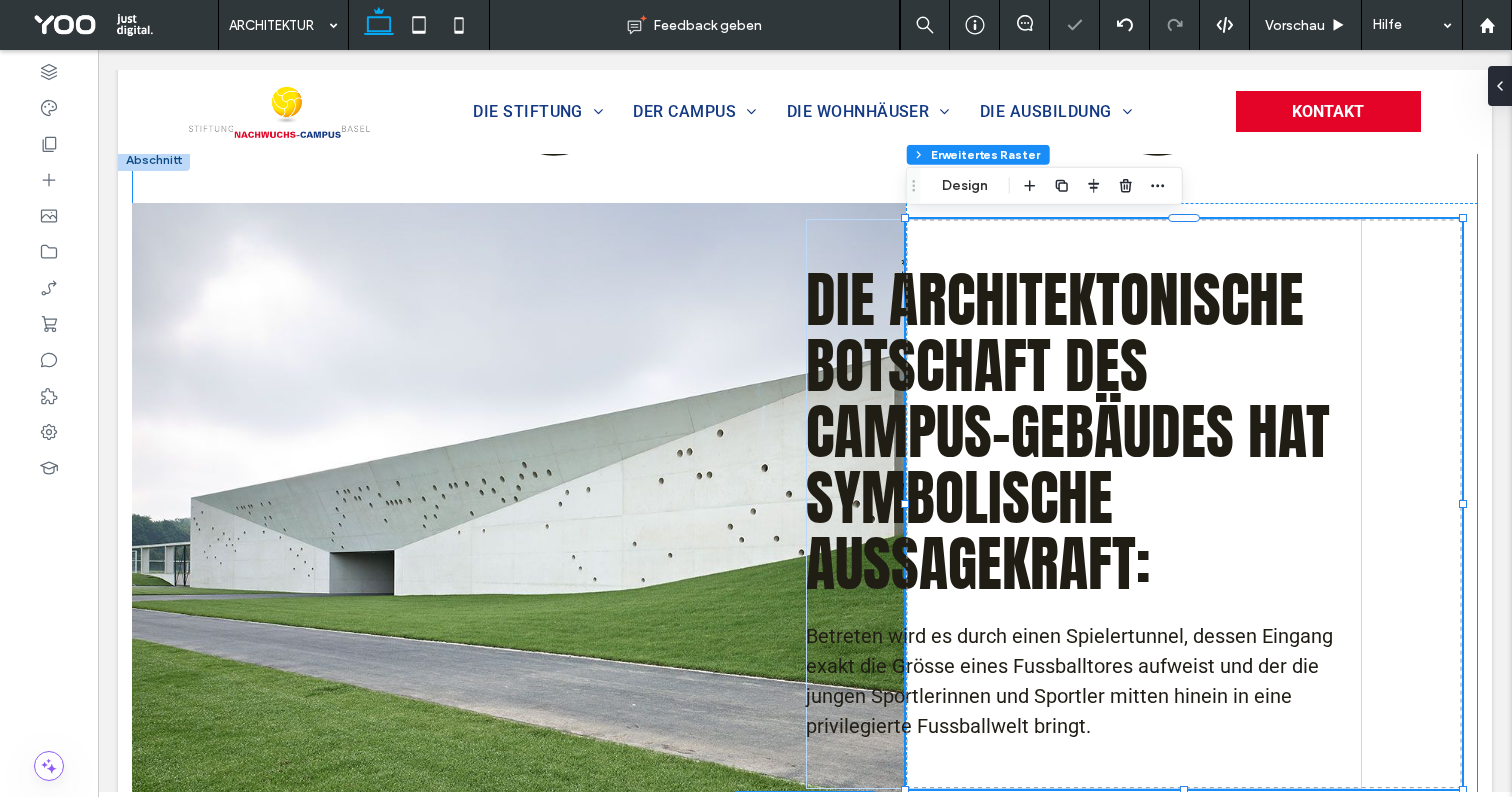 click on "Die architektonische Botschaft des Campus-Gebäudes hat symbolische Aussagekraft:
Betreten wird es durch einen Spielertunnel, dessen Eingang exakt die Grösse eines Fussballtores aufweist und der die jungen Sportlerinnen und Sportler mitten hinein in eine privilegierte Fussballwelt bringt." at bounding box center [805, 477] 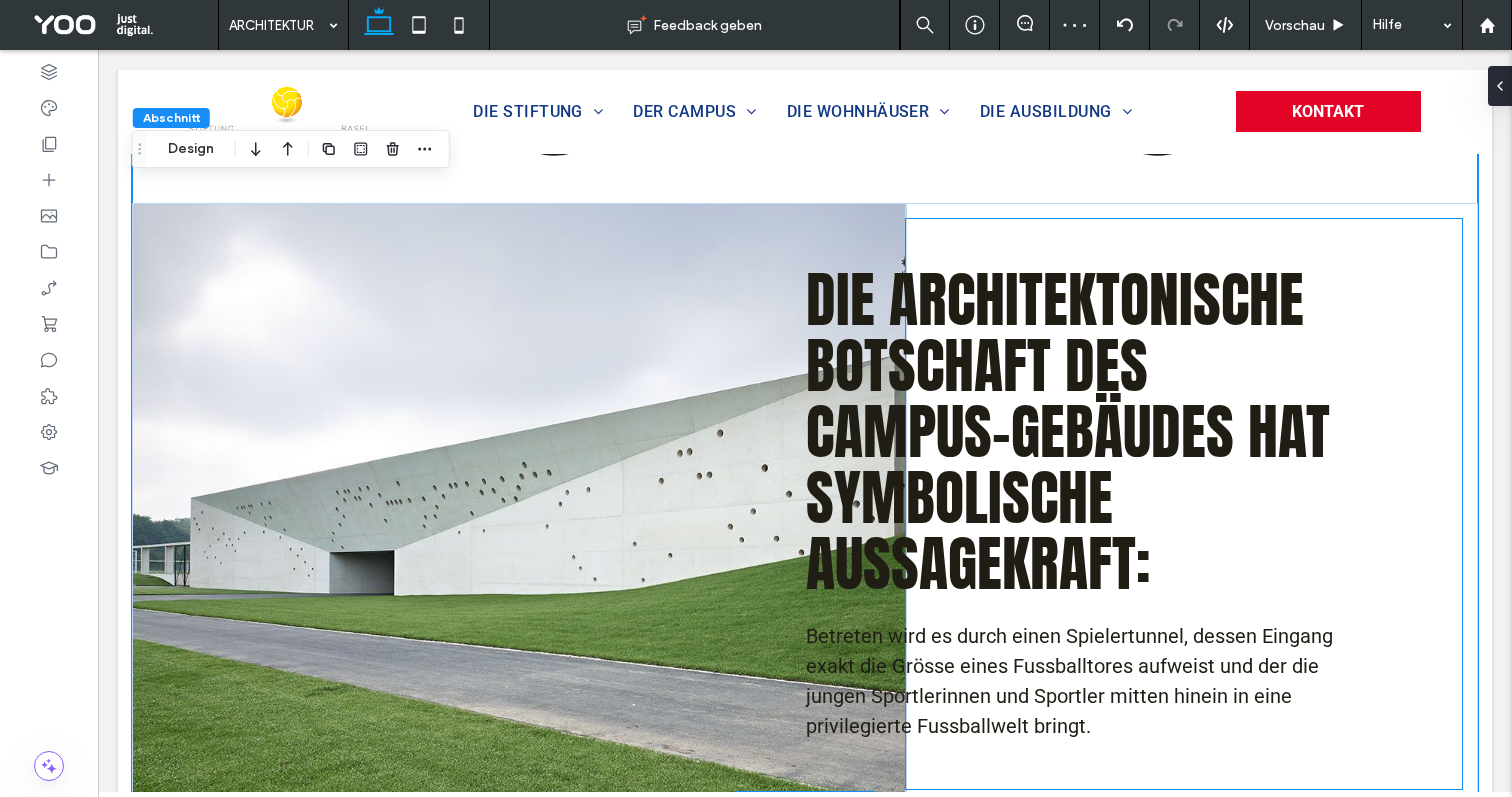 click on "Die architektonische Botschaft des Campus-Gebäudes hat symbolische Aussagekraft:
Betreten wird es durch einen Spielertunnel, dessen Eingang exakt die Grösse eines Fussballtores aufweist und der die jungen Sportlerinnen und Sportler mitten hinein in eine privilegierte Fussballwelt bringt." at bounding box center [1184, 504] 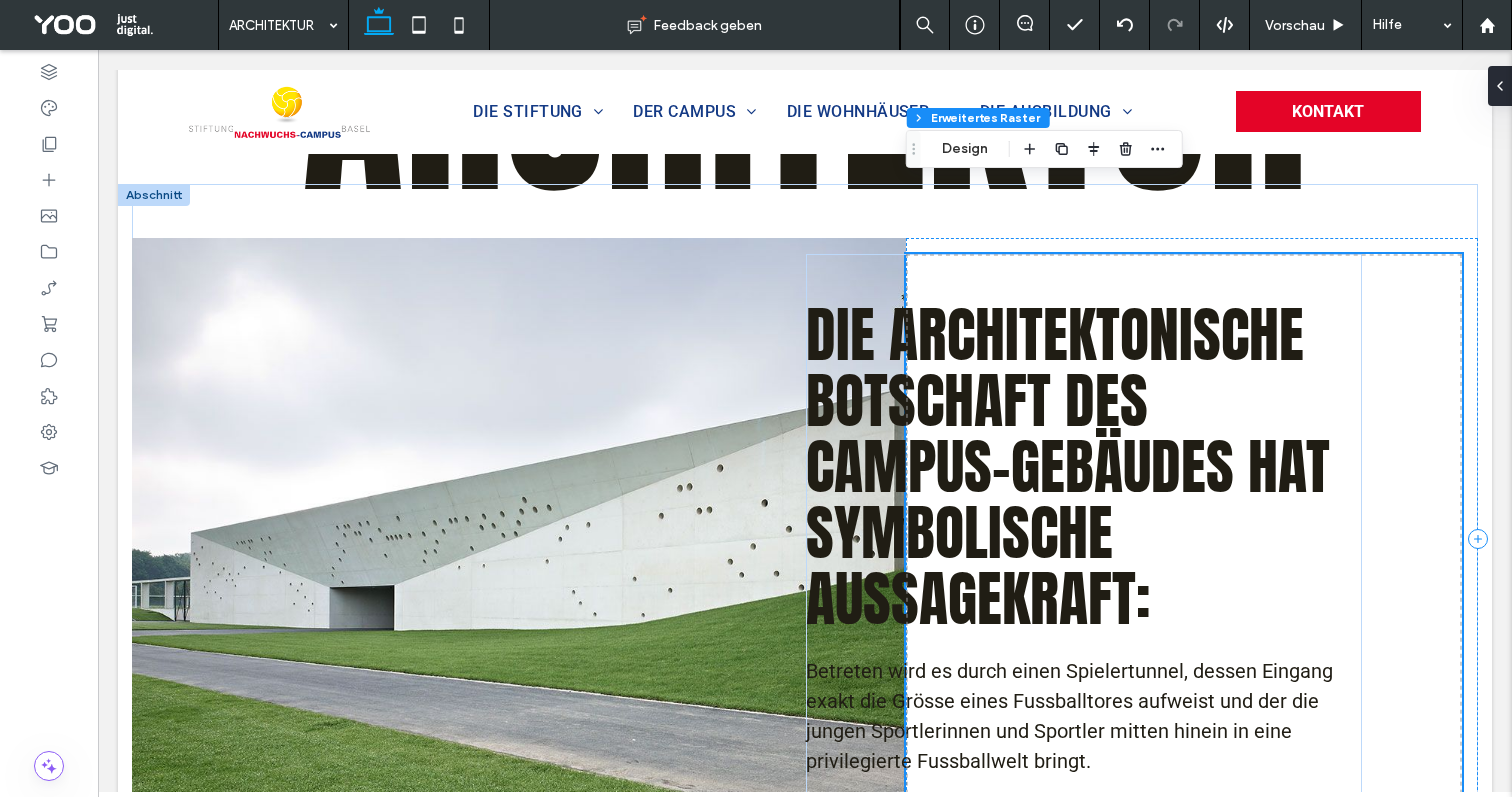 scroll, scrollTop: 268, scrollLeft: 0, axis: vertical 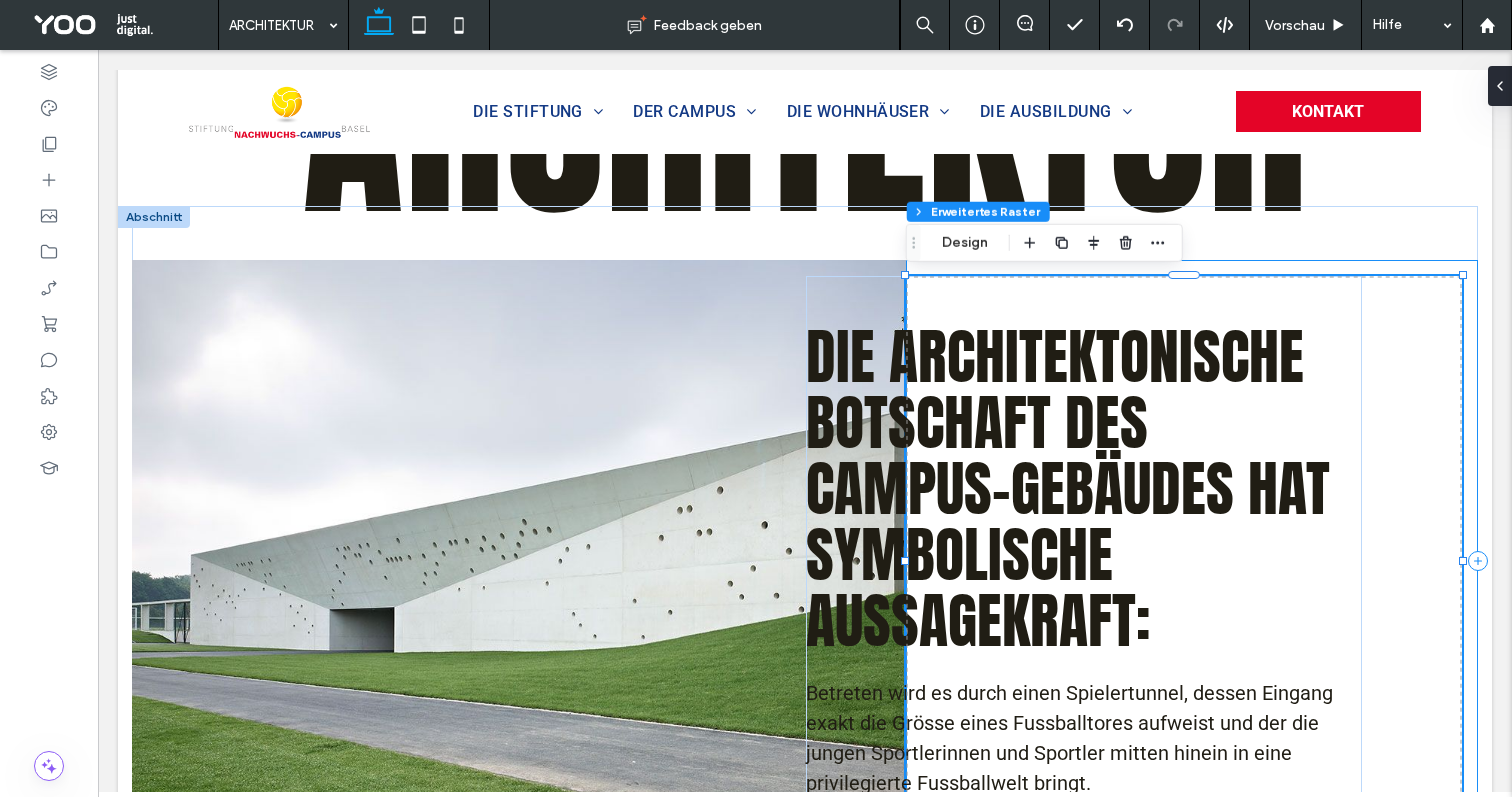 click on "Die architektonische Botschaft des Campus-Gebäudes hat symbolische Aussagekraft:
Betreten wird es durch einen Spielertunnel, dessen Eingang exakt die Grösse eines Fussballtores aufweist und der die jungen Sportlerinnen und Sportler mitten hinein in eine privilegierte Fussballwelt bringt." at bounding box center (1192, 561) 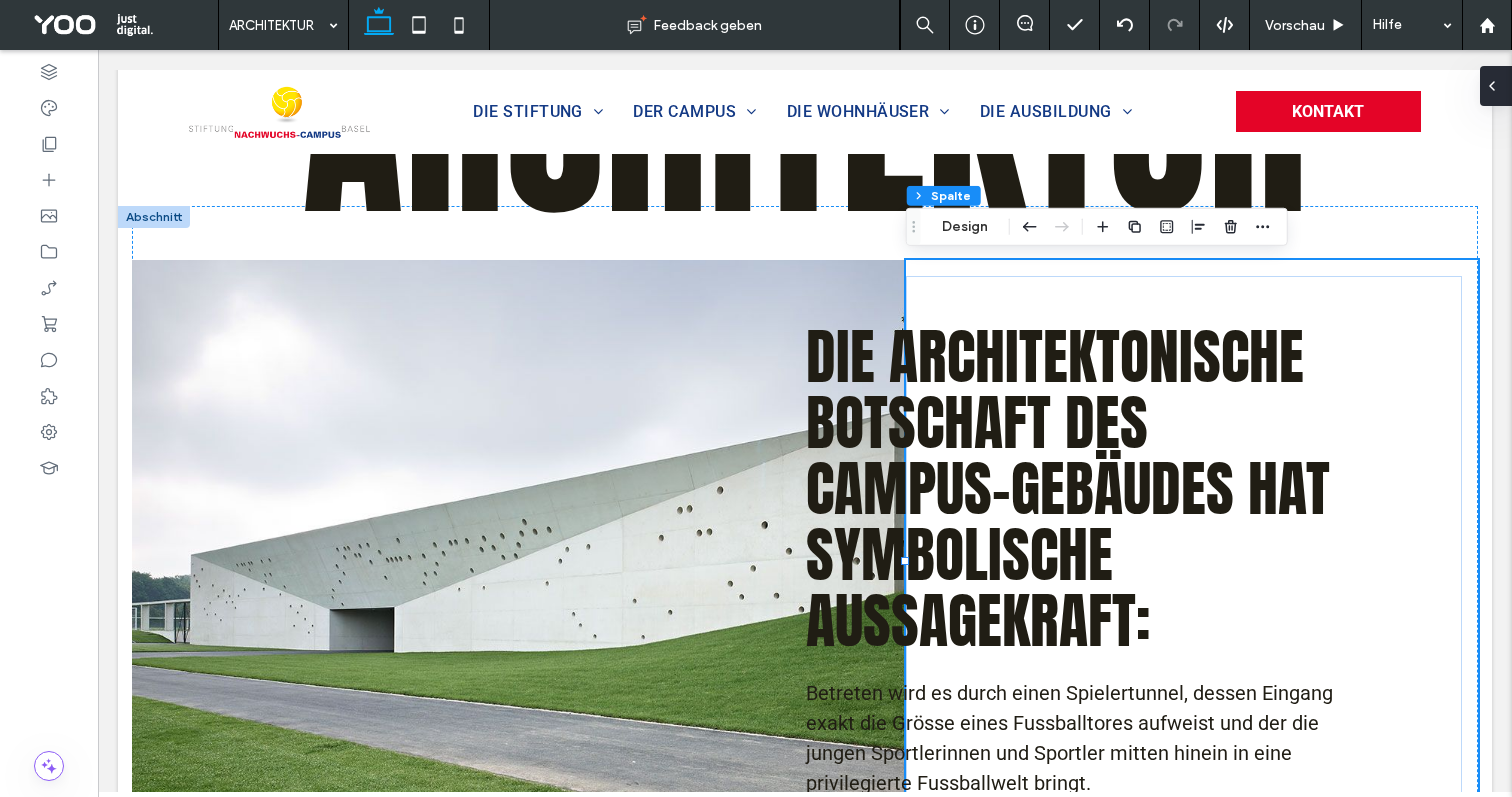 click 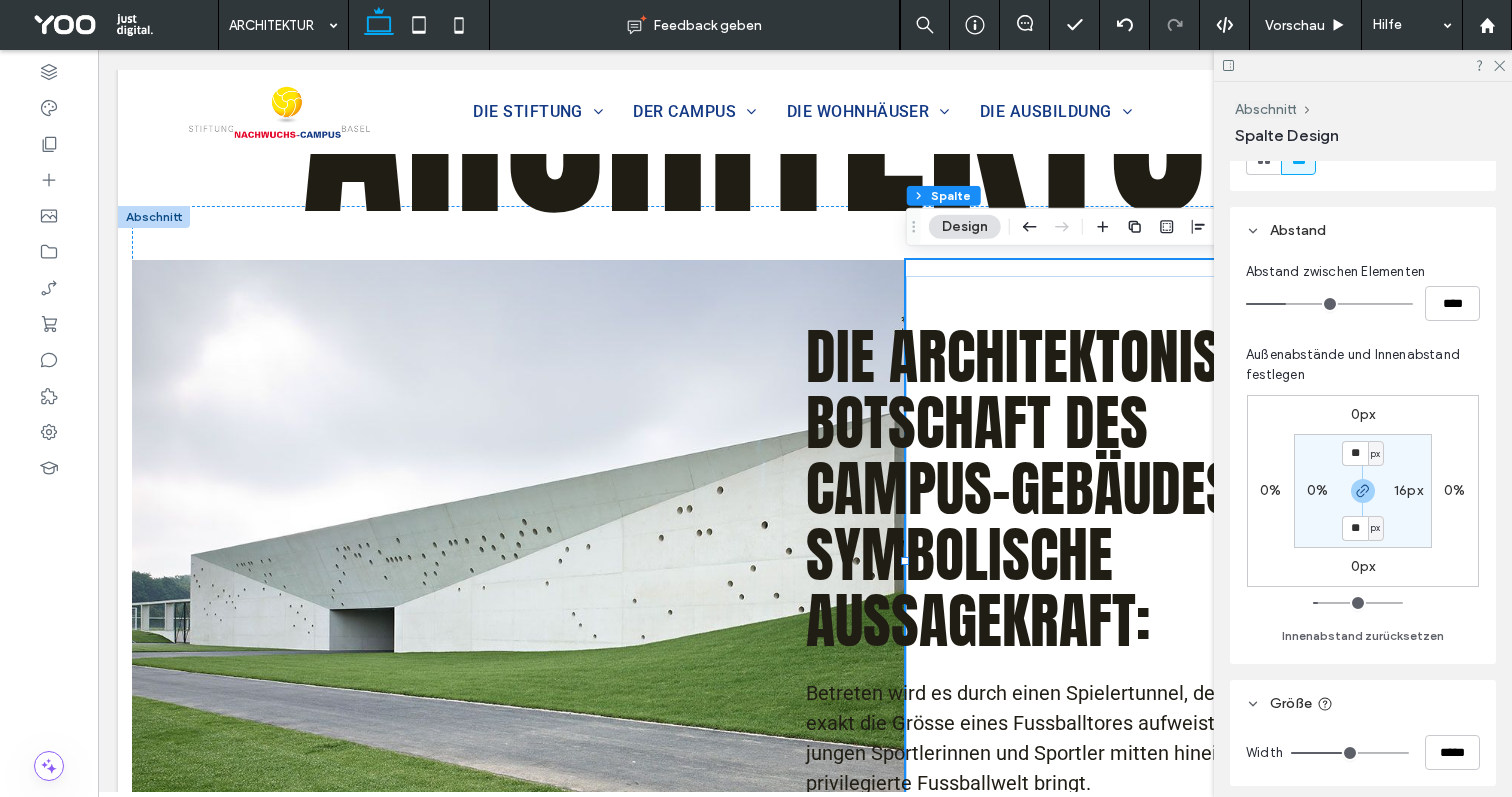scroll, scrollTop: 288, scrollLeft: 0, axis: vertical 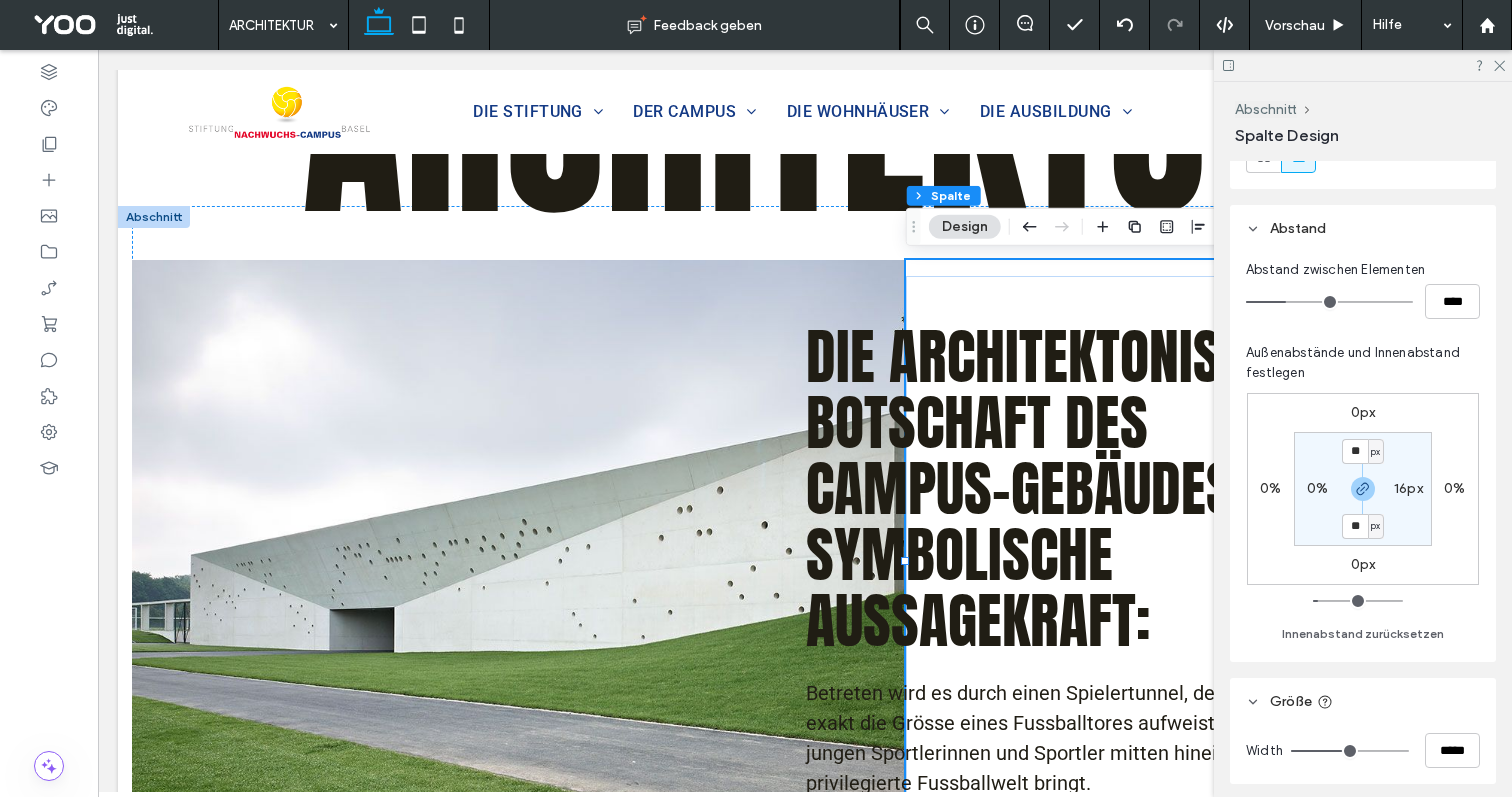 click on "16px" at bounding box center [1408, 488] 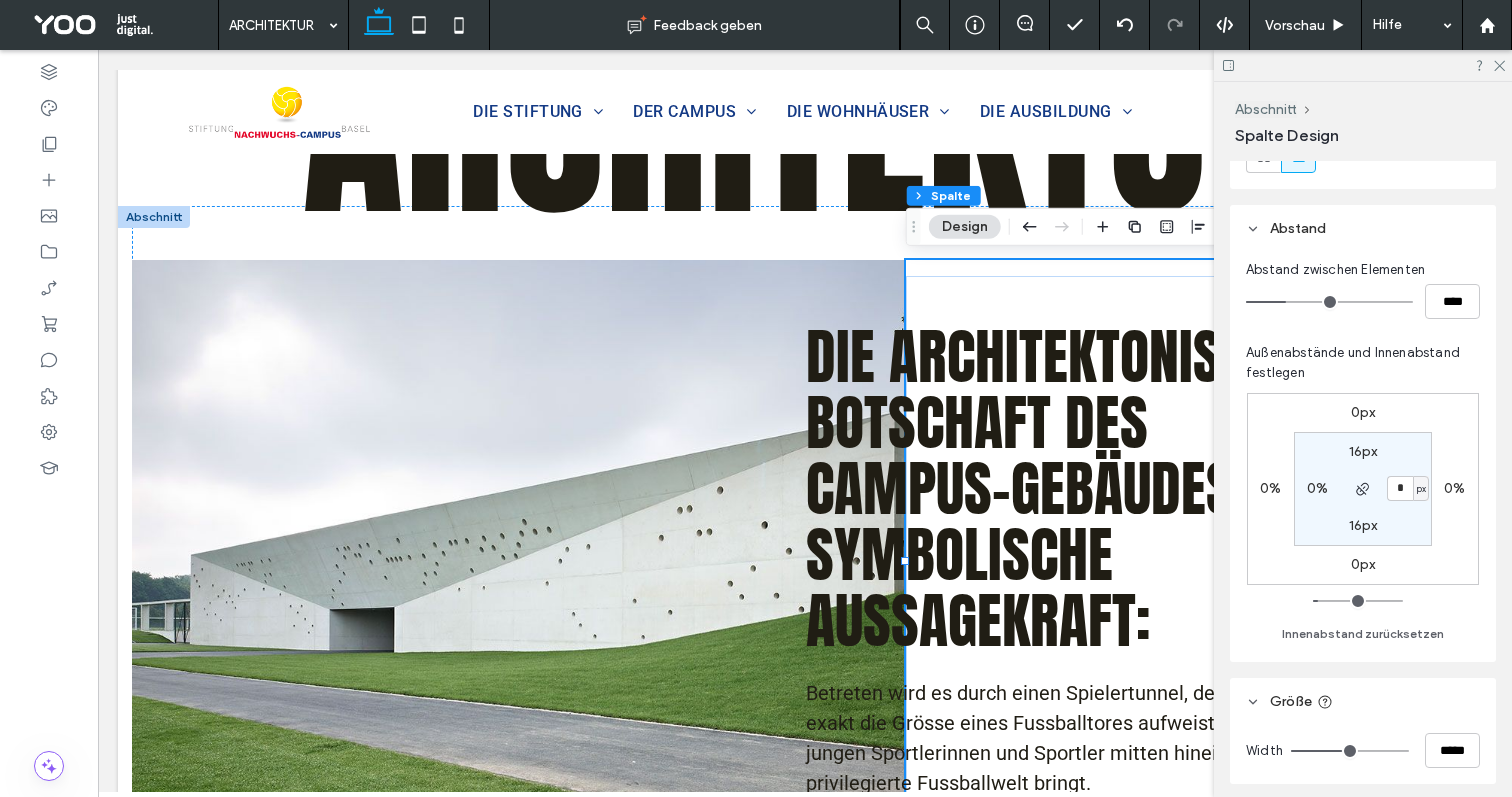 type on "*" 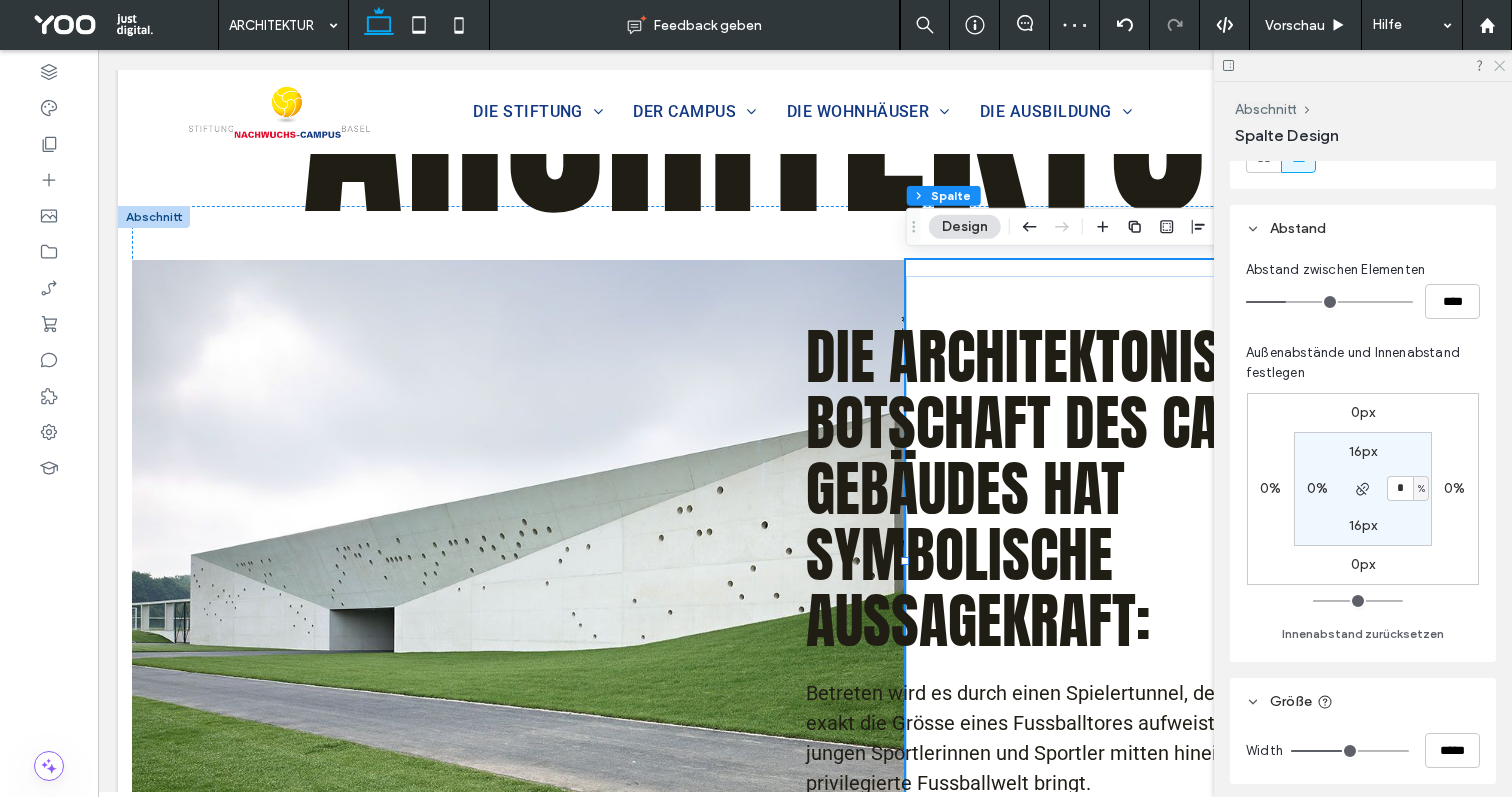 click 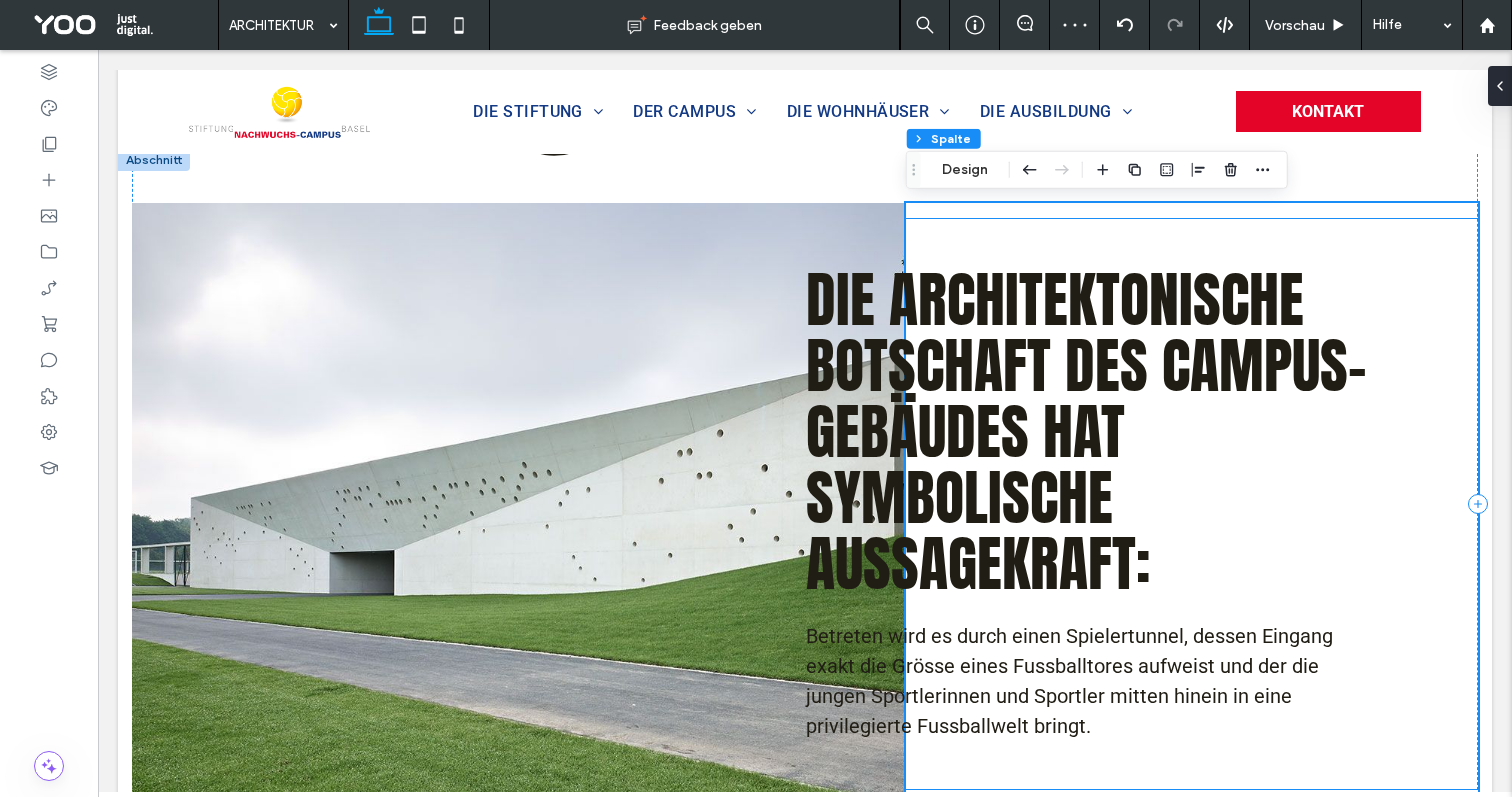 scroll, scrollTop: 327, scrollLeft: 0, axis: vertical 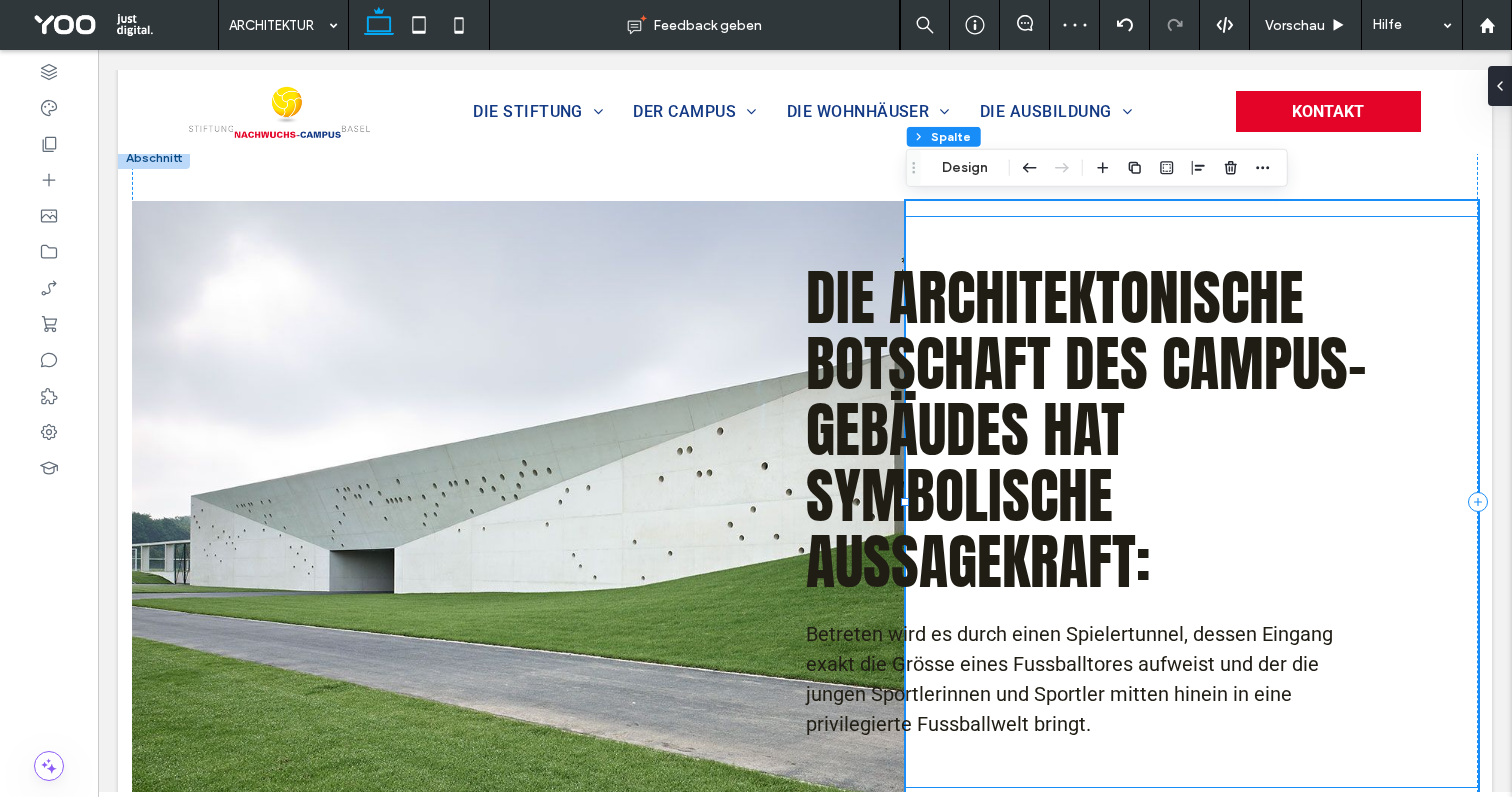 click on "Die architektonische Botschaft des Campus-Gebäudes hat symbolische Aussagekraft:" at bounding box center [1086, 429] 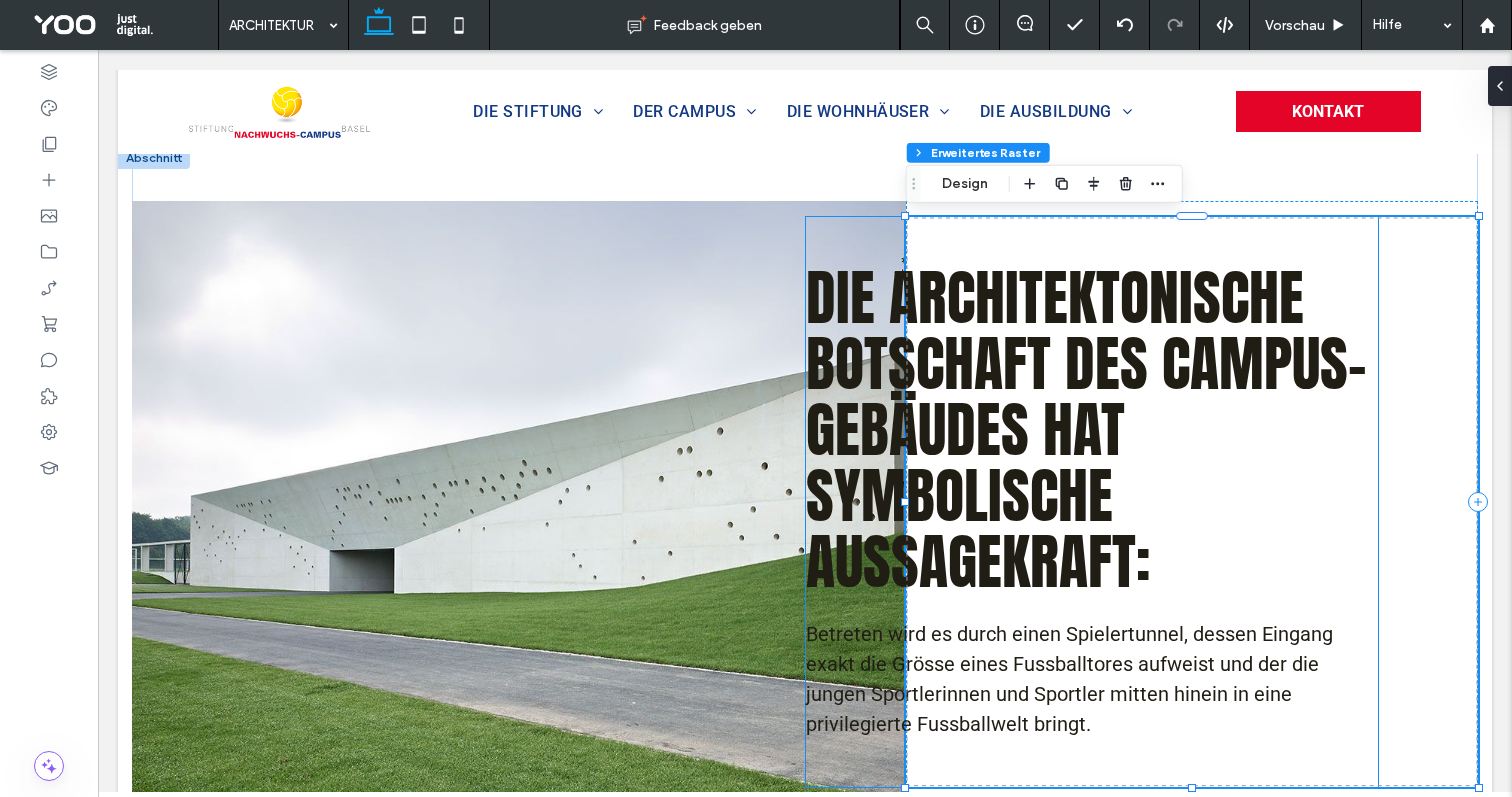 click on "Die architektonische Botschaft des Campus-Gebäudes hat symbolische Aussagekraft:" at bounding box center [1092, 430] 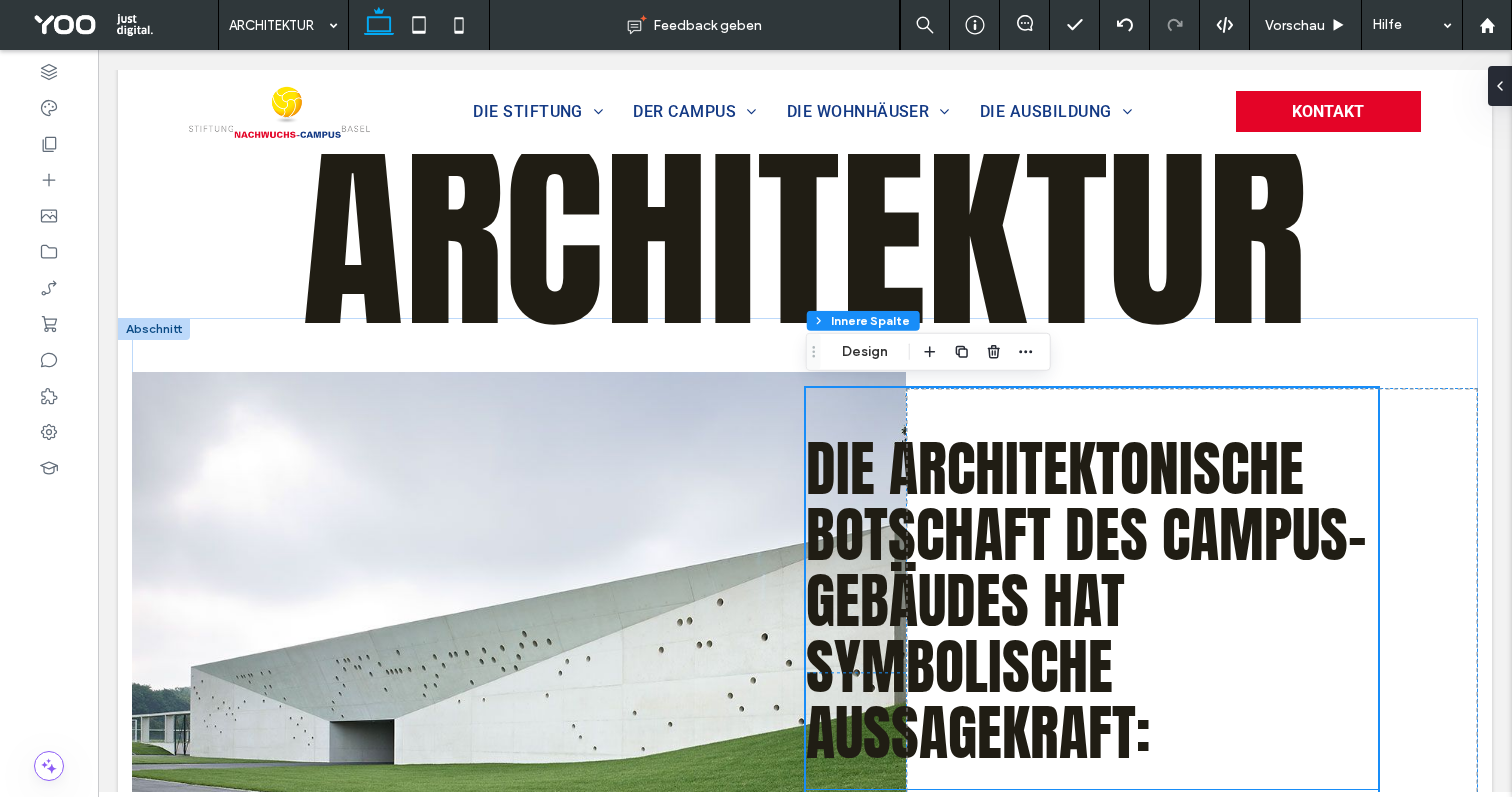 scroll, scrollTop: 155, scrollLeft: 0, axis: vertical 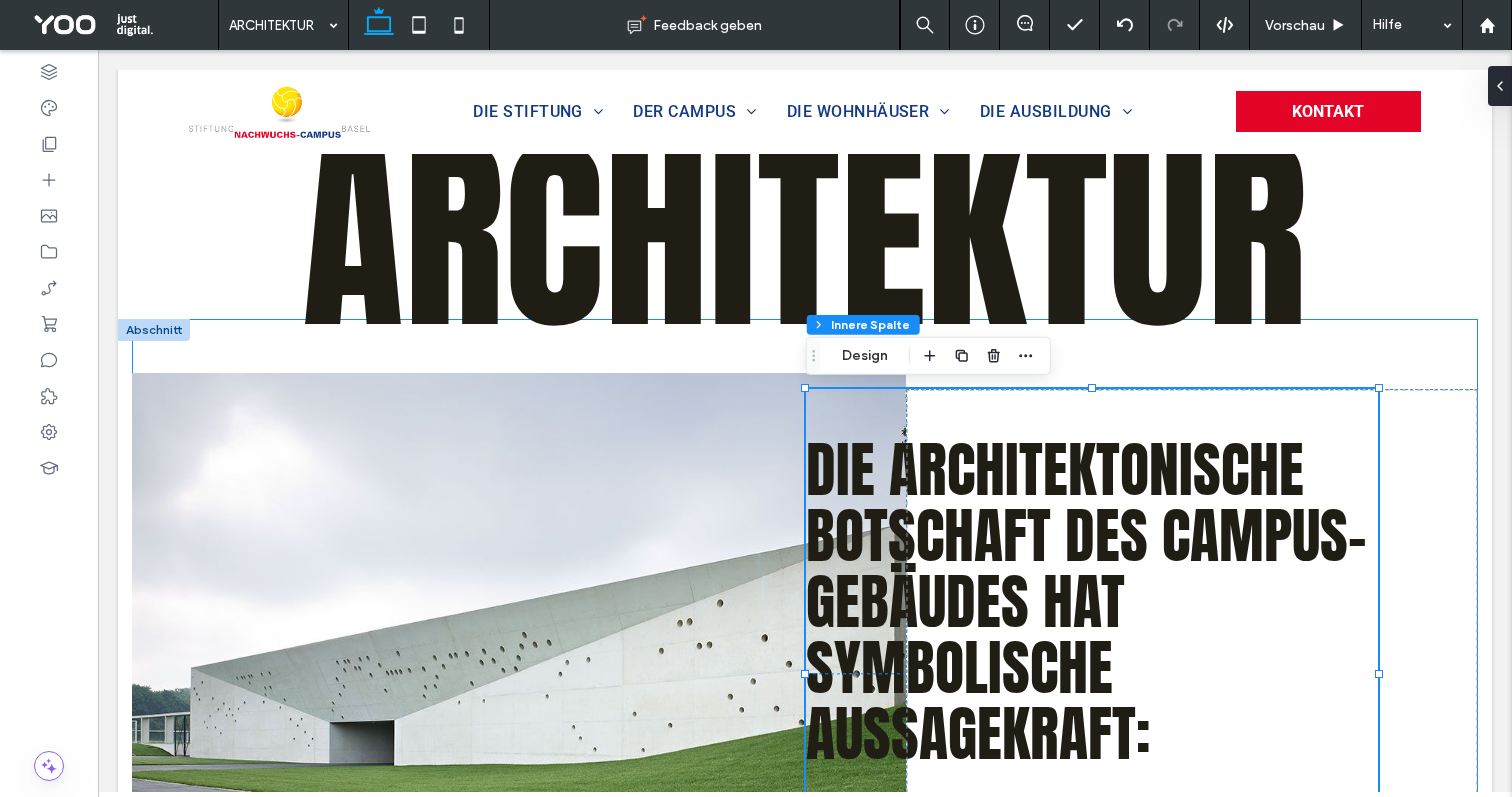 click on "Die architektonische Botschaft des Campus-Gebäudes hat symbolische Aussagekraft:
Betreten wird es durch einen Spielertunnel, dessen Eingang exakt die Grösse eines Fussballtores aufweist und der die jungen Sportlerinnen und Sportler mitten hinein in eine privilegierte Fussballwelt bringt.
-[NUMBER]px
[NUMBER]px" at bounding box center [805, 647] 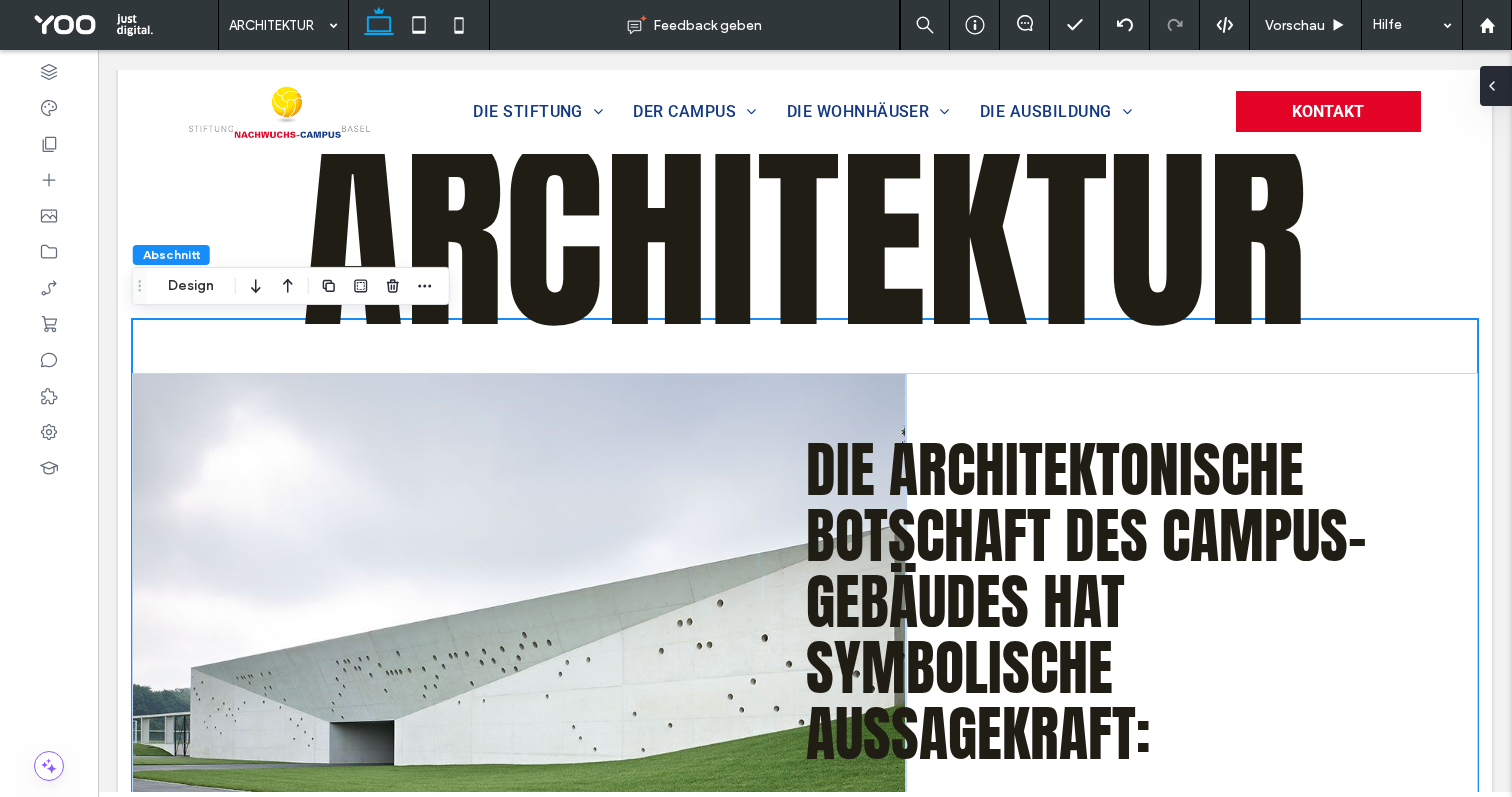 click at bounding box center [1496, 86] 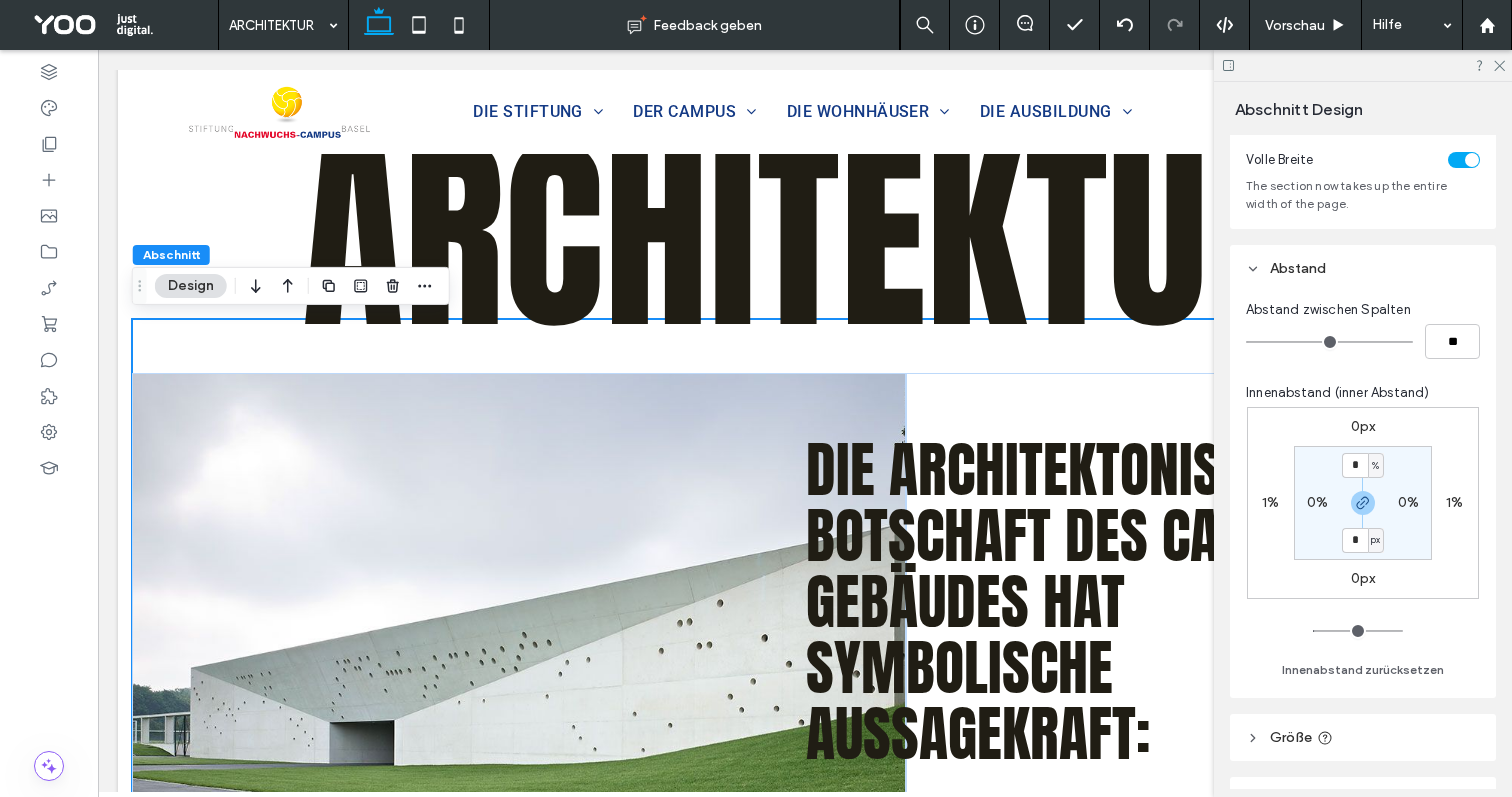 scroll, scrollTop: 116, scrollLeft: 0, axis: vertical 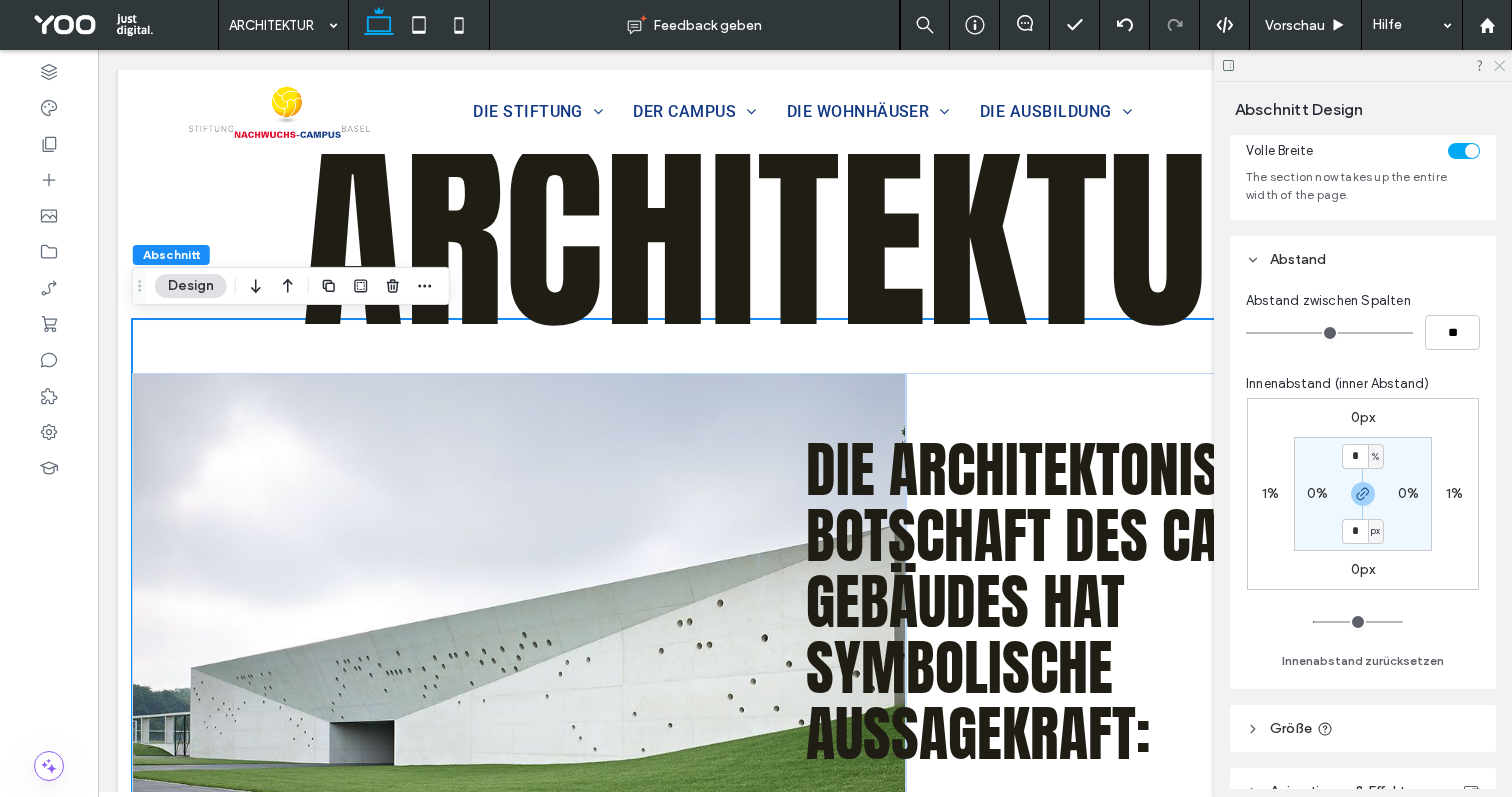 click 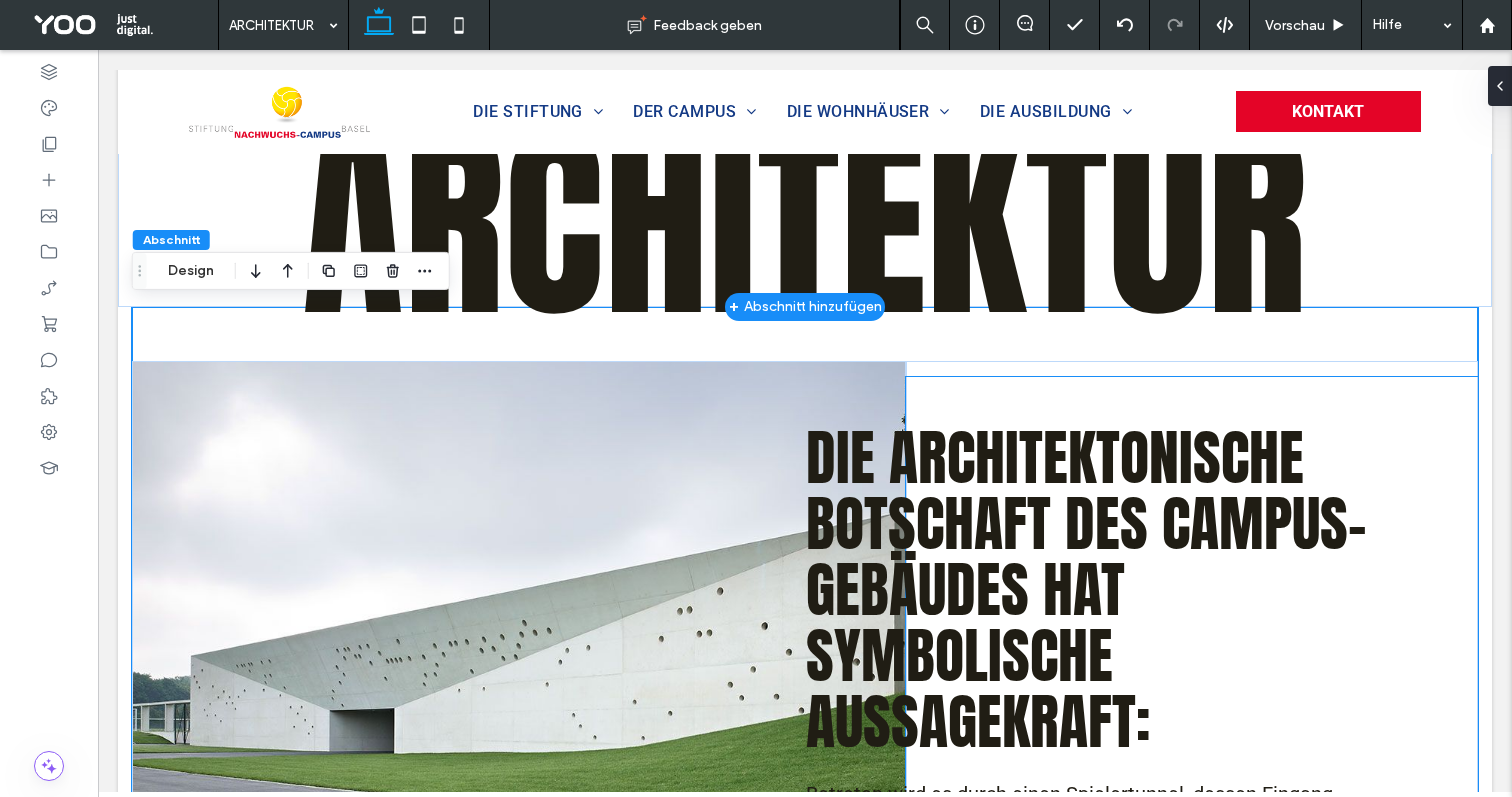 scroll, scrollTop: 166, scrollLeft: 0, axis: vertical 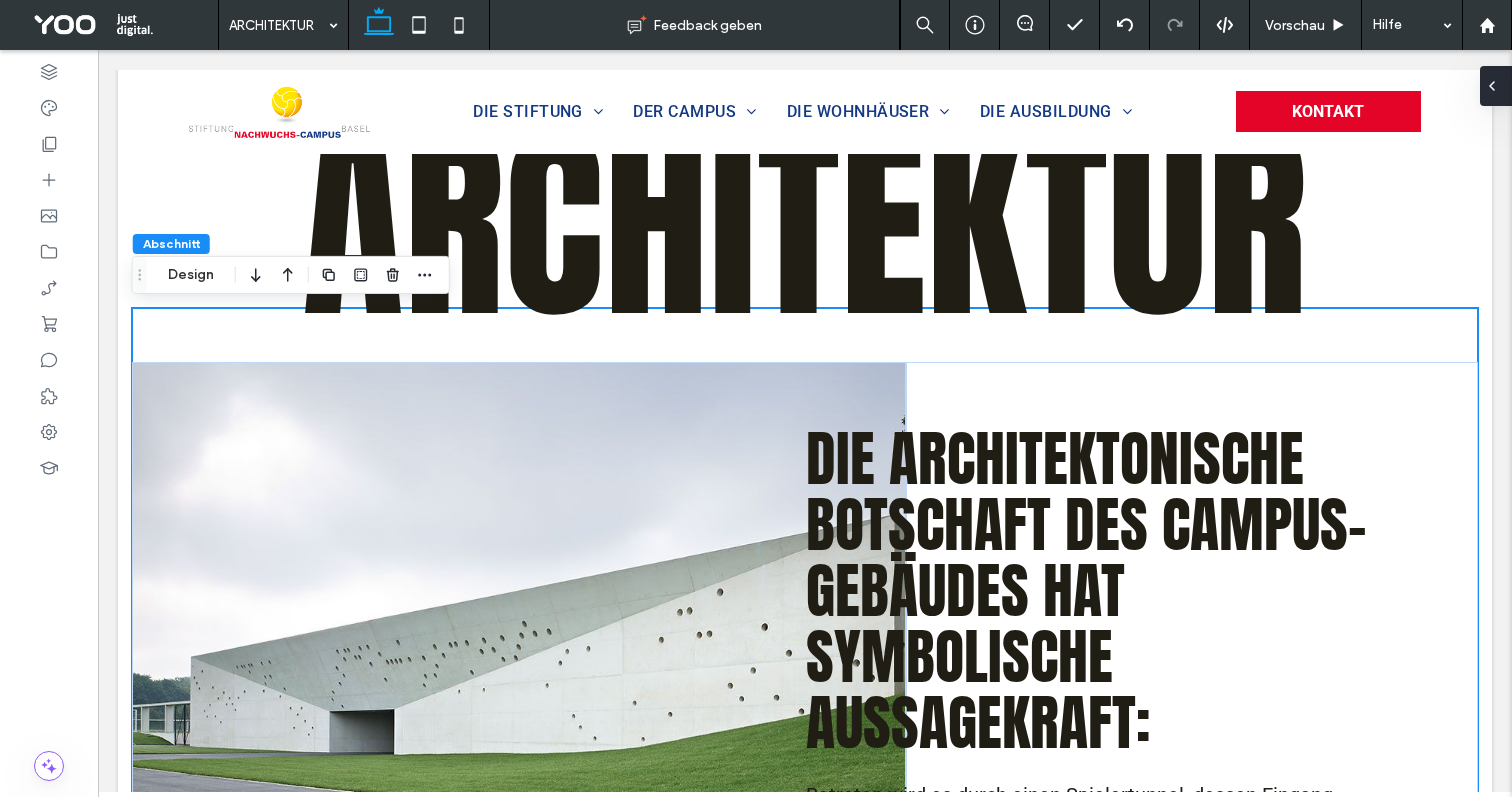 click 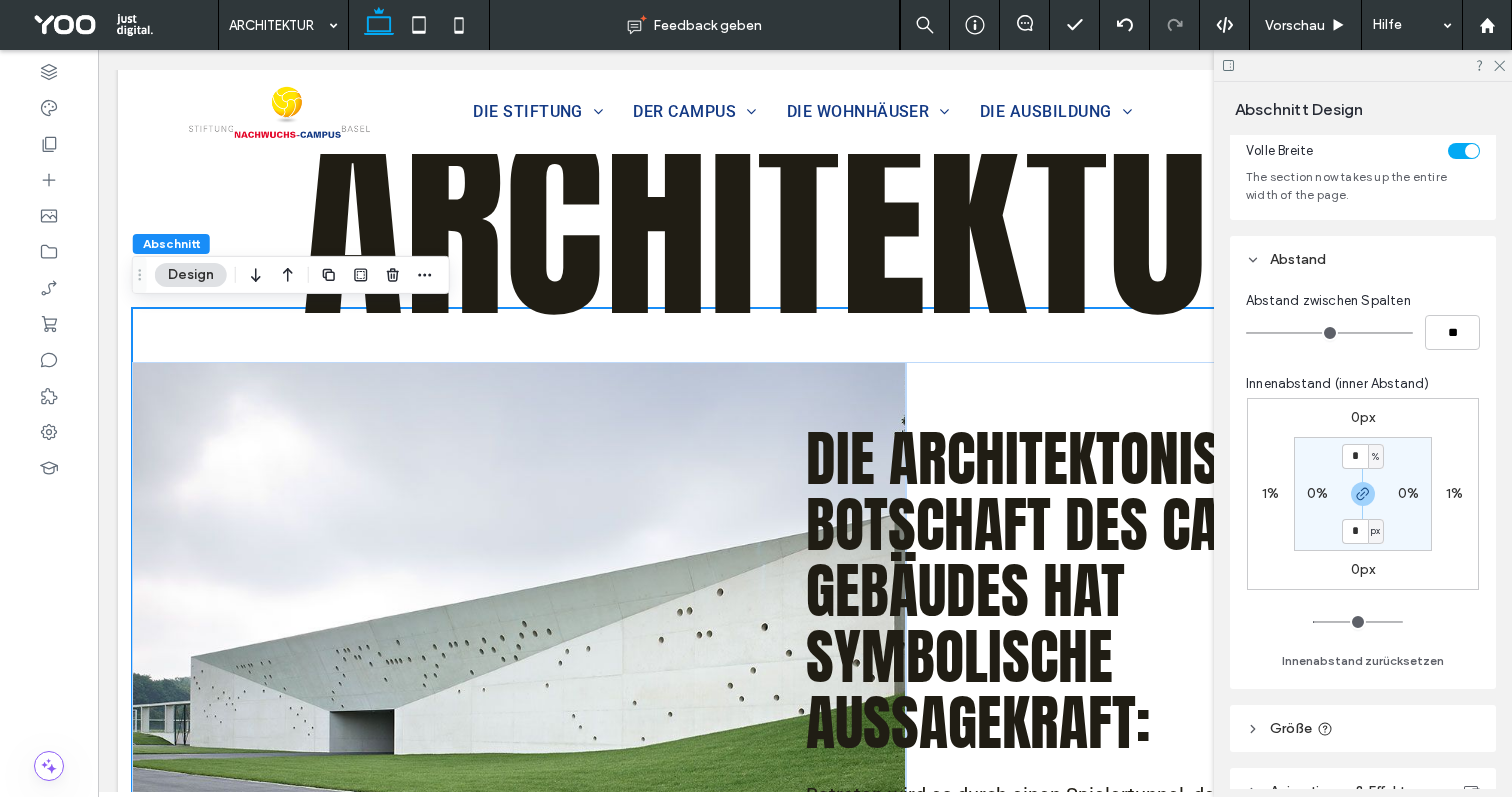 click on "1%" at bounding box center [1270, 493] 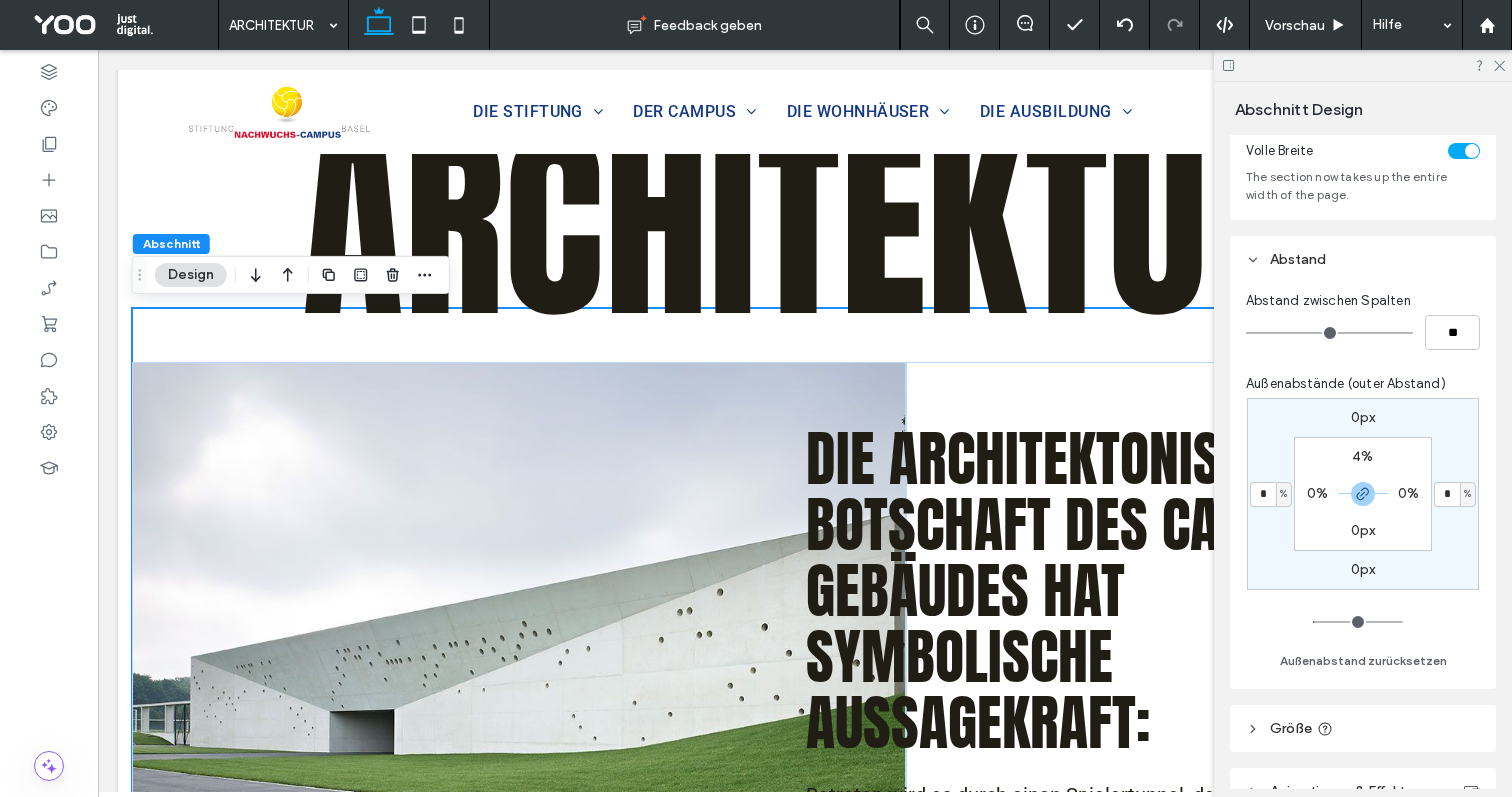 type on "*" 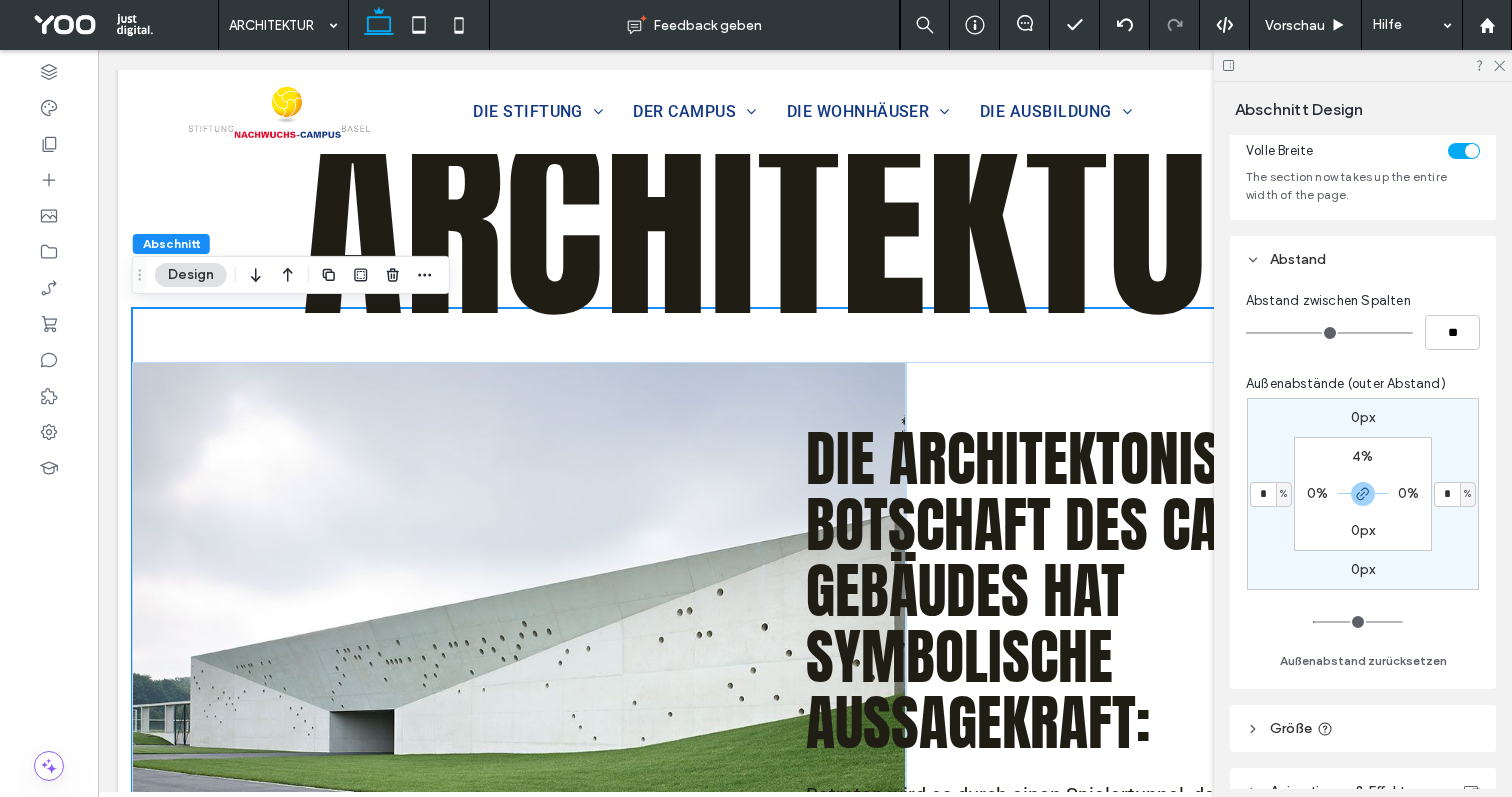 type on "*" 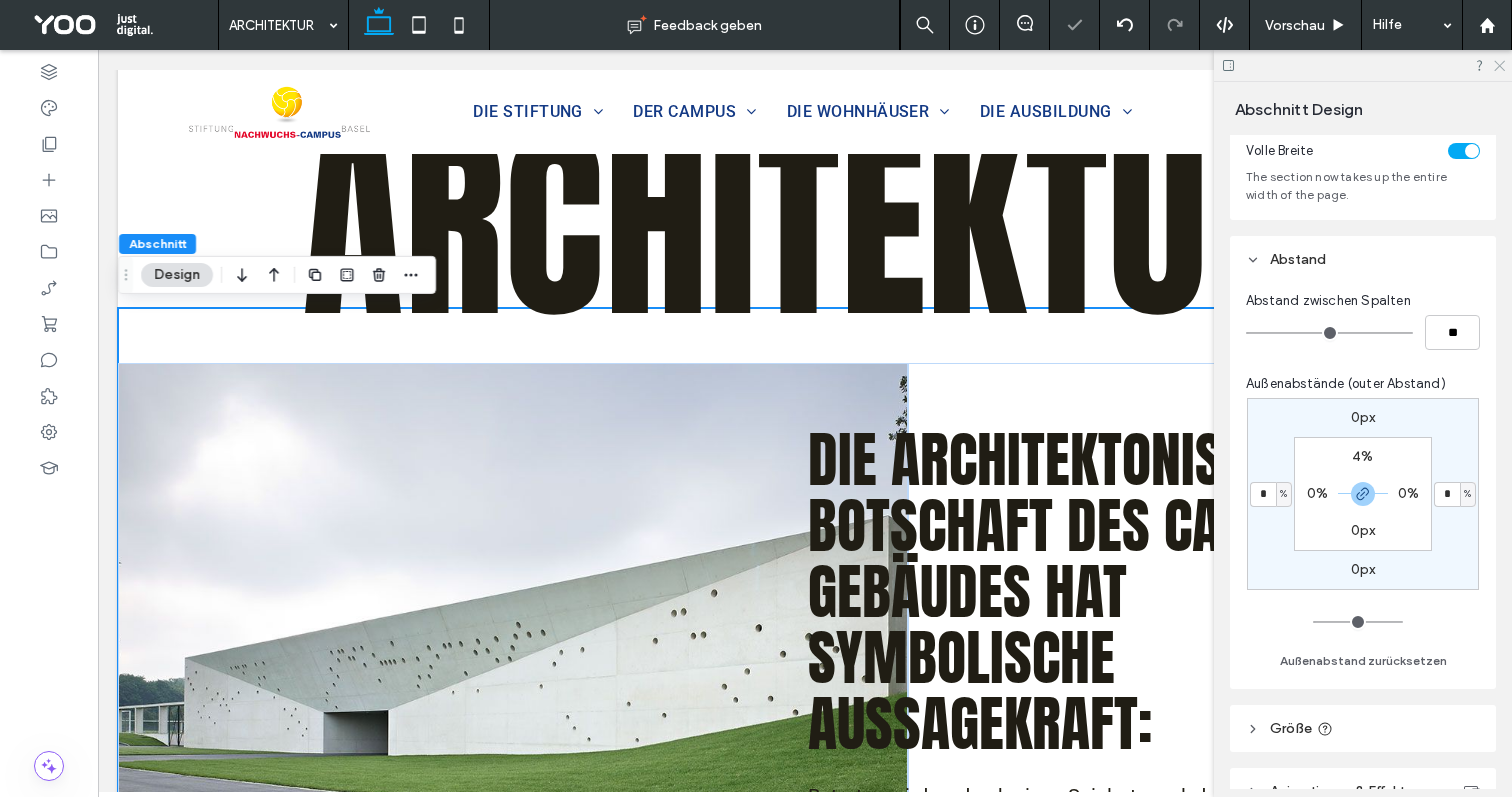 click 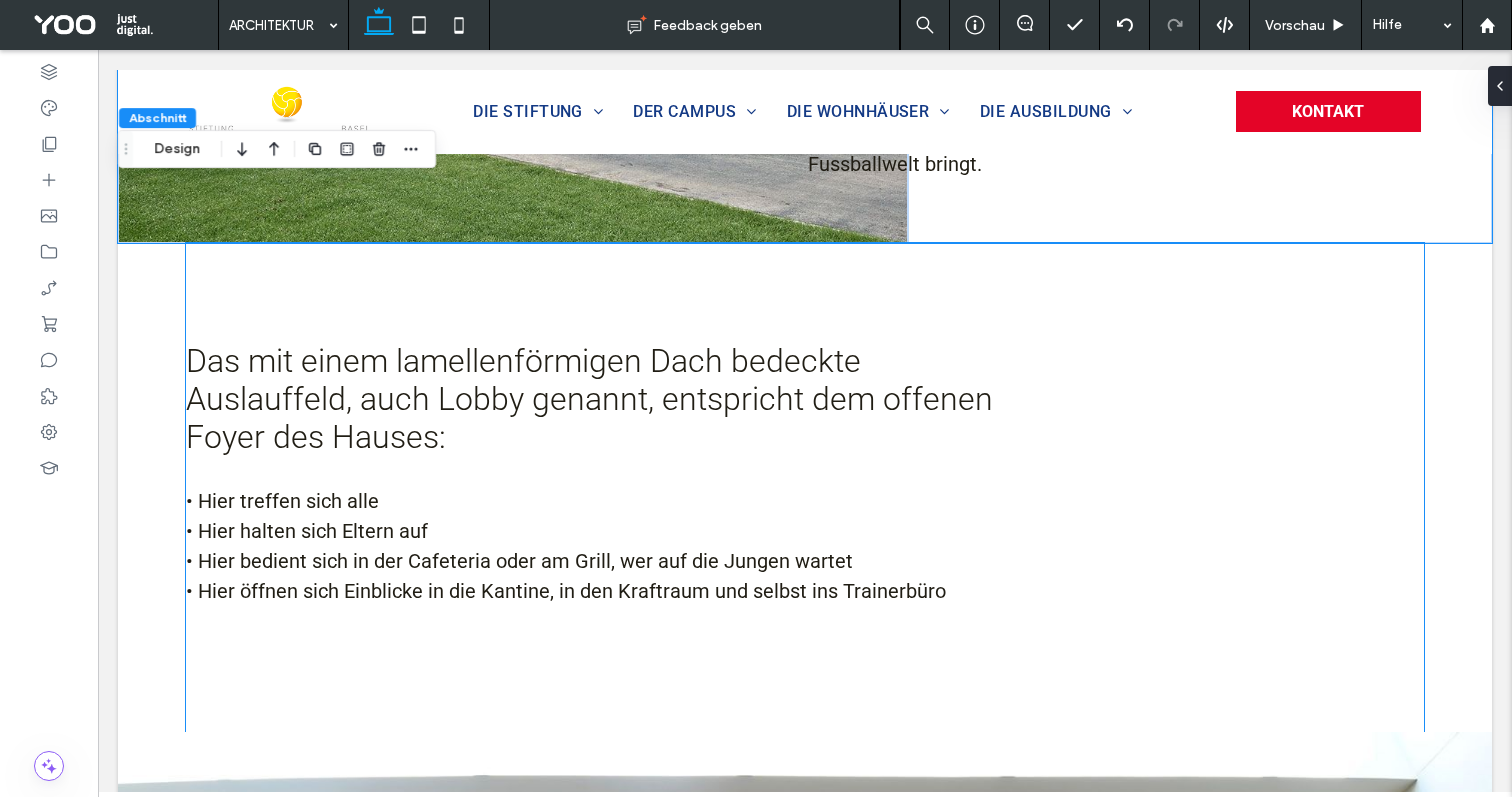 scroll, scrollTop: 852, scrollLeft: 0, axis: vertical 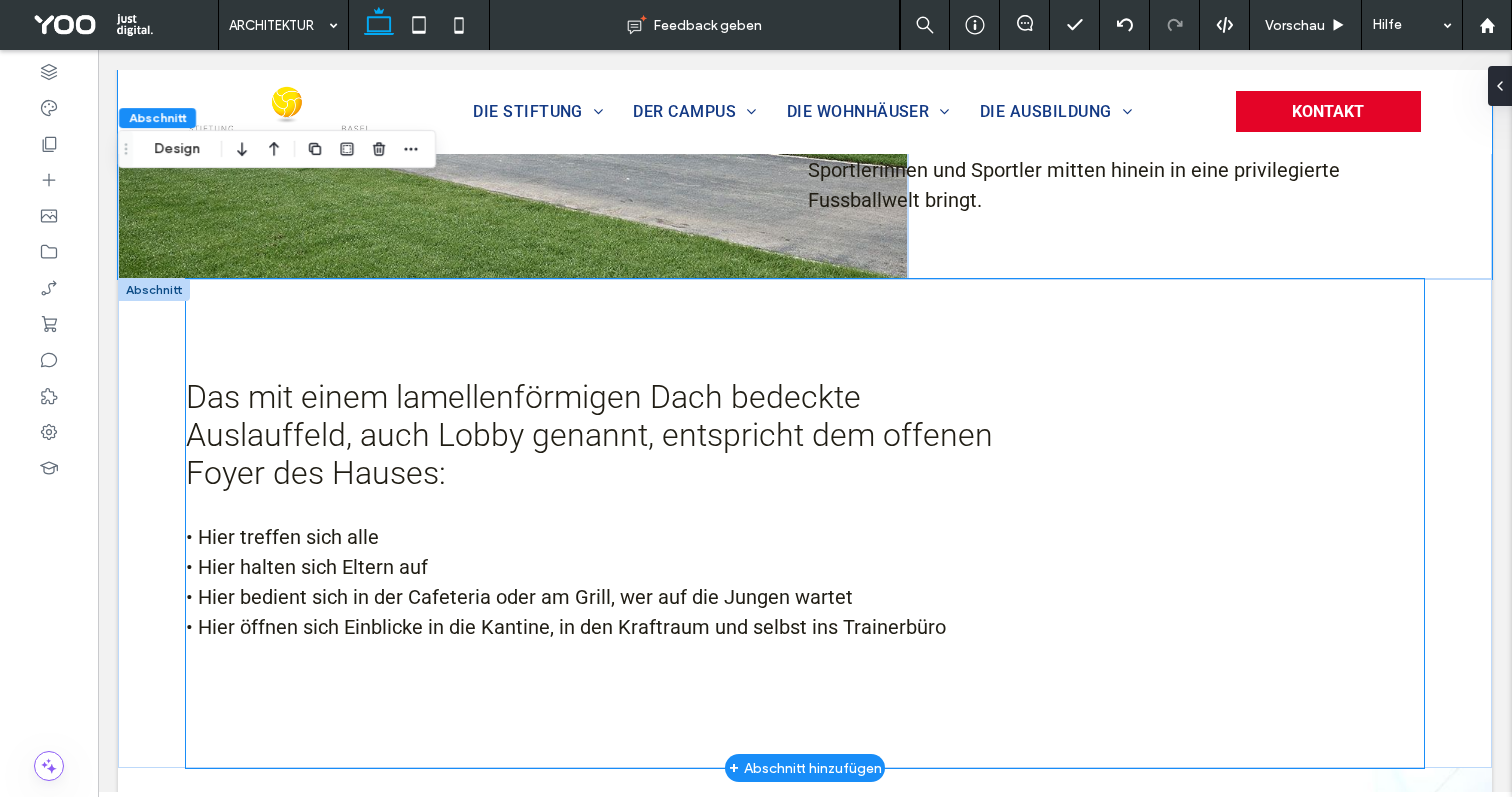 click on "Das mit einem lamellenförmigen Dach bedeckte Auslauffeld, auch Lobby genannt, entspricht dem offenen Foyer des Hauses:" at bounding box center [589, 435] 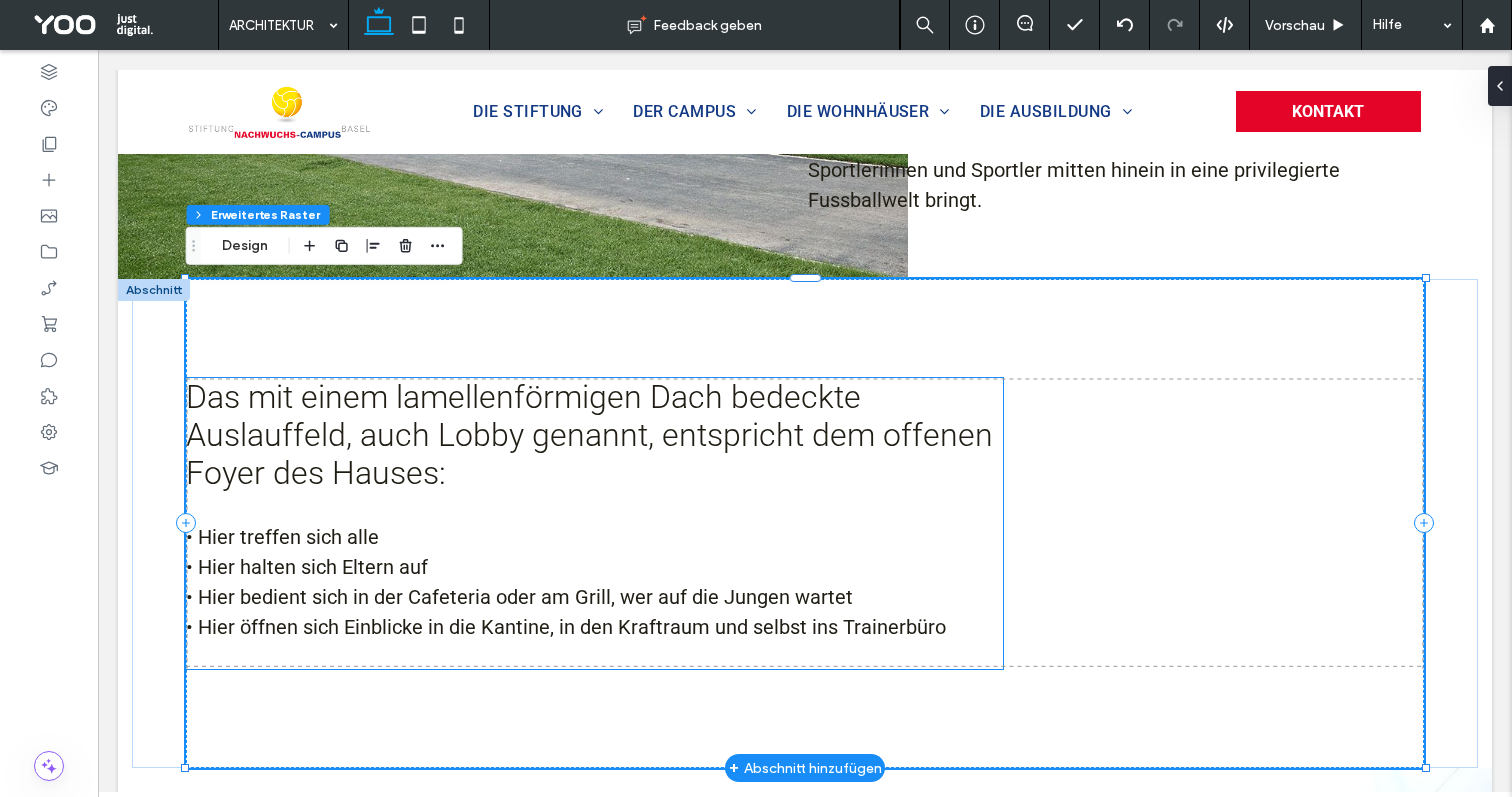 click on "Das mit einem lamellenförmigen Dach bedeckte Auslauffeld, auch Lobby genannt, entspricht dem offenen Foyer des Hauses:" at bounding box center (589, 435) 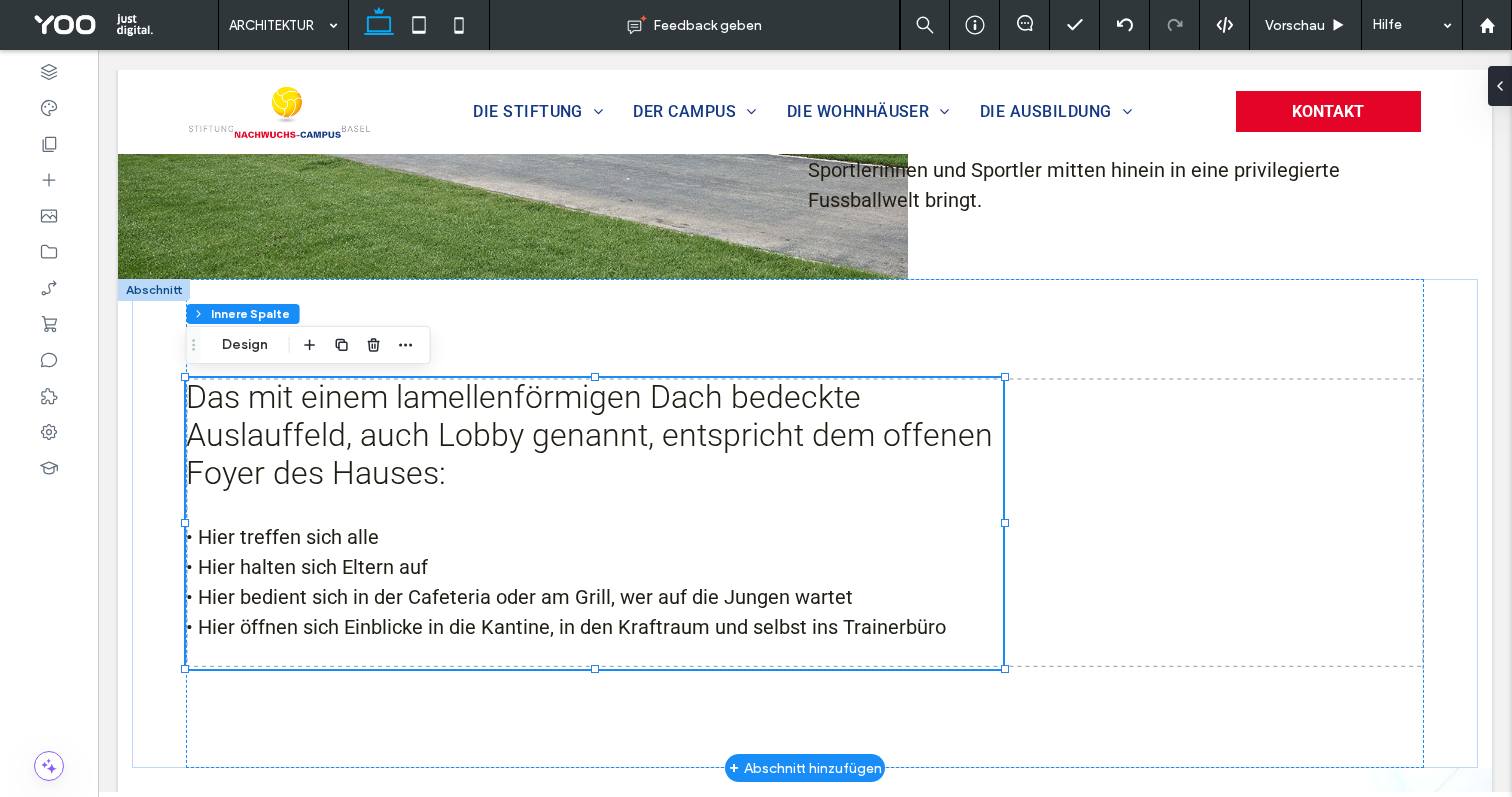 click on "Das mit einem lamellenförmigen Dach bedeckte Auslauffeld, auch Lobby genannt, entspricht dem offenen Foyer des Hauses:" at bounding box center [589, 435] 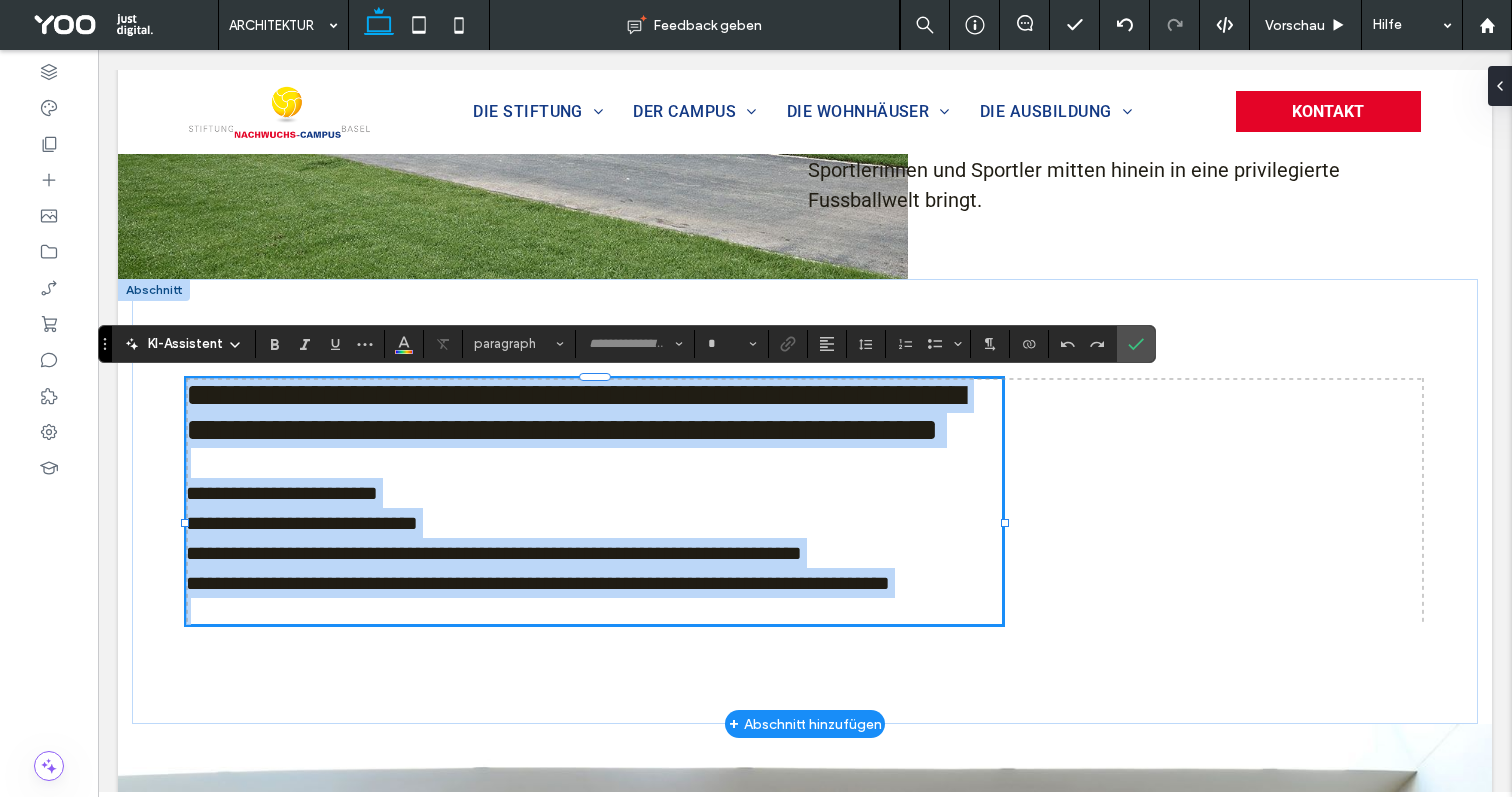 type on "******" 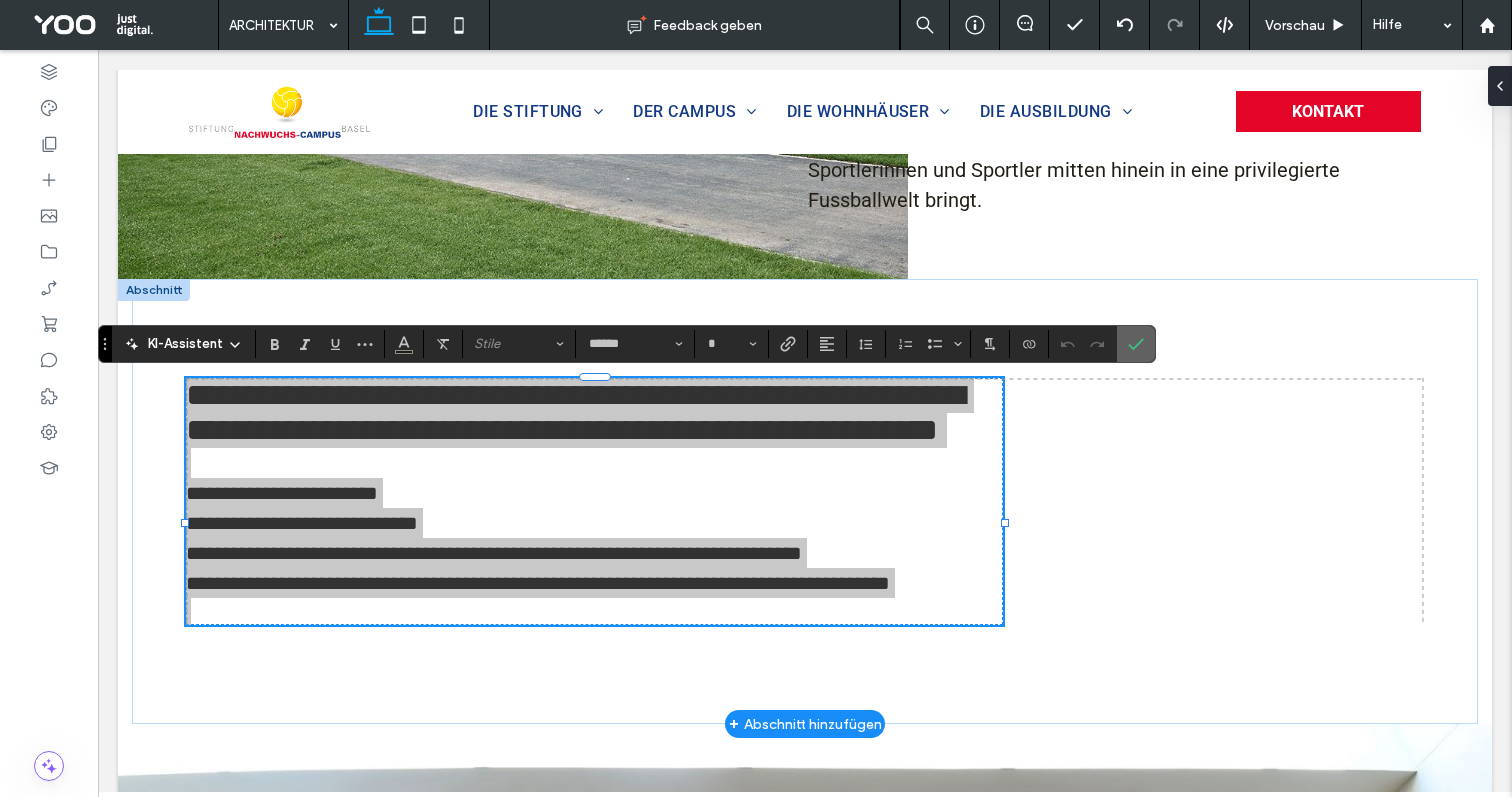 click 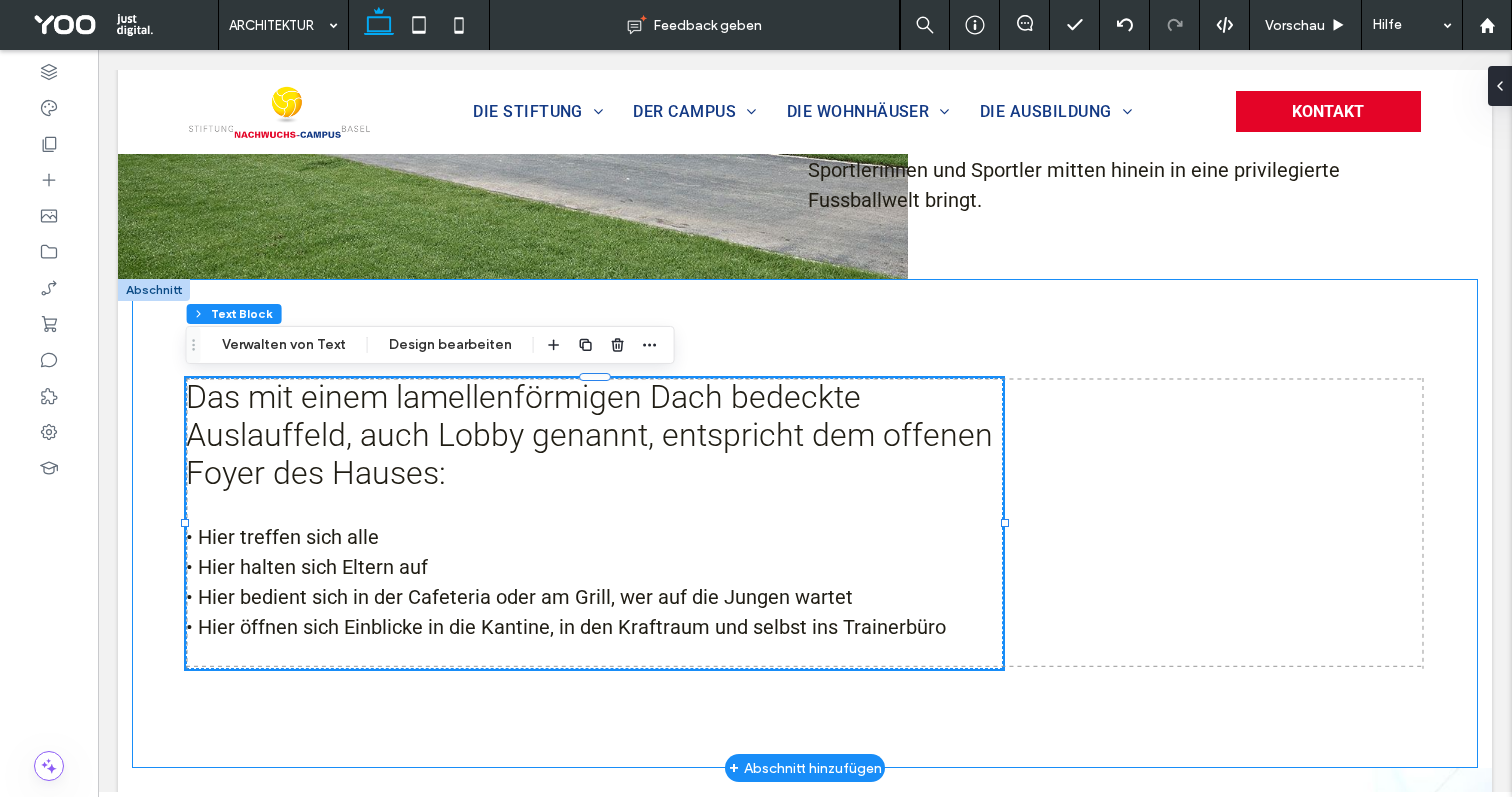 click on "Das mit einem lamellenförmigen Dach bedeckte Auslauffeld, auch Lobby genannt, entspricht dem offenen Foyer des Hauses: • Hier treffen sich alle • Hier halten sich Eltern auf • Hier bedient sich in der Cafeteria oder am Grill, wer auf die Jungen wartet • Hier öffnen sich Einblicke in die Kantine, in den Kraftraum und selbst ins Trainerbüro" at bounding box center [805, 523] 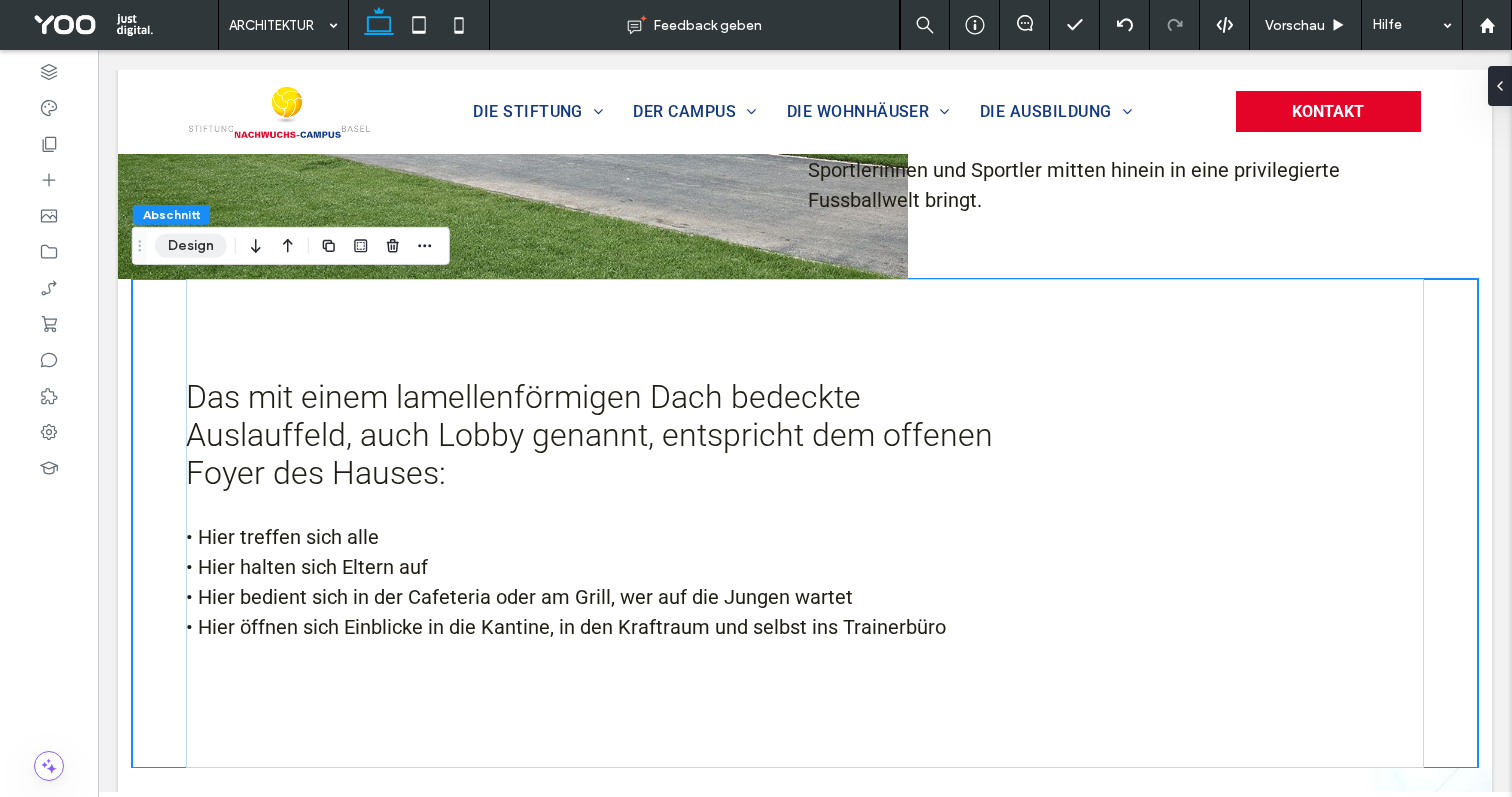 click on "Design" at bounding box center [191, 246] 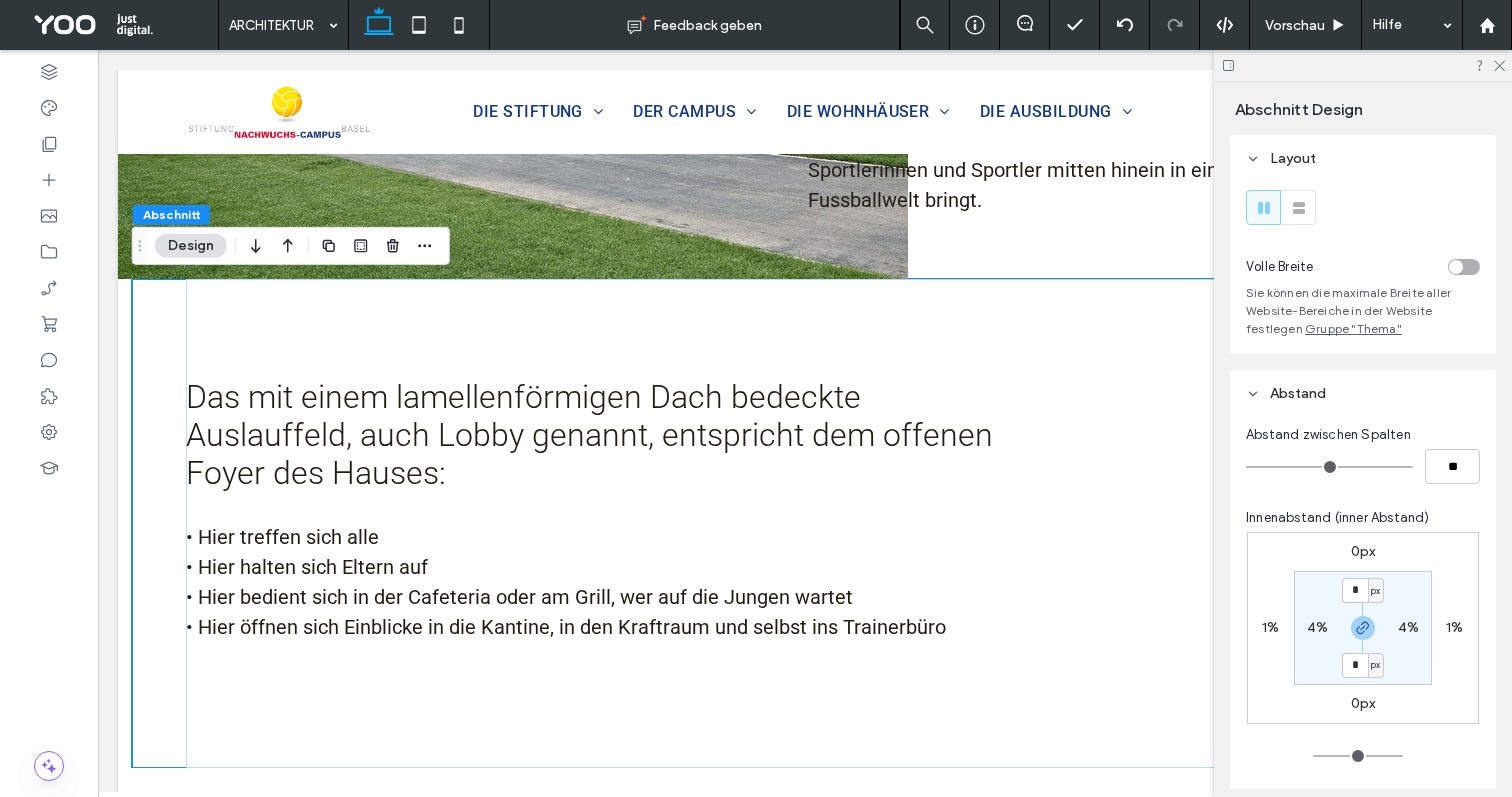 click on "1%" at bounding box center [1270, 627] 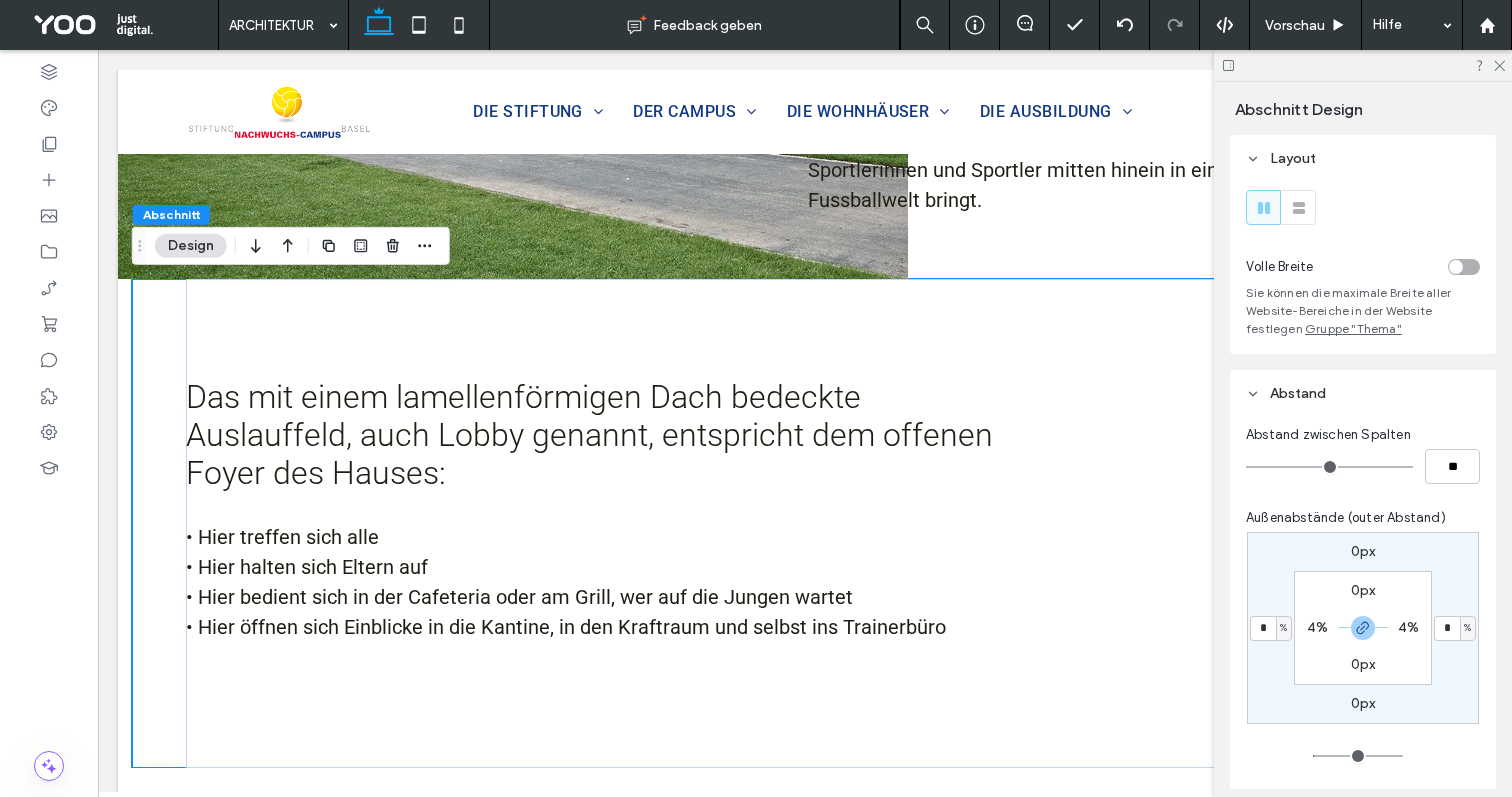 type on "*" 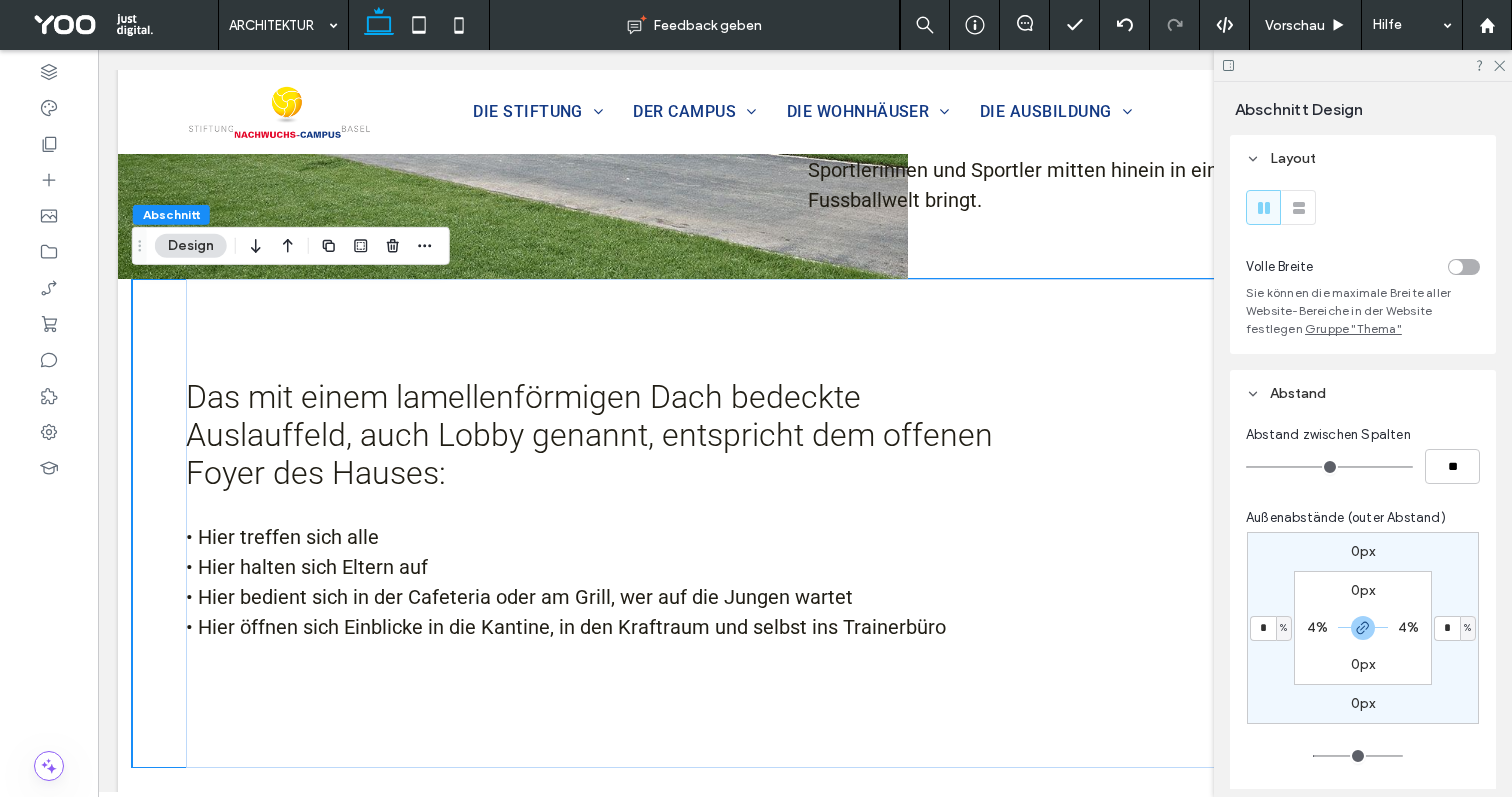 type on "*" 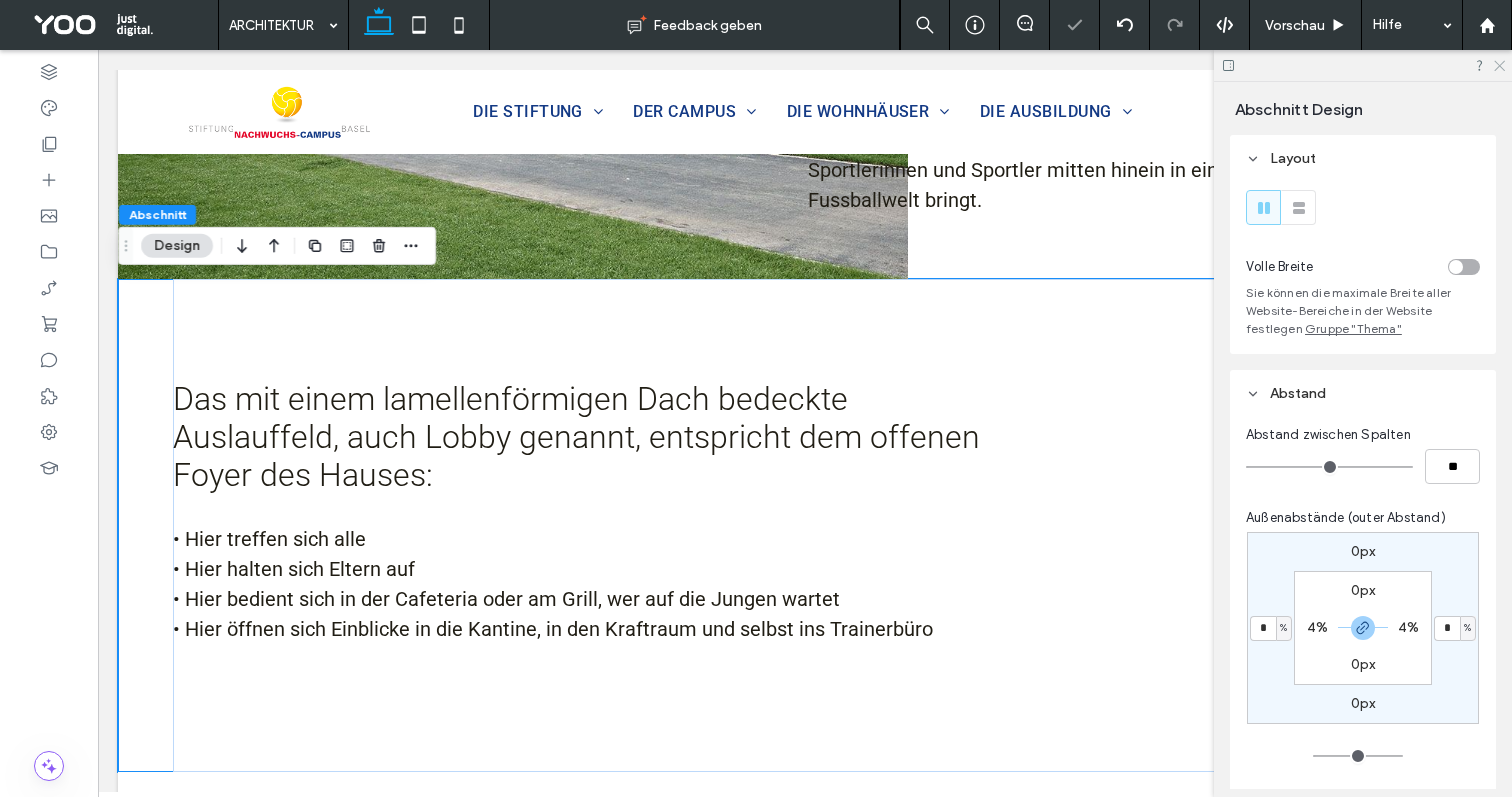 click 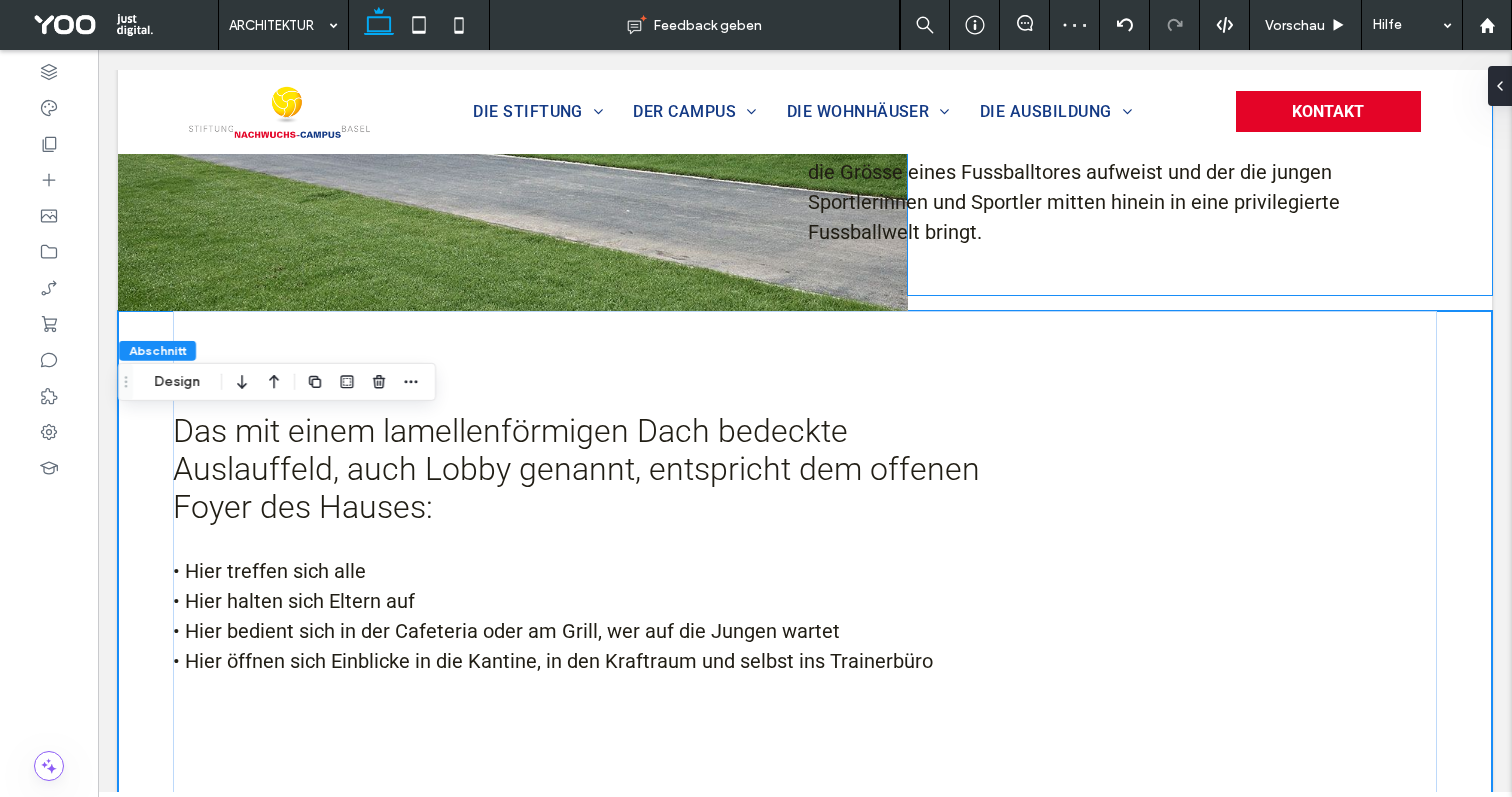 scroll, scrollTop: 896, scrollLeft: 0, axis: vertical 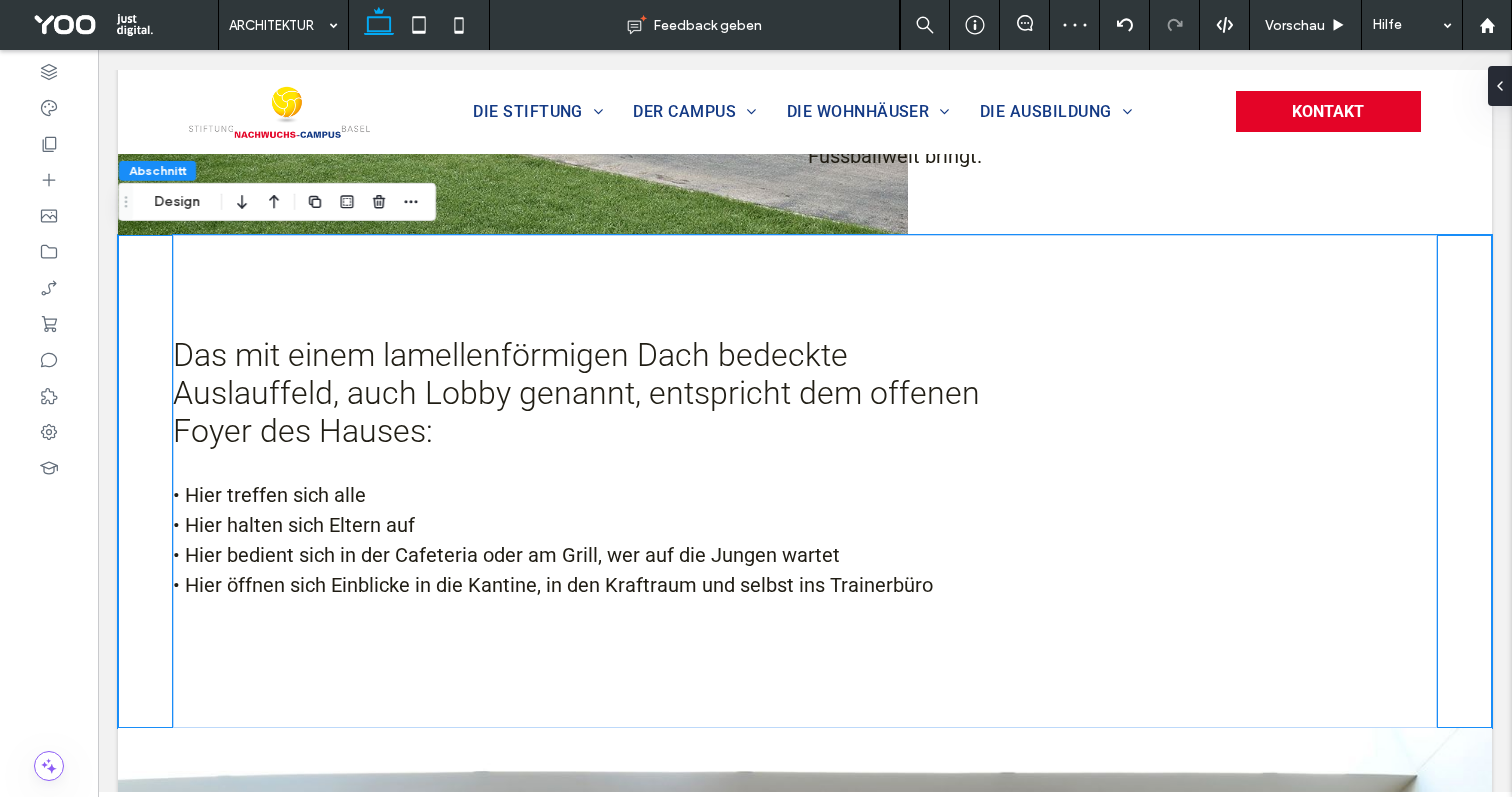 click on "Das mit einem lamellenförmigen Dach bedeckte Auslauffeld, auch Lobby genannt, entspricht dem offenen Foyer des Hauses:" at bounding box center (576, 393) 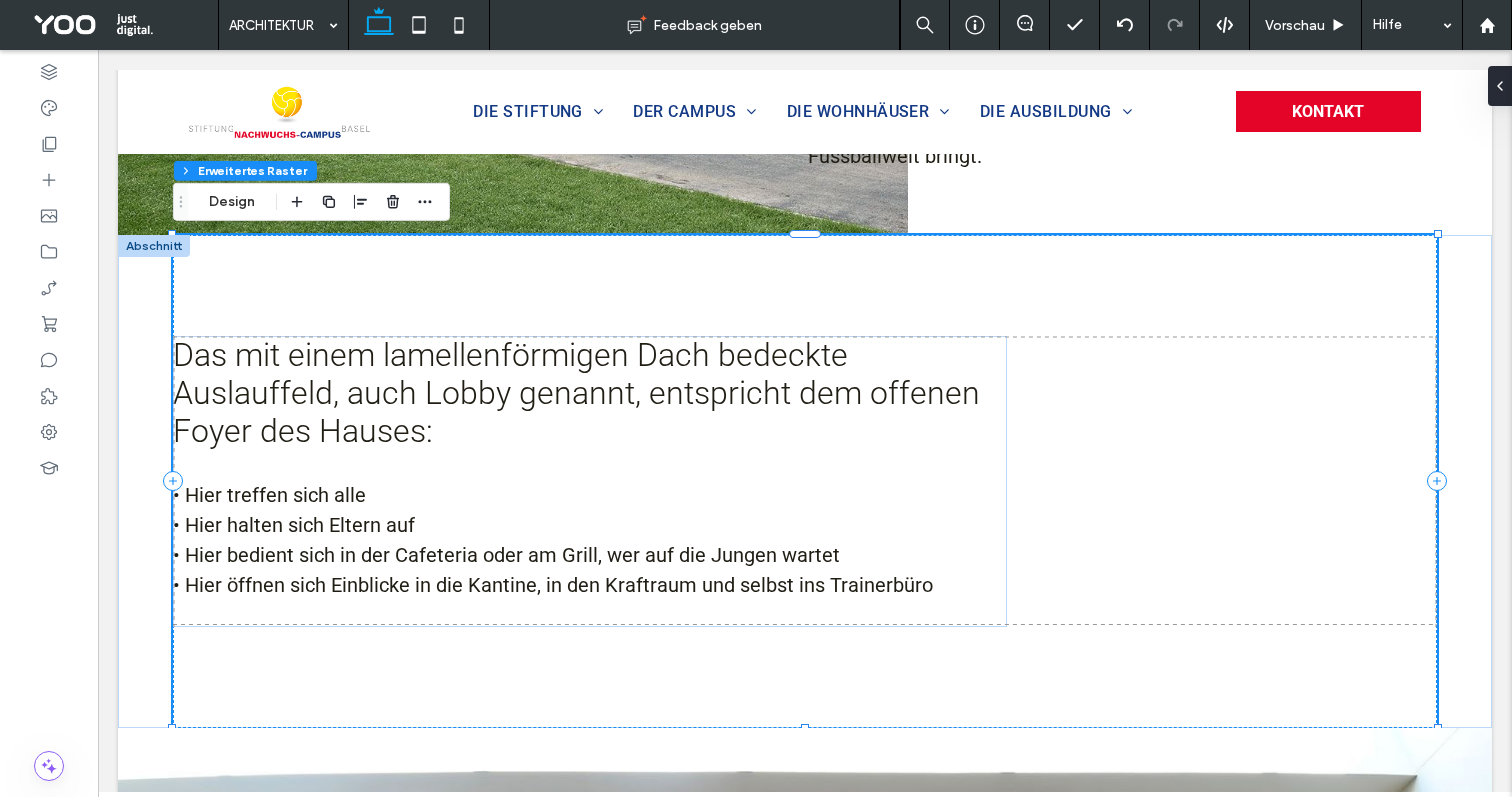 click on "Das mit einem lamellenförmigen Dach bedeckte Auslauffeld, auch Lobby genannt, entspricht dem offenen Foyer des Hauses:" at bounding box center [576, 393] 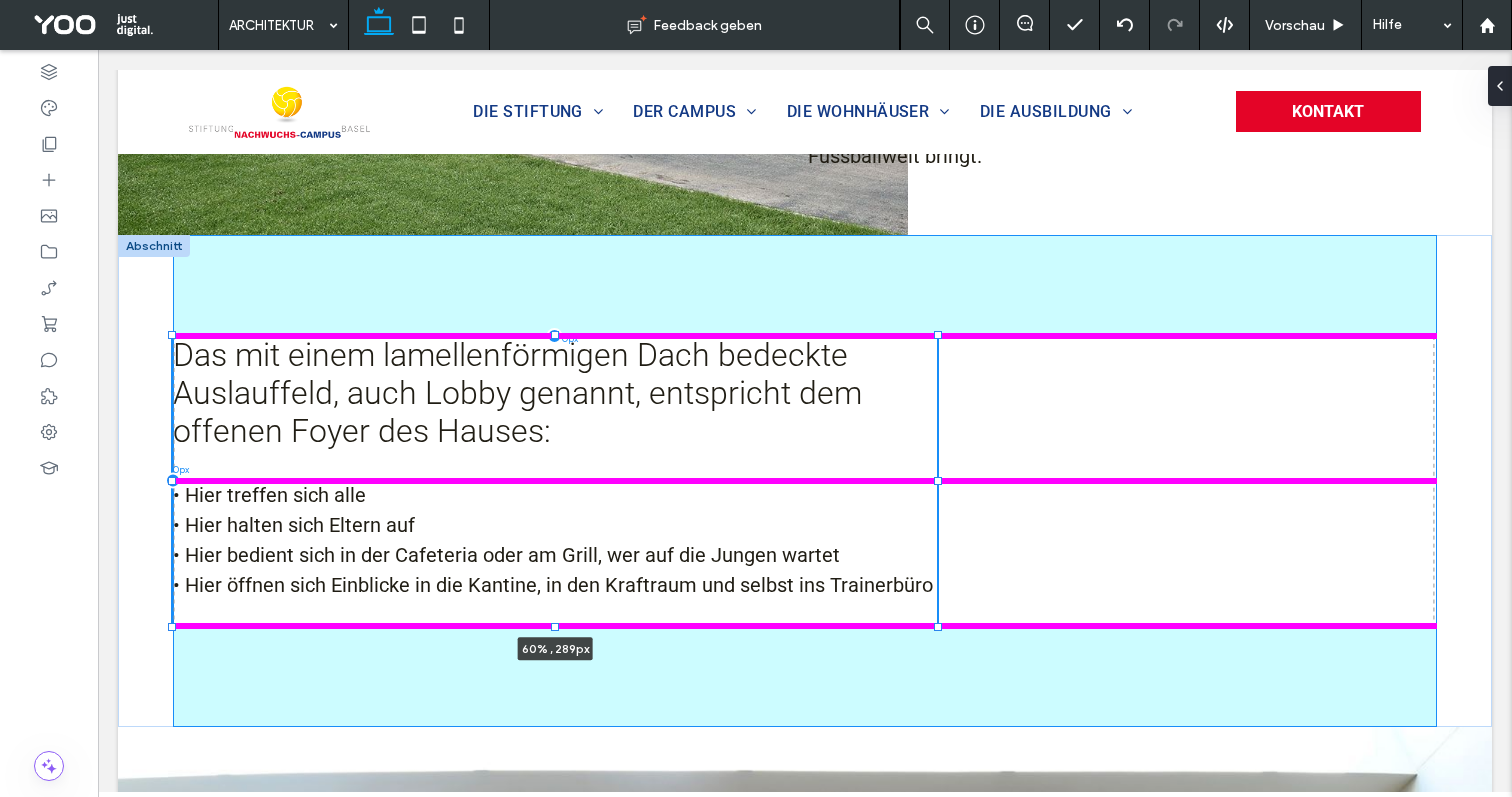 drag, startPoint x: 1006, startPoint y: 484, endPoint x: 936, endPoint y: 483, distance: 70.00714 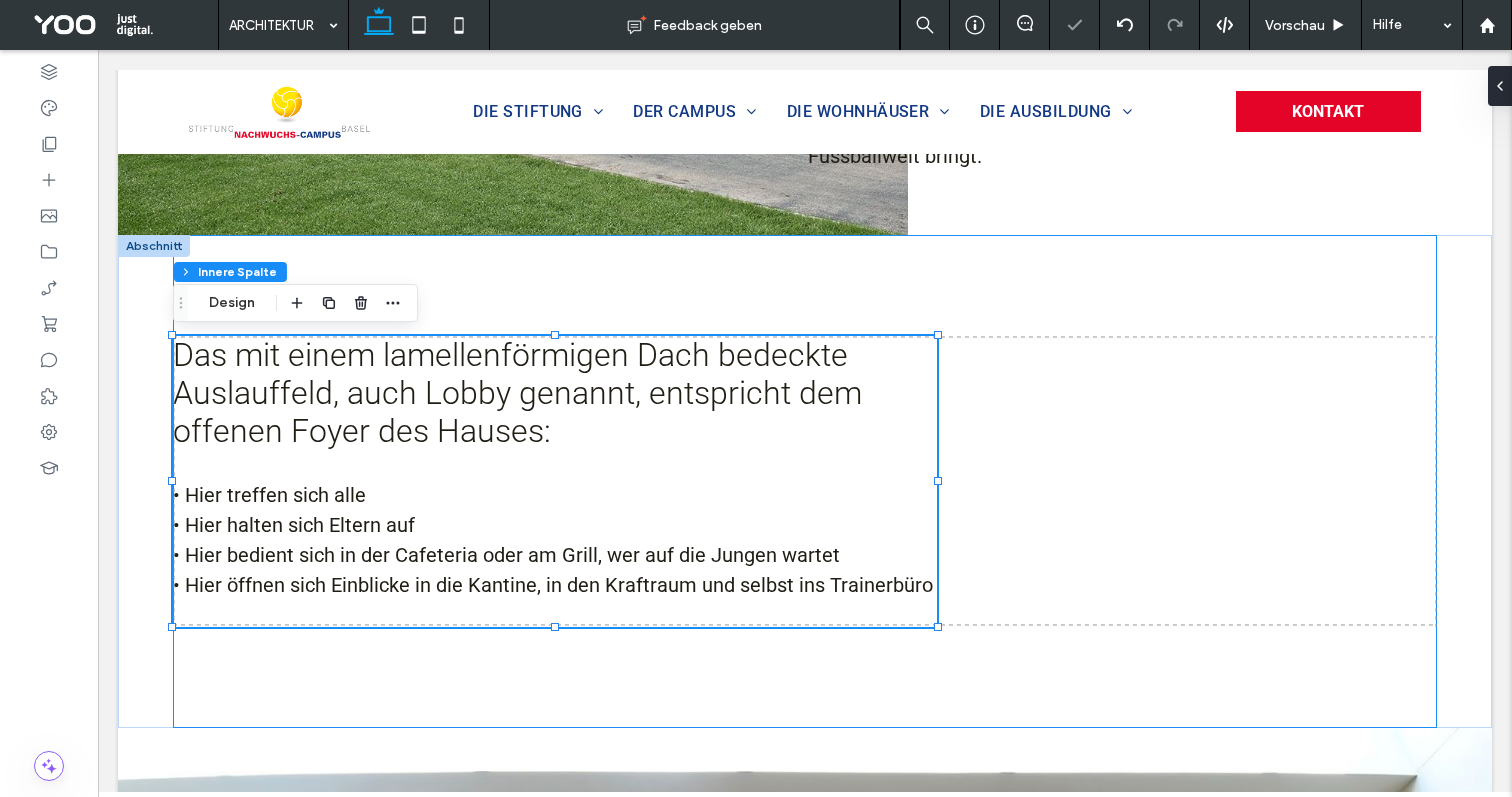 click on "Das mit einem lamellenförmigen Dach bedeckte Auslauffeld, auch Lobby genannt, entspricht dem offenen Foyer des Hauses: • Hier treffen sich alle • Hier halten sich Eltern auf • Hier bedient sich in der Cafeteria oder am Grill, wer auf die Jungen wartet • Hier öffnen sich Einblicke in die Kantine, in den Kraftraum und selbst ins Trainerbüro
[NUMBER]% , [NUMBER]px" at bounding box center [805, 481] 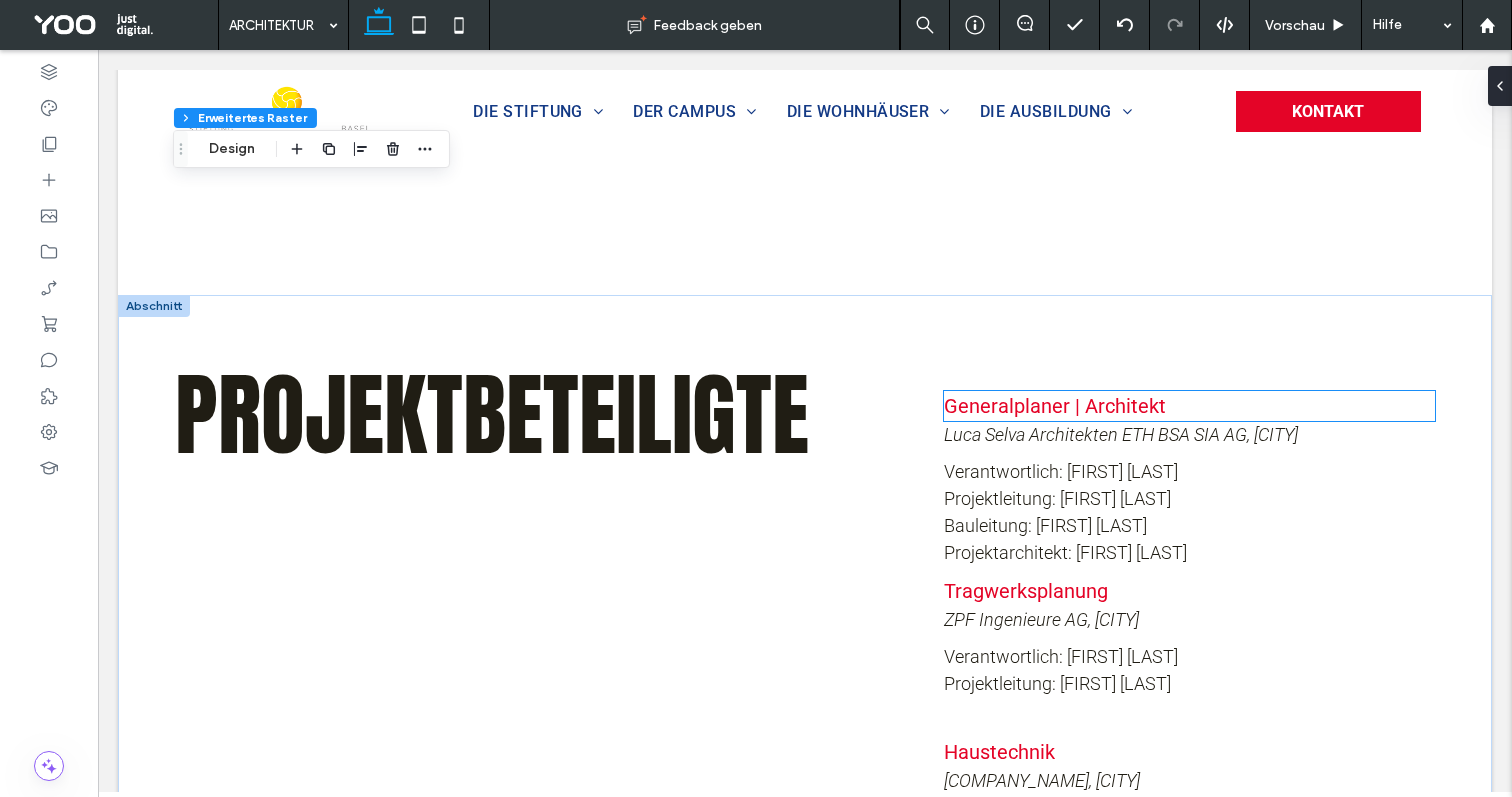 scroll, scrollTop: 3304, scrollLeft: 0, axis: vertical 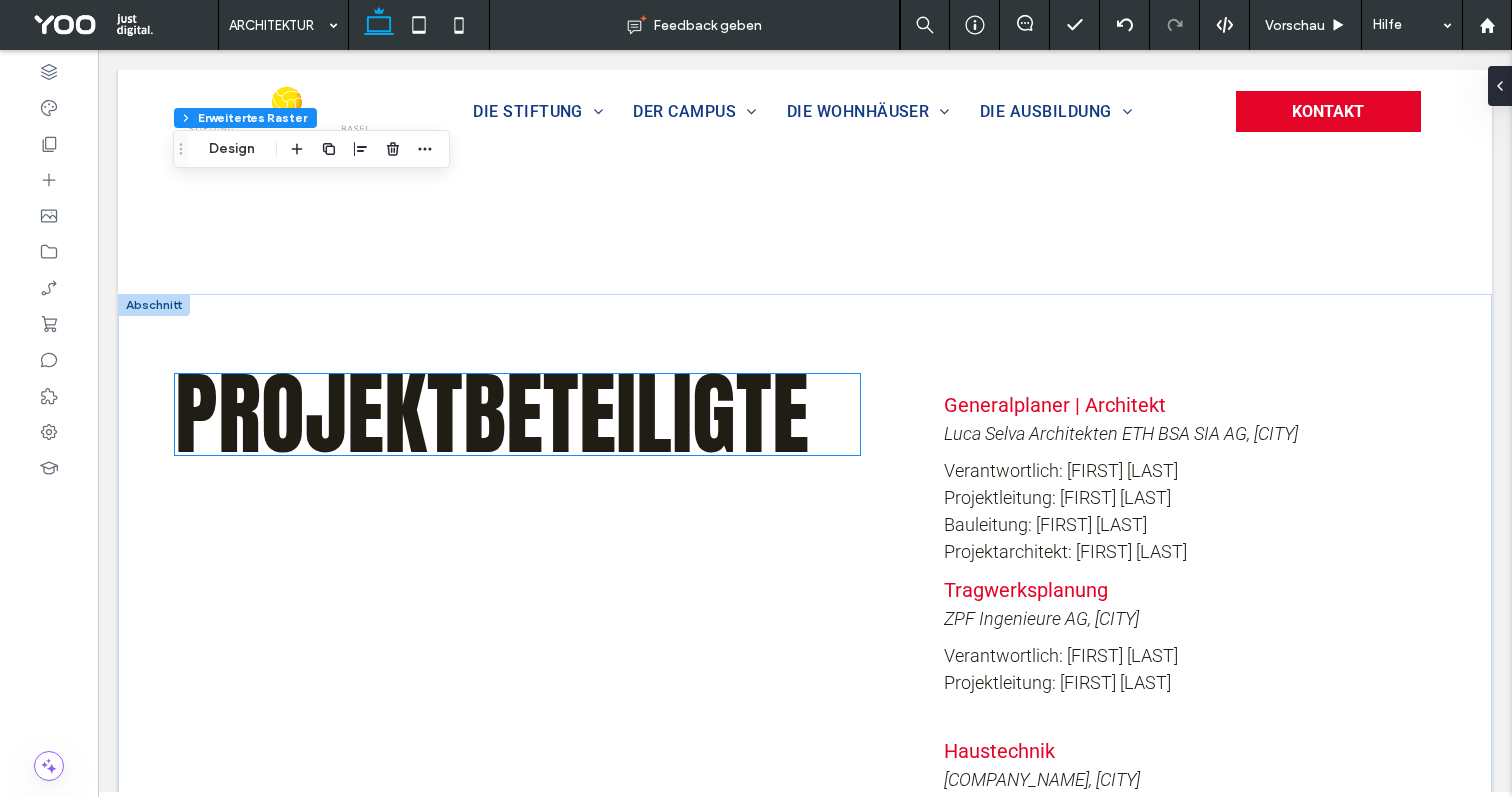 click on "Projektbeteiligte" at bounding box center [492, 414] 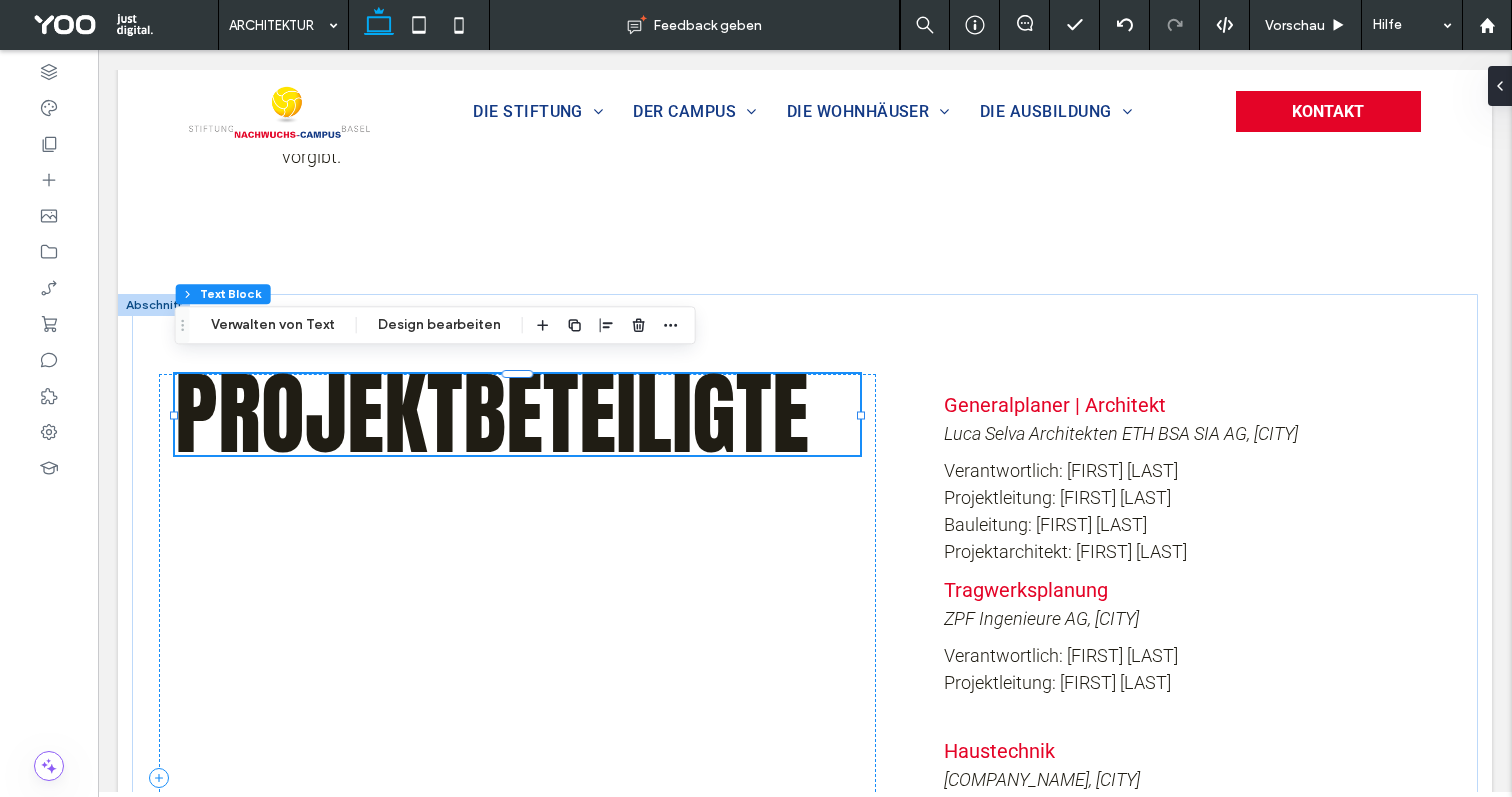 click on "Projektbeteiligte" at bounding box center [492, 414] 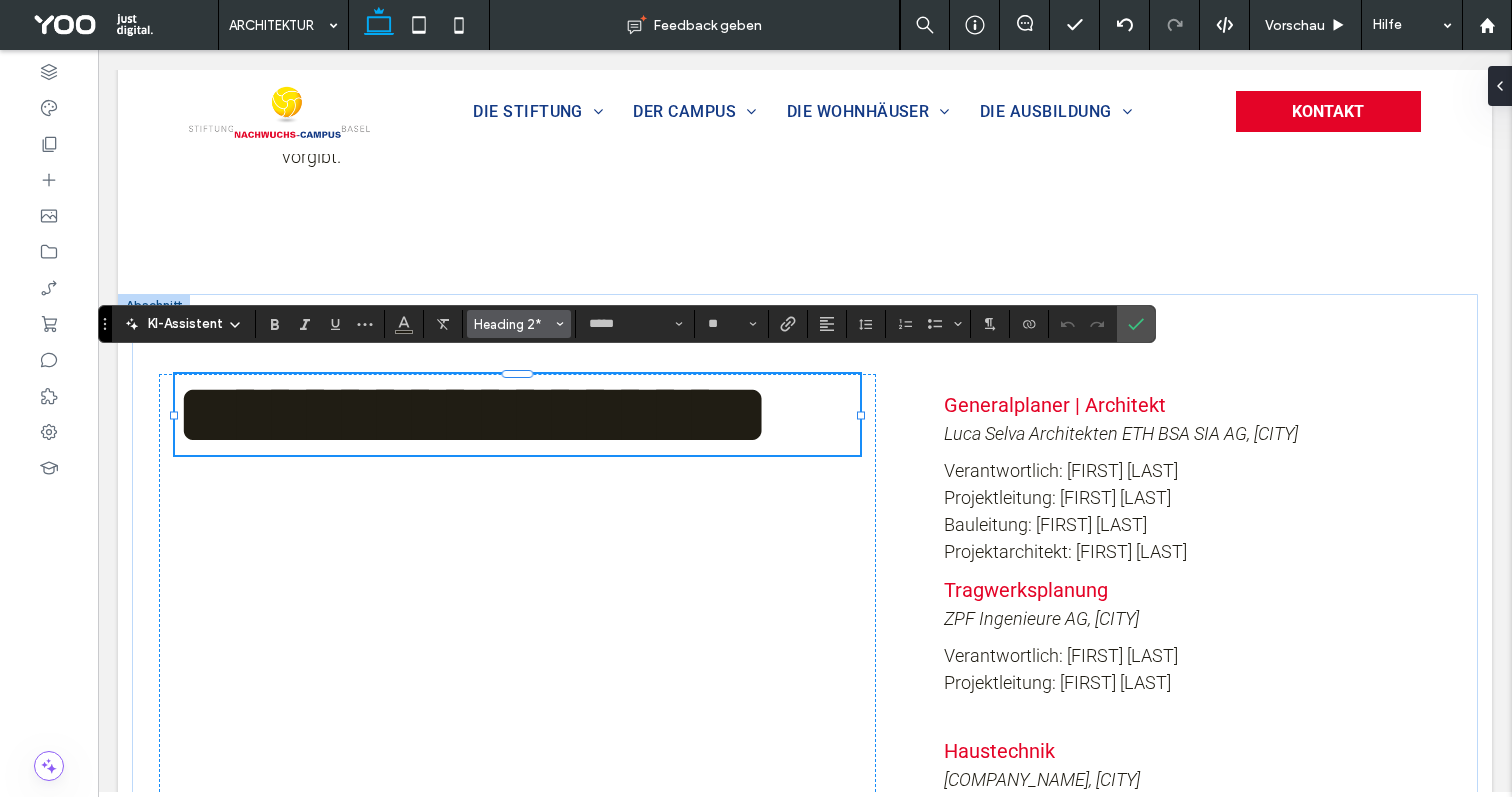 click on "Heading 2*" at bounding box center (513, 324) 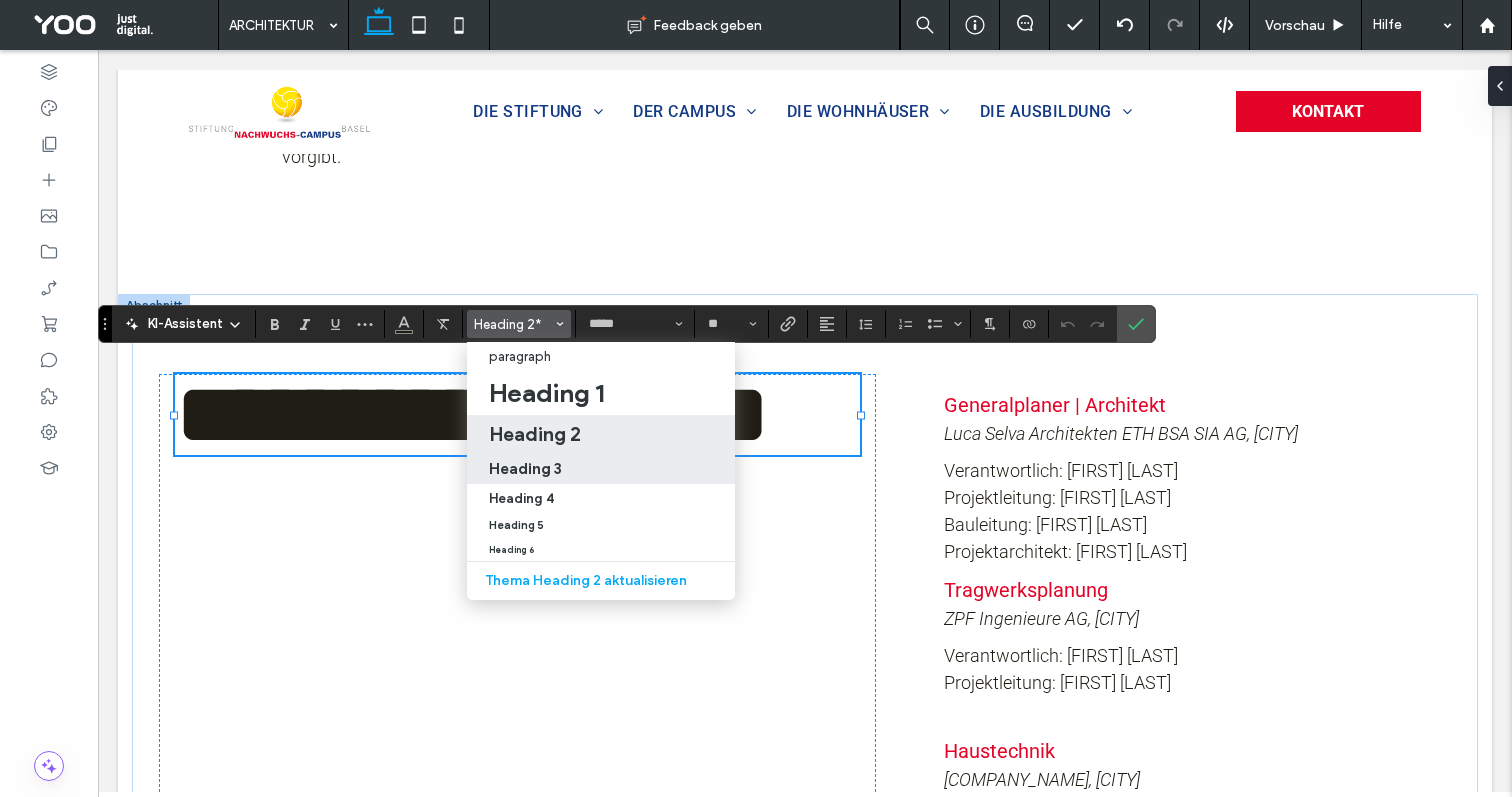 click on "Heading 3" at bounding box center (601, 468) 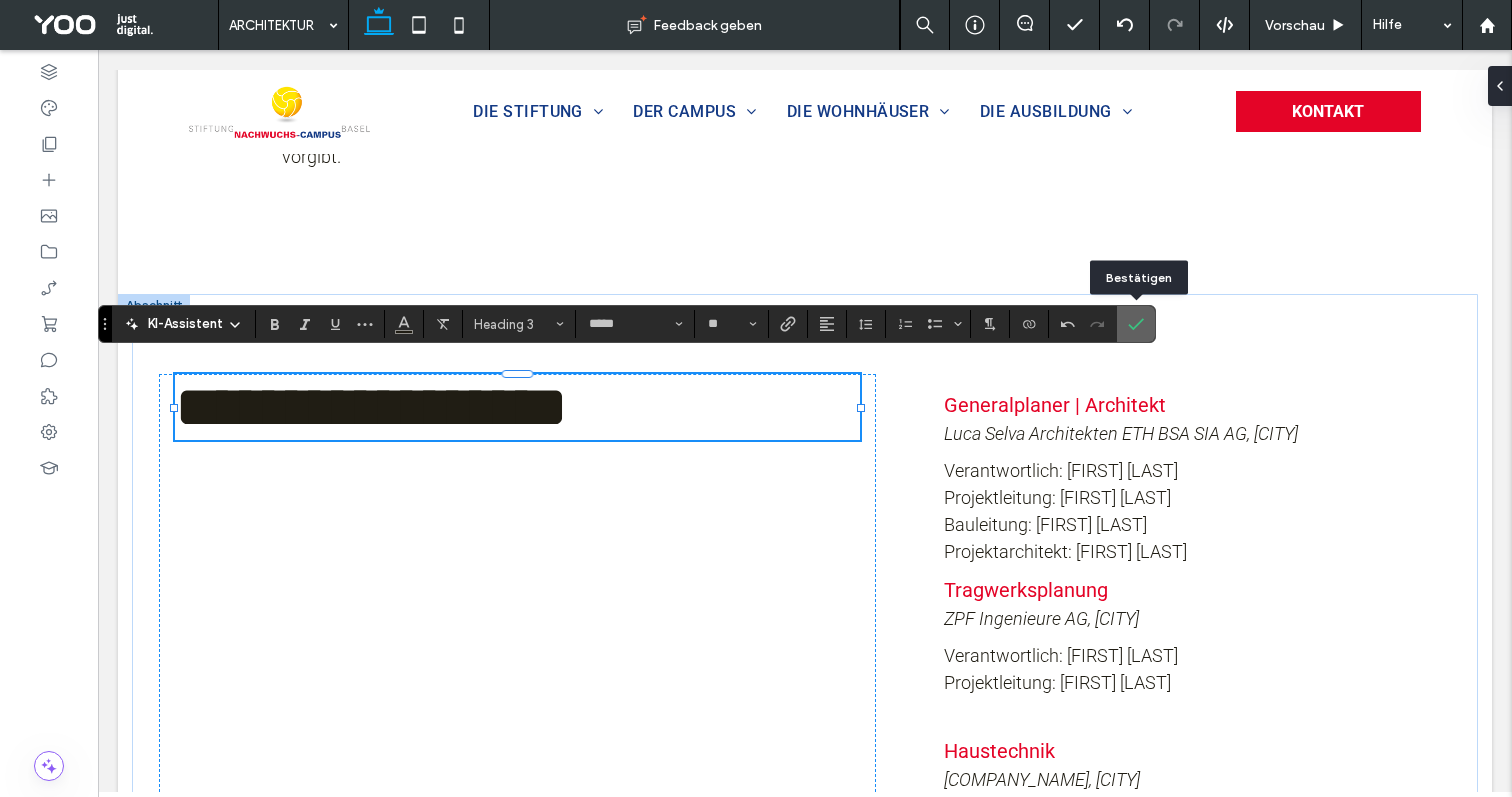 click 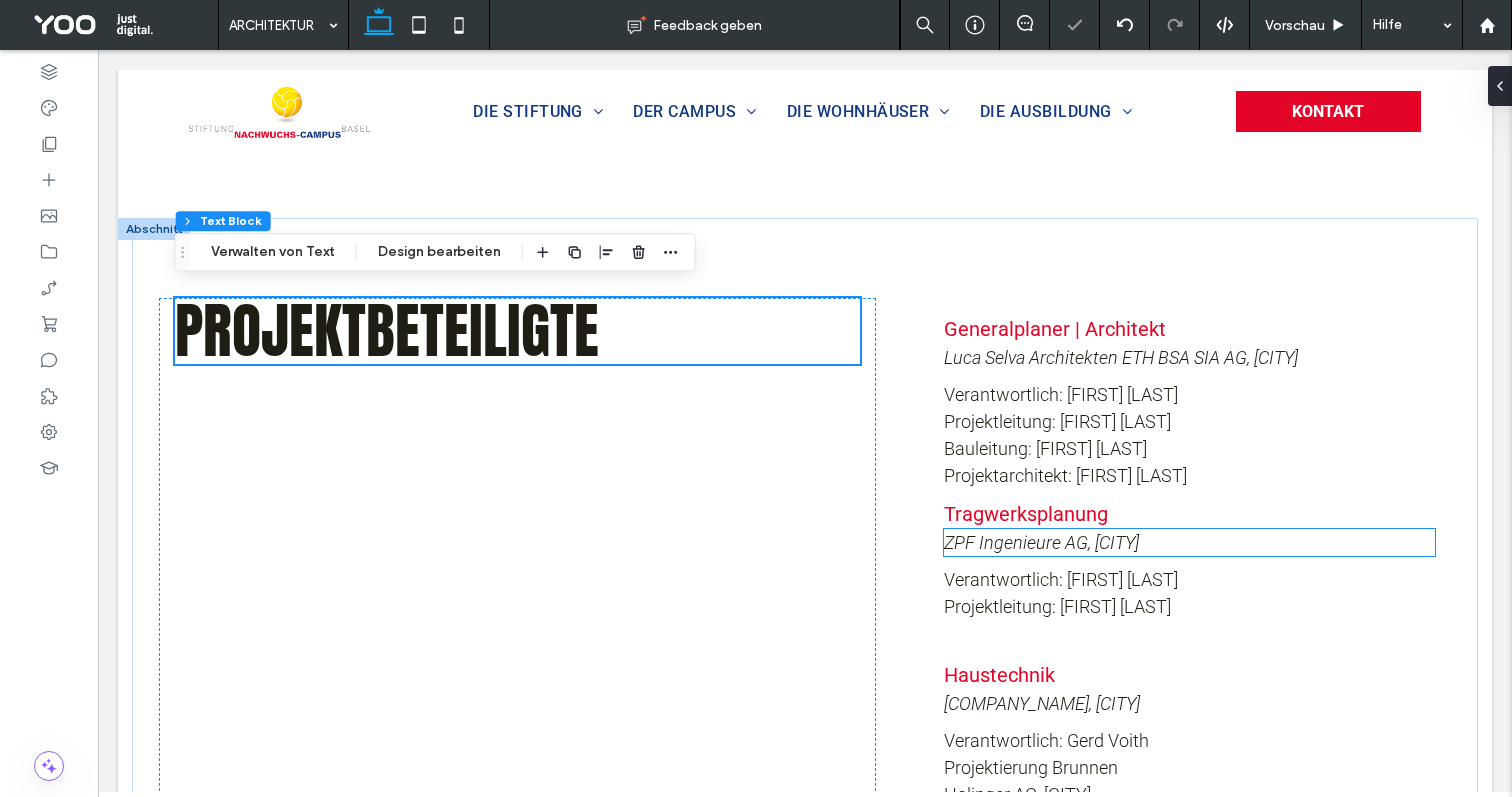 scroll, scrollTop: 3366, scrollLeft: 0, axis: vertical 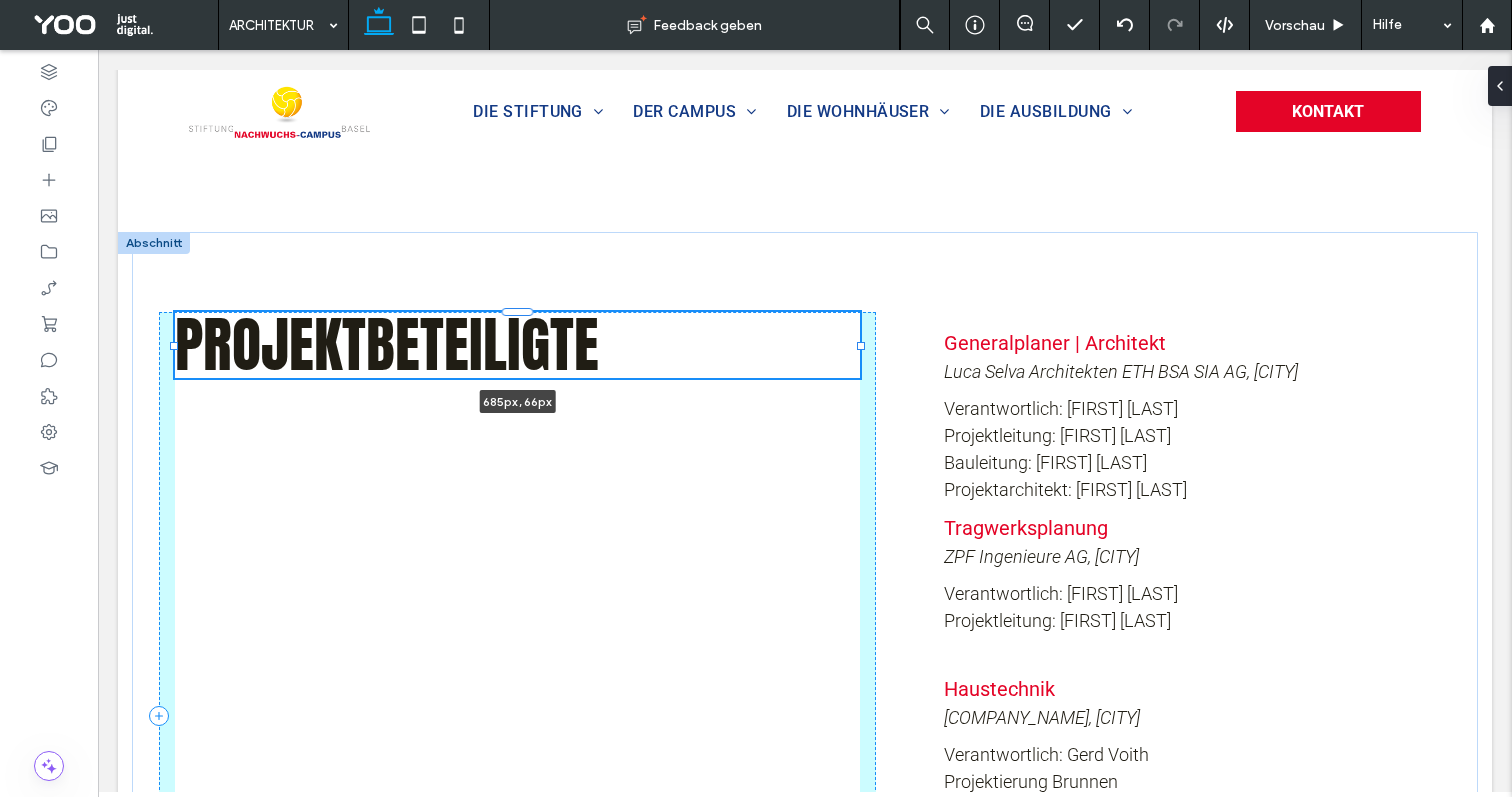 click at bounding box center (861, 346) 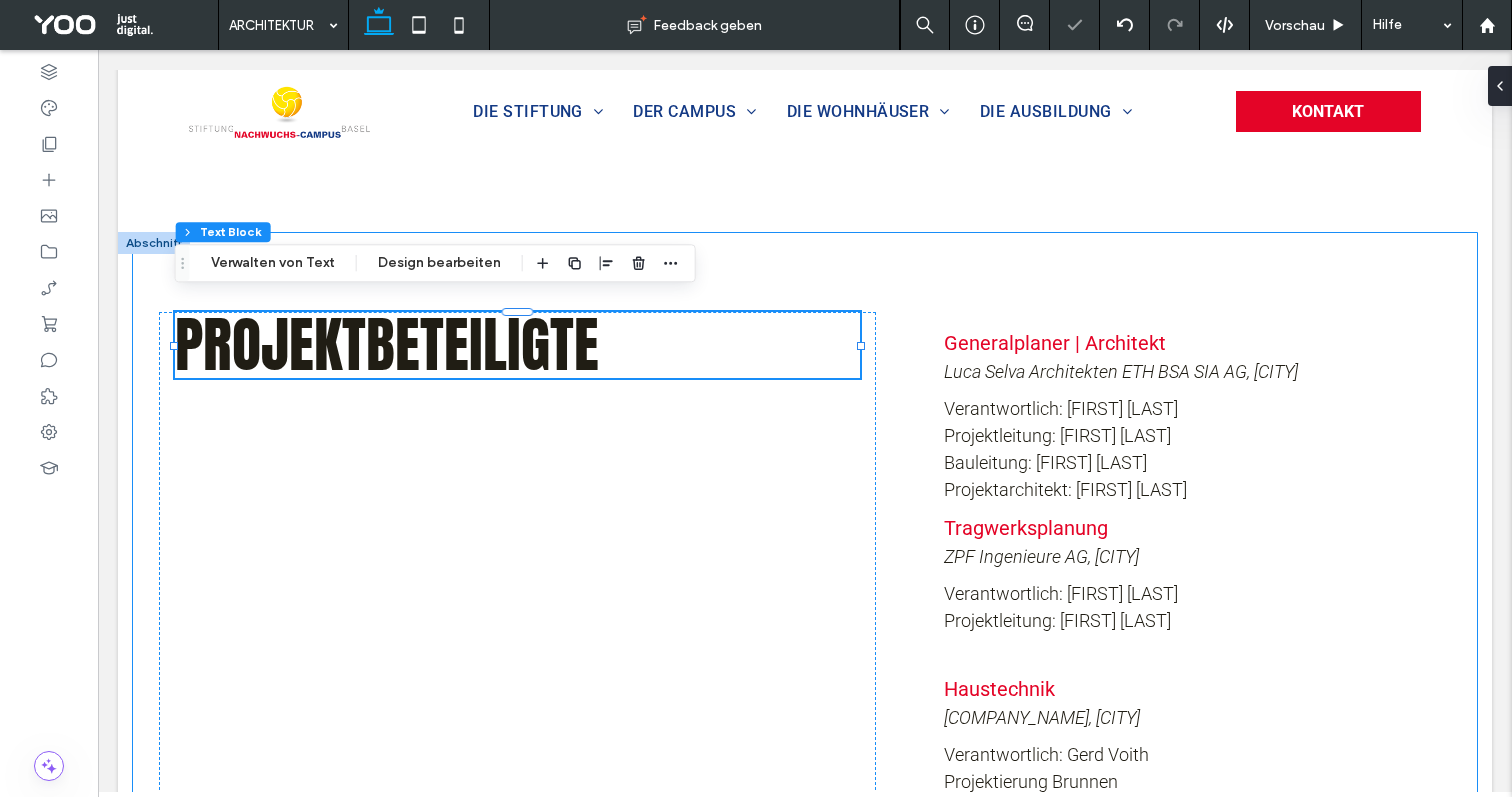 click on "Projektbeteiligte
Generalplaner | Architekt
[PERSON_NAME] Architekten ETH BSA SIA AG, [CITY]
Verantwortlich: [PERSON_NAME] Projektleitung: [FIRST] [LAST] Bauleitung: [FIRST] [LAST] Projektarchitekt: [FIRST] [LAST]
Tragwerksplanung
[COMPANY_NAME] AG, [CITY]
Verantwortlich: [FIRST] [LAST] Projektleitung: [FIRST] [LAST]
Haustechnik
[COMPANY_NAME], [CITY]
Verantwortlich: [FIRST] [LAST] Projektierung Brunnen [COMPANY_NAME], [CITY] Verantwortlich: [FIRST] [LAST] Projektleitung: [FIRST] [LAST]
Haustechnik
[COMPANY_NAME], Projektentwicklung und Management, [CITY] - [CITY]
Verantwortlich: [FIRST] [LAST] Projektleitung: [FIRST] [LAST]" at bounding box center [805, 690] 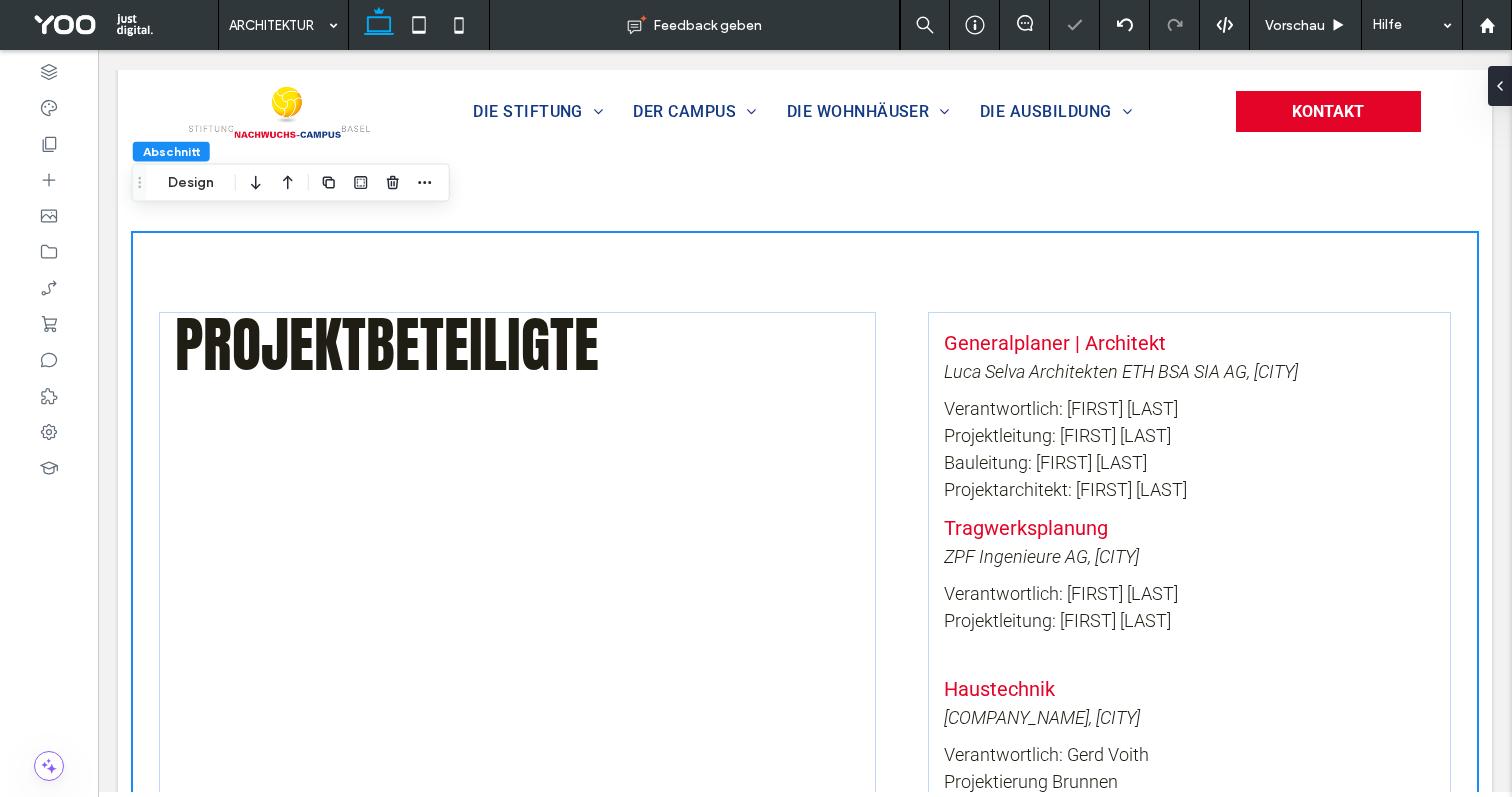 click on "Projektbeteiligte
Generalplaner | Architekt
[LAST] Architekten ETH BSA SIA AG, [CITY]
Verantwortlich: [FIRST] [LAST] Projektleitung: [FIRST] [LAST] Bauleitung: [FIRST] [LAST] Projektarchitekt: [FIRST] [LAST]
Tragwerksplanung
ZPF Ingenieure AG, [CITY]
Verantwortlich: [FIRST] [LAST] Projektleitung: [FIRST] [LAST]
Haustechnik
Savida AG, [CITY]
Verantwortlich: [FIRST] [LAST] Projektierung Brunnen Holinger AG, Liestal Verantwortlich: [FIRST] [LAST] Projektleitung: [FIRST] [LAST]
Haustechnik
dany waldner ag, Projektentwicklung und Management, [CITY] - Zürich
Verantwortlich: [FIRST] [LAST] Projektleitung: [FIRST] [LAST]" at bounding box center [805, 690] 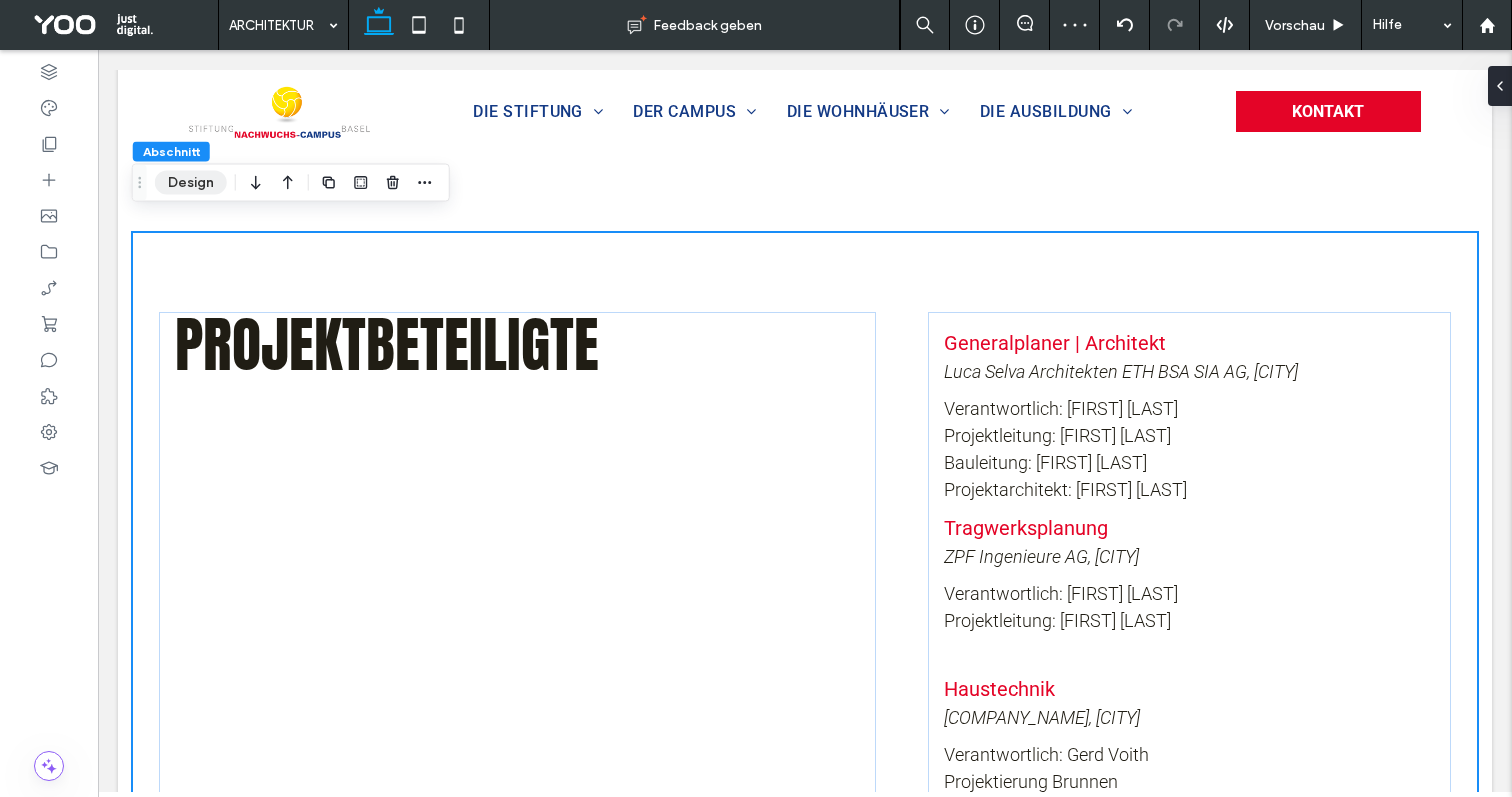 click on "Design" at bounding box center [191, 183] 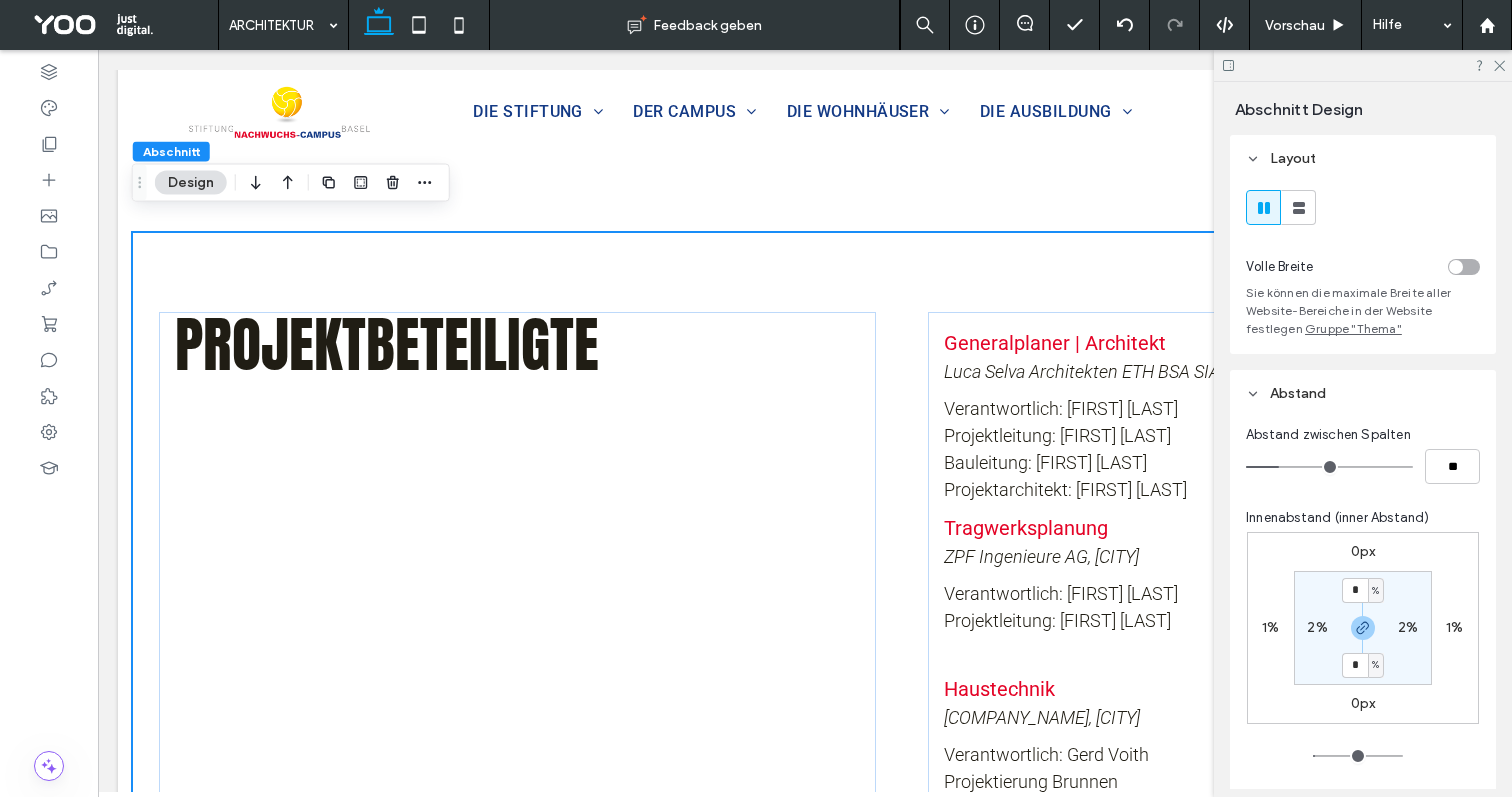 click on "1%" at bounding box center [1270, 627] 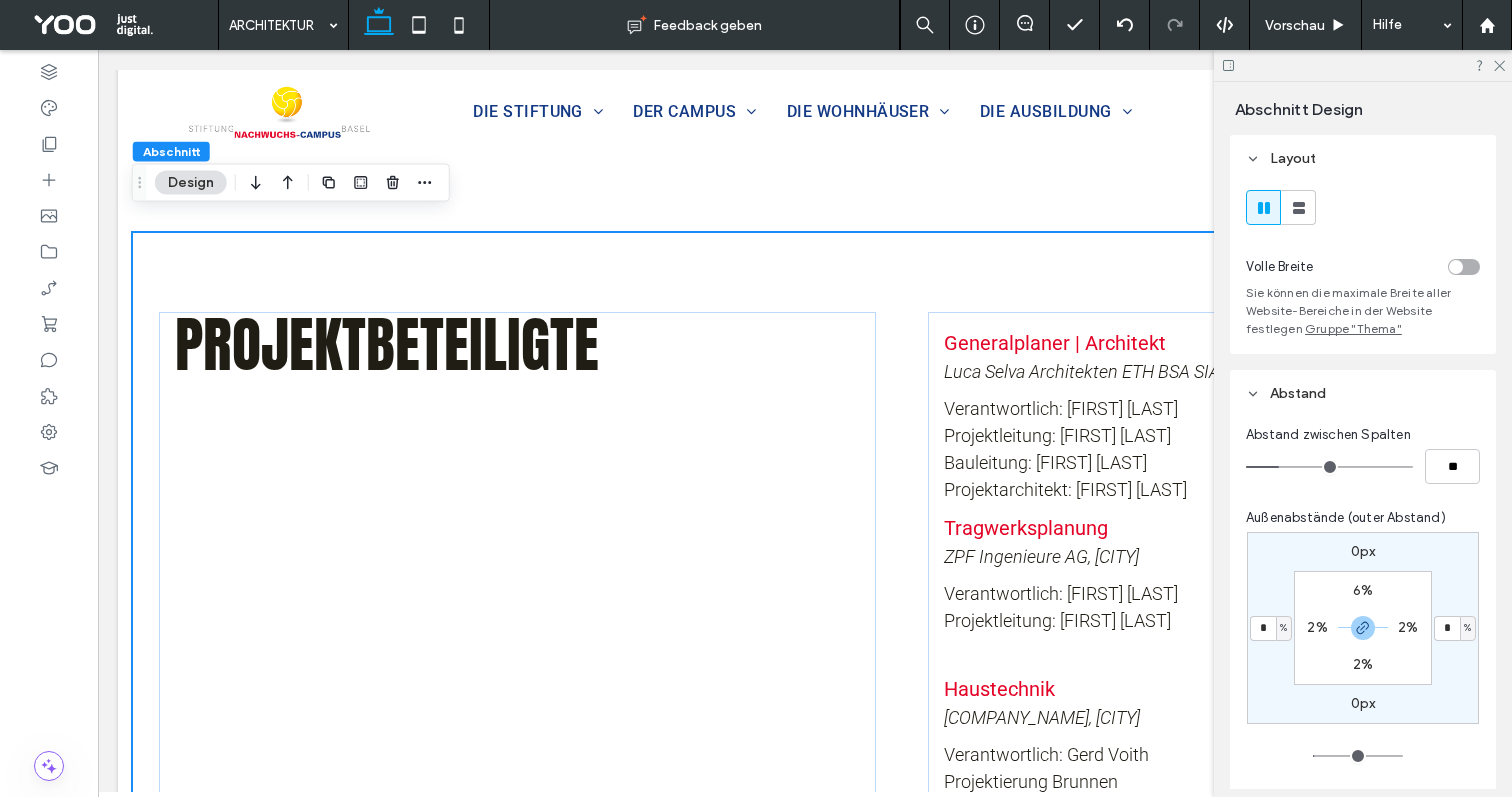 type on "*" 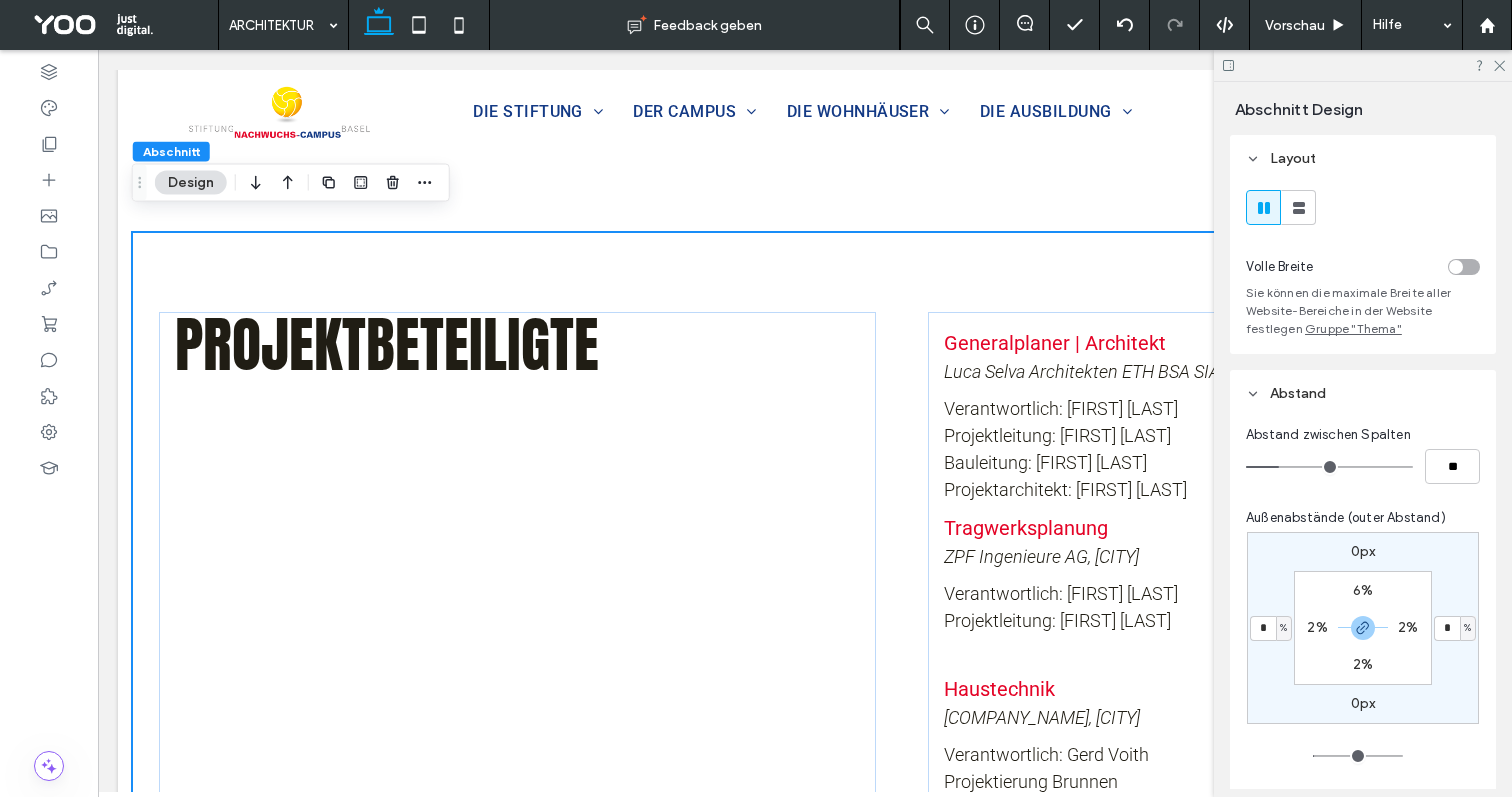type on "*" 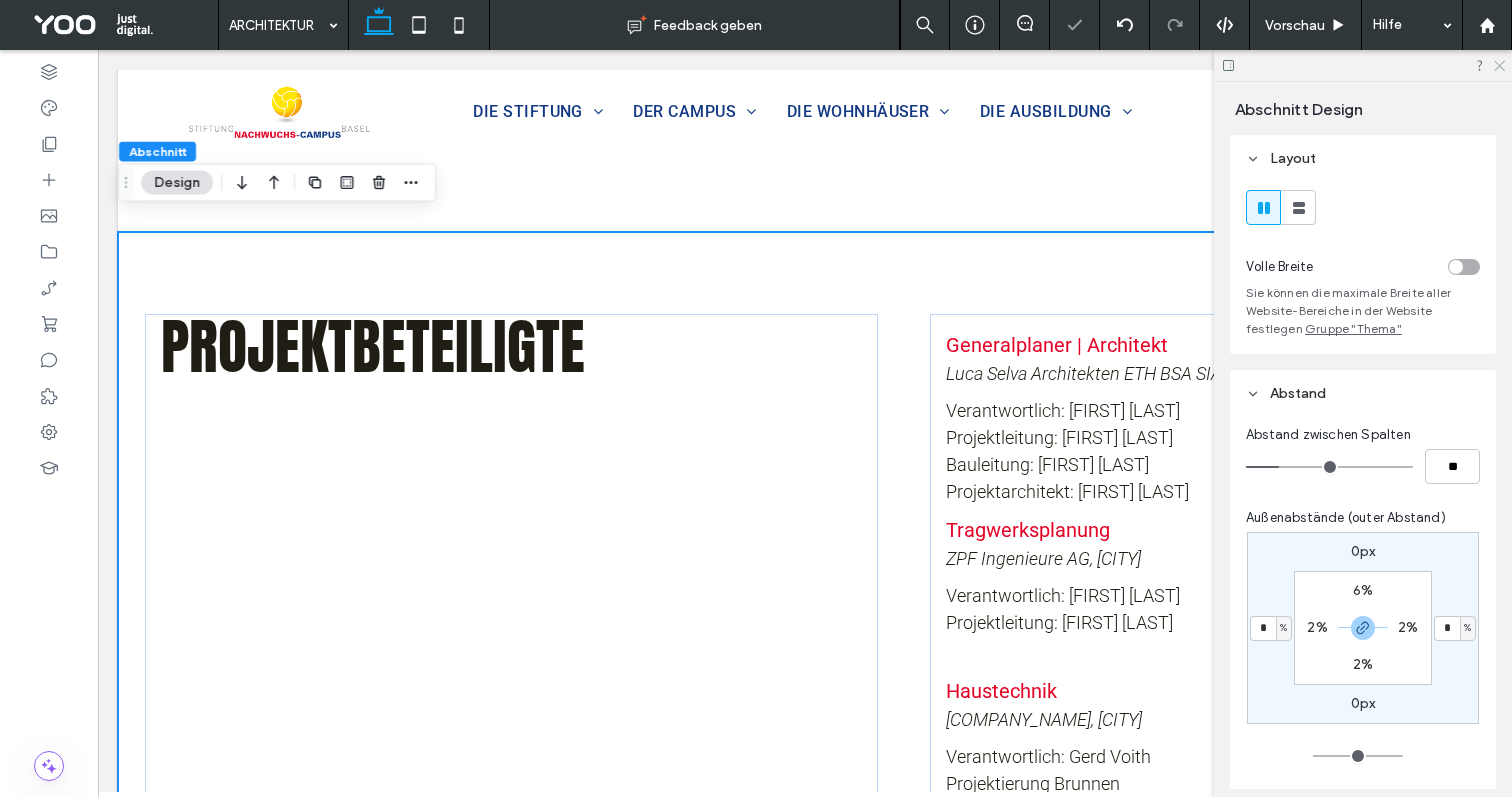 drag, startPoint x: 1497, startPoint y: 64, endPoint x: 1317, endPoint y: 142, distance: 196.17339 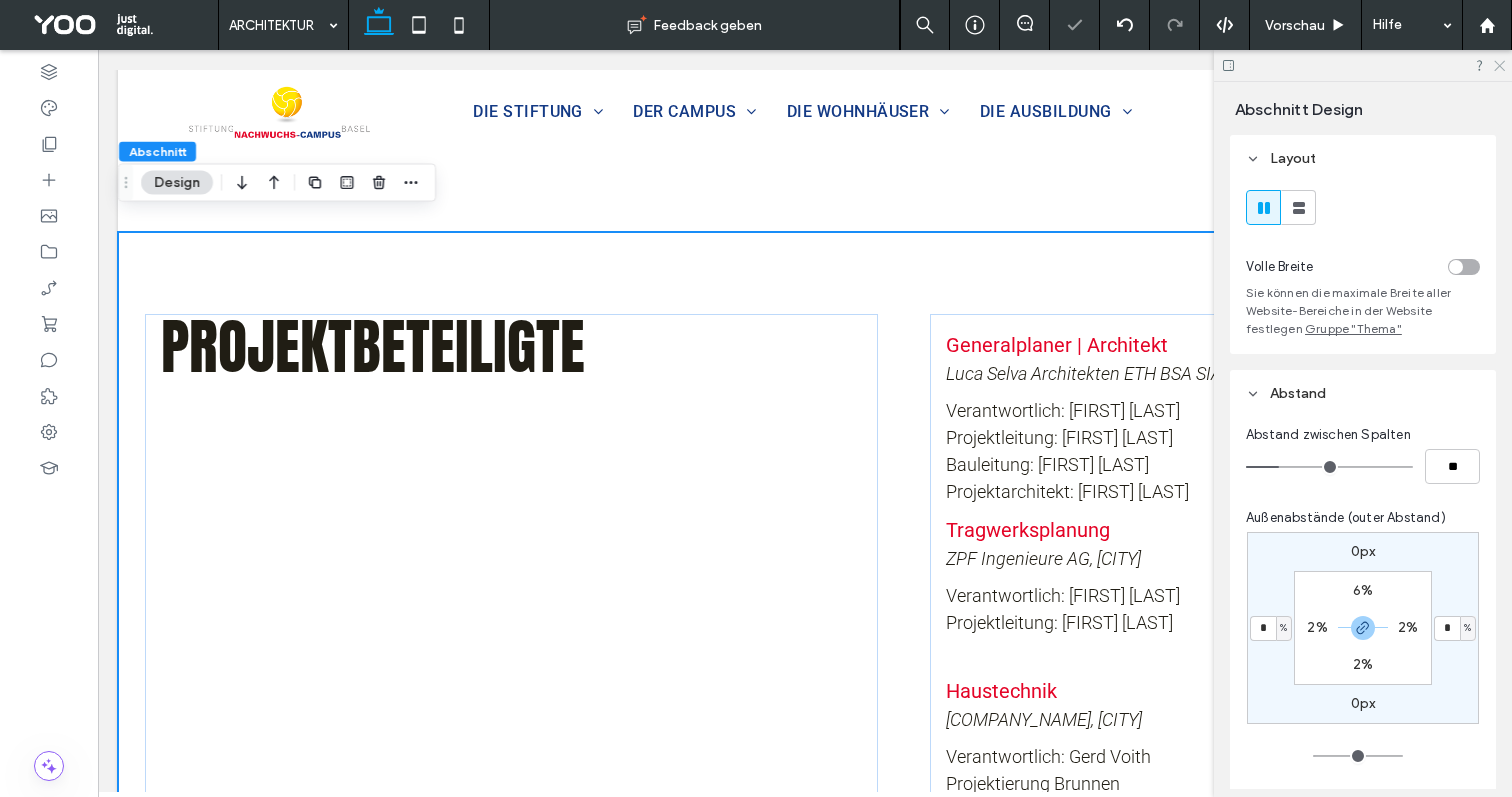 click 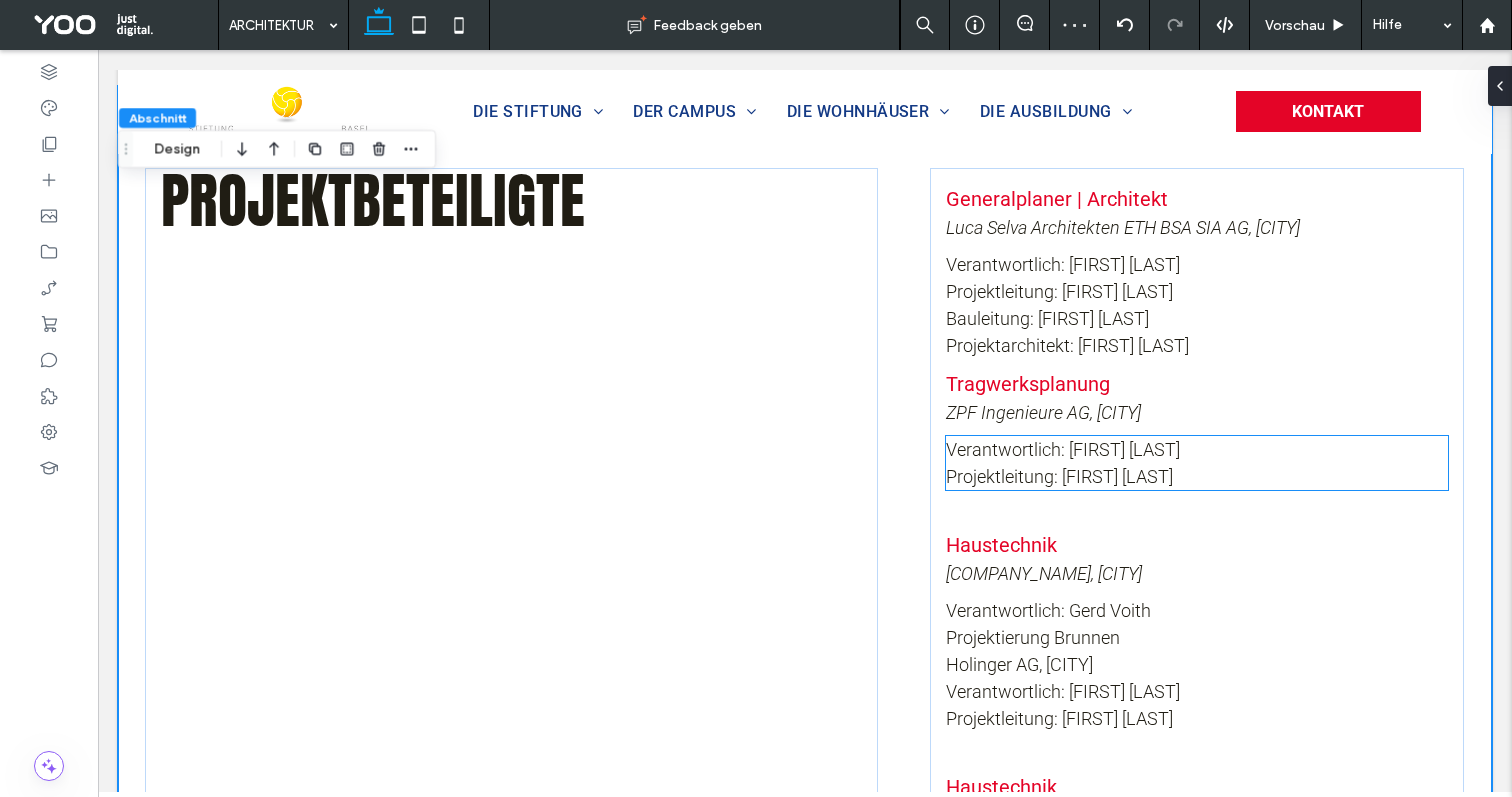 scroll, scrollTop: 3513, scrollLeft: 0, axis: vertical 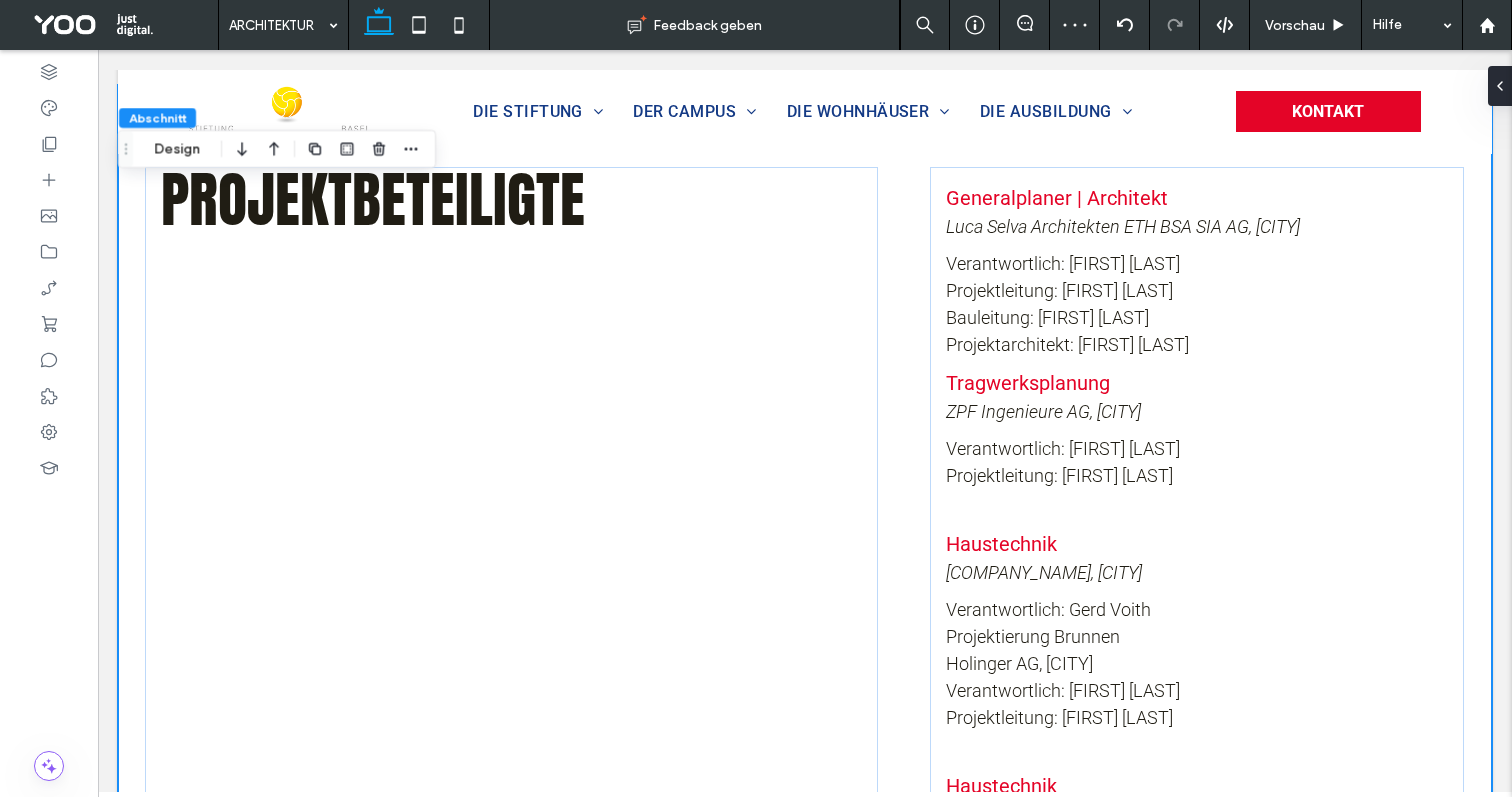click on "Projektbeteiligte
Generalplaner | Architekt
[LAST] Architekten ETH BSA SIA AG, [CITY]
Verantwortlich: [FIRST] [LAST] Projektleitung: [FIRST] [LAST] Bauleitung: [FIRST] [LAST] Projektarchitekt: [FIRST] [LAST]
Tragwerksplanung
ZPF Ingenieure AG, [CITY]
Verantwortlich: [FIRST] [LAST] Projektleitung: [FIRST] [LAST]
Haustechnik
Savida AG, [CITY]
Verantwortlich: [FIRST] [LAST] Projektierung Brunnen Holinger AG, Liestal Verantwortlich: [FIRST] [LAST] Projektleitung: [FIRST] [LAST]
Haustechnik
dany waldner ag, Projektentwicklung und Management, [CITY] - Zürich
Verantwortlich: [FIRST] [LAST] Projektleitung: [FIRST] [LAST]" at bounding box center (805, 544) 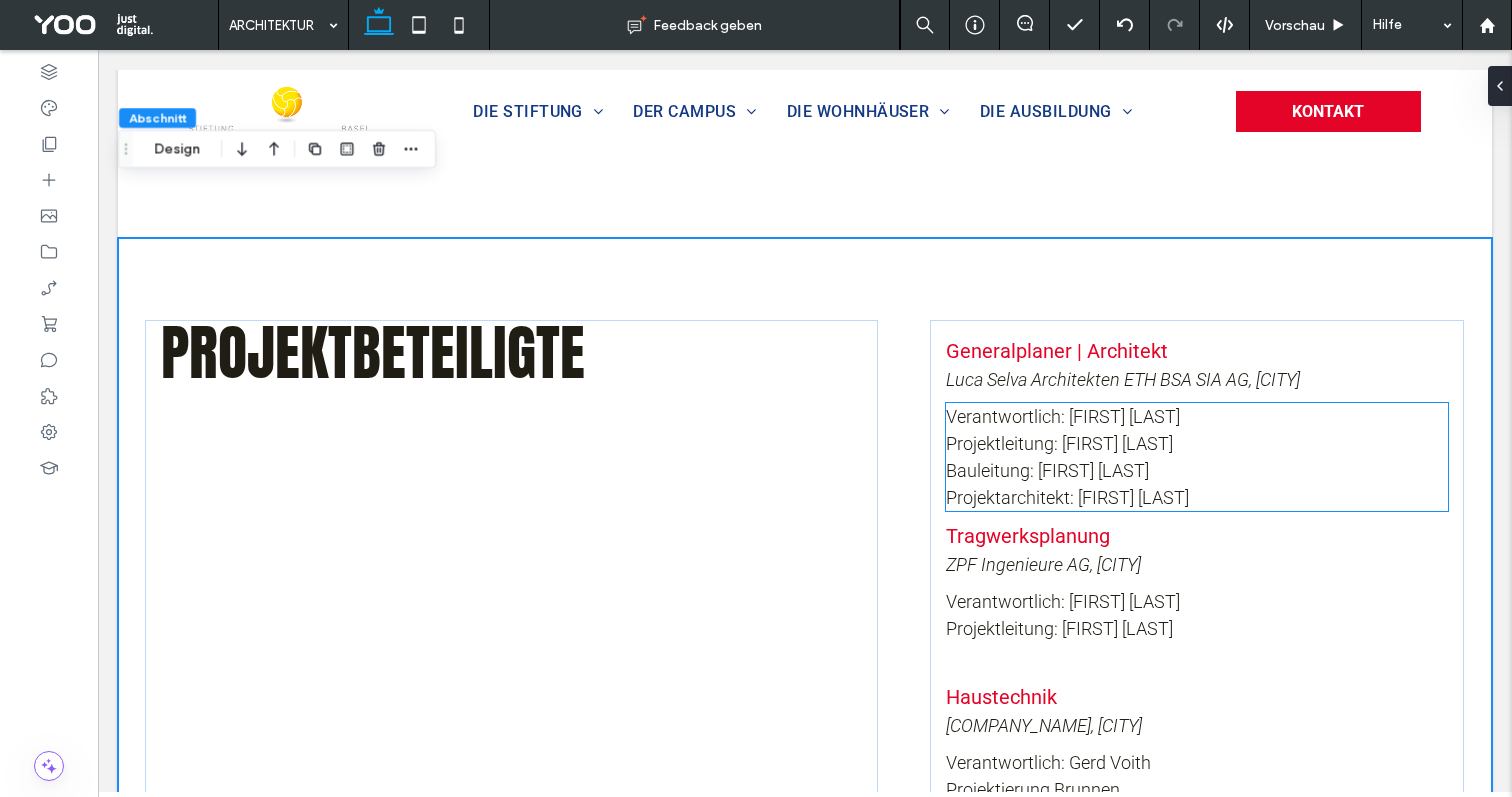 scroll, scrollTop: 3359, scrollLeft: 0, axis: vertical 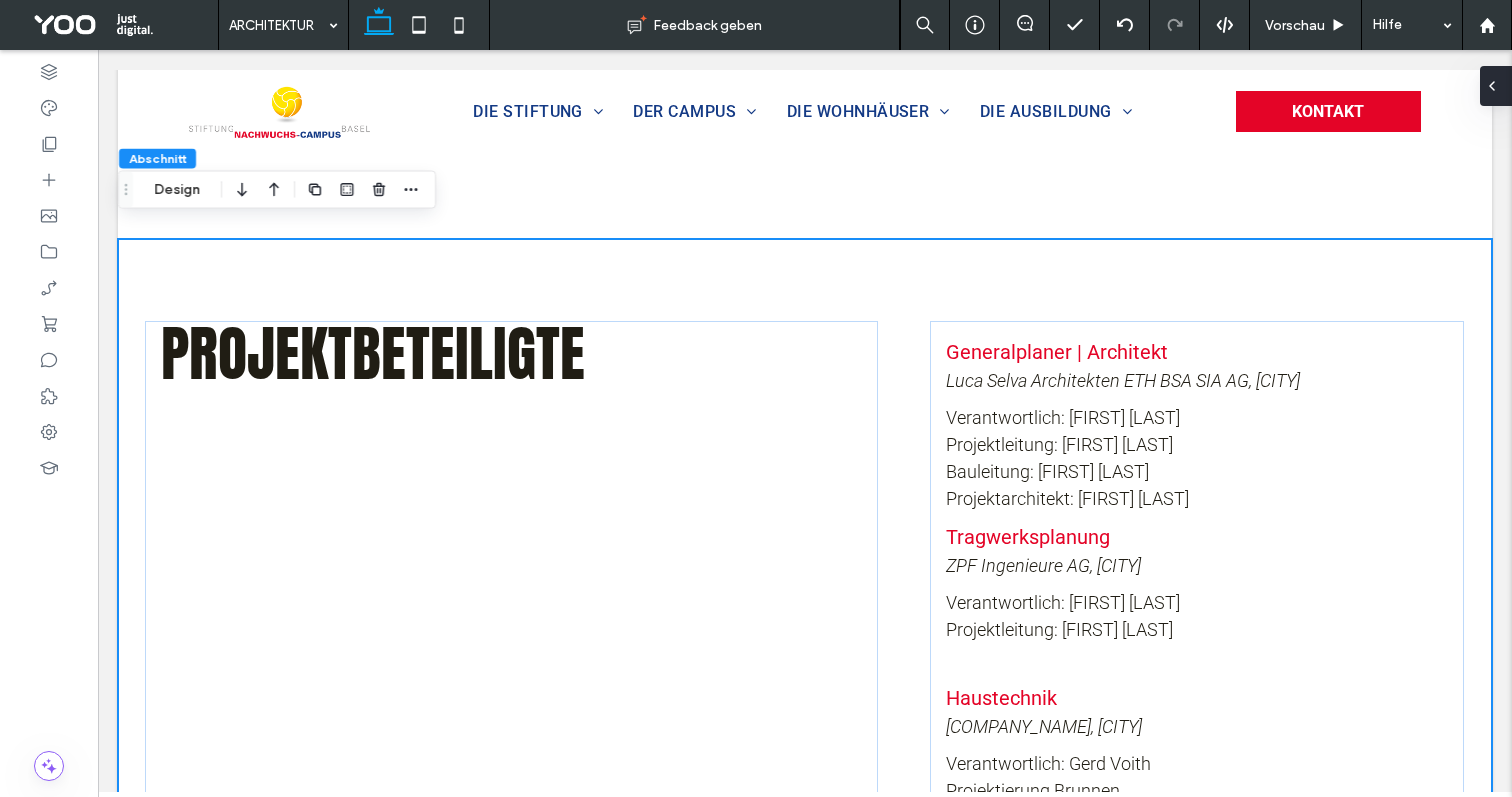 click at bounding box center (1496, 86) 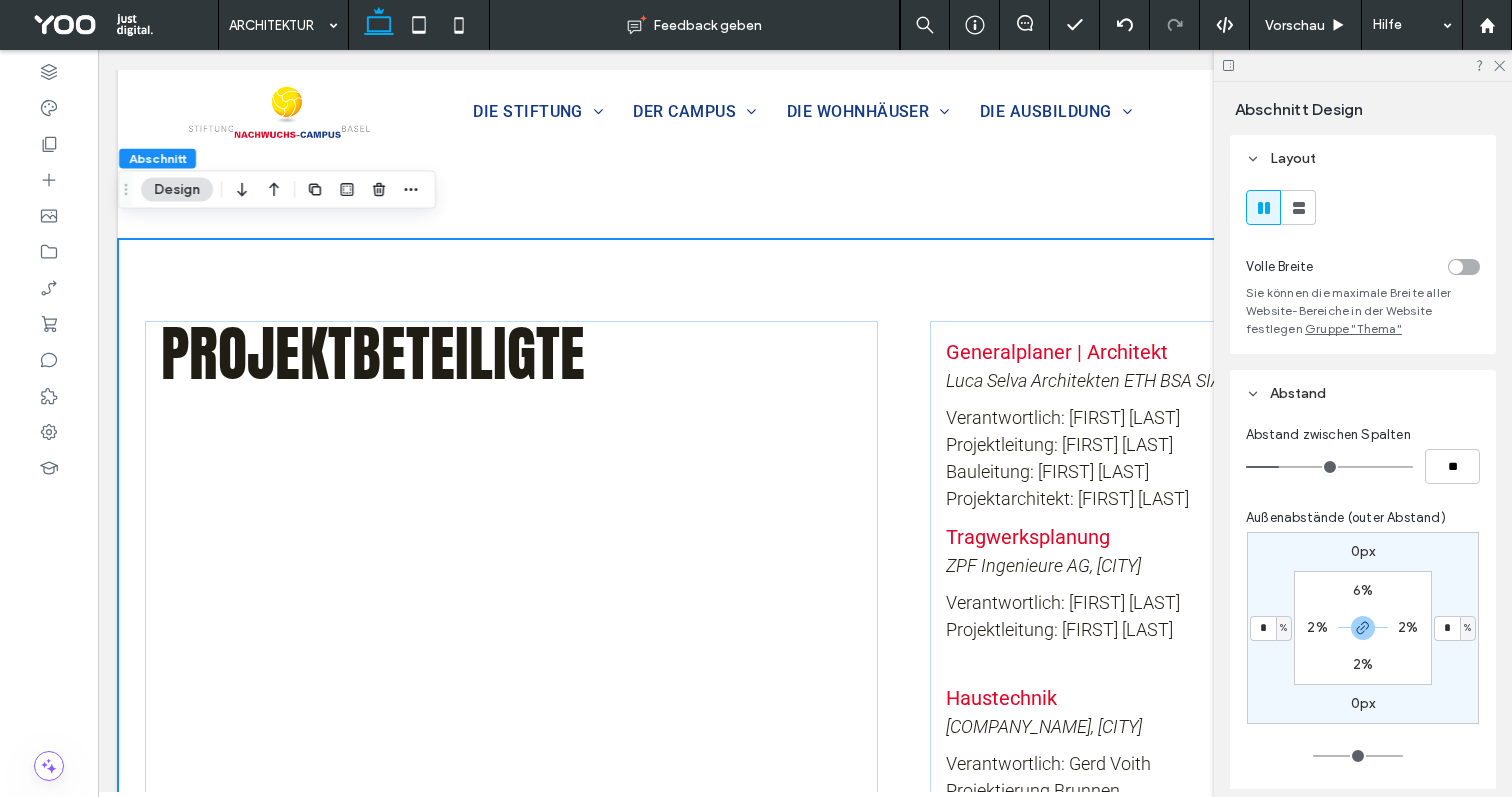 scroll, scrollTop: 51, scrollLeft: 0, axis: vertical 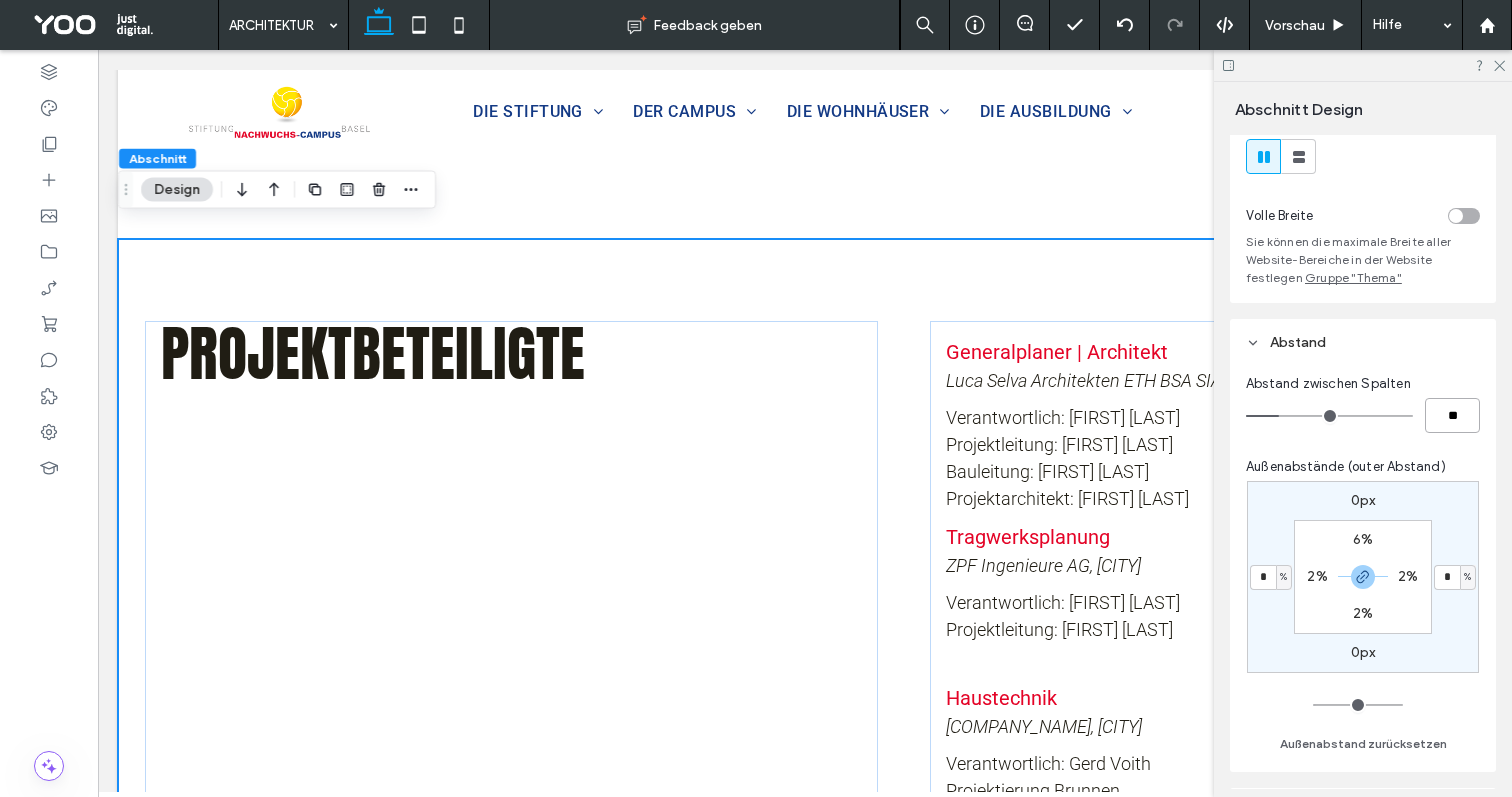 click on "**" at bounding box center (1452, 415) 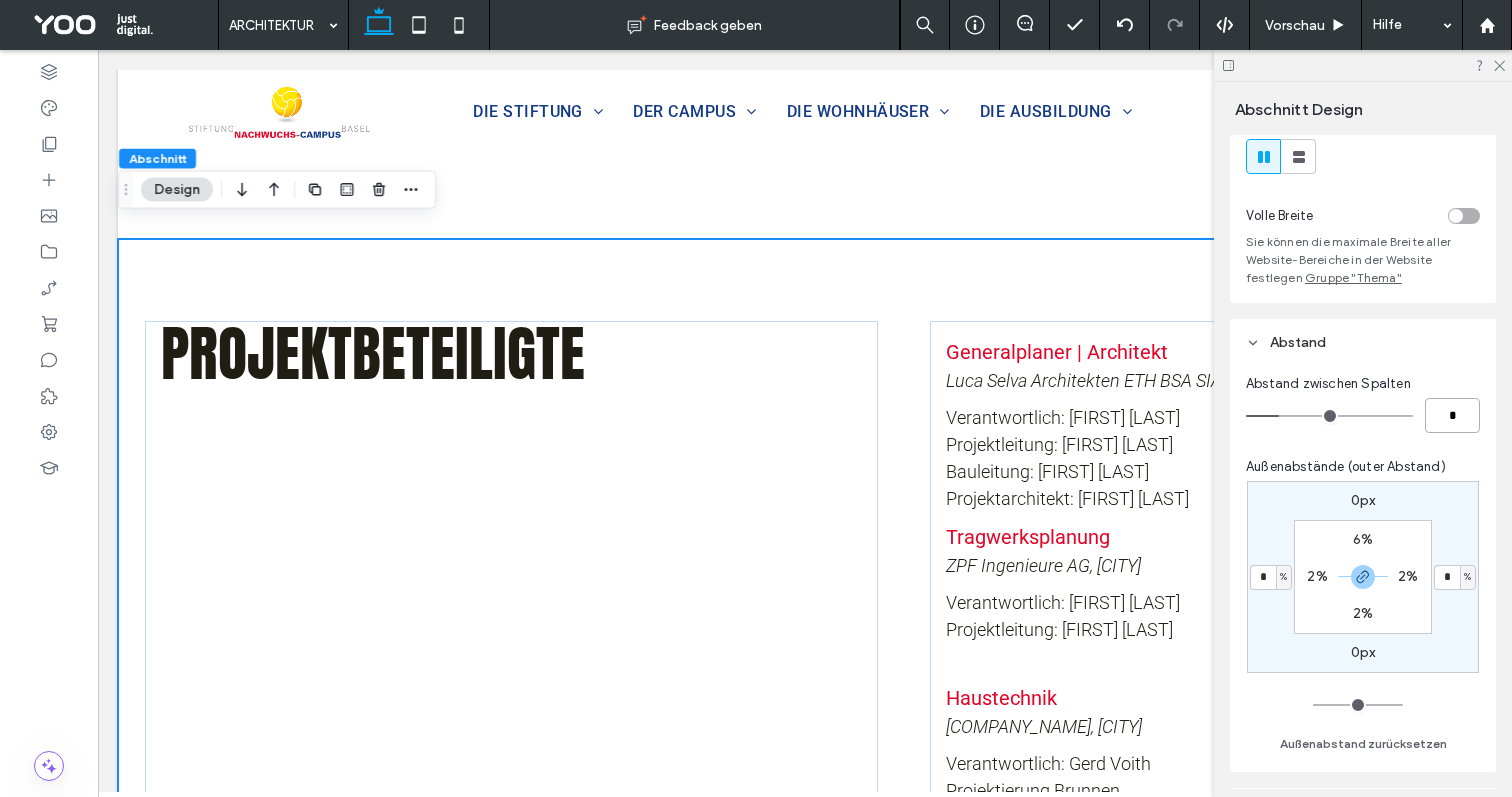 type on "*" 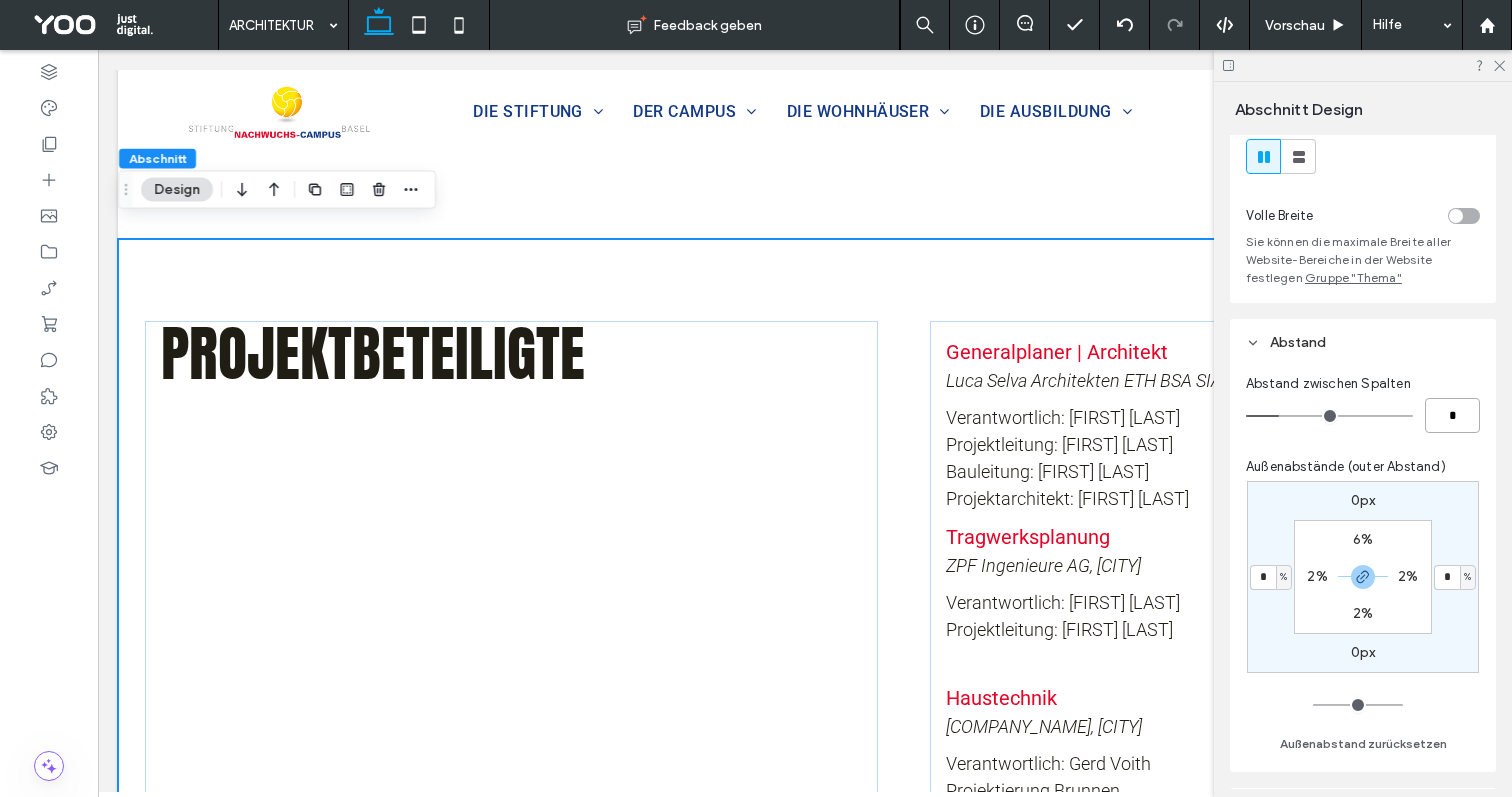 type on "*" 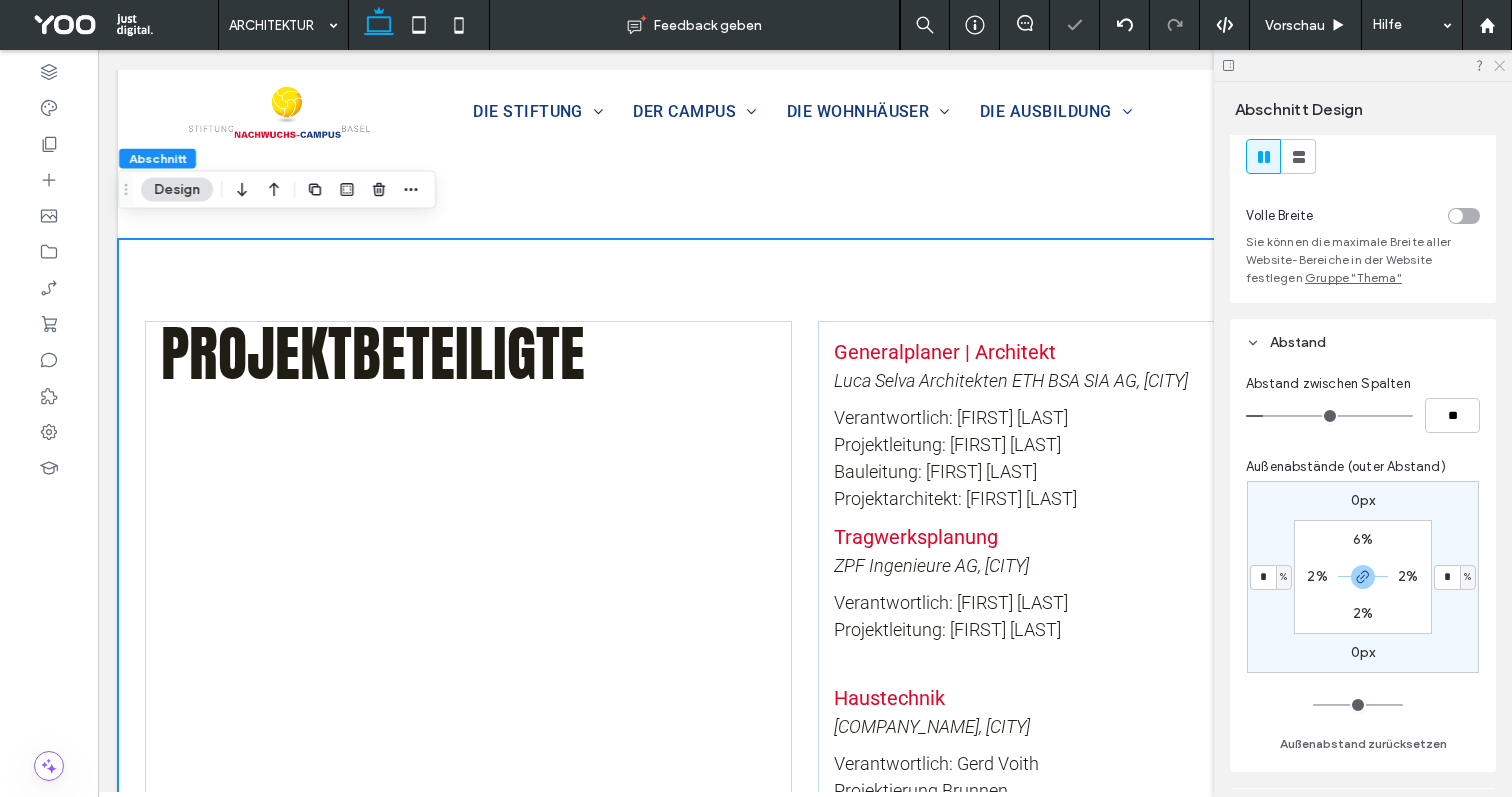 drag, startPoint x: 1497, startPoint y: 69, endPoint x: 1339, endPoint y: 36, distance: 161.40942 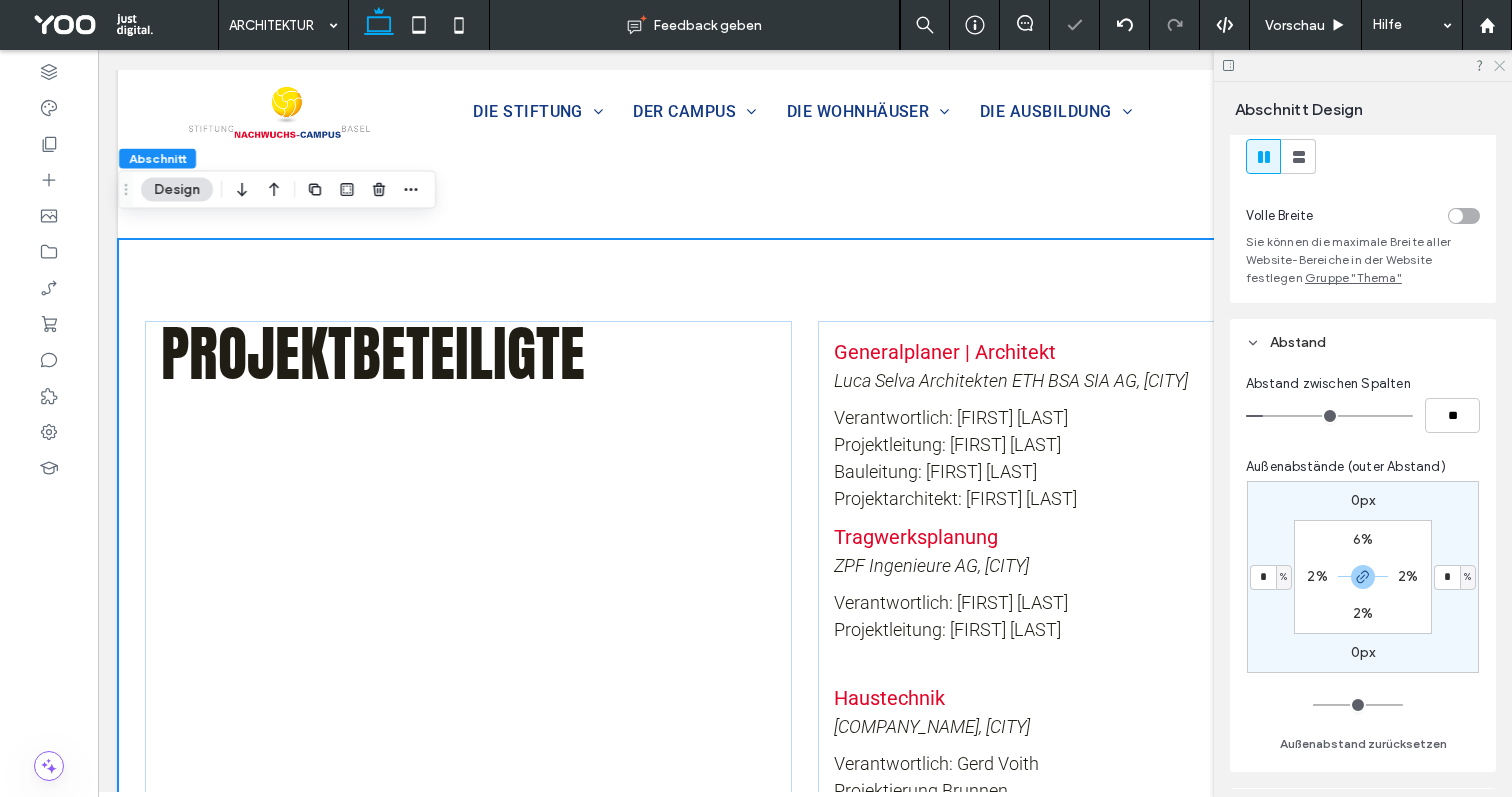 click 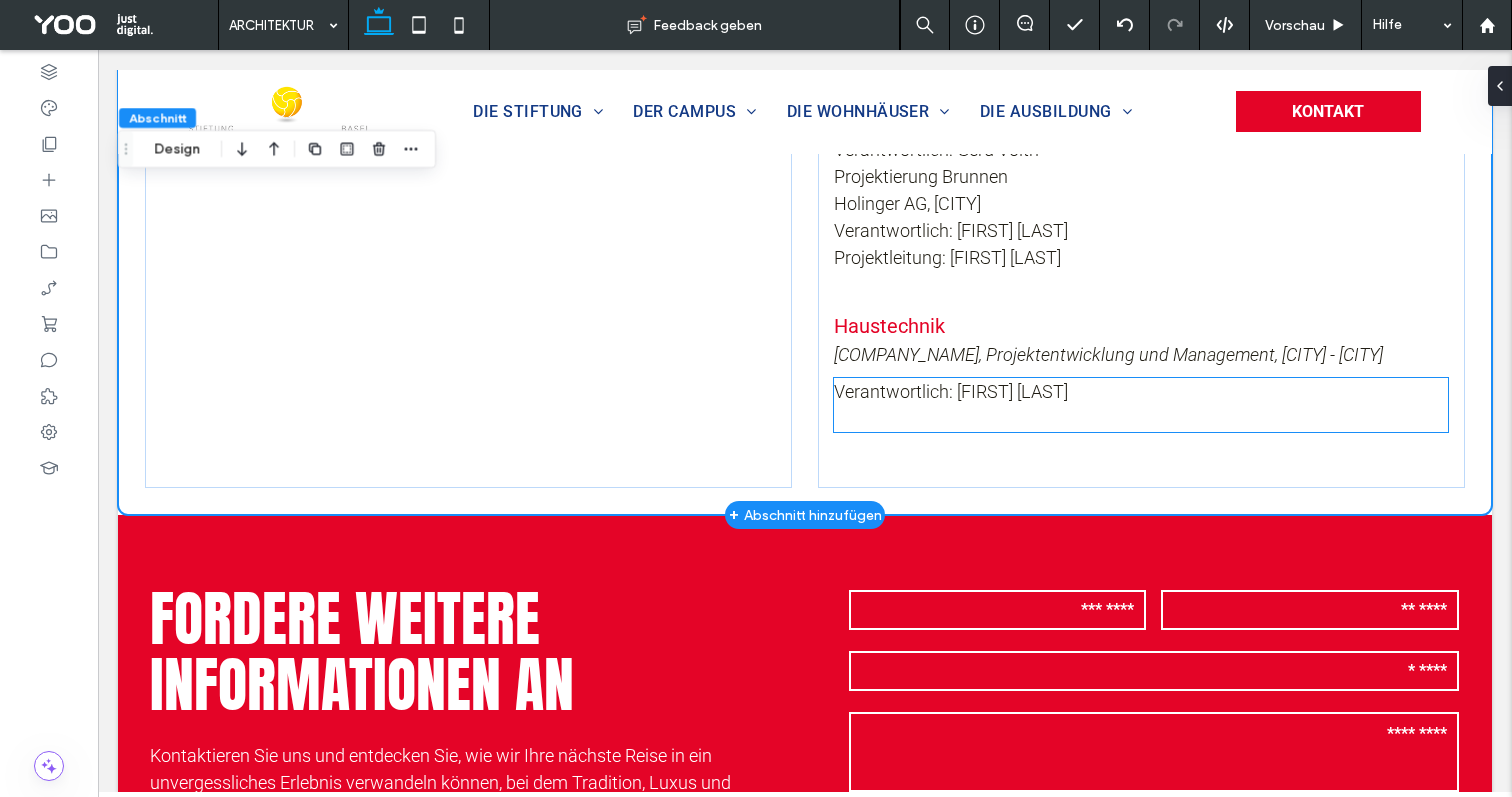 scroll, scrollTop: 3968, scrollLeft: 0, axis: vertical 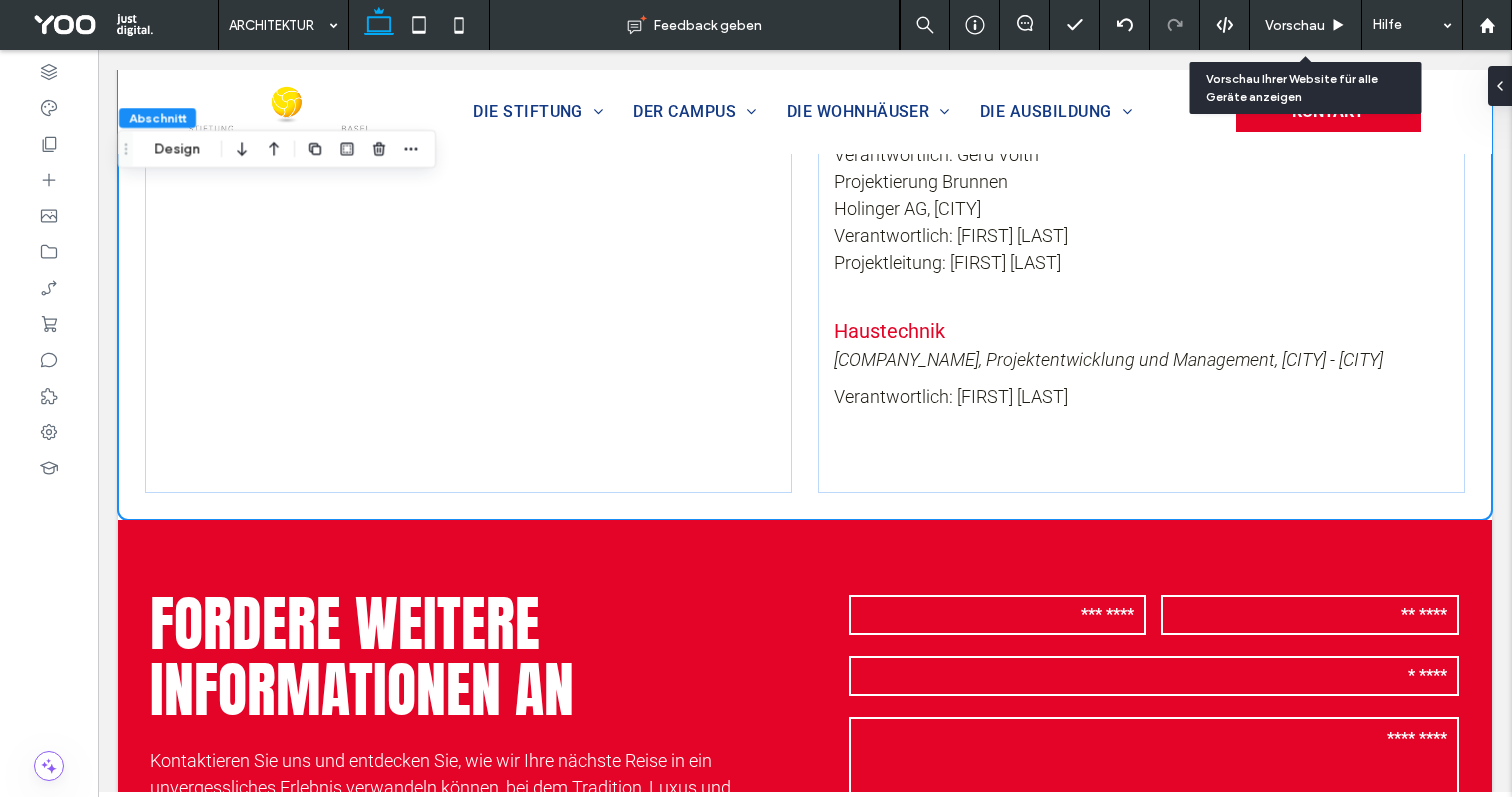 click on "Vorschau" at bounding box center [1306, 25] 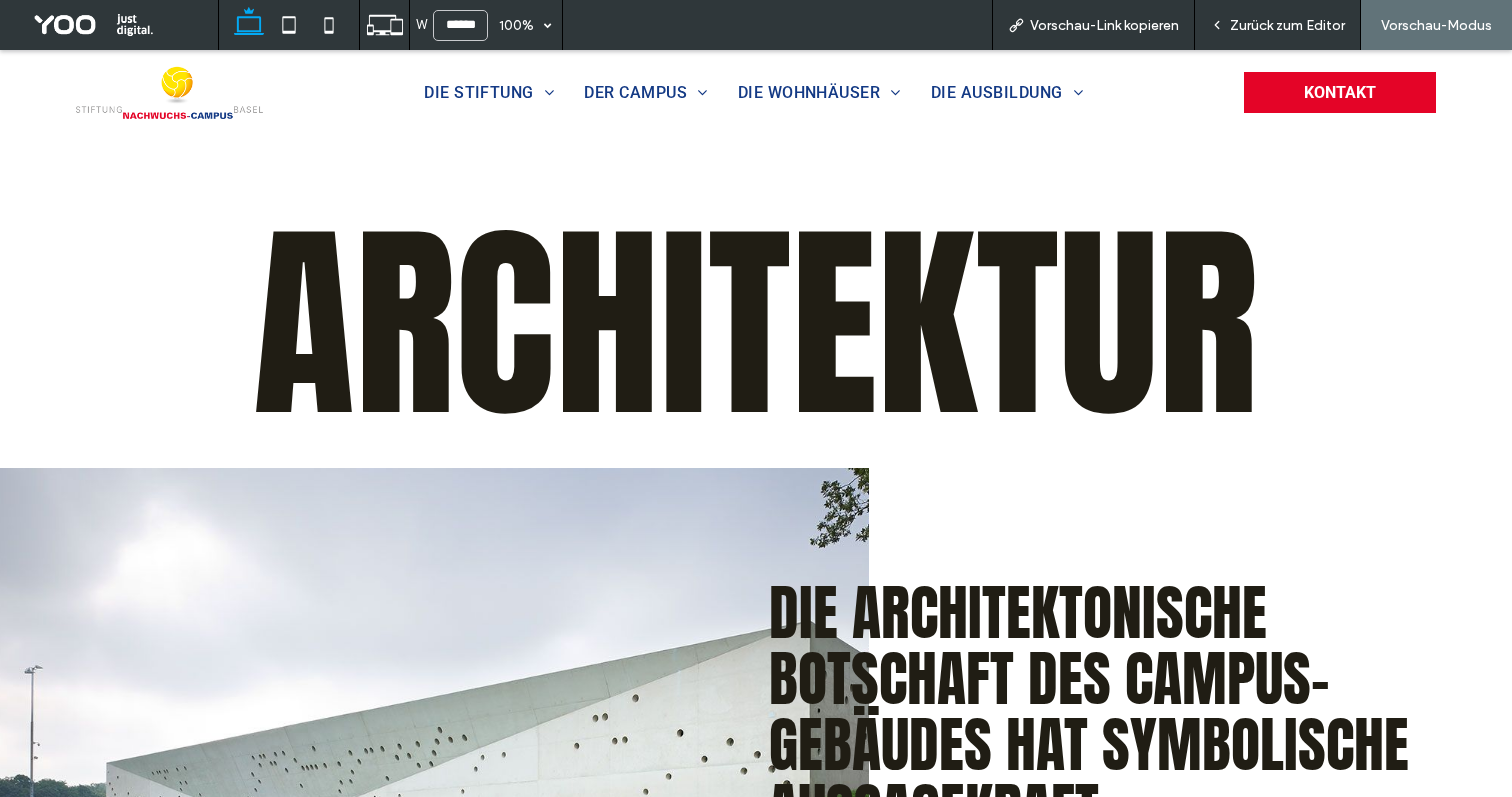 scroll, scrollTop: 0, scrollLeft: 0, axis: both 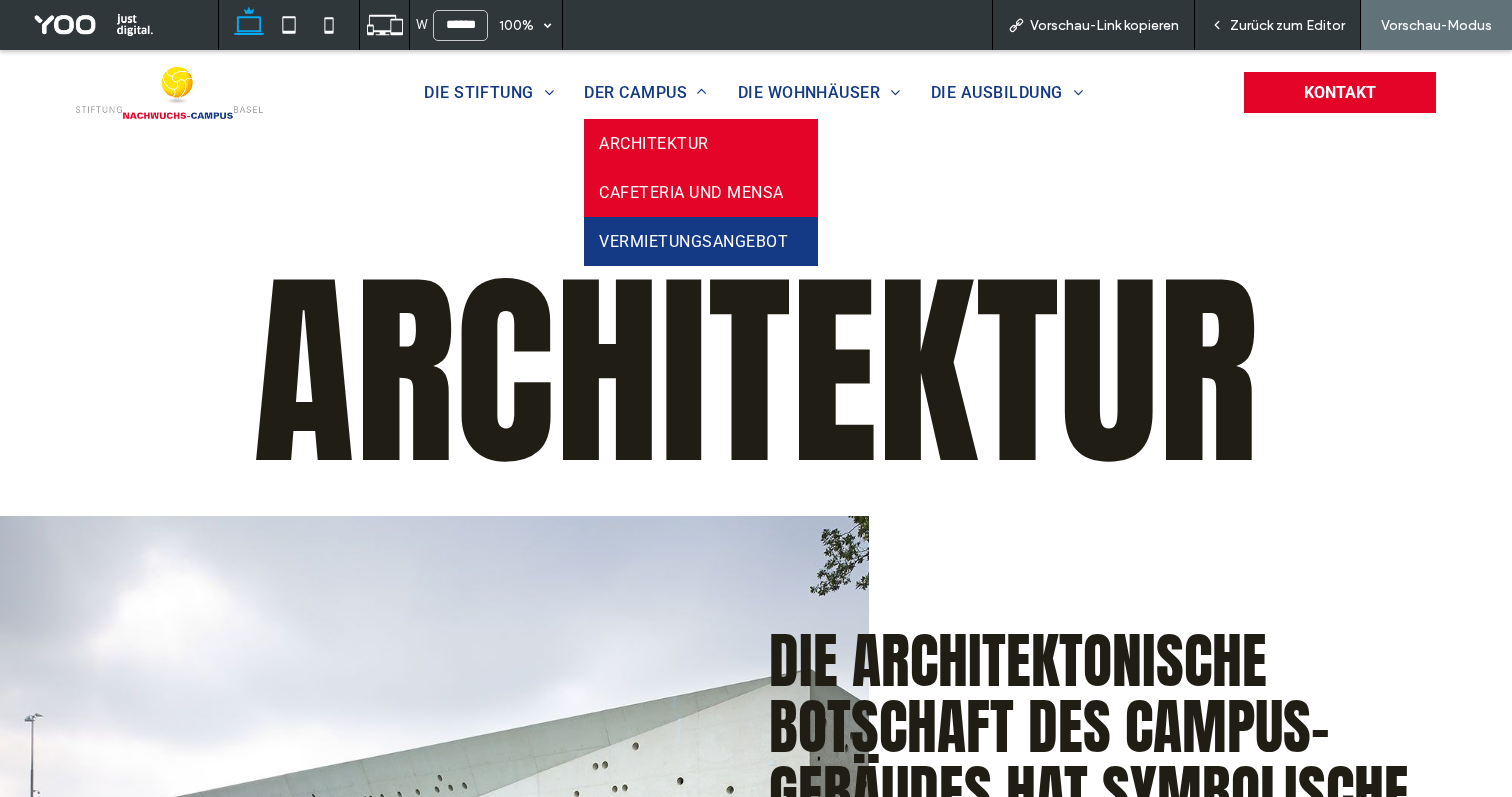 click on "CAFETERIA UND MENSA" at bounding box center [701, 192] 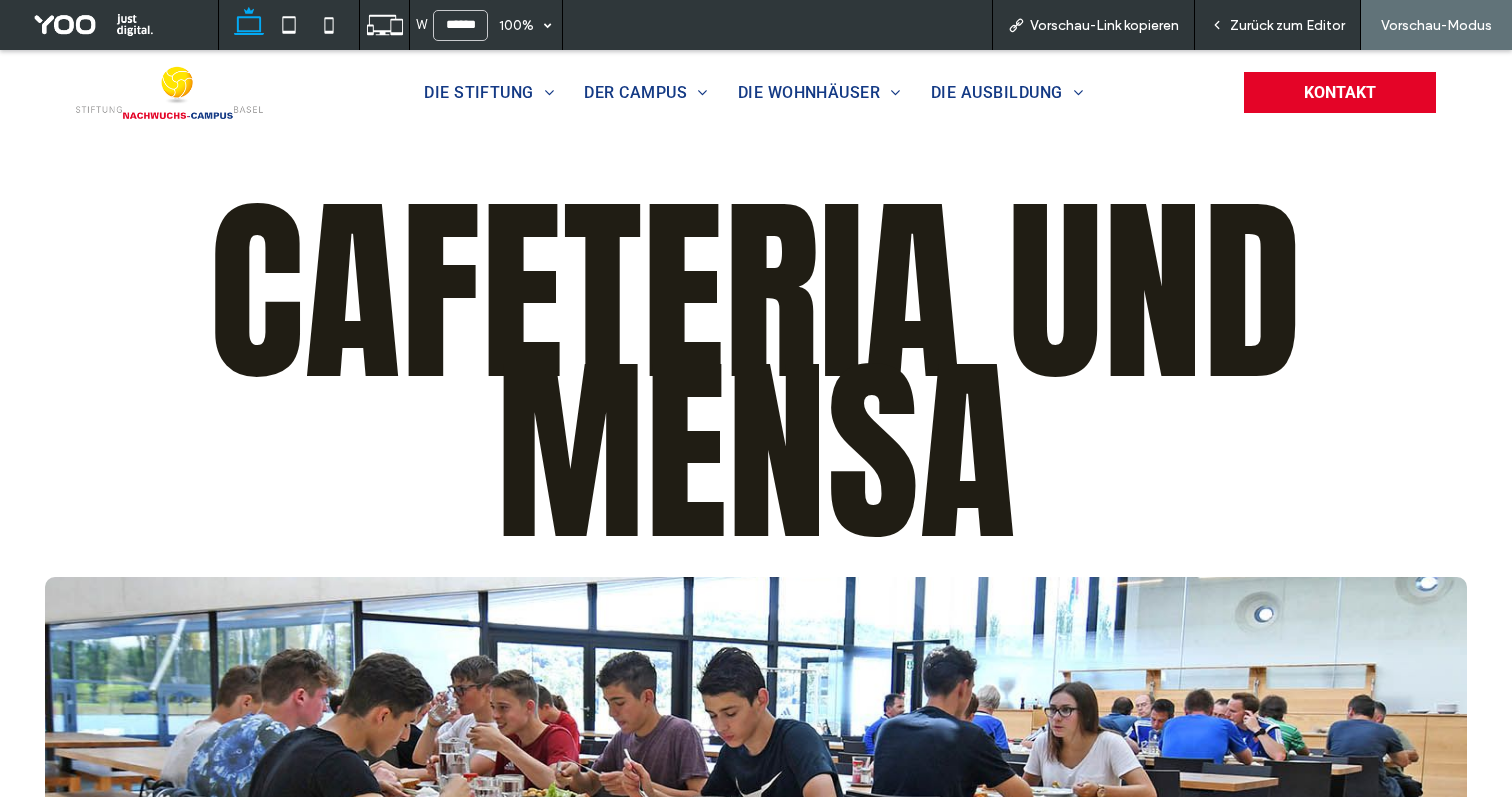 scroll, scrollTop: 0, scrollLeft: 0, axis: both 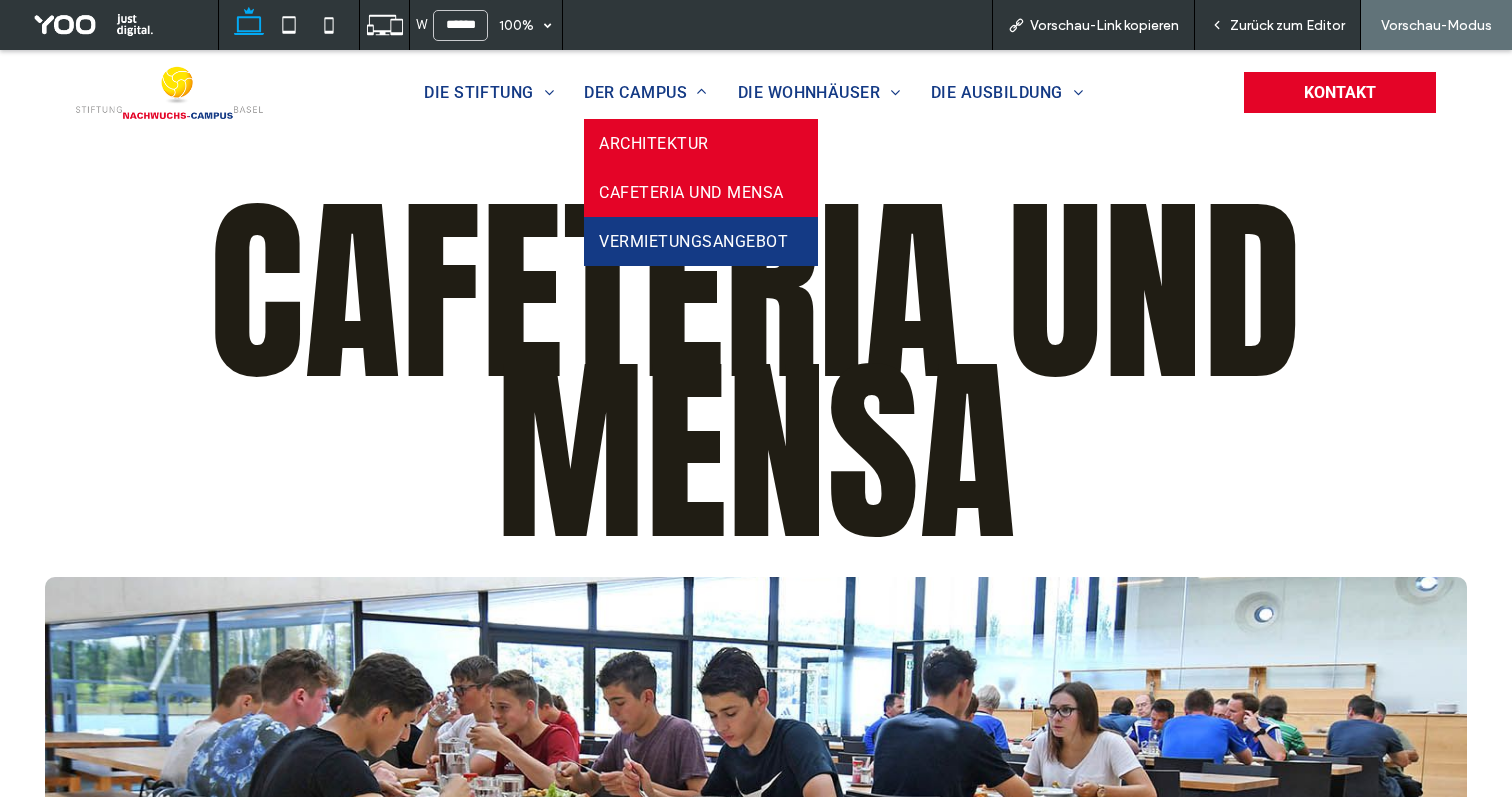 click on "ARCHITEKTUR" at bounding box center (701, 143) 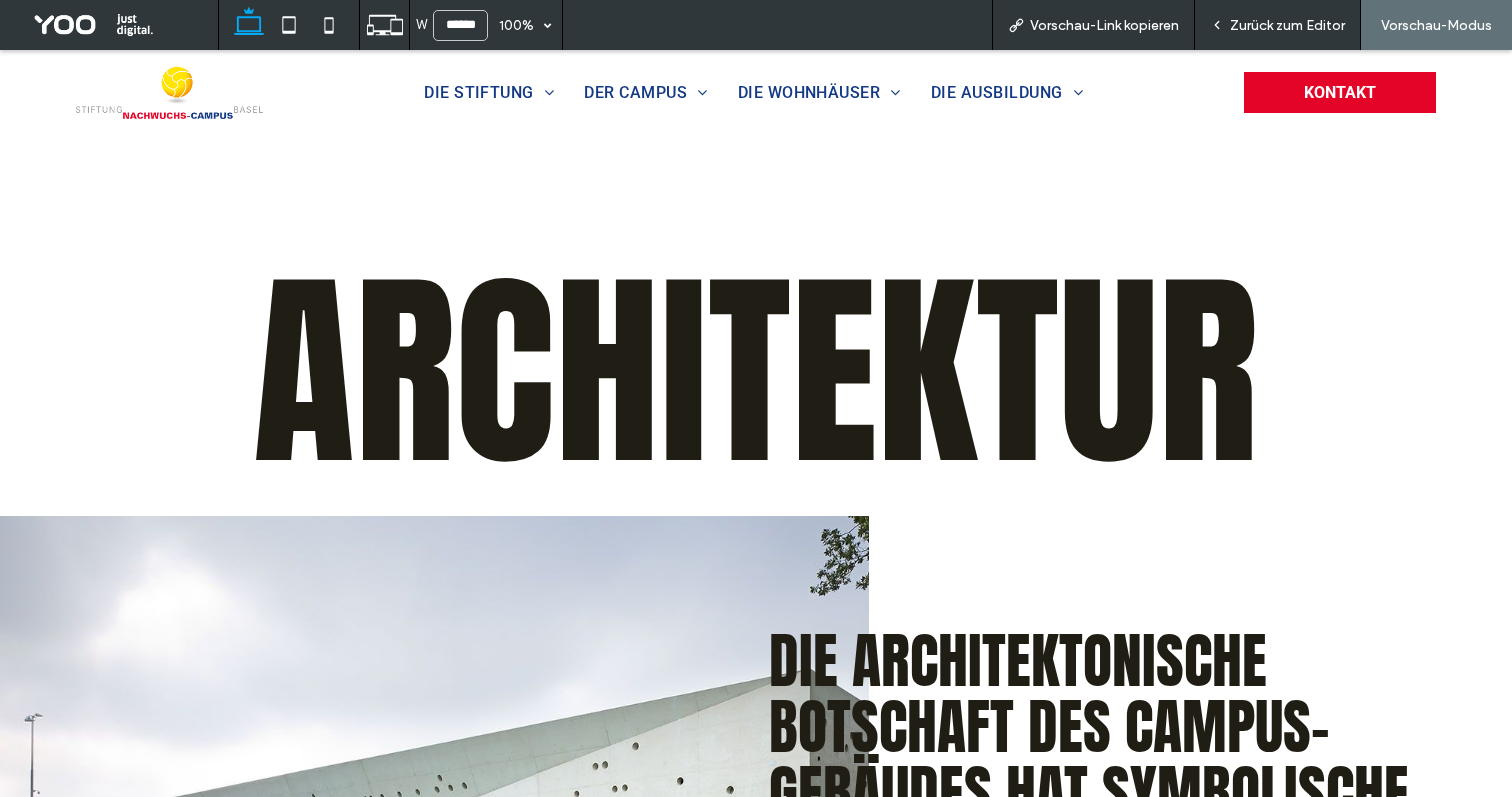scroll, scrollTop: 0, scrollLeft: 0, axis: both 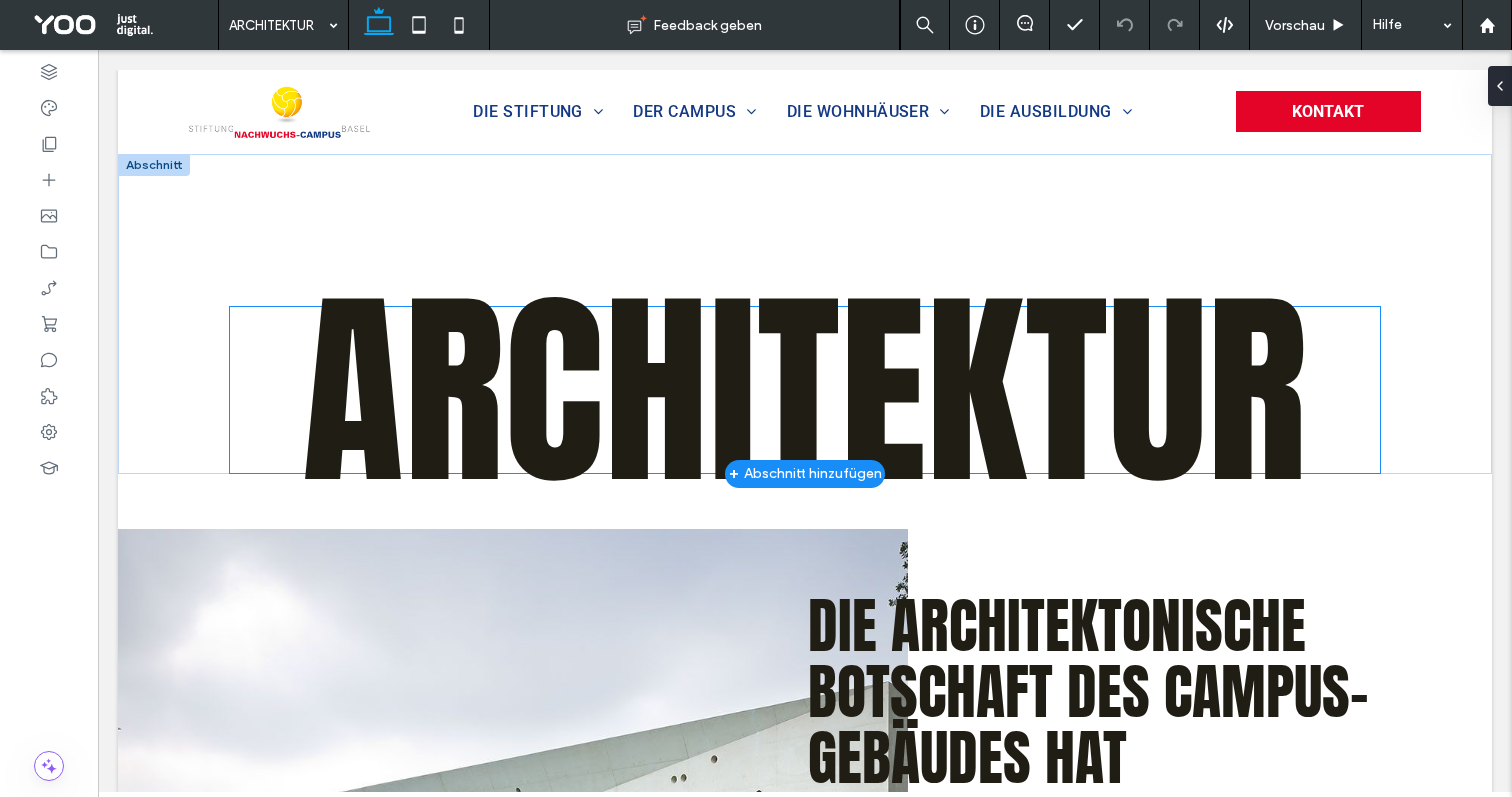 click on "Architektur" at bounding box center (804, 390) 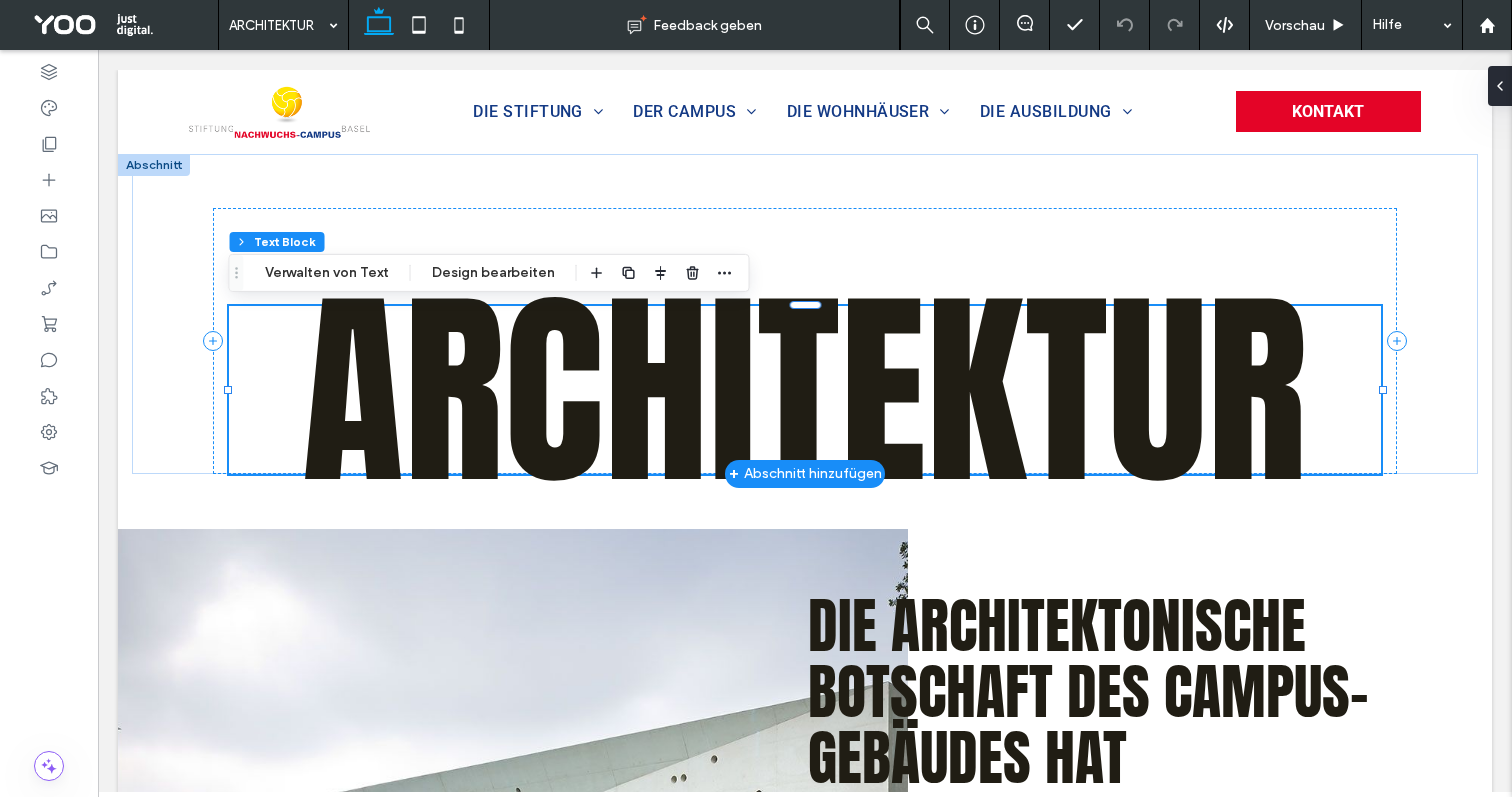 click on "Architektur" at bounding box center (804, 390) 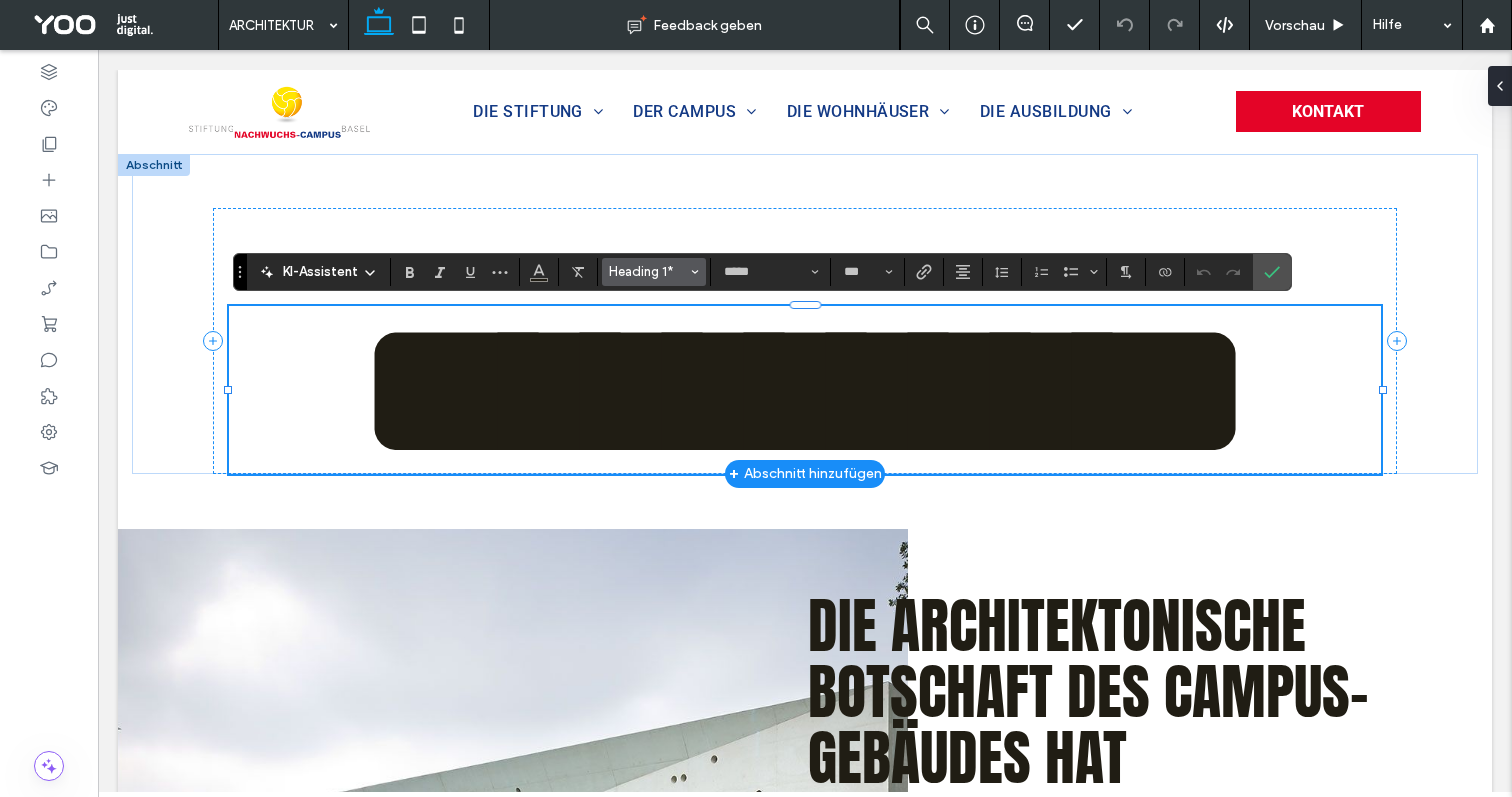 click on "Heading 1*" at bounding box center [654, 272] 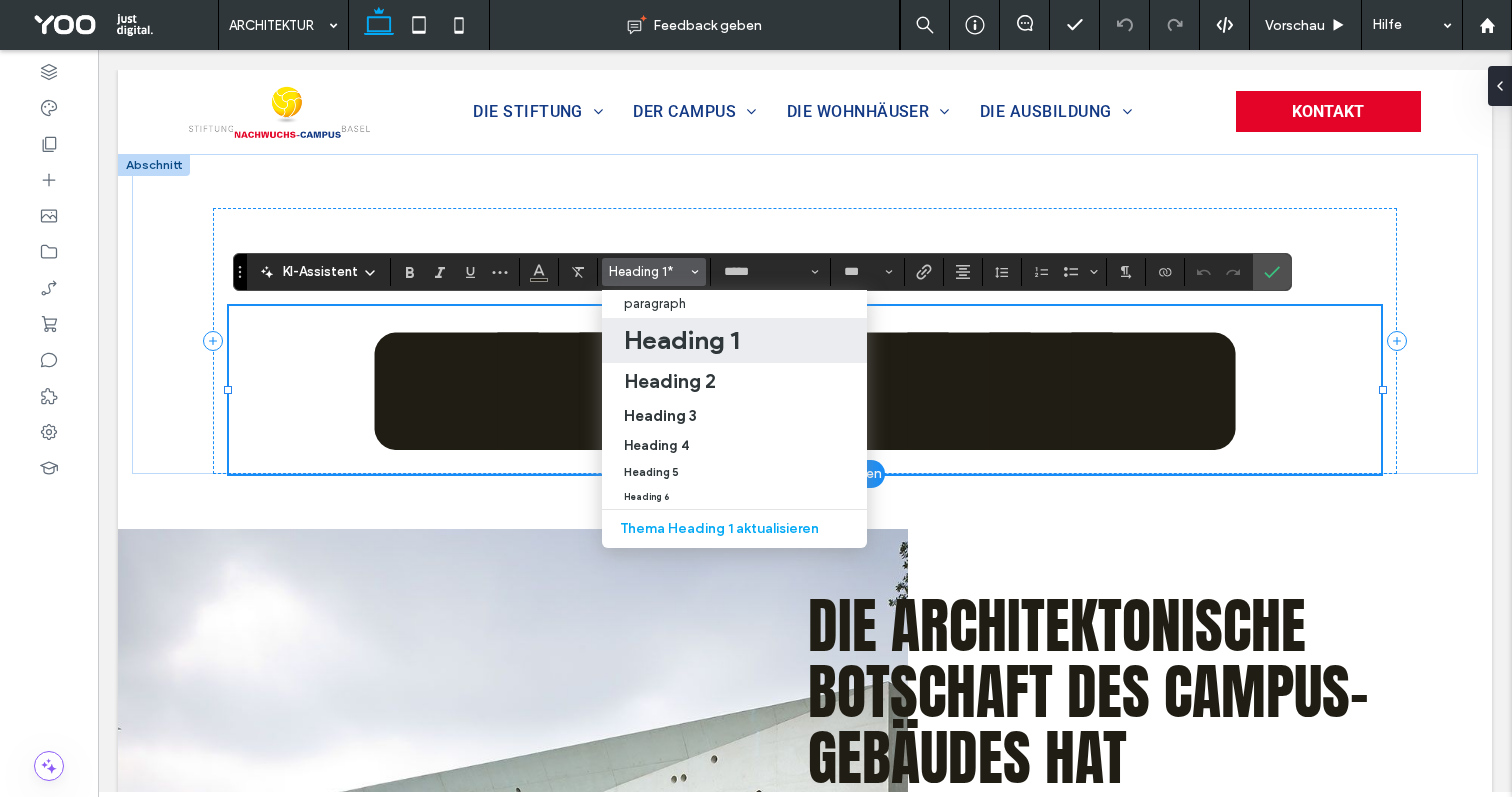 click on "Heading 1" at bounding box center (681, 340) 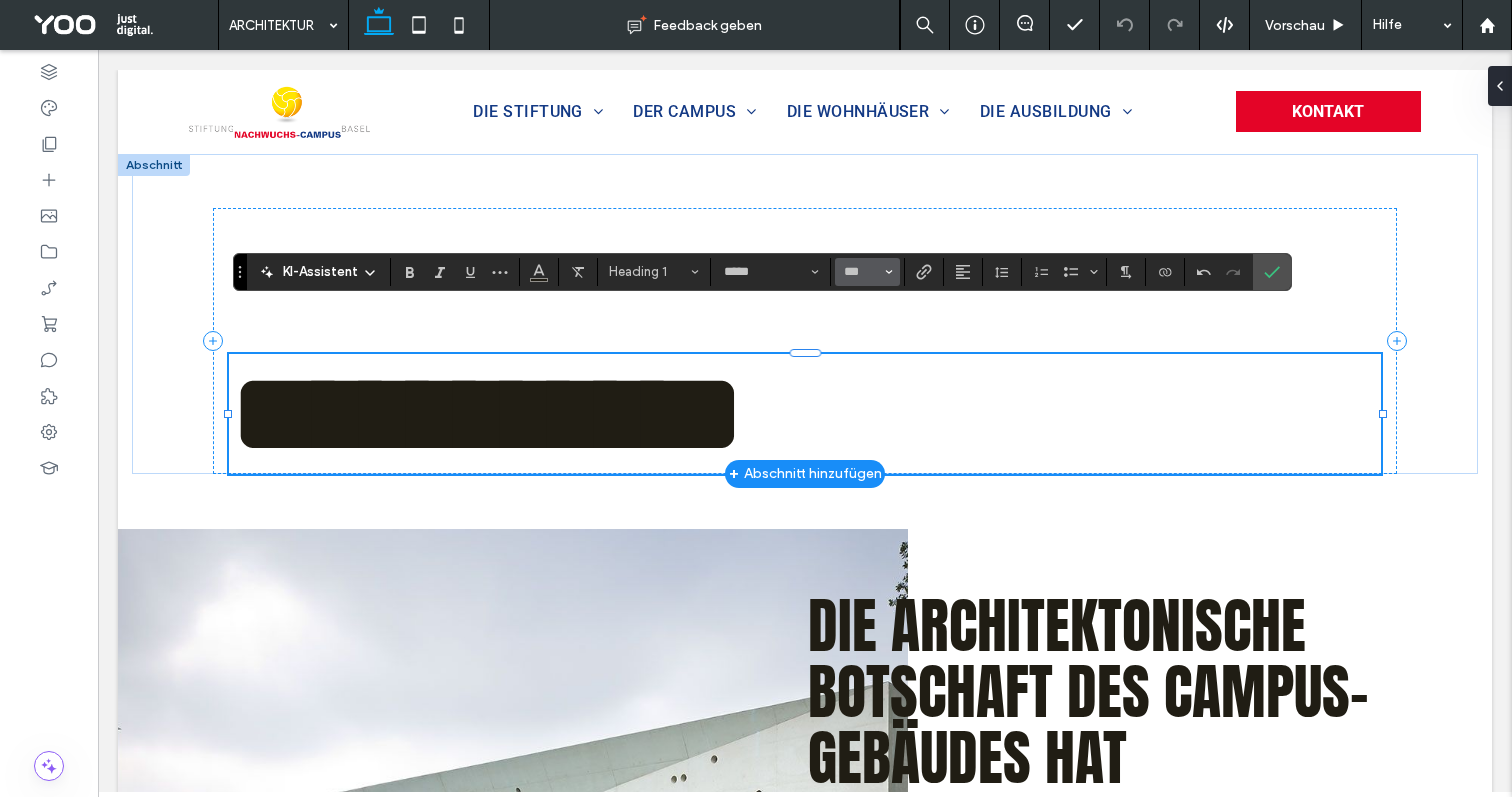 click on "***" at bounding box center [861, 272] 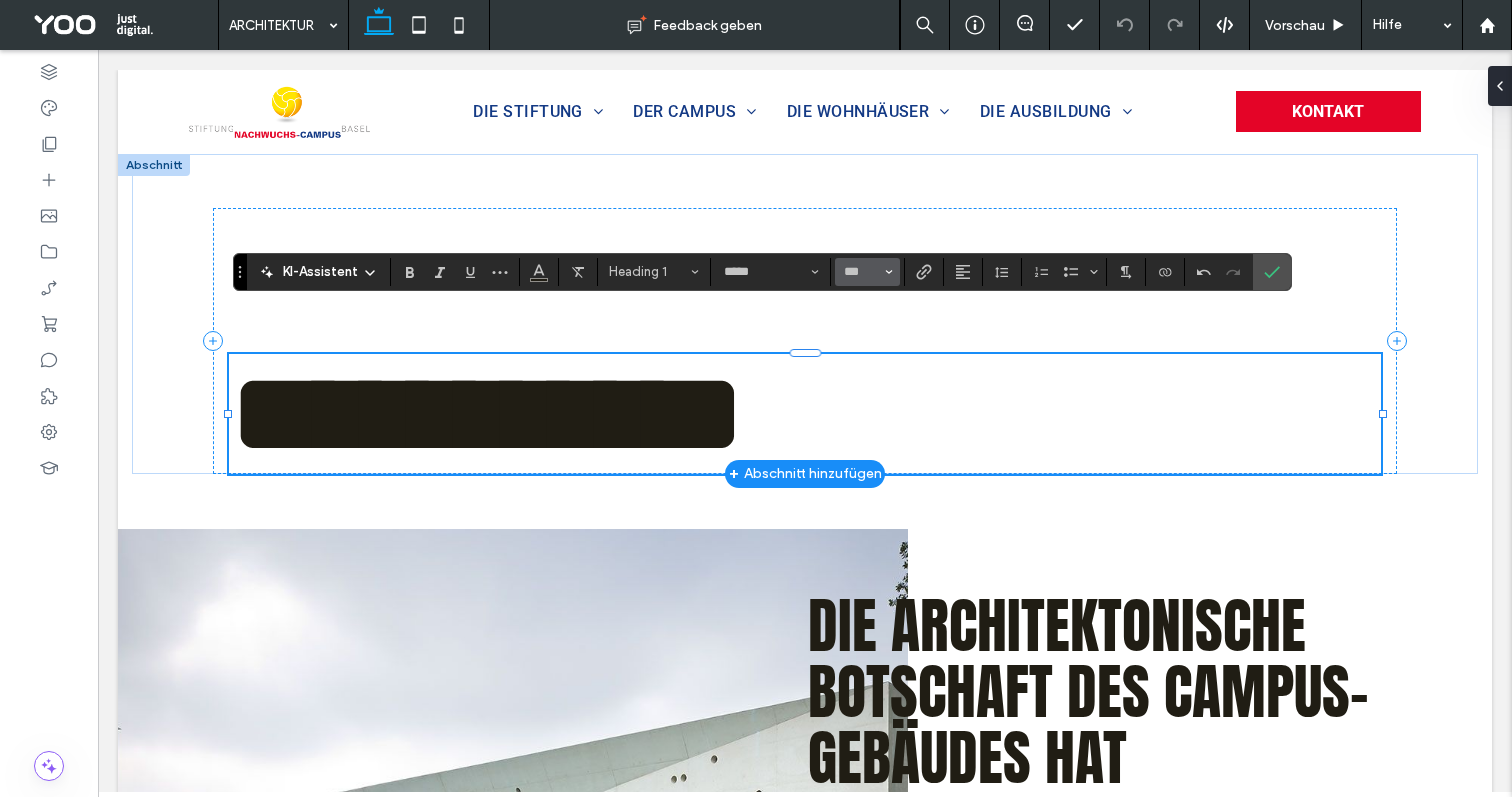type on "***" 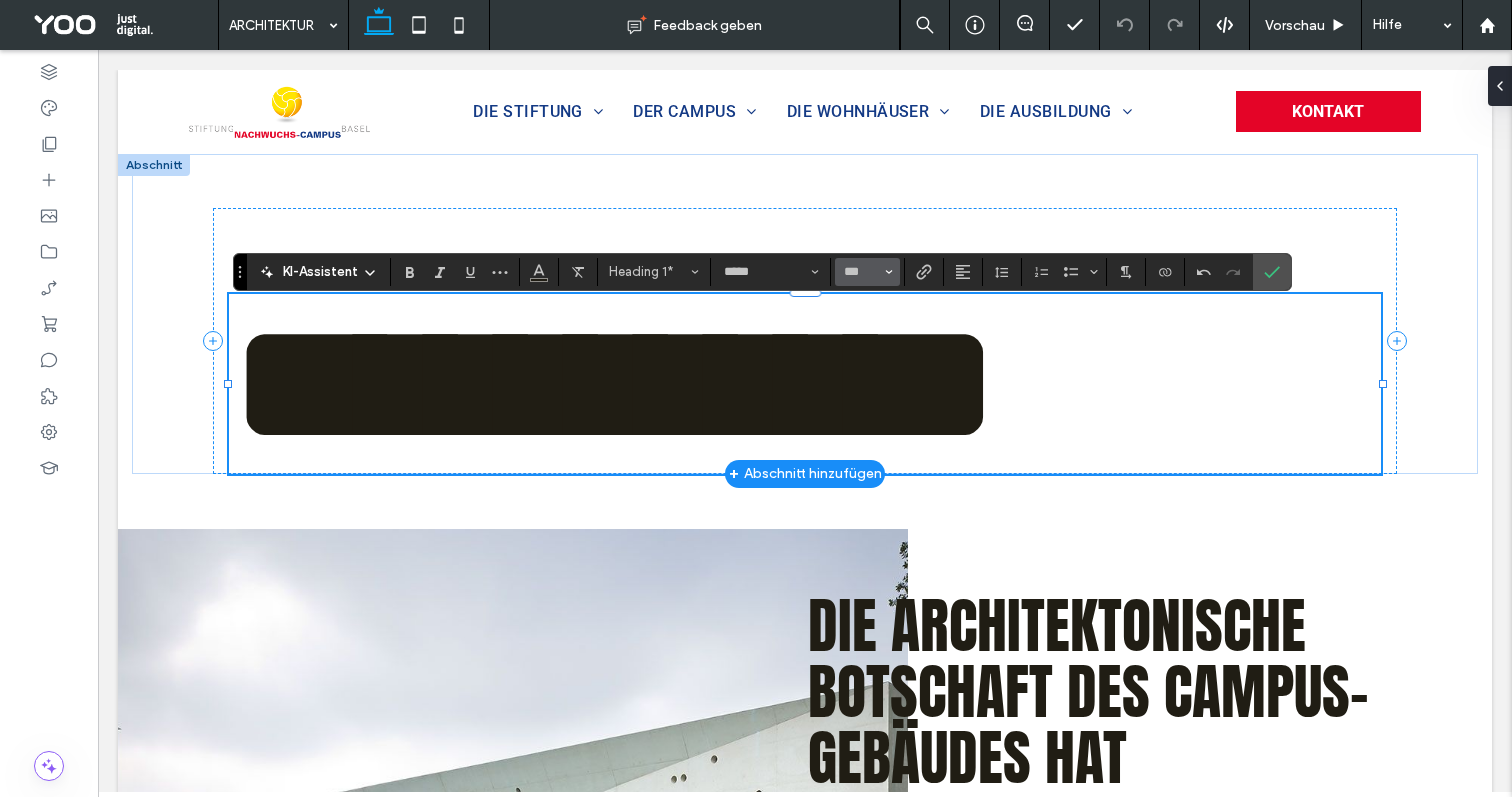 click on "***" at bounding box center [861, 272] 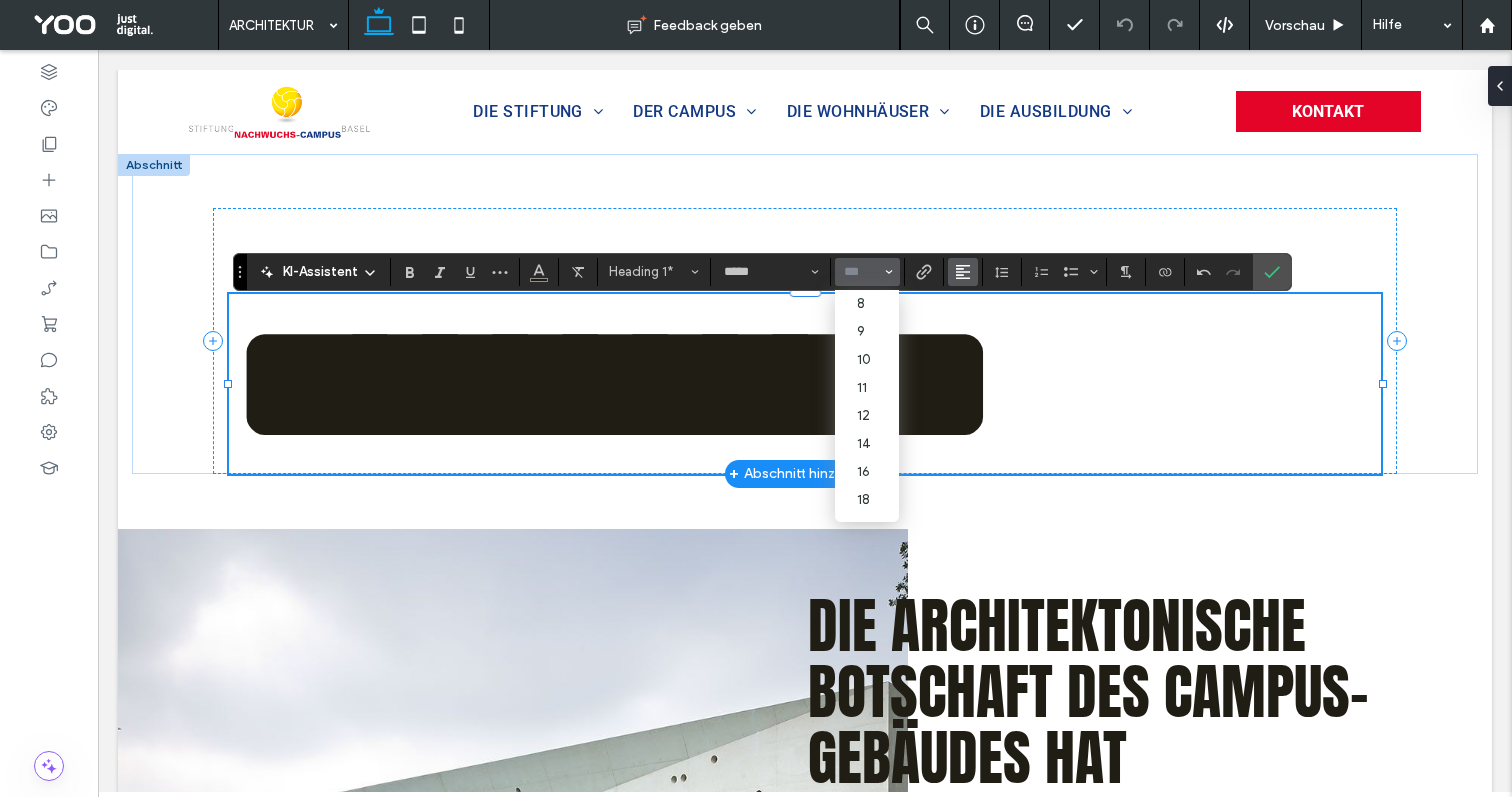 click 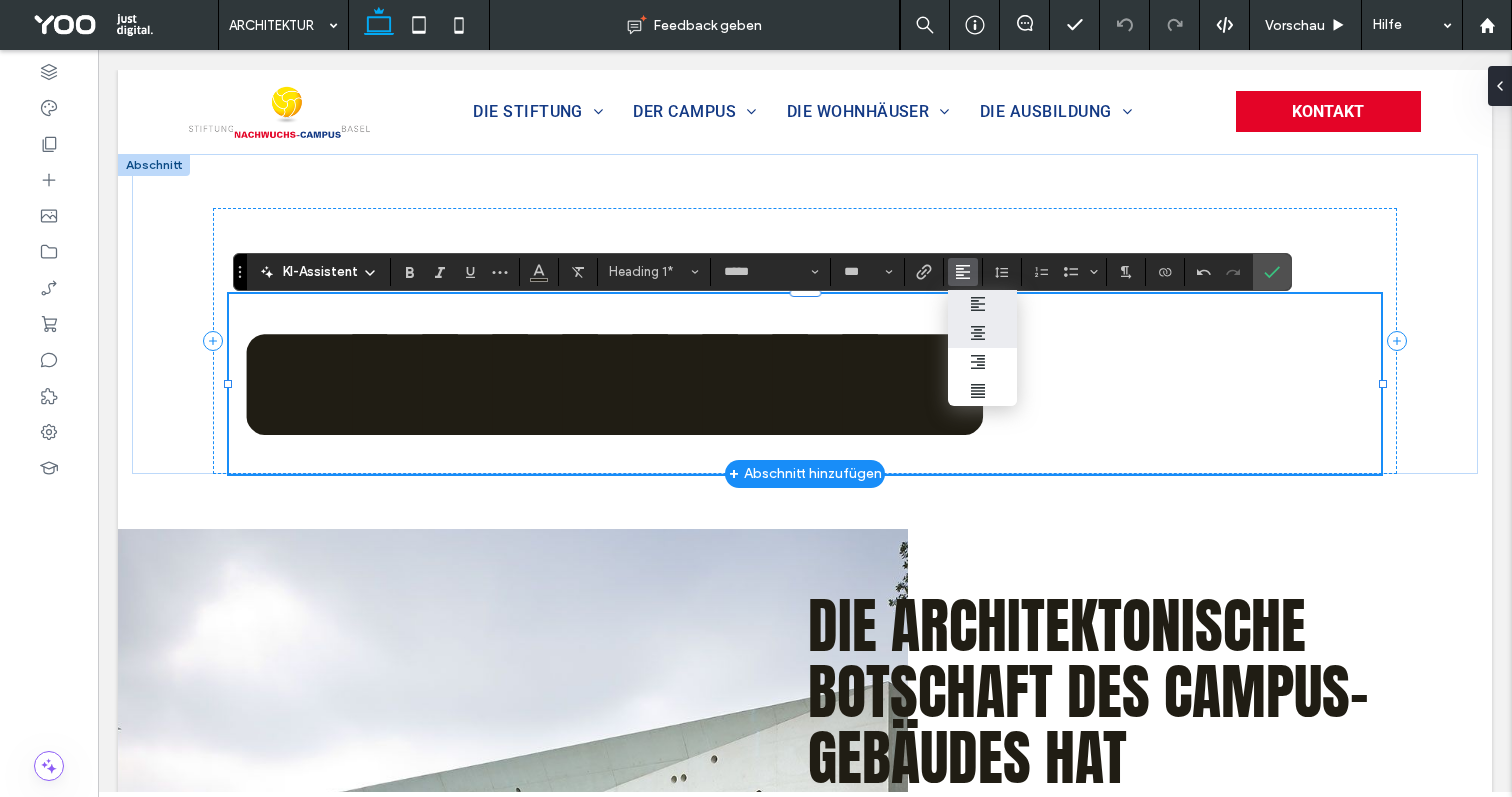 click 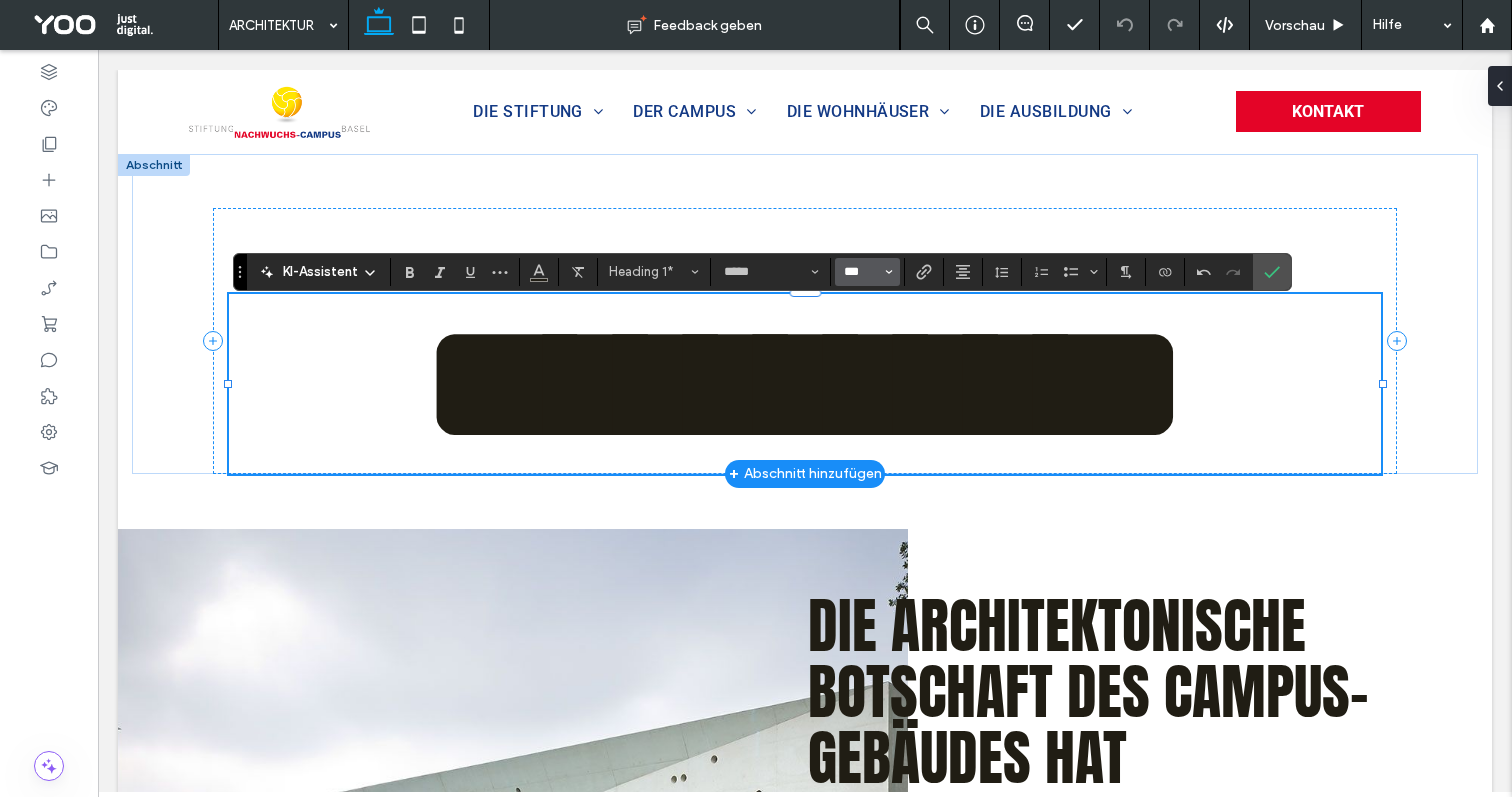 click on "***" at bounding box center [861, 272] 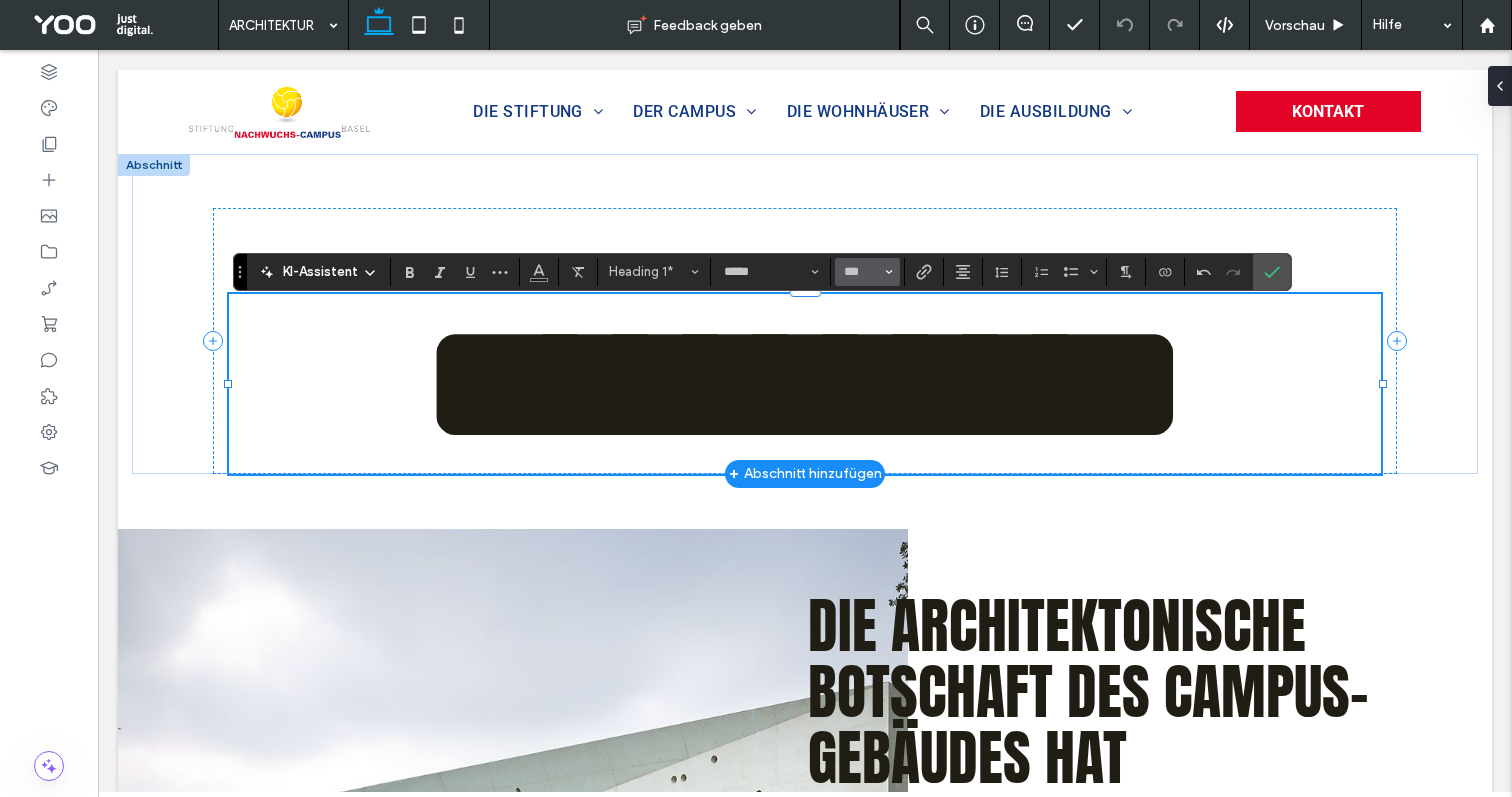 type on "***" 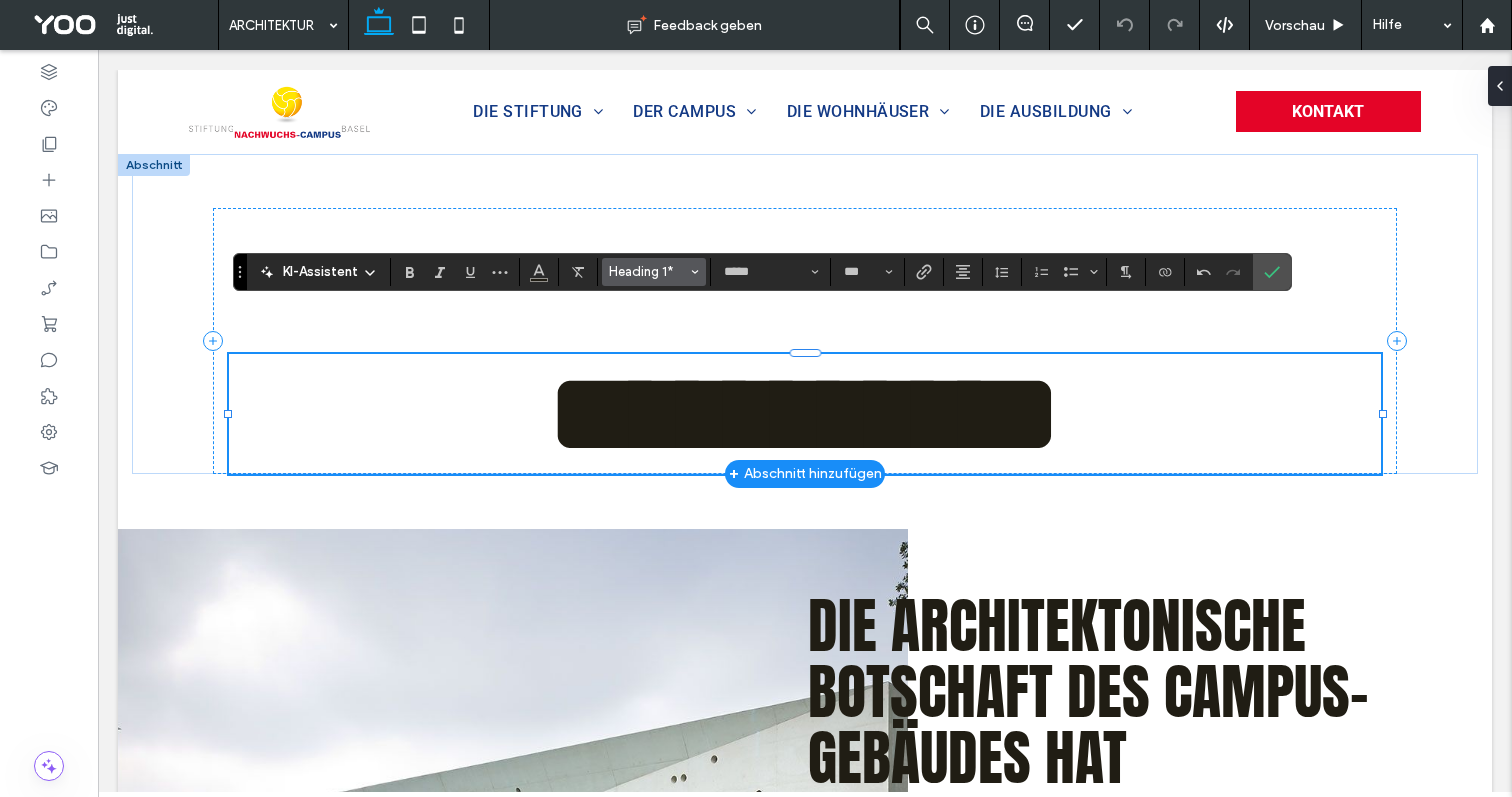 click on "Heading 1*" at bounding box center (648, 271) 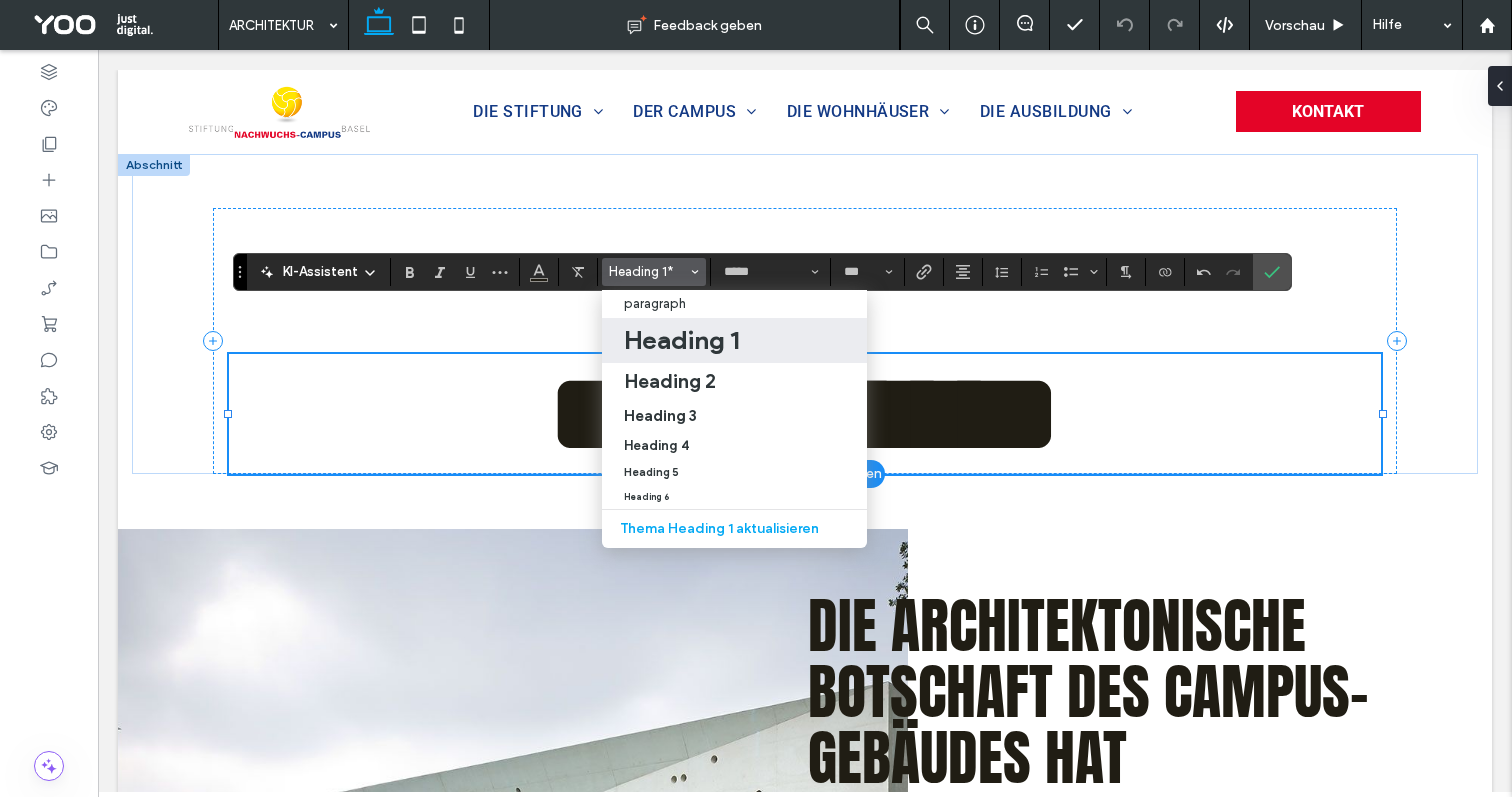 click on "Heading 1" at bounding box center [681, 340] 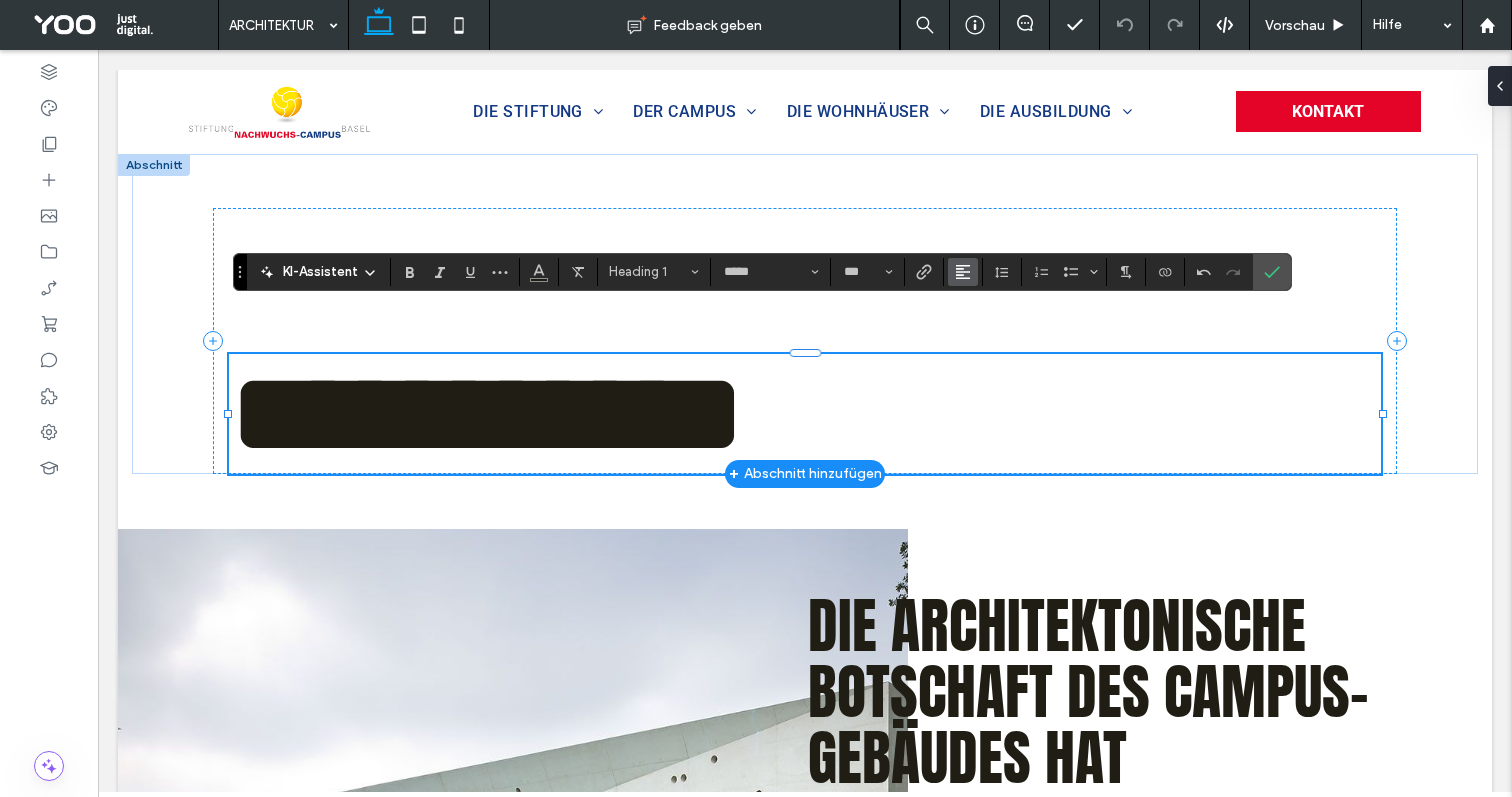click at bounding box center [963, 272] 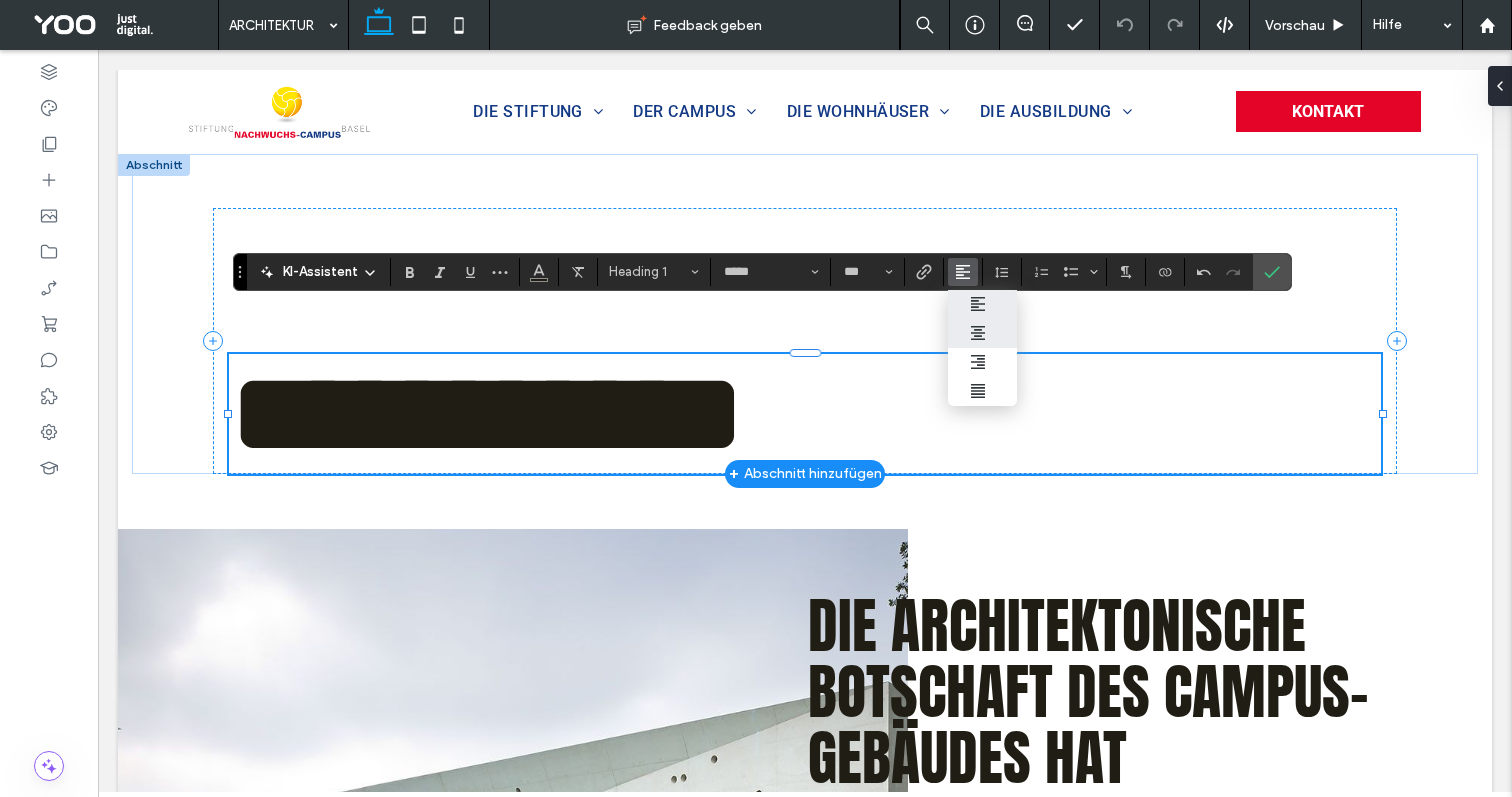 click 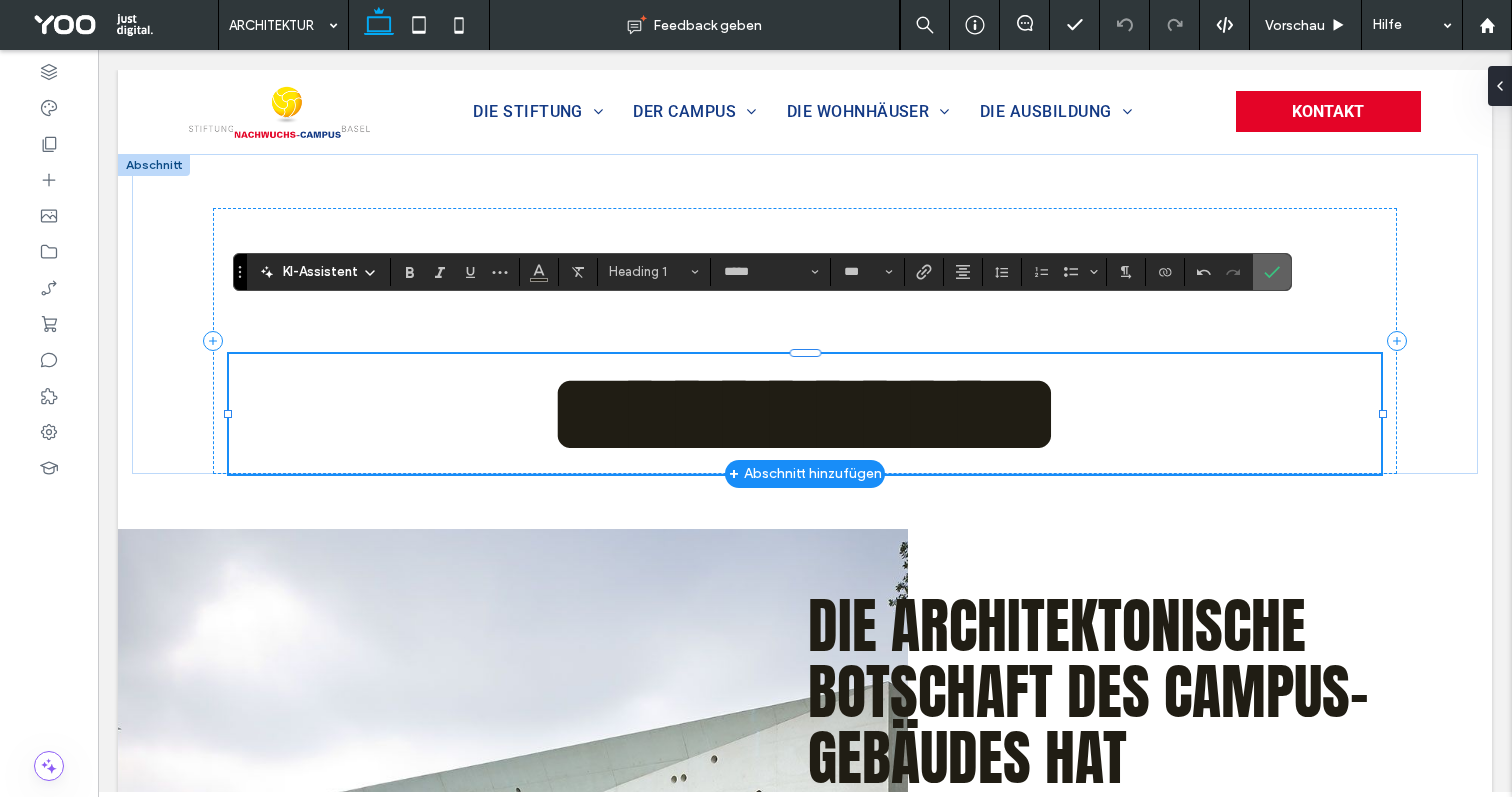 click at bounding box center [1272, 272] 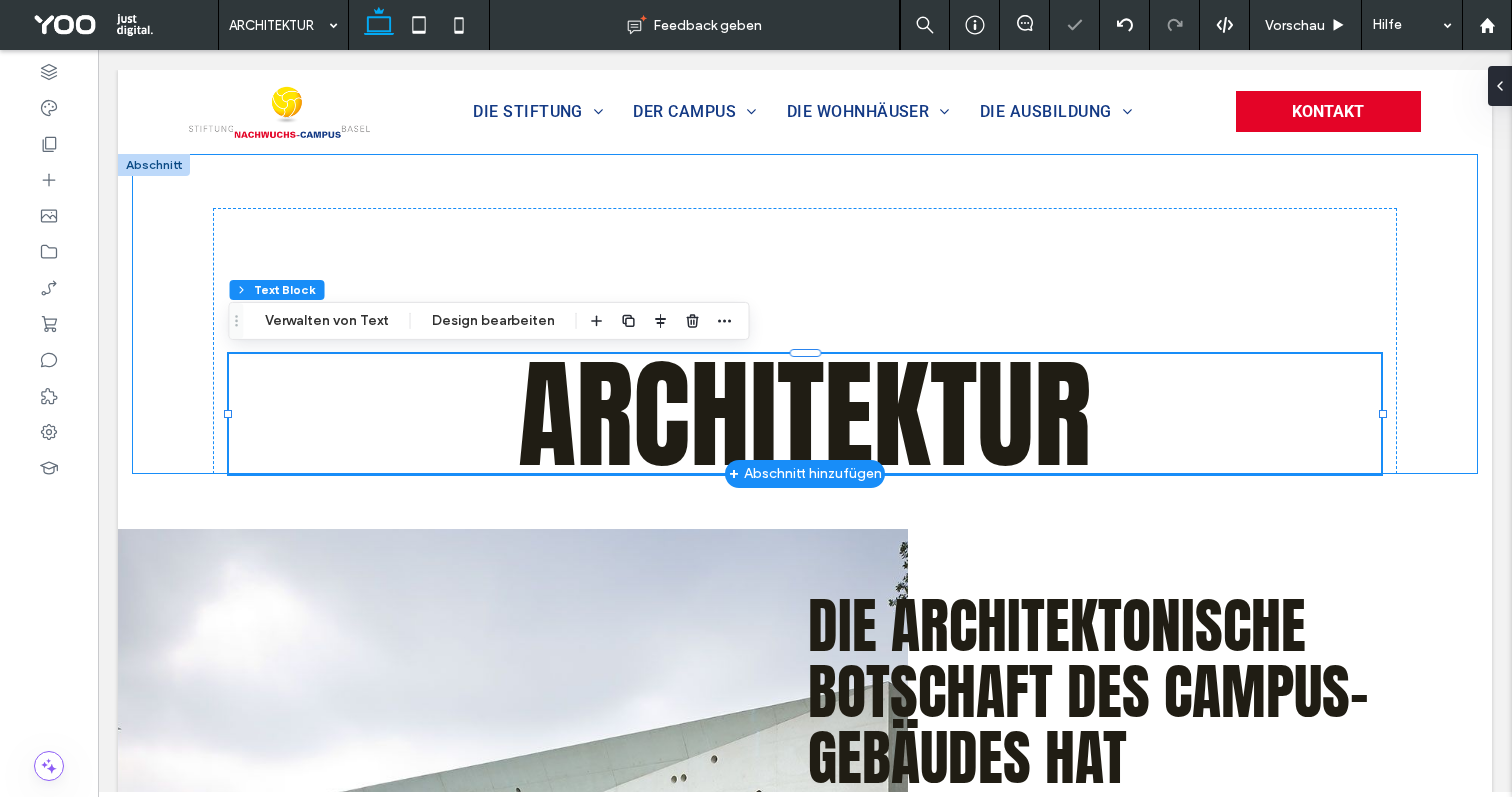 click on "Architektur" at bounding box center [805, 314] 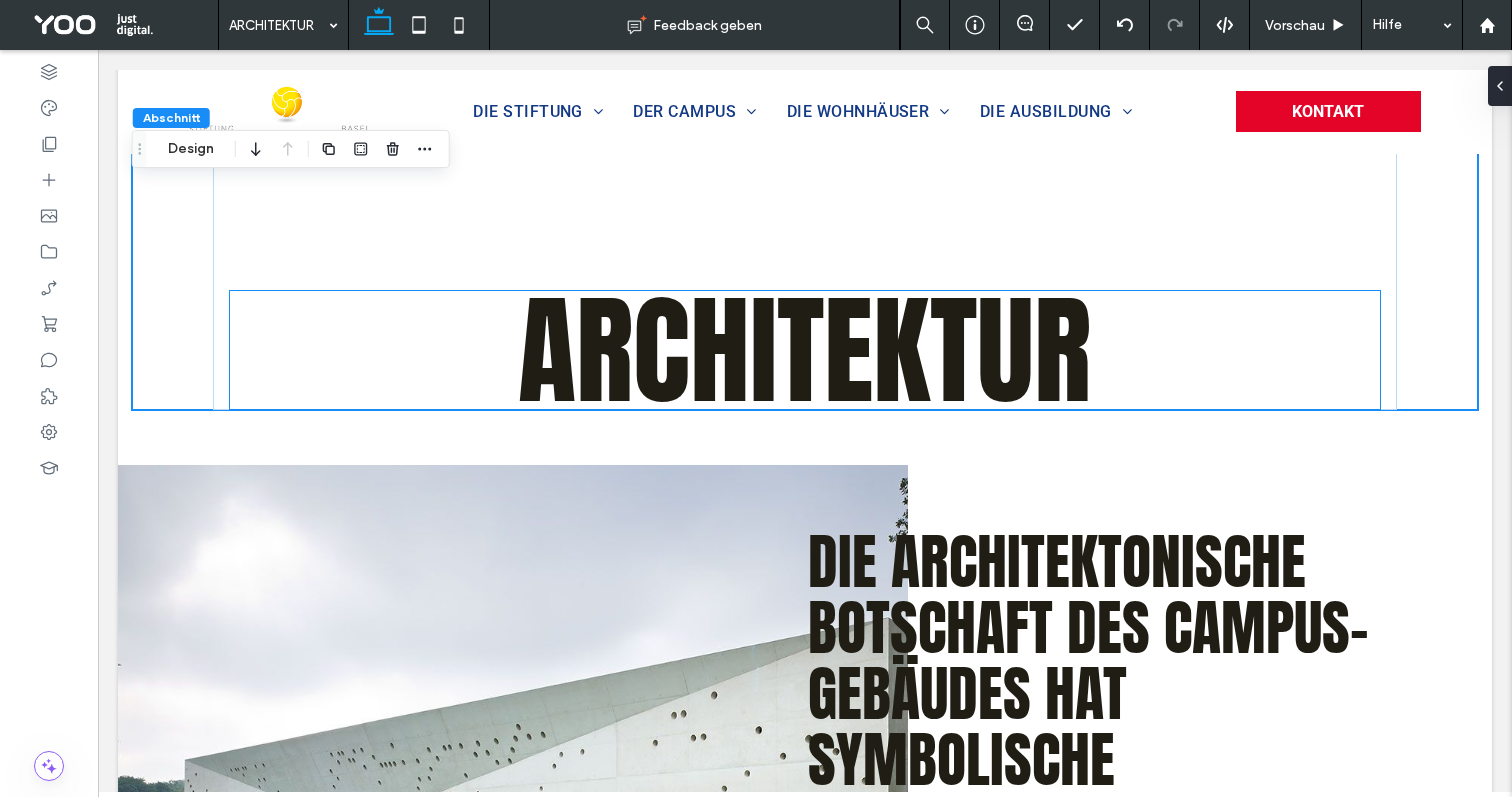 scroll, scrollTop: 0, scrollLeft: 0, axis: both 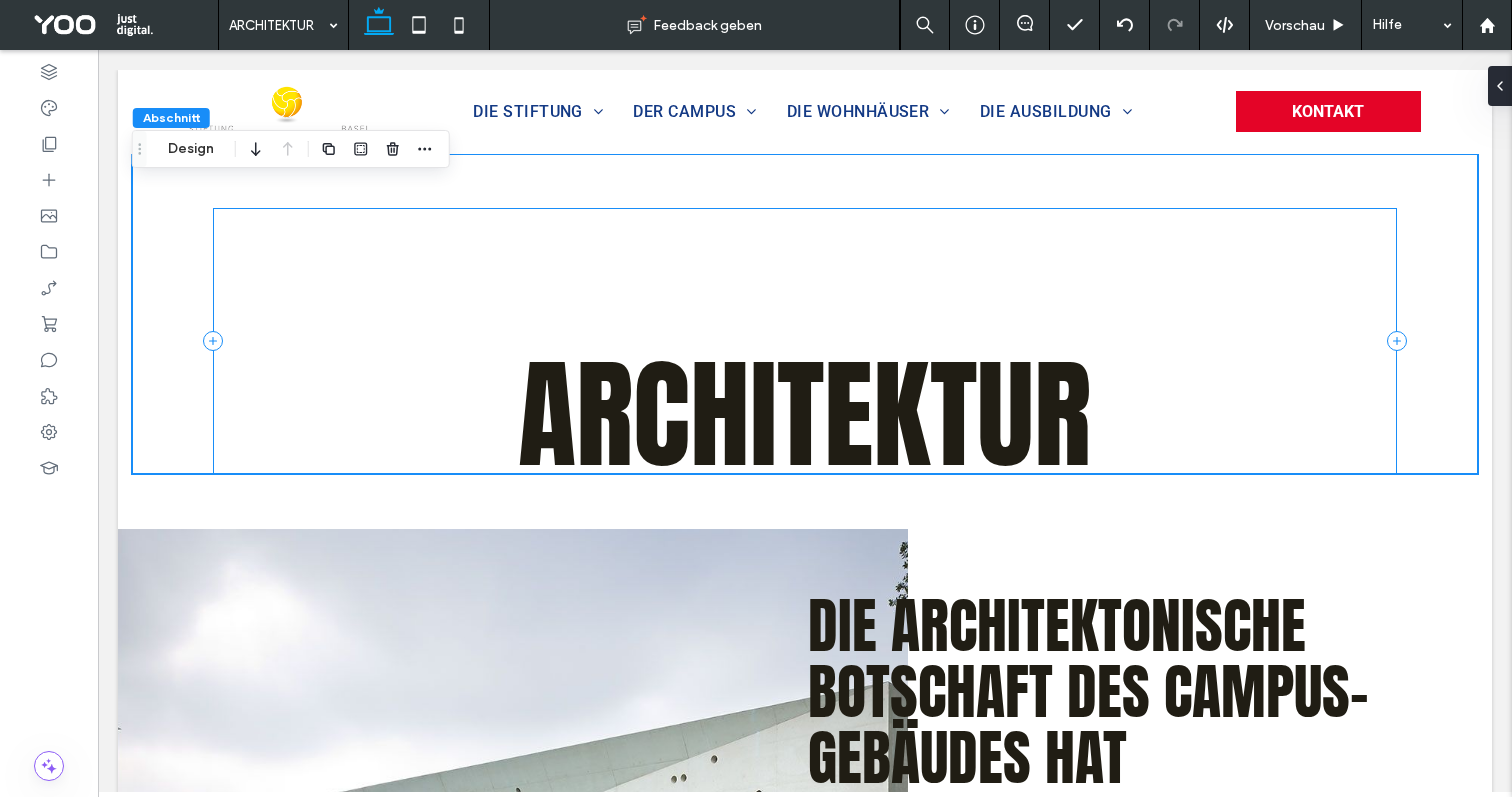 click on "Architektur" at bounding box center (805, 341) 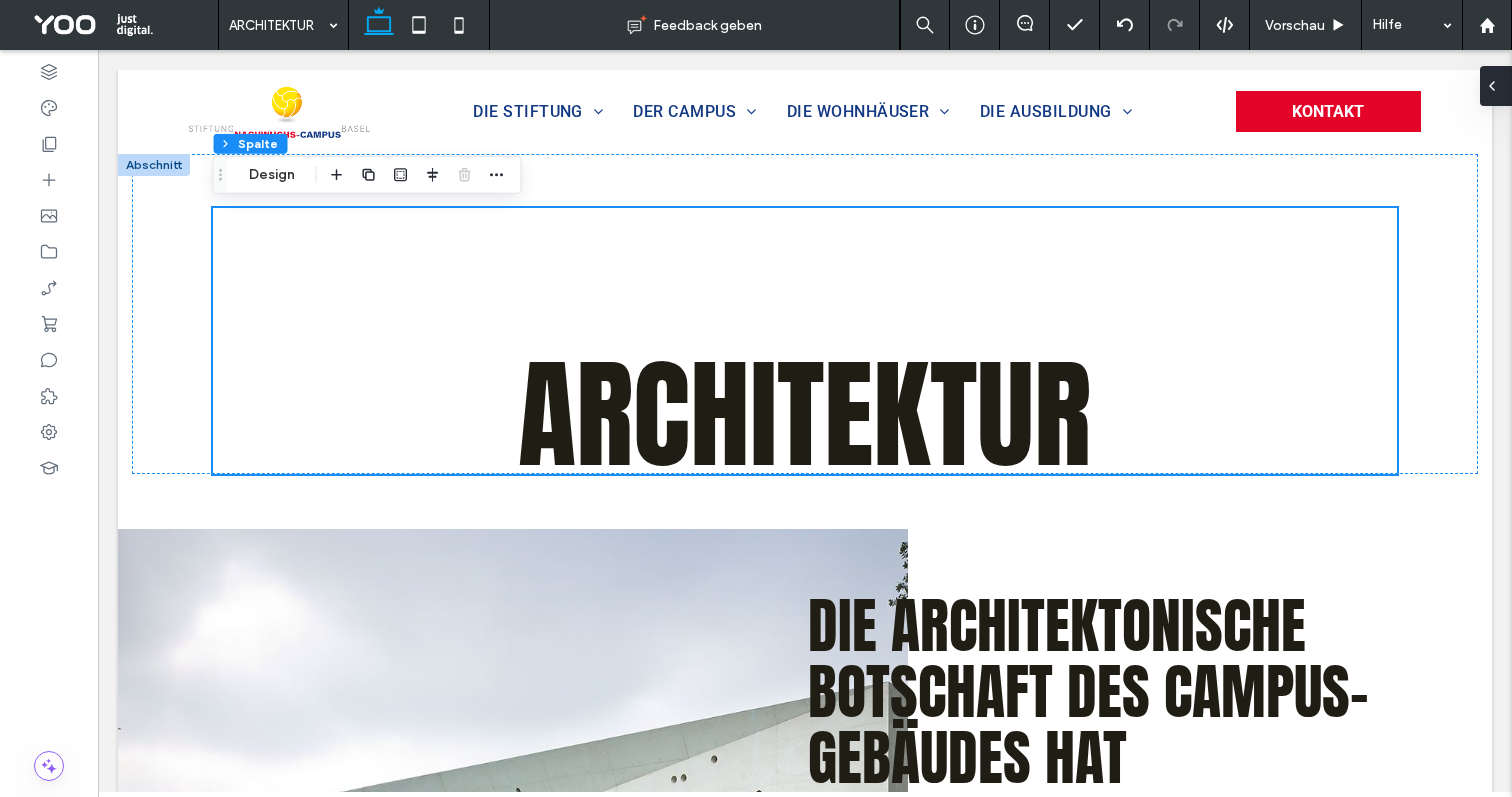 click at bounding box center [1496, 86] 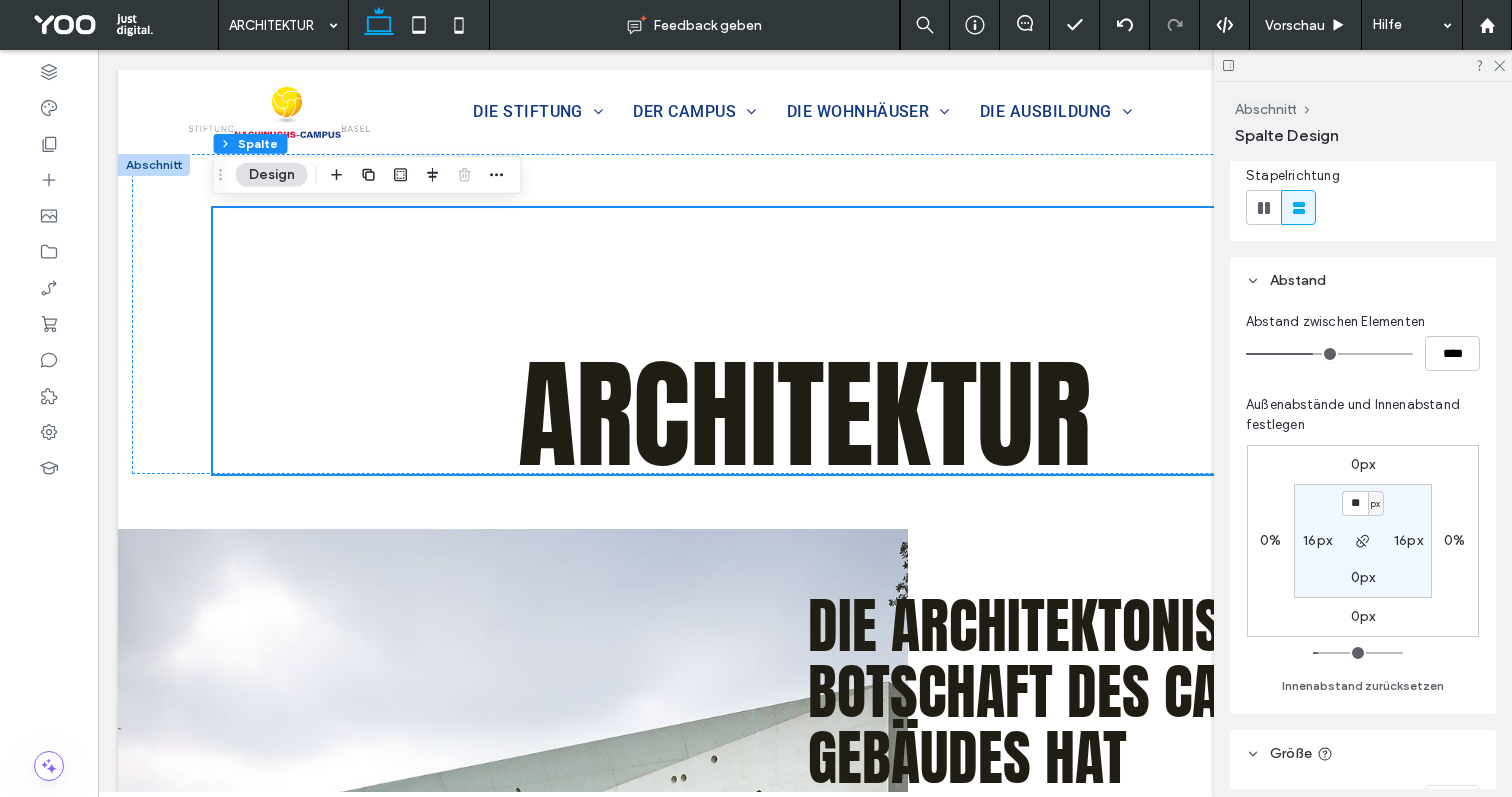 scroll, scrollTop: 237, scrollLeft: 0, axis: vertical 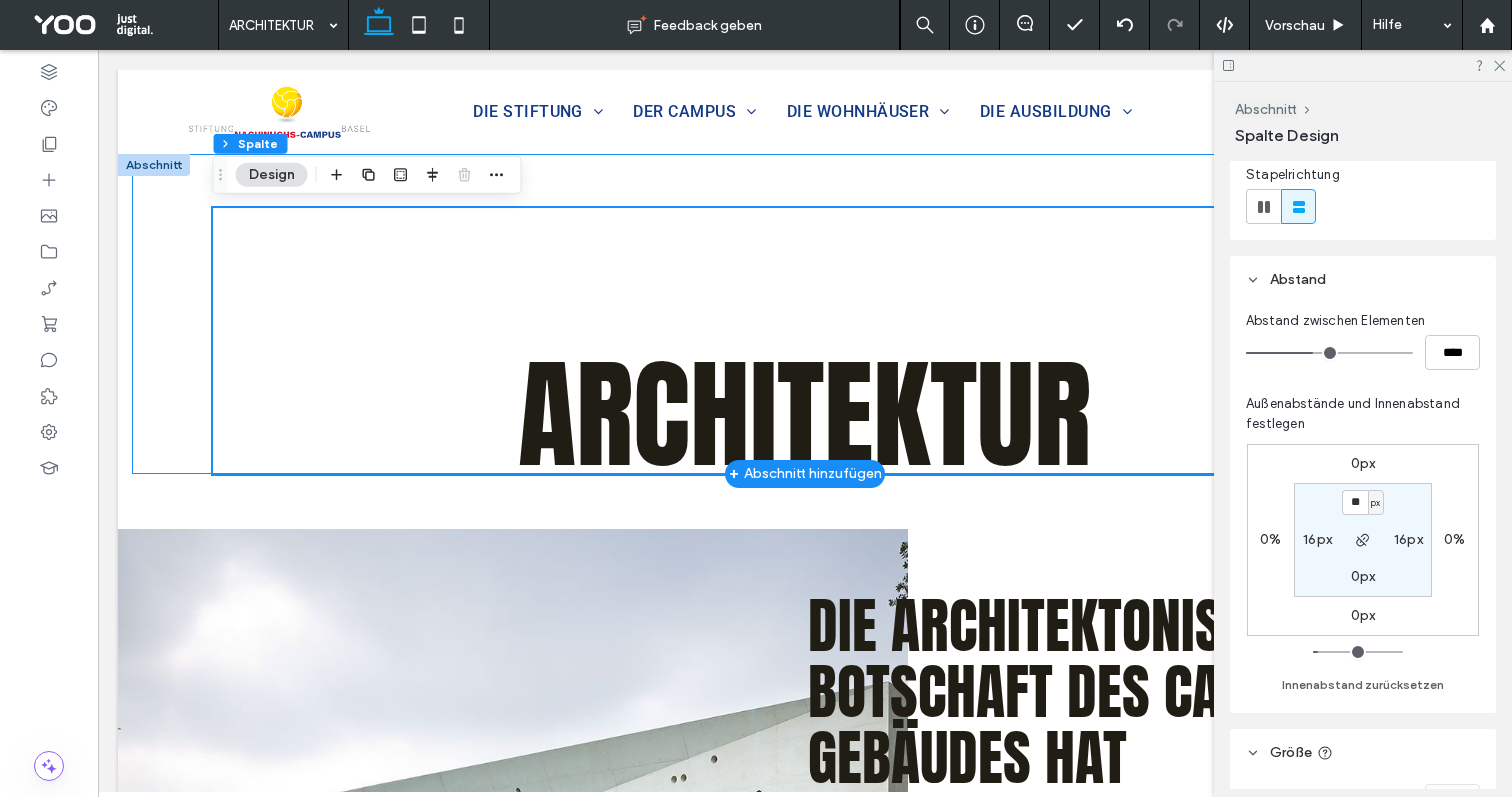 click on "Architektur" at bounding box center (805, 314) 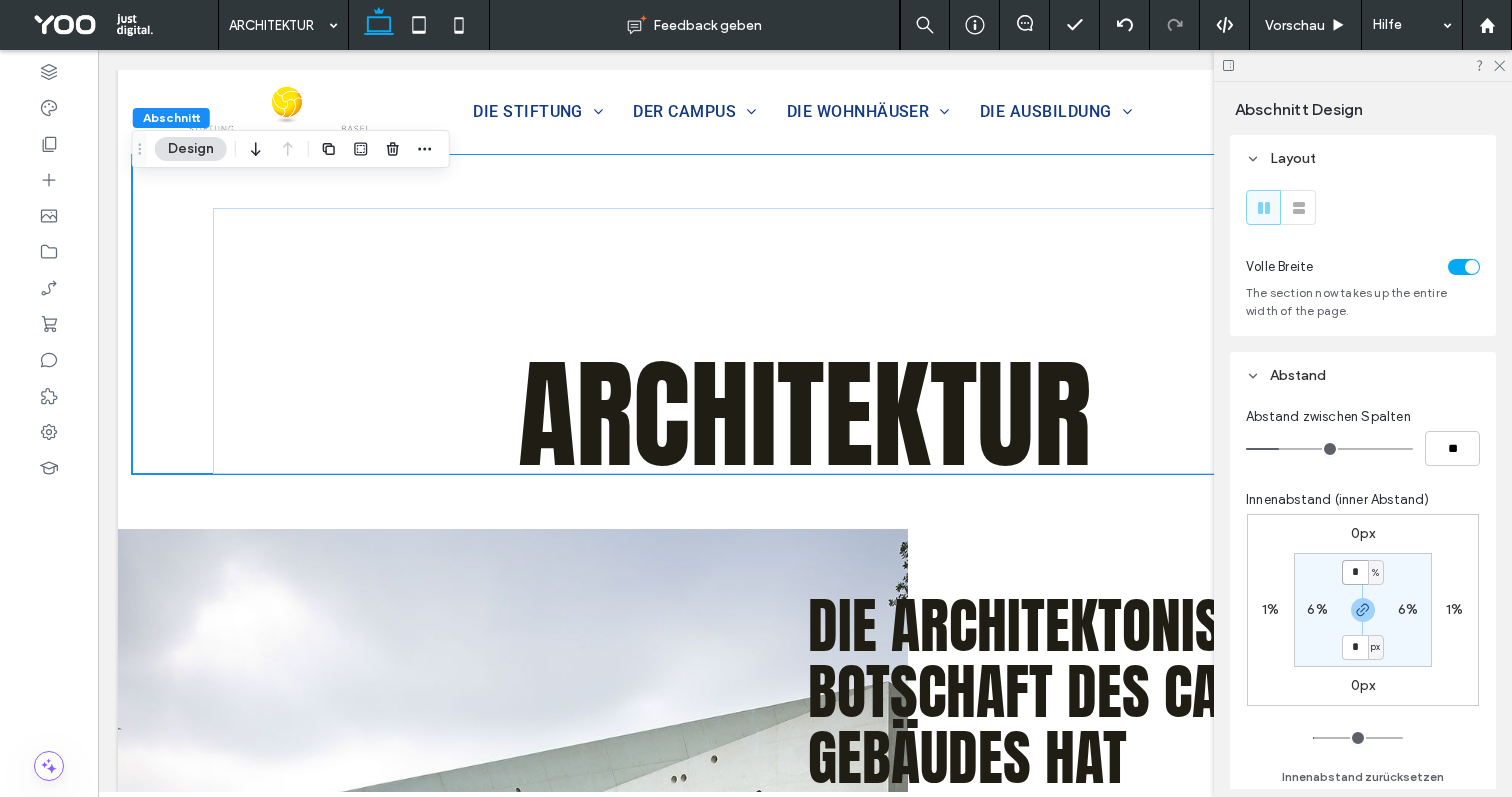 click on "*" at bounding box center [1355, 572] 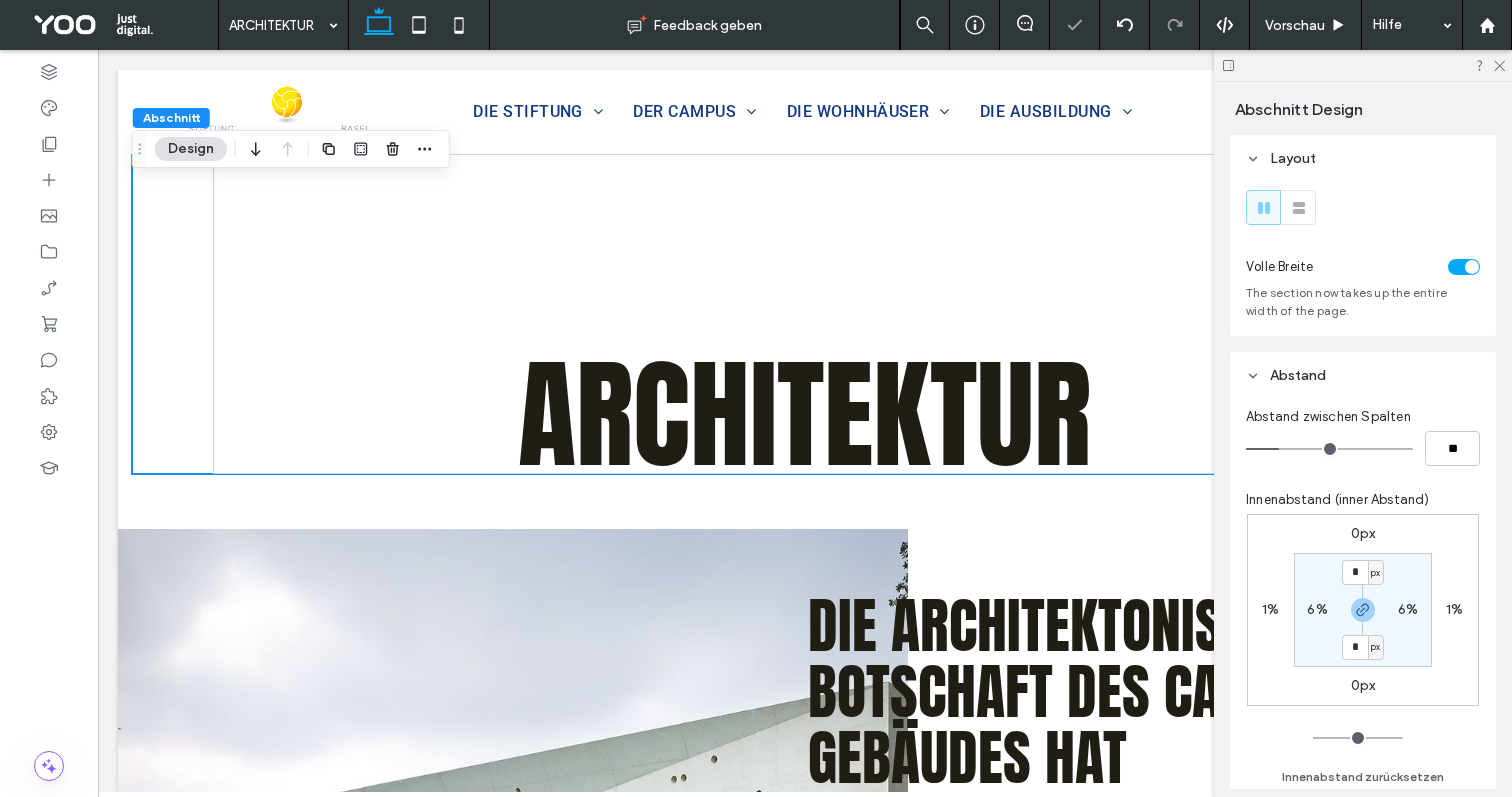 click on "[NUMBER]px [NUMBER]% [NUMBER]px [NUMBER]% * px [NUMBER]% * px [NUMBER]px" at bounding box center [1363, 610] 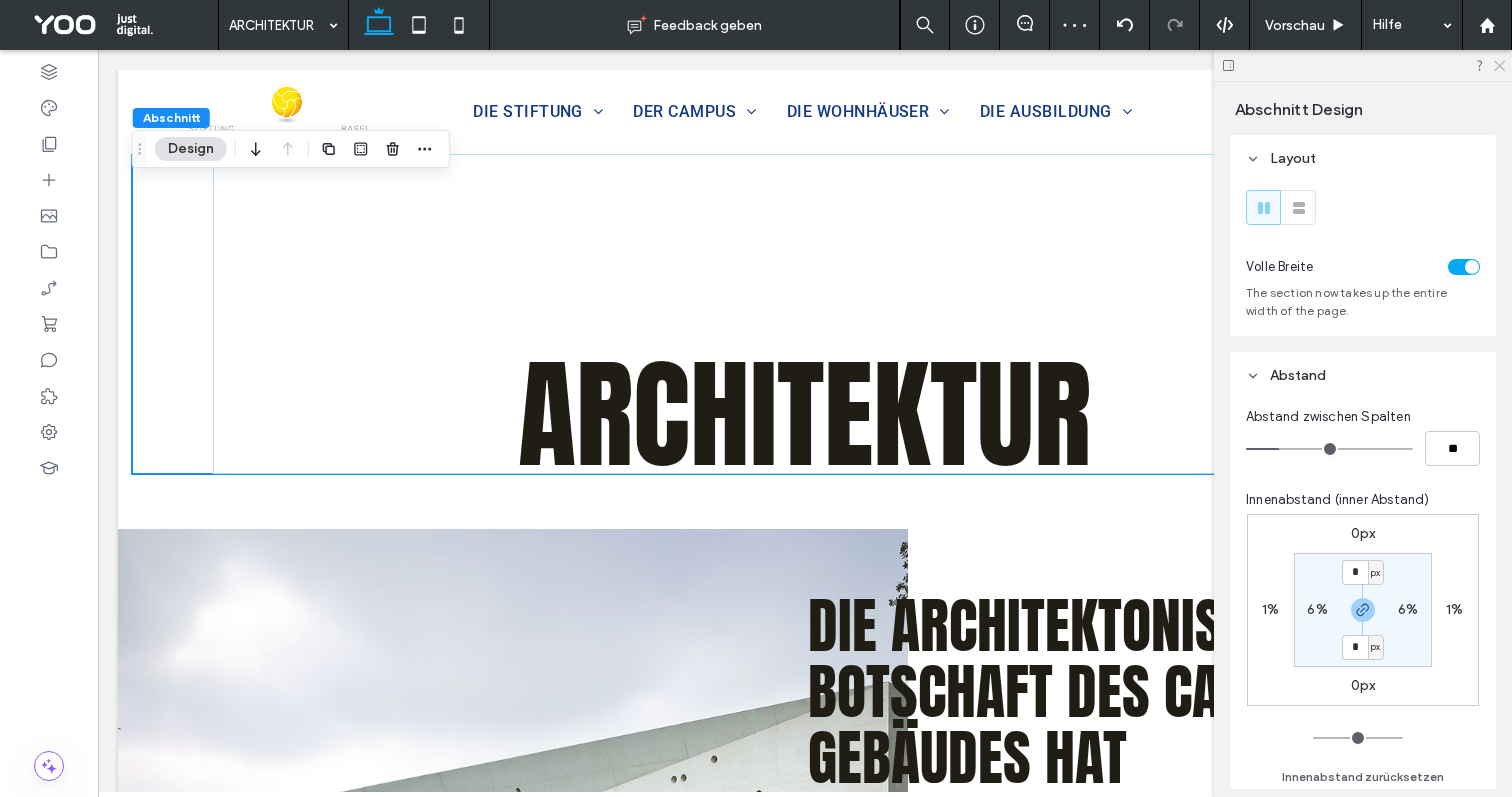 drag, startPoint x: 1499, startPoint y: 66, endPoint x: 1024, endPoint y: 247, distance: 508.31683 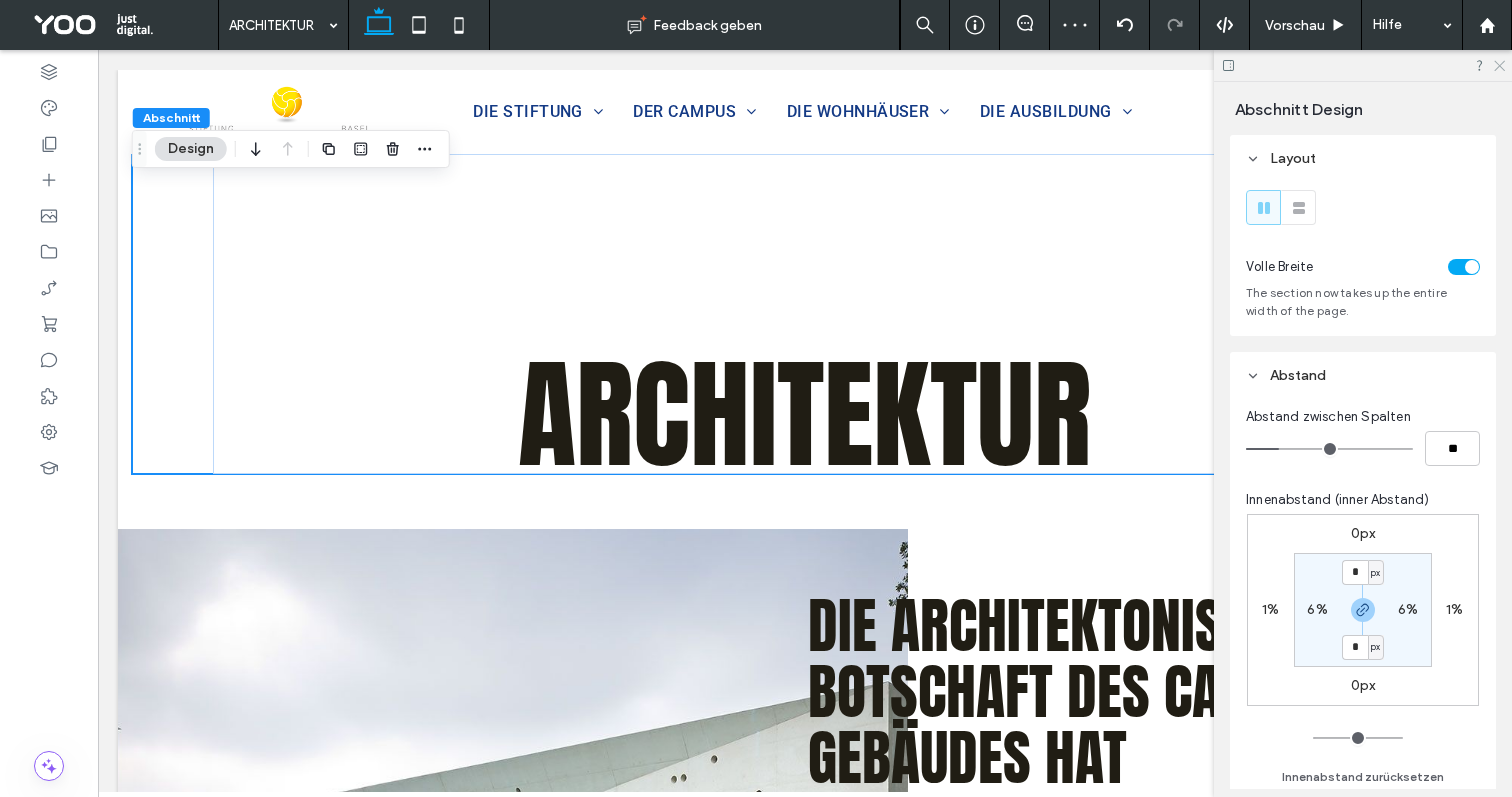 click 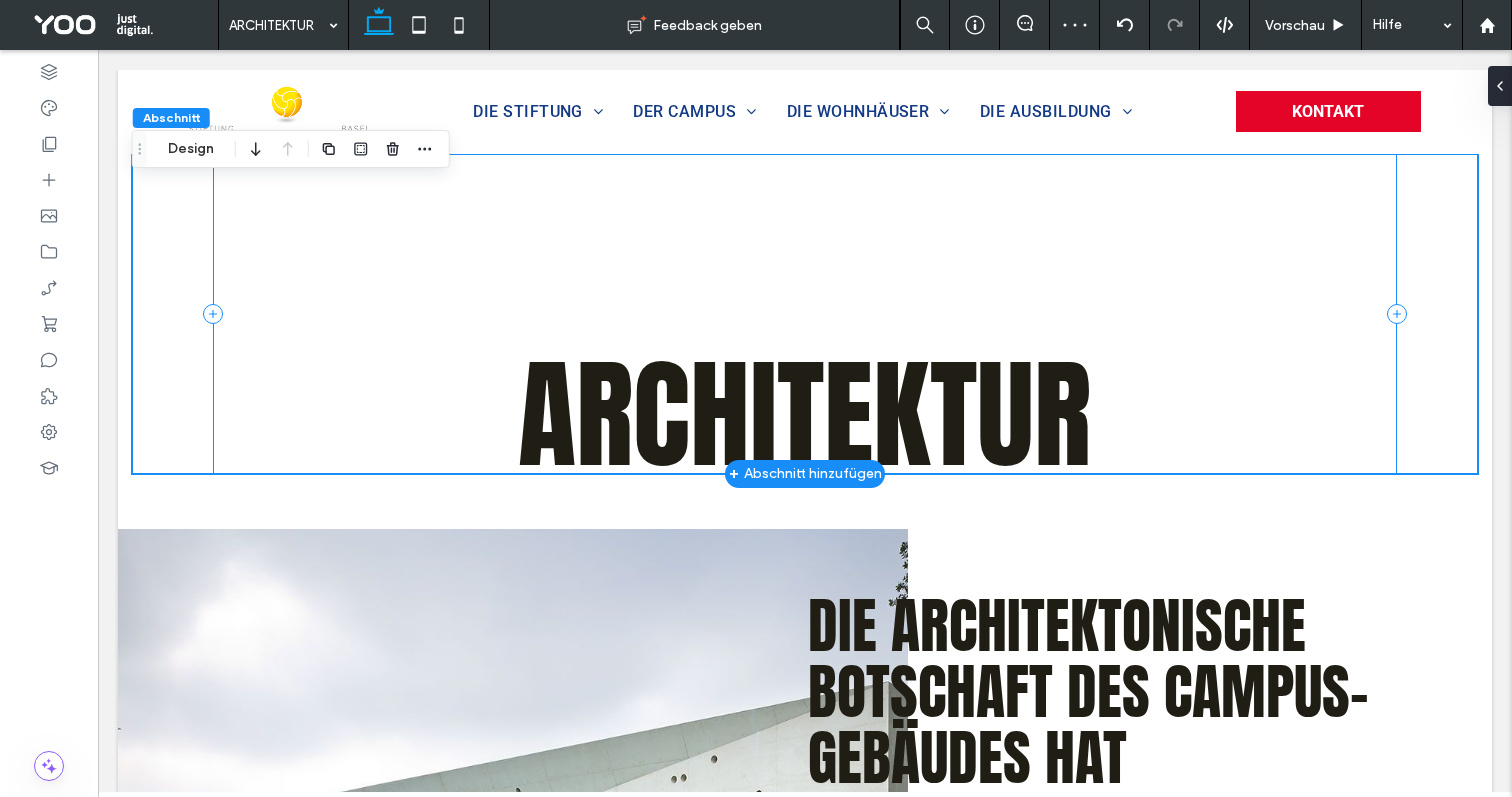 click on "Architektur" at bounding box center [805, 314] 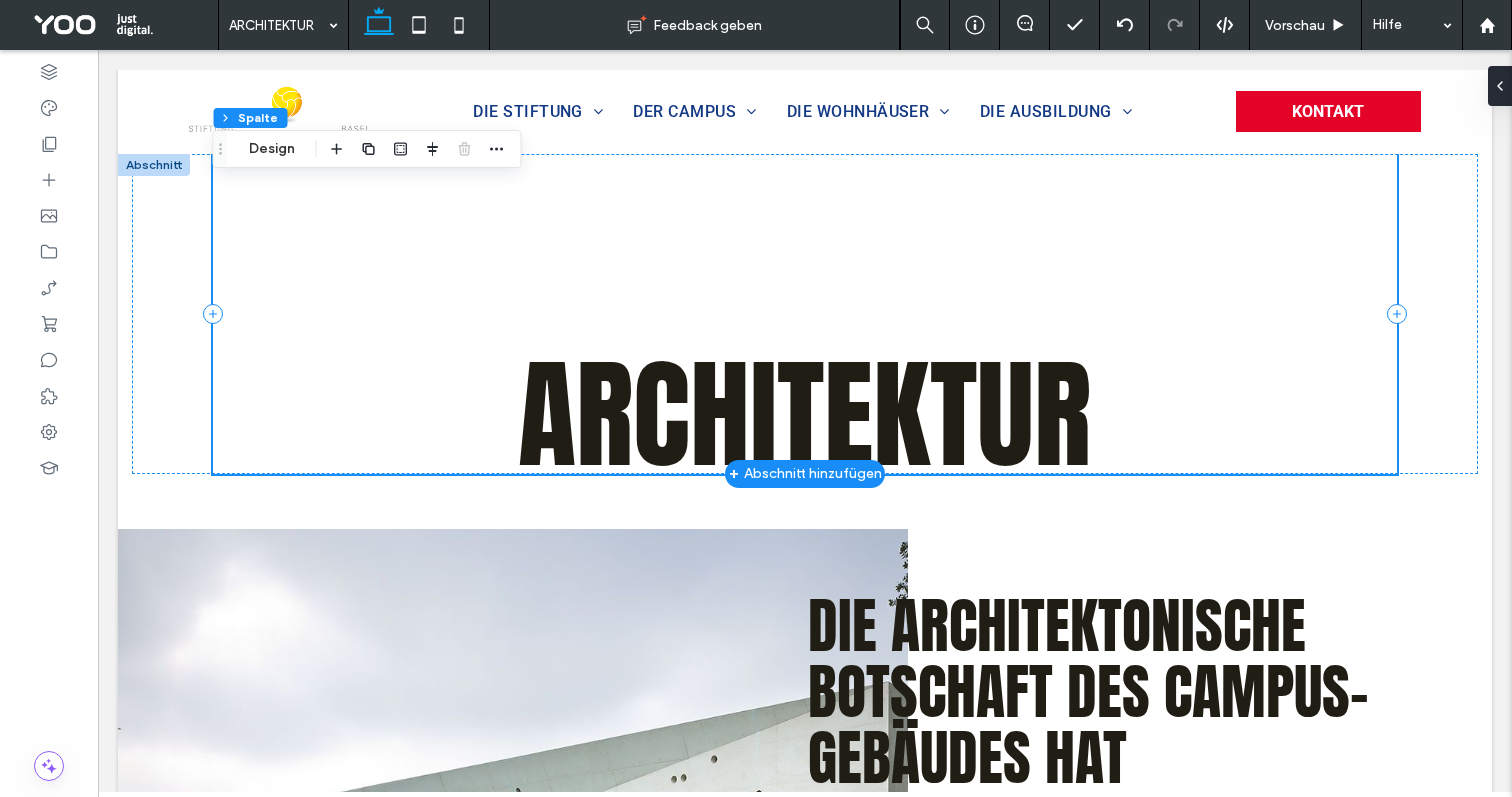 click on "Architektur" at bounding box center [805, 314] 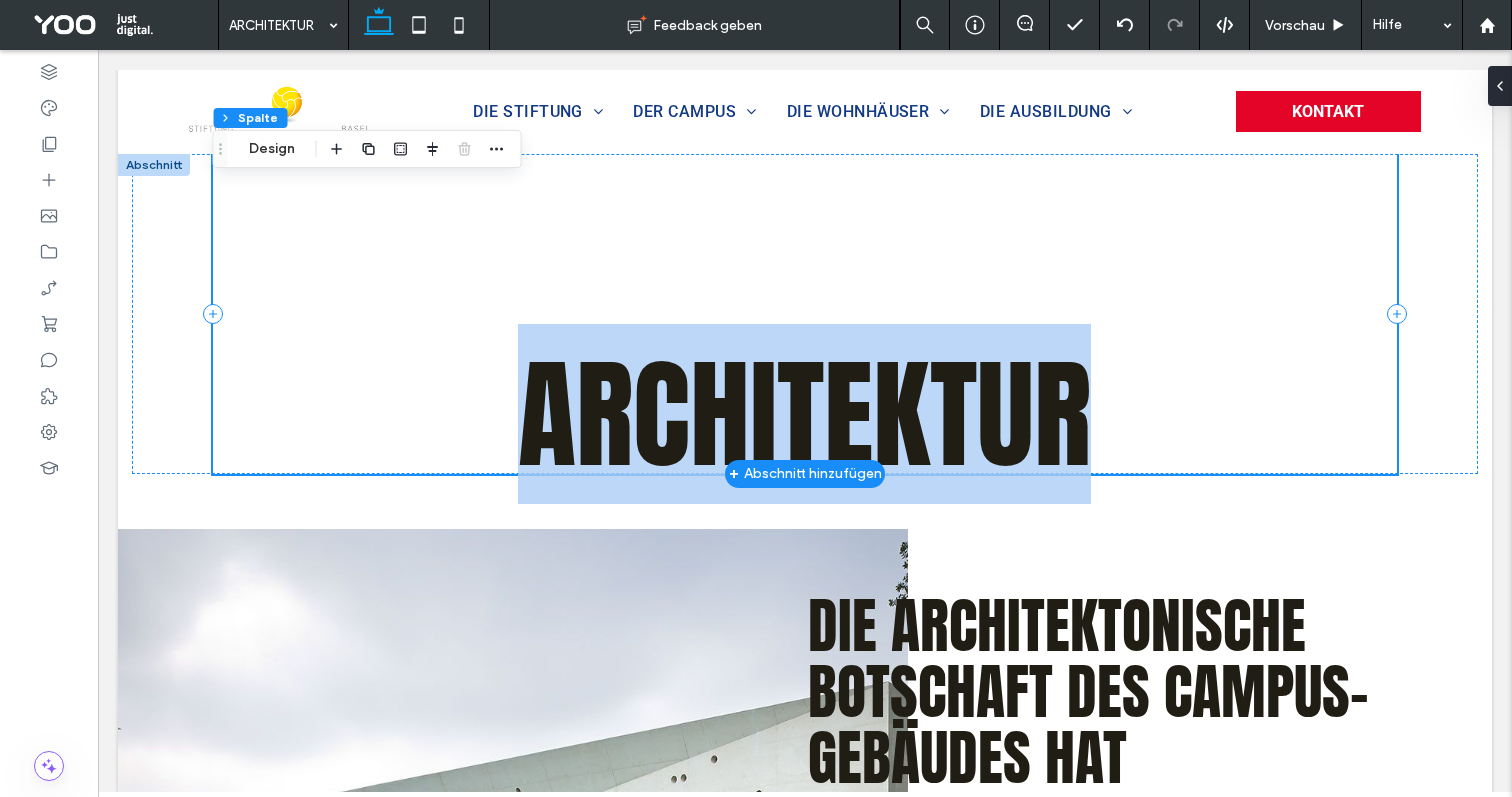 click on "Architektur" at bounding box center (805, 314) 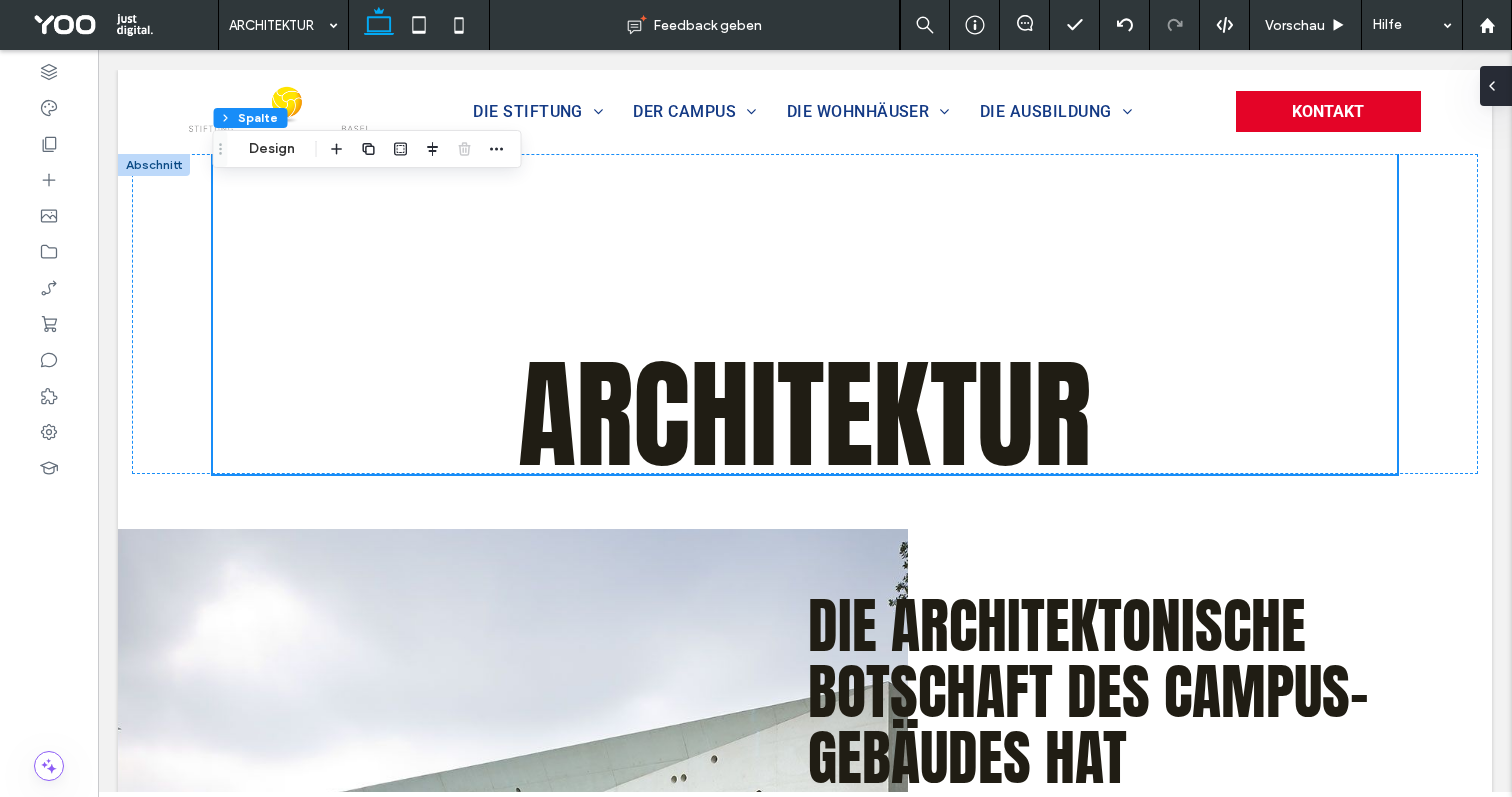 click at bounding box center (1496, 86) 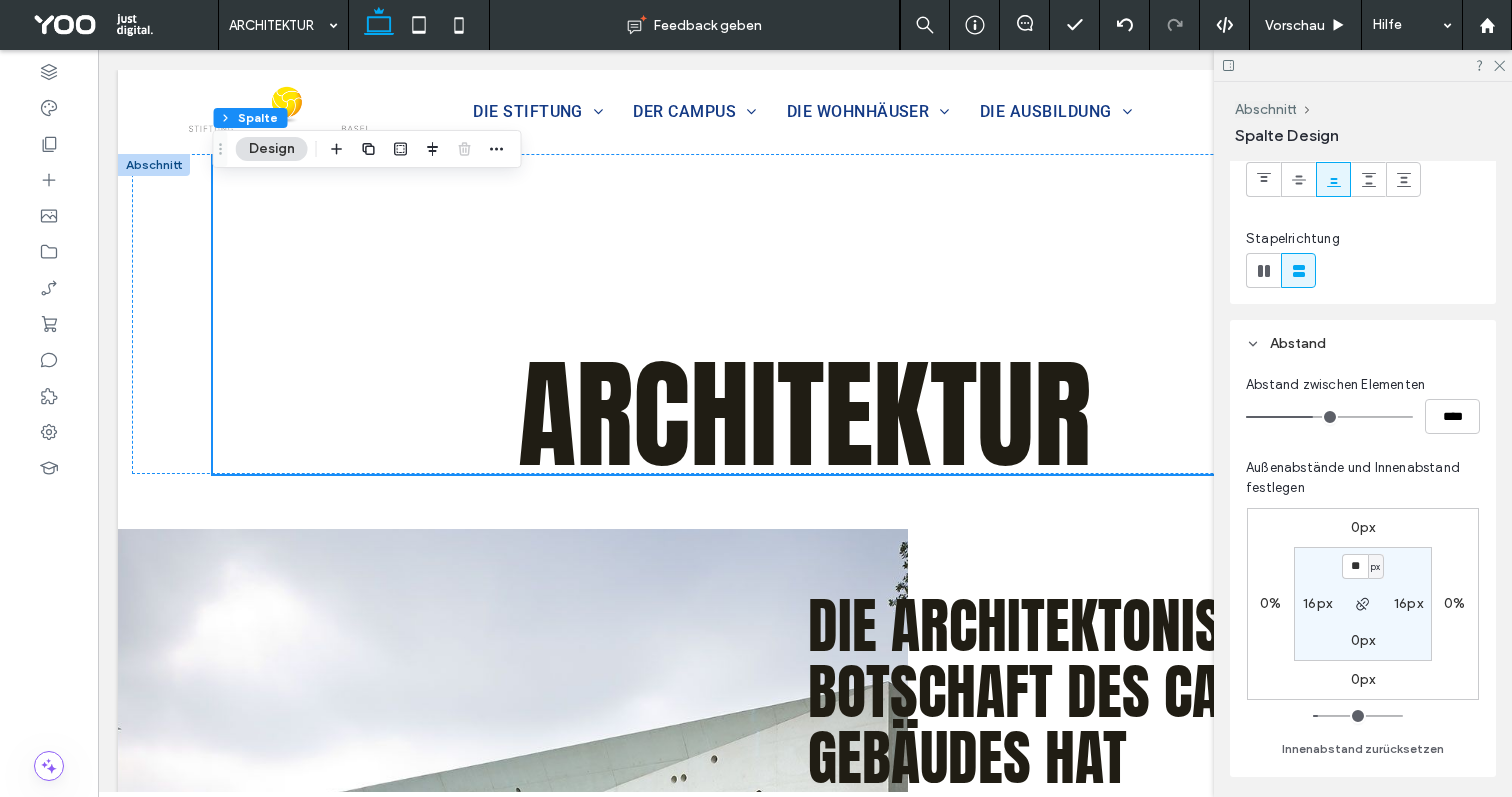 scroll, scrollTop: 175, scrollLeft: 0, axis: vertical 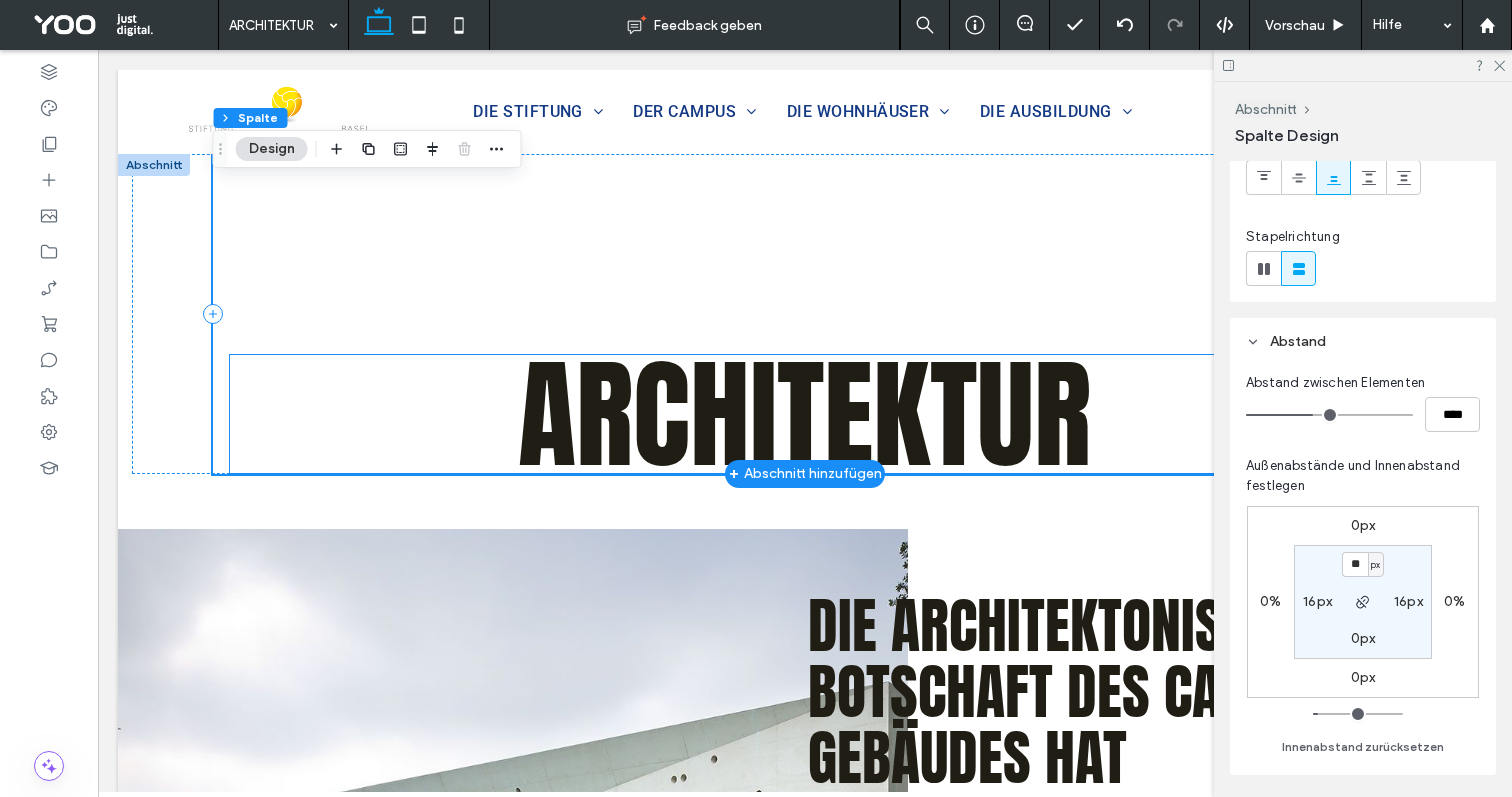 click on "Architektur" at bounding box center (804, 414) 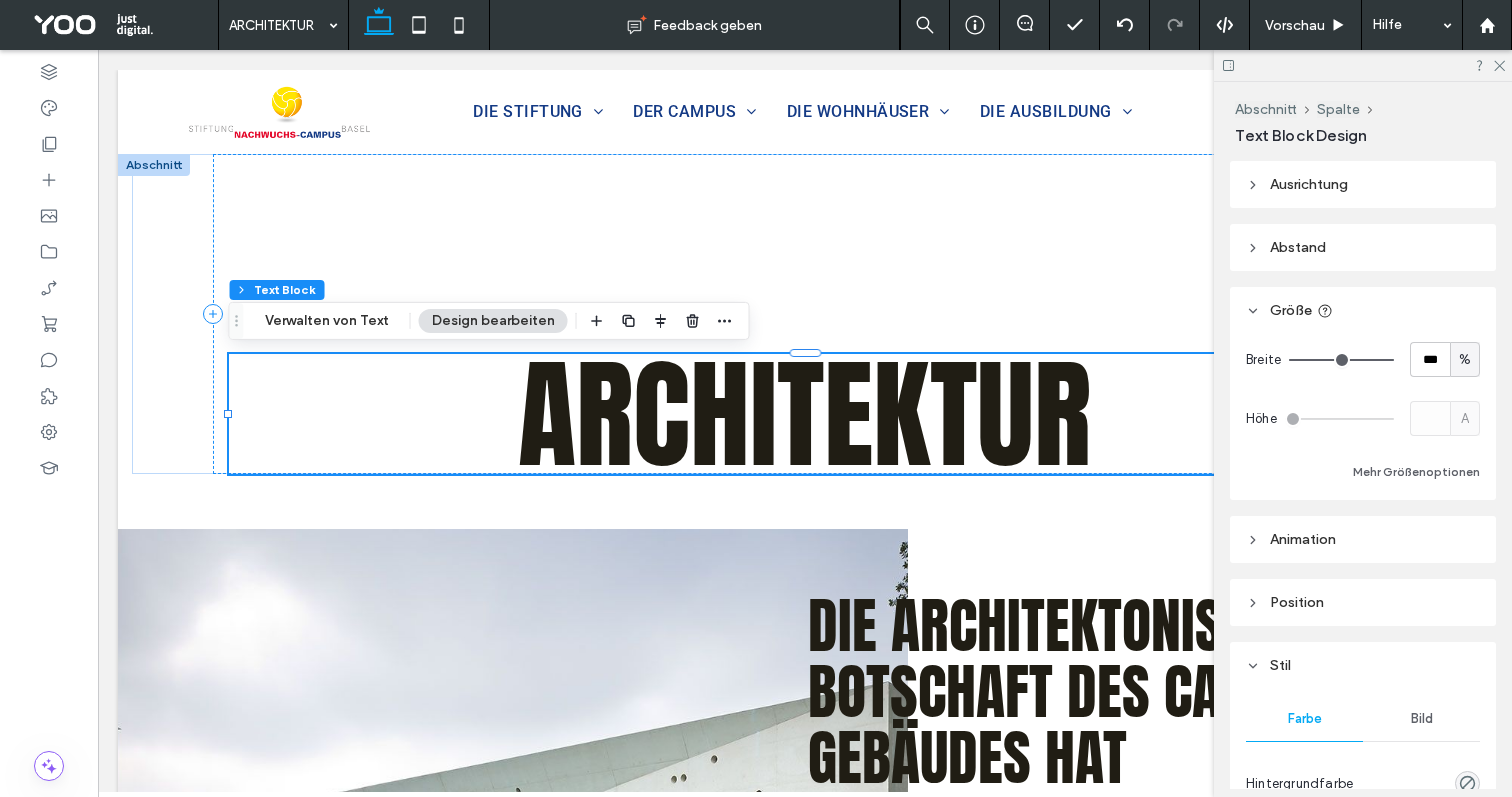 click on "Abstand" at bounding box center (1363, 247) 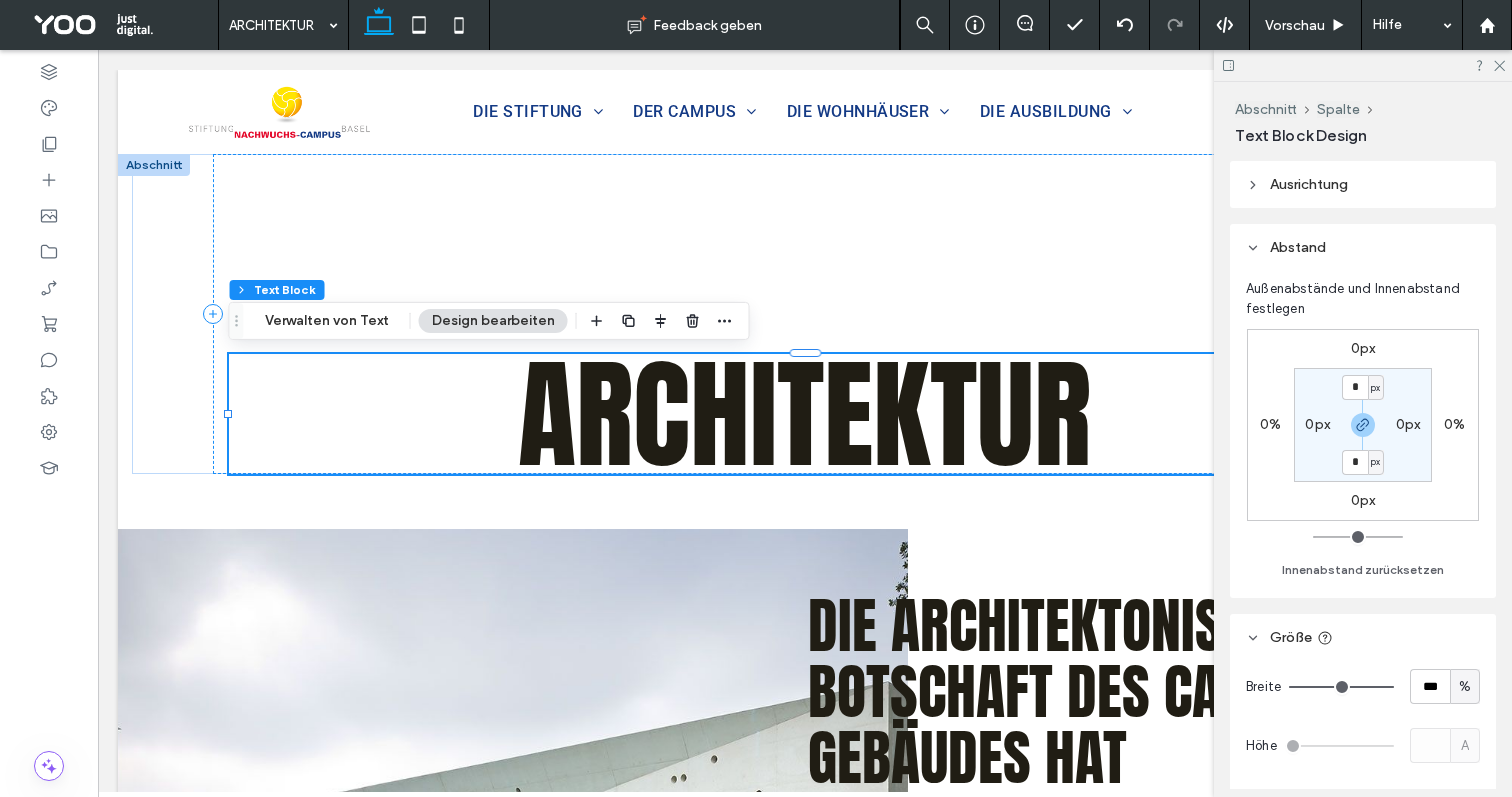 drag, startPoint x: 1498, startPoint y: 59, endPoint x: 1484, endPoint y: 89, distance: 33.105892 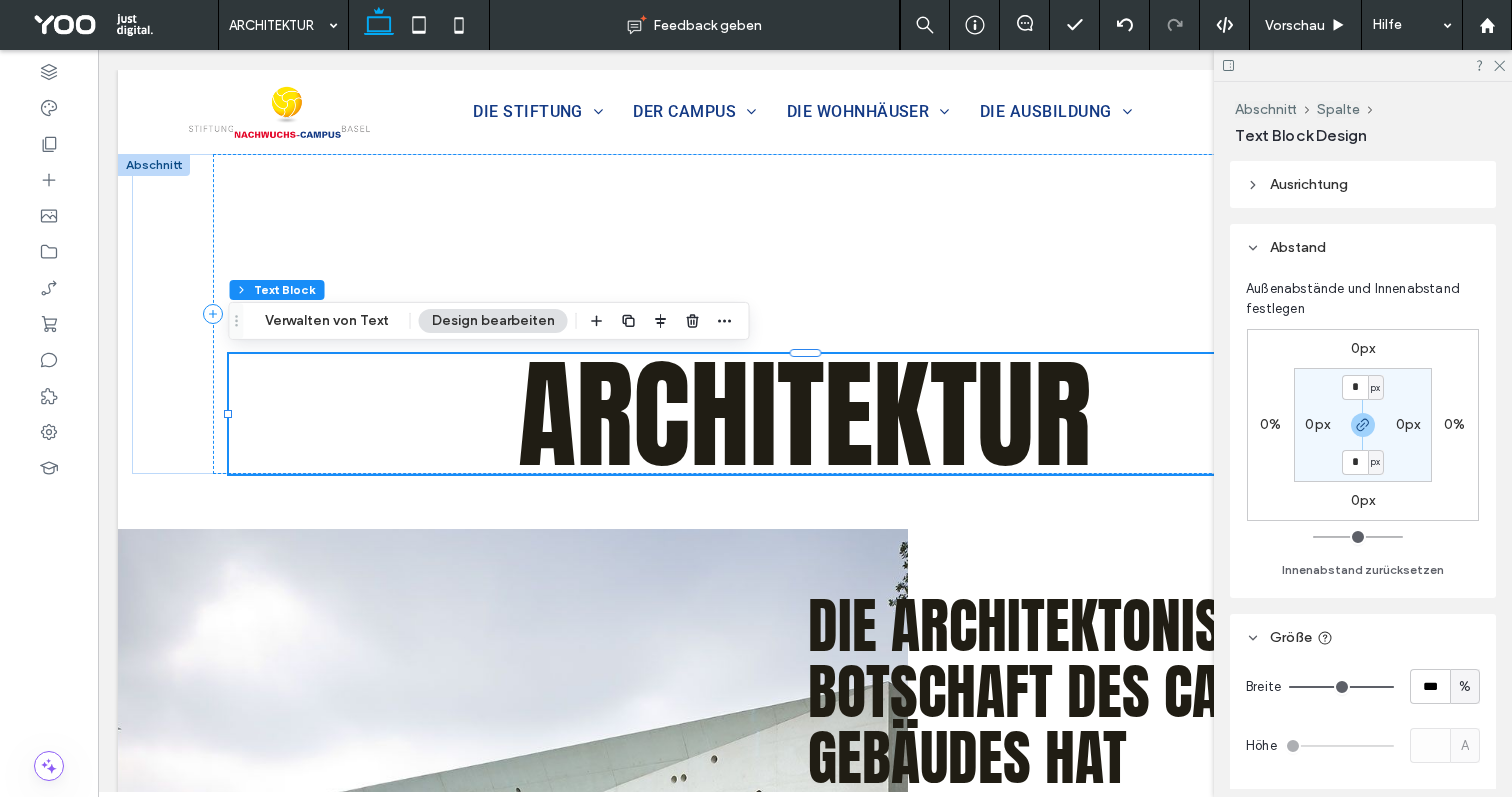 click on "Abschnitt Spalte Text Block Design Ausrichtung Abstand Außenabstände und Innenabstand festlegen [NUMBER]px [NUMBER]% [NUMBER]px [NUMBER]% * px [NUMBER]px * px [NUMBER]px Innenabstand zurücksetzen Größe Breite *** % Höhe A Mehr Größenoptionen Animation Auslöser Kein Position Positionstyp Standard Stil Farbe Bild Hintergrundfarbe Rahmen *** Eckenradius * px" at bounding box center (1363, 423) 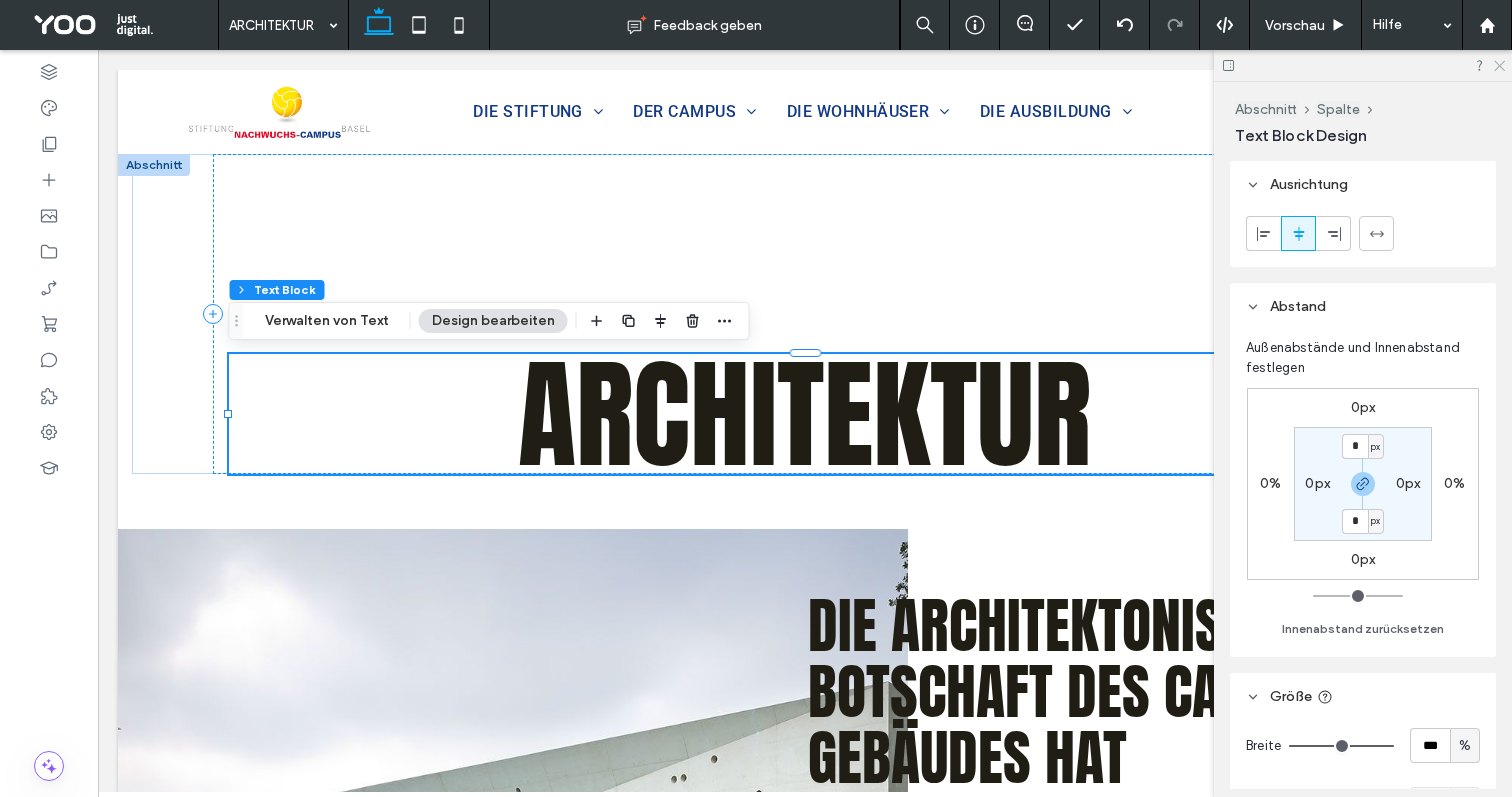 click 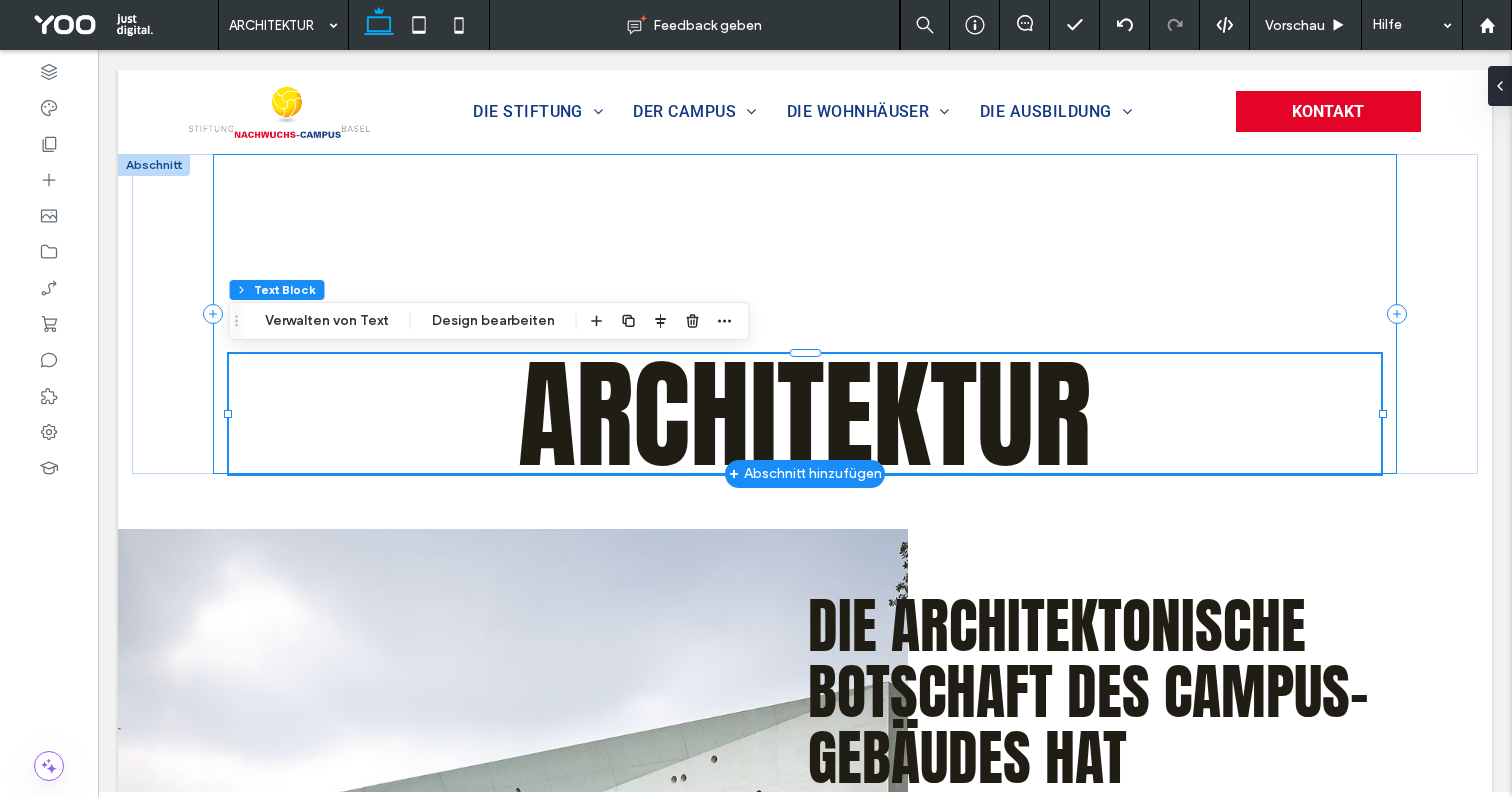 click on "Architektur" at bounding box center [805, 314] 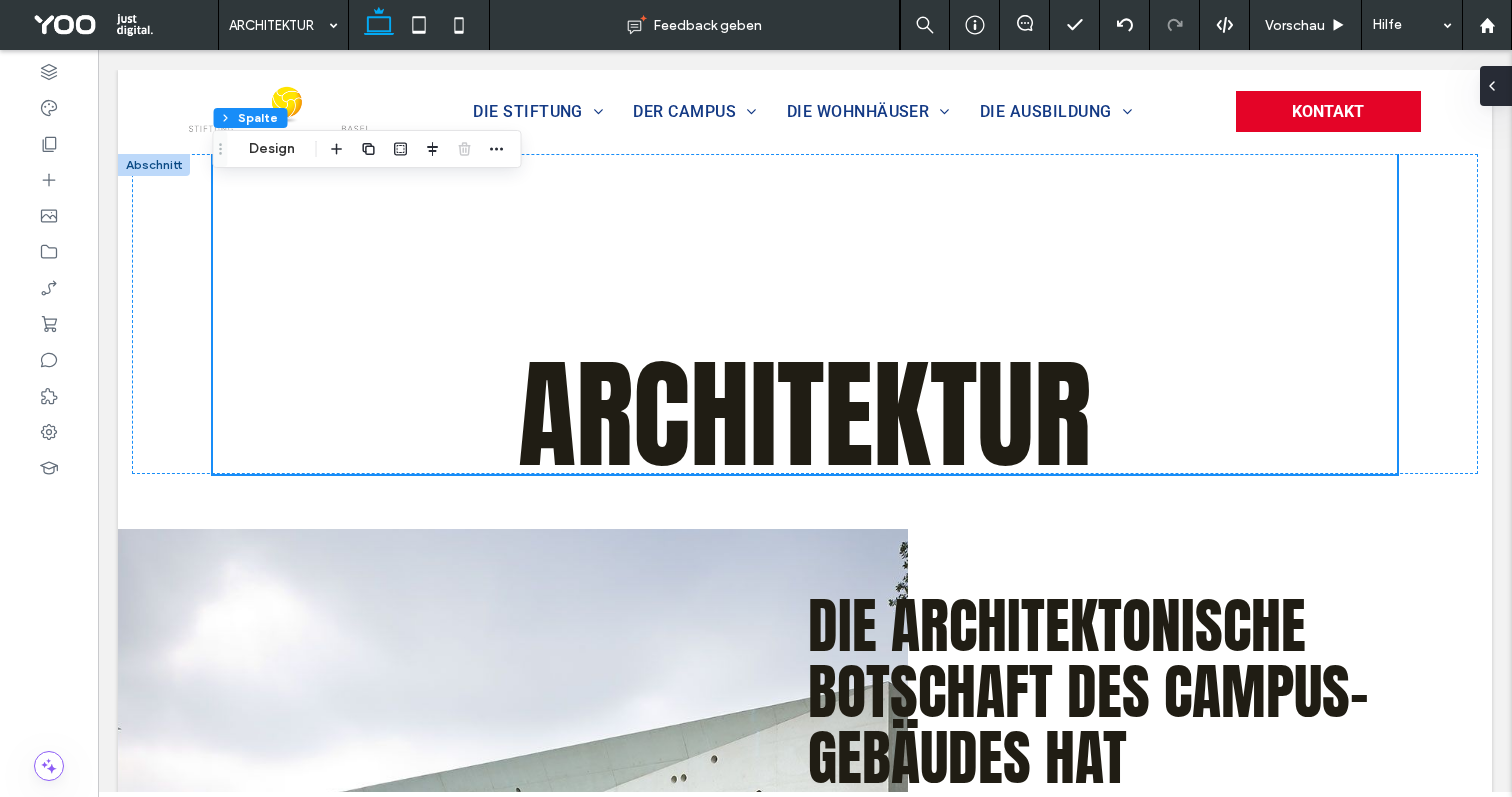 click at bounding box center (1496, 86) 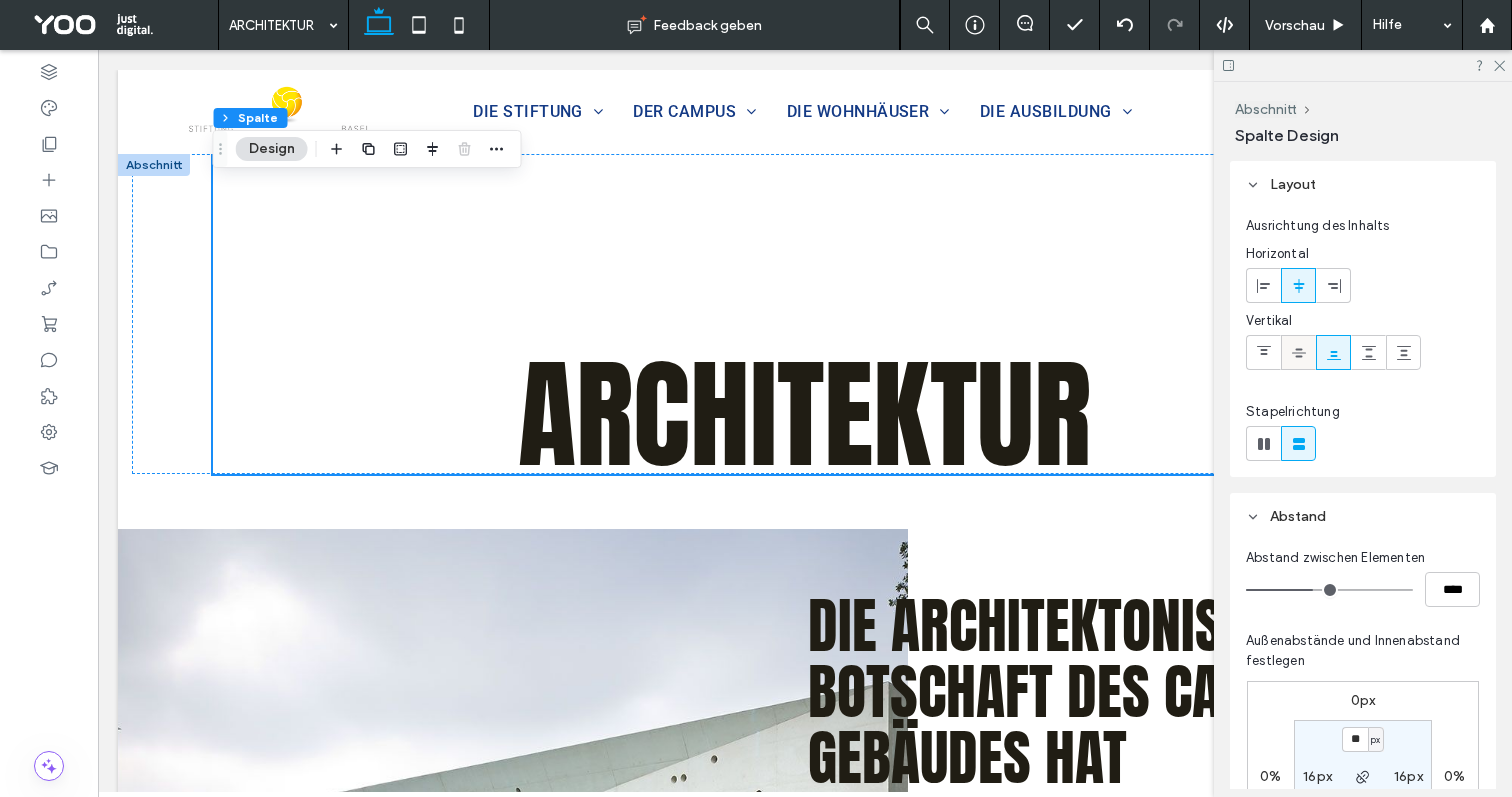 click 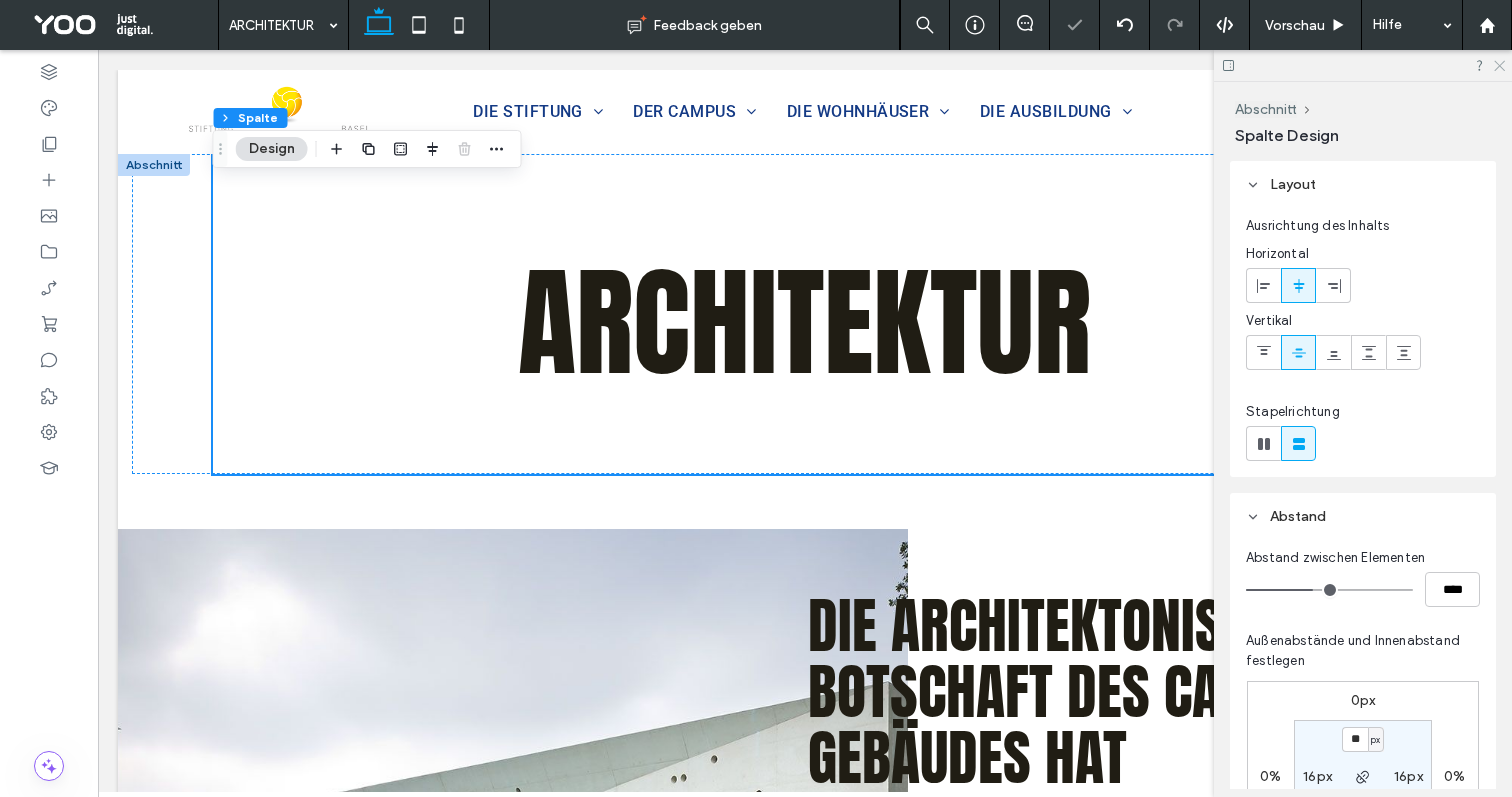 click 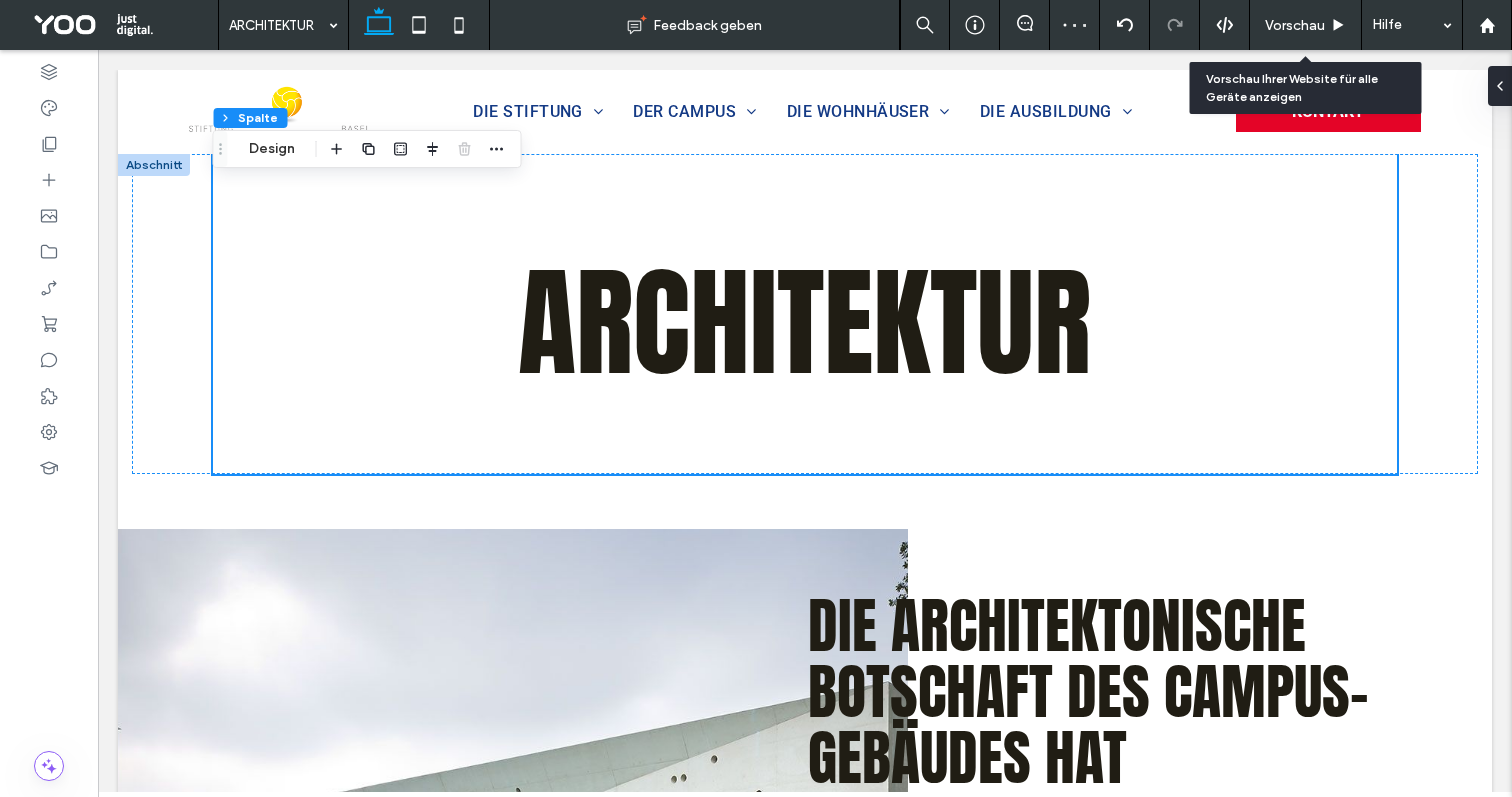 click on "Vorschau" at bounding box center (1295, 25) 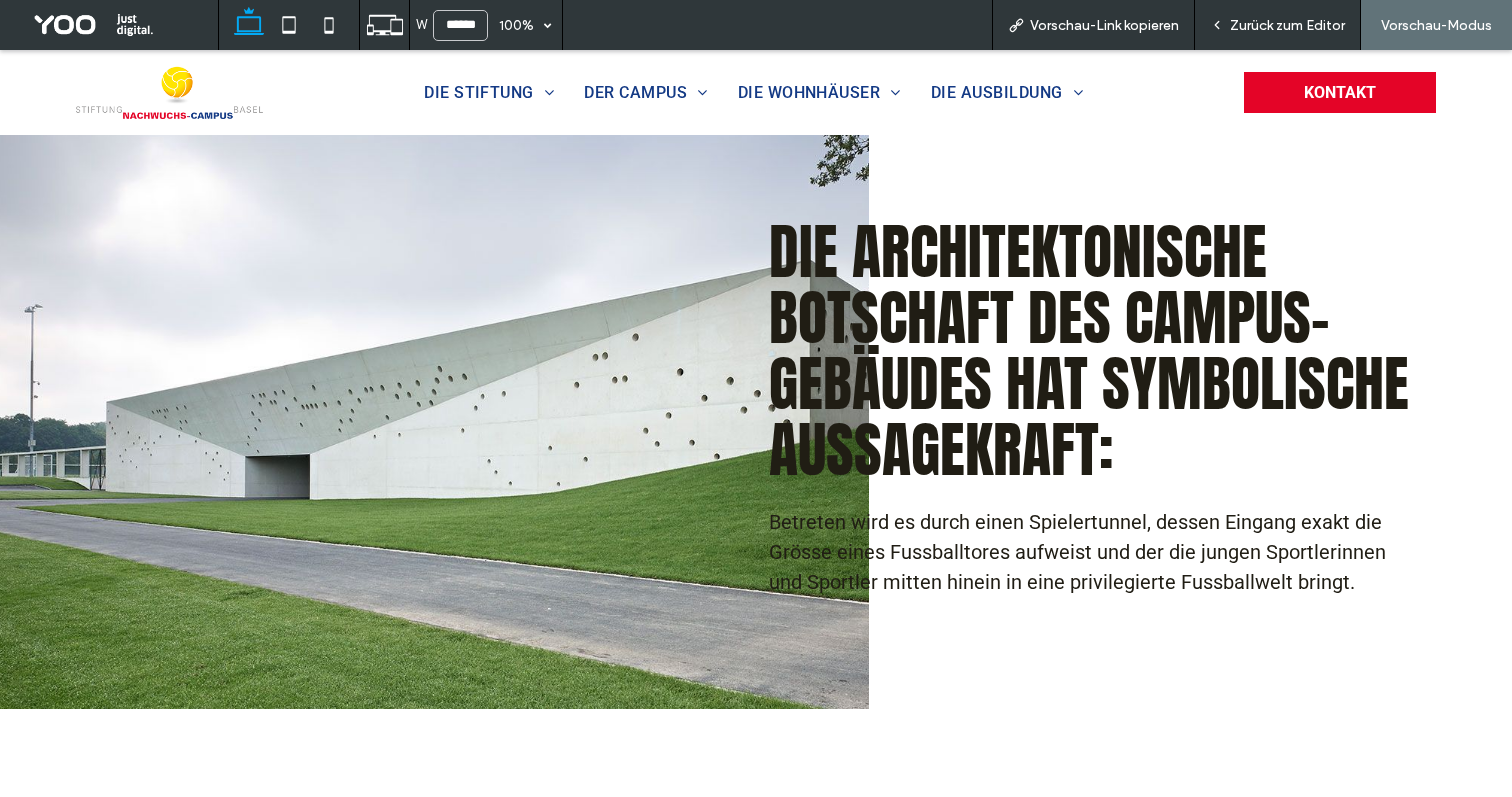 scroll, scrollTop: 411, scrollLeft: 0, axis: vertical 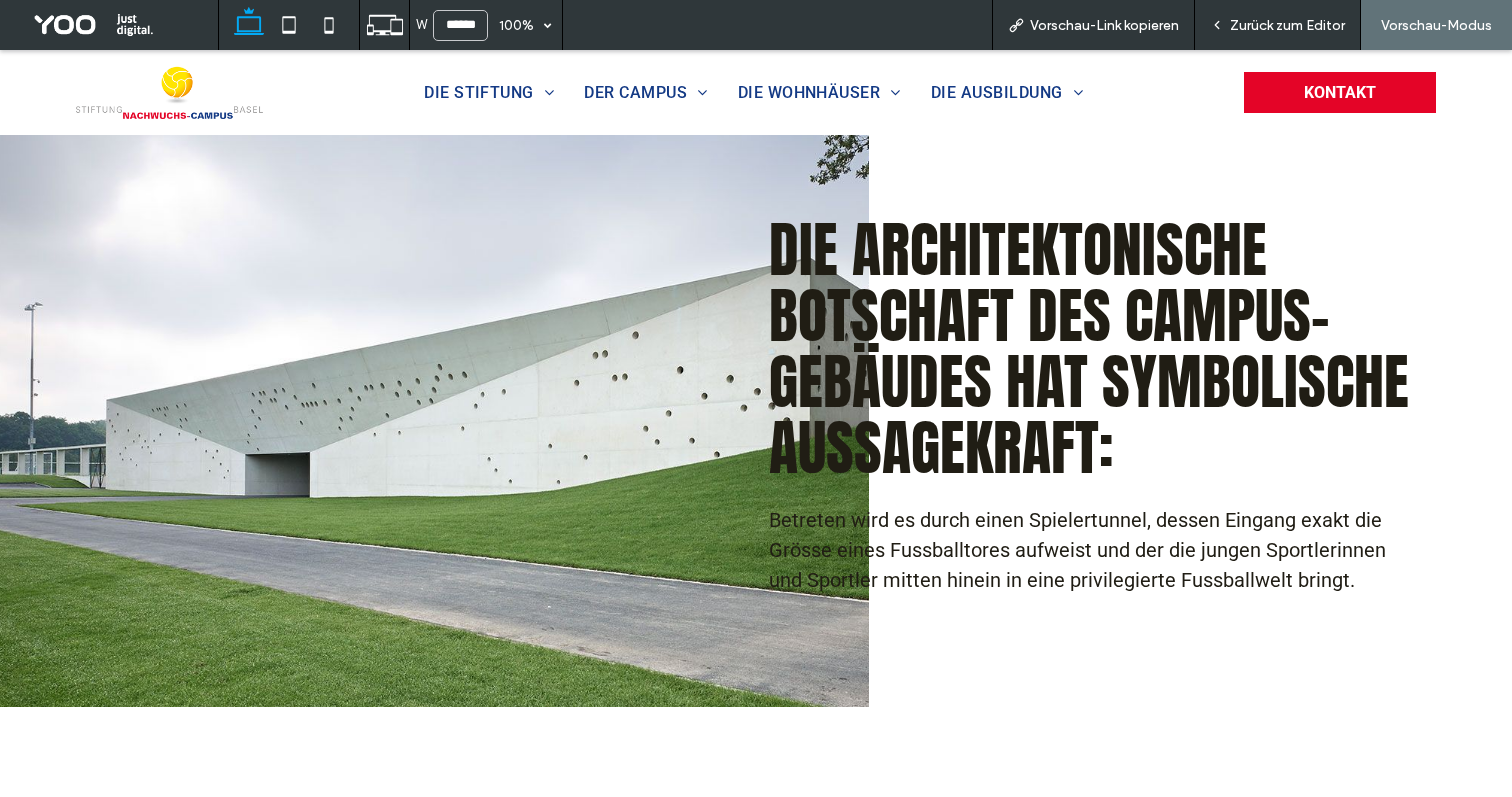 click on "Zurück zum Editor" at bounding box center (1278, 25) 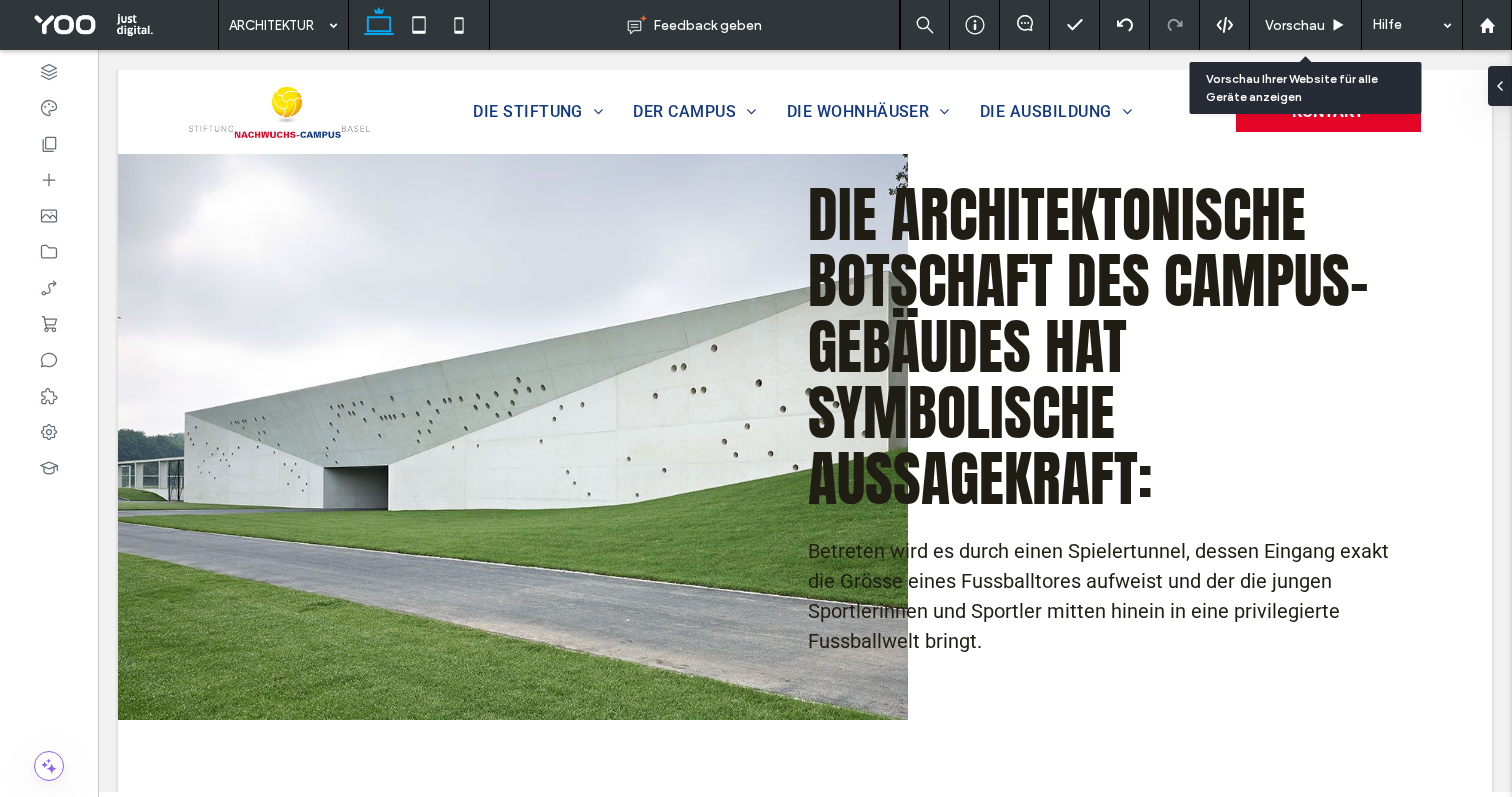 scroll, scrollTop: 410, scrollLeft: 0, axis: vertical 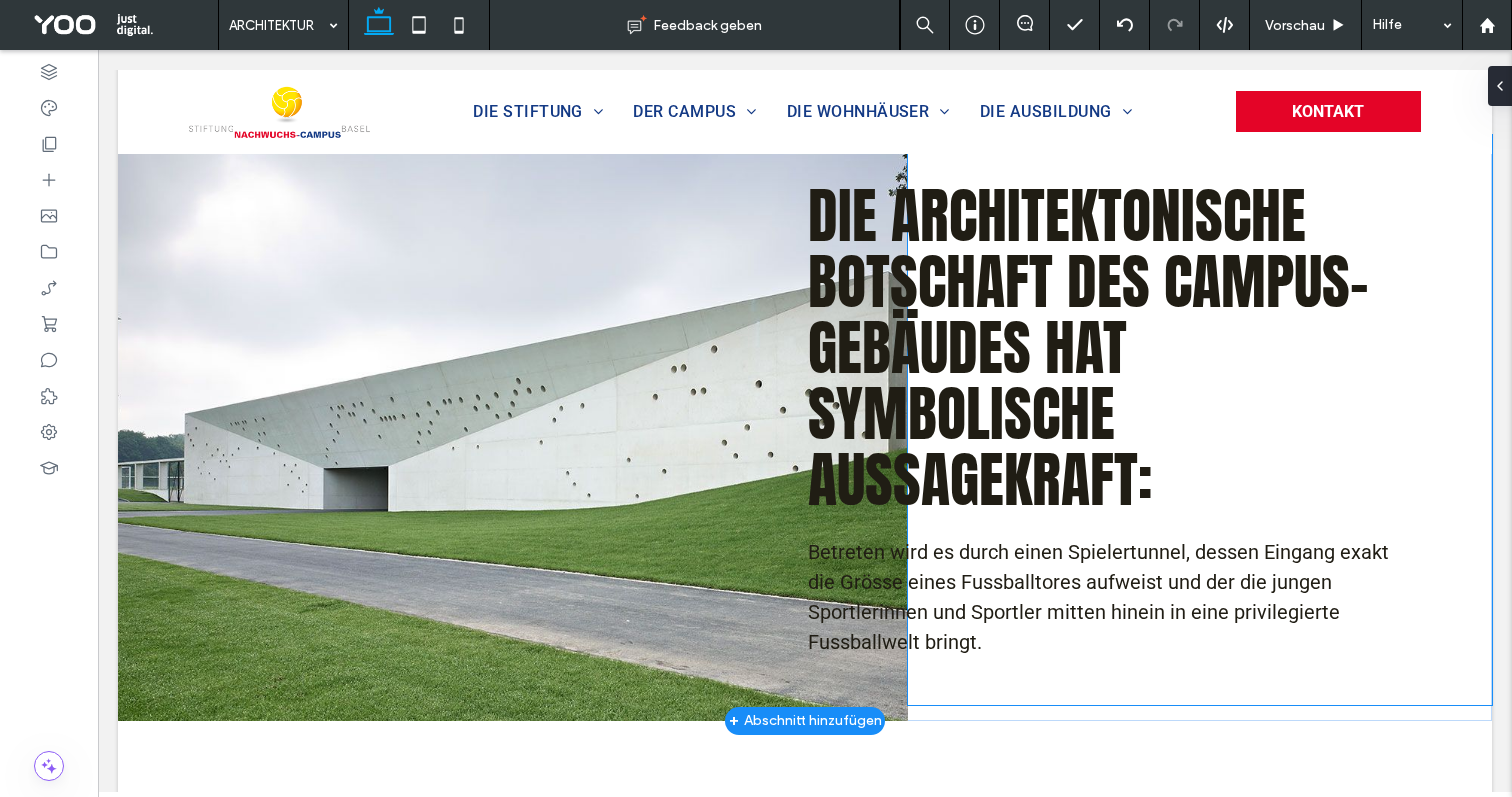 click on "Die architektonische Botschaft des Campus-Gebäudes hat symbolische Aussagekraft:" at bounding box center (1088, 347) 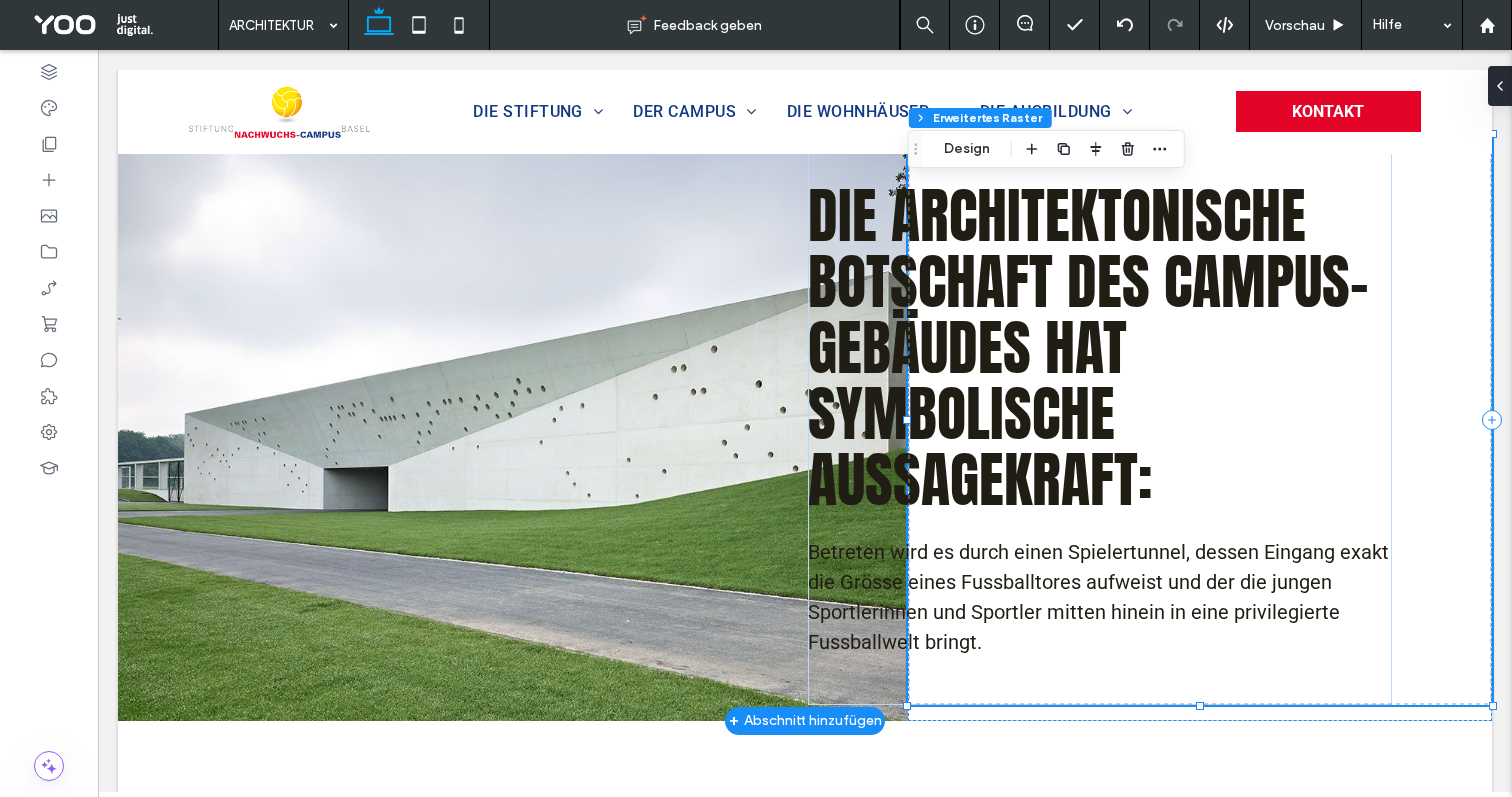 click on "Die architektonische Botschaft des Campus-Gebäudes hat symbolische Aussagekraft:" at bounding box center [1088, 347] 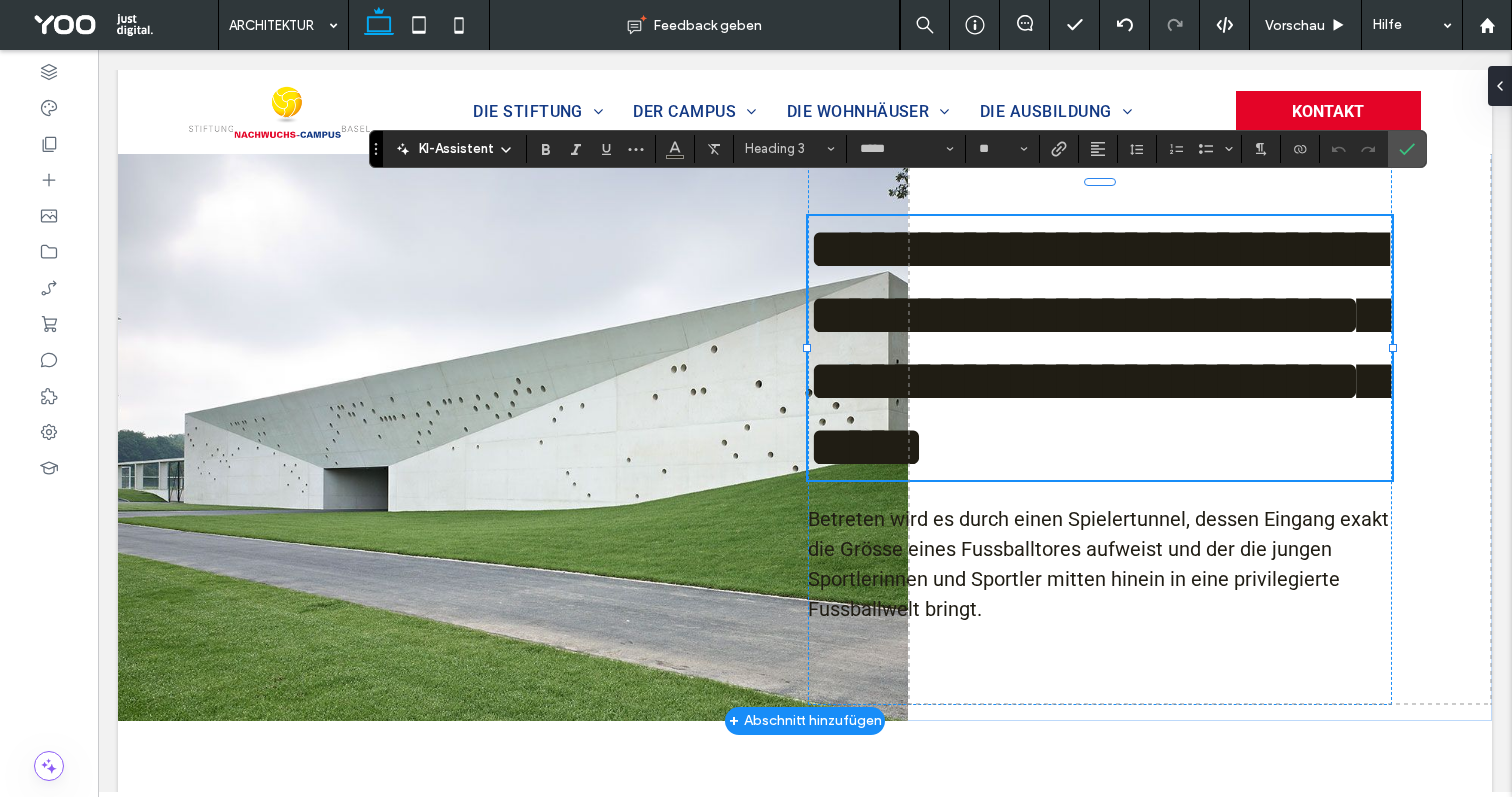 click on "**********" at bounding box center [1096, 348] 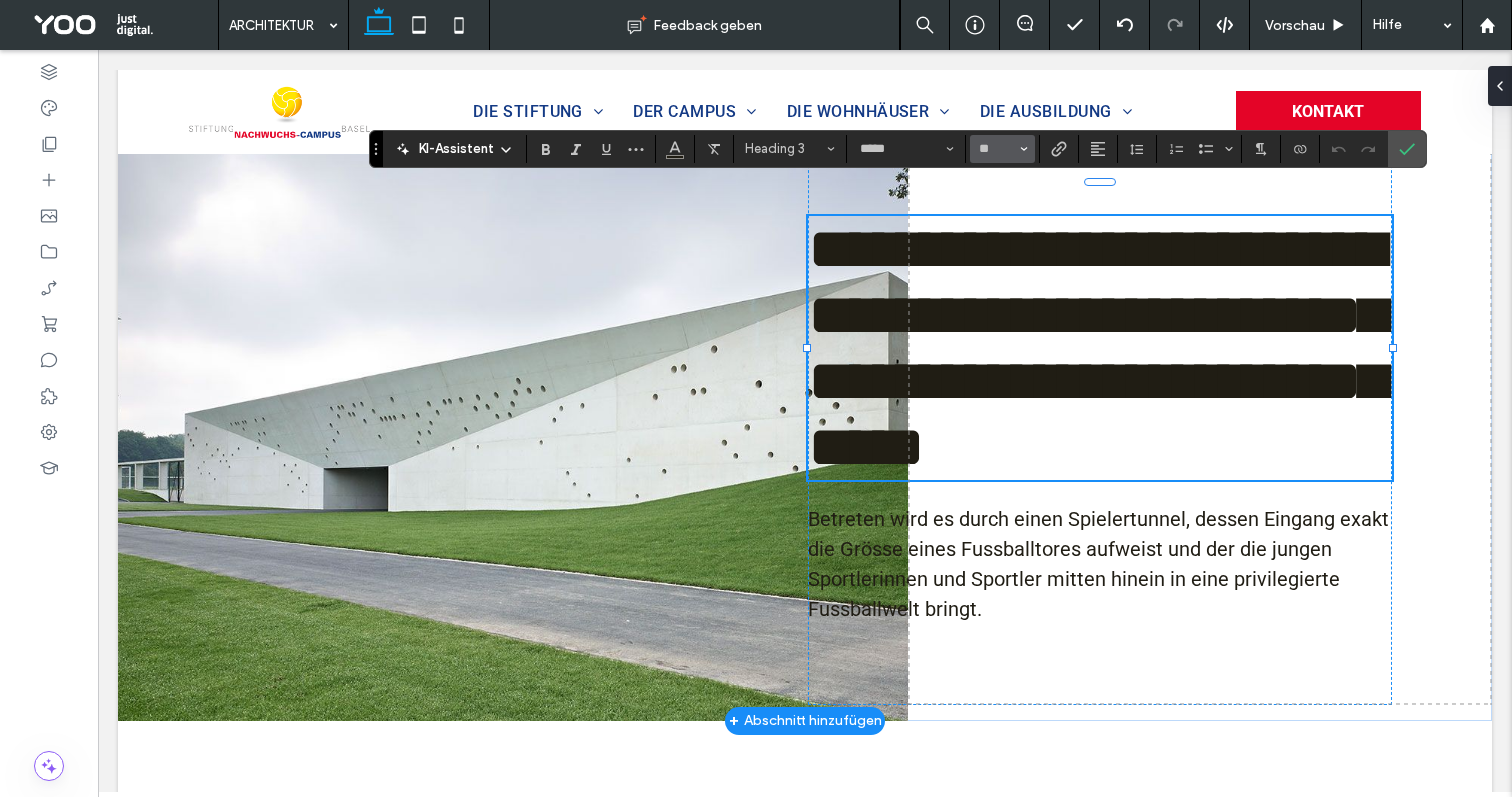 click 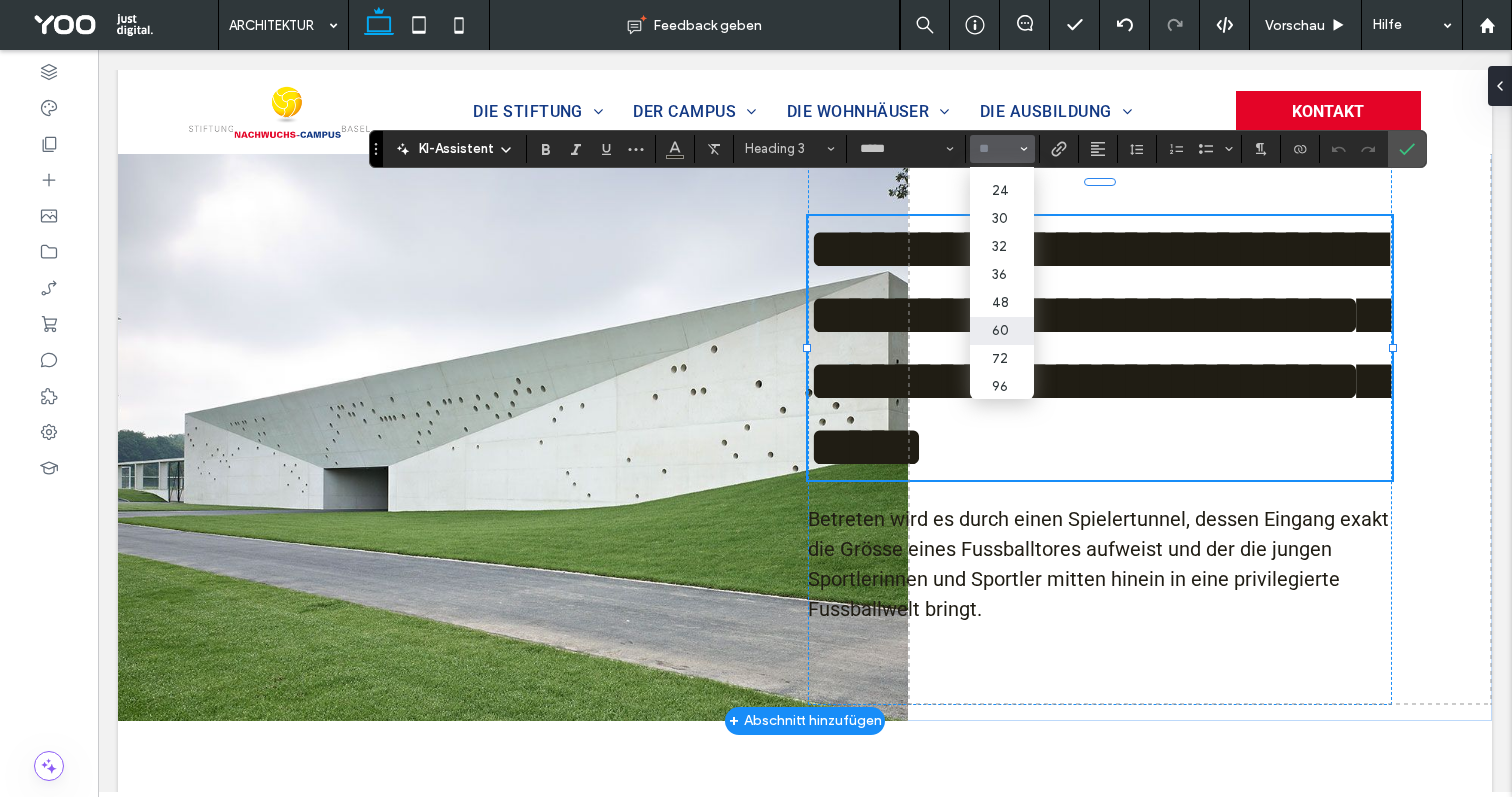 scroll, scrollTop: 232, scrollLeft: 0, axis: vertical 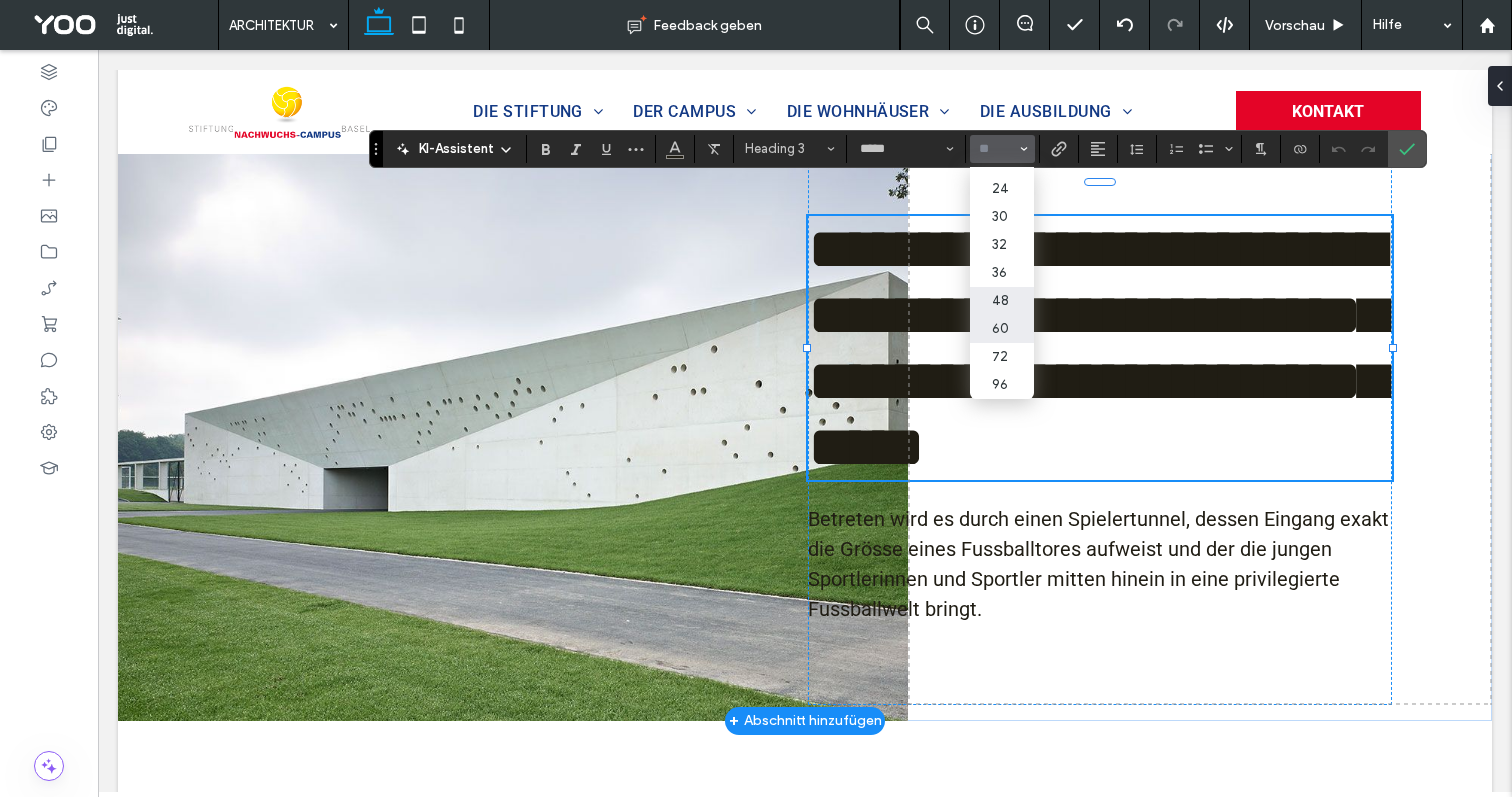 click on "48" at bounding box center [1002, 301] 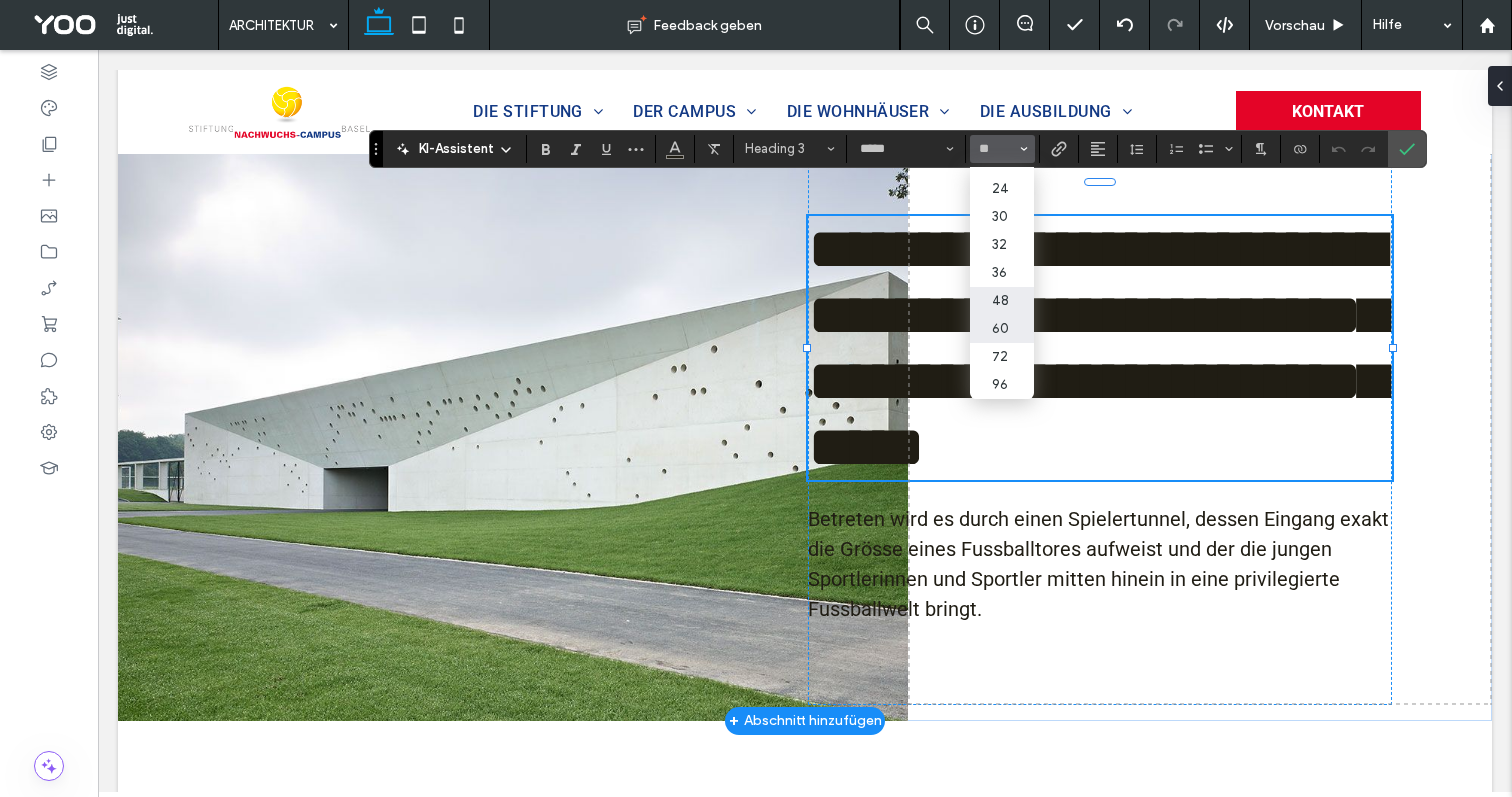 type on "**" 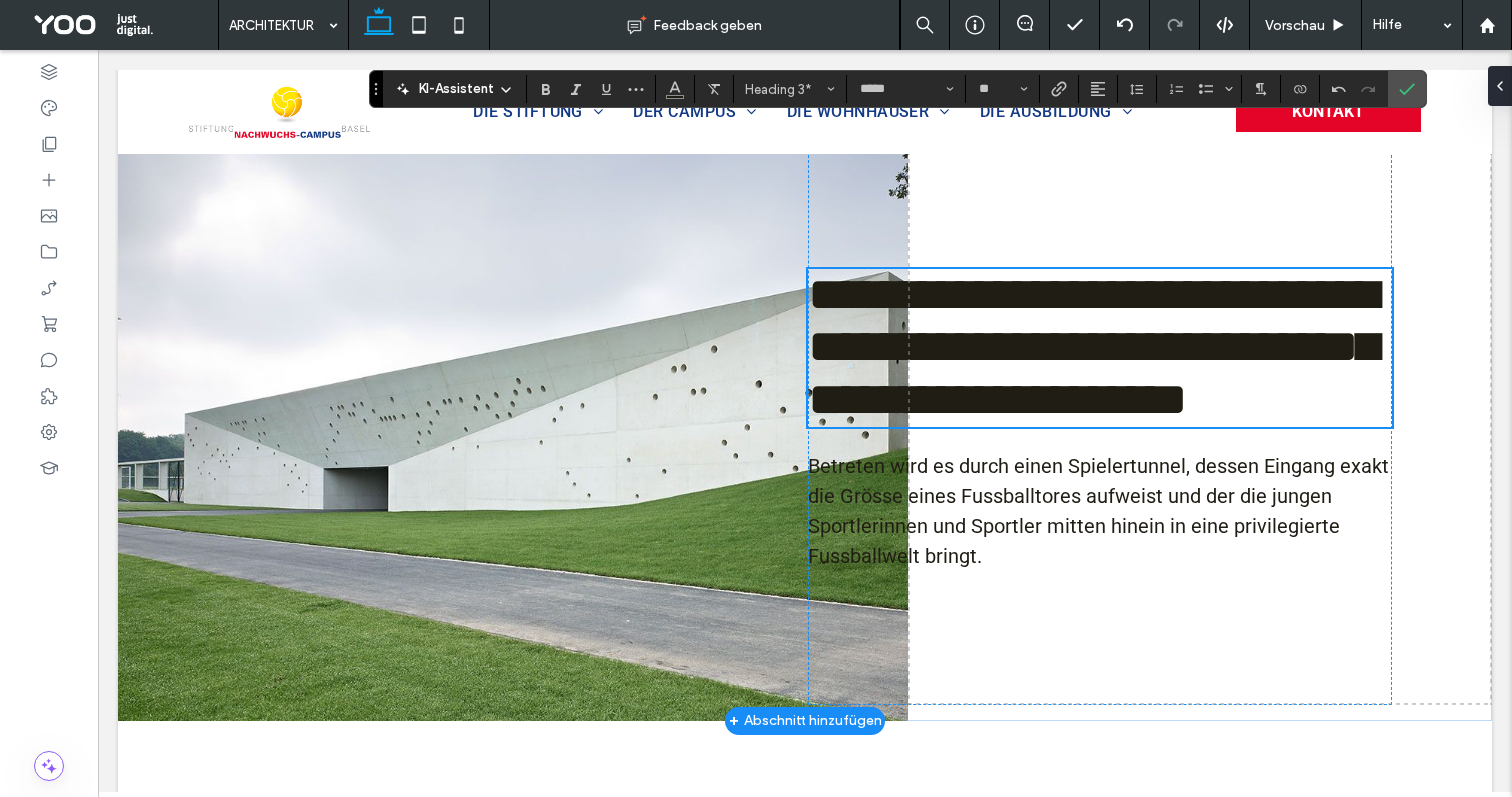 scroll, scrollTop: 469, scrollLeft: 0, axis: vertical 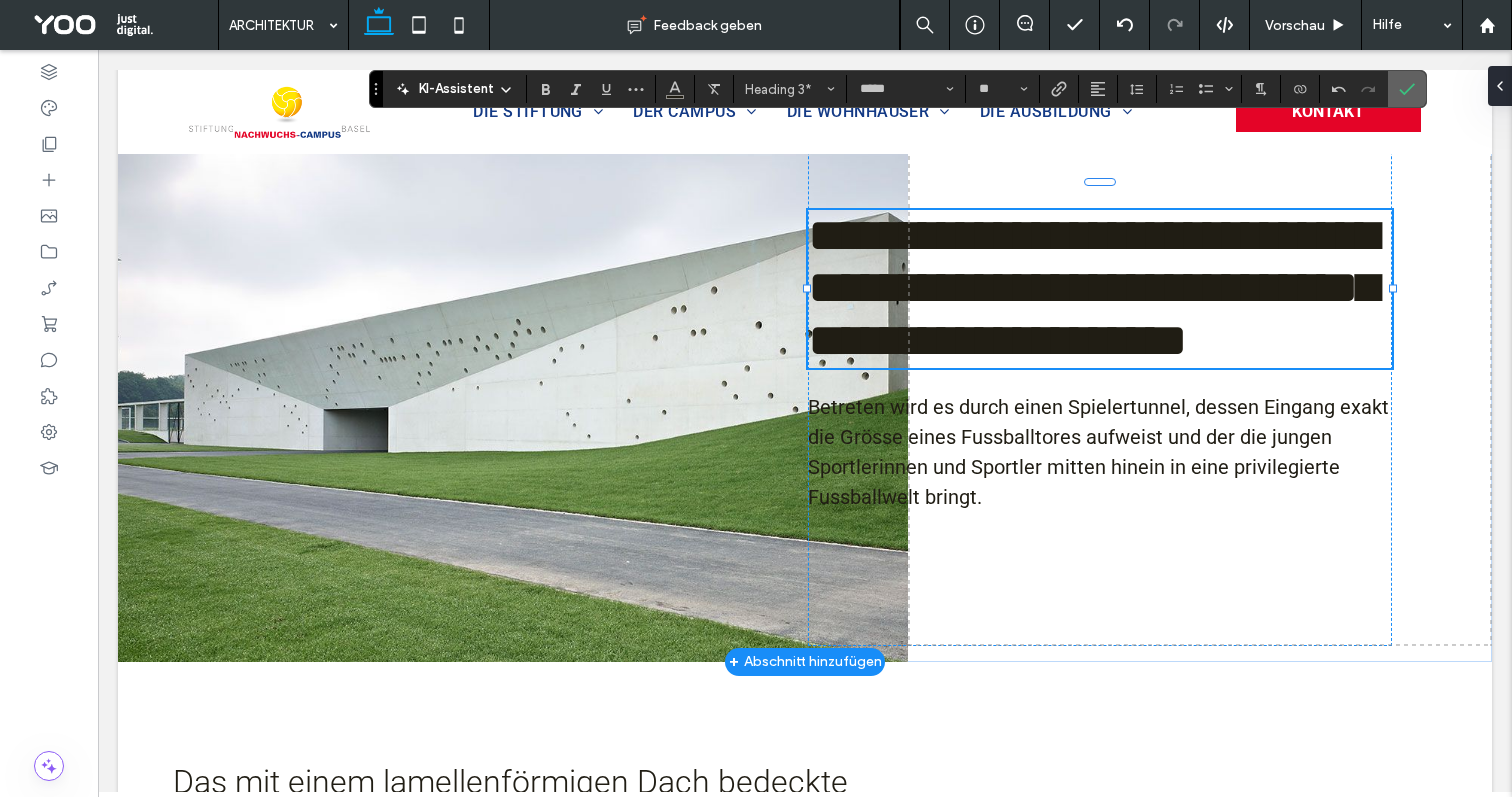 click at bounding box center (1407, 89) 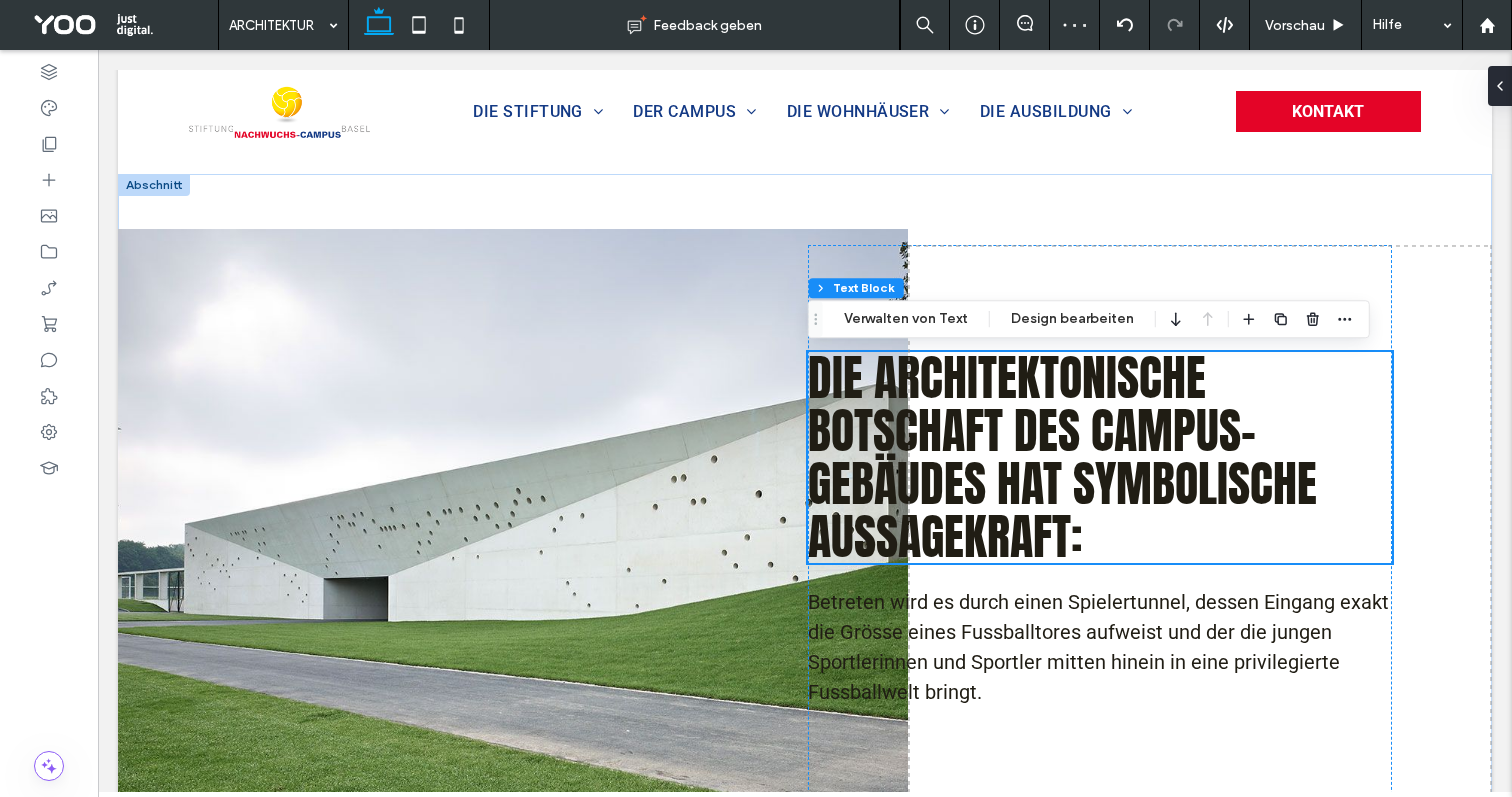 scroll, scrollTop: 329, scrollLeft: 0, axis: vertical 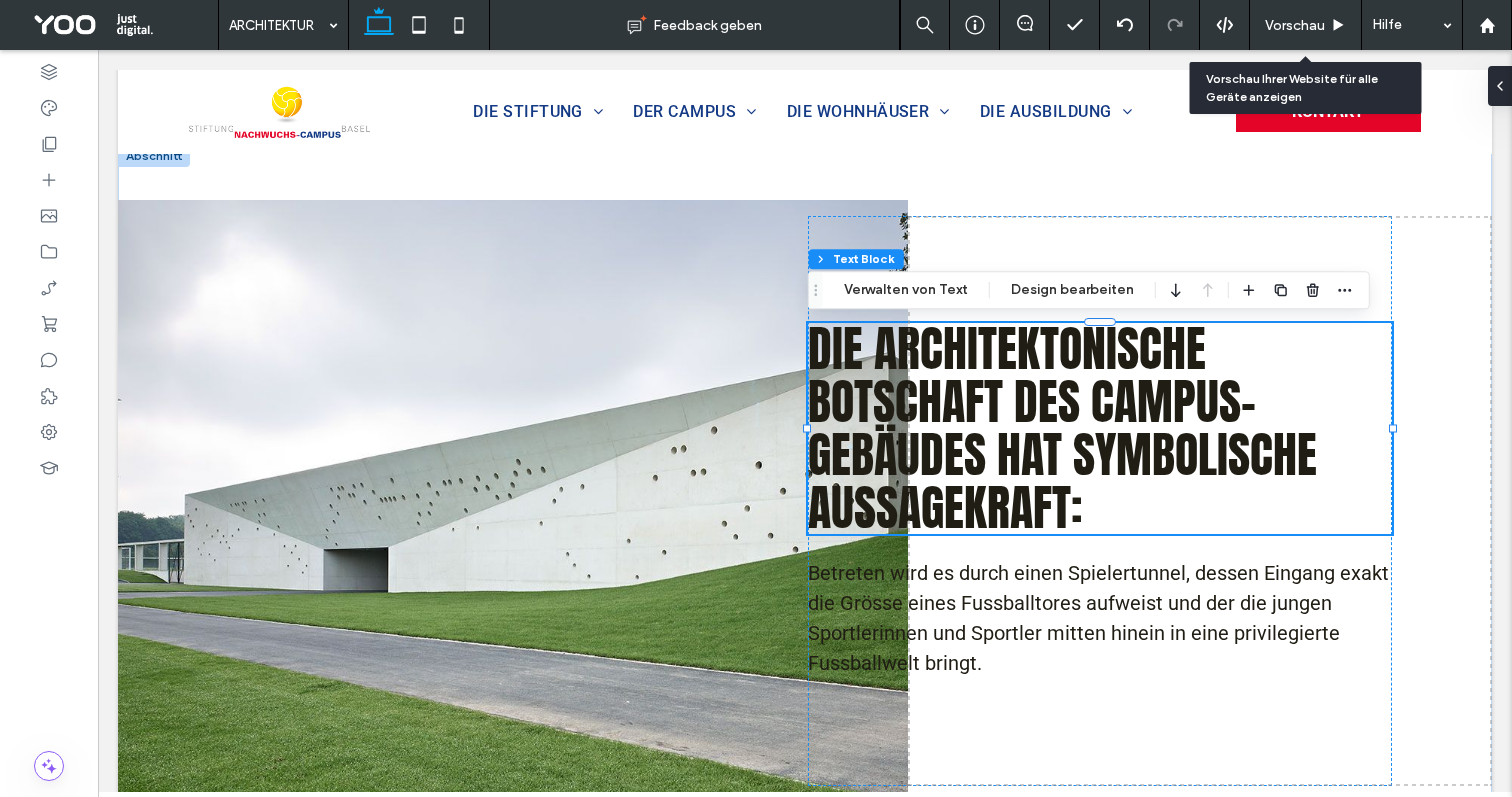 click 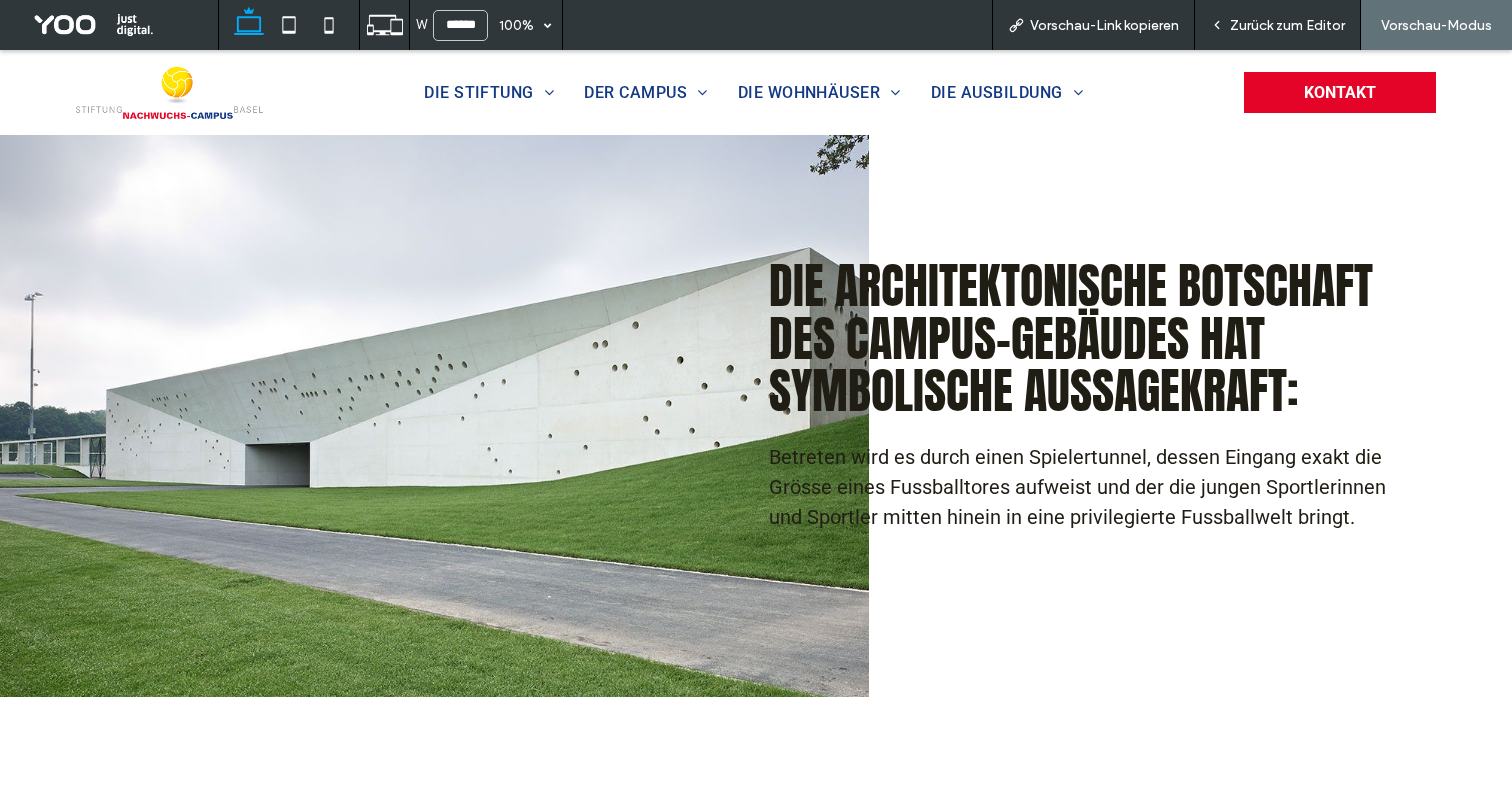 scroll, scrollTop: 437, scrollLeft: 0, axis: vertical 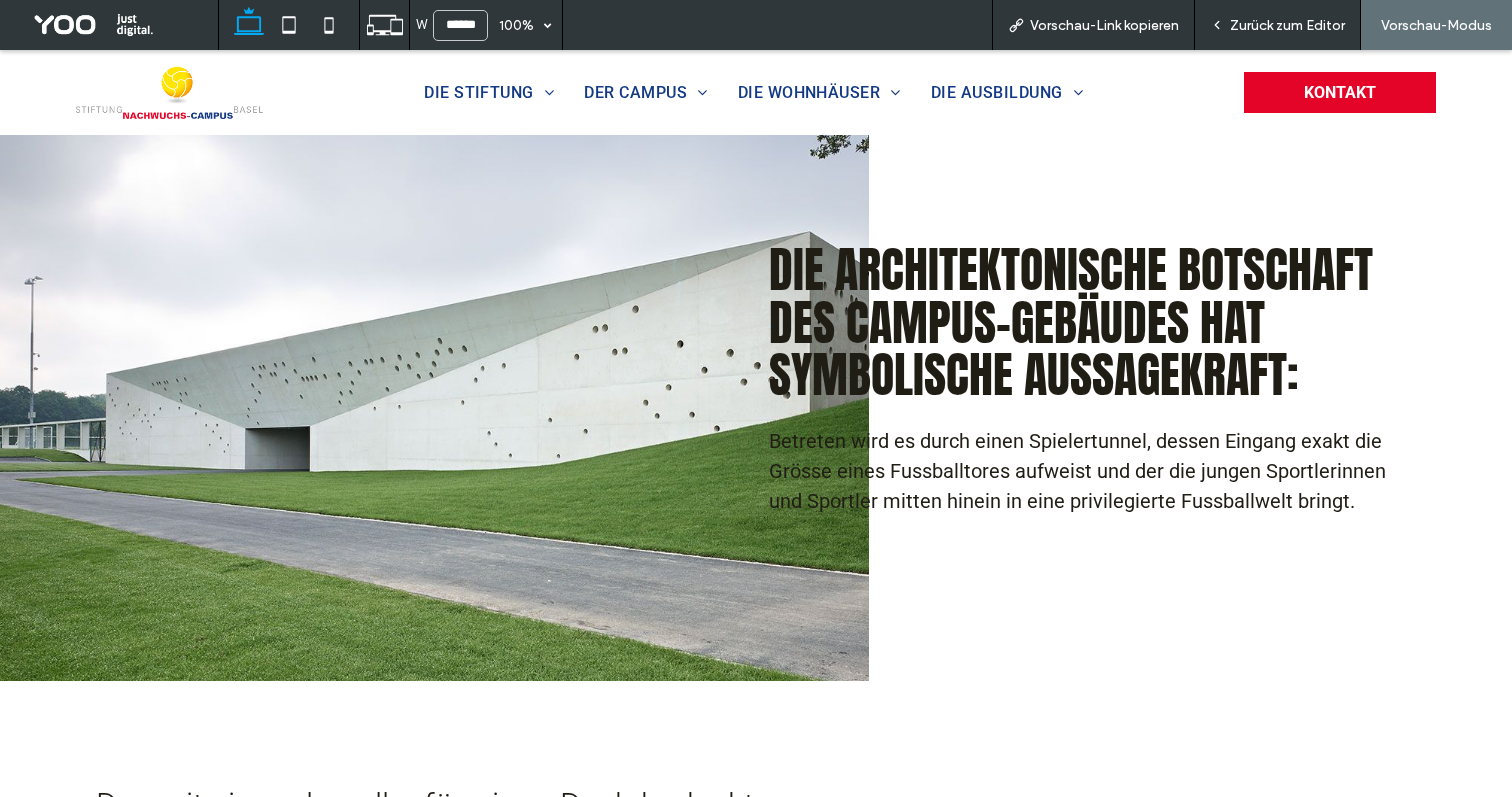 click on "Zurück zum Editor" at bounding box center (1287, 25) 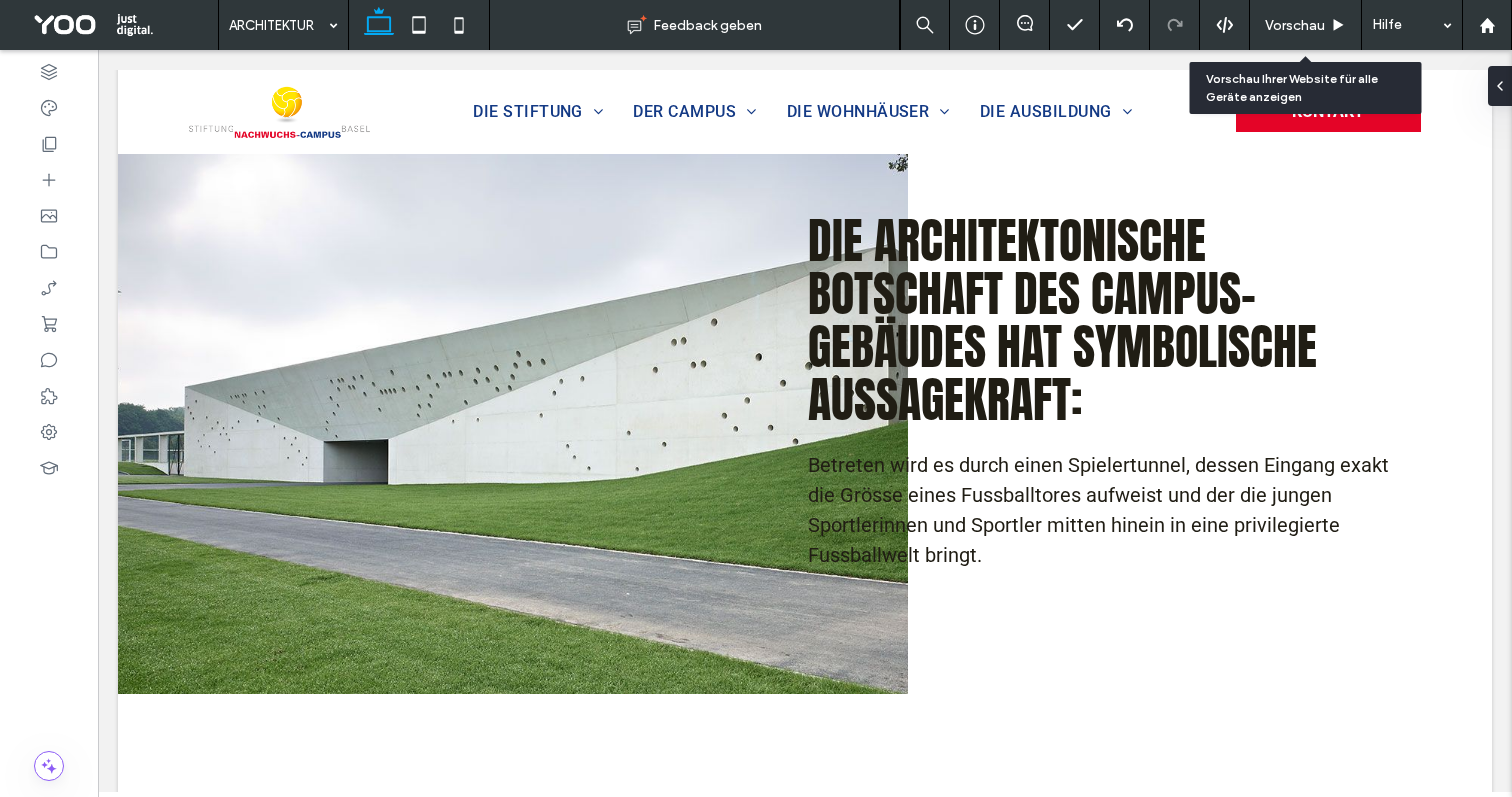 scroll, scrollTop: 436, scrollLeft: 0, axis: vertical 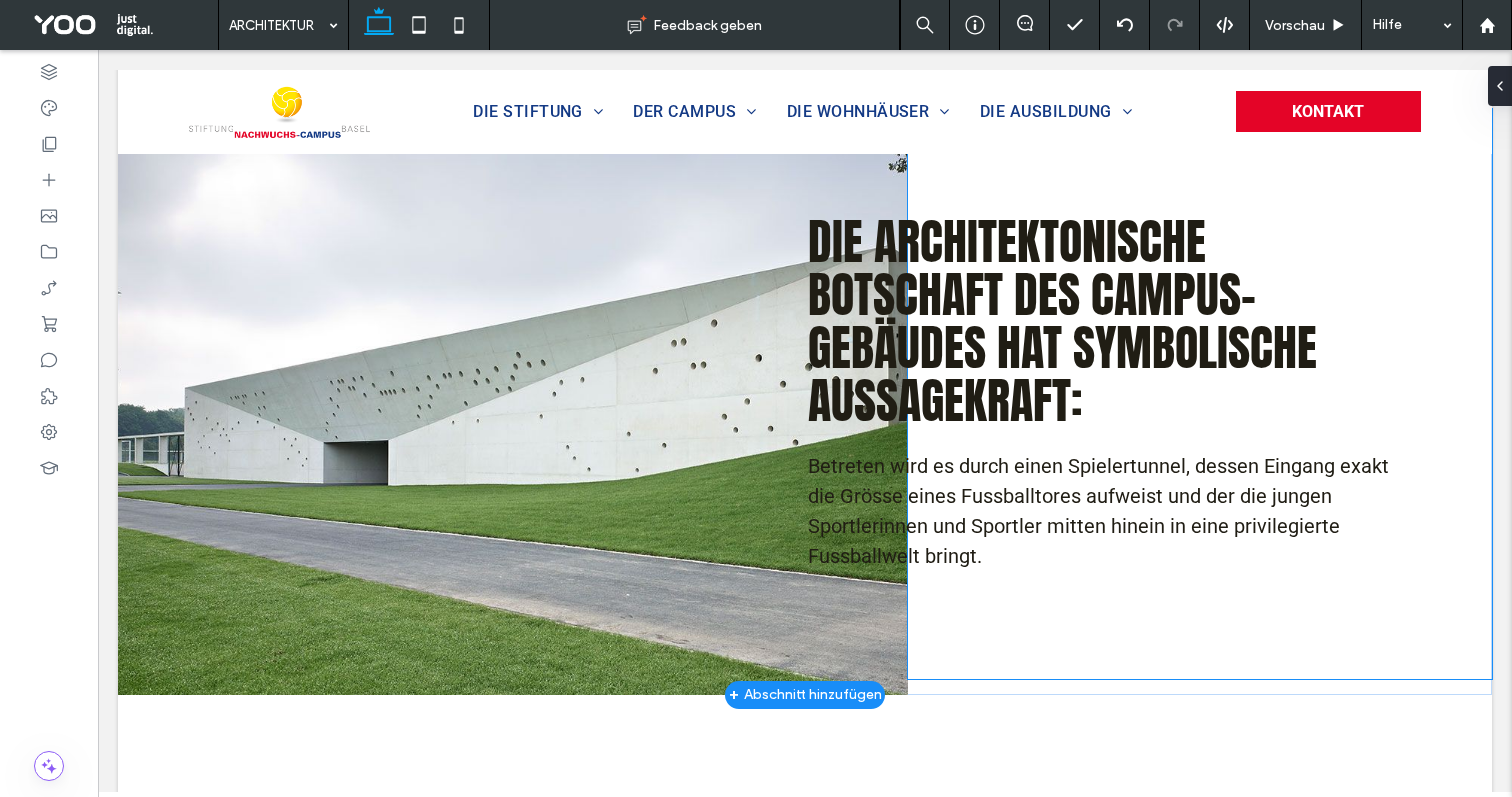 click on "Die architektonische Botschaft des Campus-Gebäudes hat symbolische Aussagekraft:" at bounding box center (1100, 321) 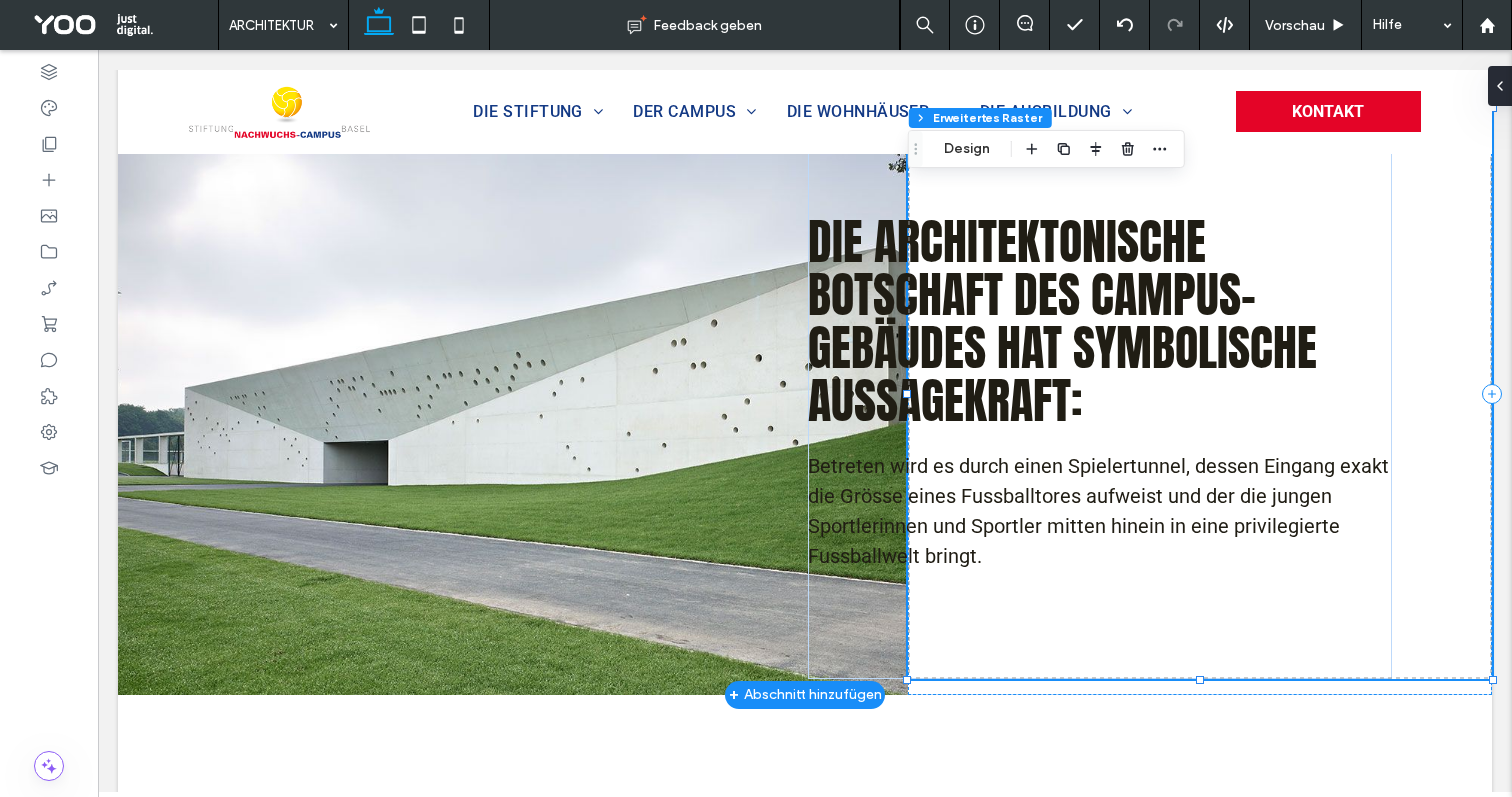 click on "Die architektonische Botschaft des Campus-Gebäudes hat symbolische Aussagekraft:" at bounding box center [1100, 321] 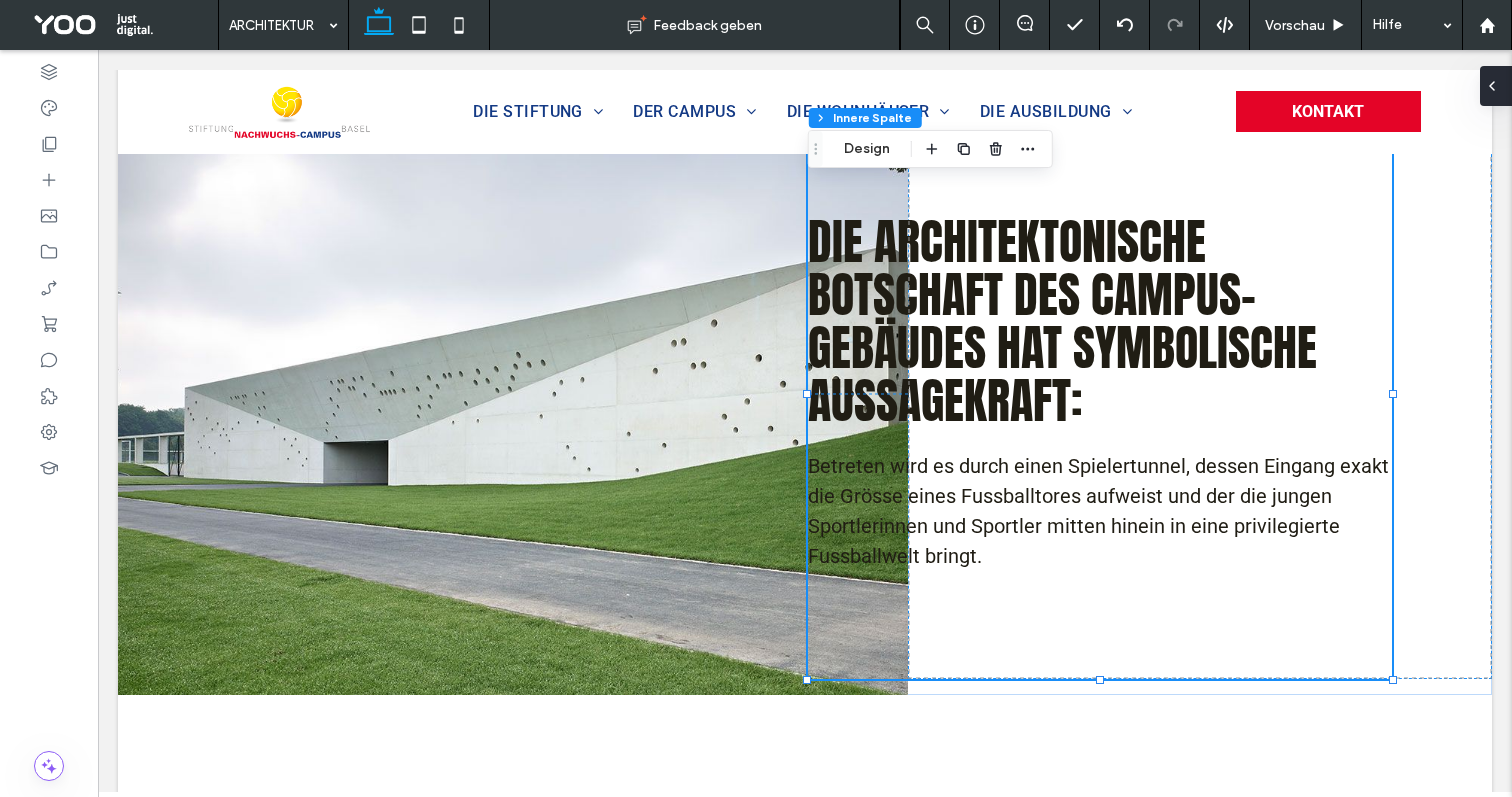 click at bounding box center (1496, 86) 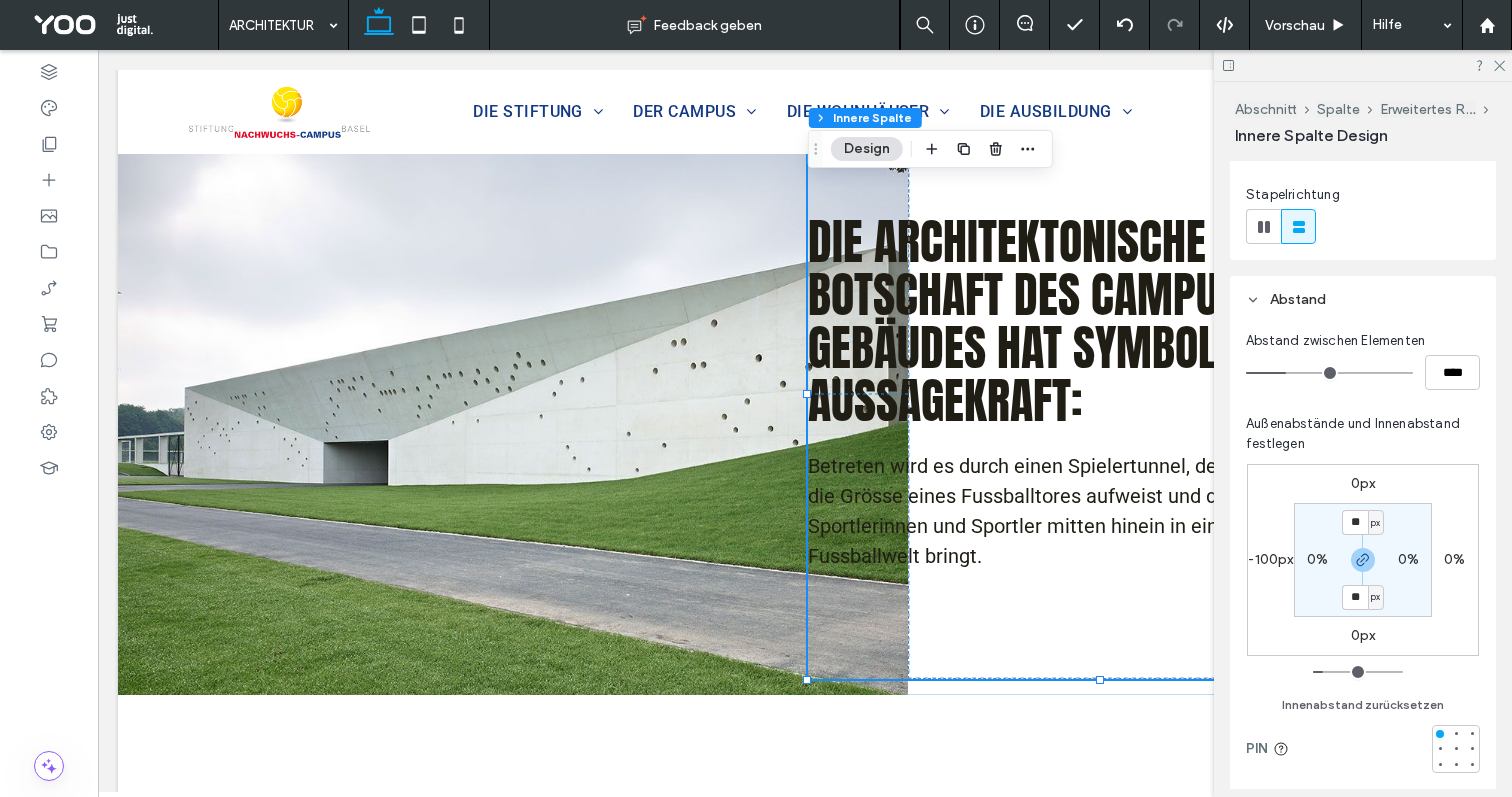 scroll, scrollTop: 411, scrollLeft: 0, axis: vertical 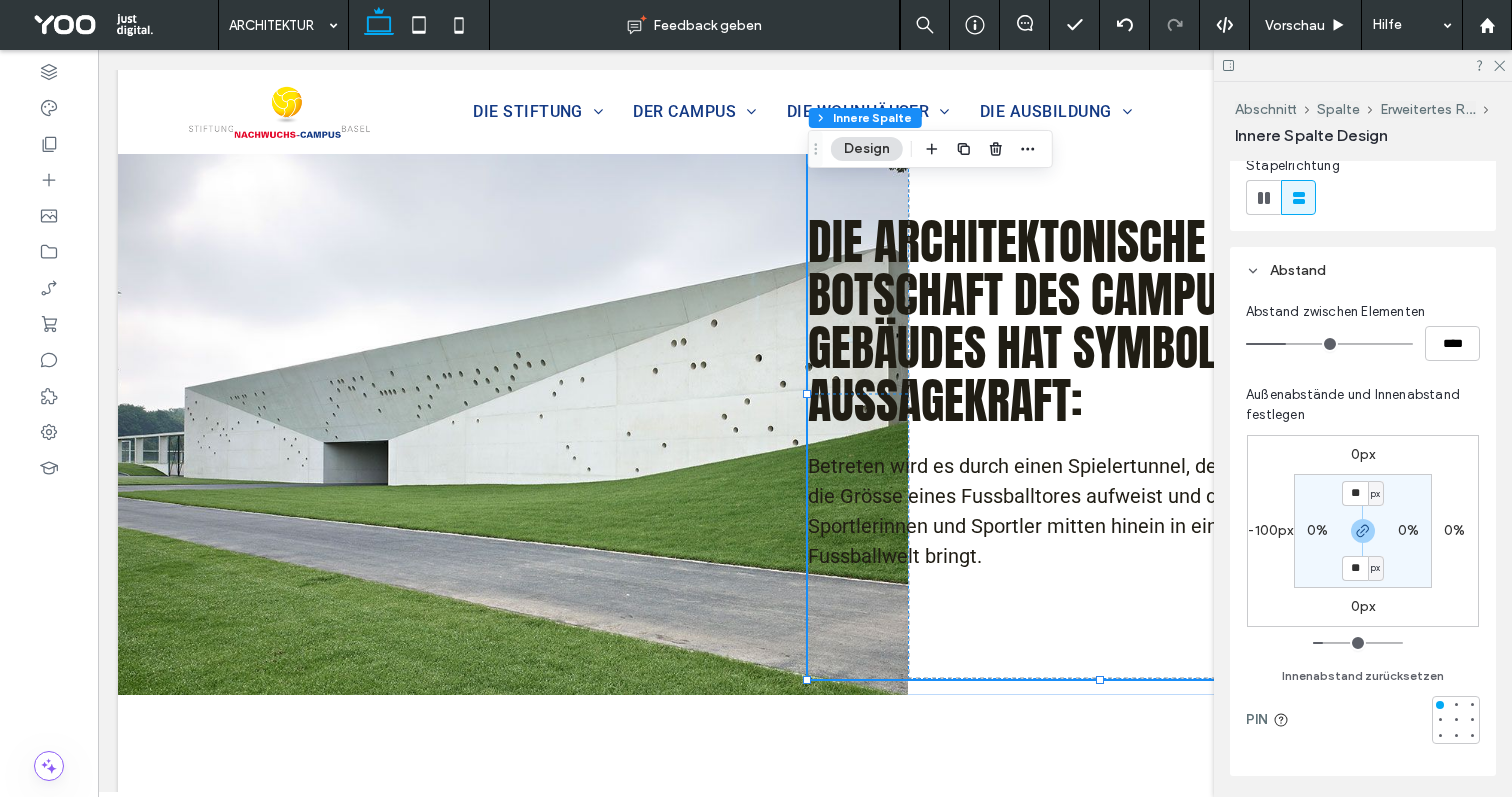 click on "-100px" at bounding box center (1270, 531) 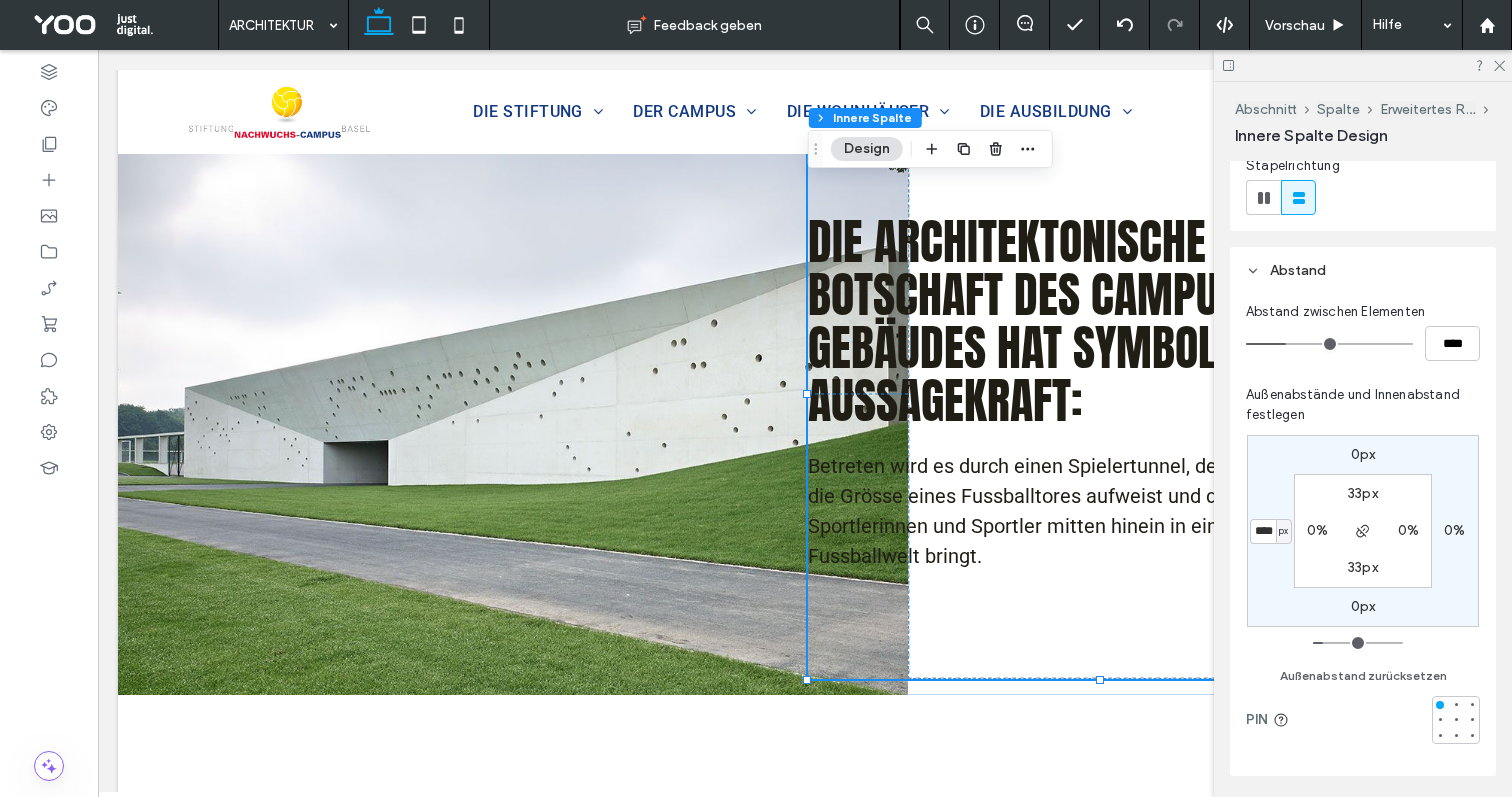 type on "*" 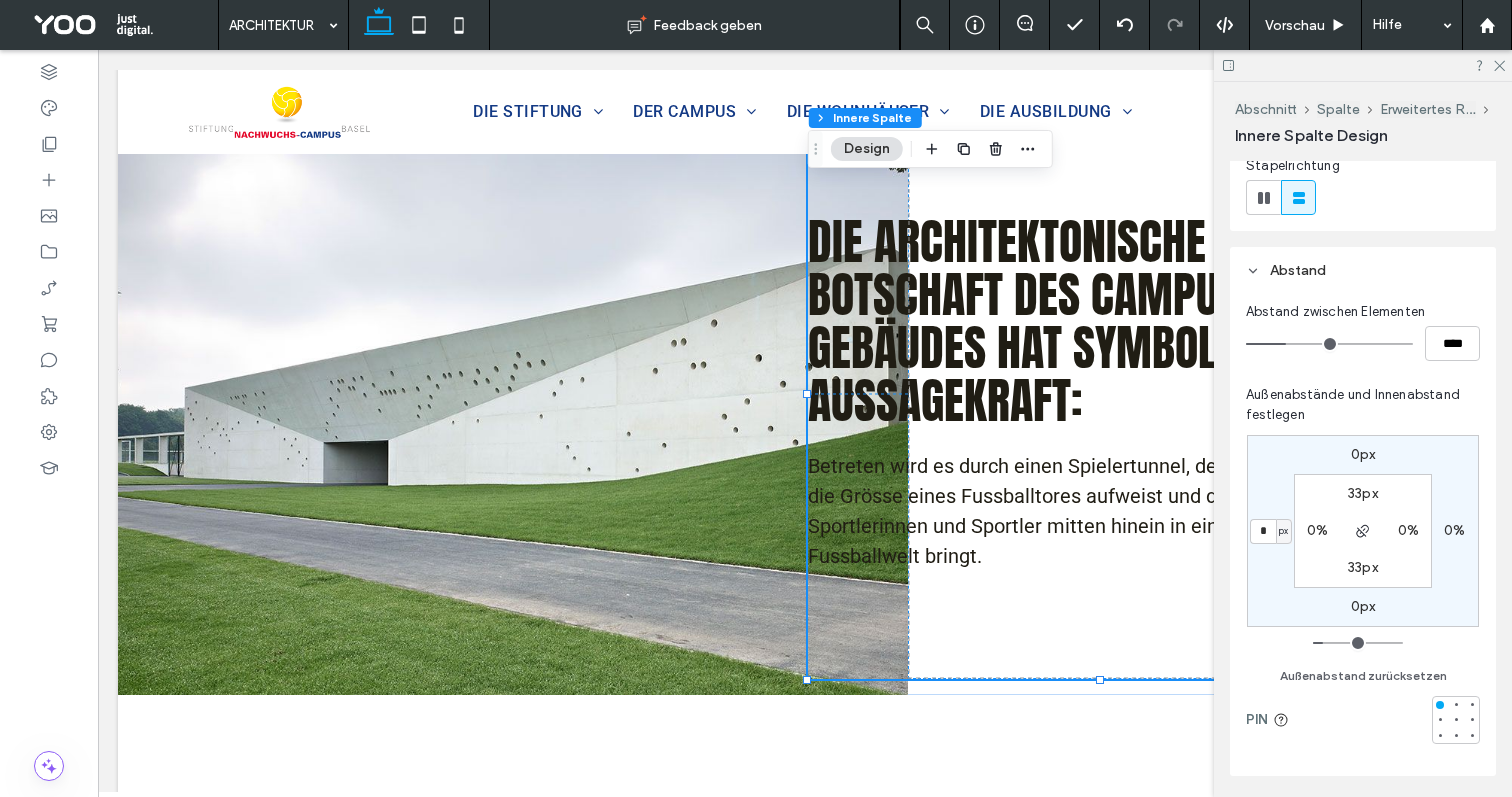 type on "**" 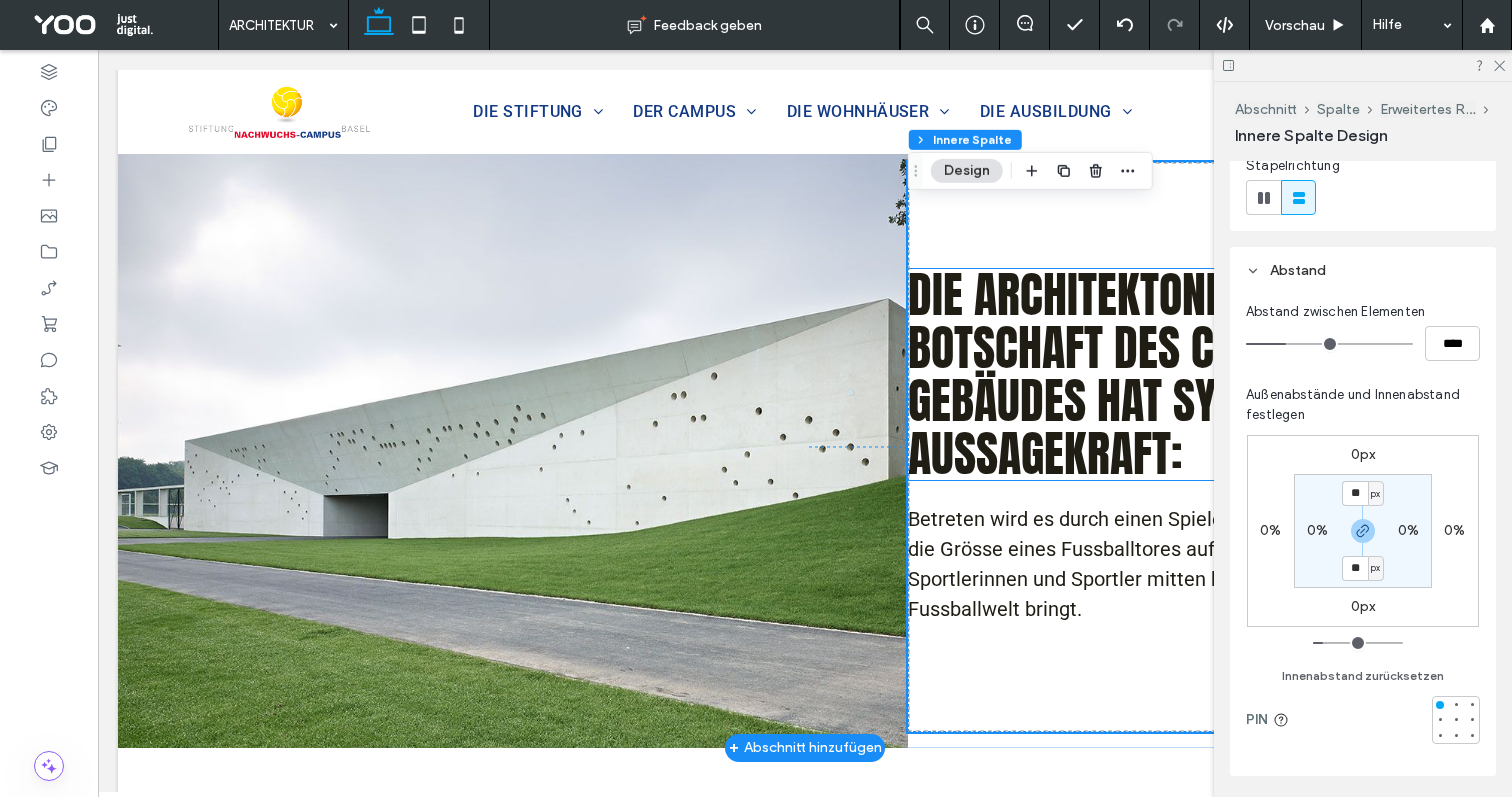 scroll, scrollTop: 404, scrollLeft: 0, axis: vertical 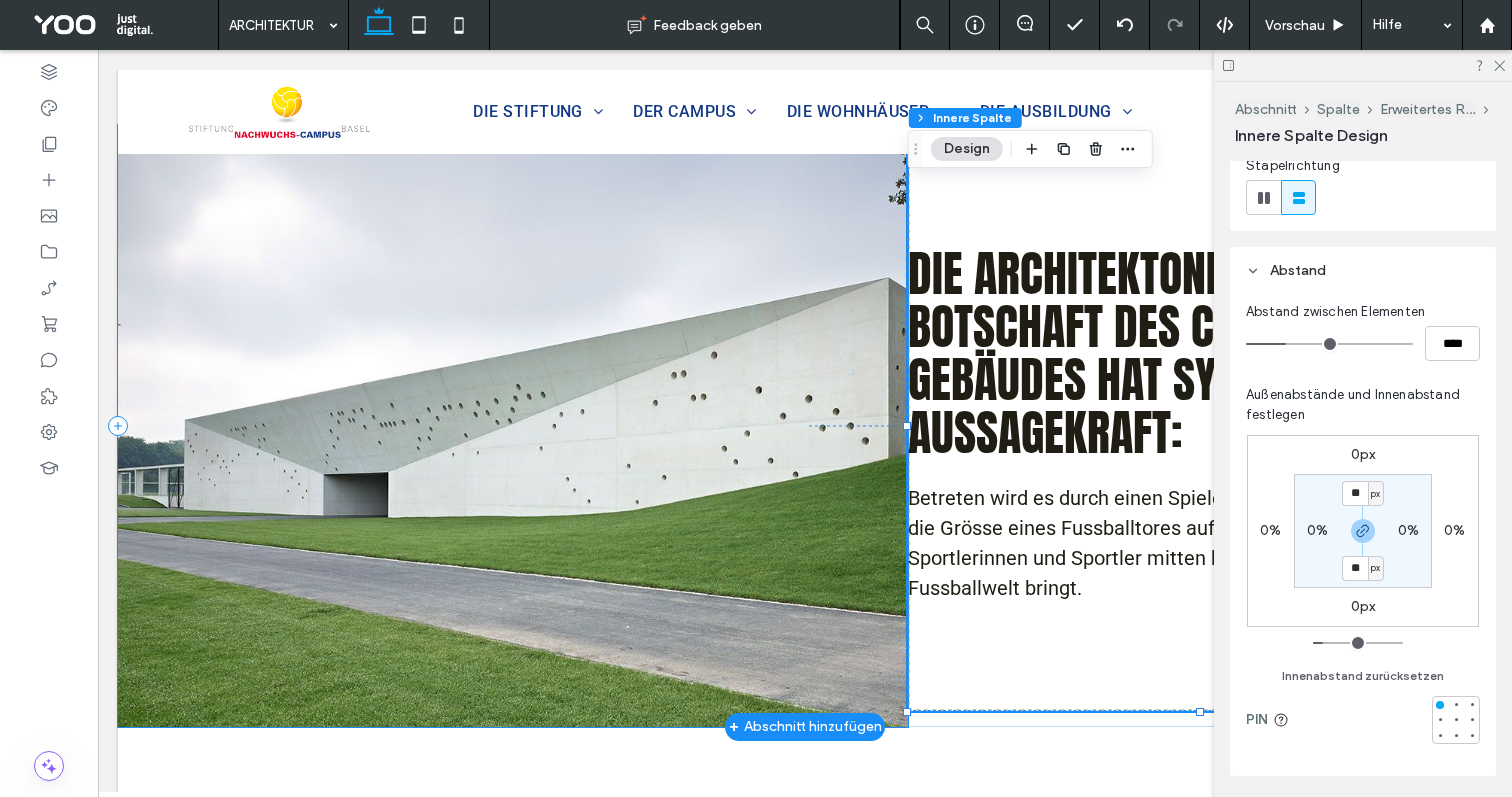 click at bounding box center (513, 426) 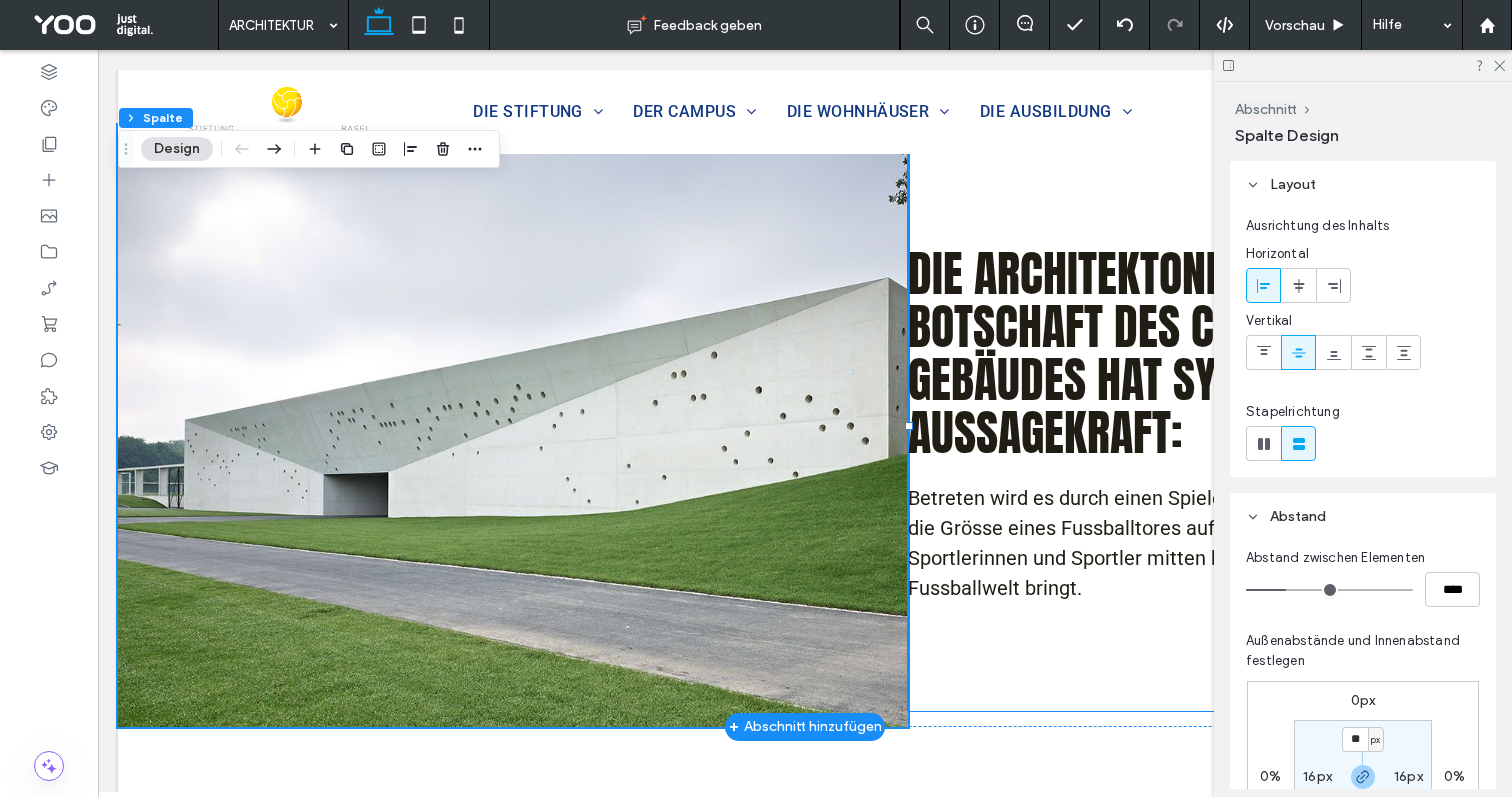 click on "Die architektonische Botschaft des Campus-Gebäudes hat symbolische Aussagekraft:
Betreten wird es durch einen Spielertunnel, dessen Eingang exakt die Grösse eines Fussballtores aufweist und der die jungen Sportlerinnen und Sportler mitten hinein in eine privilegierte Fussballwelt bringt." at bounding box center (1200, 426) 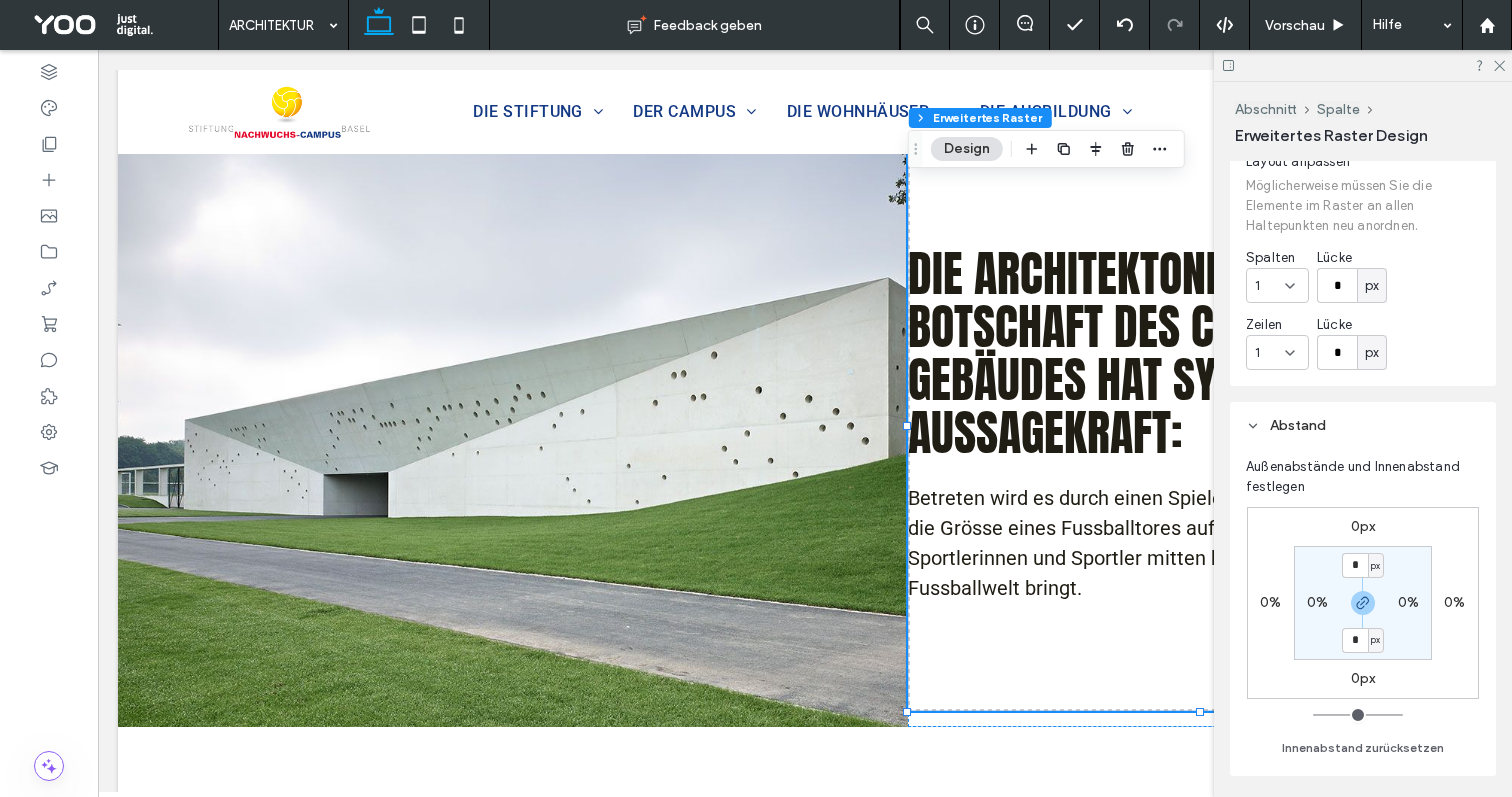 scroll, scrollTop: 138, scrollLeft: 0, axis: vertical 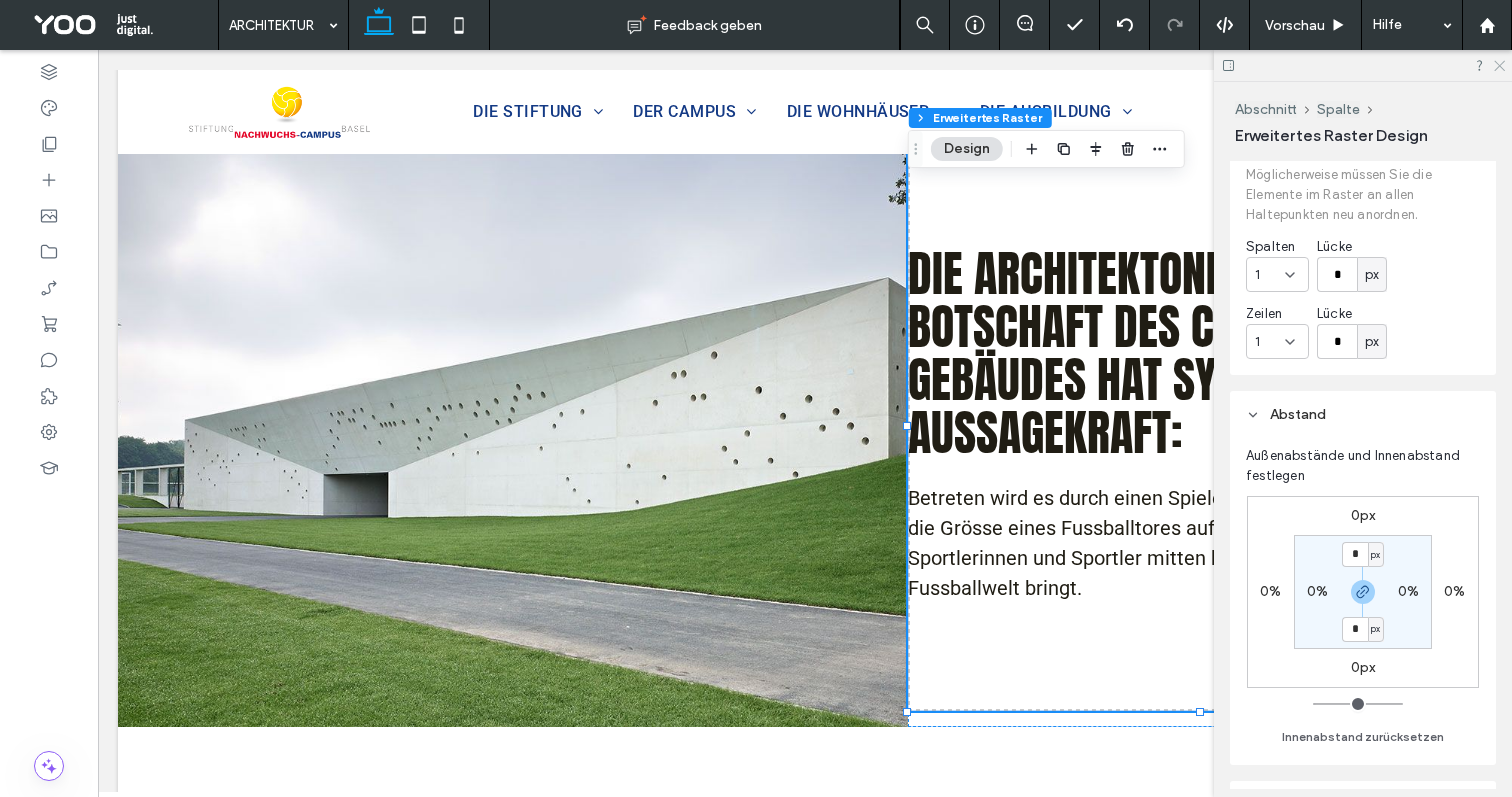 click 